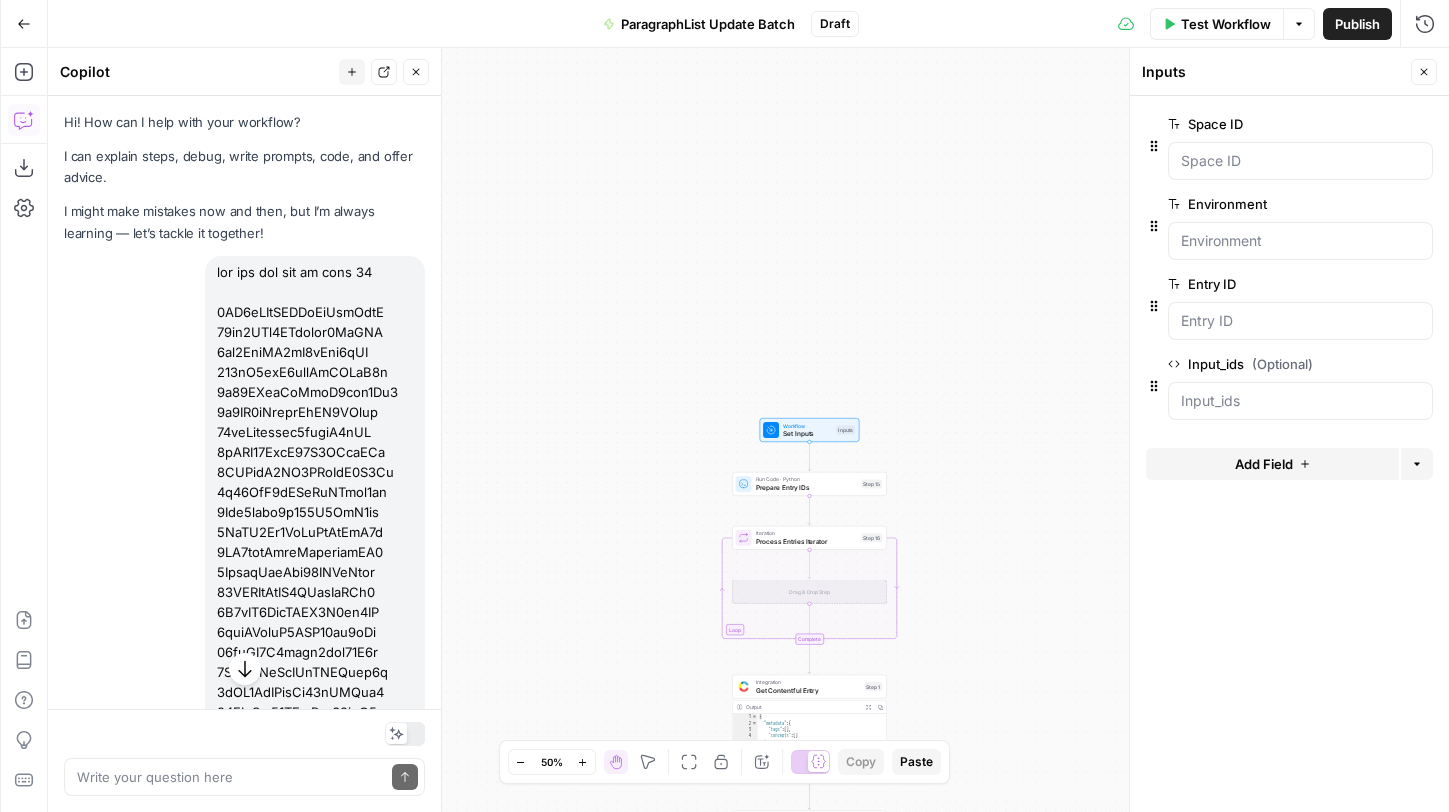 scroll, scrollTop: 0, scrollLeft: 0, axis: both 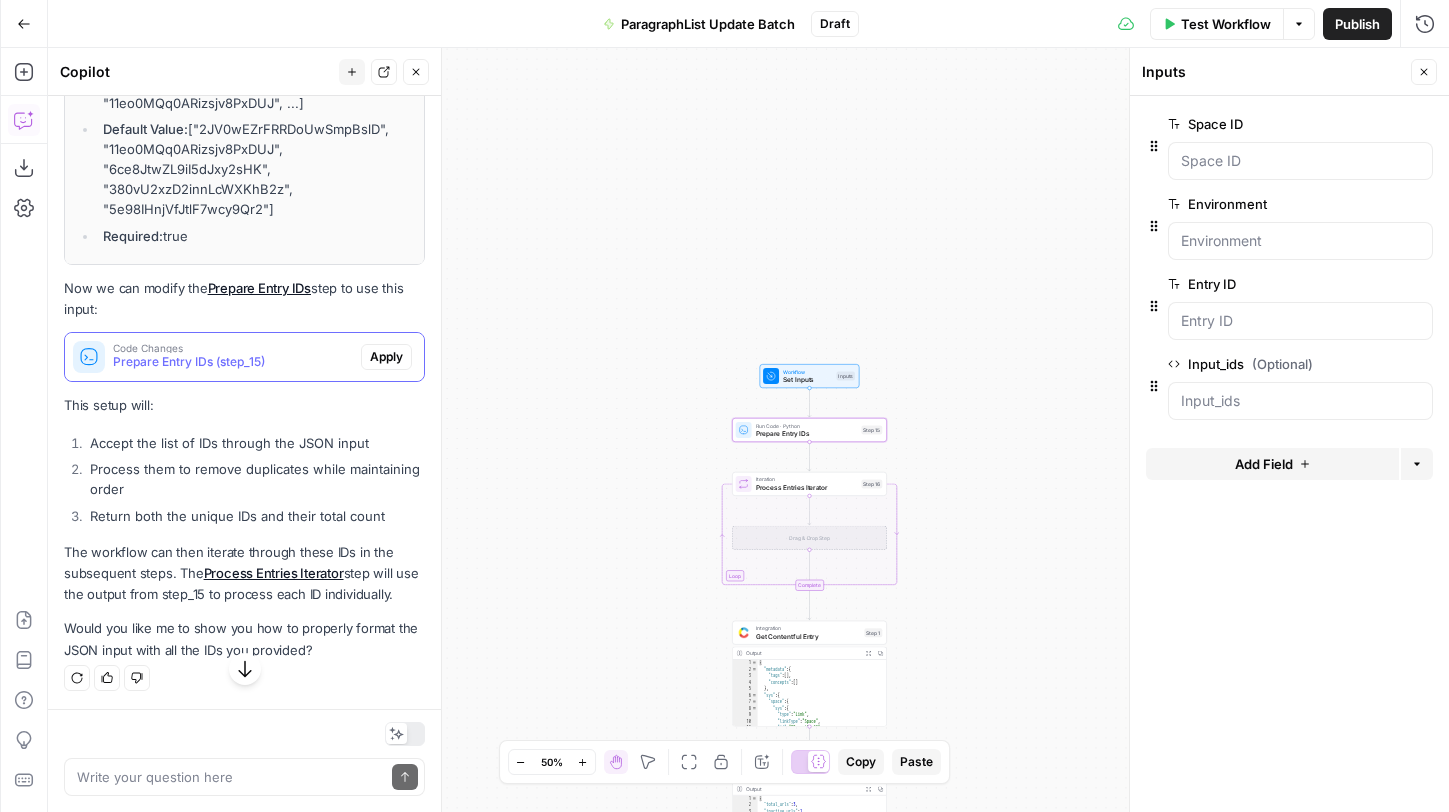 click on "Prepare Entry IDs (step_15)" at bounding box center [233, 362] 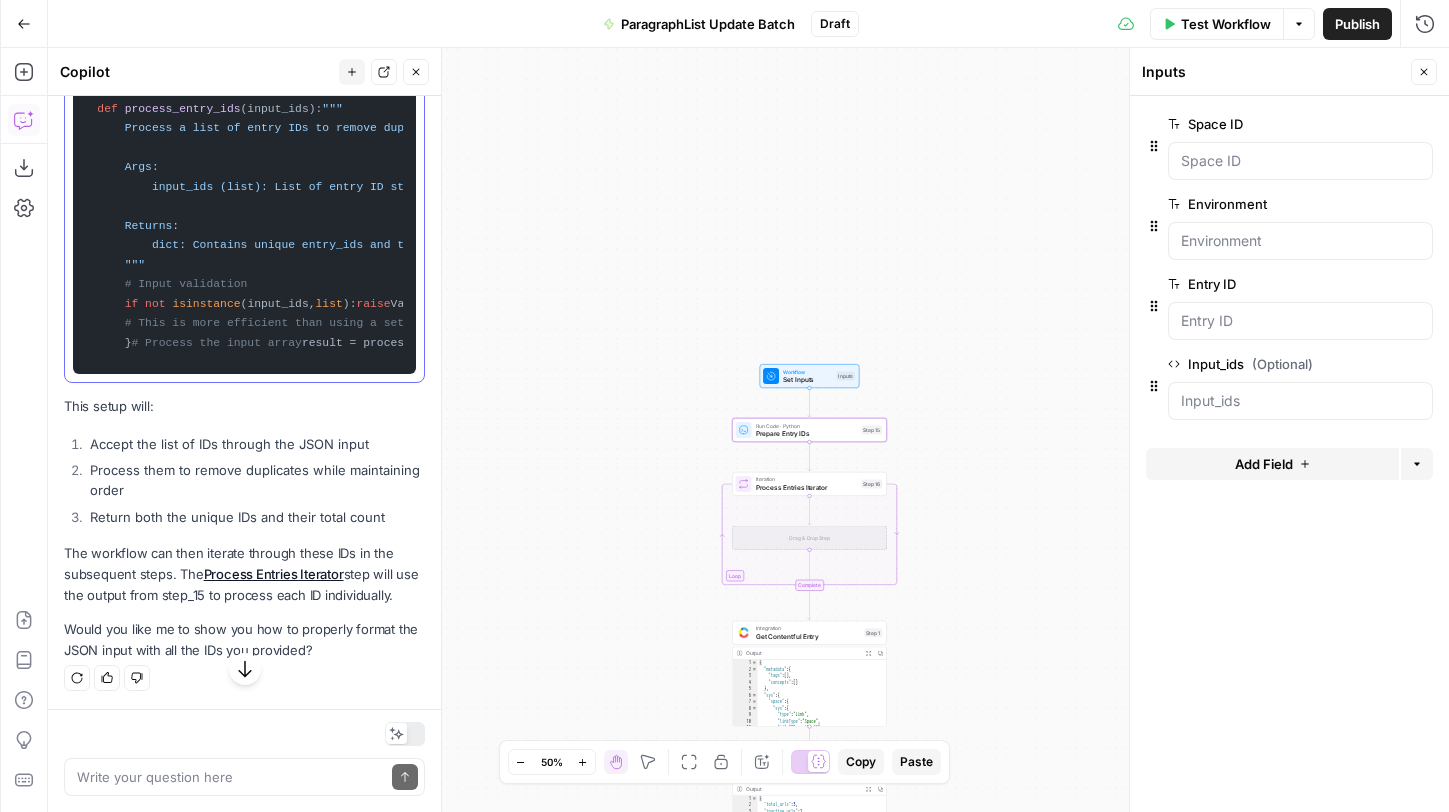click on "Prepare Entry IDs (step_15)" at bounding box center (233, 50) 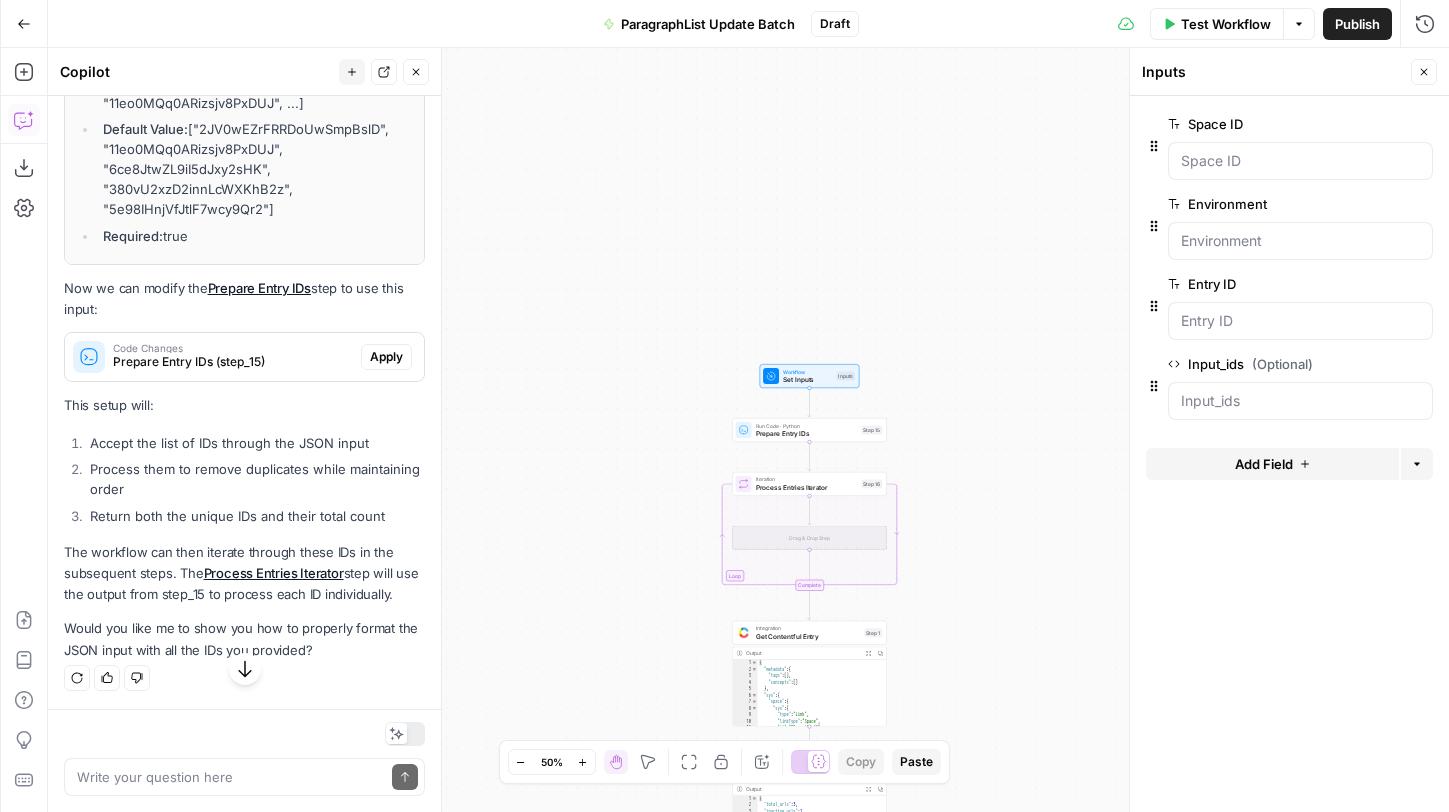 scroll, scrollTop: 73841, scrollLeft: 0, axis: vertical 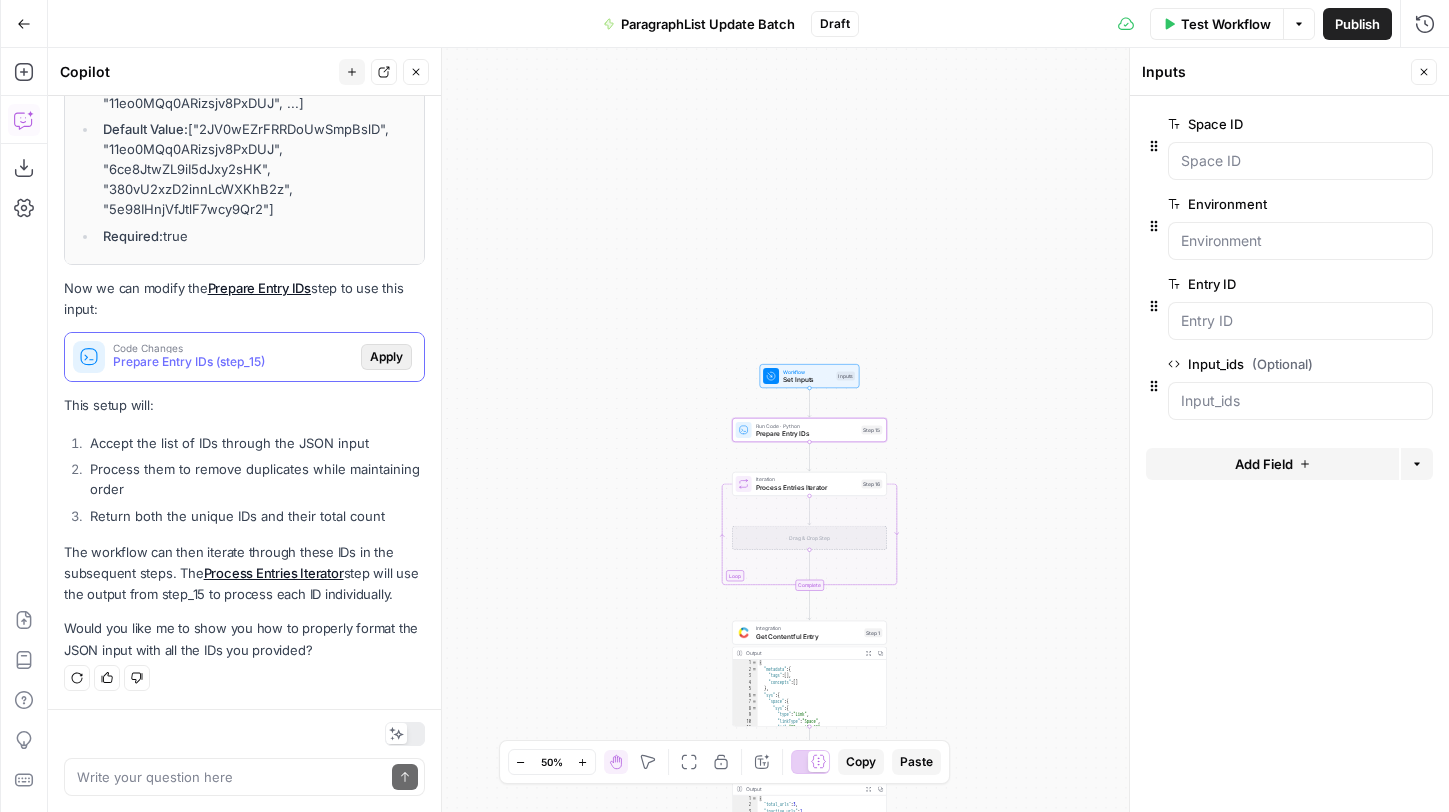 click on "Apply" at bounding box center [386, 357] 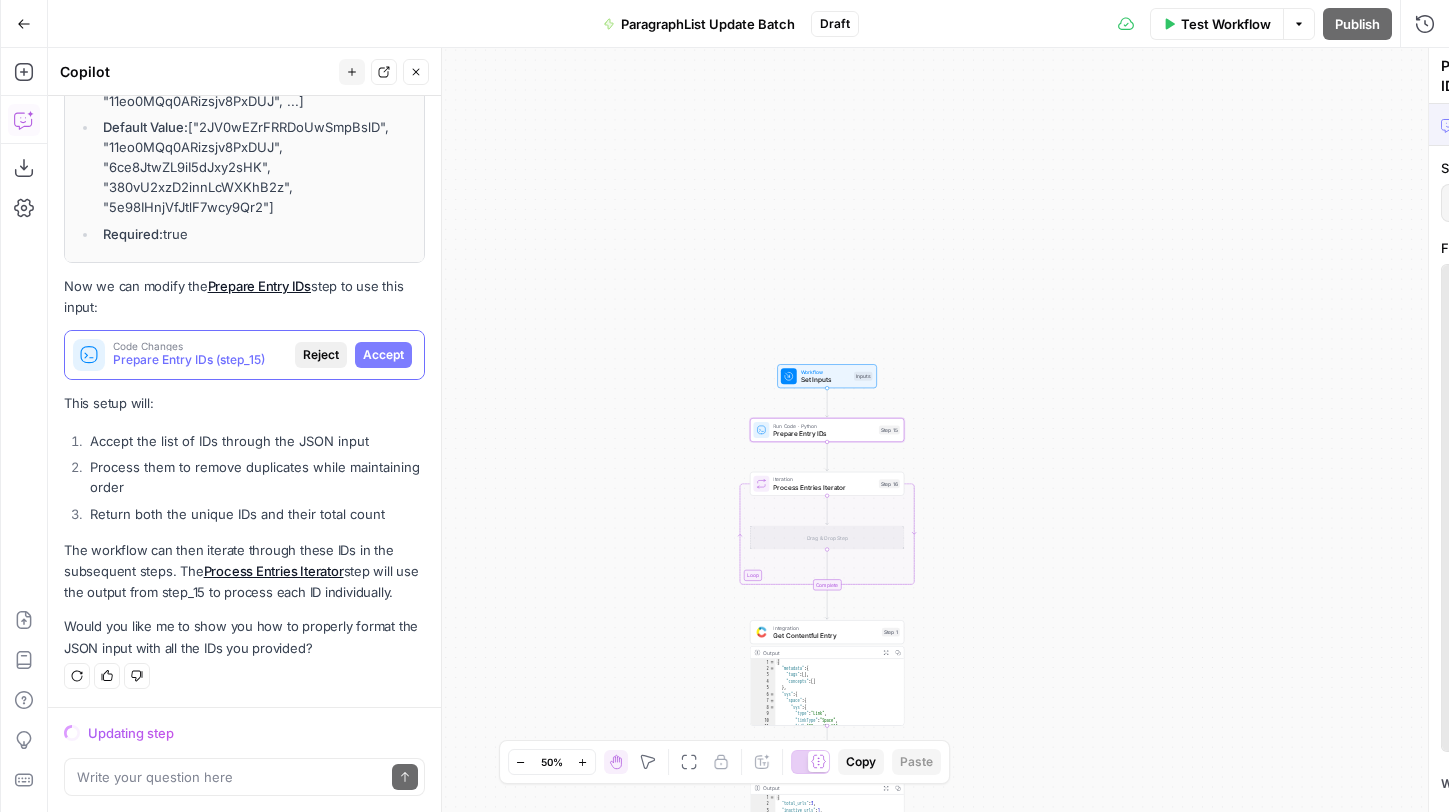 scroll, scrollTop: 73779, scrollLeft: 0, axis: vertical 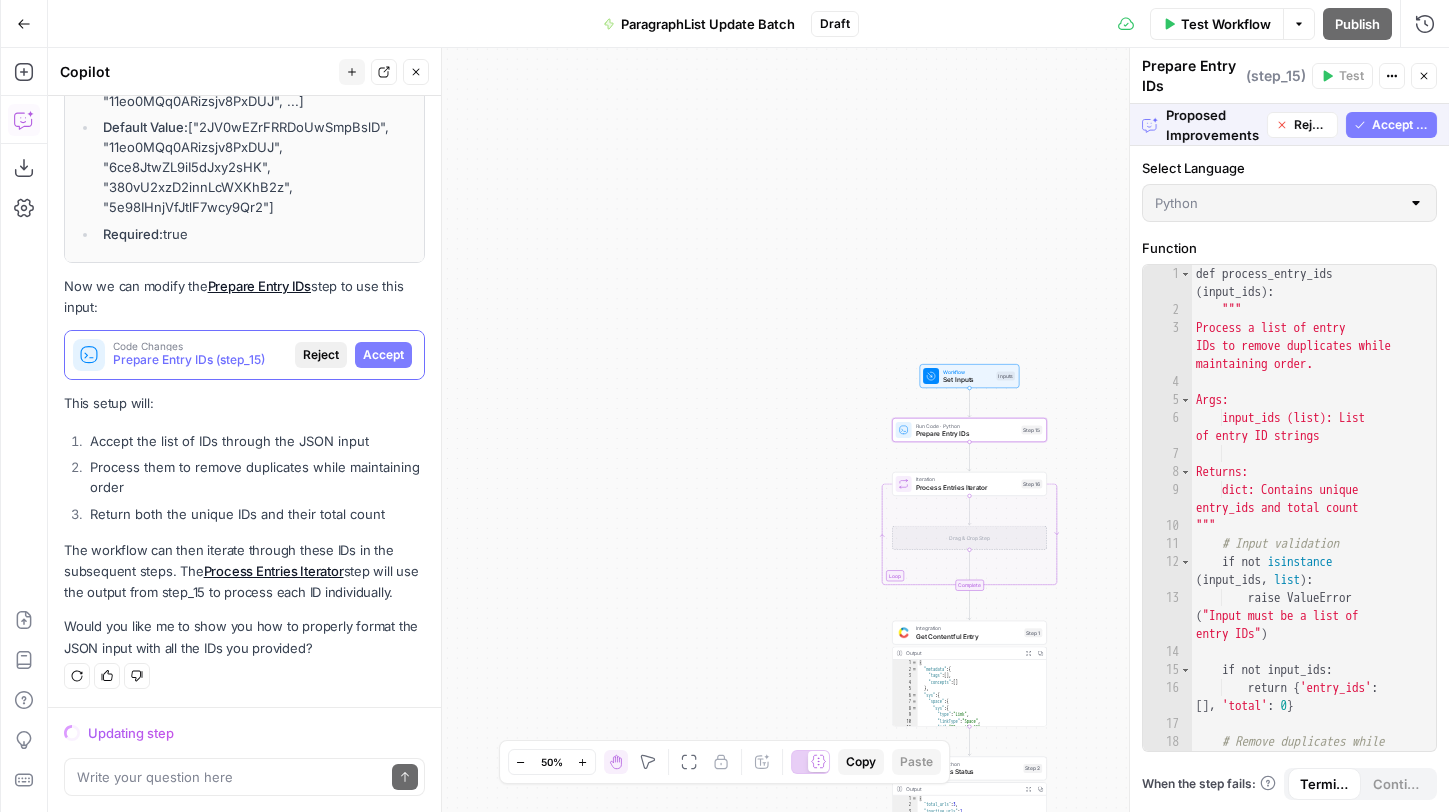 click on "Accept" at bounding box center (383, 355) 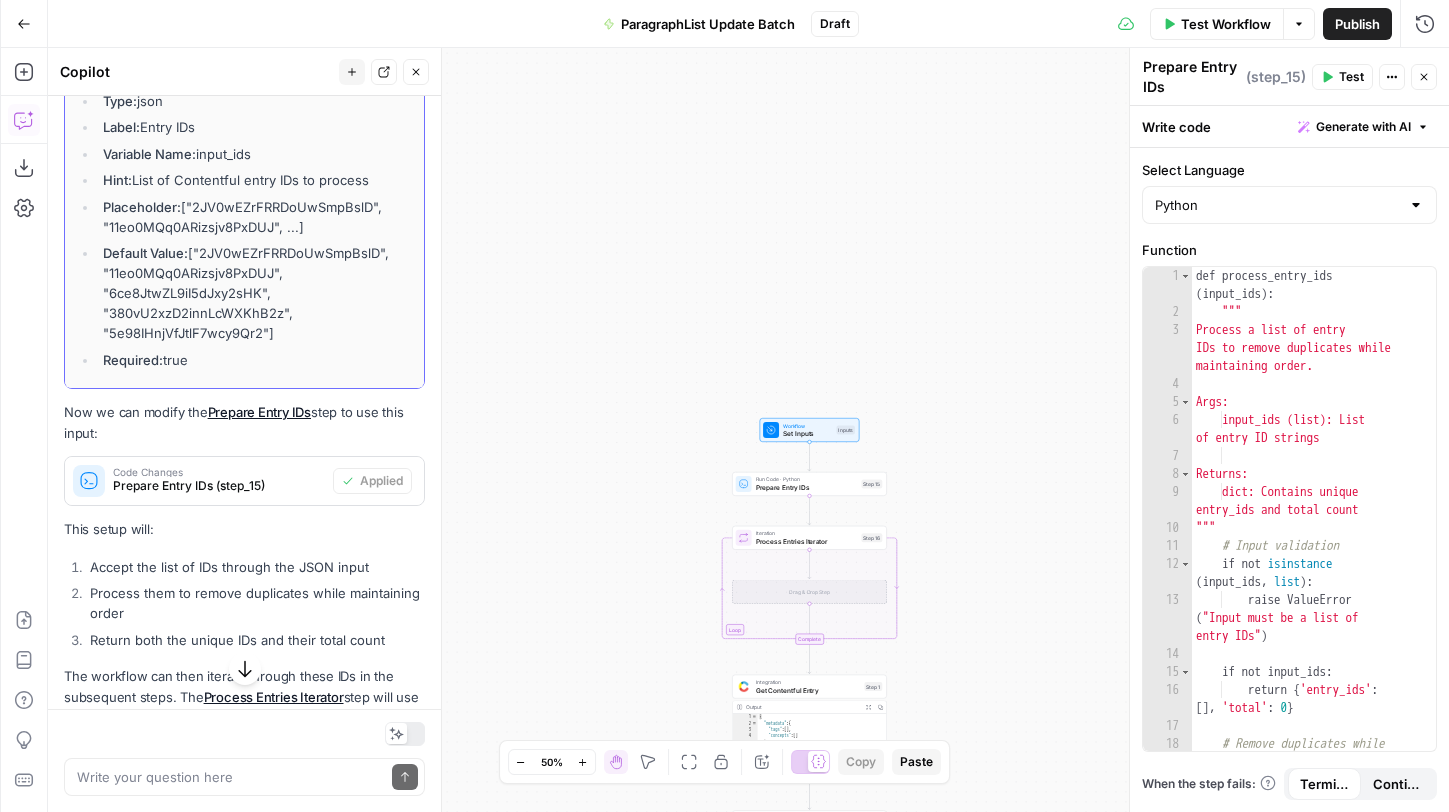 scroll, scrollTop: 73252, scrollLeft: 0, axis: vertical 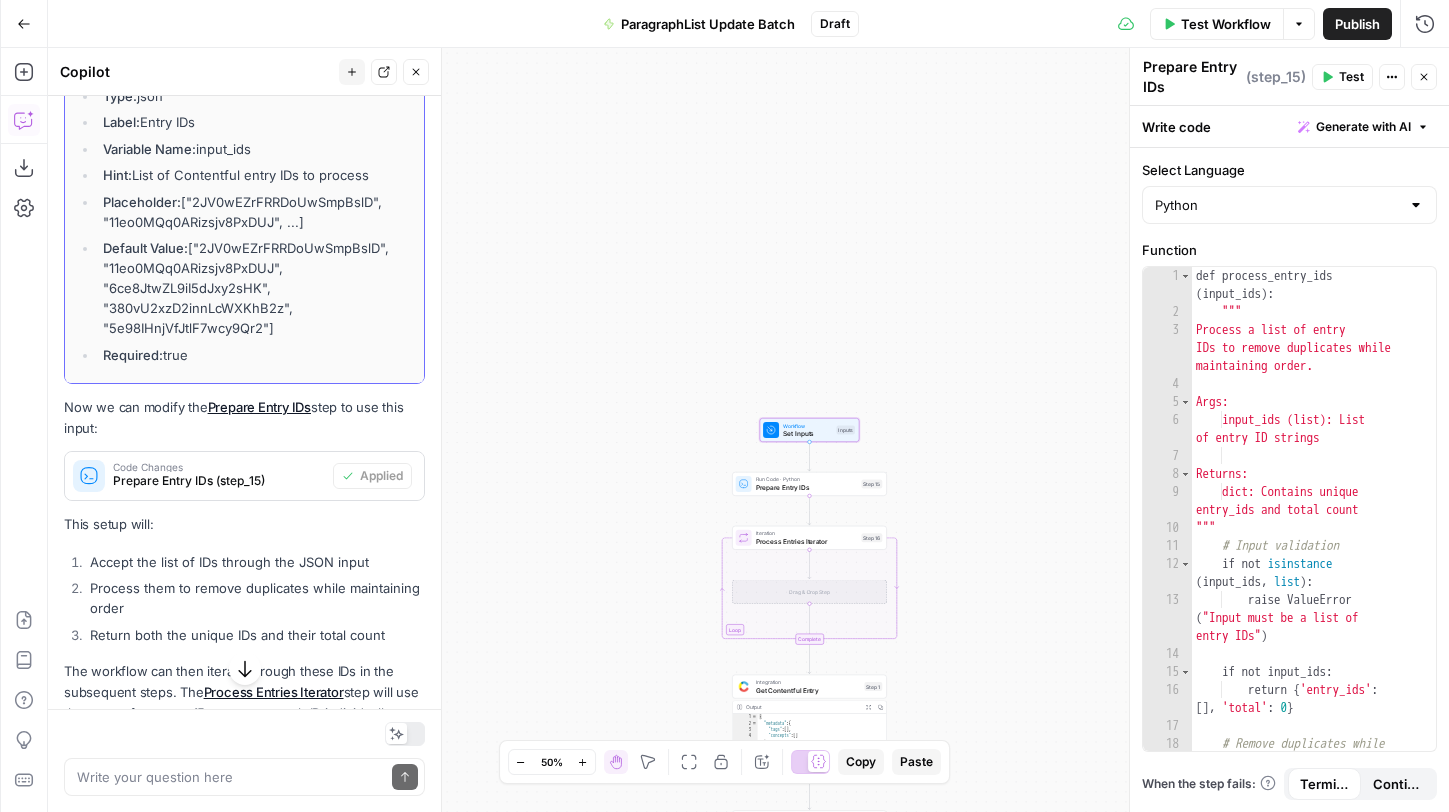 click on "Add Input" at bounding box center [376, 15] 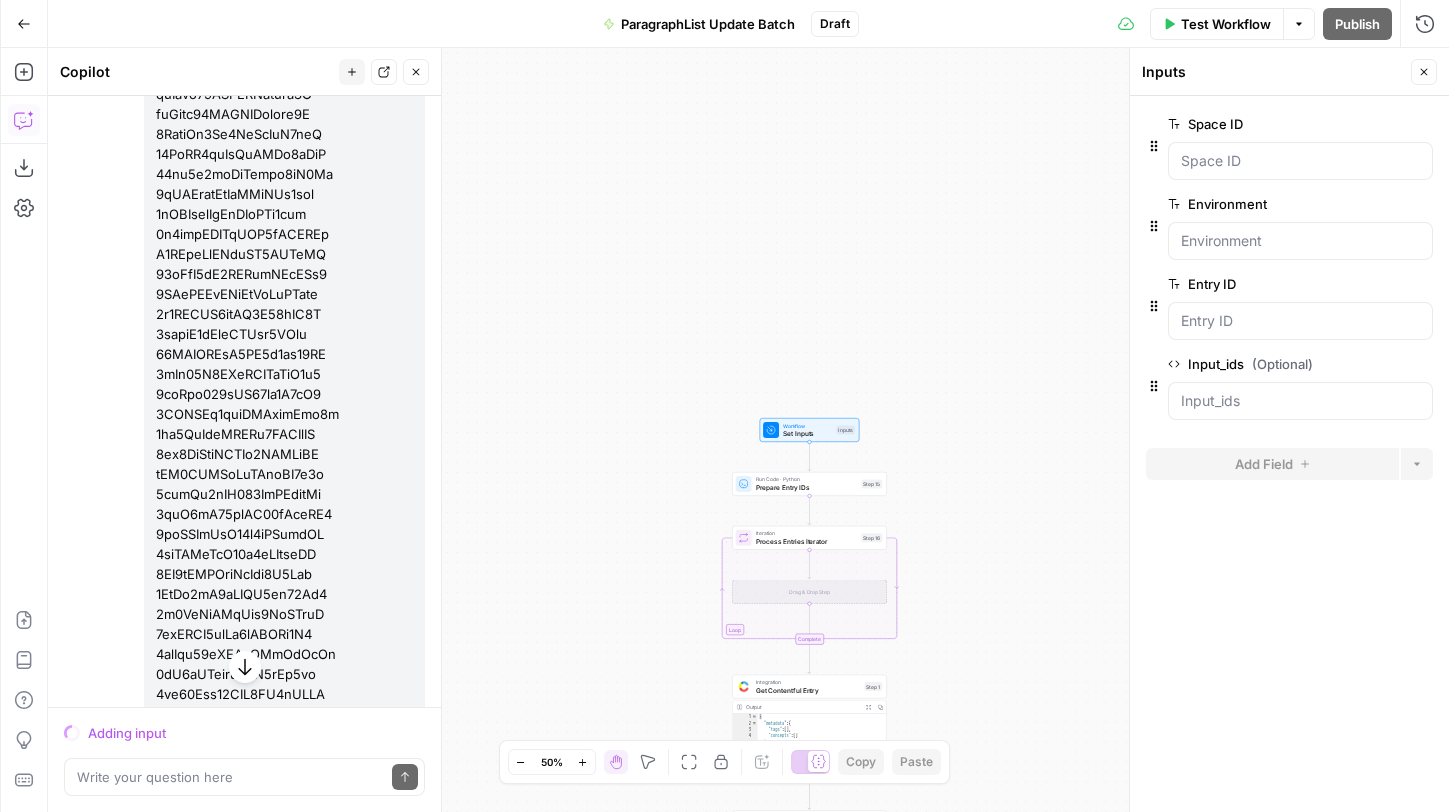 scroll, scrollTop: 72147, scrollLeft: 0, axis: vertical 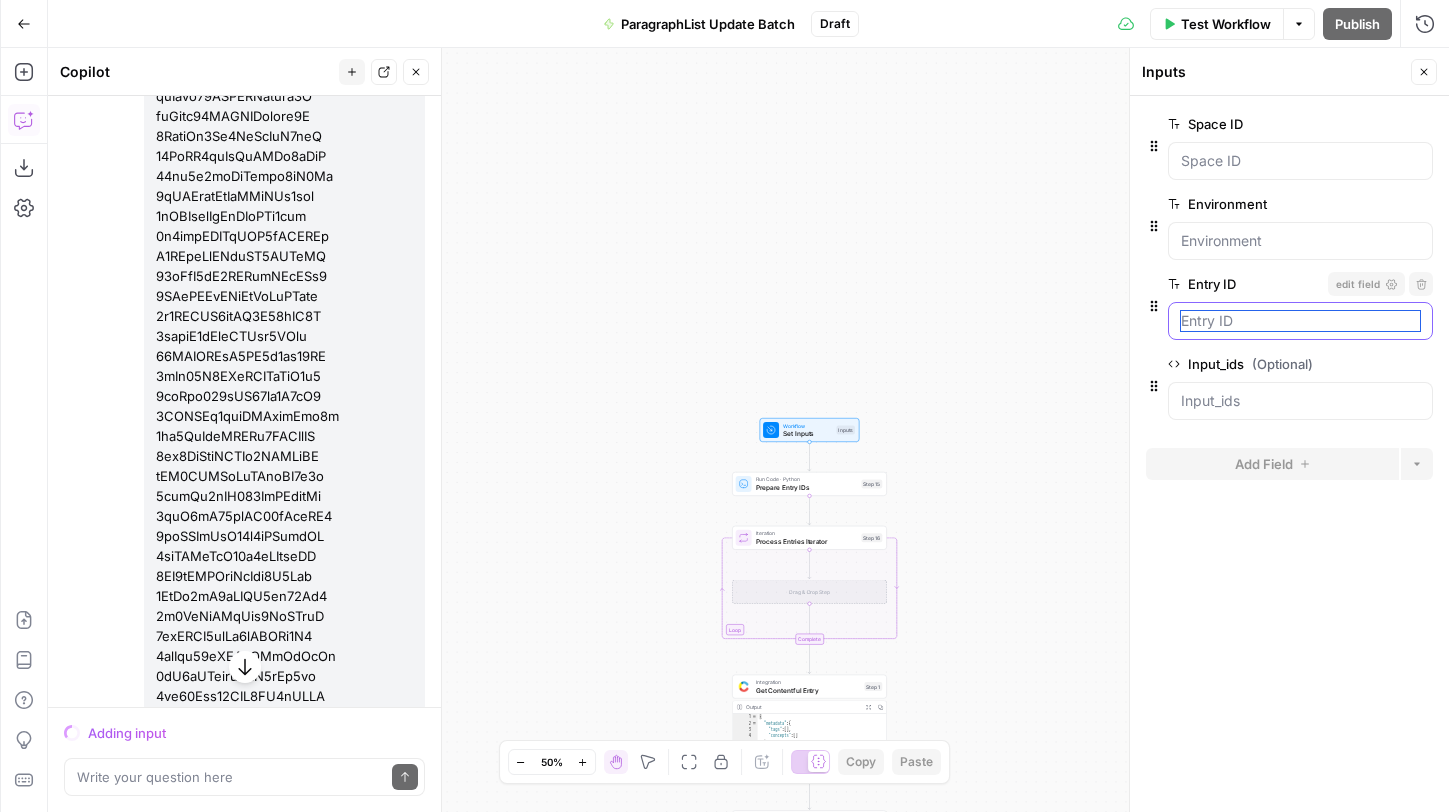 click on "Entry ID" at bounding box center [1300, 321] 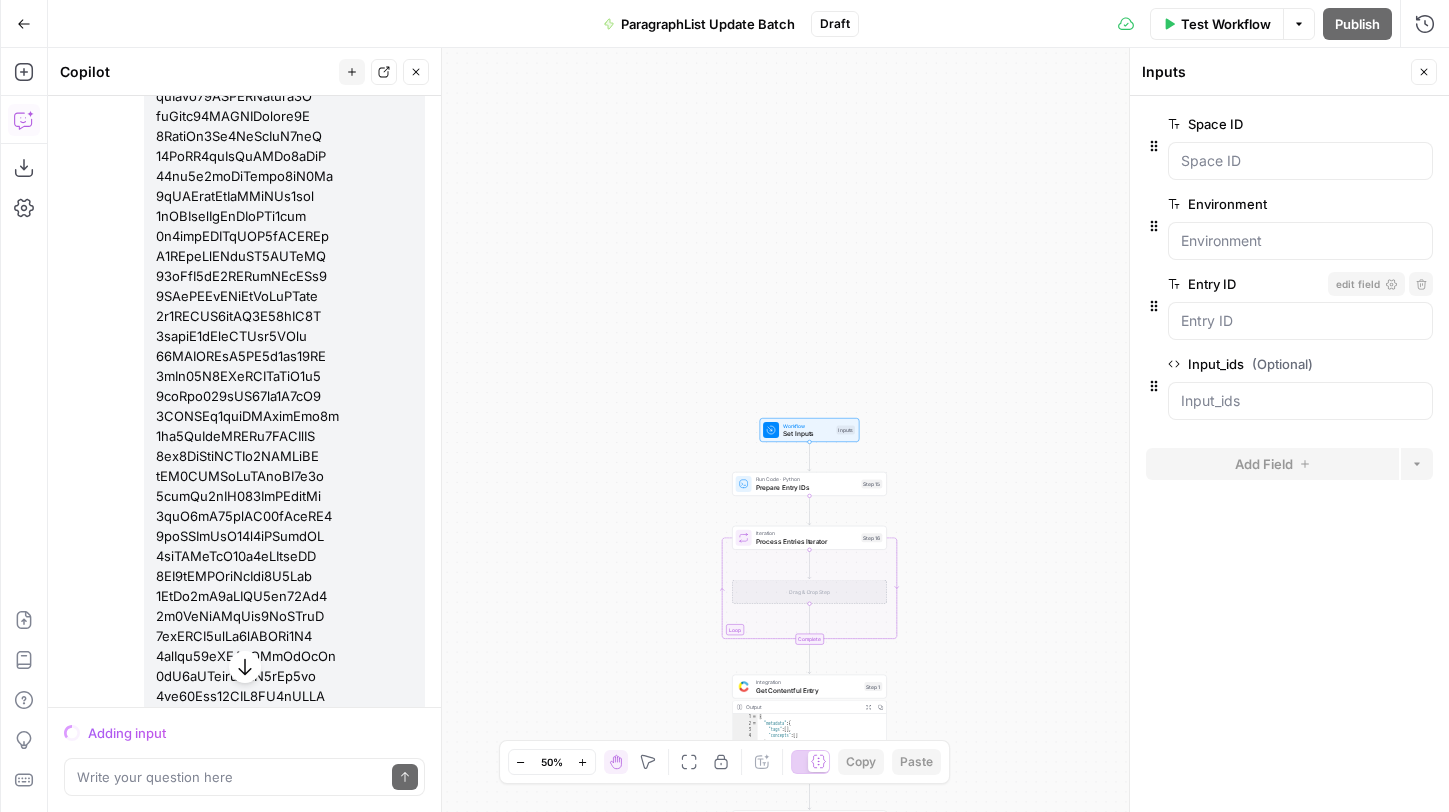 click on "Entry ID" at bounding box center (1244, 284) 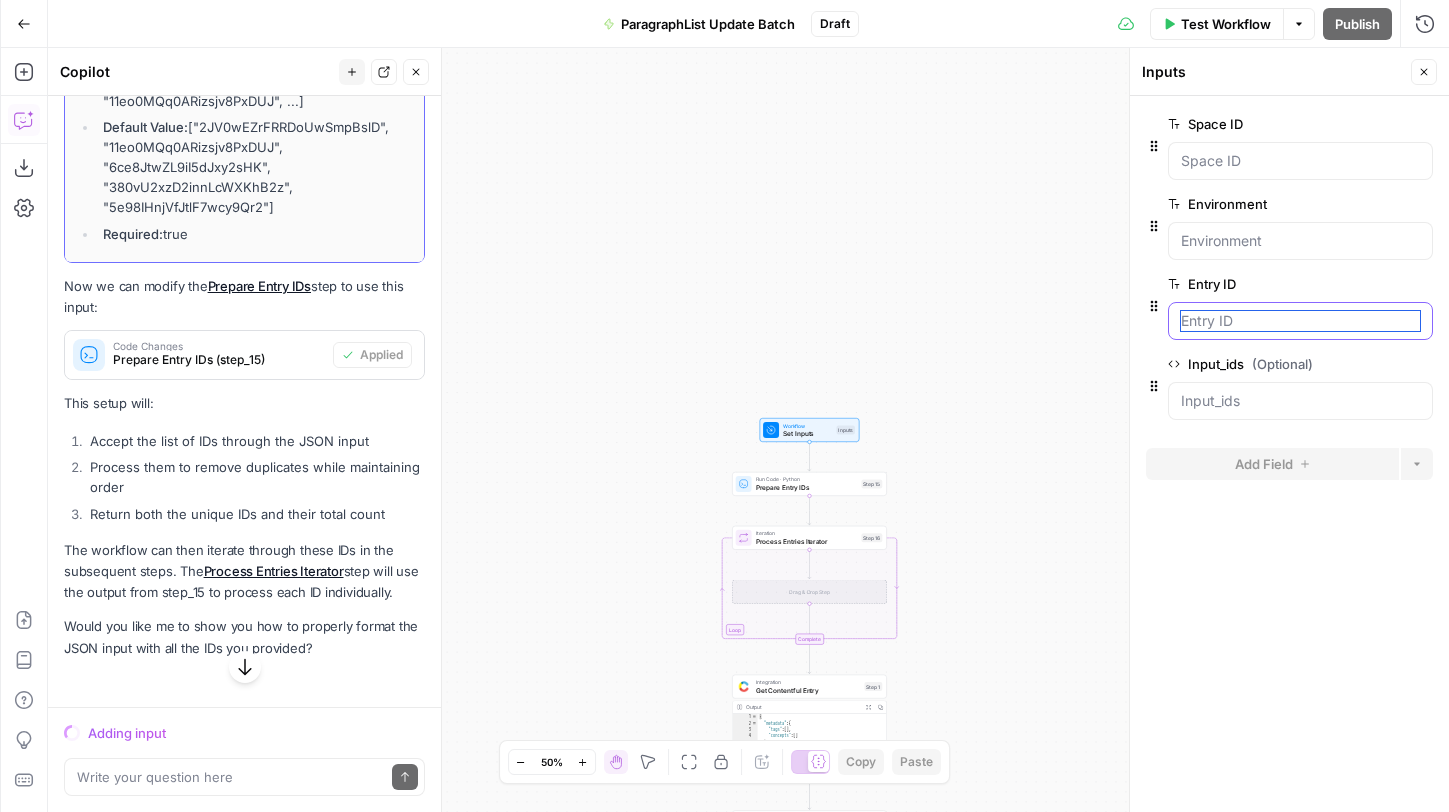scroll, scrollTop: 73779, scrollLeft: 0, axis: vertical 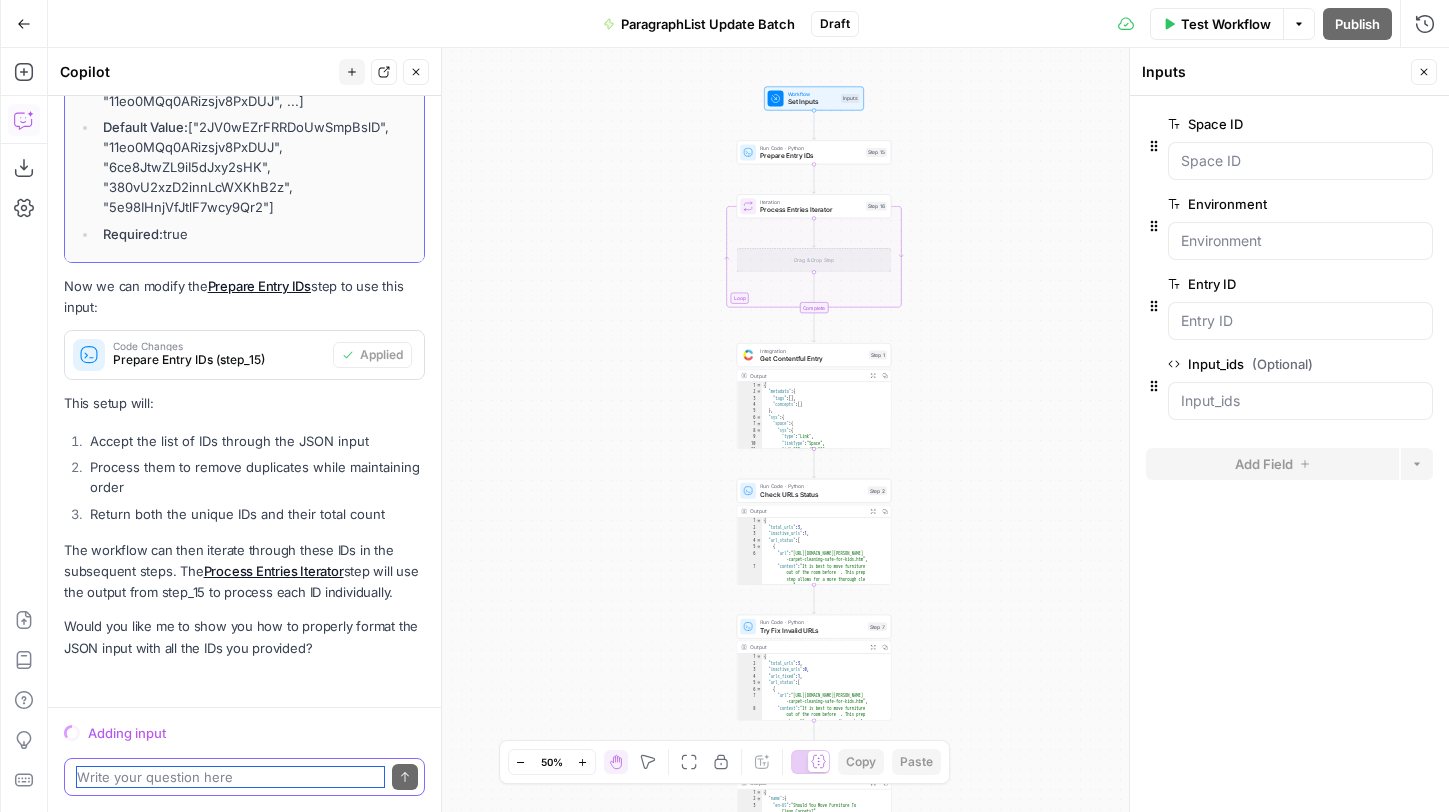 click at bounding box center (230, 777) 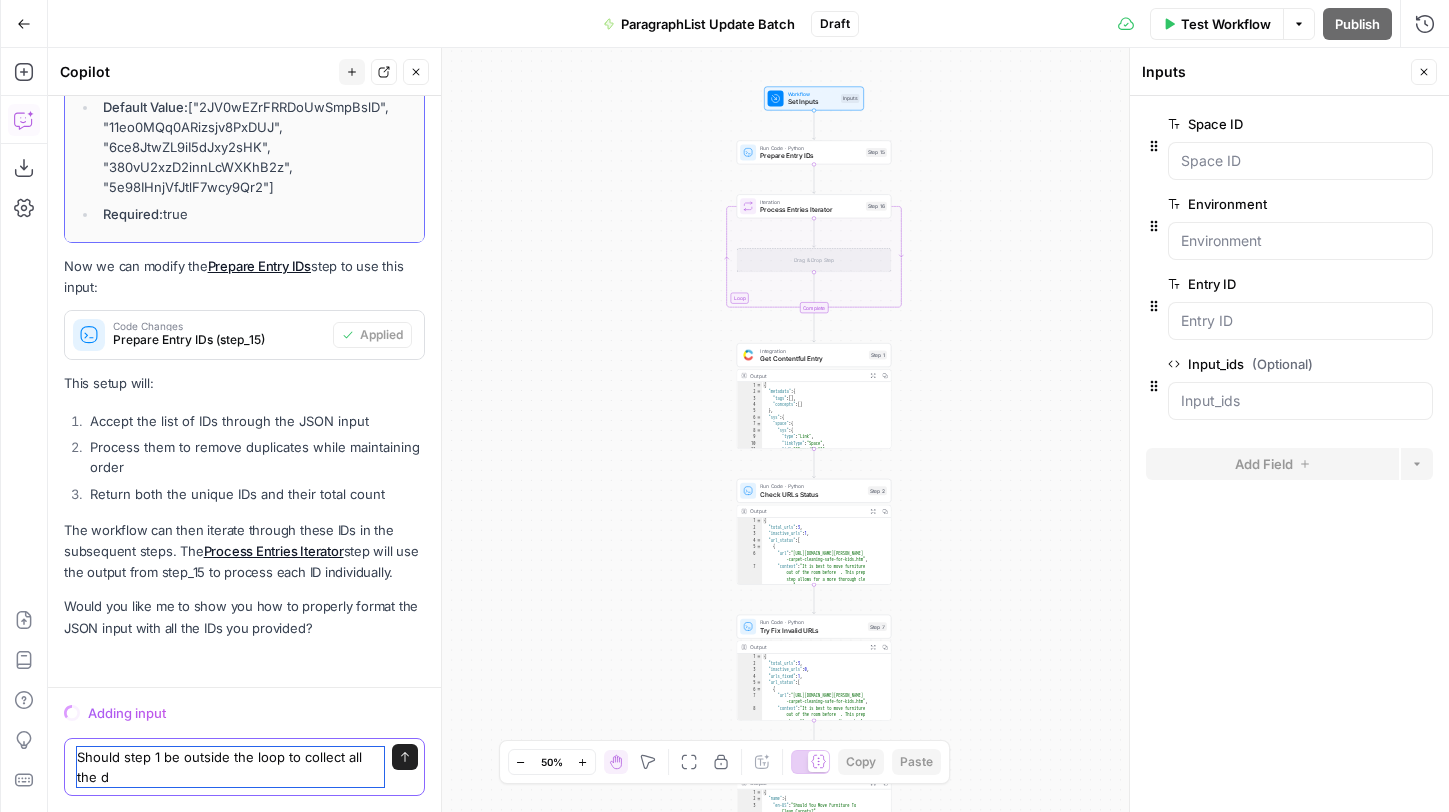scroll, scrollTop: 73799, scrollLeft: 0, axis: vertical 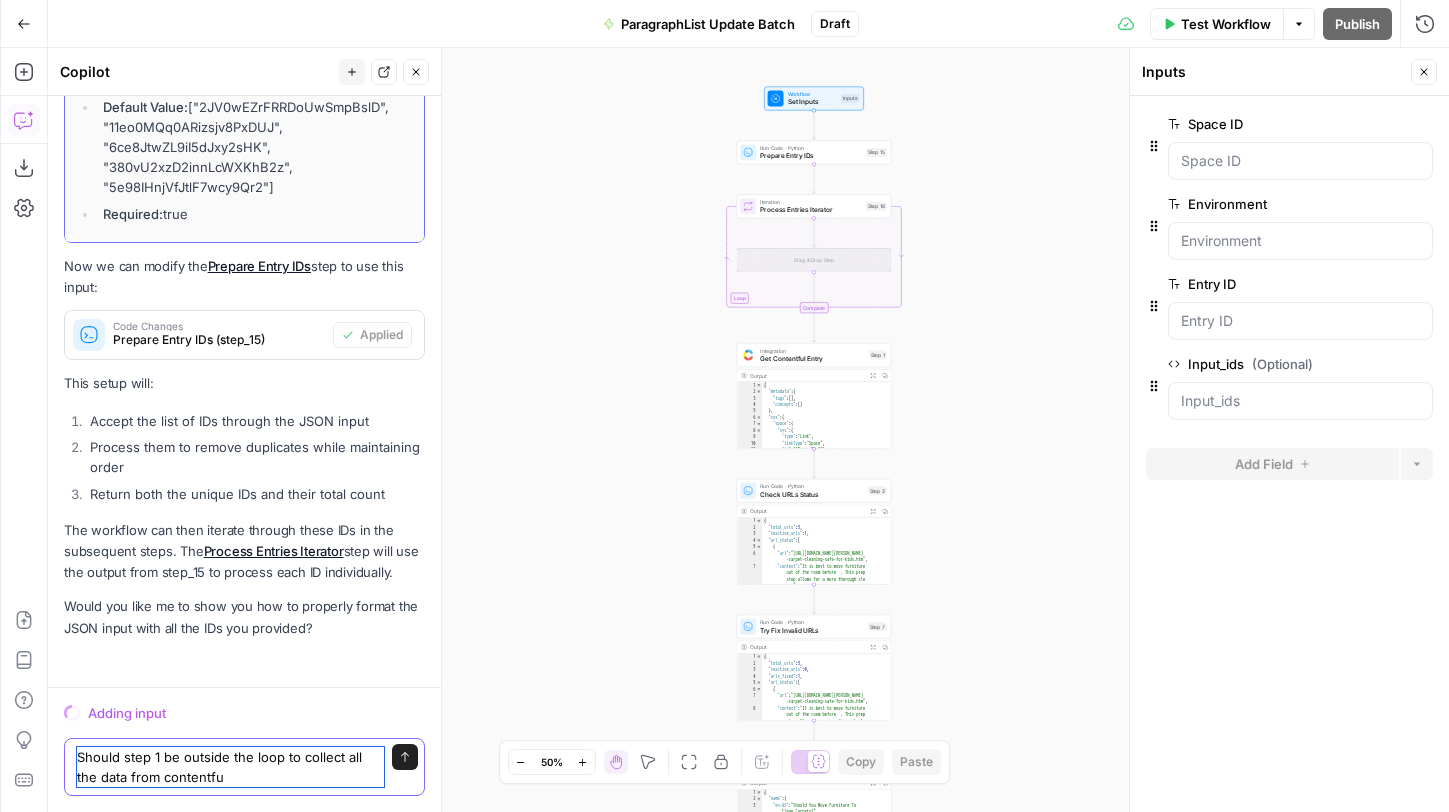 type on "Should step 1 be outside the loop to collect all the data from contentful" 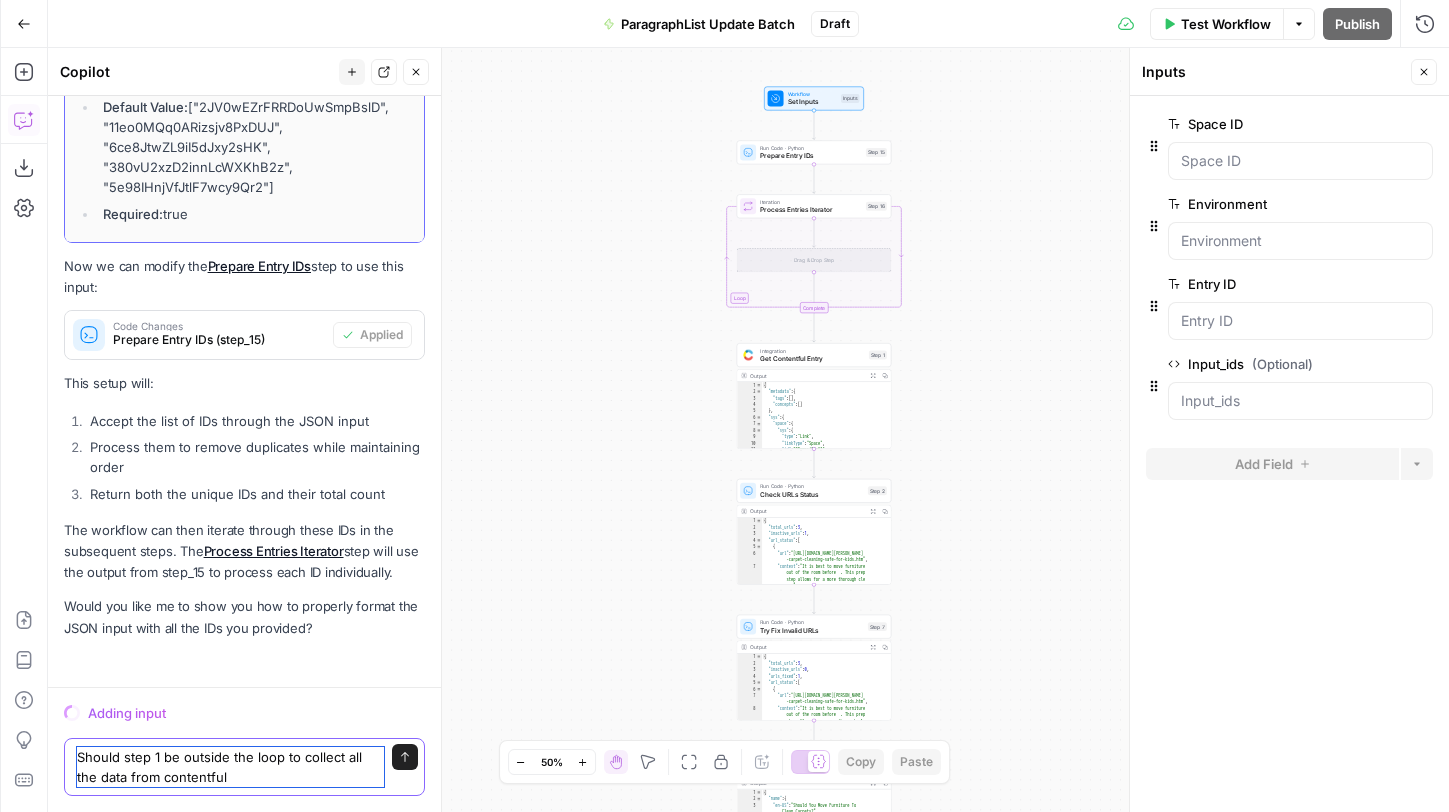 type 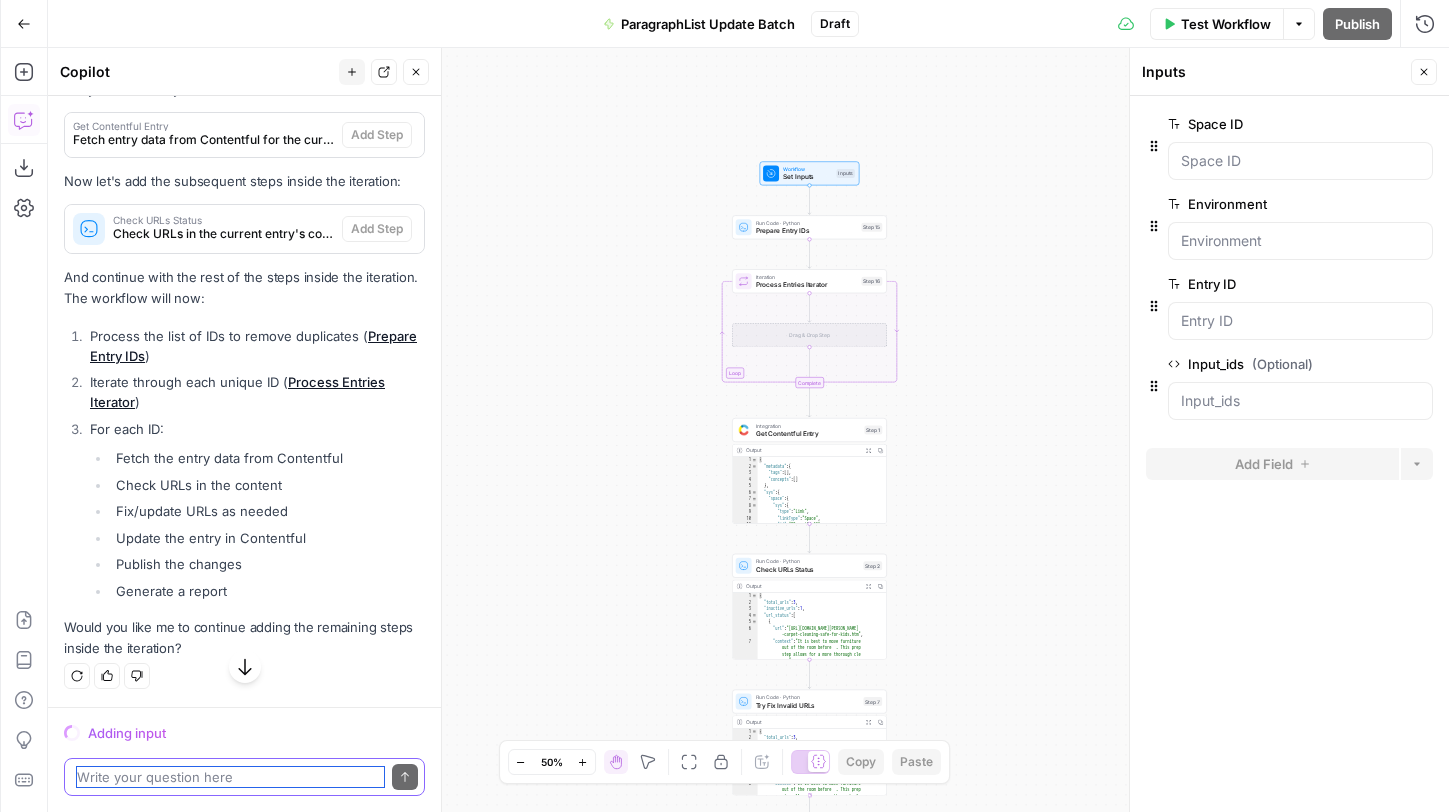 scroll, scrollTop: 74227, scrollLeft: 0, axis: vertical 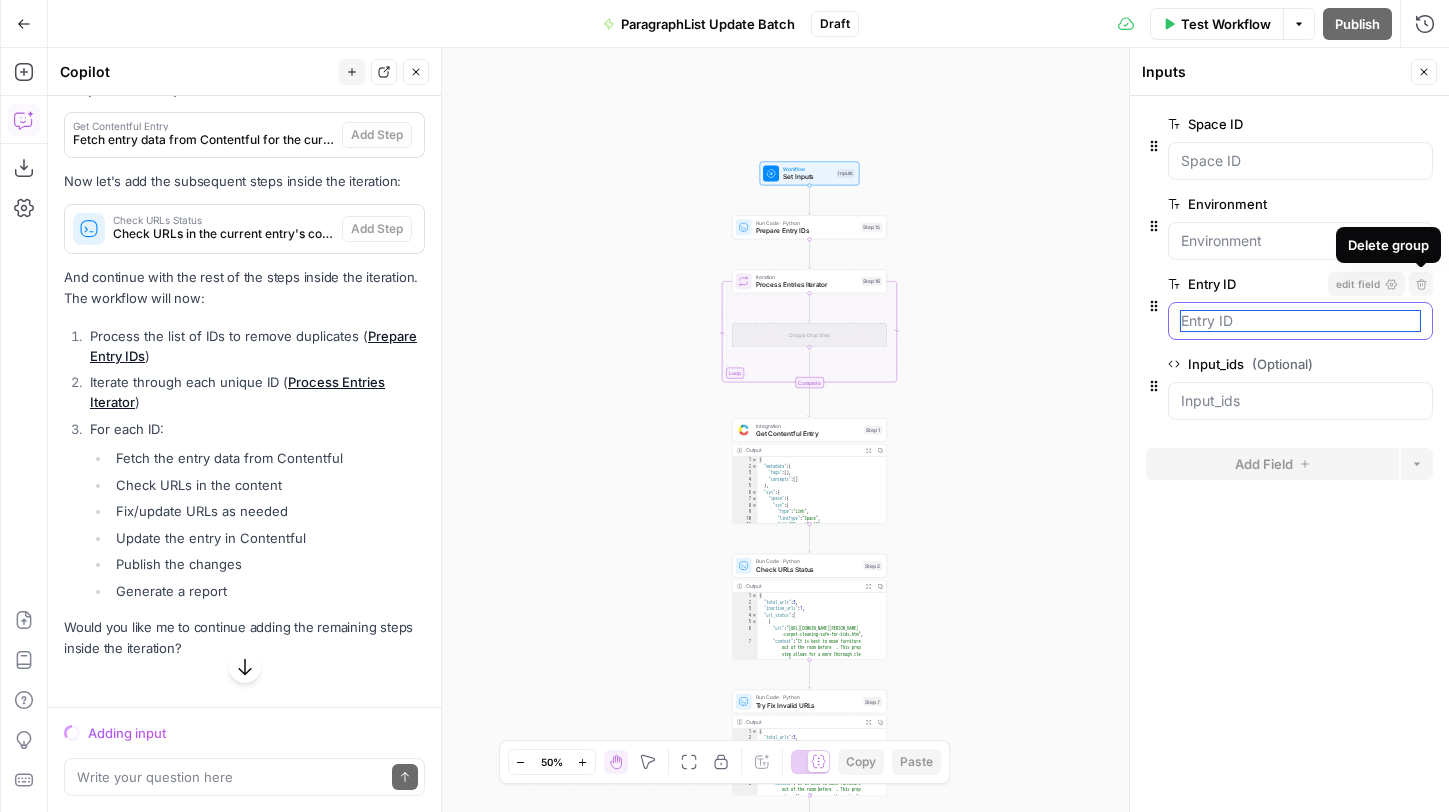 click on "Entry ID" at bounding box center (1300, 321) 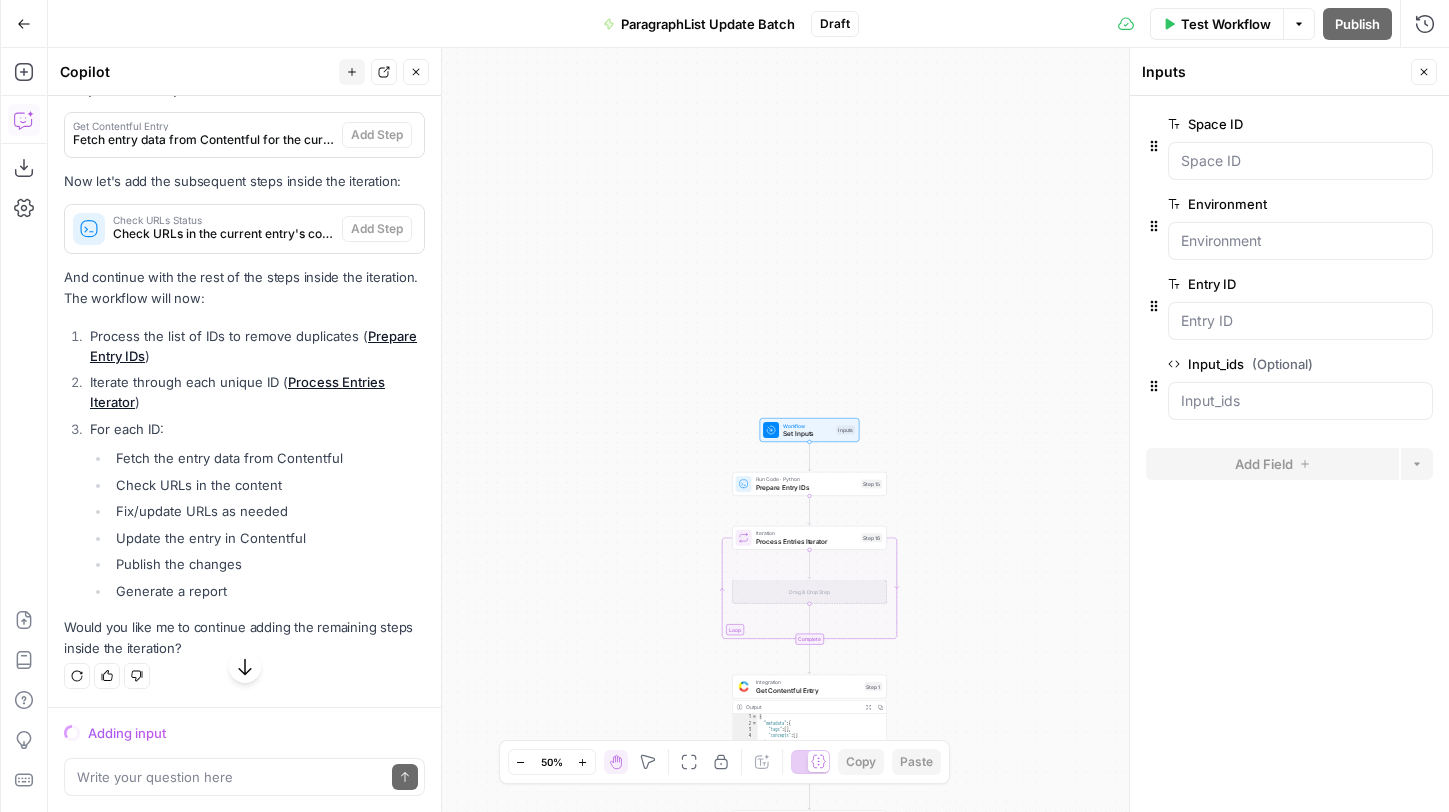 scroll, scrollTop: 74477, scrollLeft: 0, axis: vertical 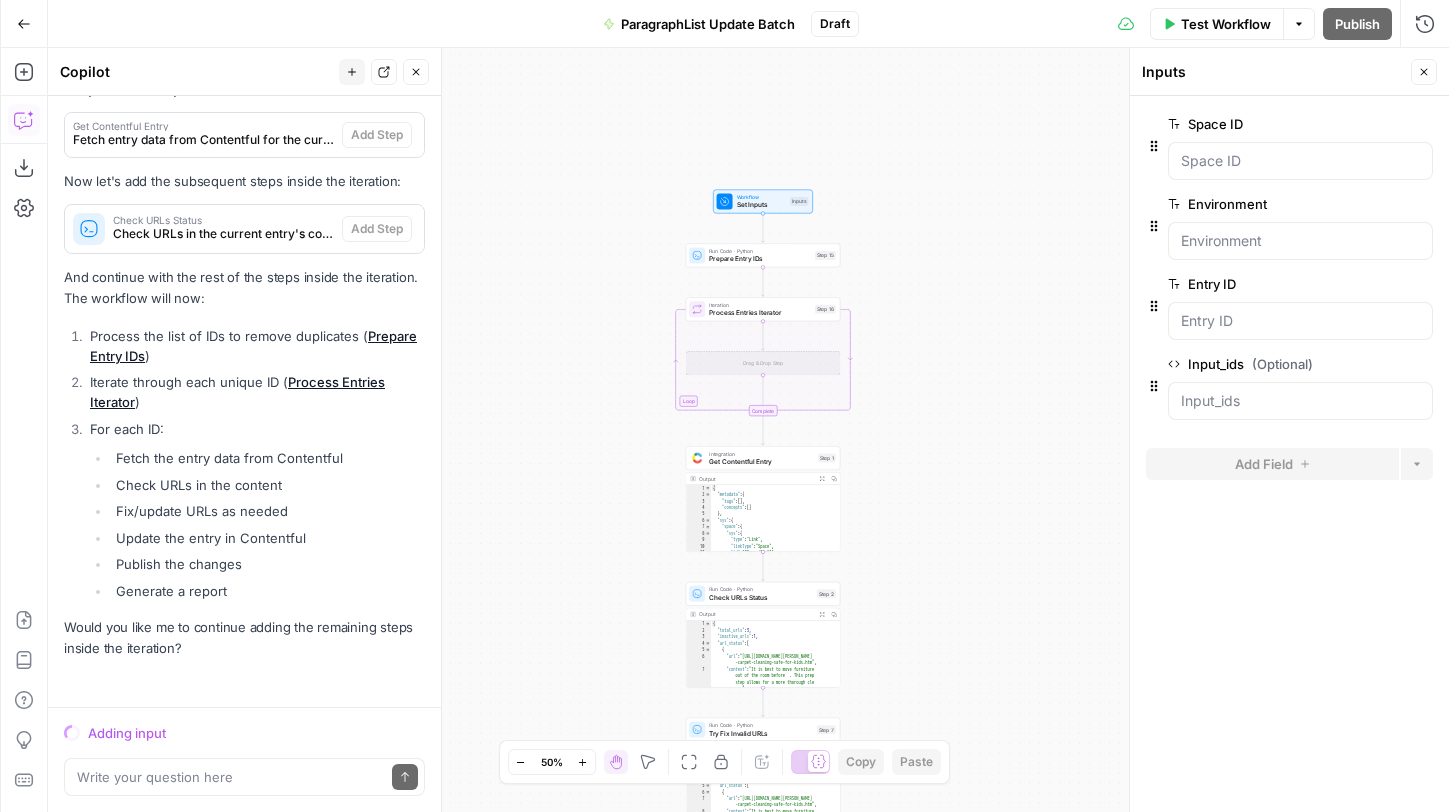 drag, startPoint x: 963, startPoint y: 427, endPoint x: 916, endPoint y: 225, distance: 207.39575 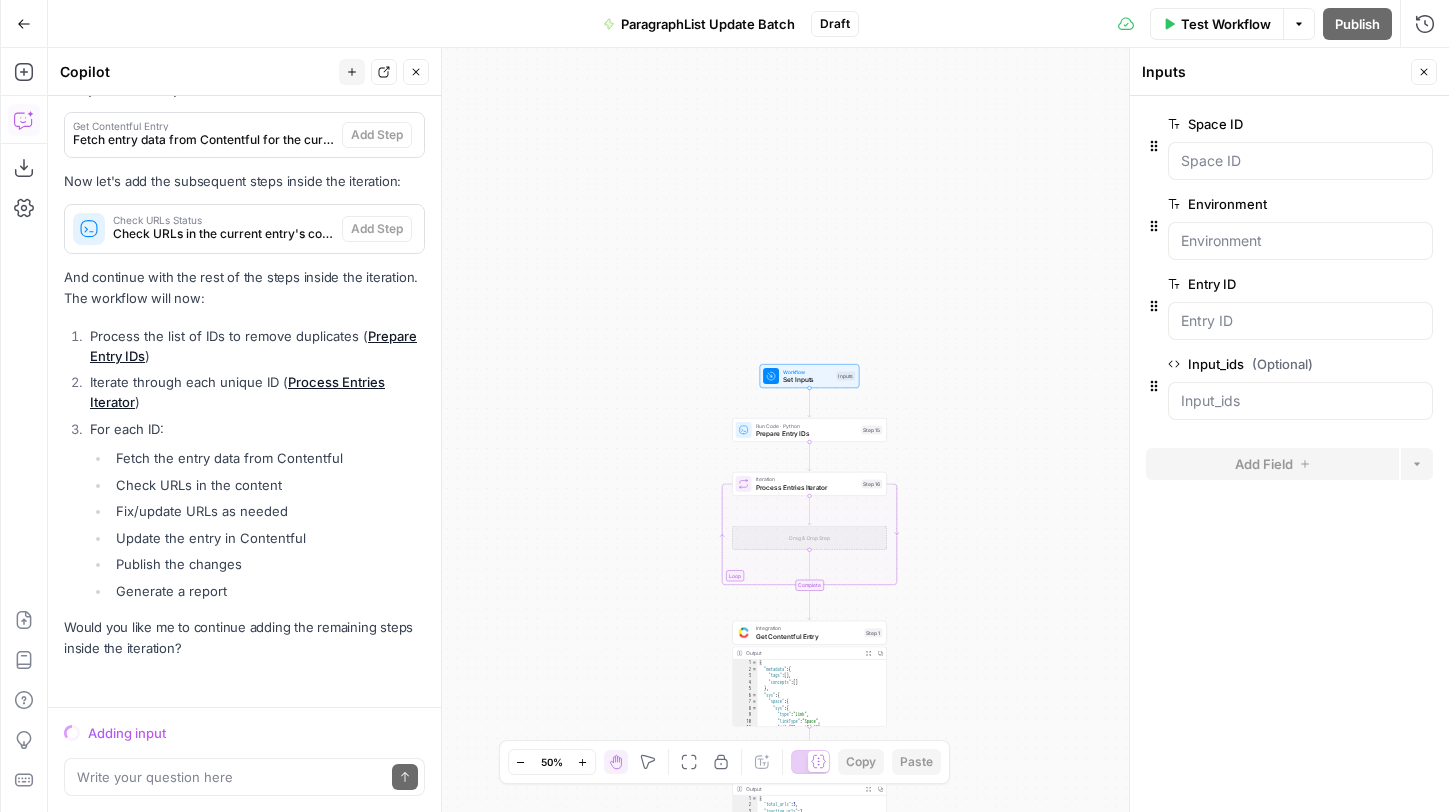 click on "Adding input" at bounding box center (256, 733) 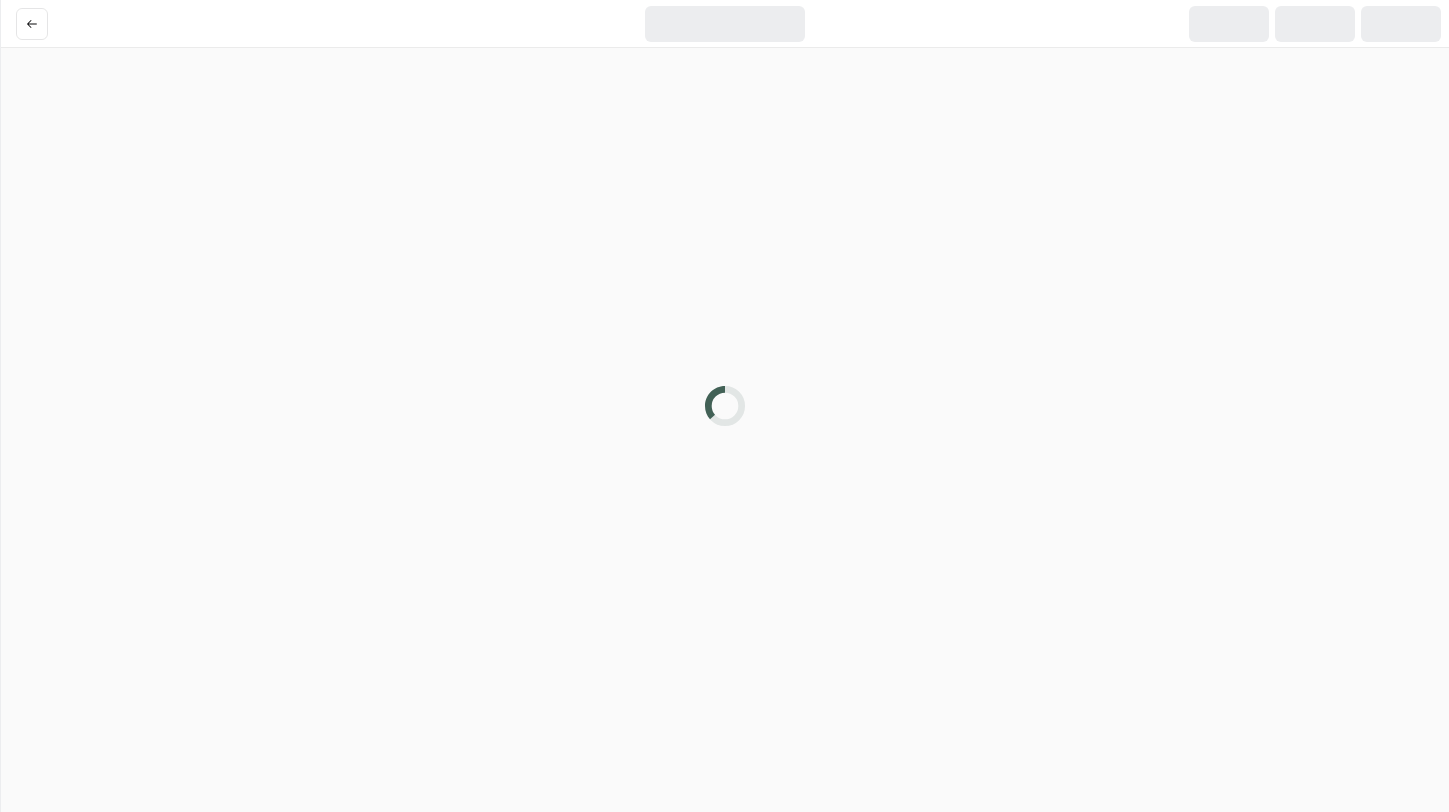 scroll, scrollTop: 0, scrollLeft: 0, axis: both 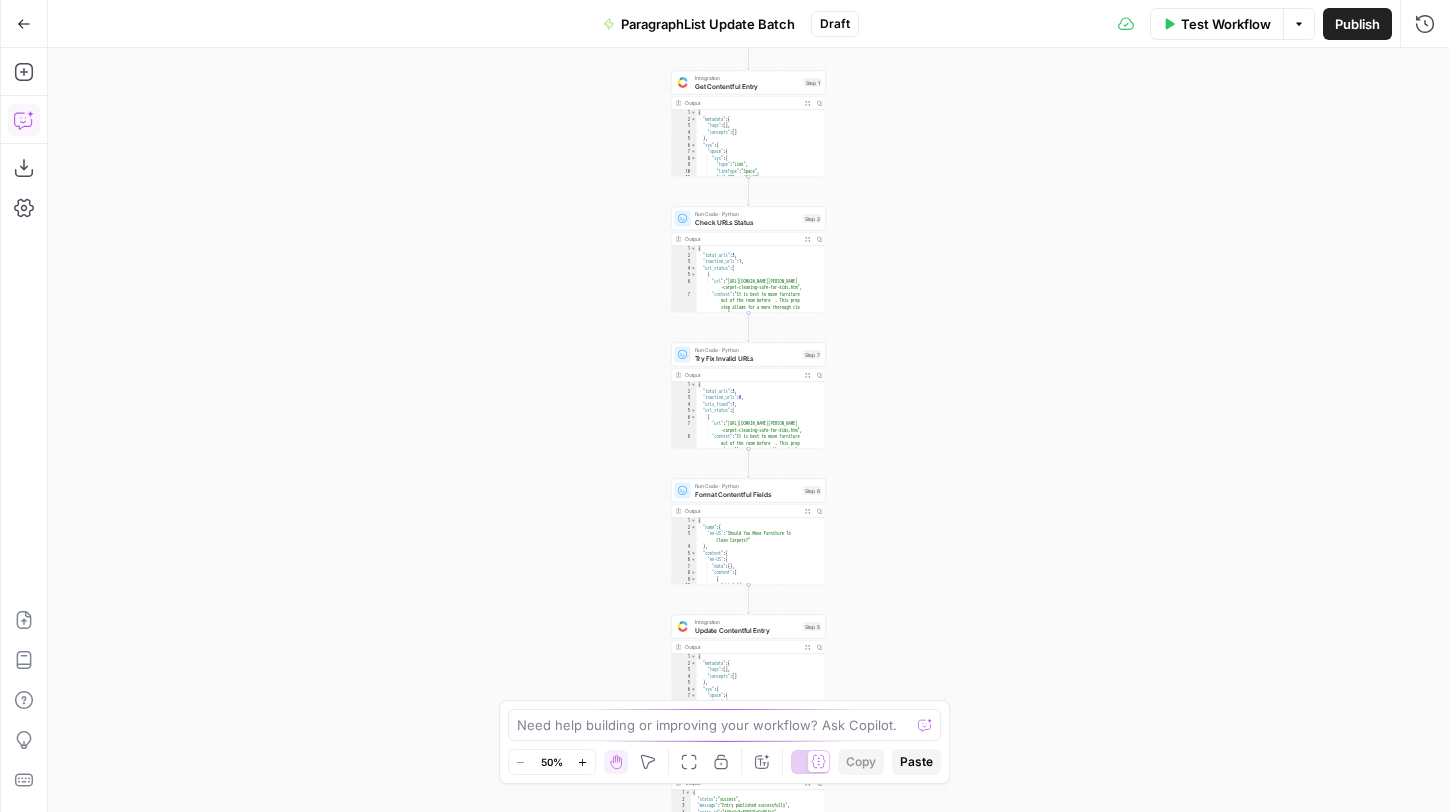 click 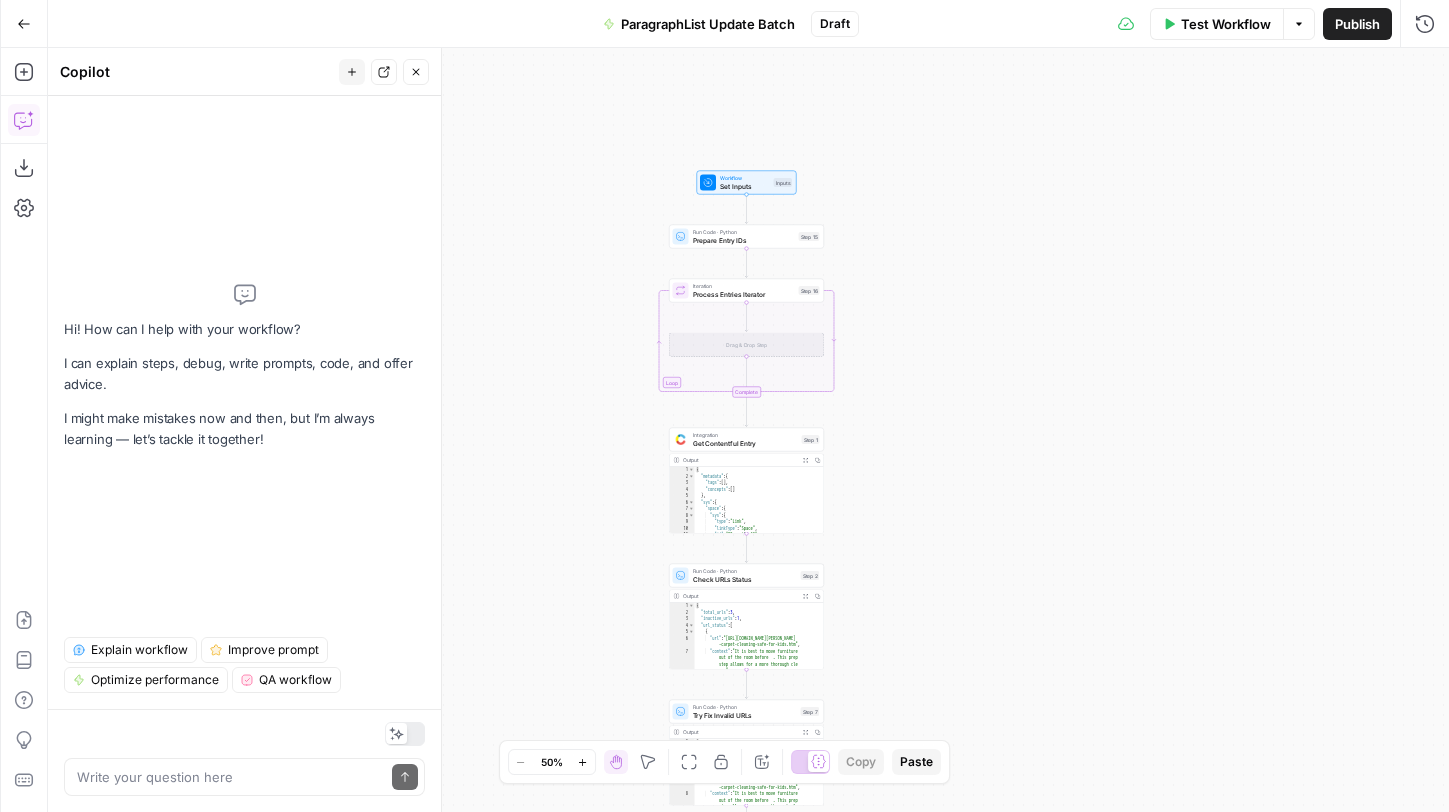 drag, startPoint x: 598, startPoint y: 320, endPoint x: 596, endPoint y: 677, distance: 357.0056 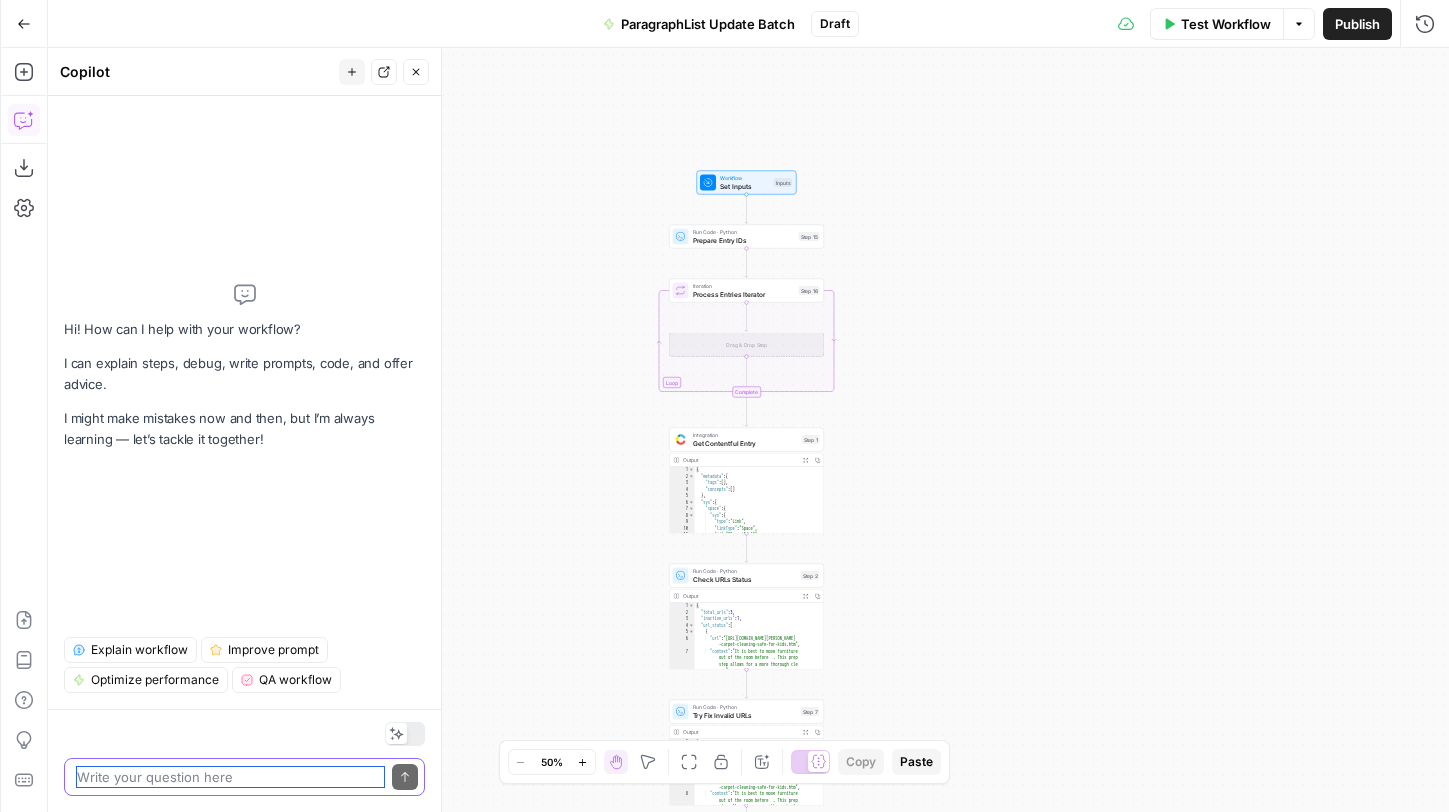 click at bounding box center (230, 777) 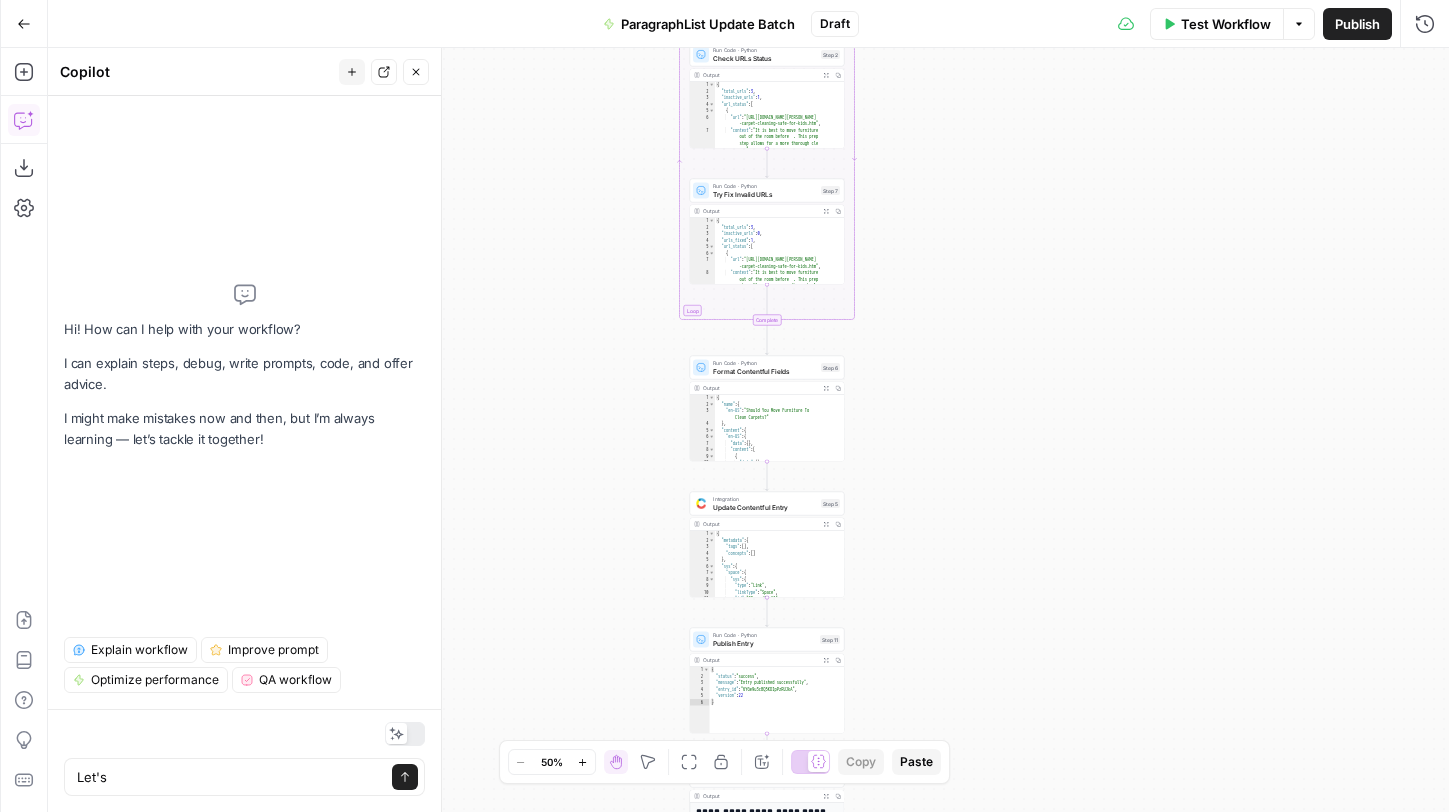 drag, startPoint x: 903, startPoint y: 536, endPoint x: 908, endPoint y: 266, distance: 270.0463 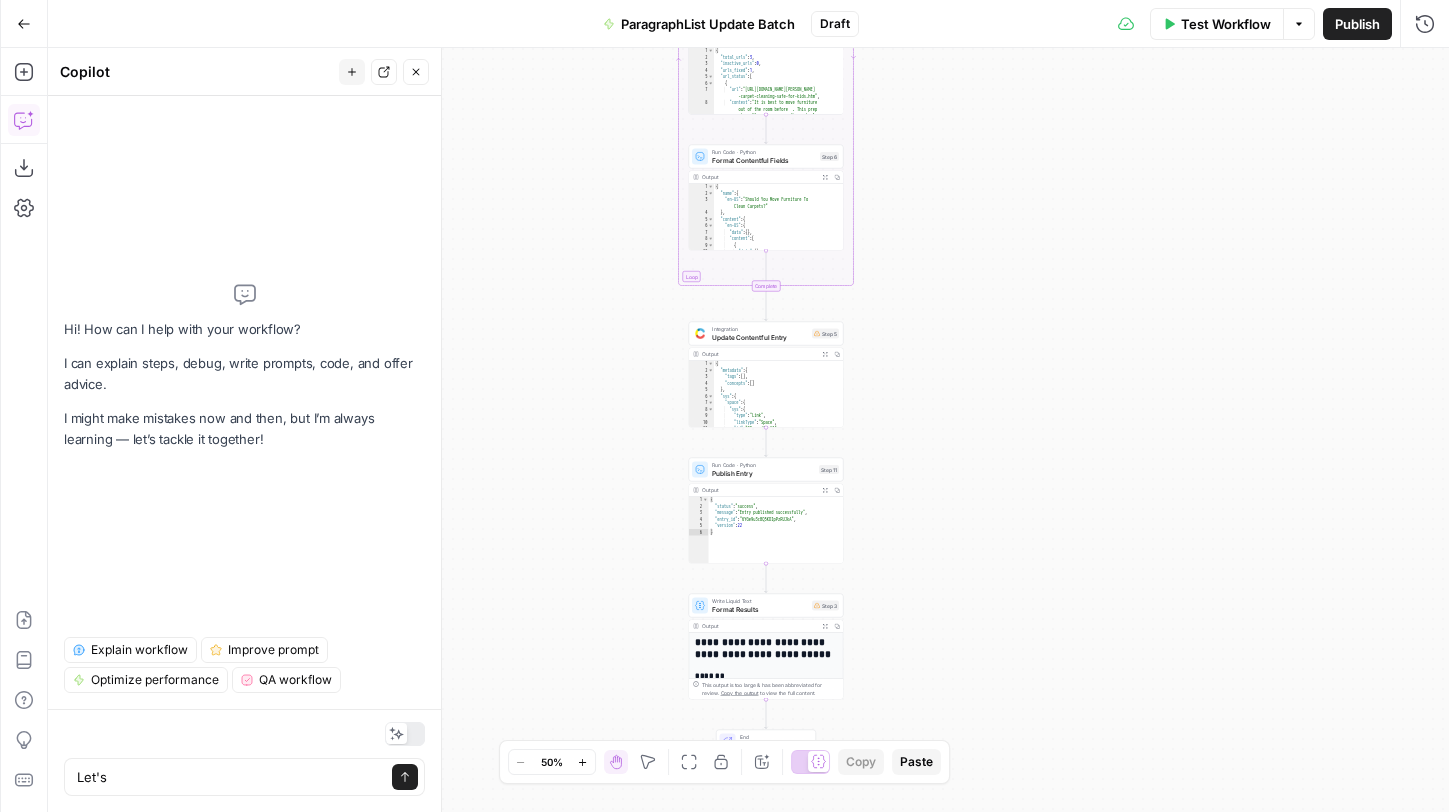 drag, startPoint x: 922, startPoint y: 415, endPoint x: 918, endPoint y: 229, distance: 186.043 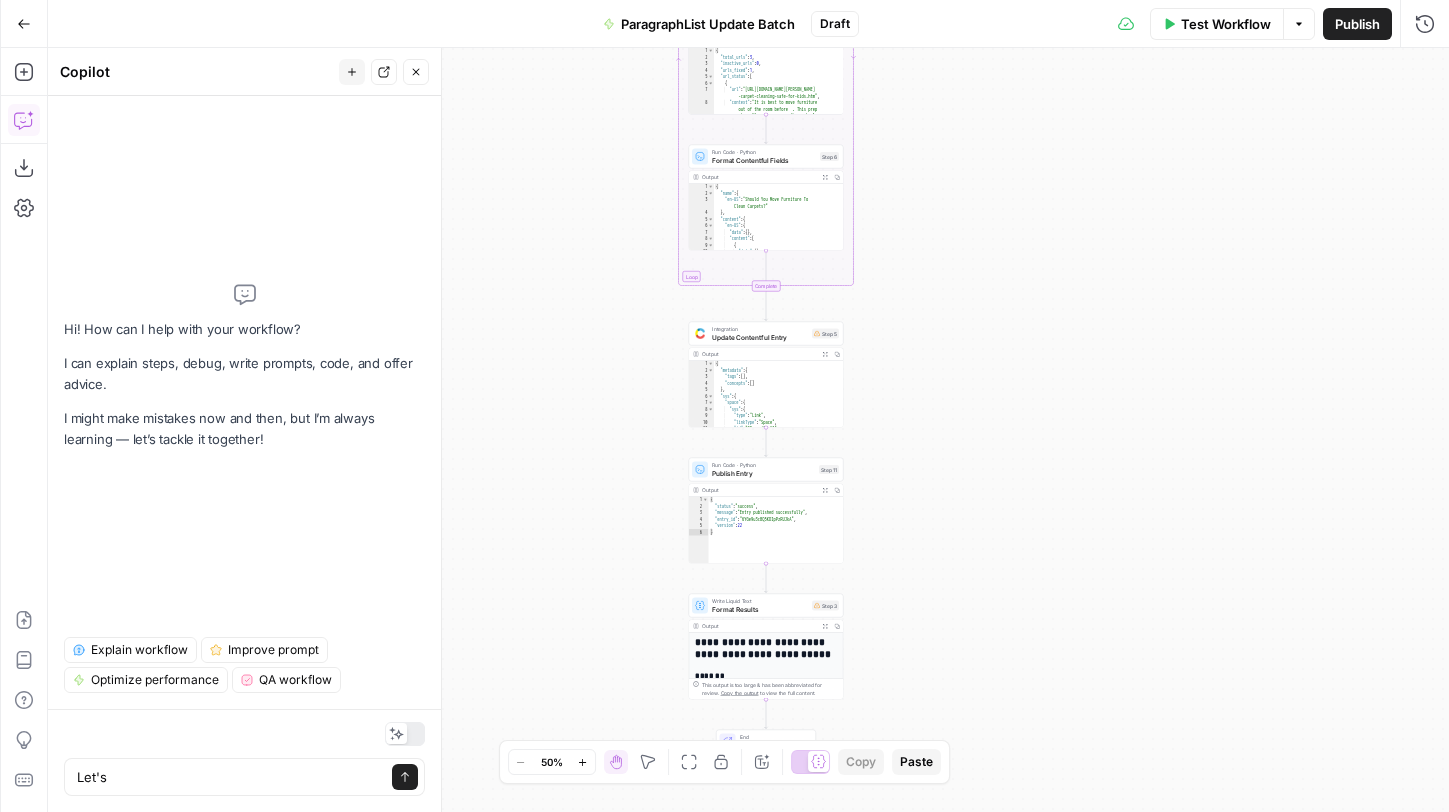 click on "Workflow Set Inputs Inputs Run Code · Python Prepare Entry IDs Step 15 Integration Get Contentful Entry Step 1 Output Expand Output Copy 1 2 3 4 5 6 7 8 9 10 11 12 {    "metadata" :  {      "tags" :  [ ] ,      "concepts" :  [ ]    } ,    "sys" :  {      "space" :  {         "sys" :  {           "type" :  "Link" ,           "linkType" :  "Space" ,           "id" :  "99nmeci0fx61"         }     XXXXXXXXXXXXXXXXXXXXXXXXXXXXXXXXXXXXXXXXXXXXXXXXXXXXXXXXXXXXXXXXXXXXXXXXXXXXXXXXXXXXXXXXXXXXXXXXXXXXXXXXXXXXXXXXXXXXXXXXXXXXXXXXXXXXXXXXXXXXXXXXXXXXXXXXXXXXXXXXXXXXXXXXXXXXXXXXXXXXXXXXXXXXXXXXXXXXXXXXXXXXXXXXXXXXXXXXXXXXXXXXXXXXXXXXXXXXXXXXXXXXXXXXXXXXXXXXXXXXXXXXXXXXXXXXXXXXXXXXXXXXXXXXXXXXXXXXXXXXXXXXXXXXXXXXXXXXXXXXXXXXXXXXXXXXXXXXXXXXXXXXXXXXXXXXXXXXXXXXXXXXXXXXXXXXXXXXXXXXXXXXXXXXXXXXXXXXXXXXXXXXXXXXXXXXXXXXXXXXXXXXXXXXXXXXXXXXXXXXXXXXXXXXXXXXXXXXXXXXXXXXXXXXXXXXXXXXXXXXXXXXXXXXXXXXXXXXXXXXXXXXXXXXXXXX Loop Iteration Process Entries Iterator Step 16 Run Code · Python Check URLs Status Step 2 Output Copy 1 2 3 4" at bounding box center (748, 430) 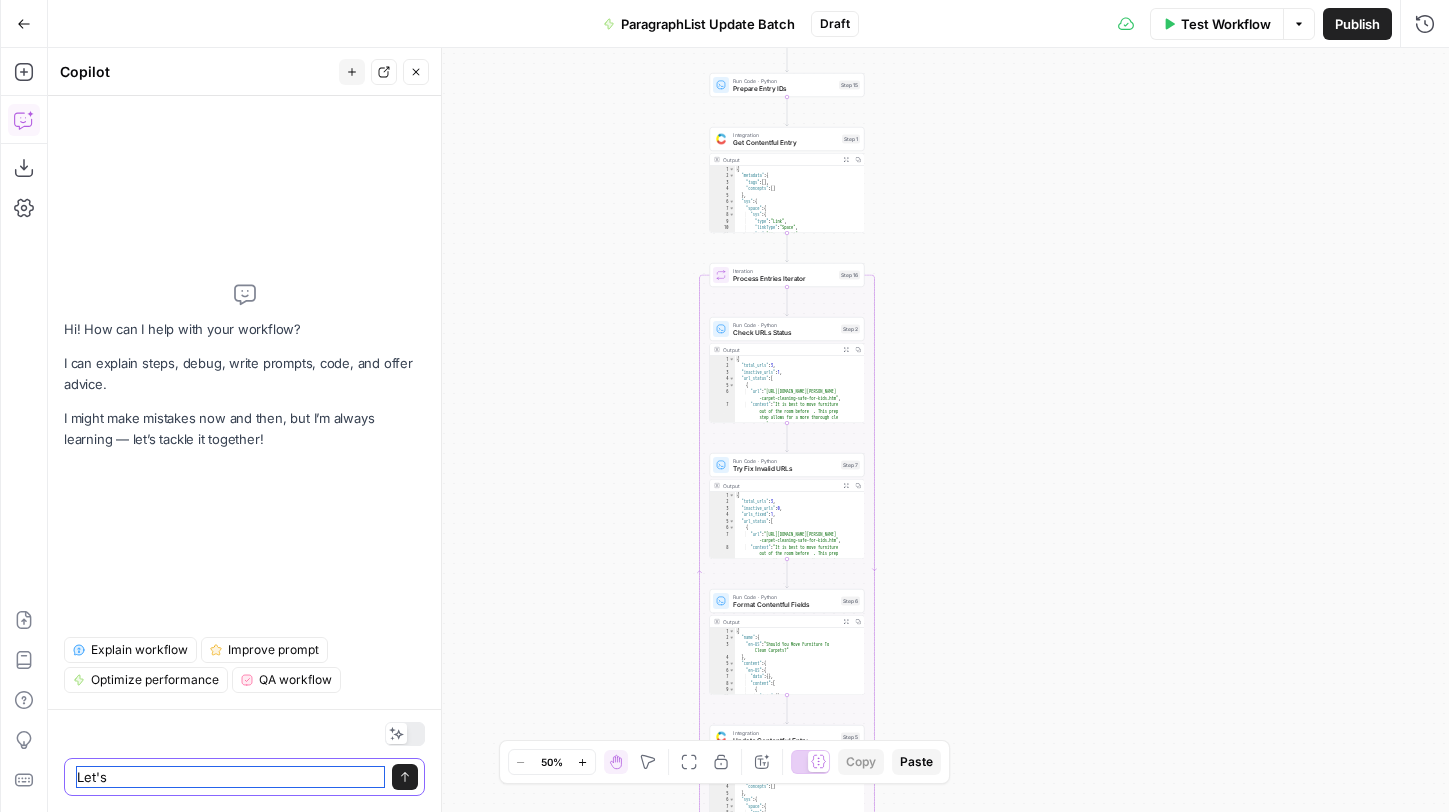 drag, startPoint x: 146, startPoint y: 776, endPoint x: 65, endPoint y: 776, distance: 81 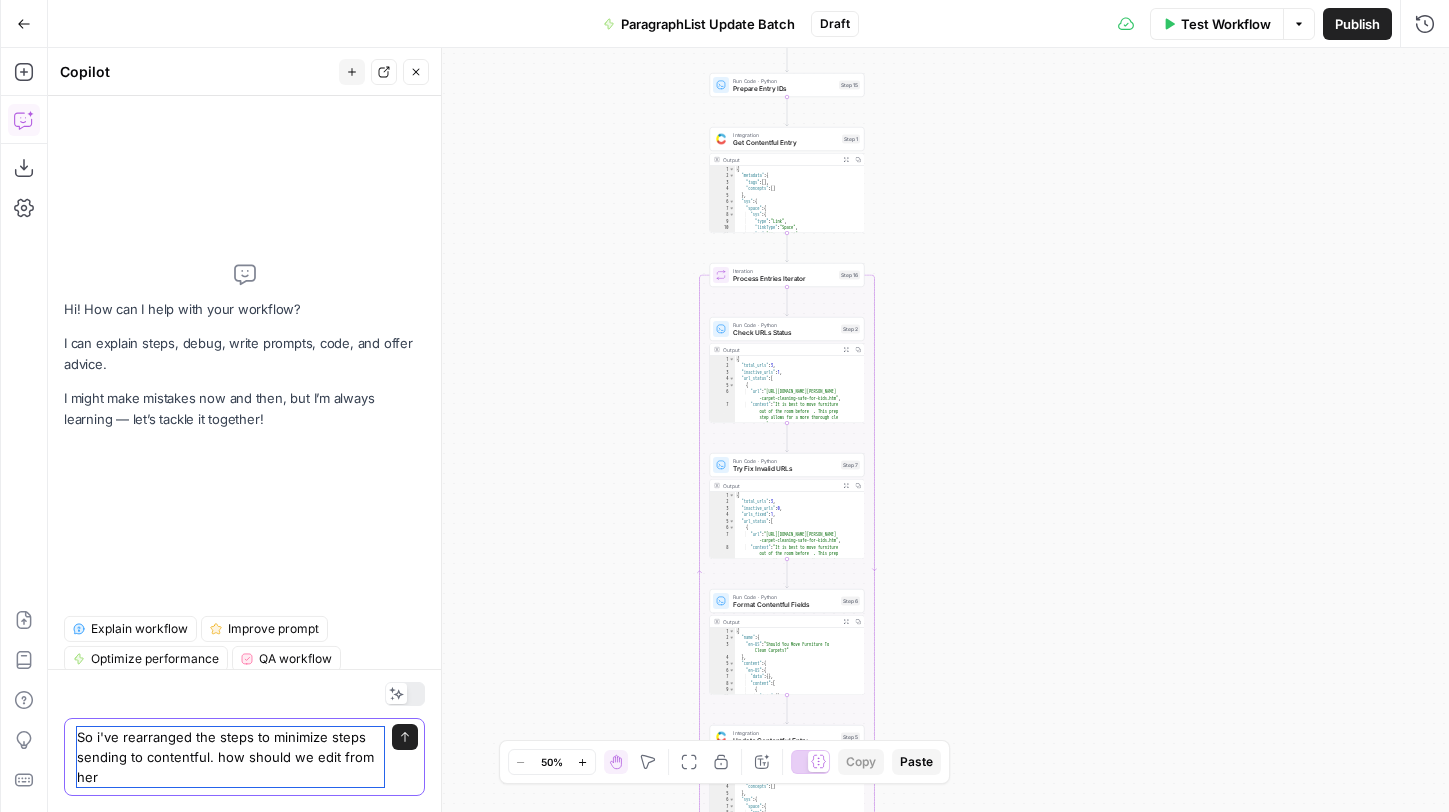 type on "So i've rearranged the steps to minimize steps sending to contentful. how should we edit from here" 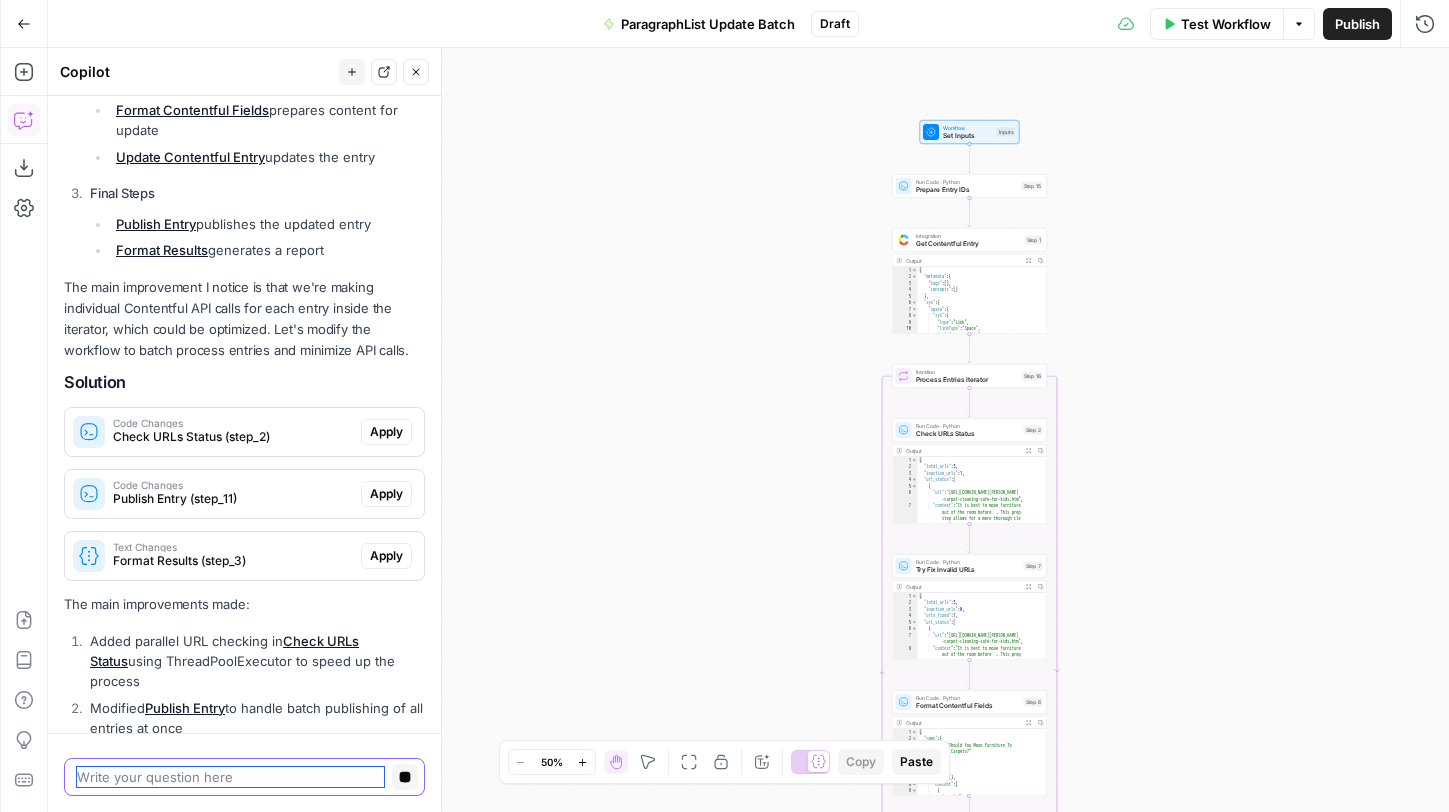 scroll, scrollTop: 537, scrollLeft: 0, axis: vertical 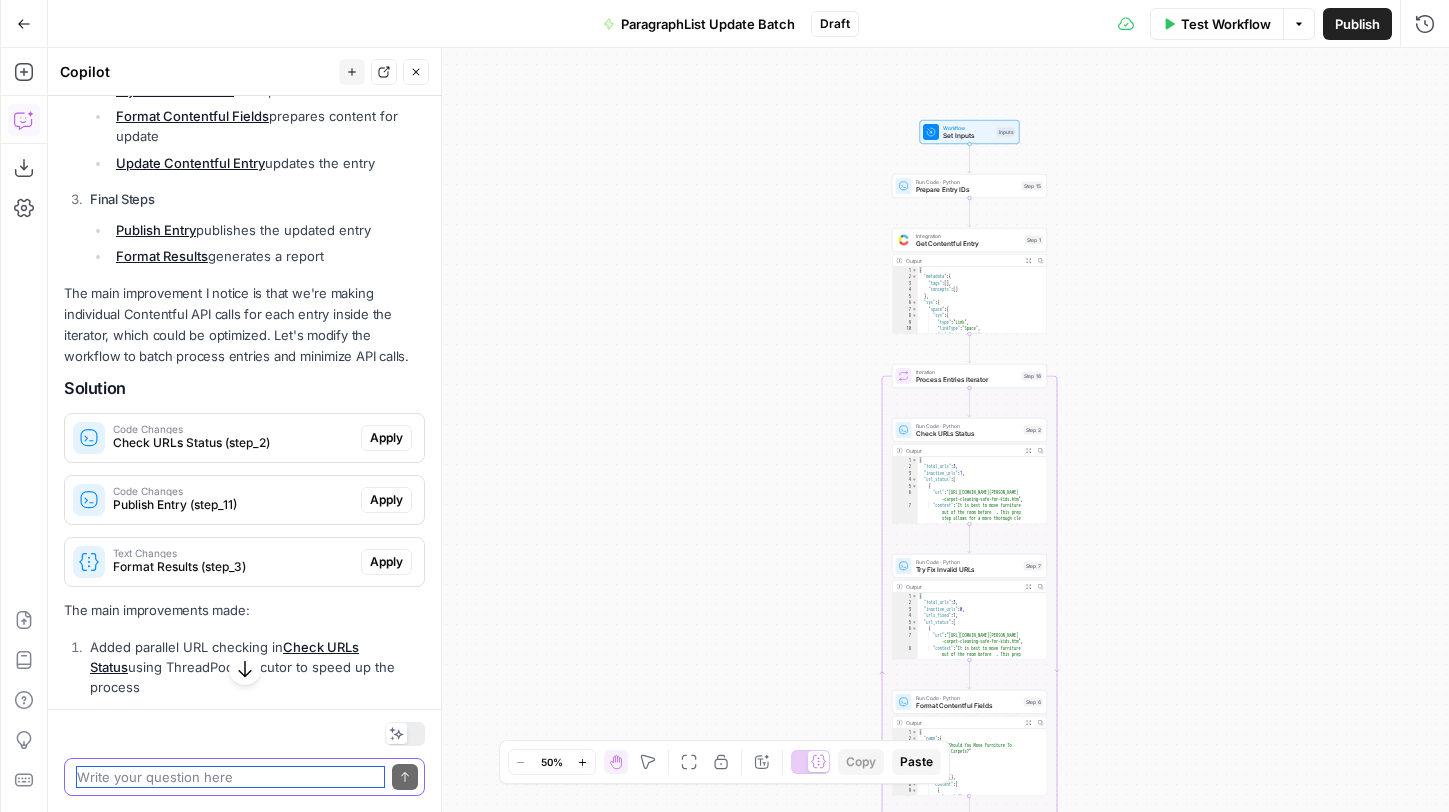 type 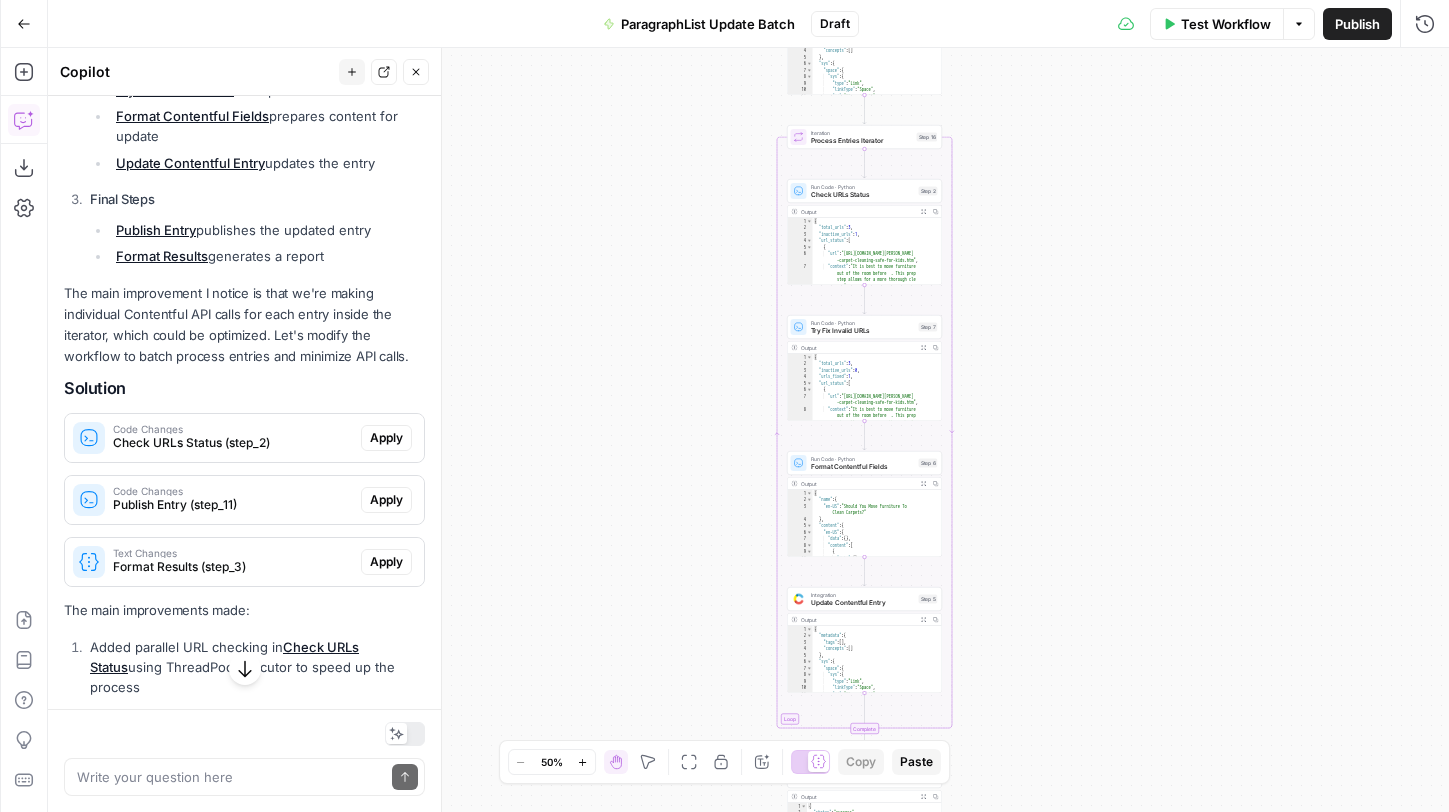 drag, startPoint x: 771, startPoint y: 499, endPoint x: 666, endPoint y: 261, distance: 260.13266 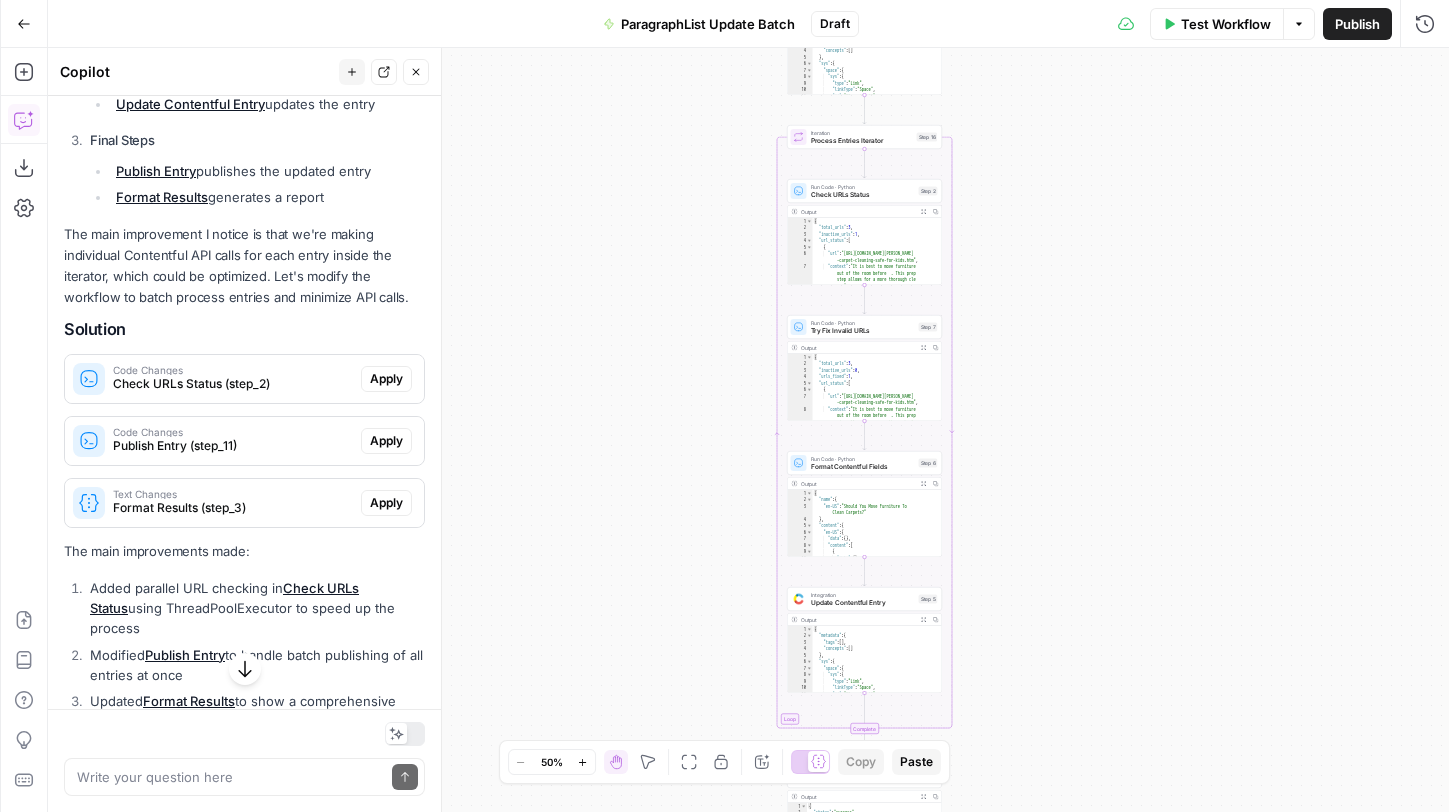 scroll, scrollTop: 606, scrollLeft: 0, axis: vertical 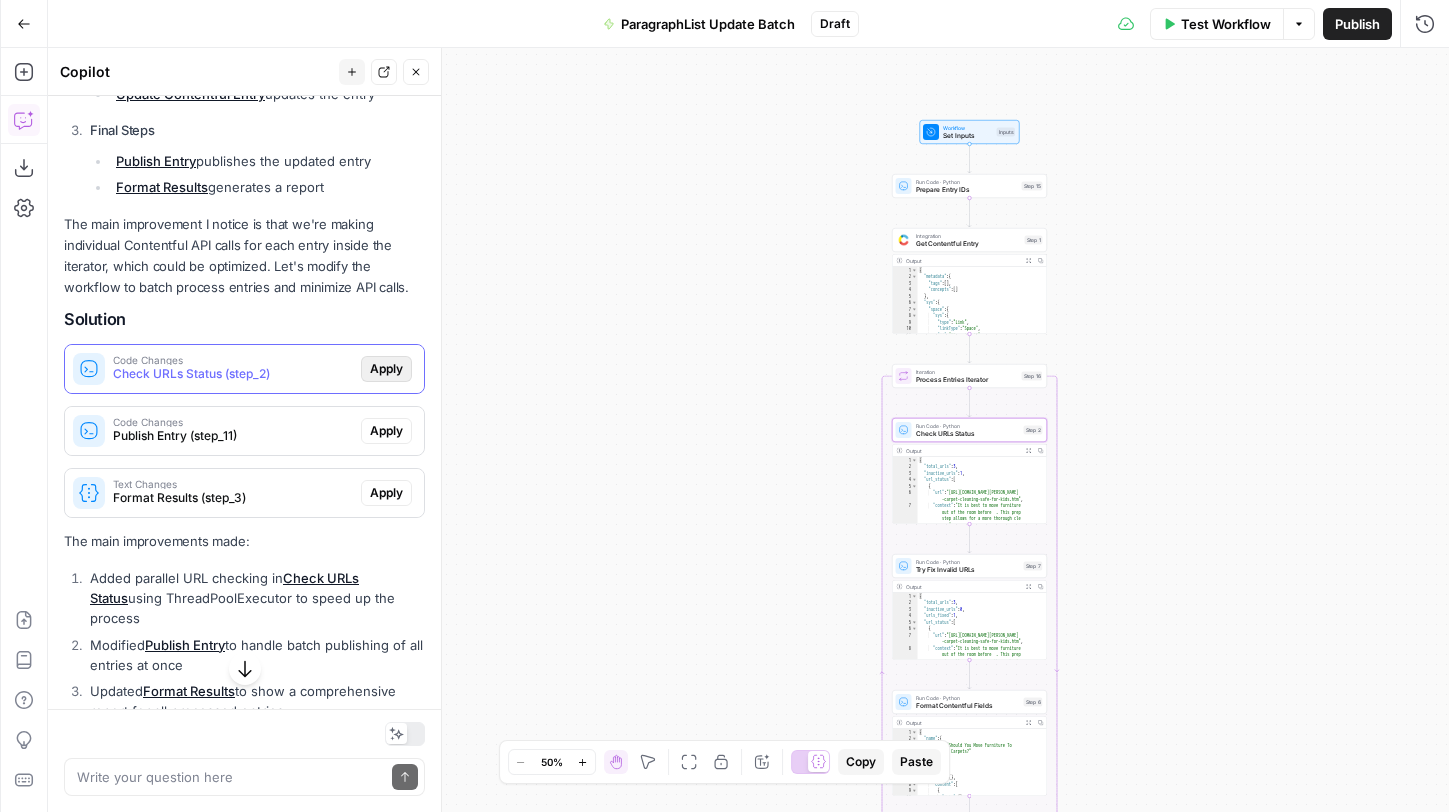 click on "Apply" at bounding box center [386, 369] 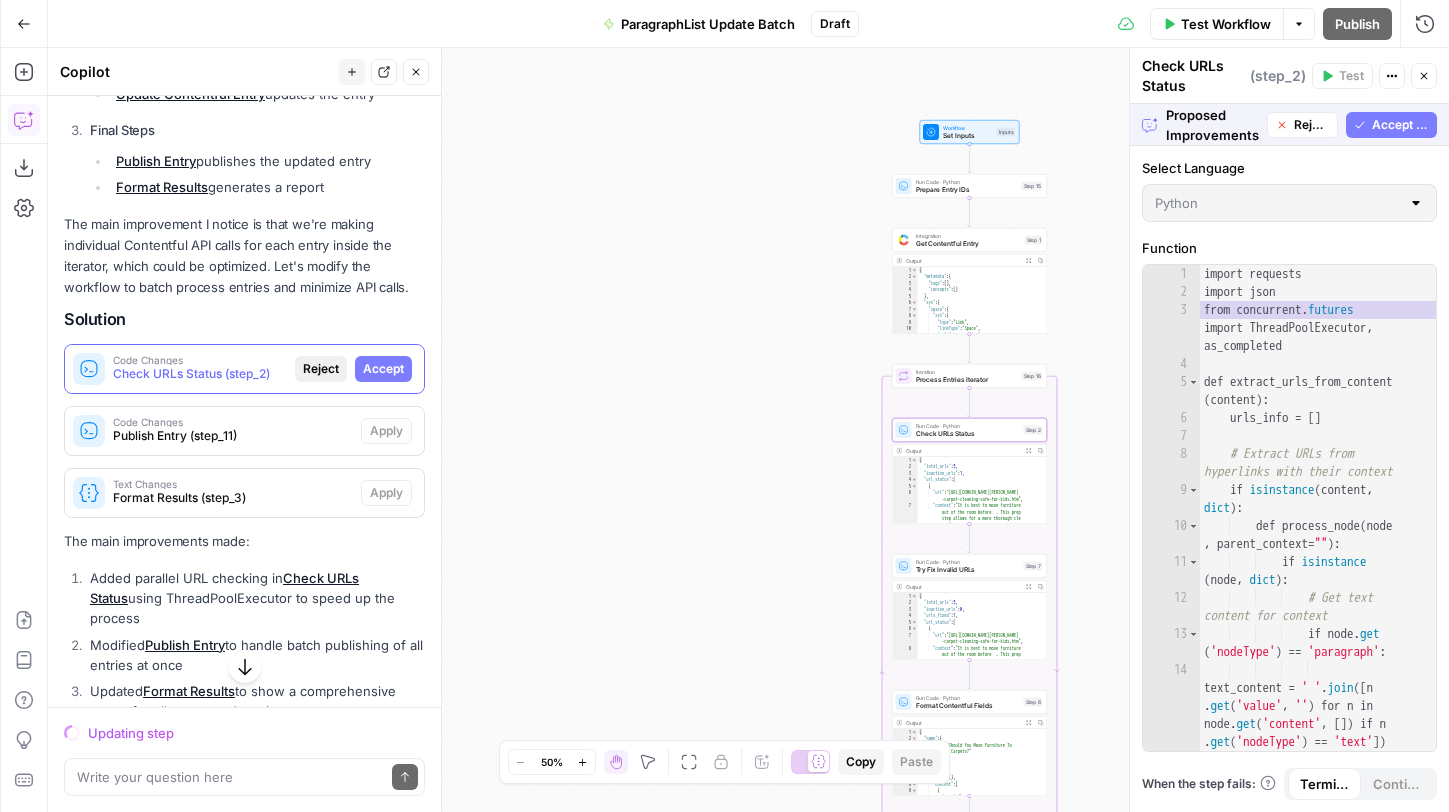 click on "Accept" at bounding box center [383, 369] 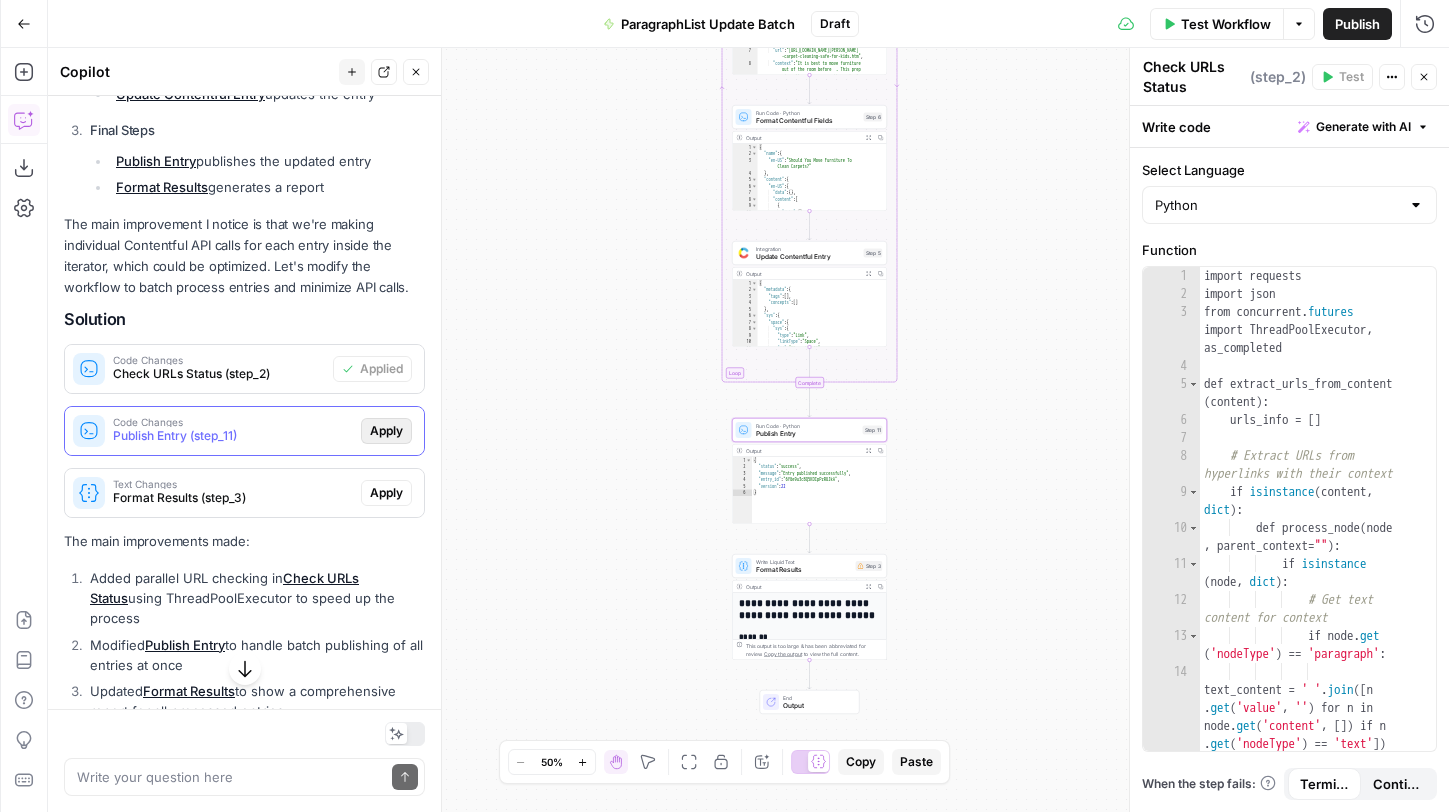 click on "Apply" at bounding box center [386, 431] 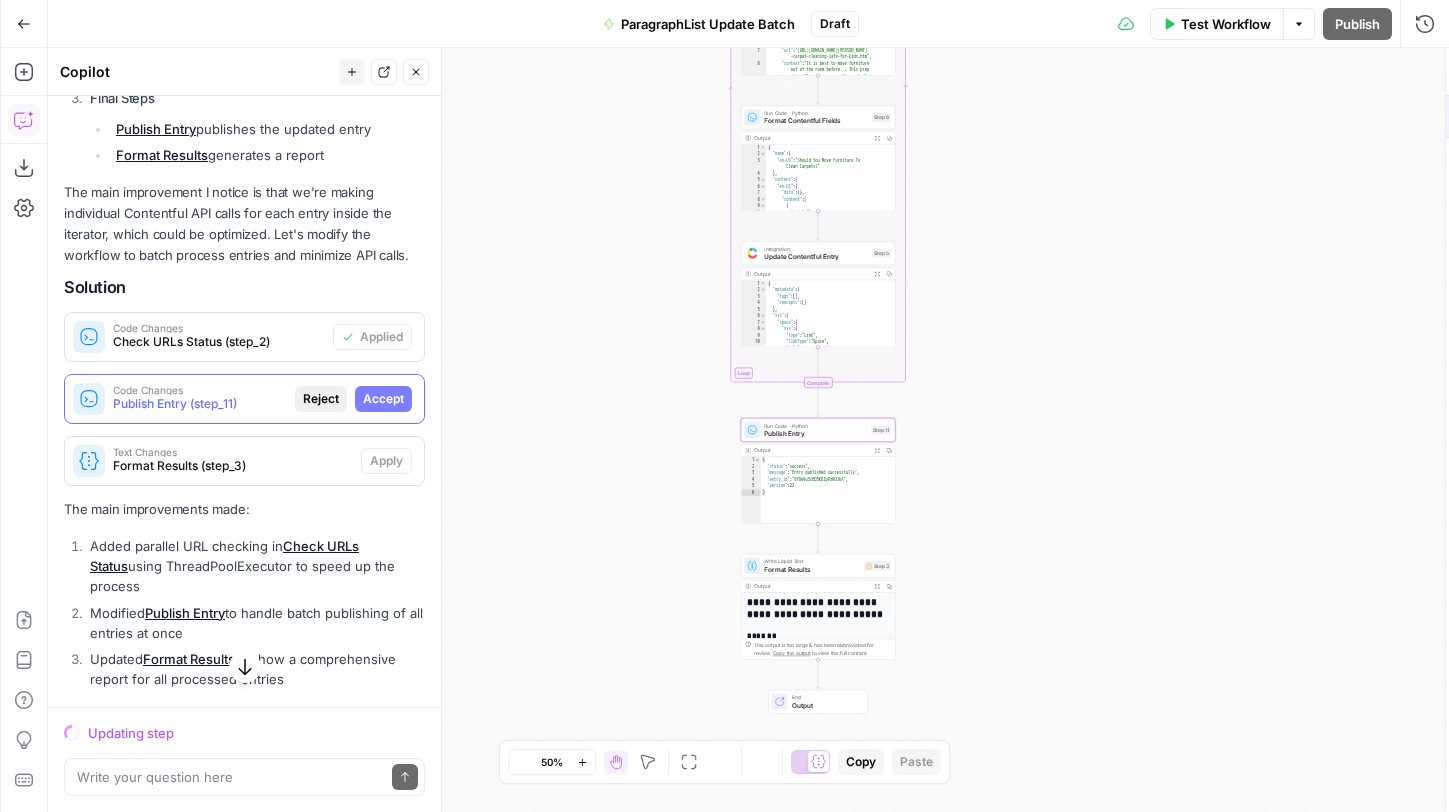scroll, scrollTop: 606, scrollLeft: 0, axis: vertical 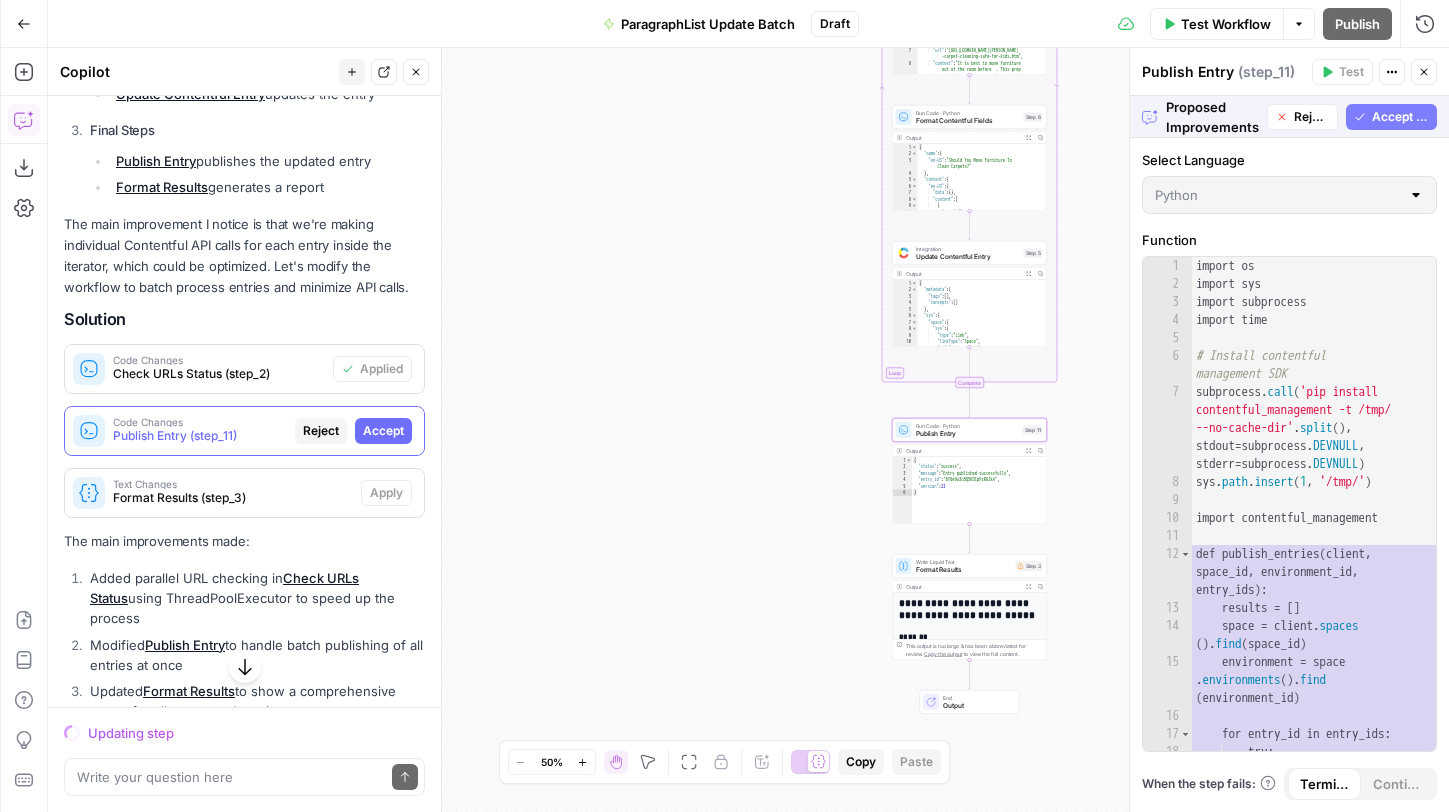 click on "Accept" at bounding box center [383, 431] 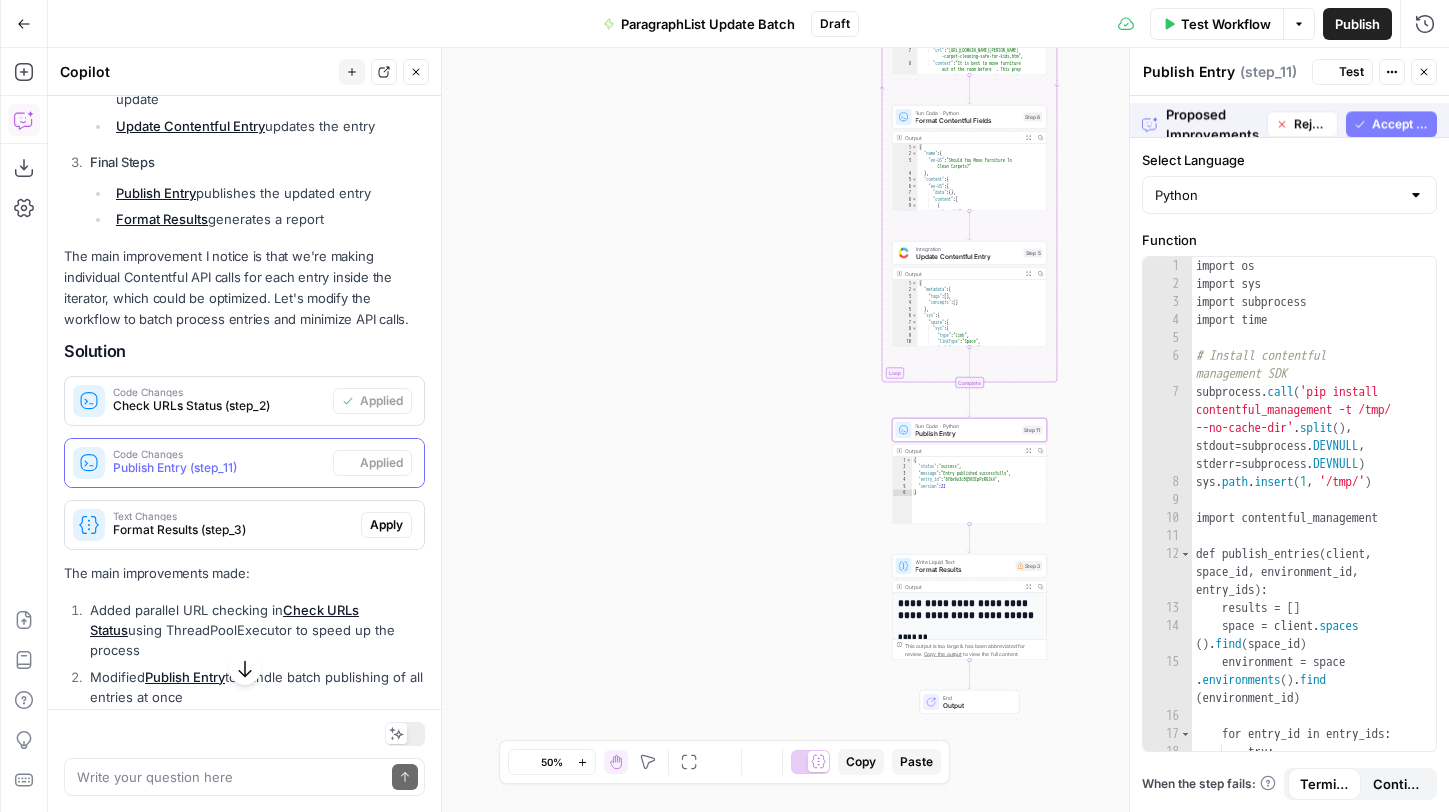 scroll, scrollTop: 638, scrollLeft: 0, axis: vertical 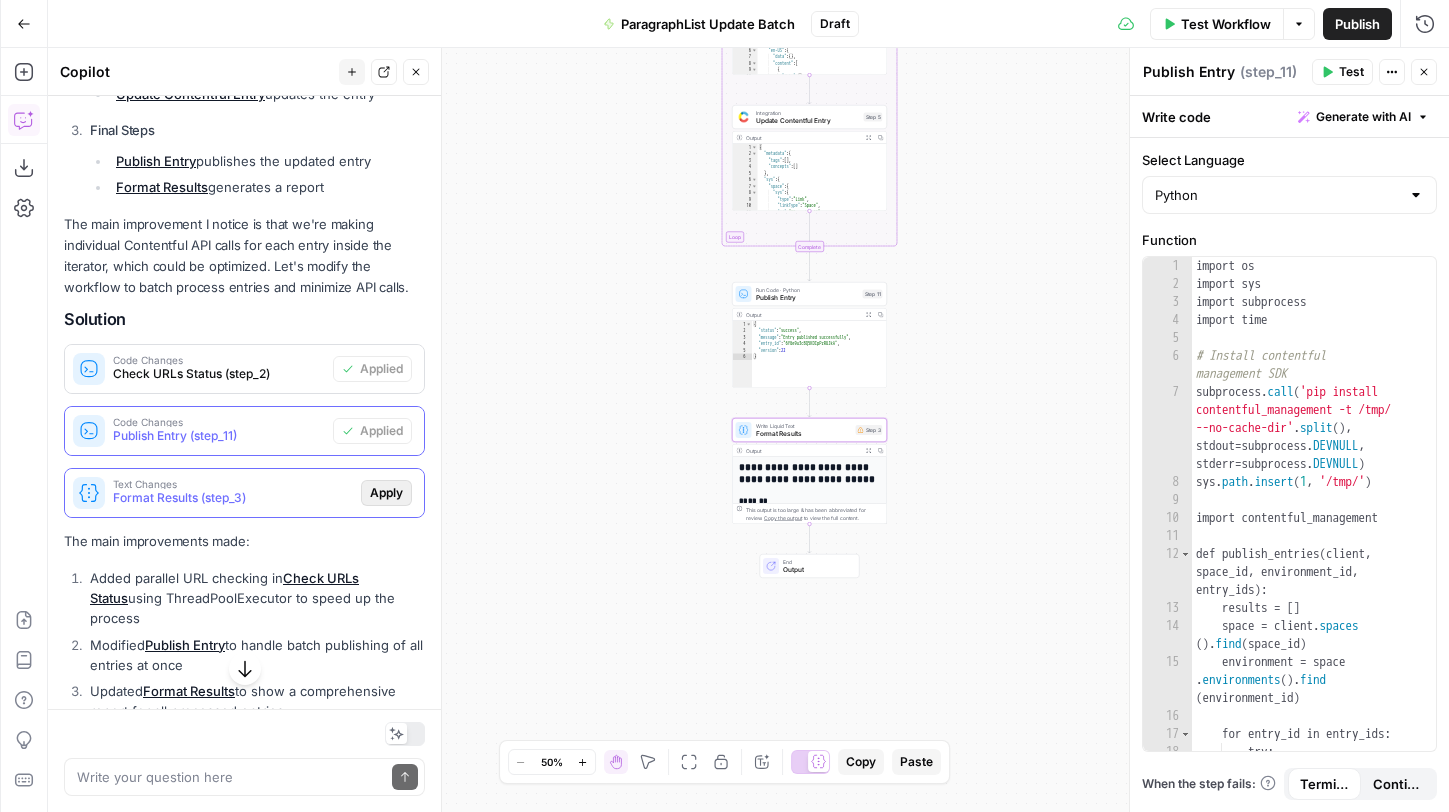 click on "Apply" at bounding box center [386, 493] 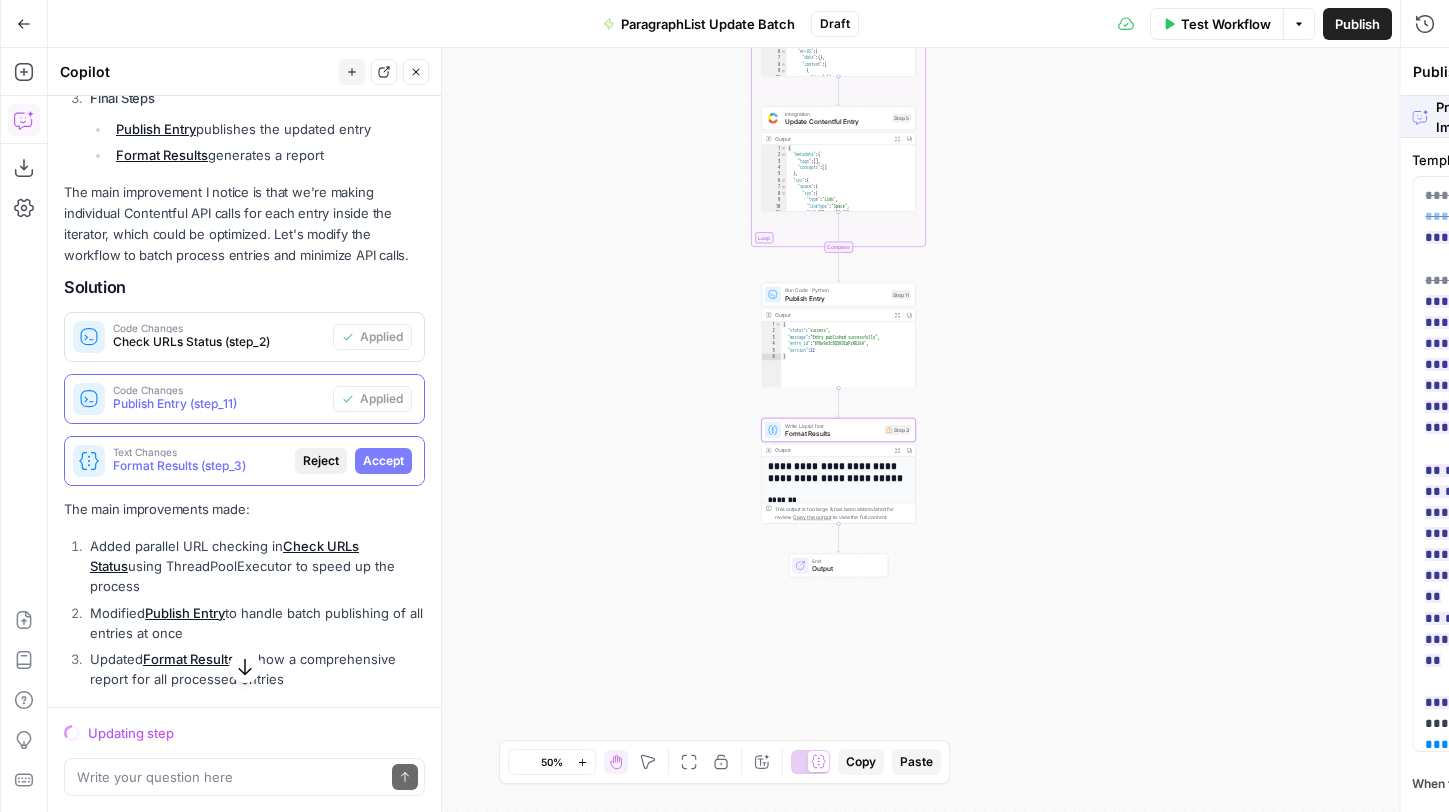 type on "Format Results" 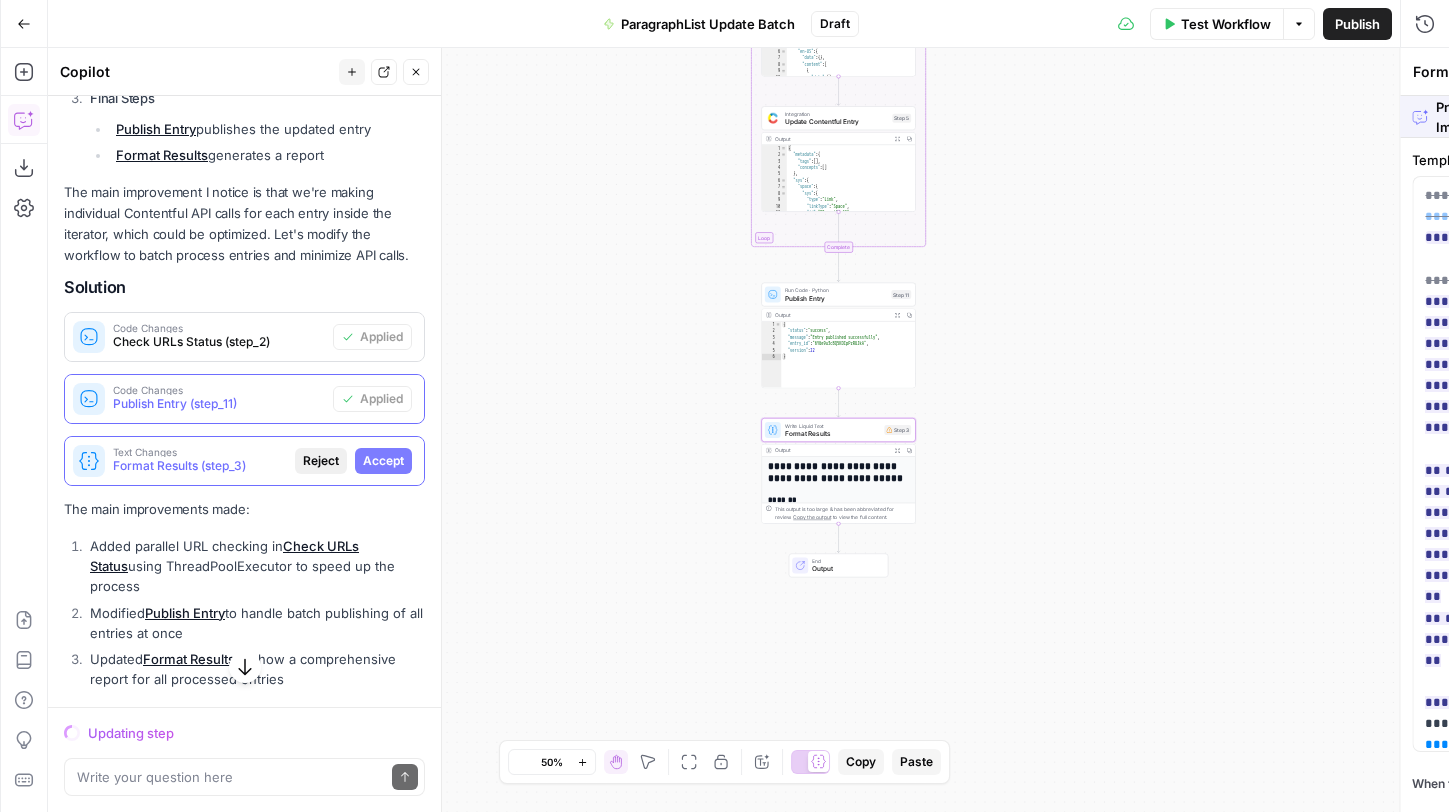 scroll, scrollTop: 606, scrollLeft: 0, axis: vertical 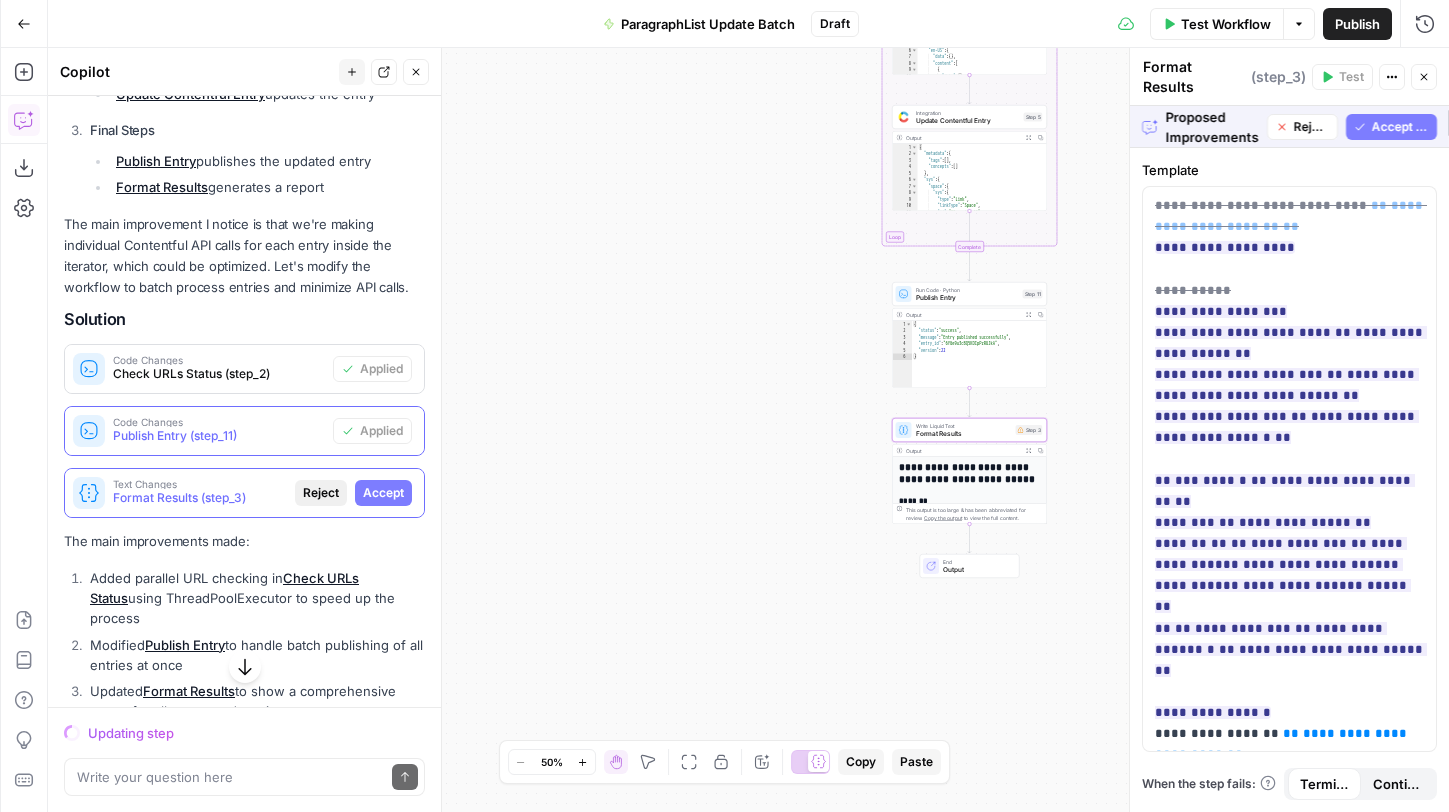click on "Accept" at bounding box center (383, 493) 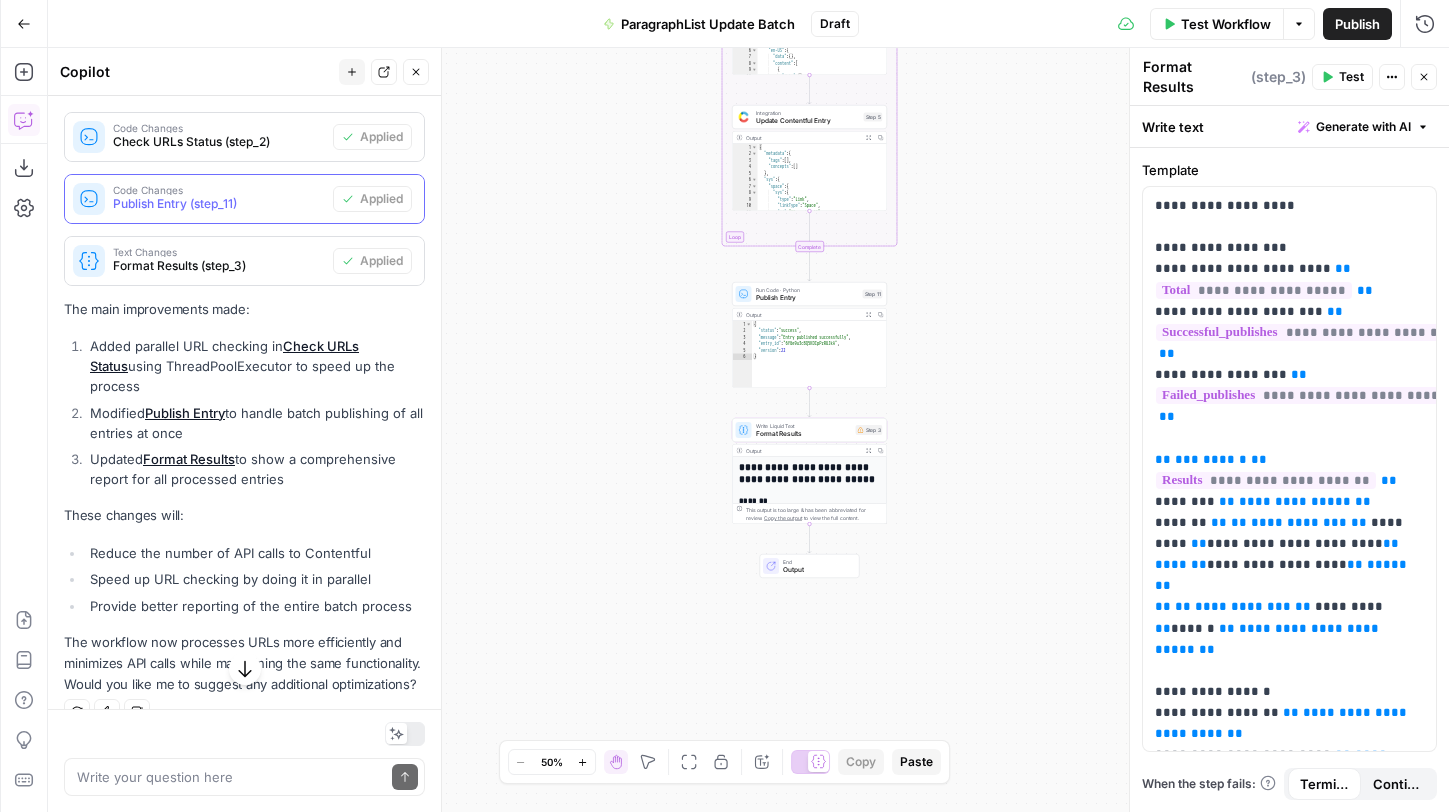 scroll, scrollTop: 884, scrollLeft: 0, axis: vertical 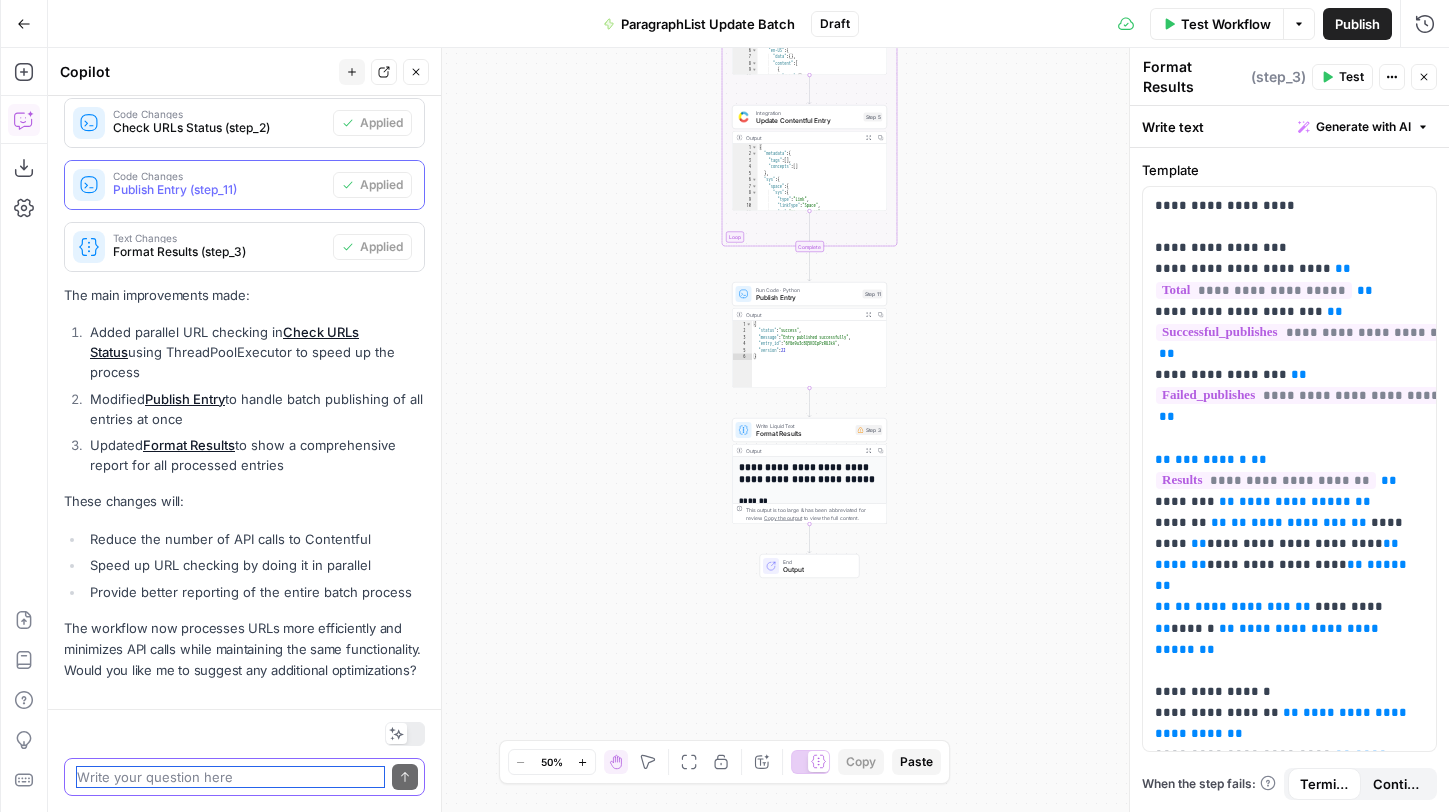 click at bounding box center (230, 777) 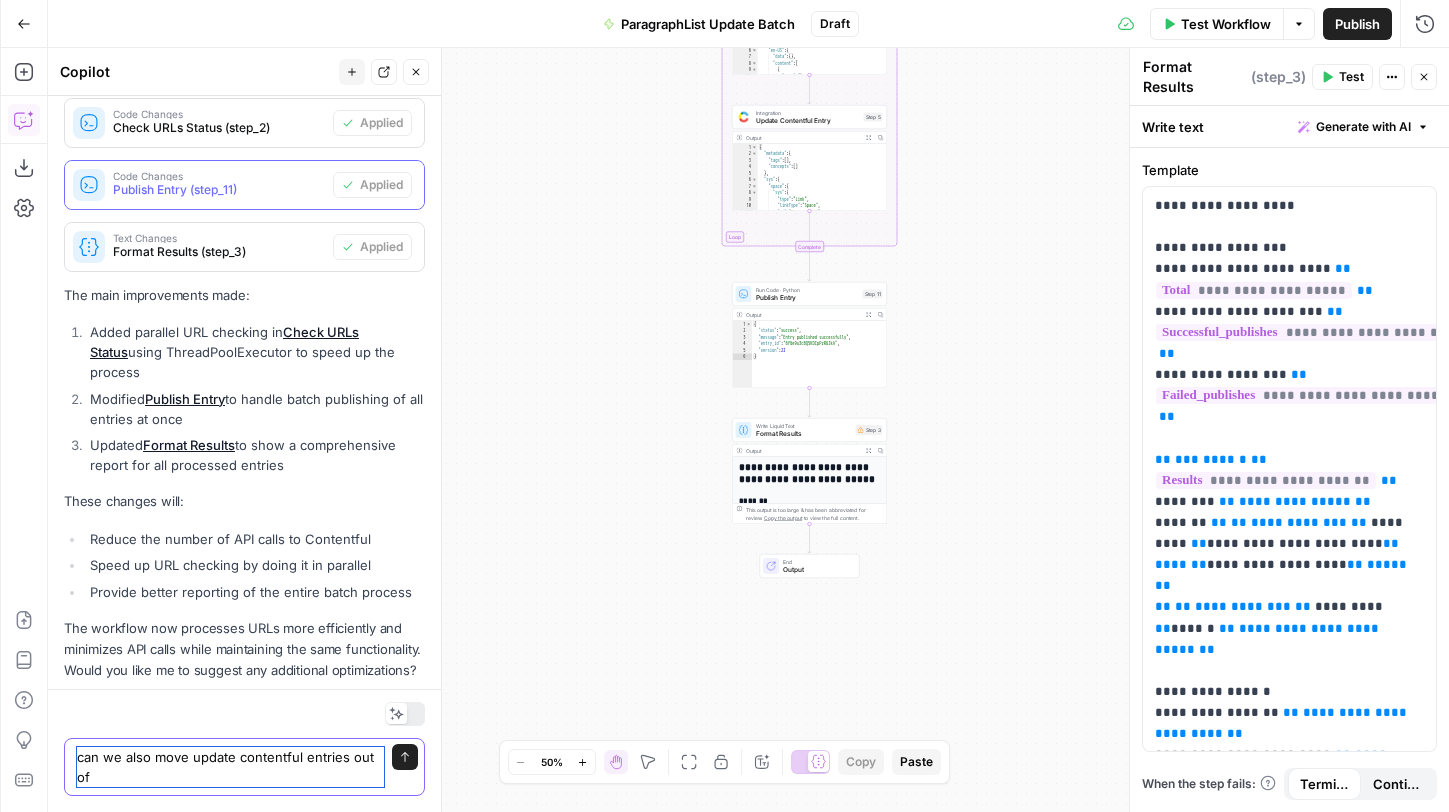 scroll, scrollTop: 904, scrollLeft: 0, axis: vertical 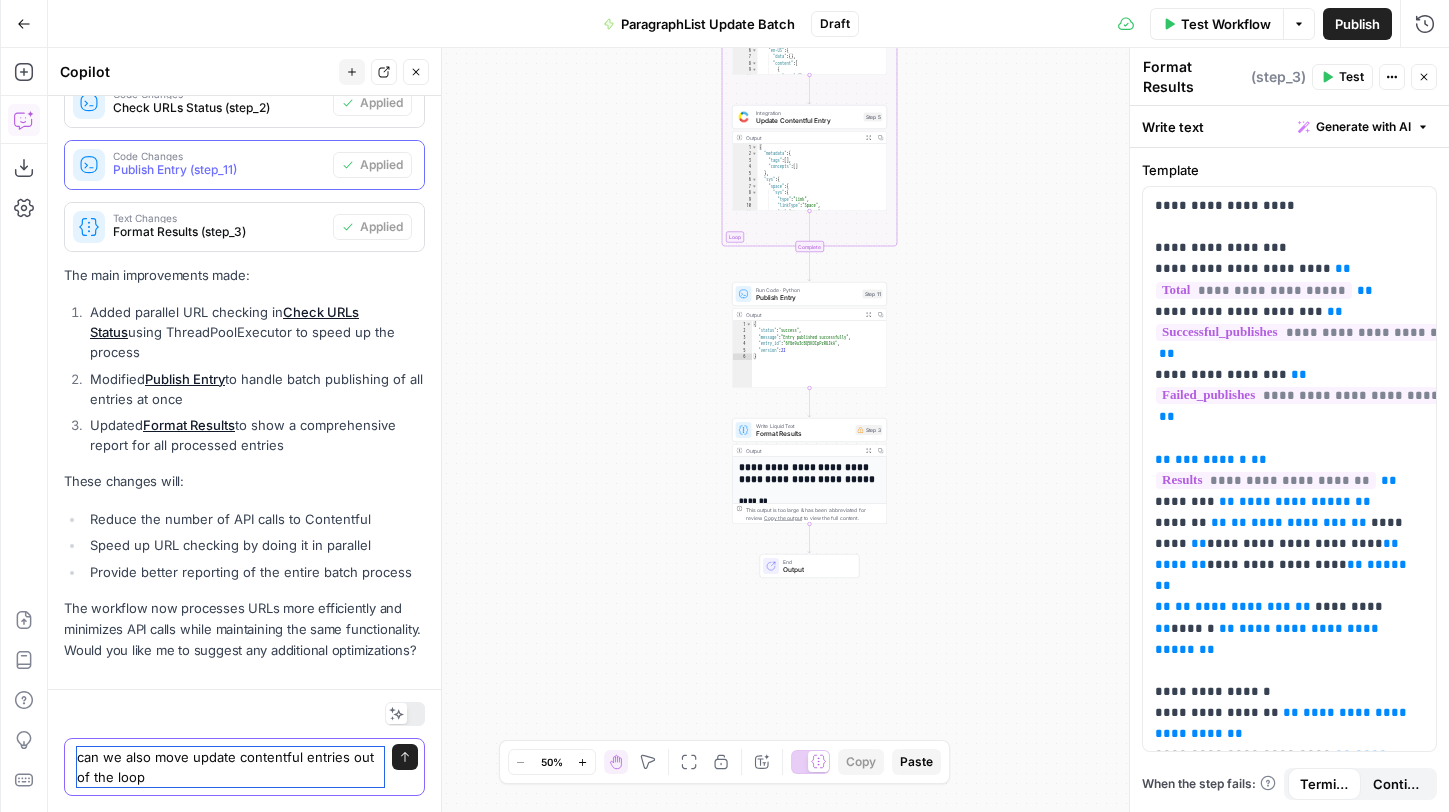 type on "can we also move update contentful entries out of the loop?" 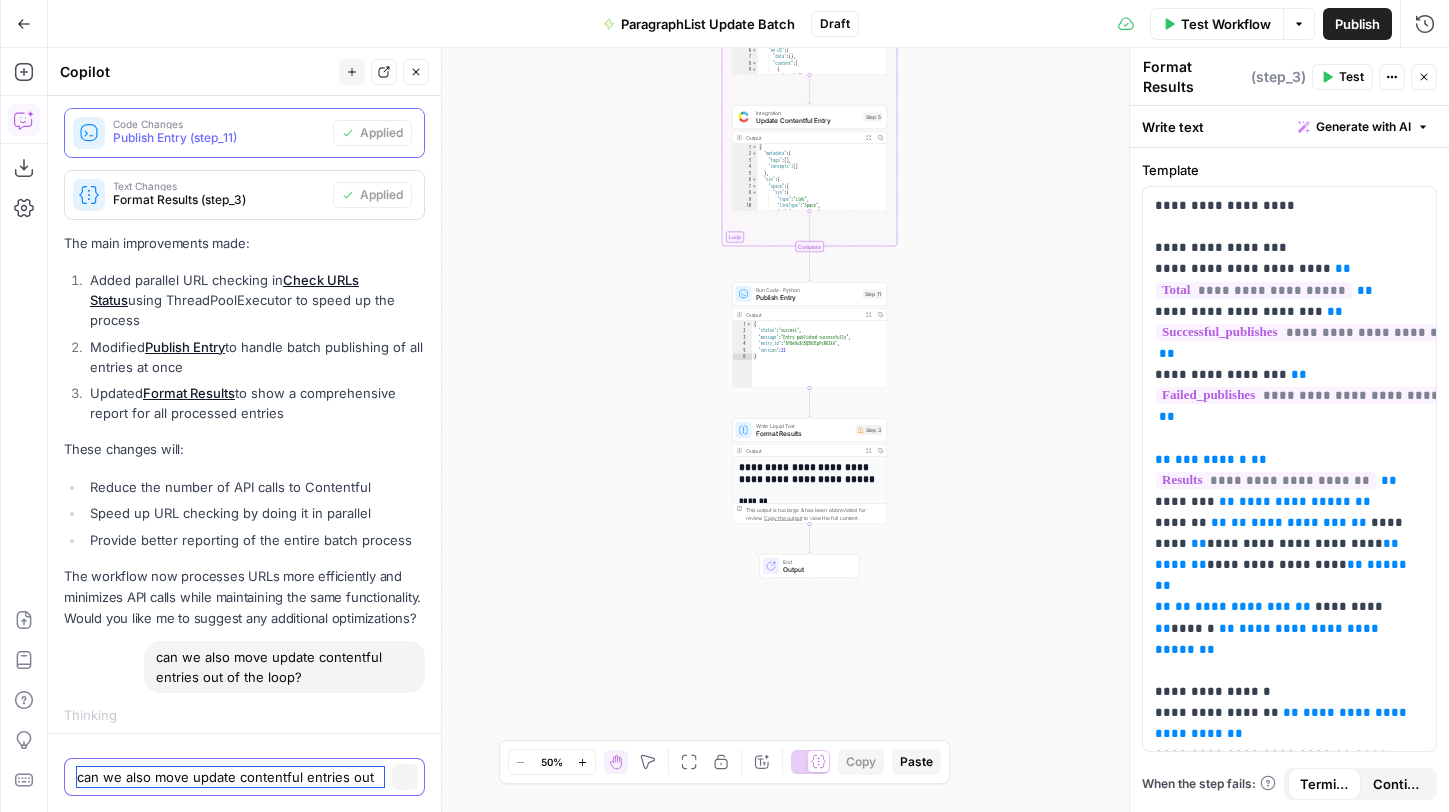 type 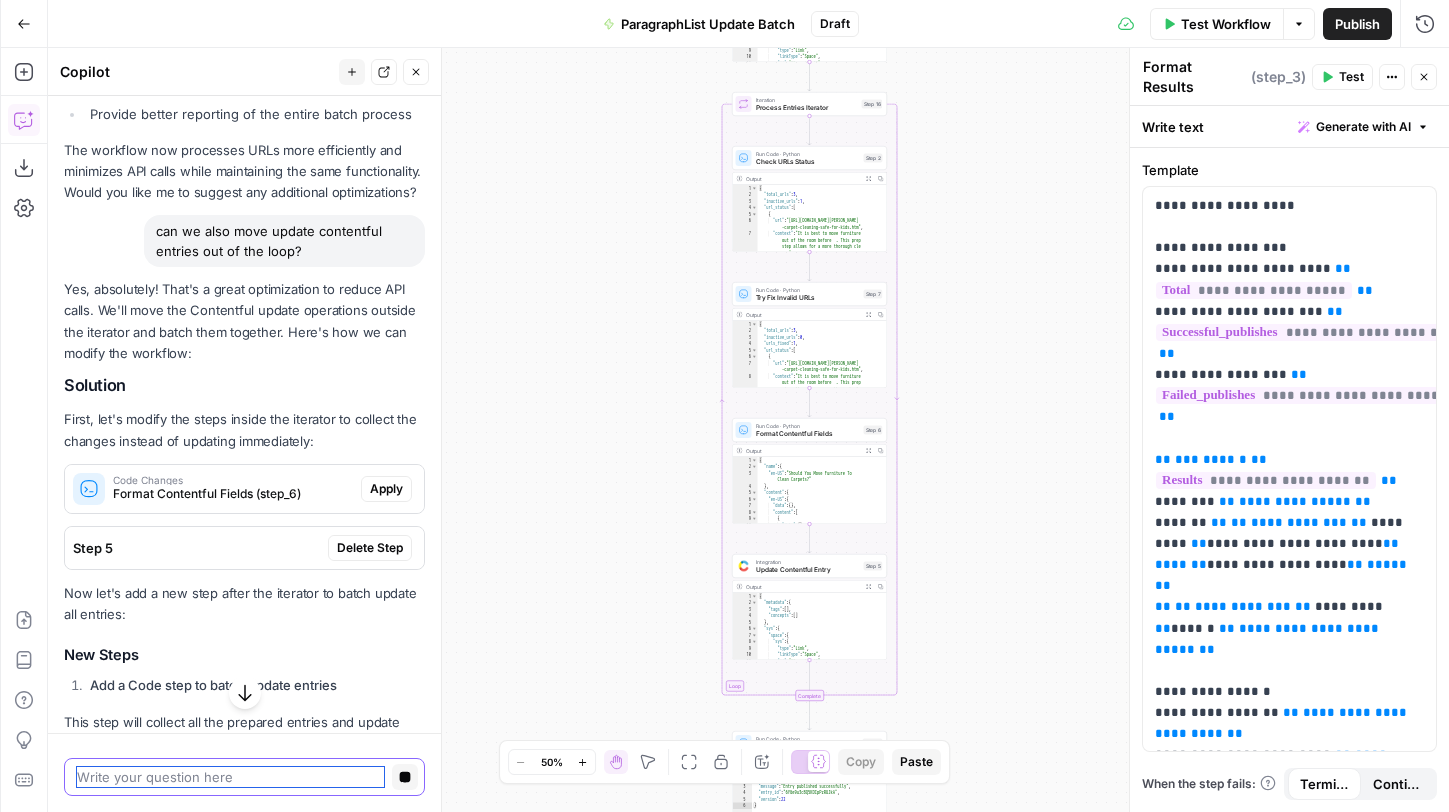 scroll, scrollTop: 1344, scrollLeft: 0, axis: vertical 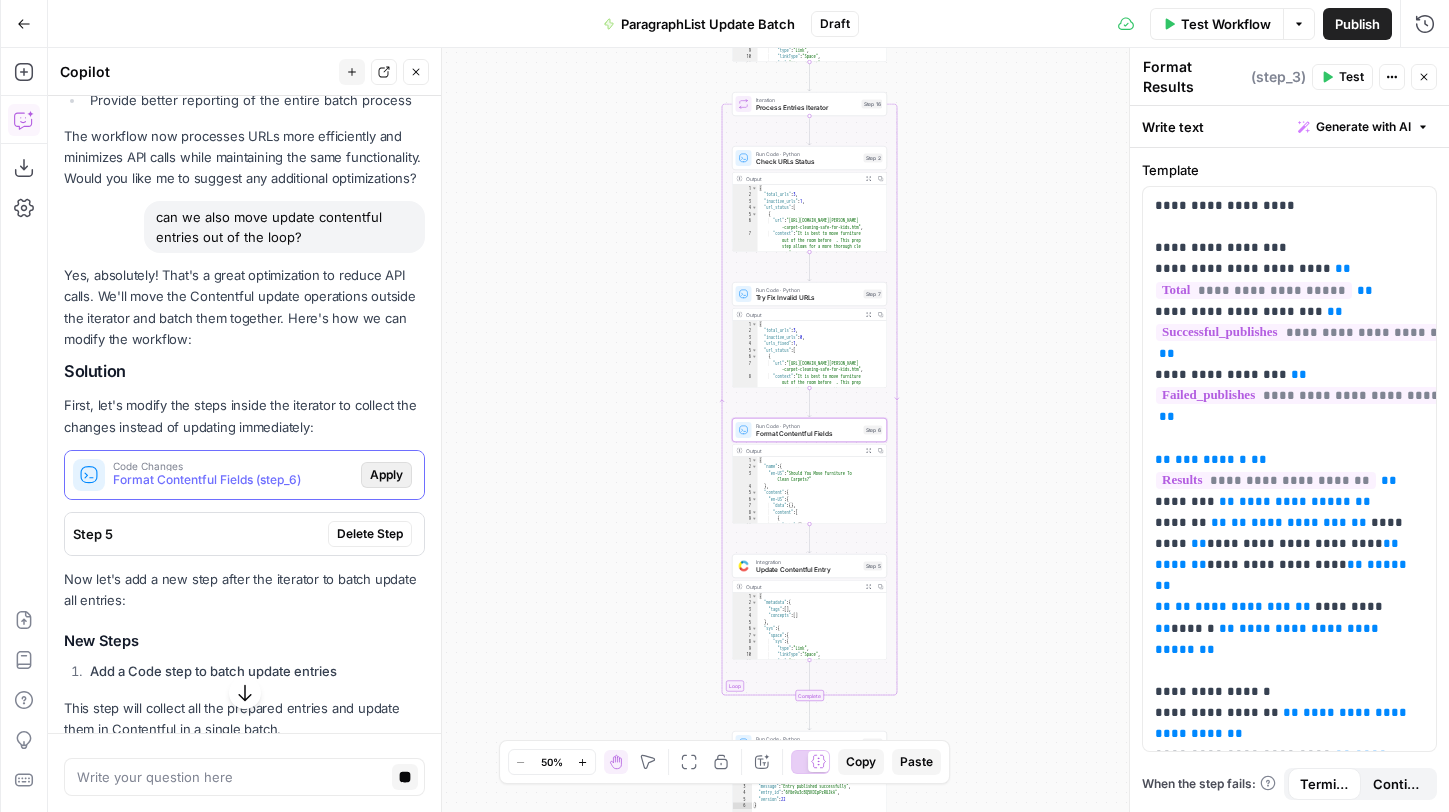 click on "Apply" at bounding box center [386, 475] 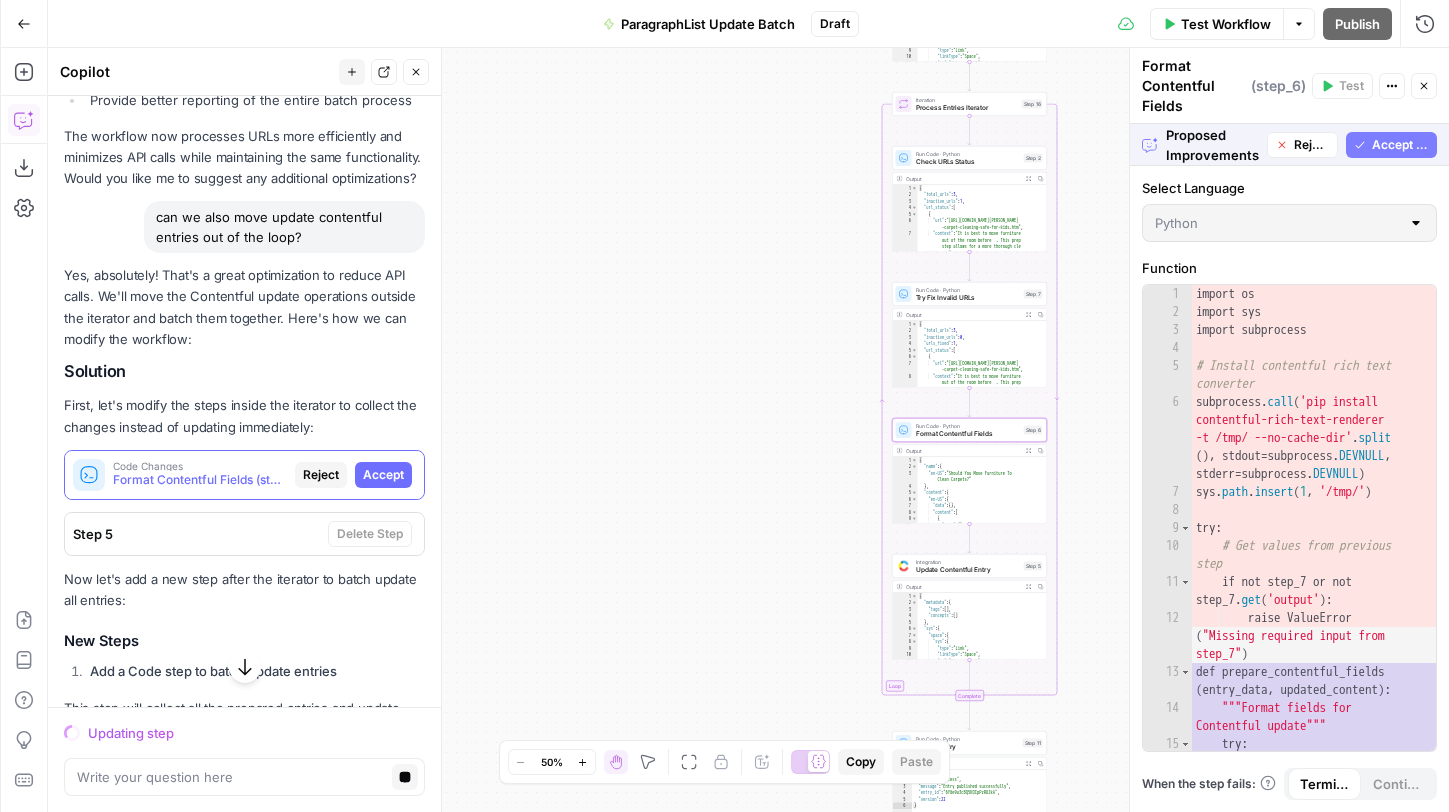 click on "Accept" at bounding box center (383, 475) 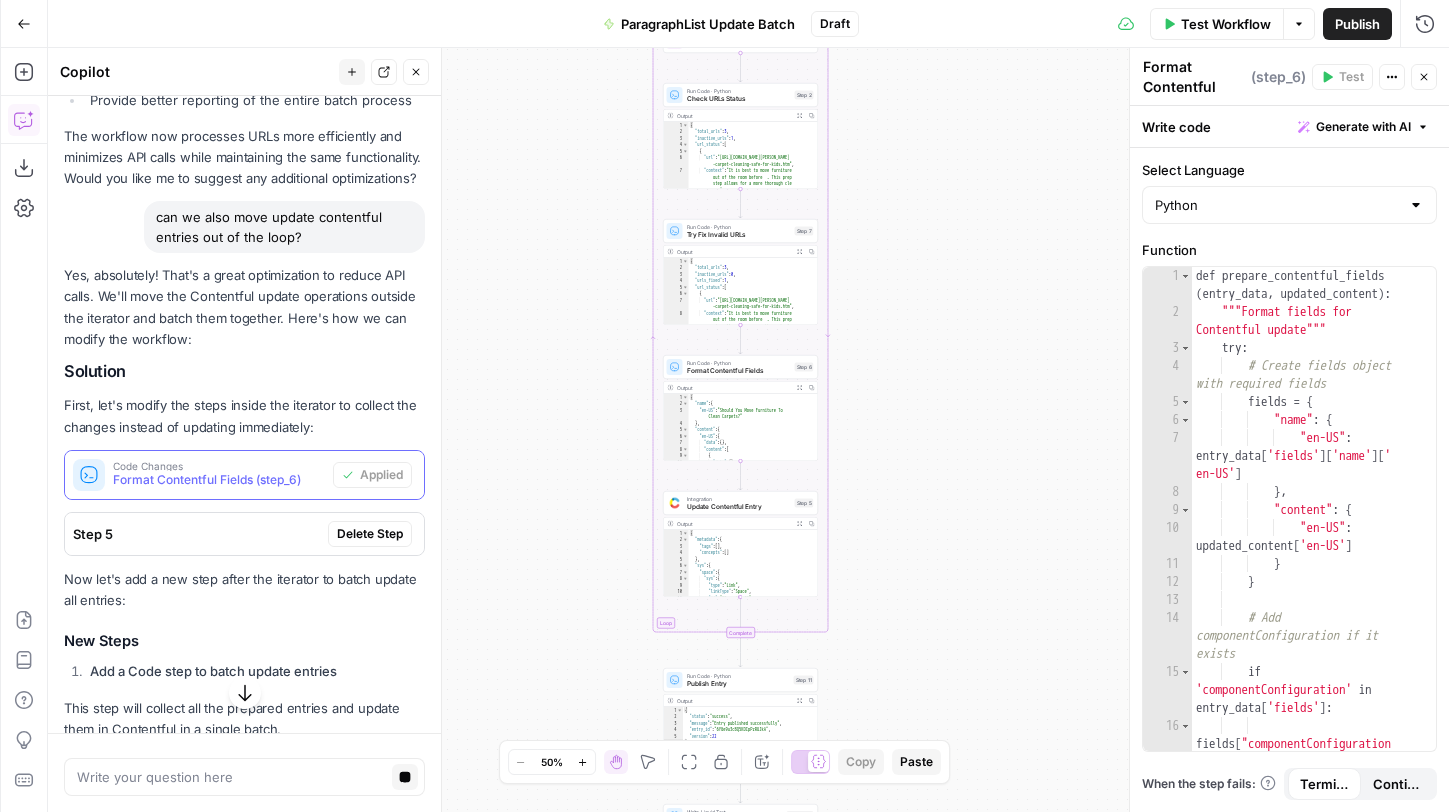 drag, startPoint x: 610, startPoint y: 579, endPoint x: 552, endPoint y: 790, distance: 218.82642 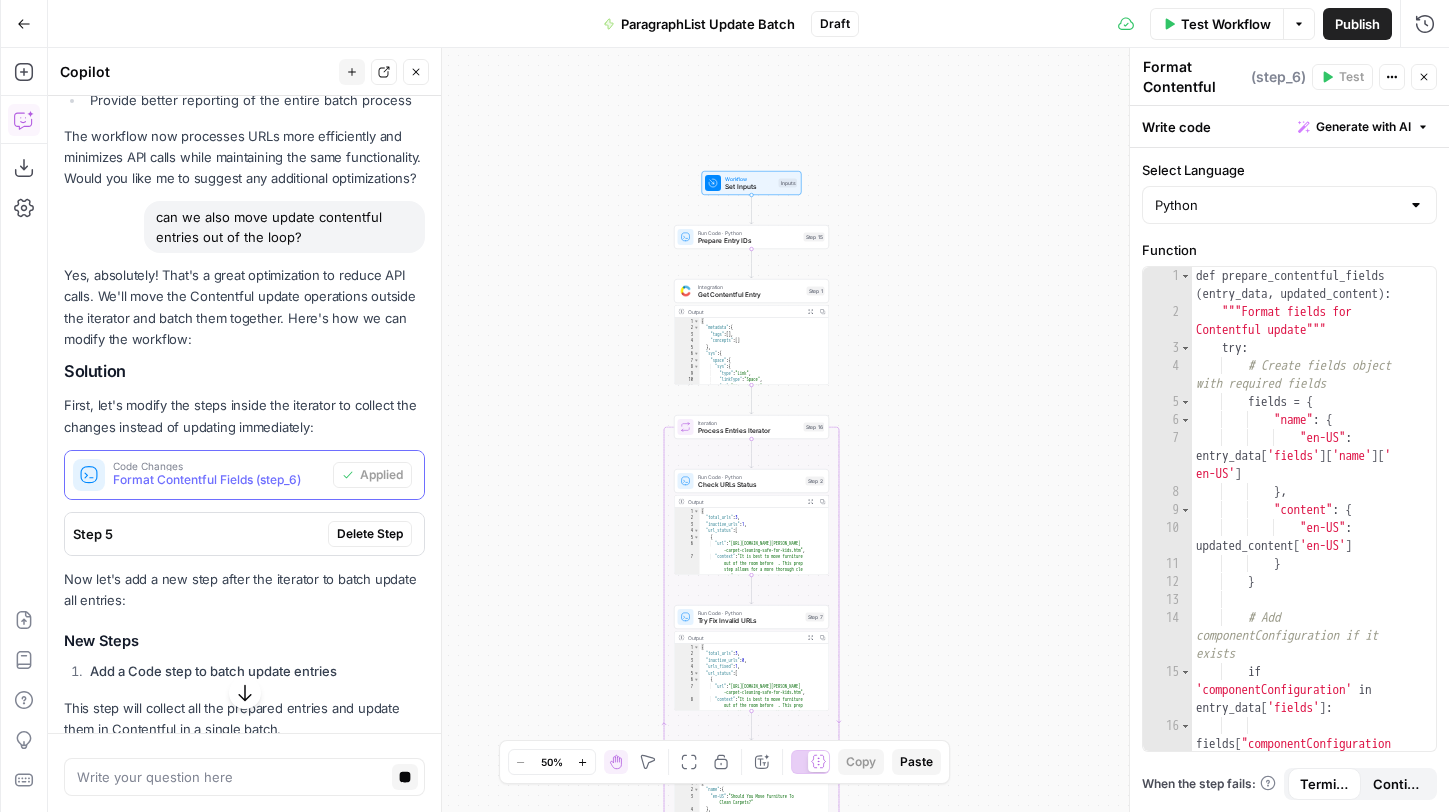 scroll, scrollTop: 1376, scrollLeft: 0, axis: vertical 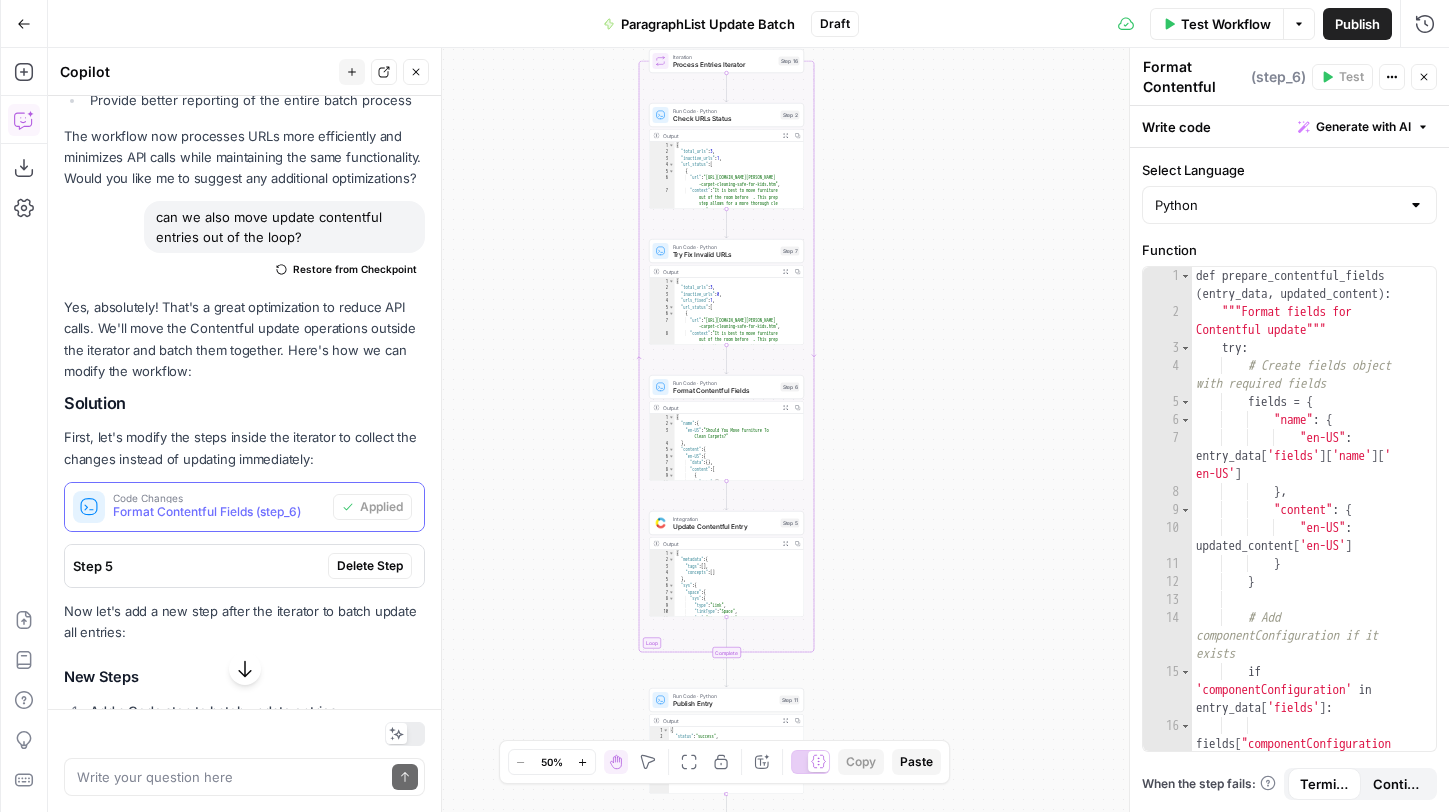 drag, startPoint x: 572, startPoint y: 485, endPoint x: 547, endPoint y: 370, distance: 117.68602 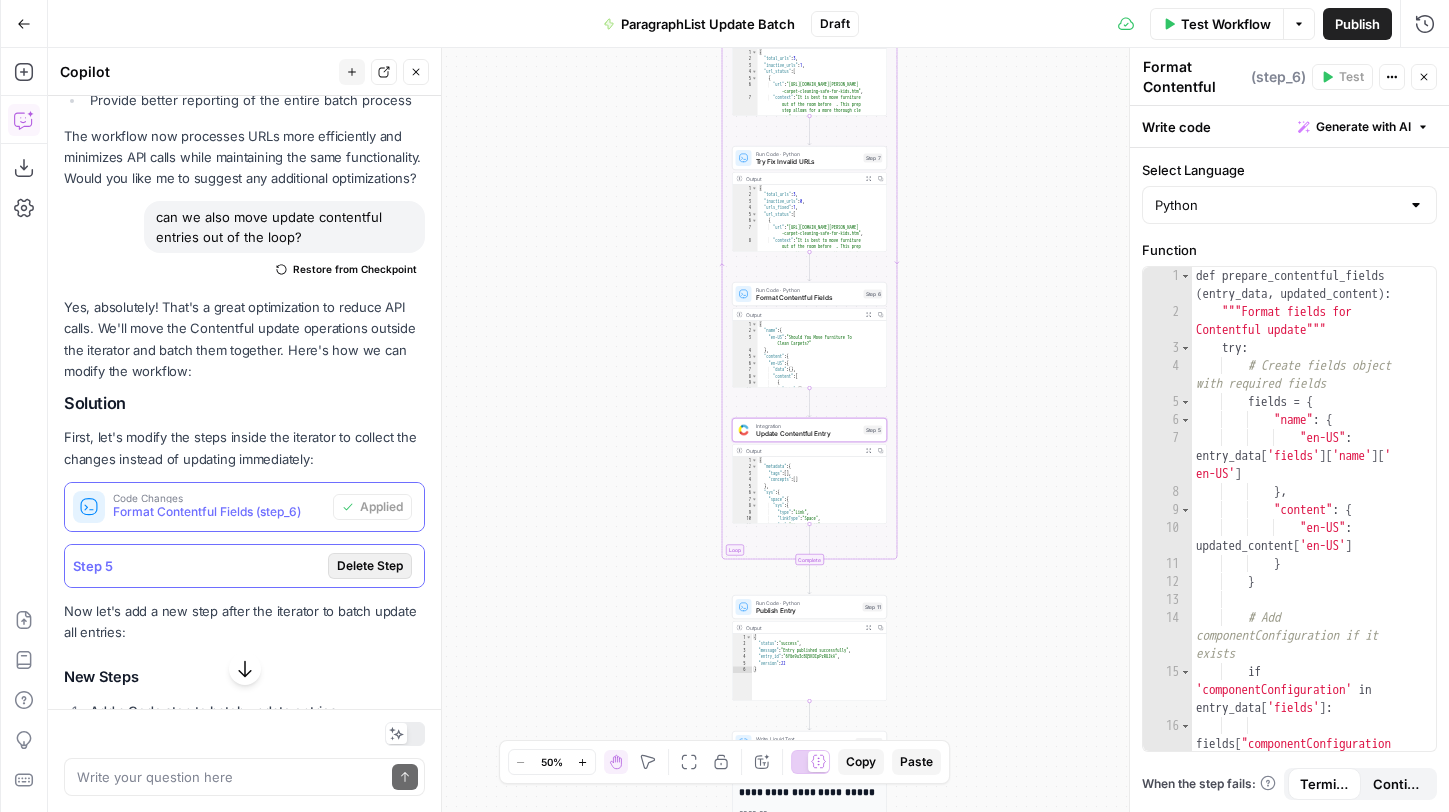 click on "Delete Step" at bounding box center (370, 566) 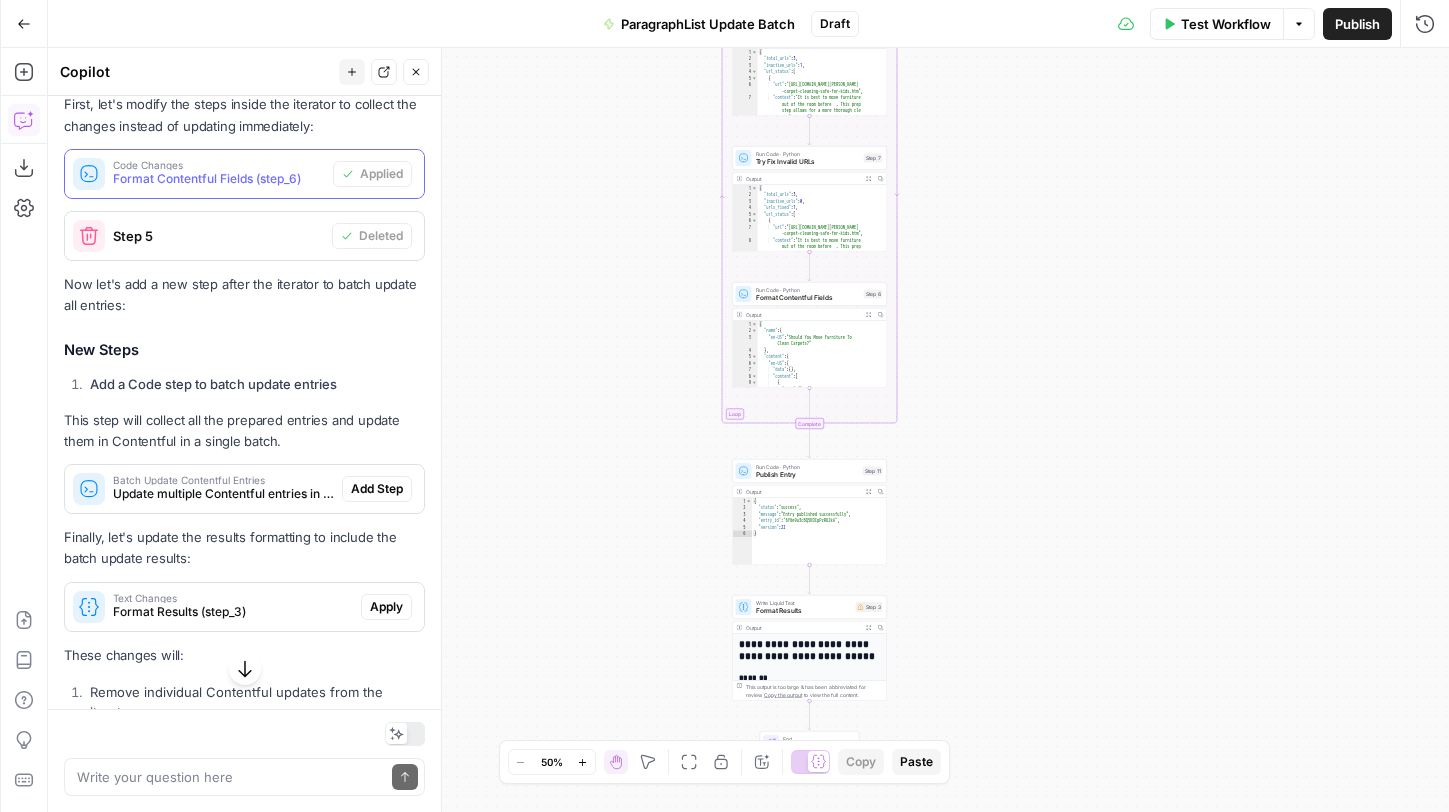 scroll, scrollTop: 1720, scrollLeft: 0, axis: vertical 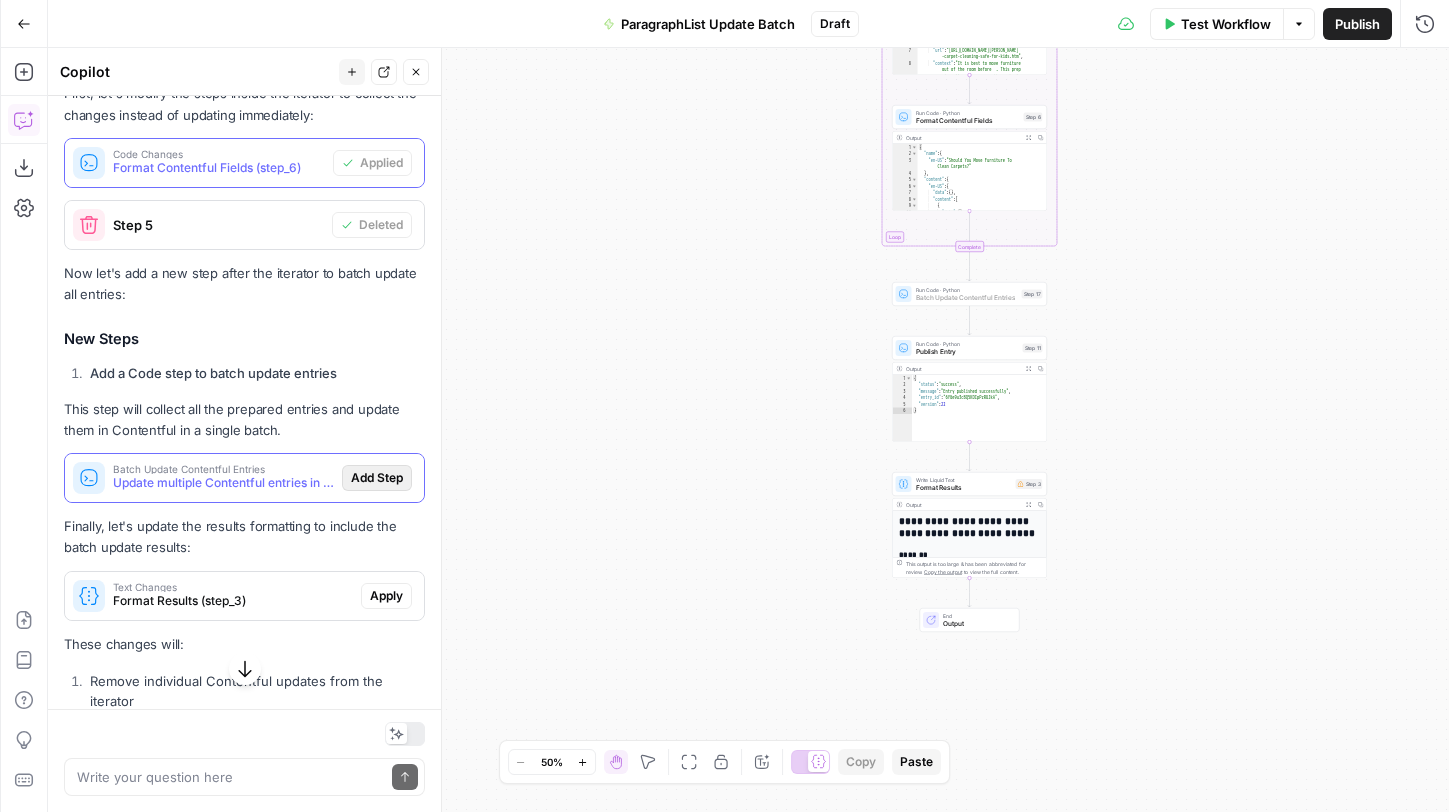 click on "Add Step" at bounding box center (377, 478) 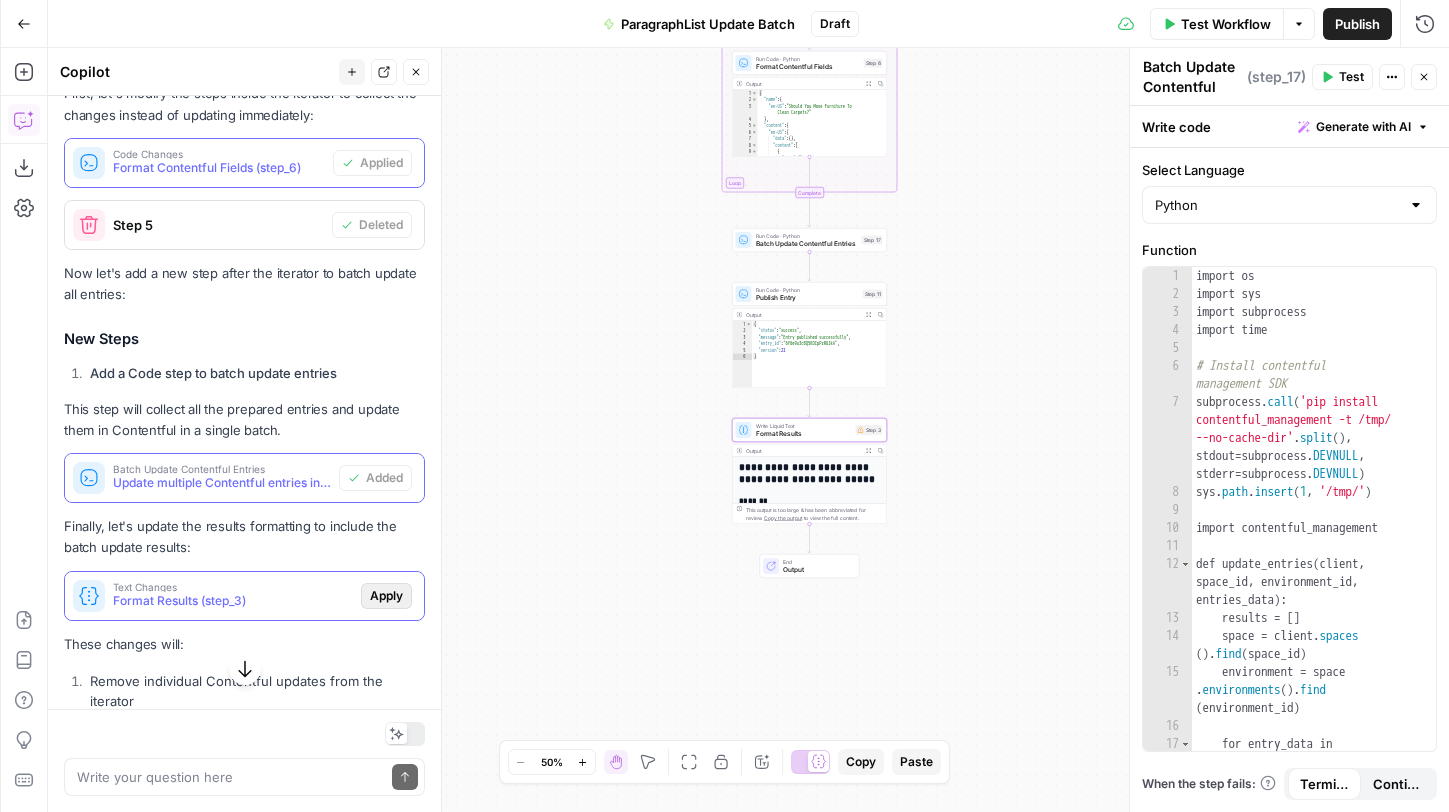 click on "Apply" at bounding box center [386, 596] 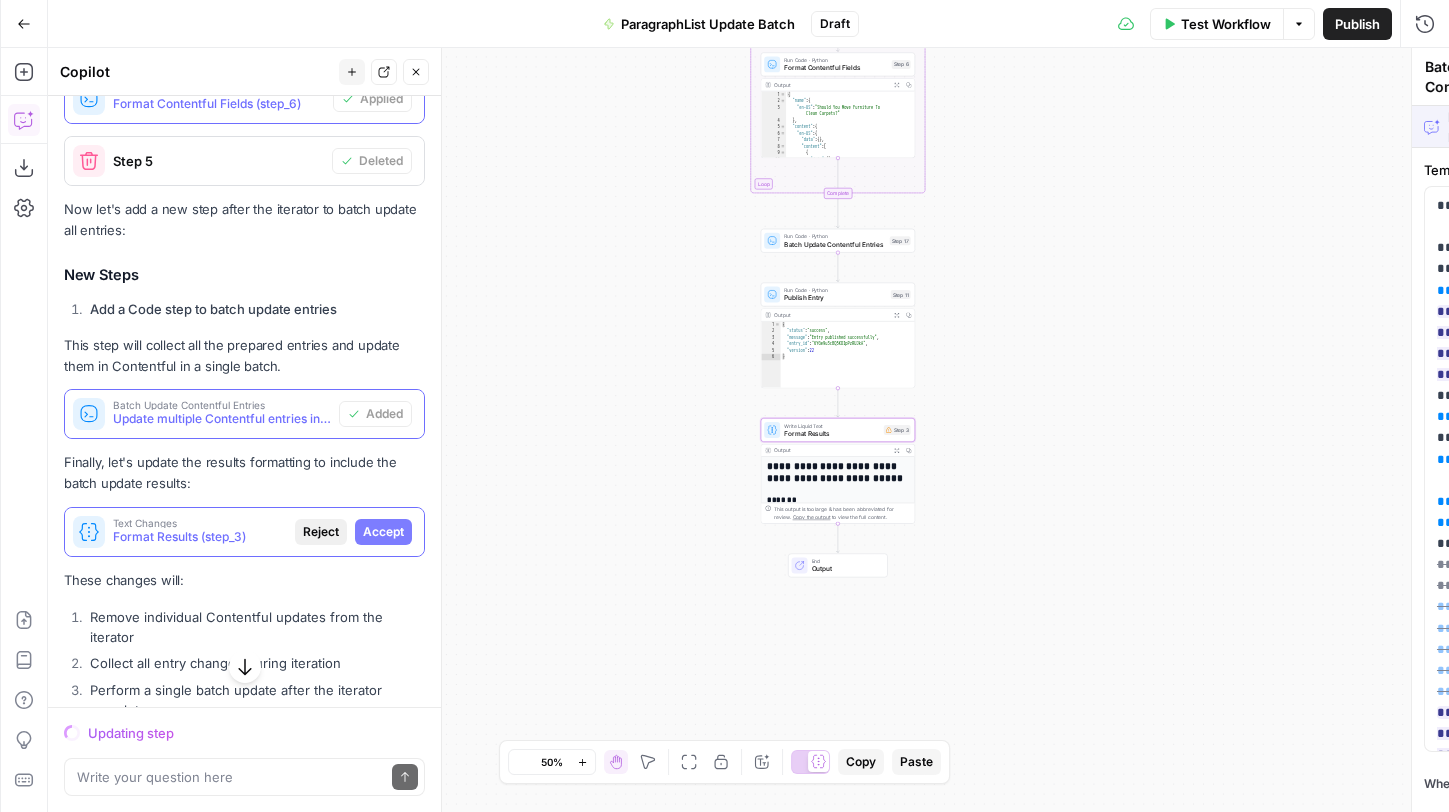 type on "Format Results" 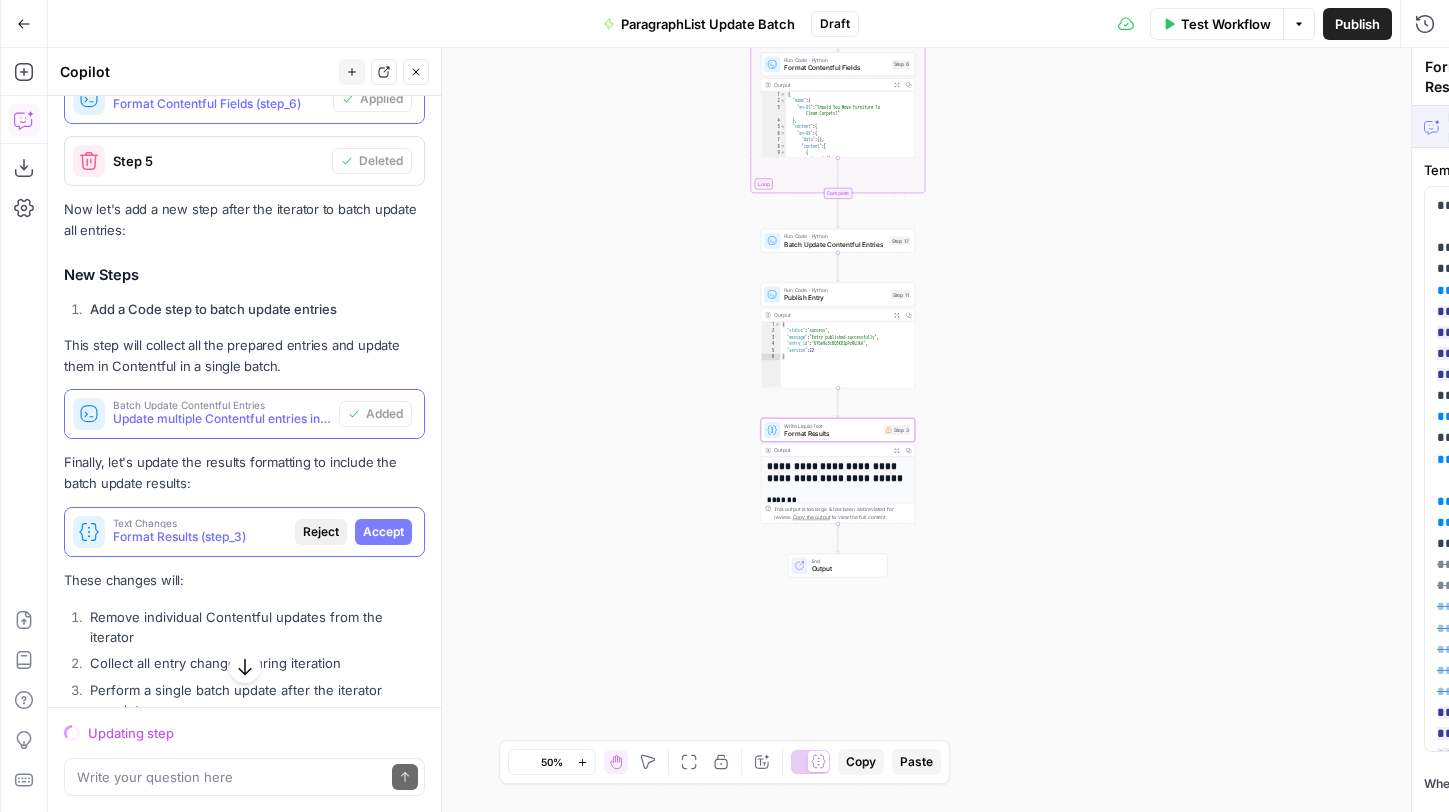 scroll, scrollTop: 1656, scrollLeft: 0, axis: vertical 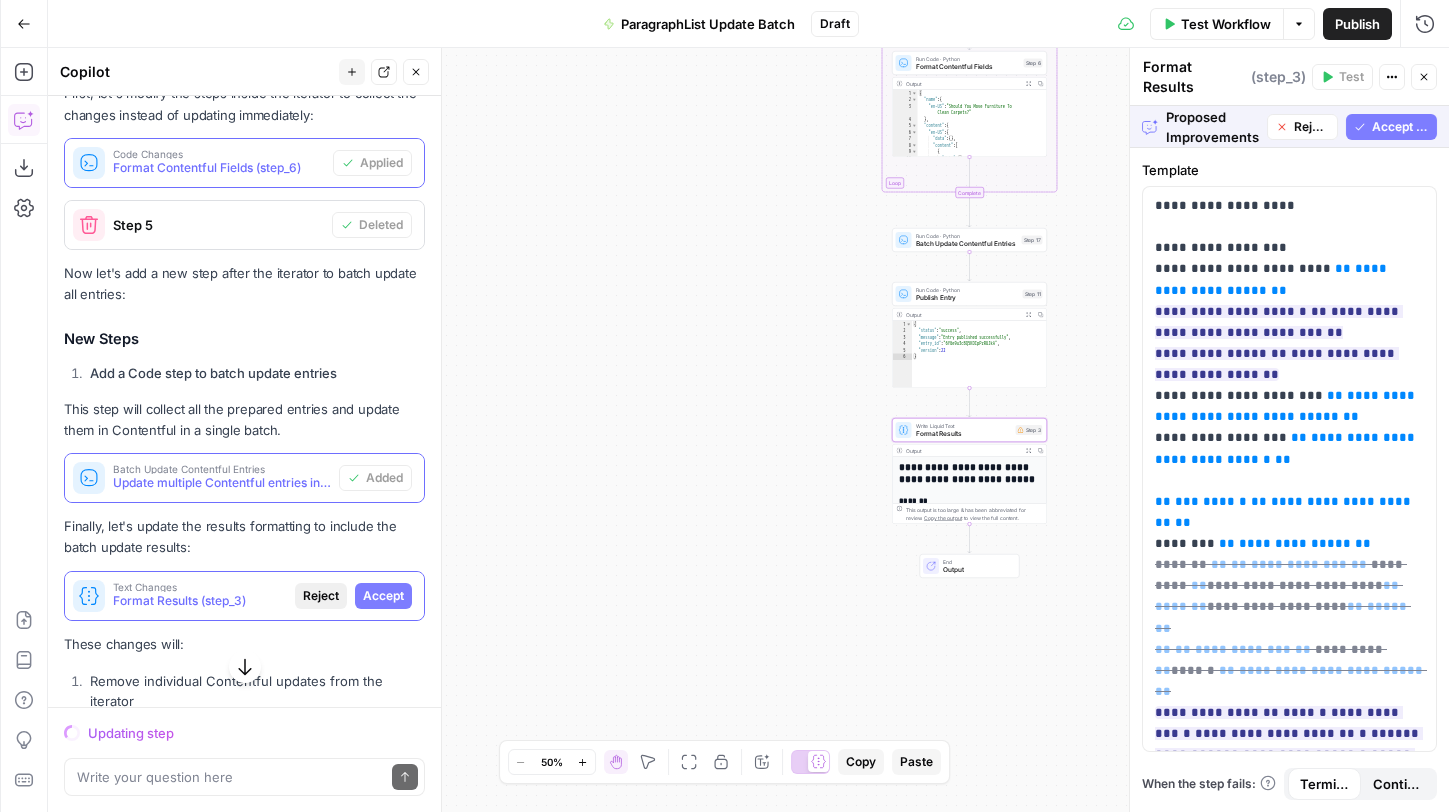 click on "Accept" at bounding box center (383, 596) 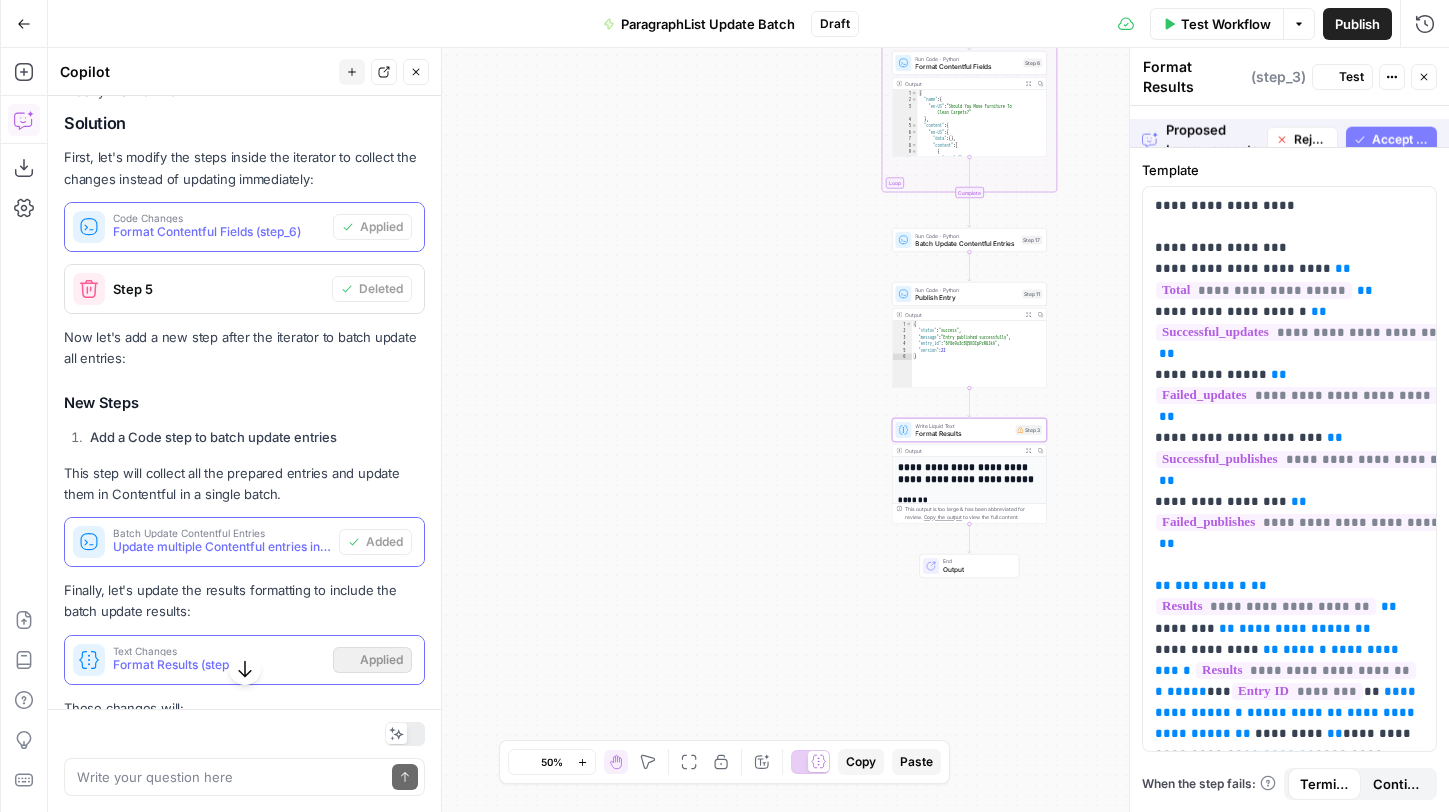 scroll, scrollTop: 1720, scrollLeft: 0, axis: vertical 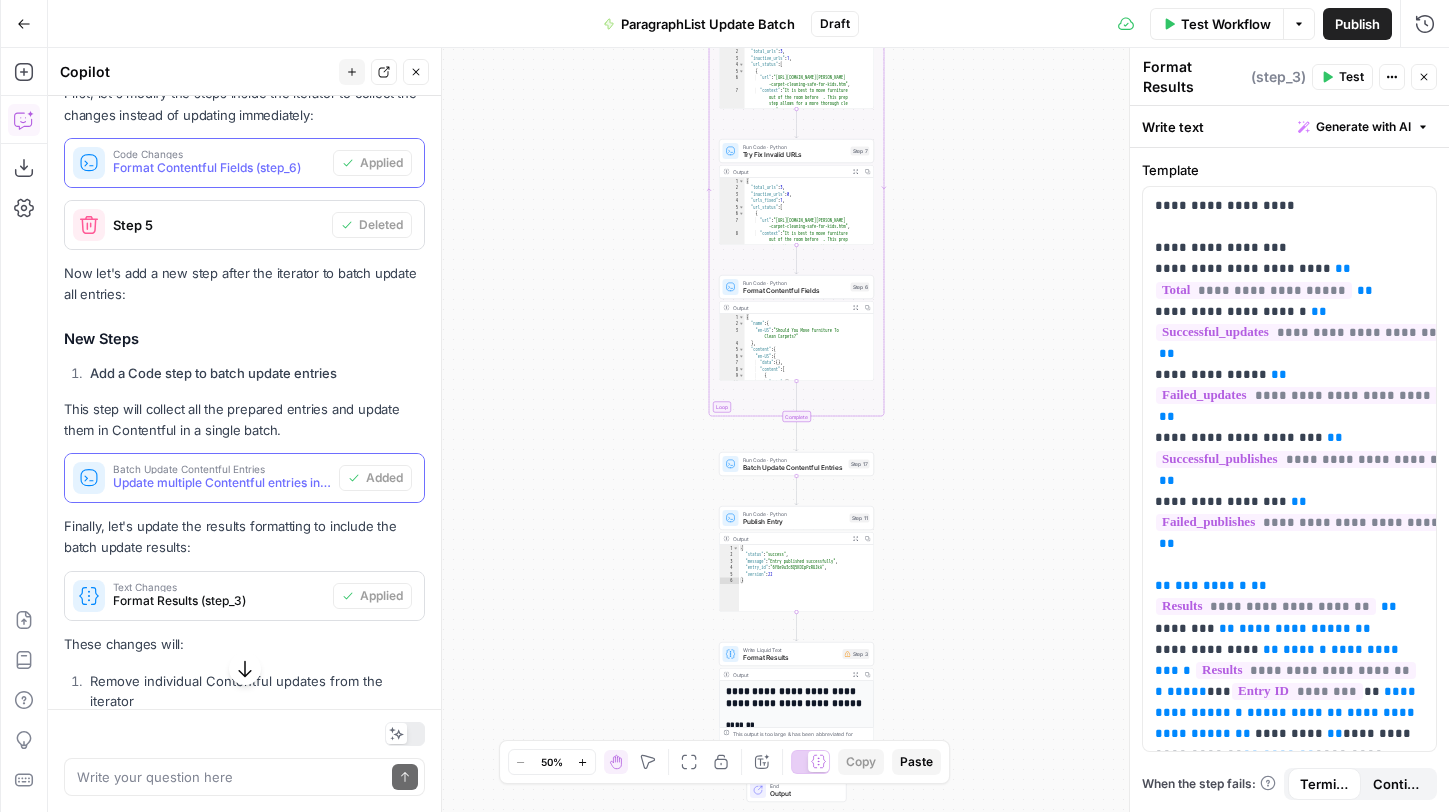 drag, startPoint x: 649, startPoint y: 386, endPoint x: 633, endPoint y: 626, distance: 240.53275 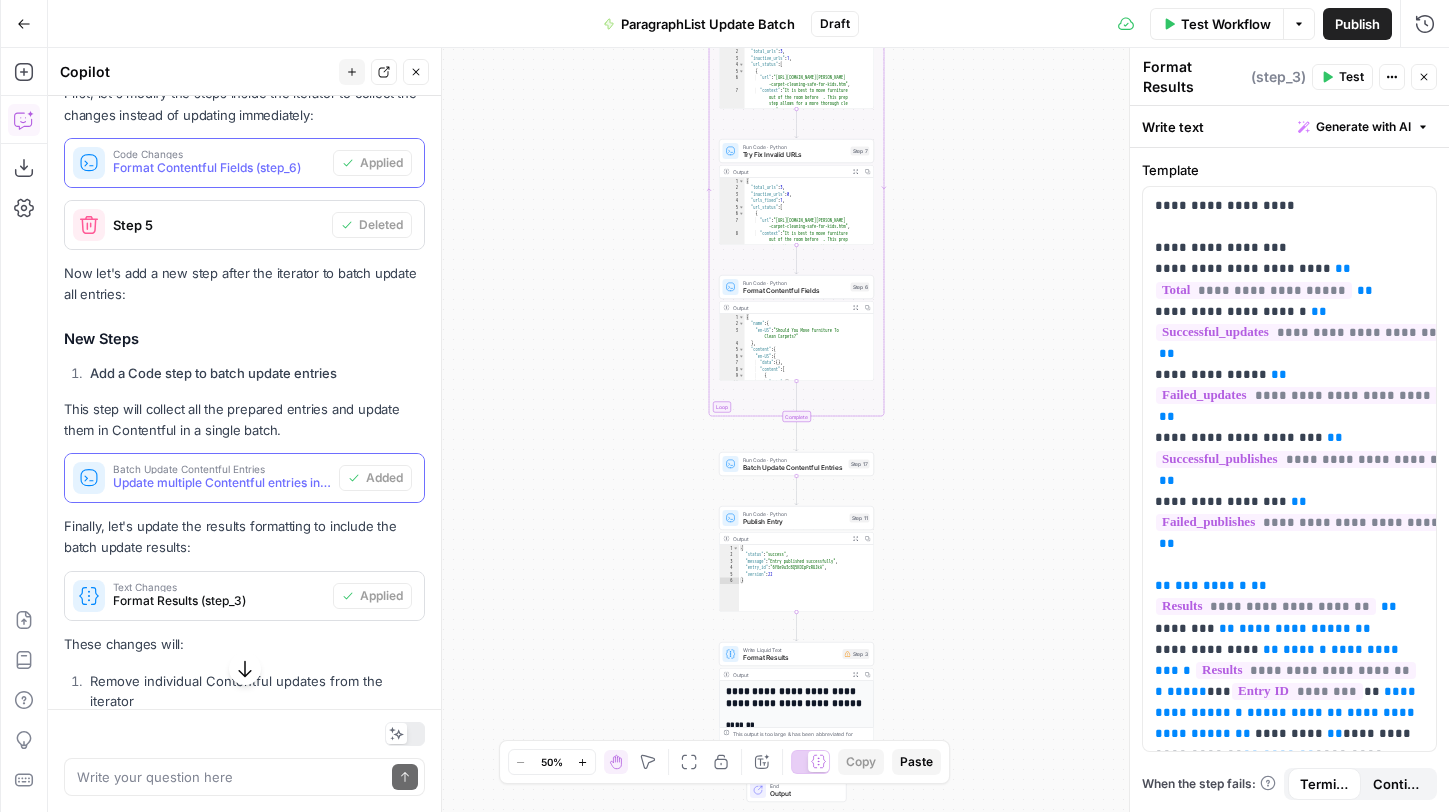click on "Workflow Set Inputs Inputs Run Code · Python Prepare Entry IDs Step 15 Integration Get Contentful Entry Step 1 Output Expand Output Copy 1 2 3 4 5 6 7 8 9 10 11 12 {    "metadata" :  {      "tags" :  [ ] ,      "concepts" :  [ ]    } ,    "sys" :  {      "space" :  {         "sys" :  {           "type" :  "Link" ,           "linkType" :  "Space" ,           "id" :  "99nmeci0fx61"         }     XXXXXXXXXXXXXXXXXXXXXXXXXXXXXXXXXXXXXXXXXXXXXXXXXXXXXXXXXXXXXXXXXXXXXXXXXXXXXXXXXXXXXXXXXXXXXXXXXXXXXXXXXXXXXXXXXXXXXXXXXXXXXXXXXXXXXXXXXXXXXXXXXXXXXXXXXXXXXXXXXXXXXXXXXXXXXXXXXXXXXXXXXXXXXXXXXXXXXXXXXXXXXXXXXXXXXXXXXXXXXXXXXXXXXXXXXXXXXXXXXXXXXXXXXXXXXXXXXXXXXXXXXXXXXXXXXXXXXXXXXXXXXXXXXXXXXXXXXXXXXXXXXXXXXXXXXXXXXXXXXXXXXXXXXXXXXXXXXXXXXXXXXXXXXXXXXXXXXXXXXXXXXXXXXXXXXXXXXXXXXXXXXXXXXXXXXXXXXXXXXXXXXXXXXXXXXXXXXXXXXXXXXXXXXXXXXXXXXXXXXXXXXXXXXXXXXXXXXXXXXXXXXXXXXXXXXXXXXXXXXXXXXXXXXXXXXXXXXXXXXXXXXXXXXXXX Loop Iteration Process Entries Iterator Step 16 Run Code · Python Check URLs Status Step 2 Output Copy 1 2 3 4" at bounding box center (748, 430) 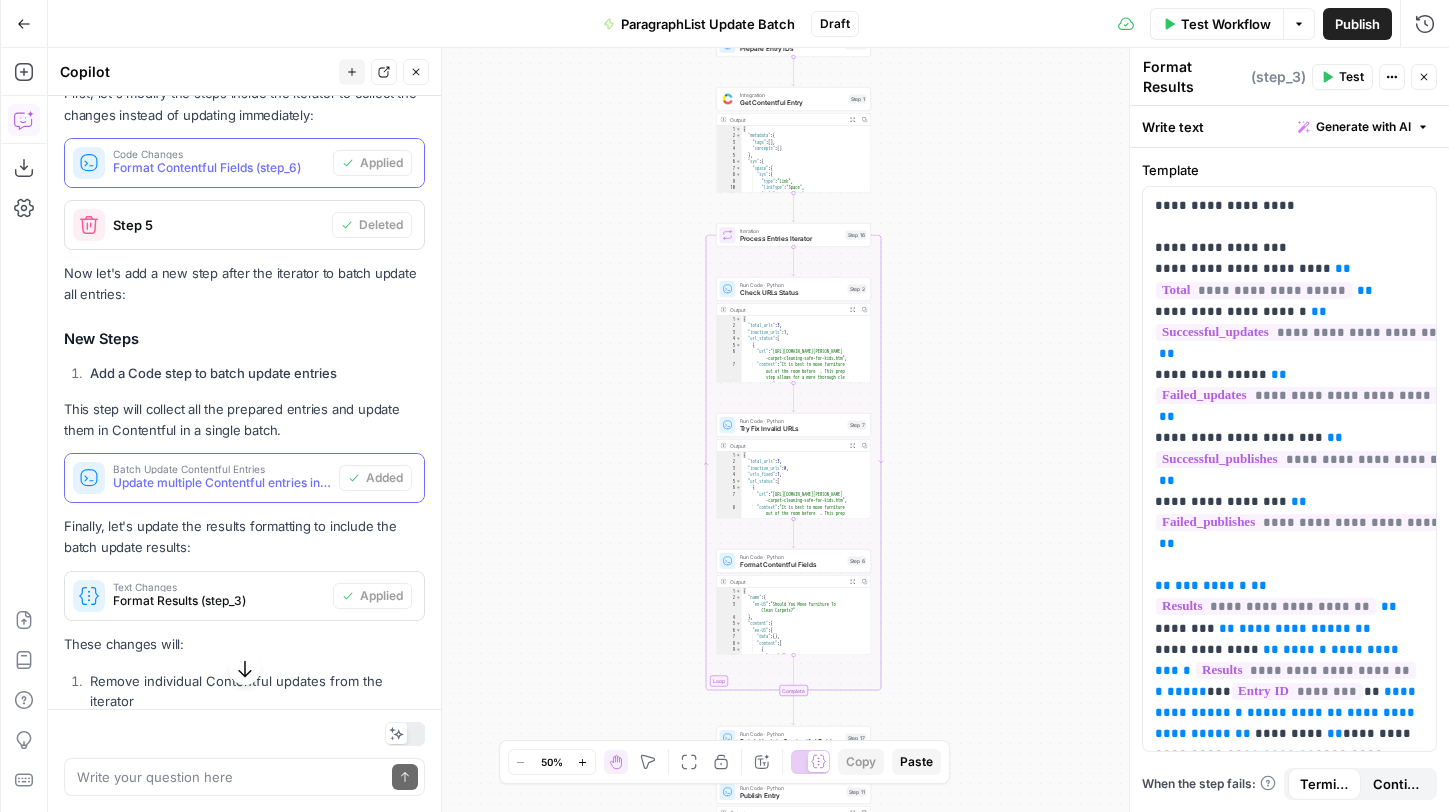drag, startPoint x: 624, startPoint y: 322, endPoint x: 625, endPoint y: 583, distance: 261.00192 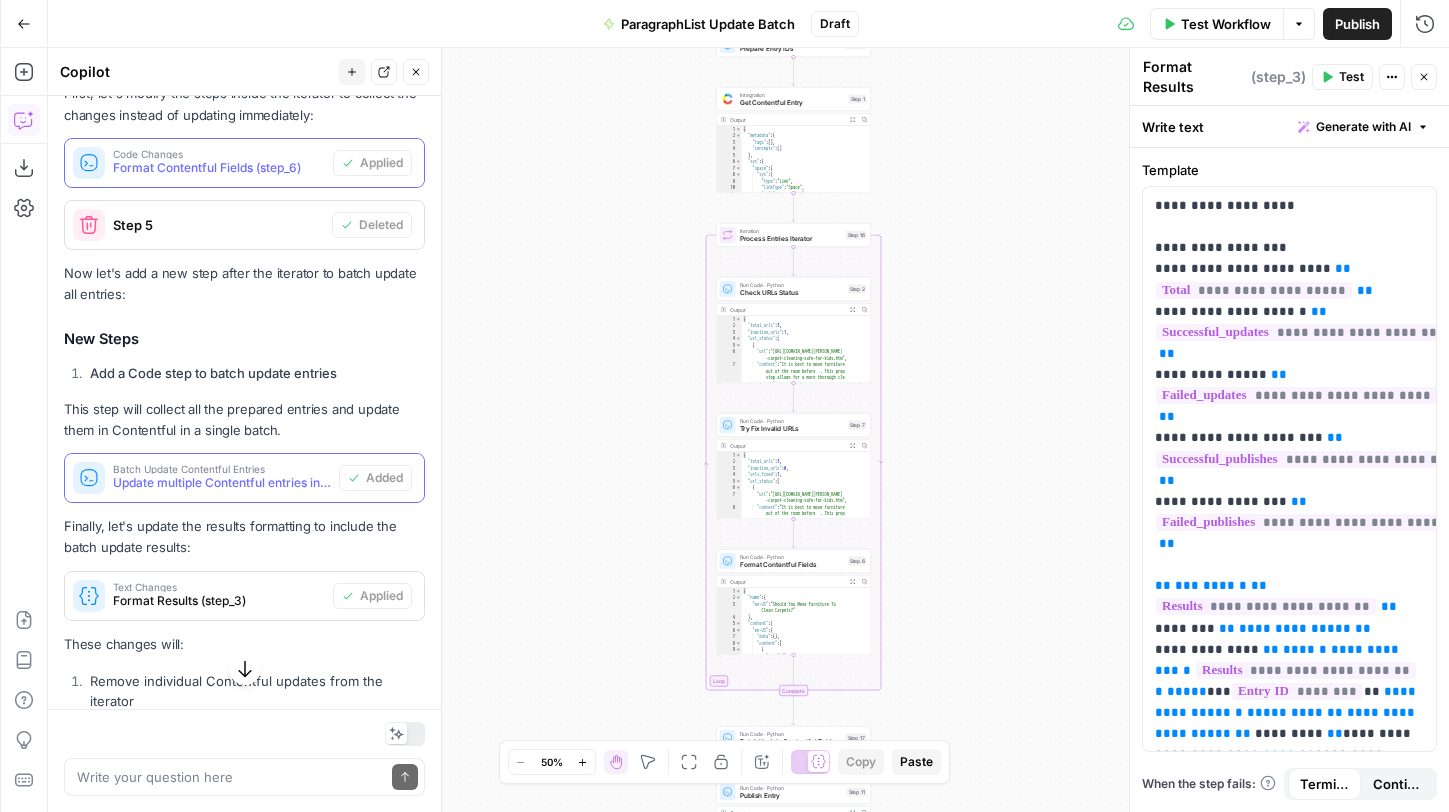click on "Workflow Set Inputs Inputs Run Code · Python Prepare Entry IDs Step 15 Integration Get Contentful Entry Step 1 Output Expand Output Copy 1 2 3 4 5 6 7 8 9 10 11 12 {    "metadata" :  {      "tags" :  [ ] ,      "concepts" :  [ ]    } ,    "sys" :  {      "space" :  {         "sys" :  {           "type" :  "Link" ,           "linkType" :  "Space" ,           "id" :  "99nmeci0fx61"         }     XXXXXXXXXXXXXXXXXXXXXXXXXXXXXXXXXXXXXXXXXXXXXXXXXXXXXXXXXXXXXXXXXXXXXXXXXXXXXXXXXXXXXXXXXXXXXXXXXXXXXXXXXXXXXXXXXXXXXXXXXXXXXXXXXXXXXXXXXXXXXXXXXXXXXXXXXXXXXXXXXXXXXXXXXXXXXXXXXXXXXXXXXXXXXXXXXXXXXXXXXXXXXXXXXXXXXXXXXXXXXXXXXXXXXXXXXXXXXXXXXXXXXXXXXXXXXXXXXXXXXXXXXXXXXXXXXXXXXXXXXXXXXXXXXXXXXXXXXXXXXXXXXXXXXXXXXXXXXXXXXXXXXXXXXXXXXXXXXXXXXXXXXXXXXXXXXXXXXXXXXXXXXXXXXXXXXXXXXXXXXXXXXXXXXXXXXXXXXXXXXXXXXXXXXXXXXXXXXXXXXXXXXXXXXXXXXXXXXXXXXXXXXXXXXXXXXXXXXXXXXXXXXXXXXXXXXXXXXXXXXXXXXXXXXXXXXXXXXXXXXXXXXXXXXXXX Loop Iteration Process Entries Iterator Step 16 Run Code · Python Check URLs Status Step 2 Output Copy 1 2 3 4" at bounding box center [748, 430] 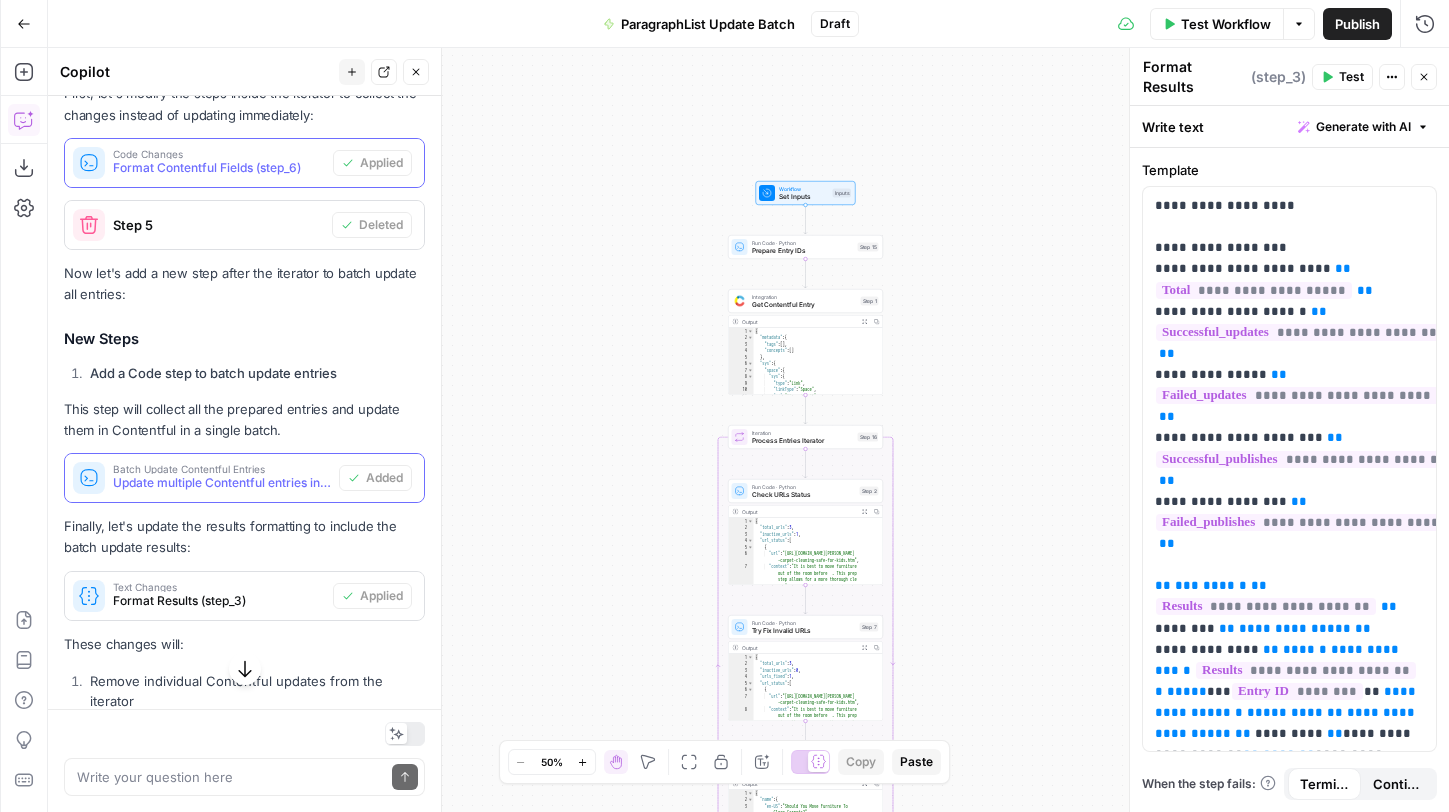 drag, startPoint x: 626, startPoint y: 393, endPoint x: 637, endPoint y: 592, distance: 199.30379 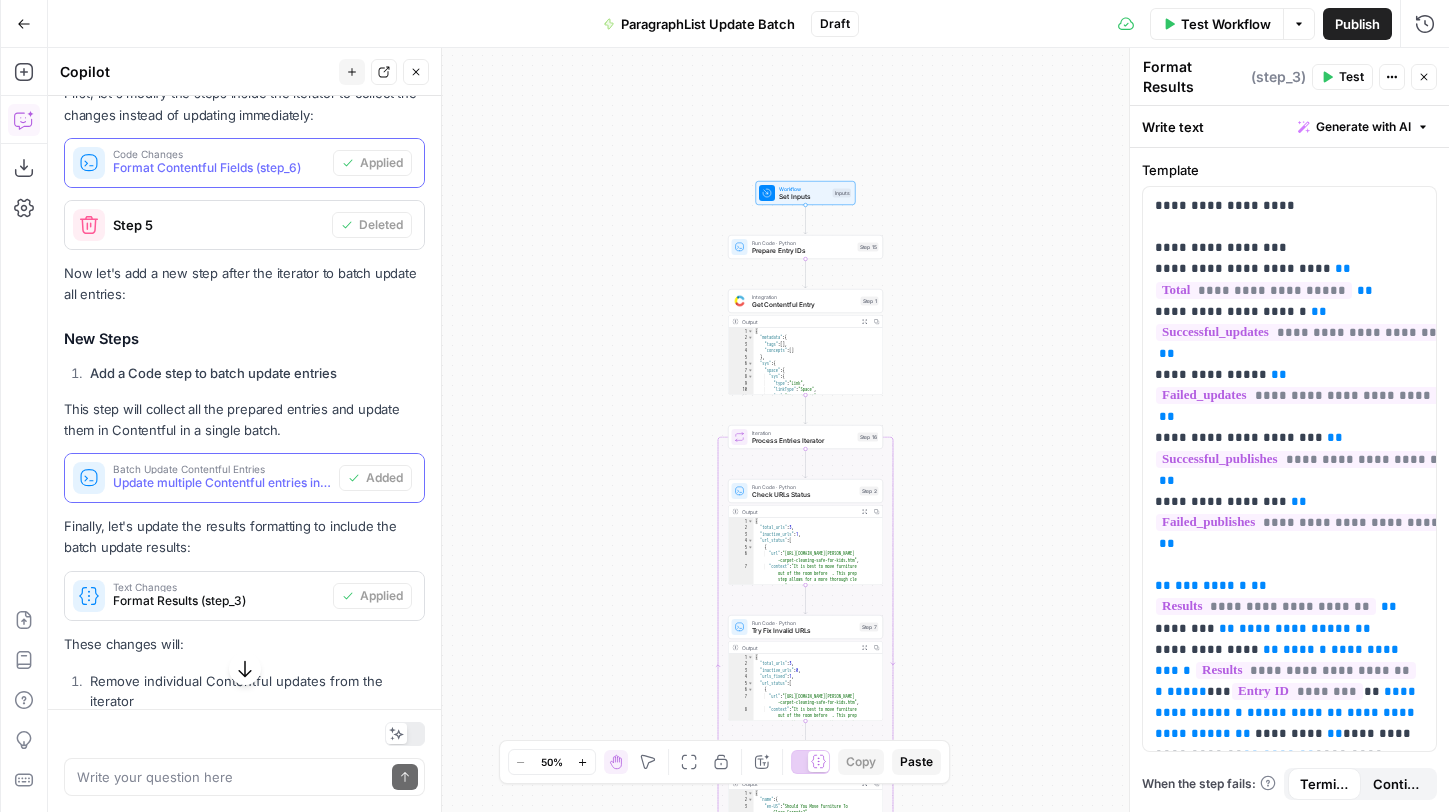 click on "Workflow Set Inputs Inputs Run Code · Python Prepare Entry IDs Step 15 Integration Get Contentful Entry Step 1 Output Expand Output Copy 1 2 3 4 5 6 7 8 9 10 11 12 {    "metadata" :  {      "tags" :  [ ] ,      "concepts" :  [ ]    } ,    "sys" :  {      "space" :  {         "sys" :  {           "type" :  "Link" ,           "linkType" :  "Space" ,           "id" :  "99nmeci0fx61"         }     XXXXXXXXXXXXXXXXXXXXXXXXXXXXXXXXXXXXXXXXXXXXXXXXXXXXXXXXXXXXXXXXXXXXXXXXXXXXXXXXXXXXXXXXXXXXXXXXXXXXXXXXXXXXXXXXXXXXXXXXXXXXXXXXXXXXXXXXXXXXXXXXXXXXXXXXXXXXXXXXXXXXXXXXXXXXXXXXXXXXXXXXXXXXXXXXXXXXXXXXXXXXXXXXXXXXXXXXXXXXXXXXXXXXXXXXXXXXXXXXXXXXXXXXXXXXXXXXXXXXXXXXXXXXXXXXXXXXXXXXXXXXXXXXXXXXXXXXXXXXXXXXXXXXXXXXXXXXXXXXXXXXXXXXXXXXXXXXXXXXXXXXXXXXXXXXXXXXXXXXXXXXXXXXXXXXXXXXXXXXXXXXXXXXXXXXXXXXXXXXXXXXXXXXXXXXXXXXXXXXXXXXXXXXXXXXXXXXXXXXXXXXXXXXXXXXXXXXXXXXXXXXXXXXXXXXXXXXXXXXXXXXXXXXXXXXXXXXXXXXXXXXXXXXXXXX Loop Iteration Process Entries Iterator Step 16 Run Code · Python Check URLs Status Step 2 Output Copy 1 2 3 4" at bounding box center [748, 430] 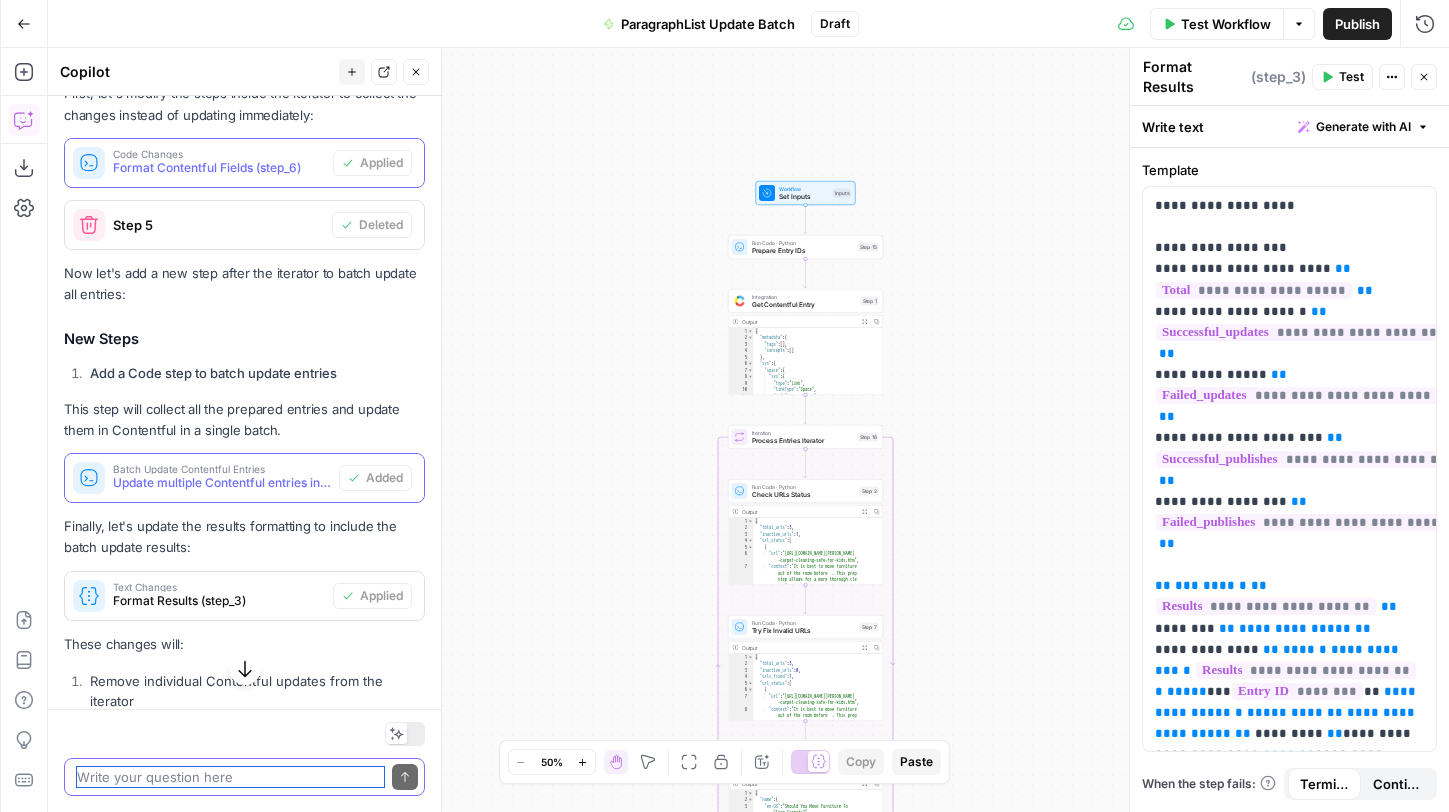 click at bounding box center (230, 777) 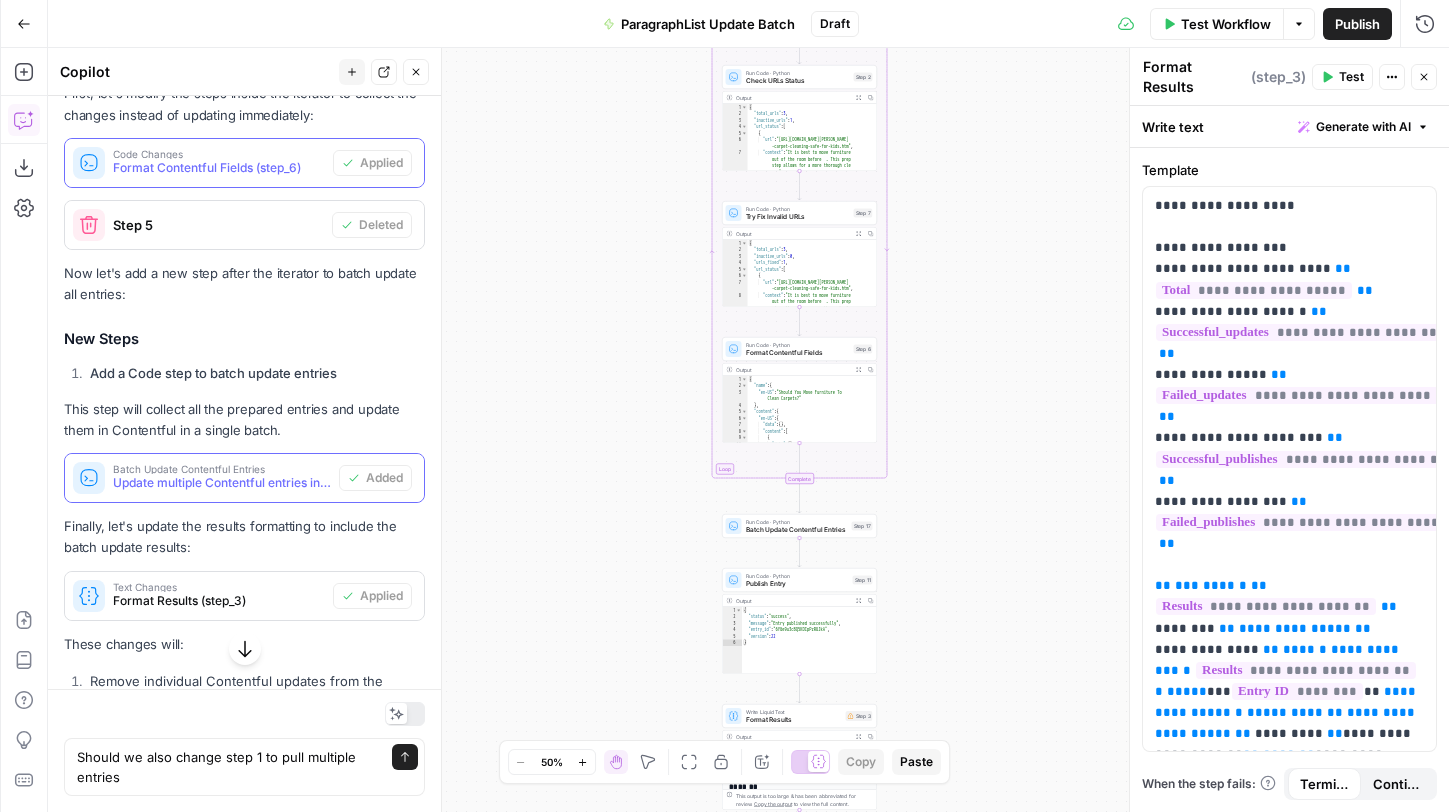 drag, startPoint x: 957, startPoint y: 655, endPoint x: 949, endPoint y: 222, distance: 433.07388 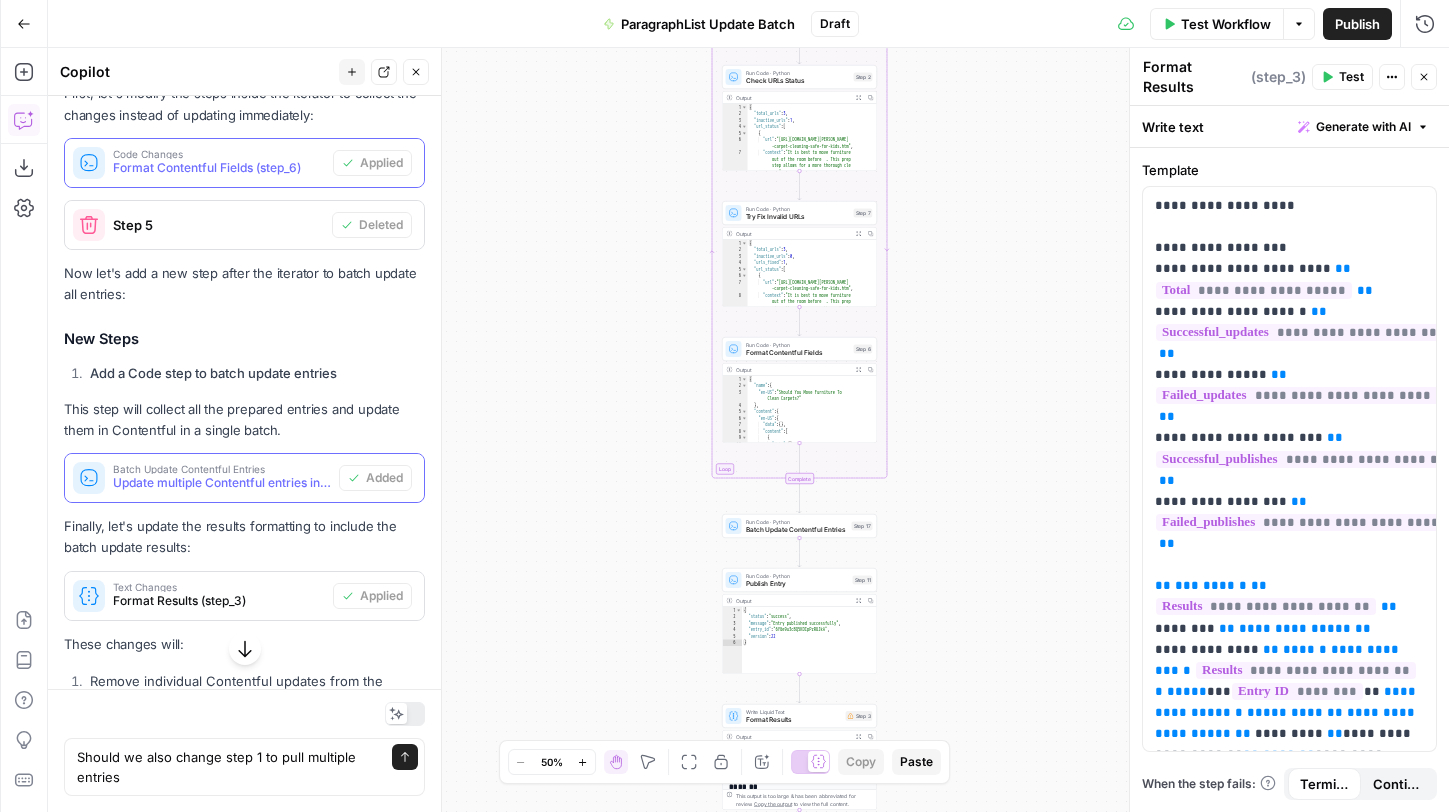 click on "Workflow Set Inputs Inputs Run Code · Python Prepare Entry IDs Step 15 Integration Get Contentful Entry Step 1 Output Expand Output Copy 1 2 3 4 5 6 7 8 9 10 11 12 {    "metadata" :  {      "tags" :  [ ] ,      "concepts" :  [ ]    } ,    "sys" :  {      "space" :  {         "sys" :  {           "type" :  "Link" ,           "linkType" :  "Space" ,           "id" :  "99nmeci0fx61"         }     XXXXXXXXXXXXXXXXXXXXXXXXXXXXXXXXXXXXXXXXXXXXXXXXXXXXXXXXXXXXXXXXXXXXXXXXXXXXXXXXXXXXXXXXXXXXXXXXXXXXXXXXXXXXXXXXXXXXXXXXXXXXXXXXXXXXXXXXXXXXXXXXXXXXXXXXXXXXXXXXXXXXXXXXXXXXXXXXXXXXXXXXXXXXXXXXXXXXXXXXXXXXXXXXXXXXXXXXXXXXXXXXXXXXXXXXXXXXXXXXXXXXXXXXXXXXXXXXXXXXXXXXXXXXXXXXXXXXXXXXXXXXXXXXXXXXXXXXXXXXXXXXXXXXXXXXXXXXXXXXXXXXXXXXXXXXXXXXXXXXXXXXXXXXXXXXXXXXXXXXXXXXXXXXXXXXXXXXXXXXXXXXXXXXXXXXXXXXXXXXXXXXXXXXXXXXXXXXXXXXXXXXXXXXXXXXXXXXXXXXXXXXXXXXXXXXXXXXXXXXXXXXXXXXXXXXXXXXXXXXXXXXXXXXXXXXXXXXXXXXXXXXXXXXXXXX Loop Iteration Process Entries Iterator Step 16 Run Code · Python Check URLs Status Step 2 Output Copy 1 2 3 4" at bounding box center [748, 430] 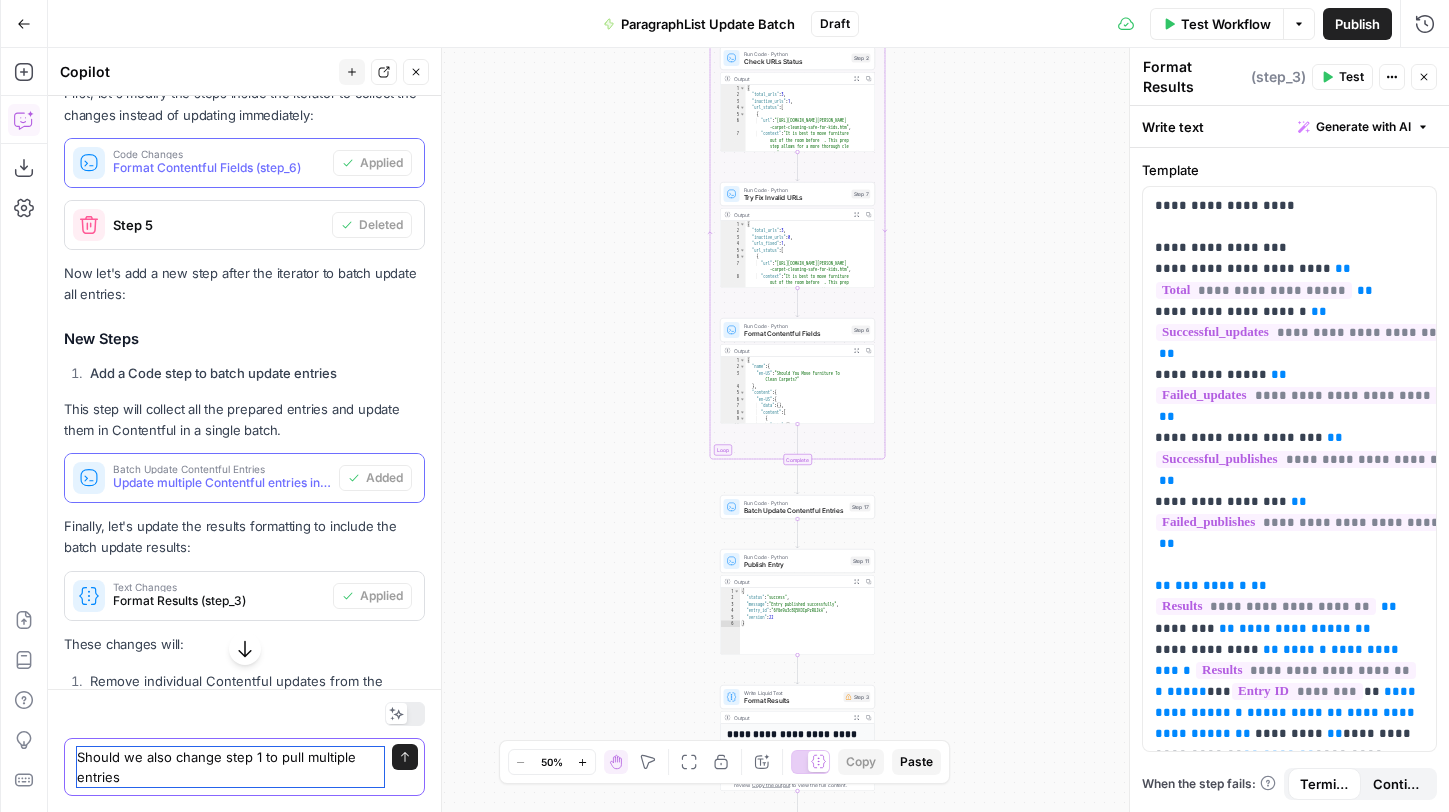click on "Should we also change step 1 to pull multiple entries" at bounding box center [230, 767] 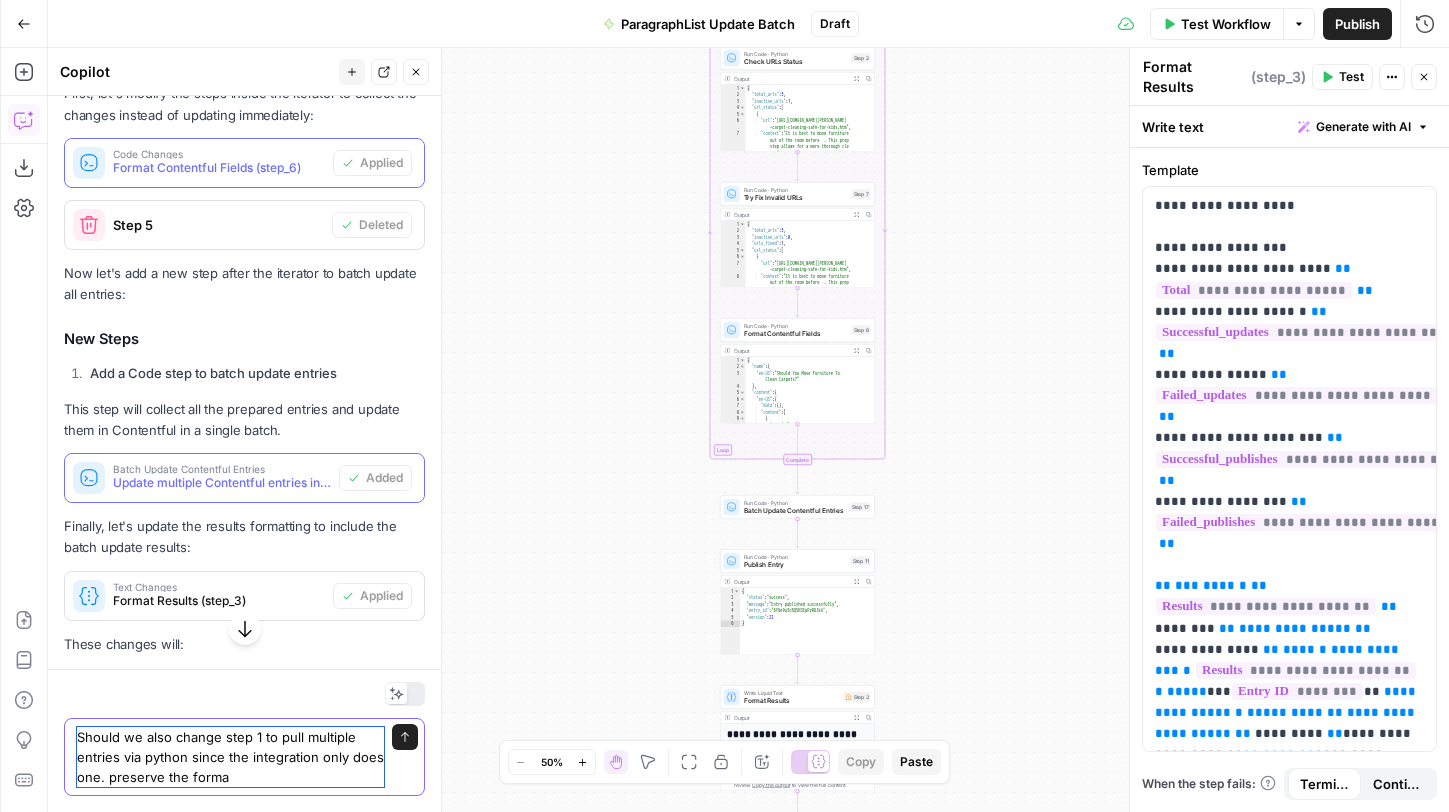 type on "Should we also change step 1 to pull multiple entries via python since the integration only does one. preserve the format" 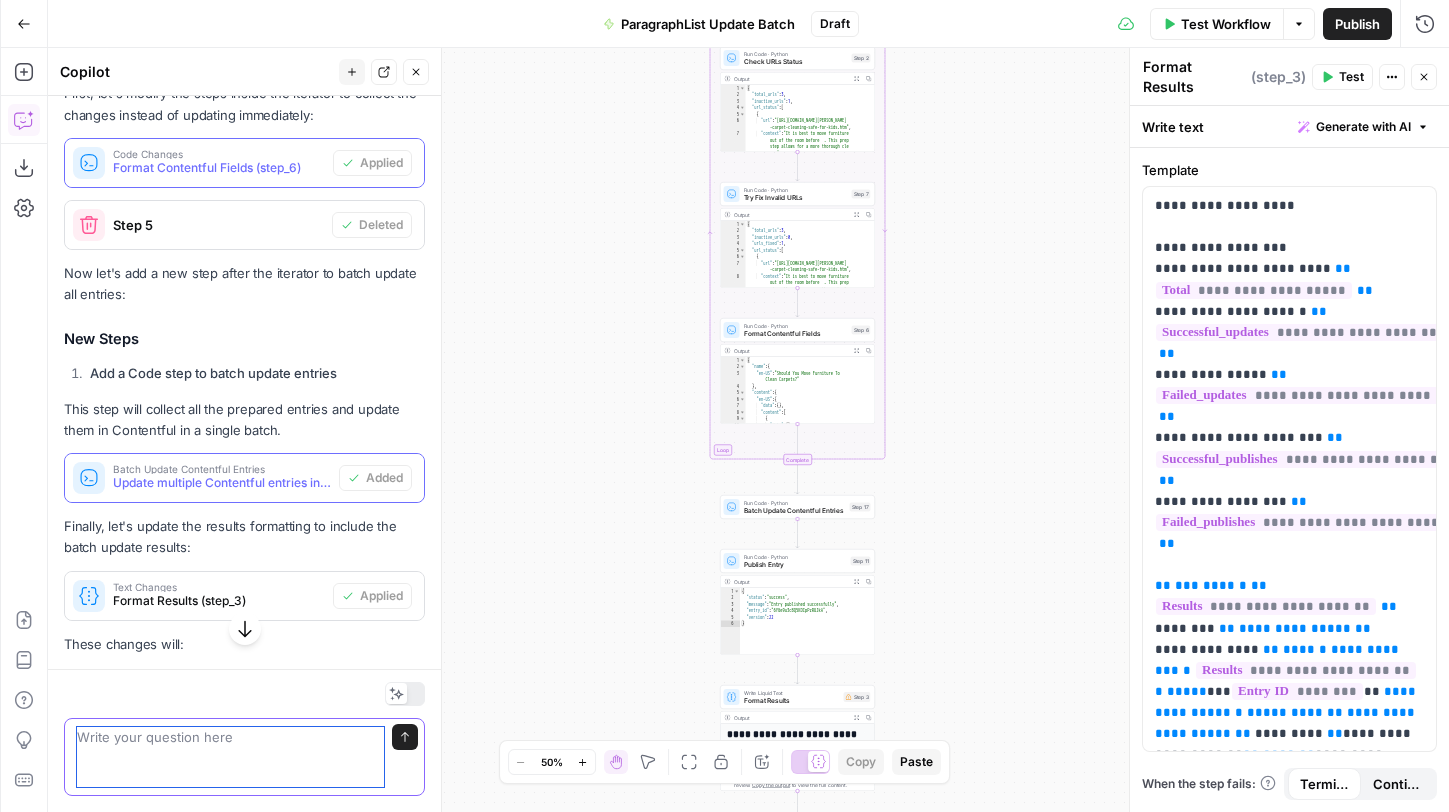 scroll, scrollTop: 1656, scrollLeft: 0, axis: vertical 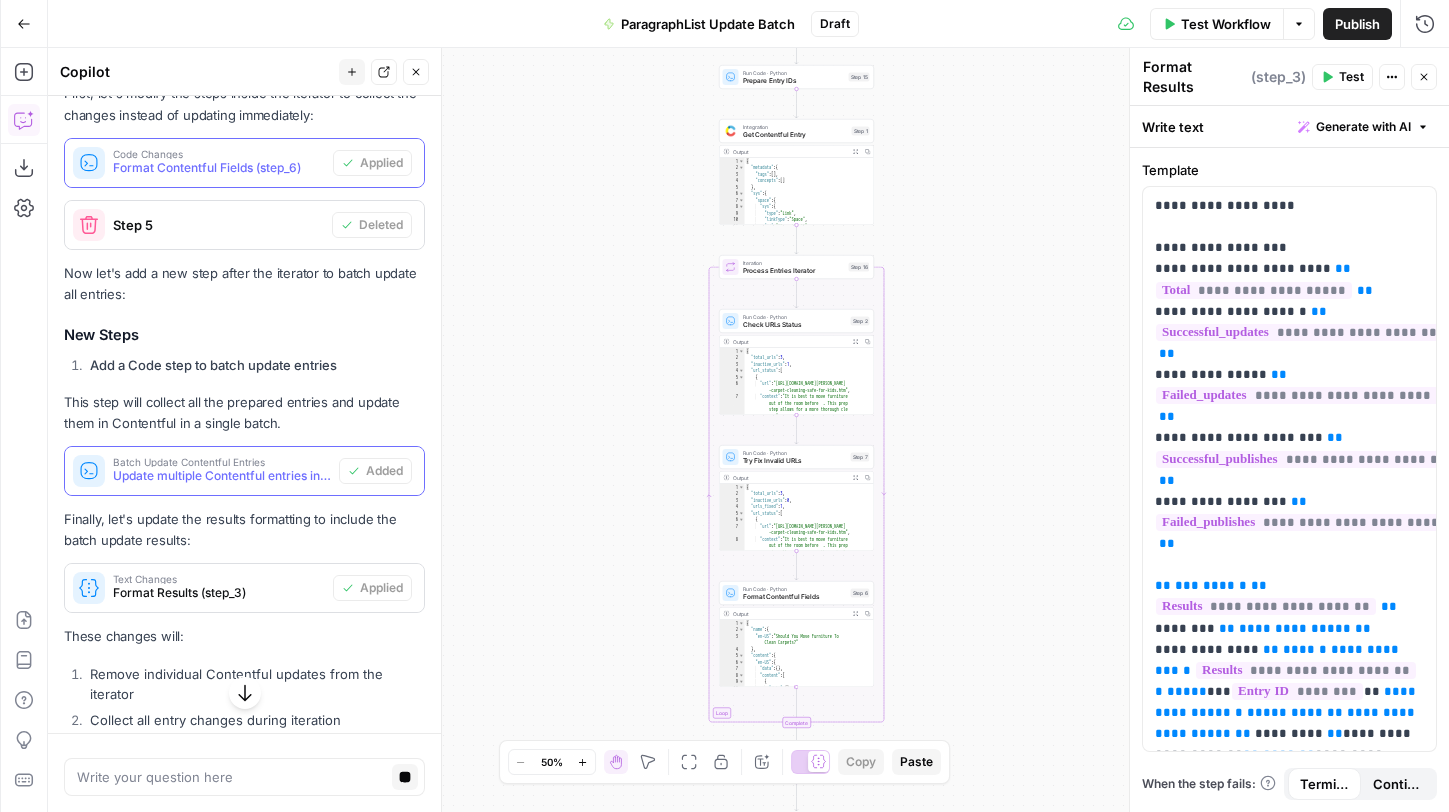 drag, startPoint x: 924, startPoint y: 251, endPoint x: 918, endPoint y: 527, distance: 276.06522 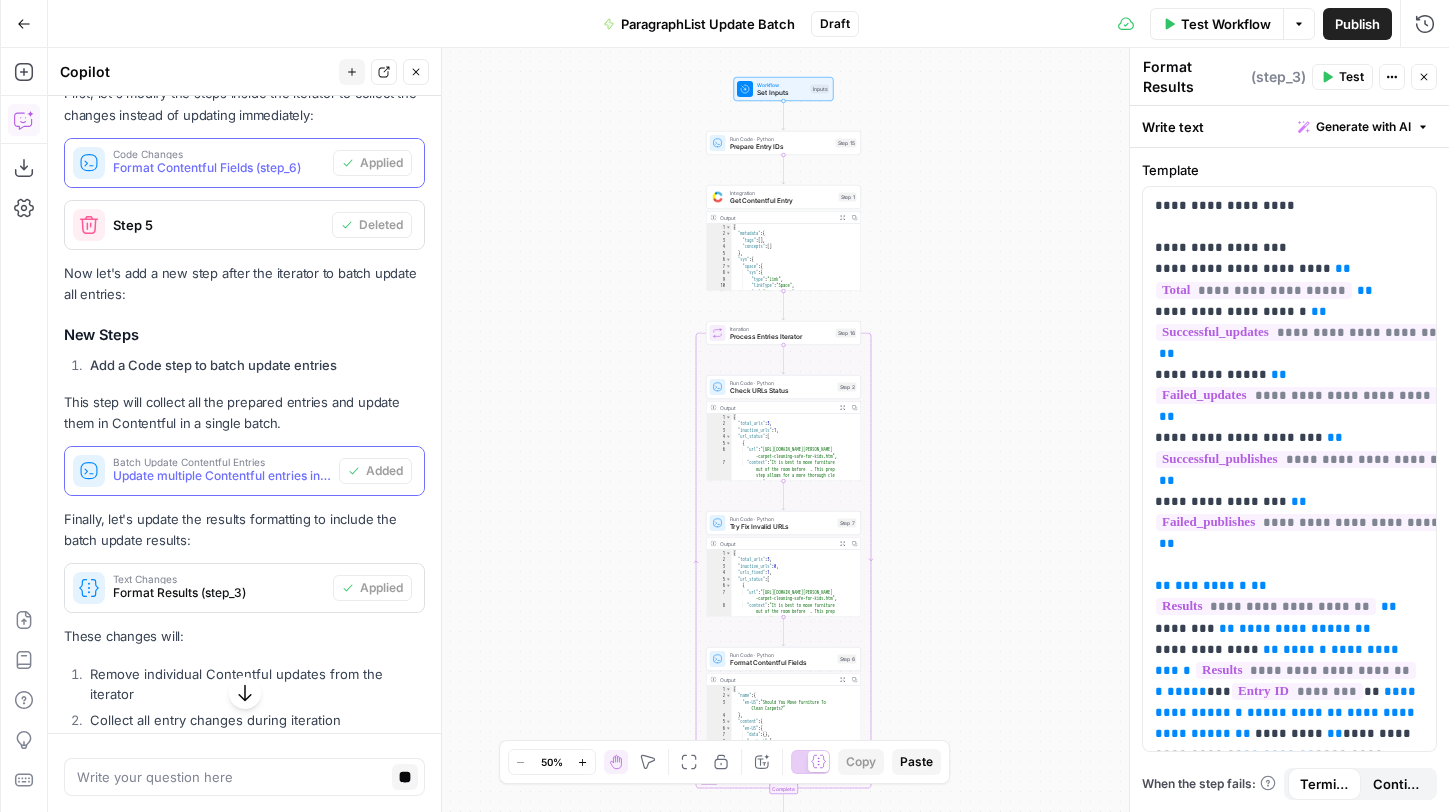 drag, startPoint x: 943, startPoint y: 229, endPoint x: 935, endPoint y: 282, distance: 53.600372 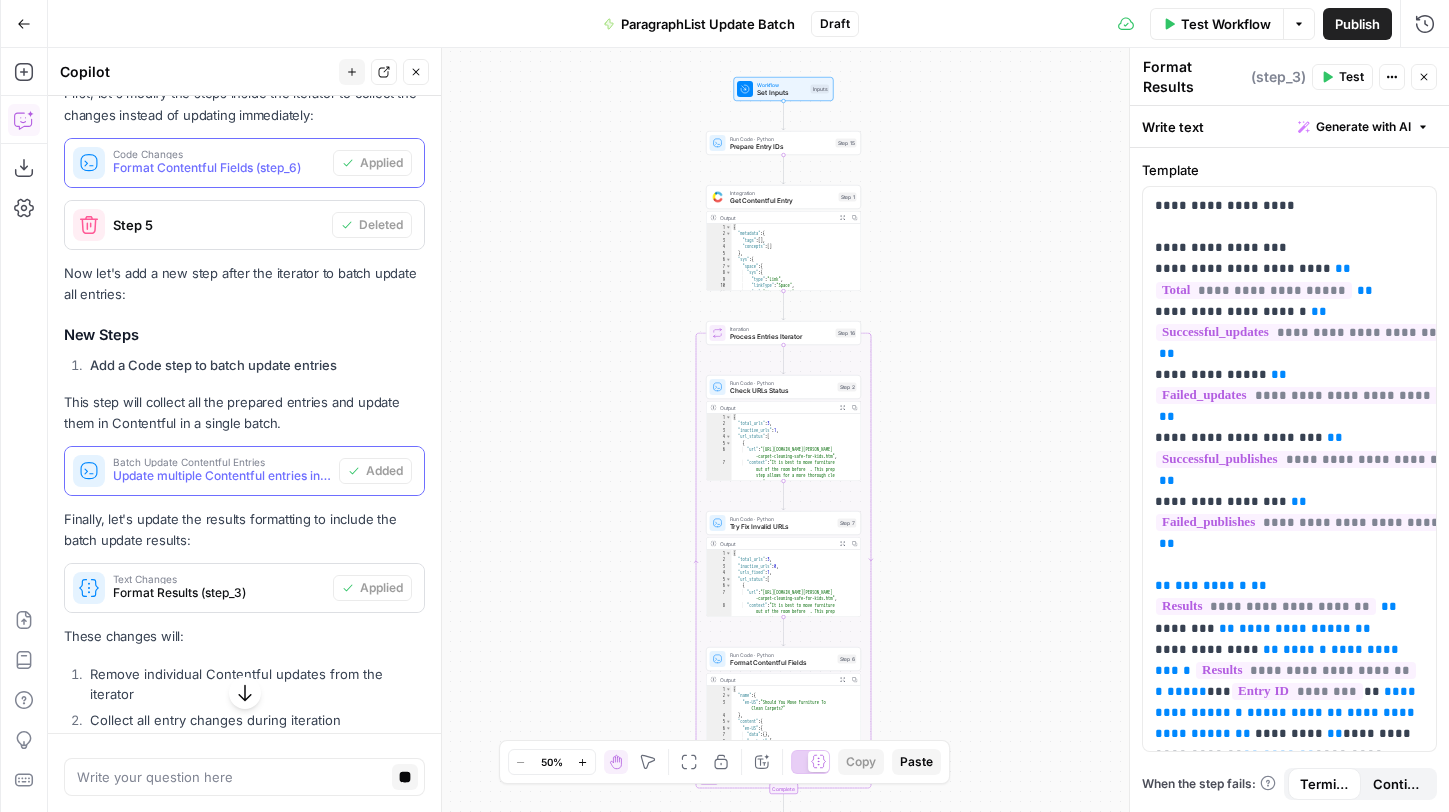 click on "Workflow Set Inputs Inputs Run Code · Python Prepare Entry IDs Step 15 Integration Get Contentful Entry Step 1 Output Expand Output Copy 1 2 3 4 5 6 7 8 9 10 11 12 {    "metadata" :  {      "tags" :  [ ] ,      "concepts" :  [ ]    } ,    "sys" :  {      "space" :  {         "sys" :  {           "type" :  "Link" ,           "linkType" :  "Space" ,           "id" :  "99nmeci0fx61"         }     XXXXXXXXXXXXXXXXXXXXXXXXXXXXXXXXXXXXXXXXXXXXXXXXXXXXXXXXXXXXXXXXXXXXXXXXXXXXXXXXXXXXXXXXXXXXXXXXXXXXXXXXXXXXXXXXXXXXXXXXXXXXXXXXXXXXXXXXXXXXXXXXXXXXXXXXXXXXXXXXXXXXXXXXXXXXXXXXXXXXXXXXXXXXXXXXXXXXXXXXXXXXXXXXXXXXXXXXXXXXXXXXXXXXXXXXXXXXXXXXXXXXXXXXXXXXXXXXXXXXXXXXXXXXXXXXXXXXXXXXXXXXXXXXXXXXXXXXXXXXXXXXXXXXXXXXXXXXXXXXXXXXXXXXXXXXXXXXXXXXXXXXXXXXXXXXXXXXXXXXXXXXXXXXXXXXXXXXXXXXXXXXXXXXXXXXXXXXXXXXXXXXXXXXXXXXXXXXXXXXXXXXXXXXXXXXXXXXXXXXXXXXXXXXXXXXXXXXXXXXXXXXXXXXXXXXXXXXXXXXXXXXXXXXXXXXXXXXXXXXXXXXXXXXXXXX Loop Iteration Process Entries Iterator Step 16 Run Code · Python Check URLs Status Step 2 Output Copy 1 2 3 4" at bounding box center (748, 430) 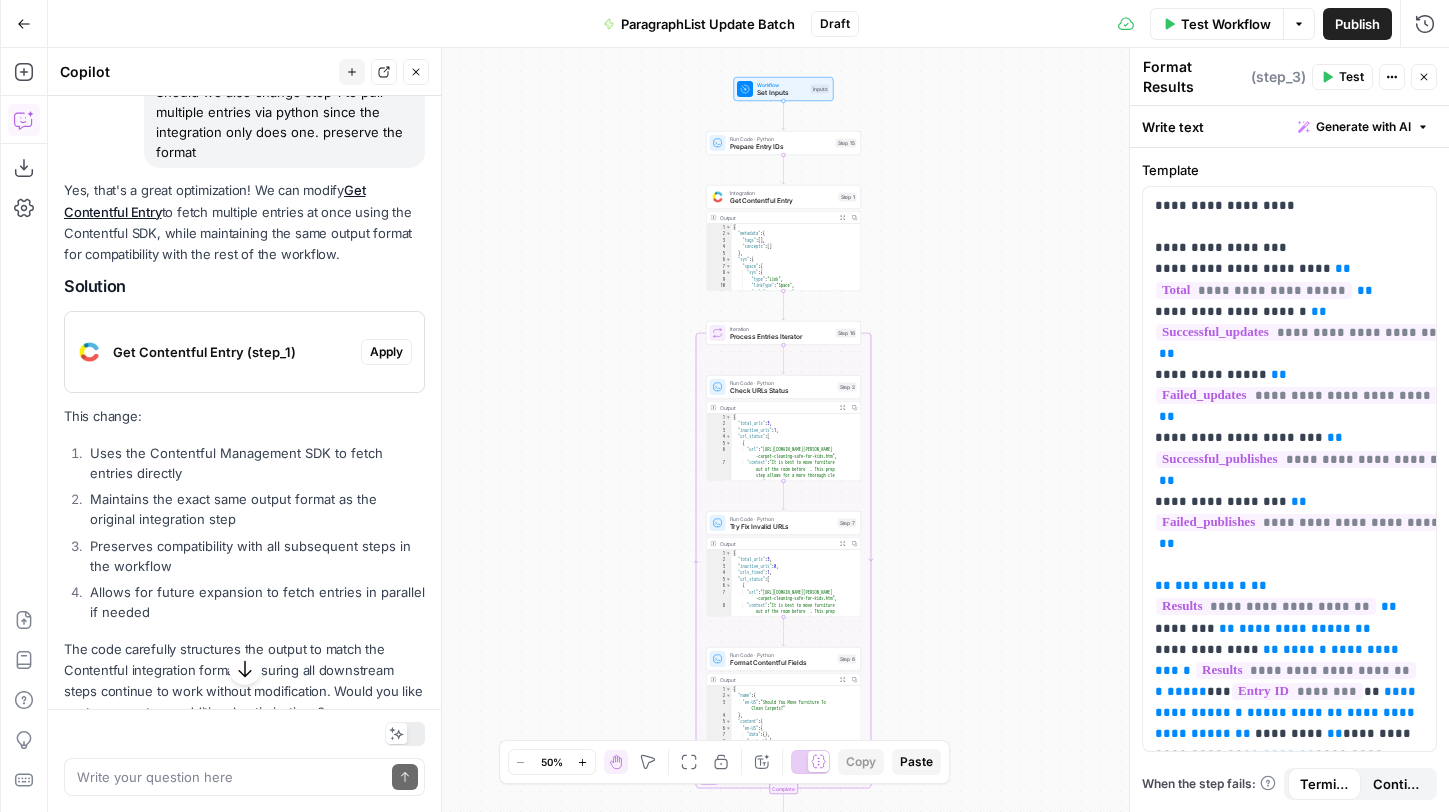 scroll, scrollTop: 2732, scrollLeft: 0, axis: vertical 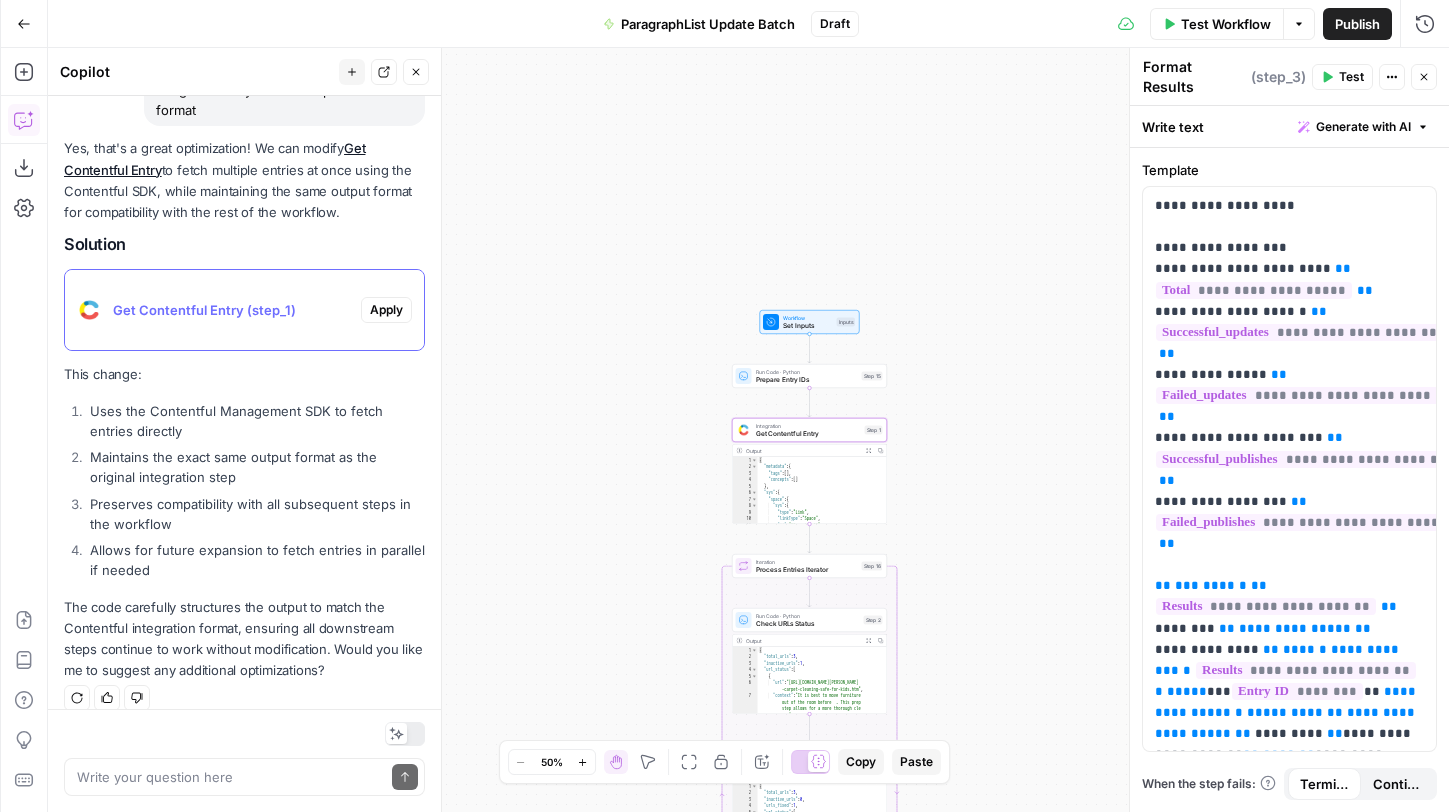 click on "Get Contentful Entry (step_1)" at bounding box center [233, 310] 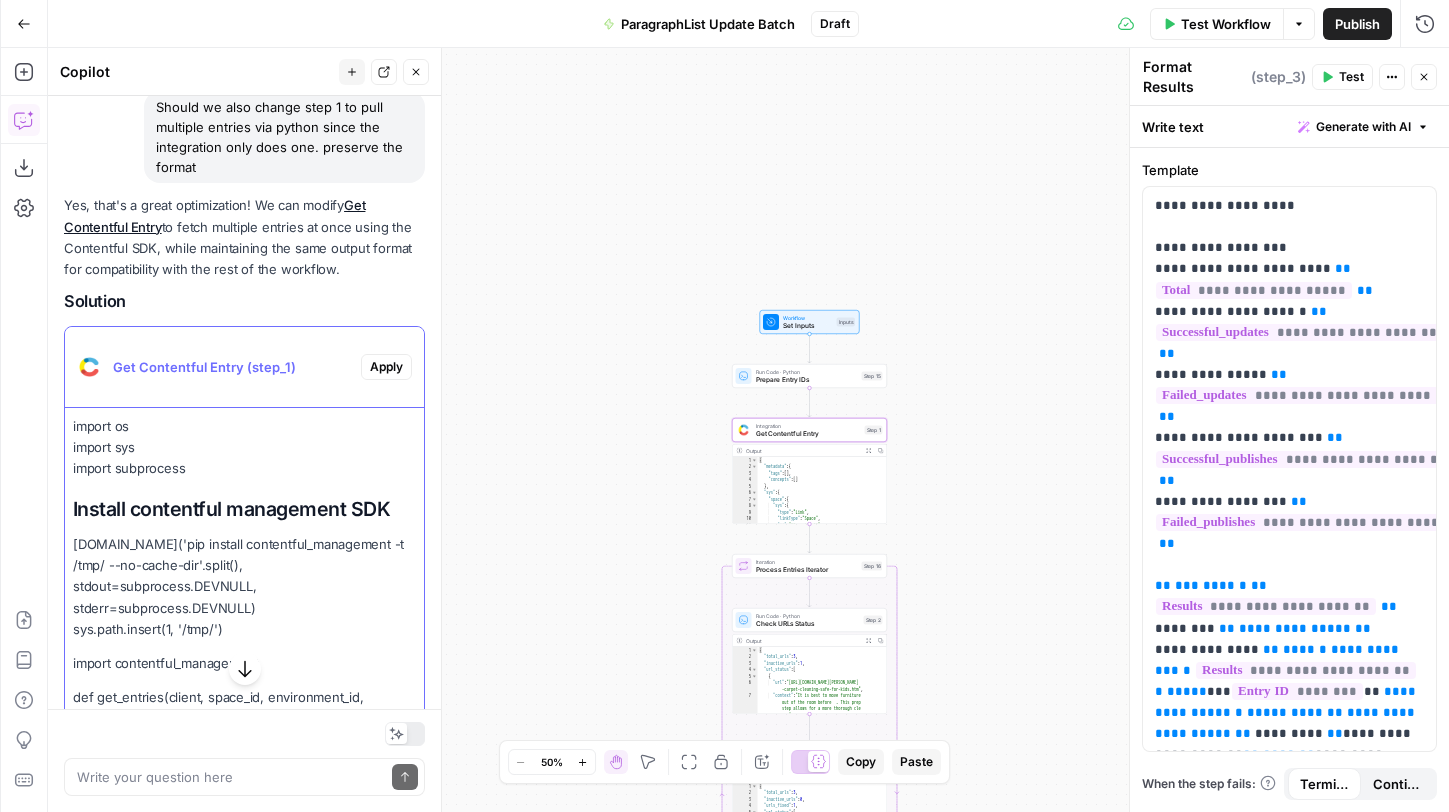 scroll, scrollTop: 2645, scrollLeft: 0, axis: vertical 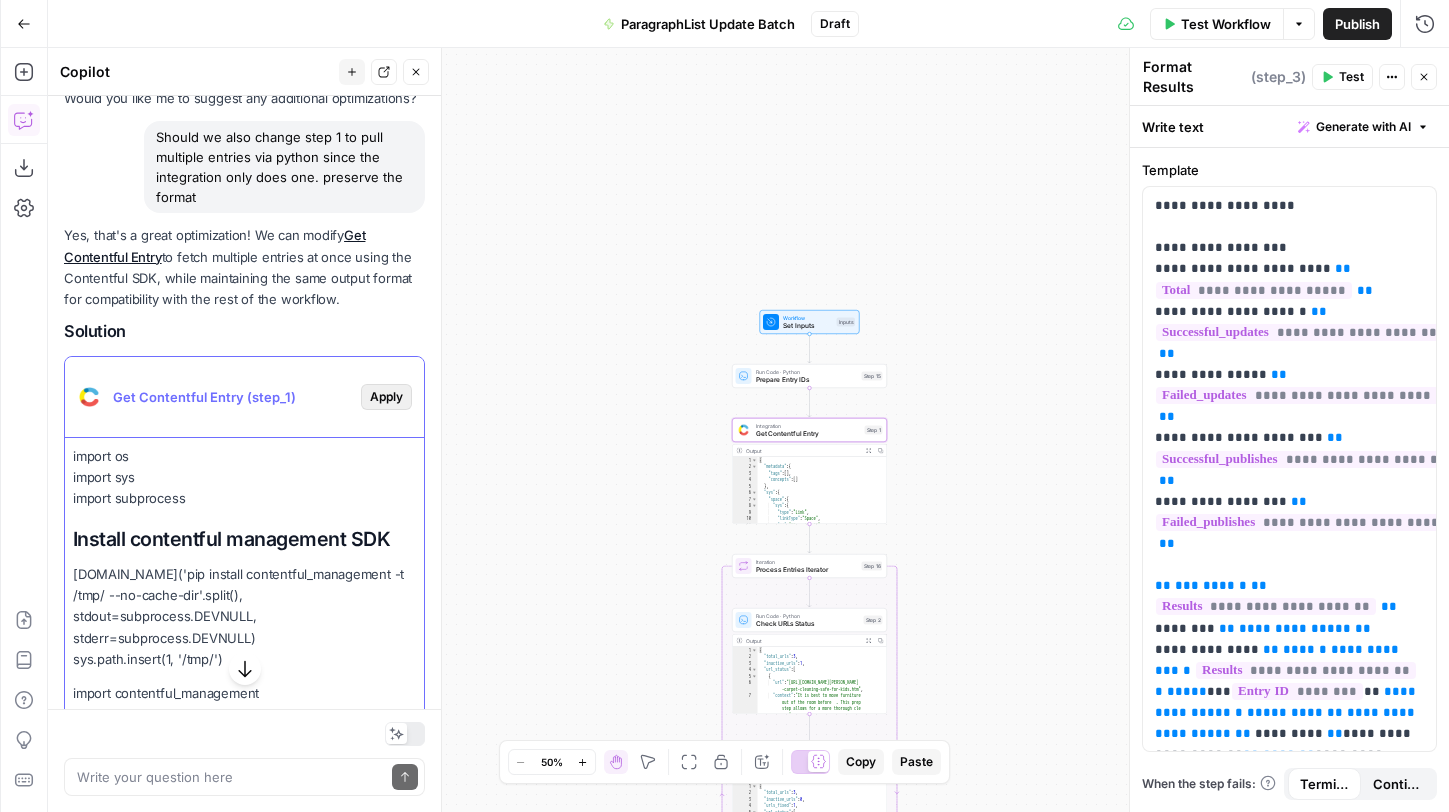 click on "Apply" at bounding box center (386, 397) 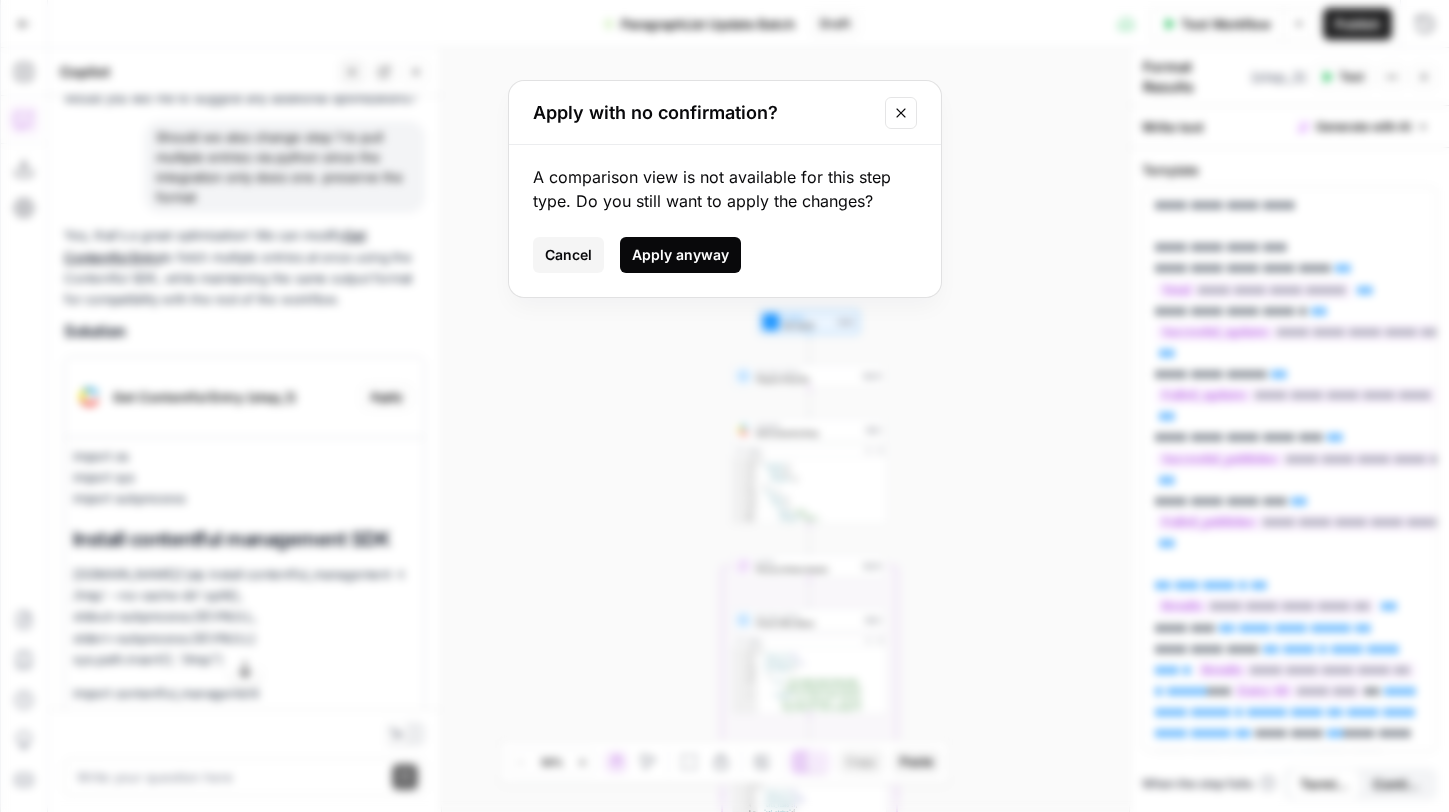 click on "Apply anyway" at bounding box center (680, 255) 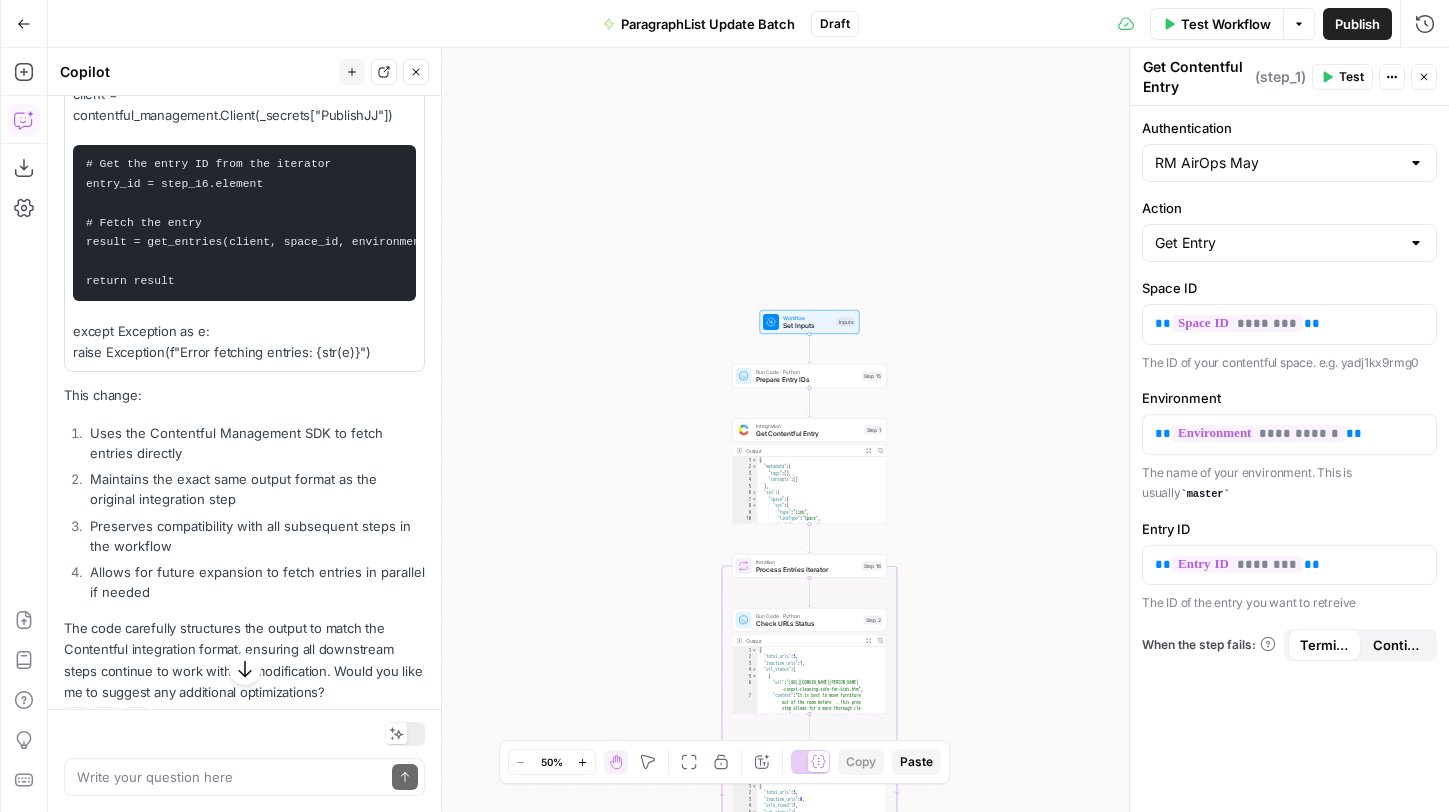 scroll, scrollTop: 4057, scrollLeft: 0, axis: vertical 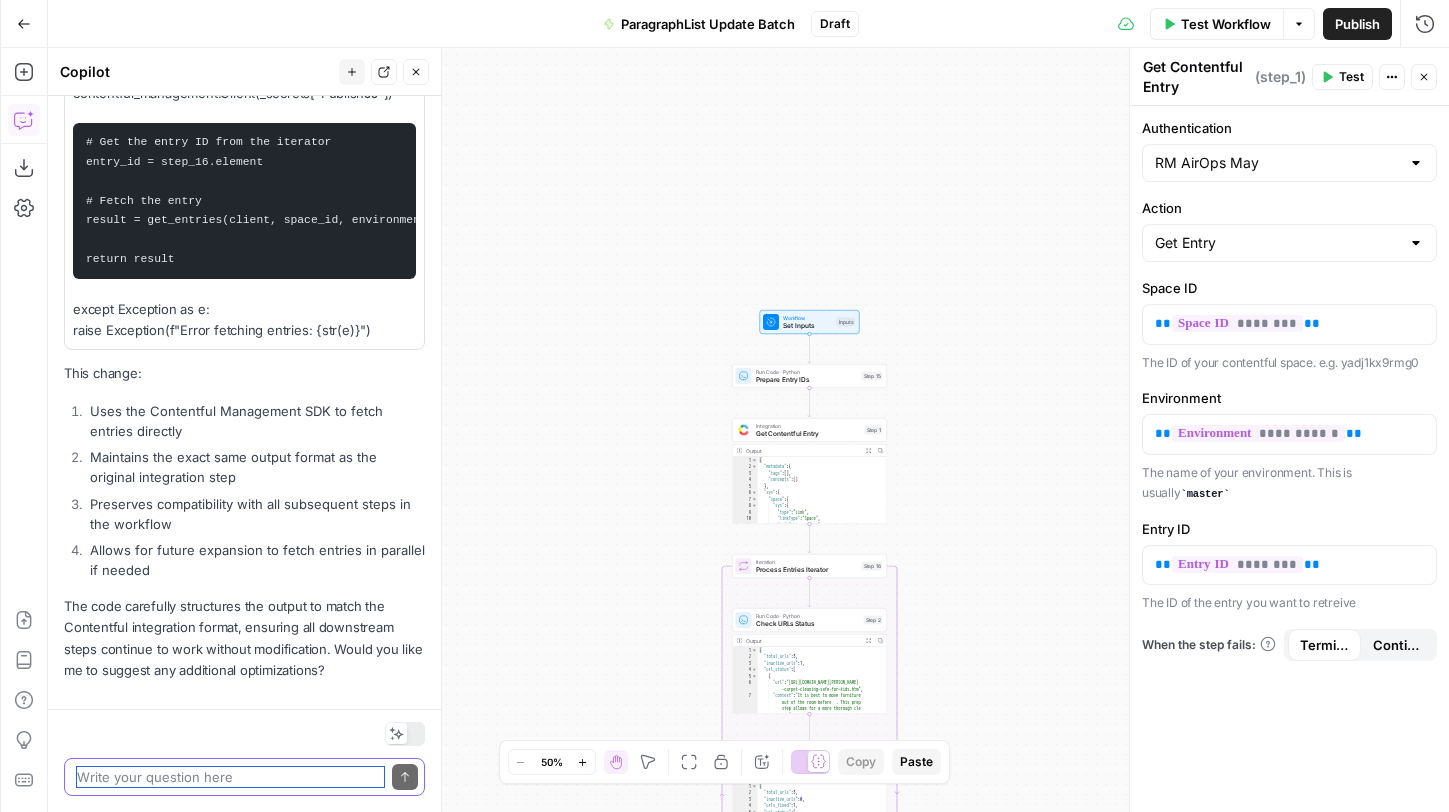 click at bounding box center [230, 777] 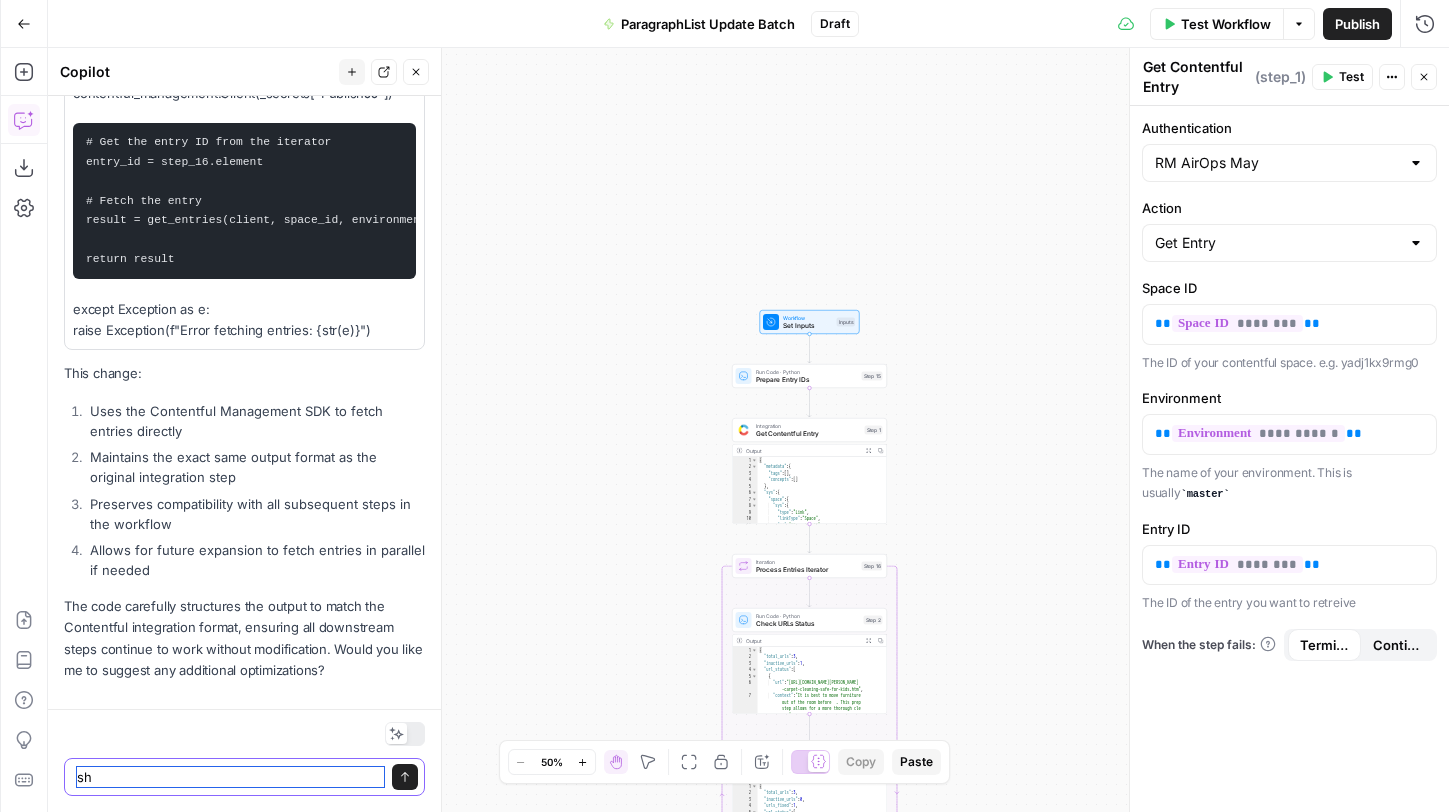 type on "s" 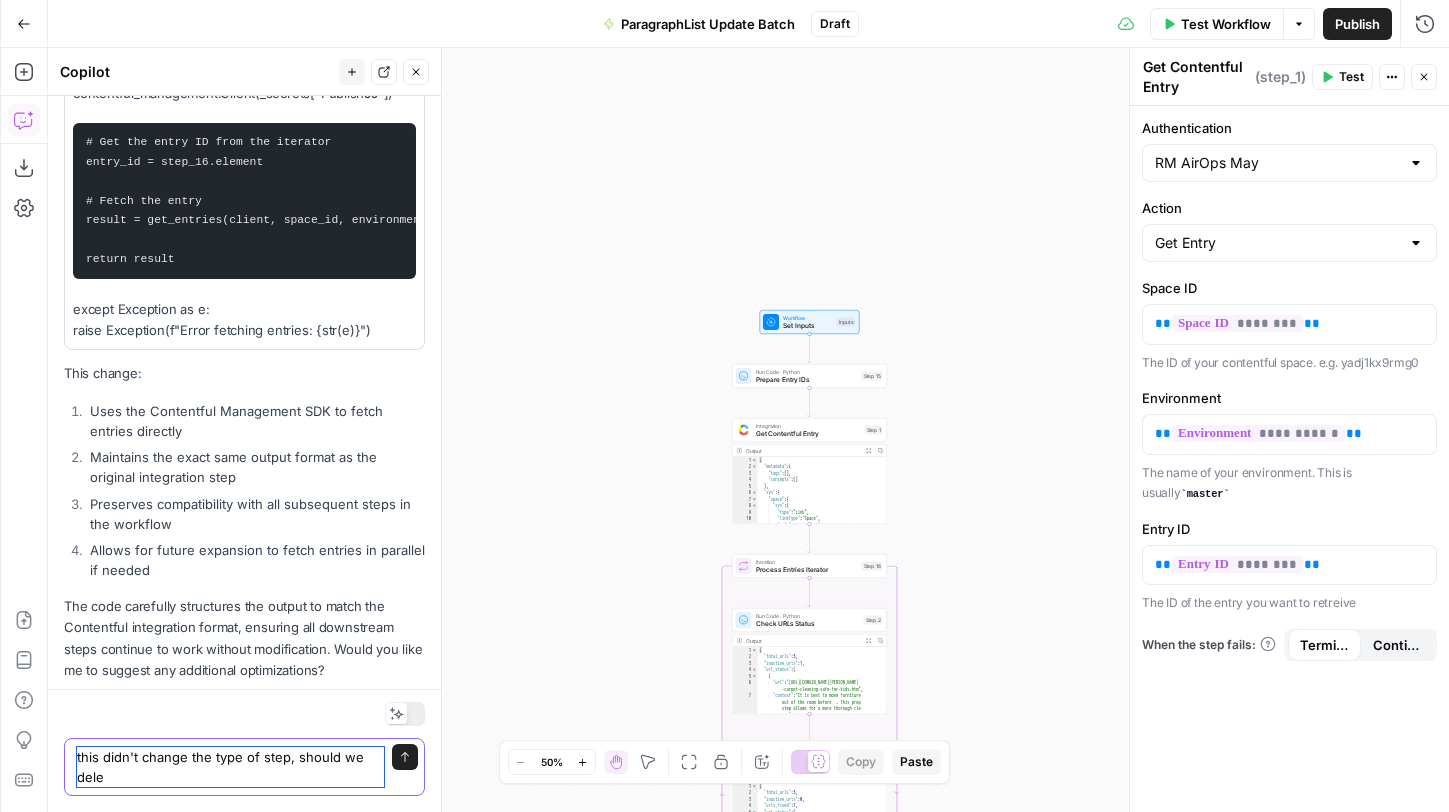 scroll, scrollTop: 4077, scrollLeft: 0, axis: vertical 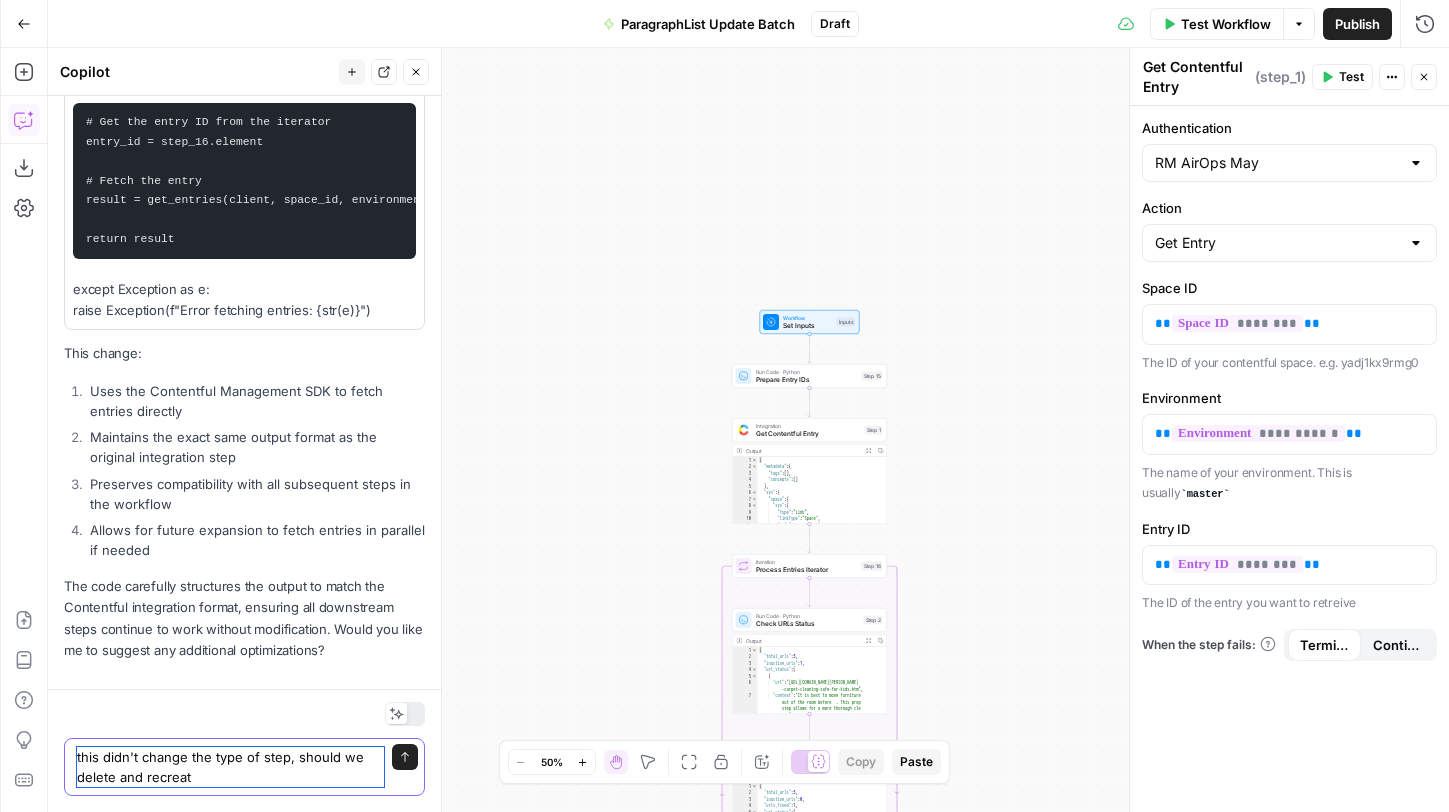 type on "this didn't change the type of step, should we delete and recreate" 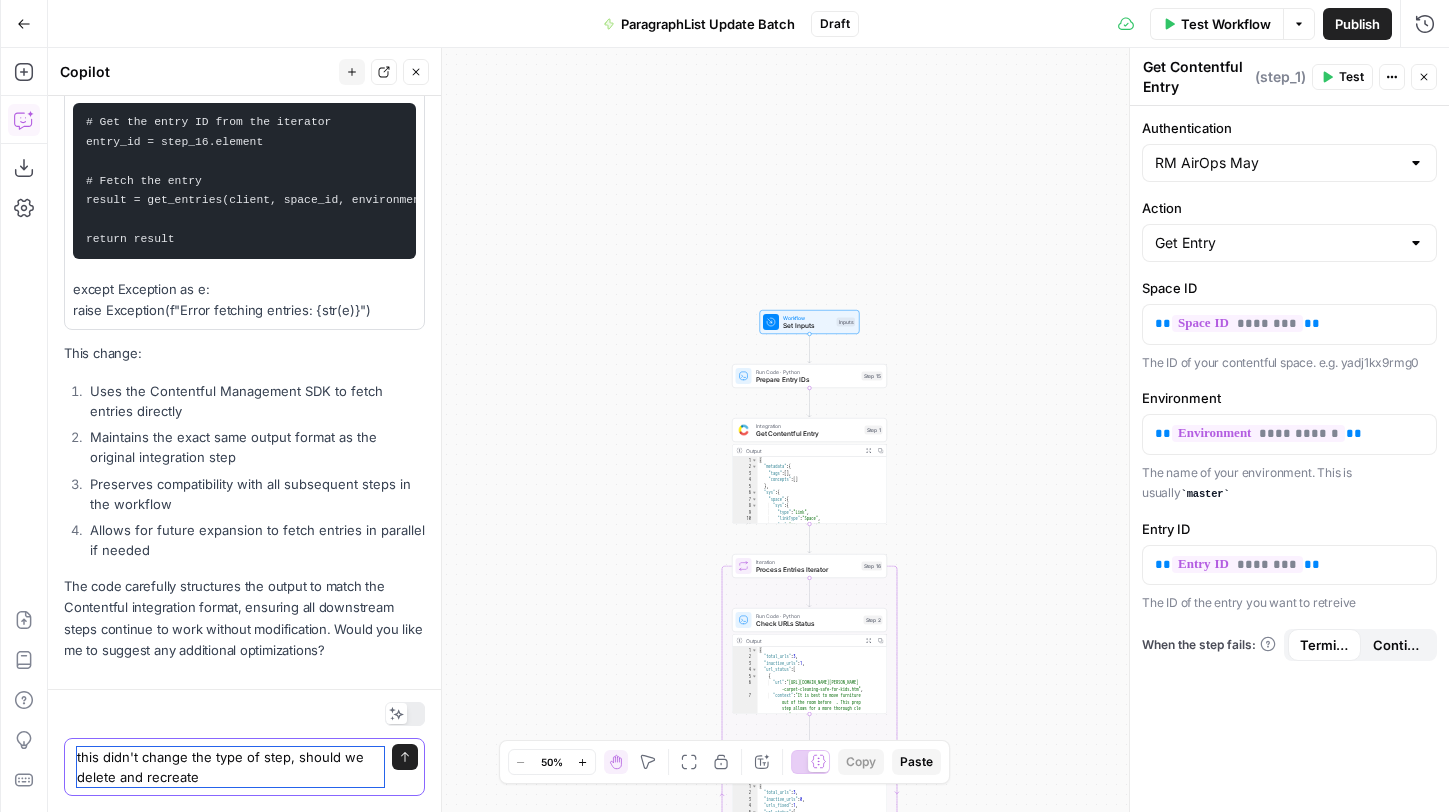 type 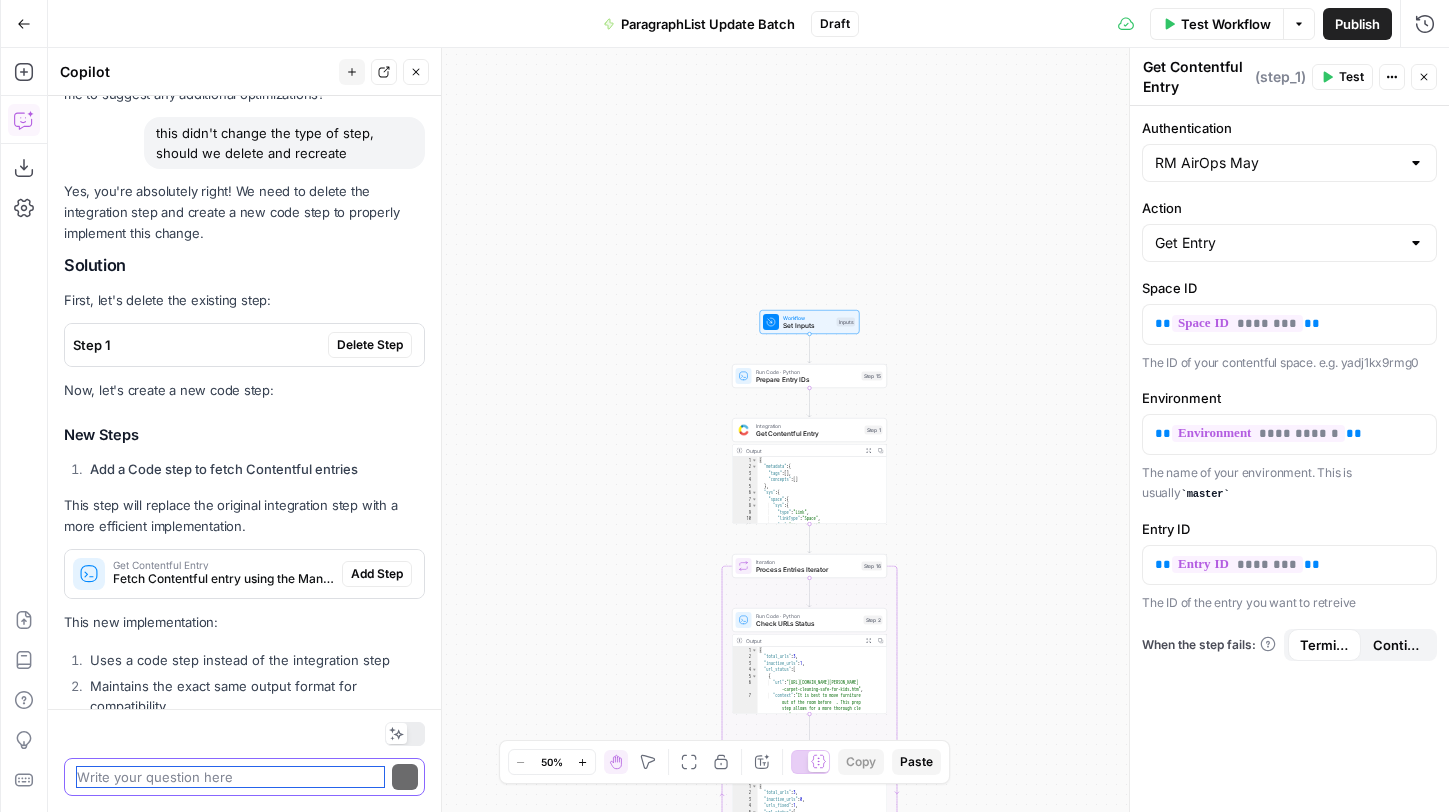 scroll, scrollTop: 4800, scrollLeft: 0, axis: vertical 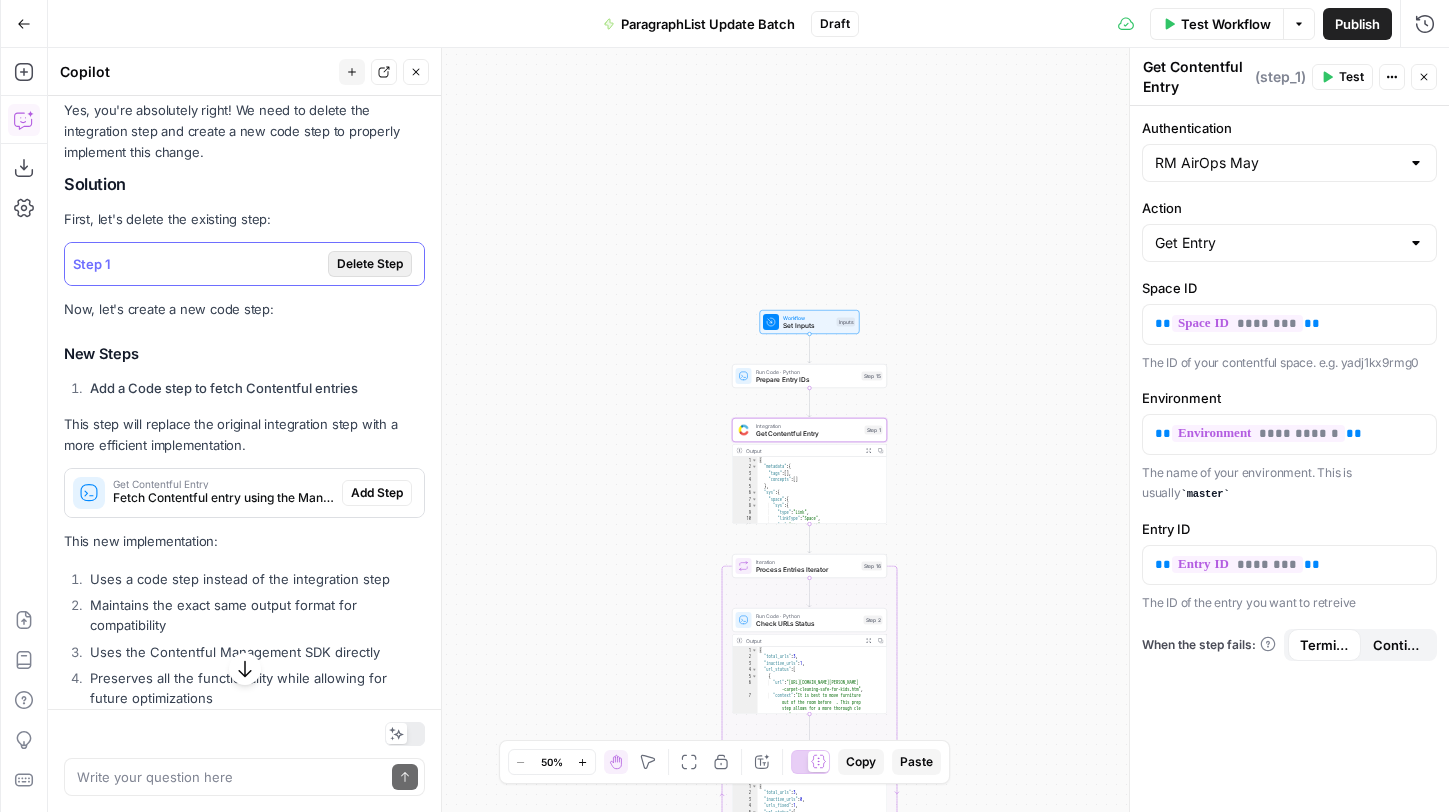 click on "Delete Step" at bounding box center (370, 264) 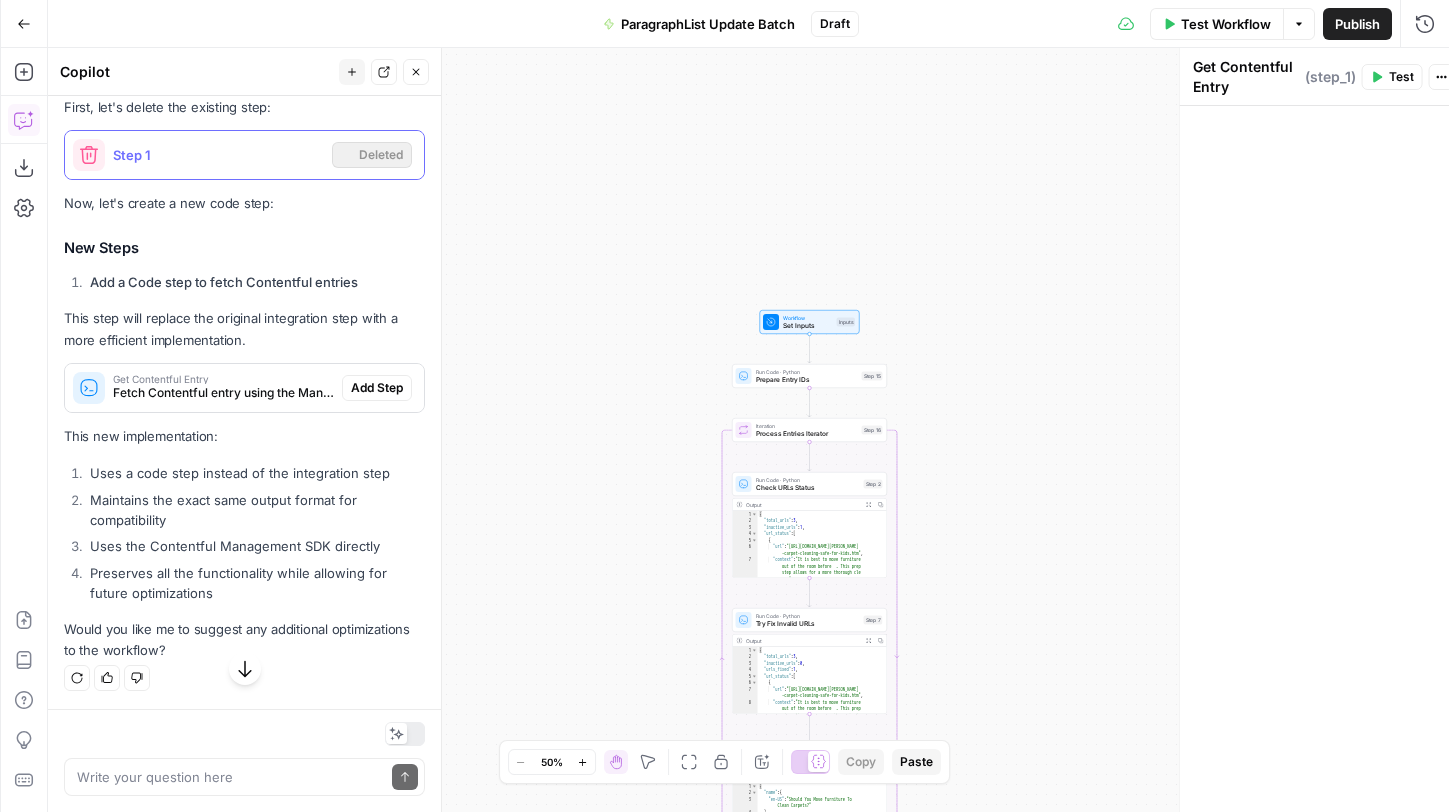 scroll, scrollTop: 3410, scrollLeft: 0, axis: vertical 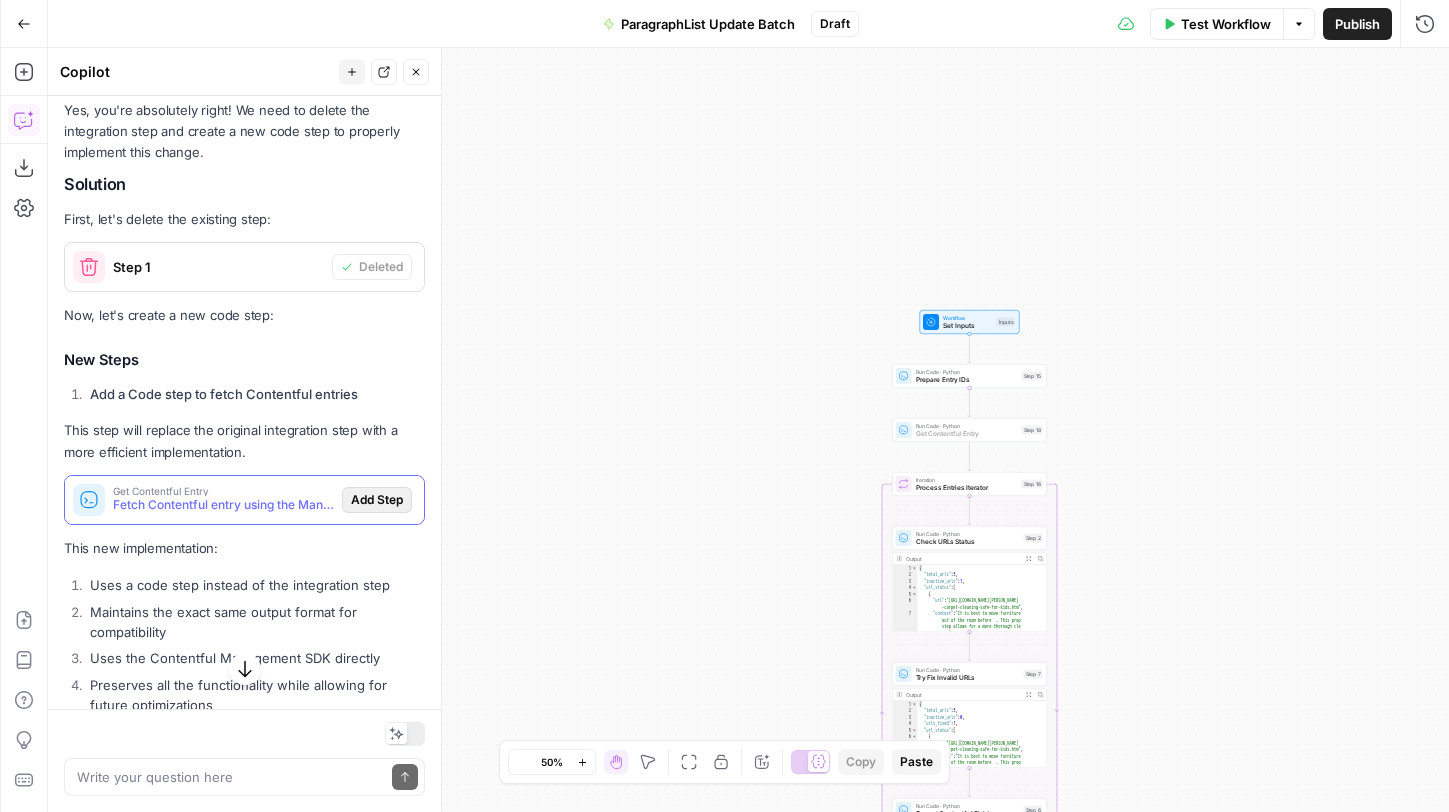 click on "Add Step" at bounding box center [377, 500] 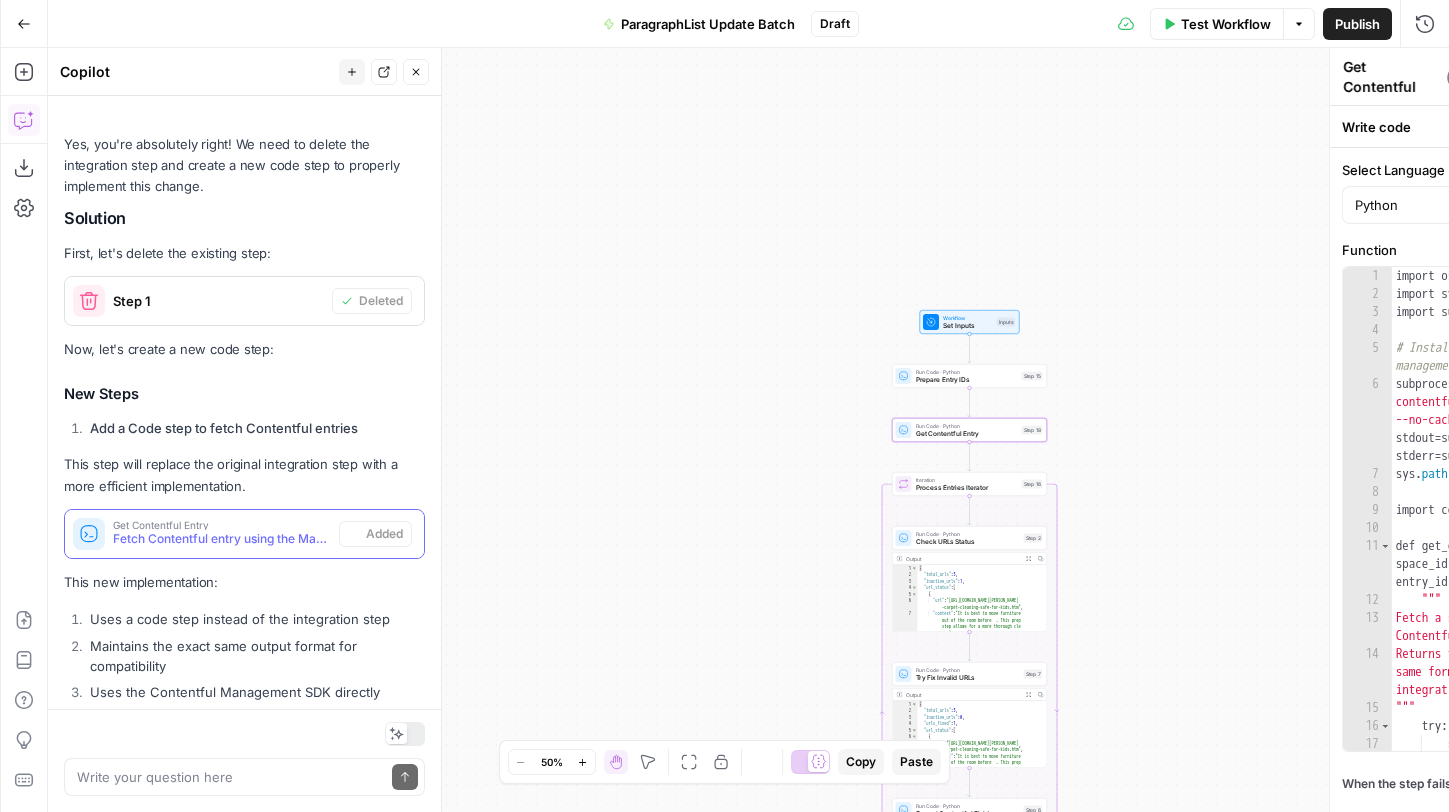 scroll, scrollTop: 3502, scrollLeft: 0, axis: vertical 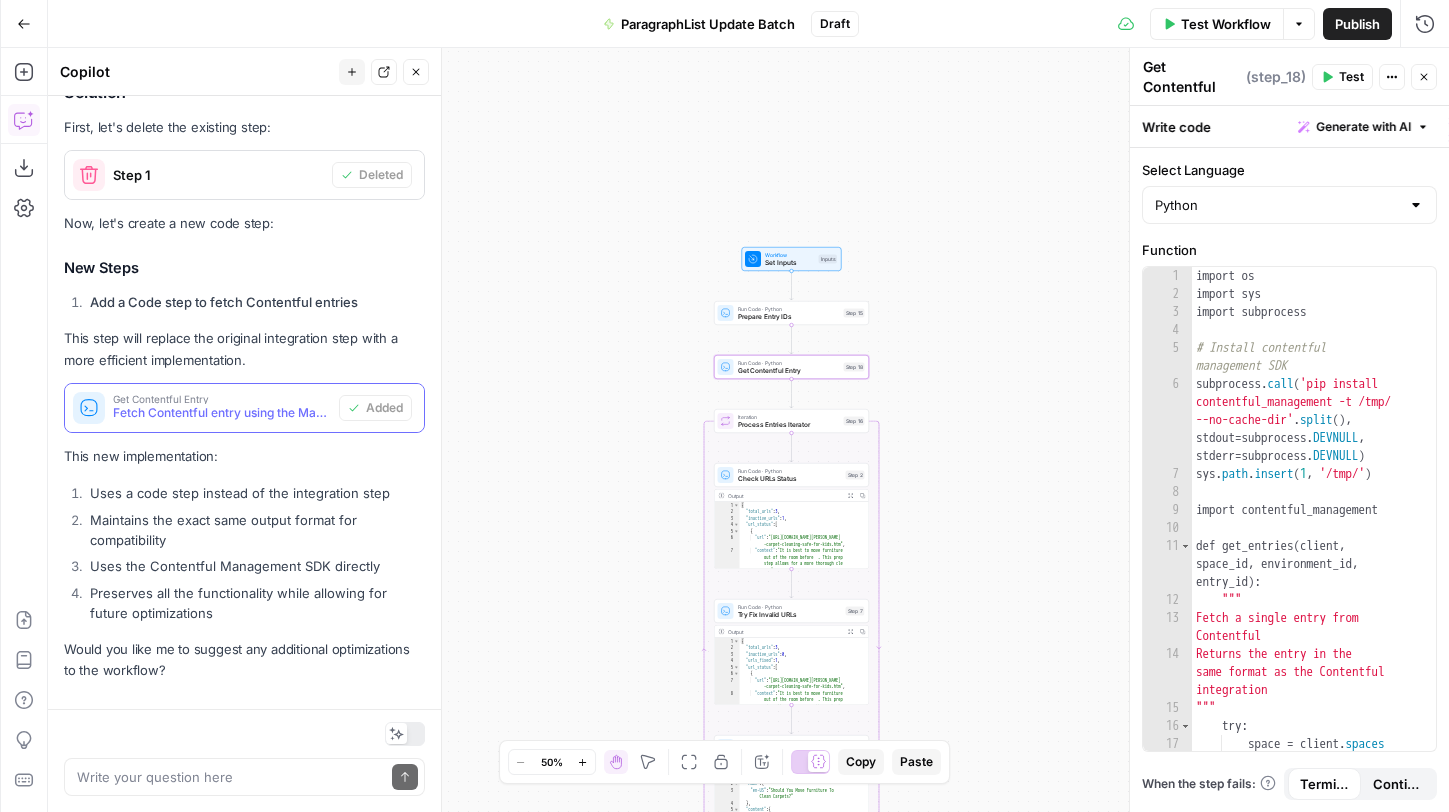 drag, startPoint x: 794, startPoint y: 331, endPoint x: 612, endPoint y: 261, distance: 194.99744 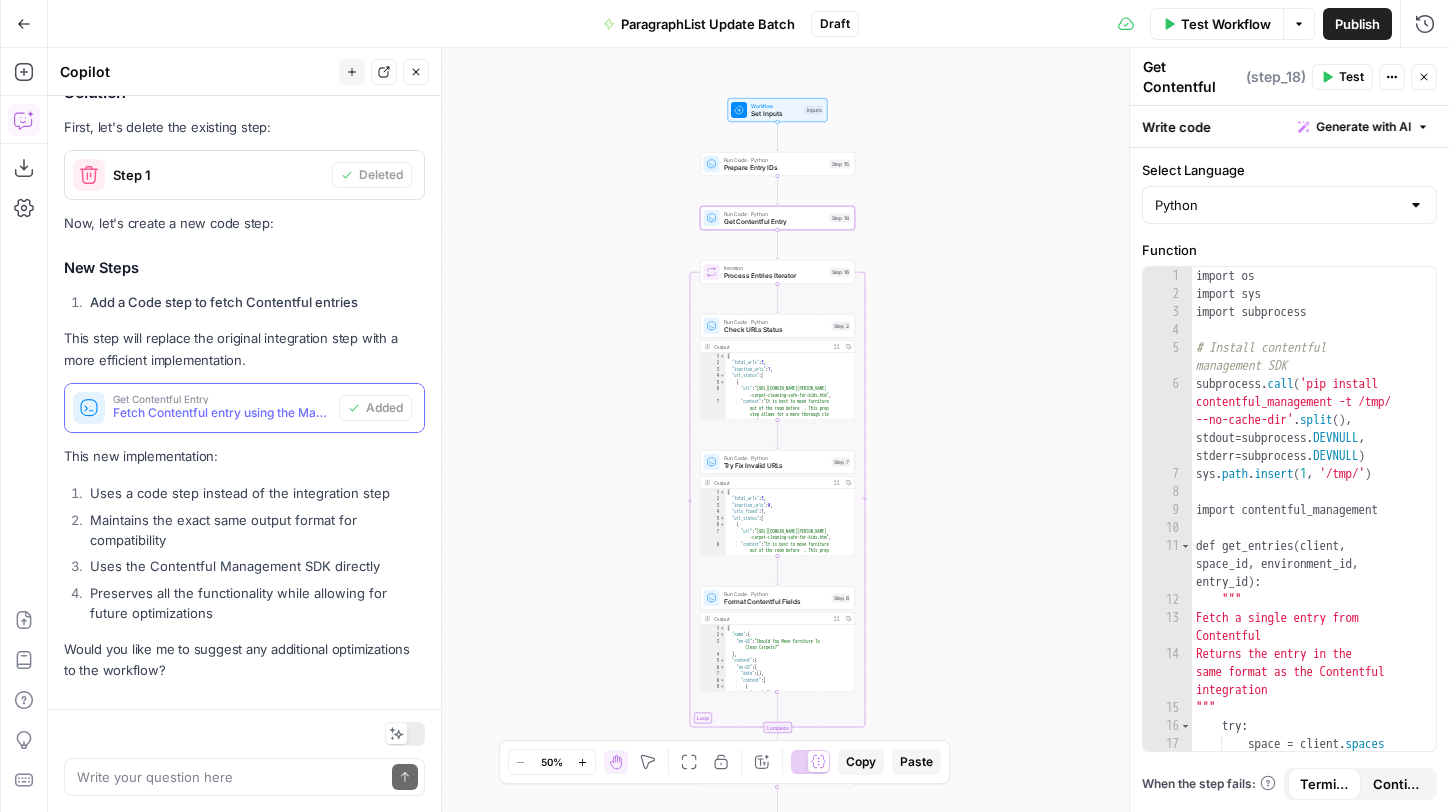 drag, startPoint x: 963, startPoint y: 487, endPoint x: 952, endPoint y: 345, distance: 142.42542 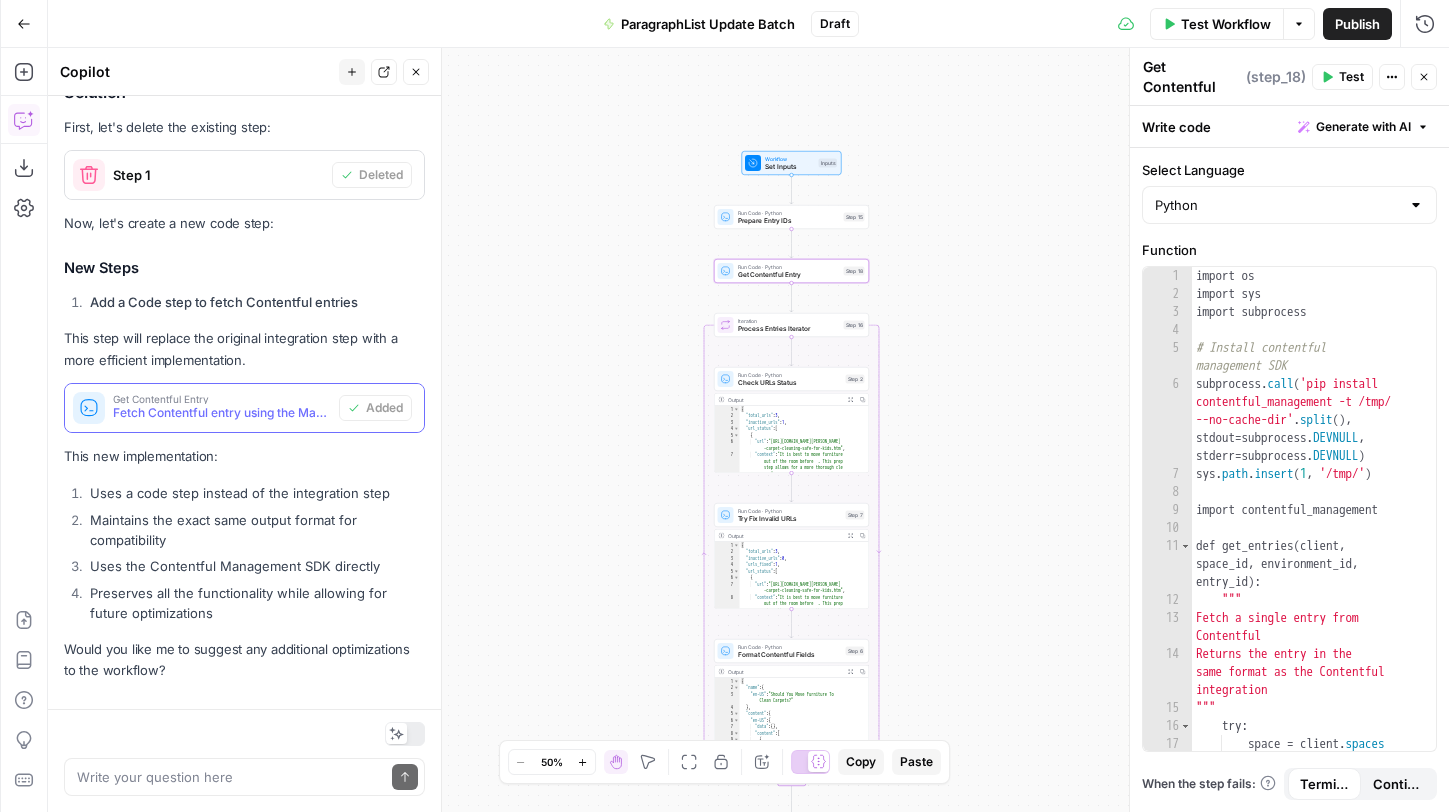 drag, startPoint x: 911, startPoint y: 540, endPoint x: 925, endPoint y: 593, distance: 54.81788 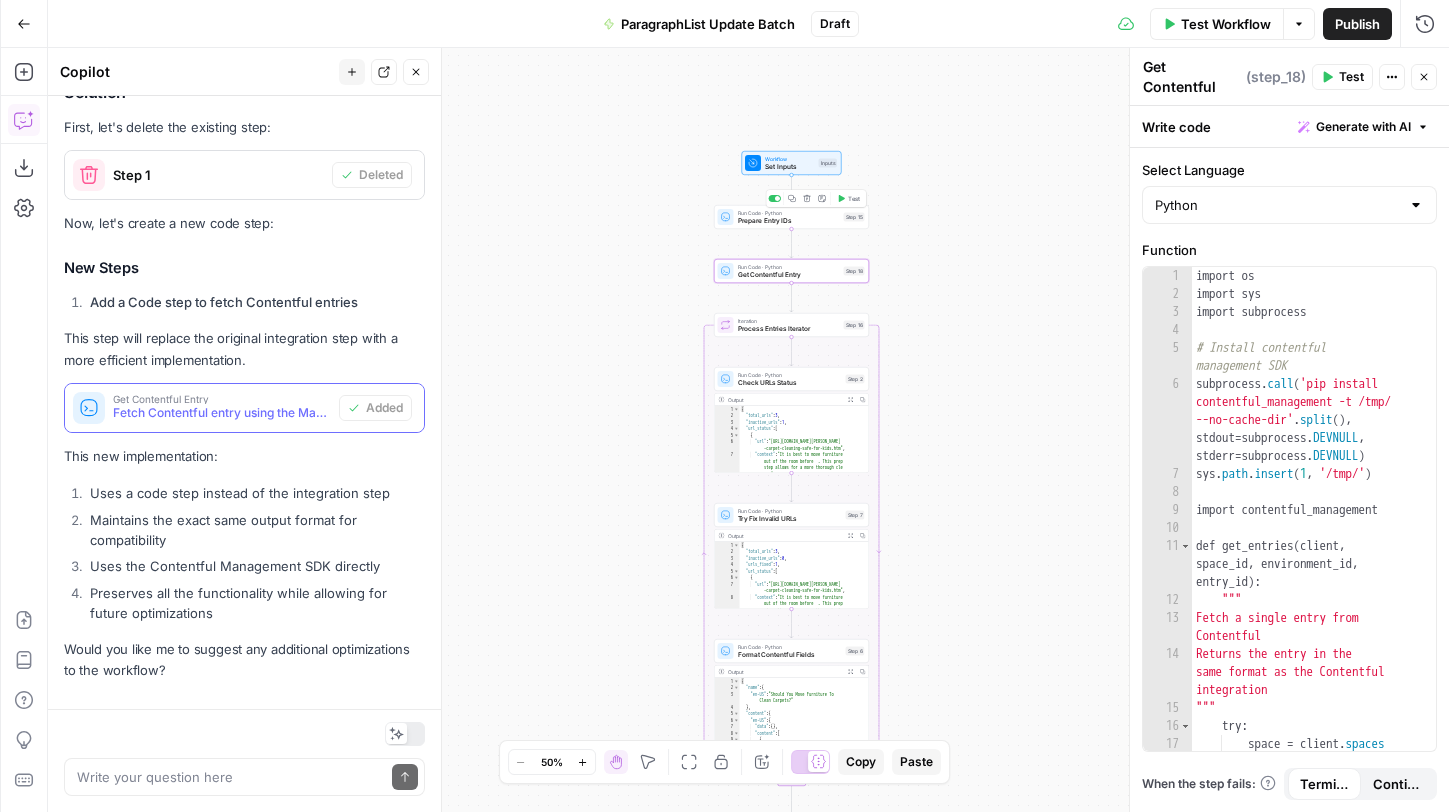 click on "Prepare Entry IDs" at bounding box center (789, 221) 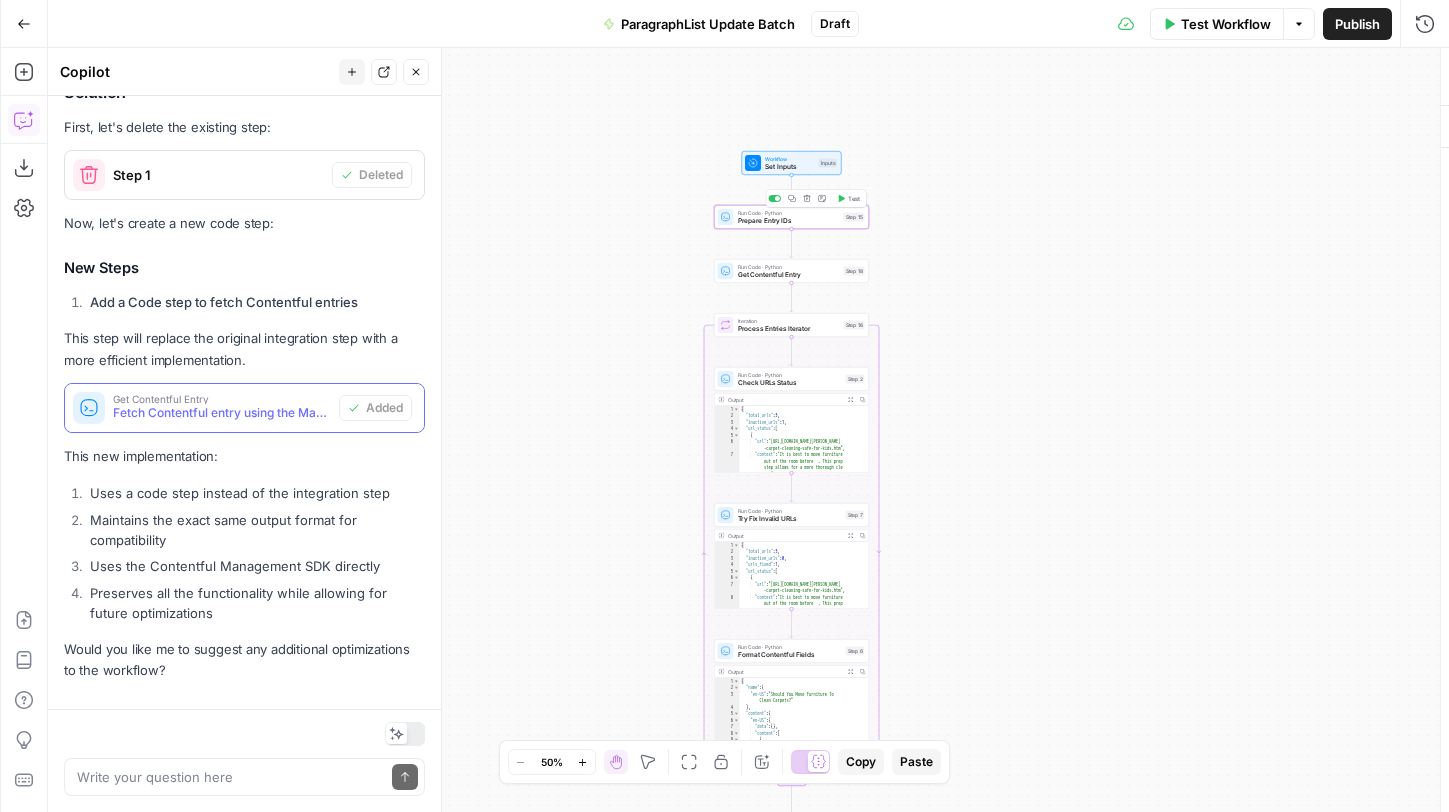 type on "Prepare Entry IDs" 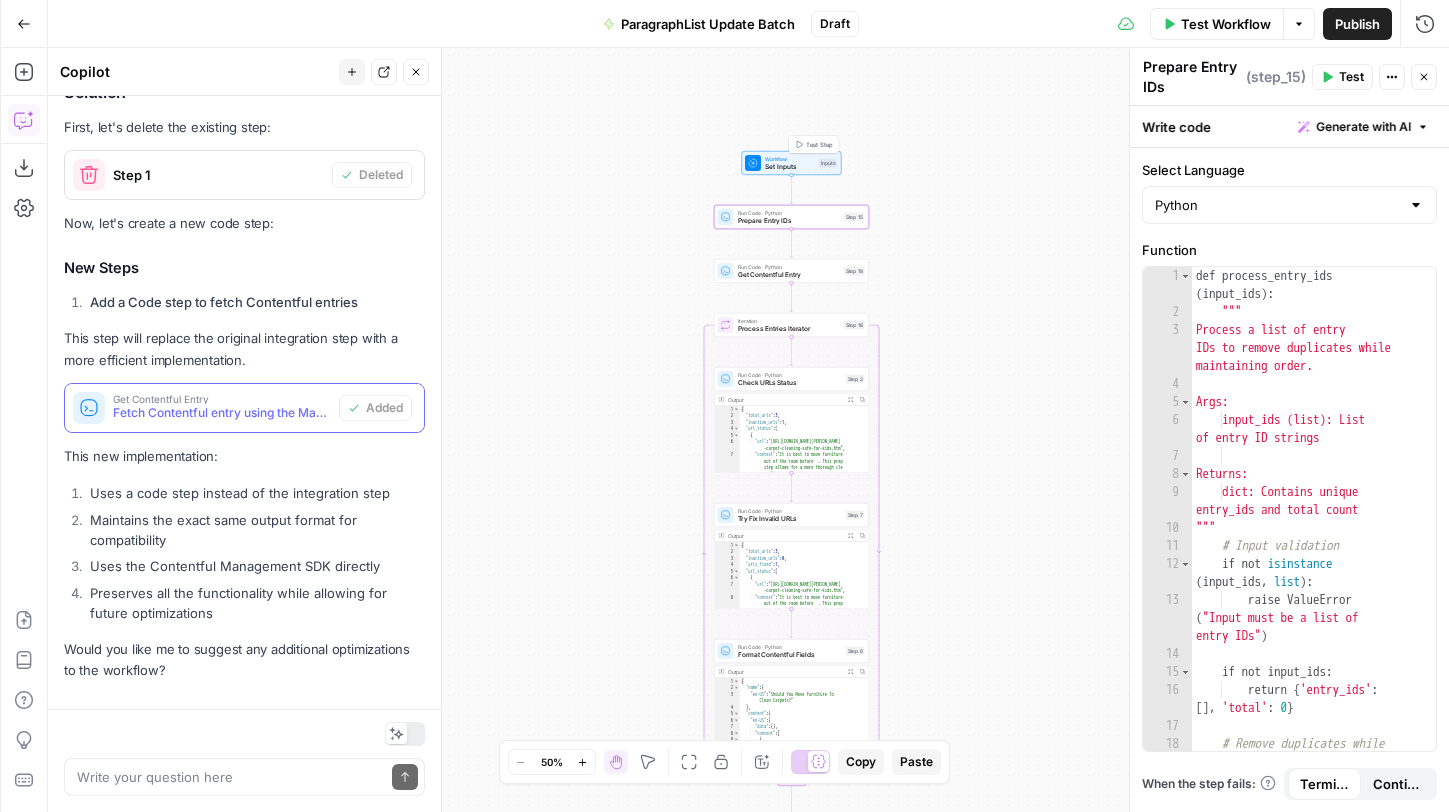 click on "Workflow" at bounding box center (790, 159) 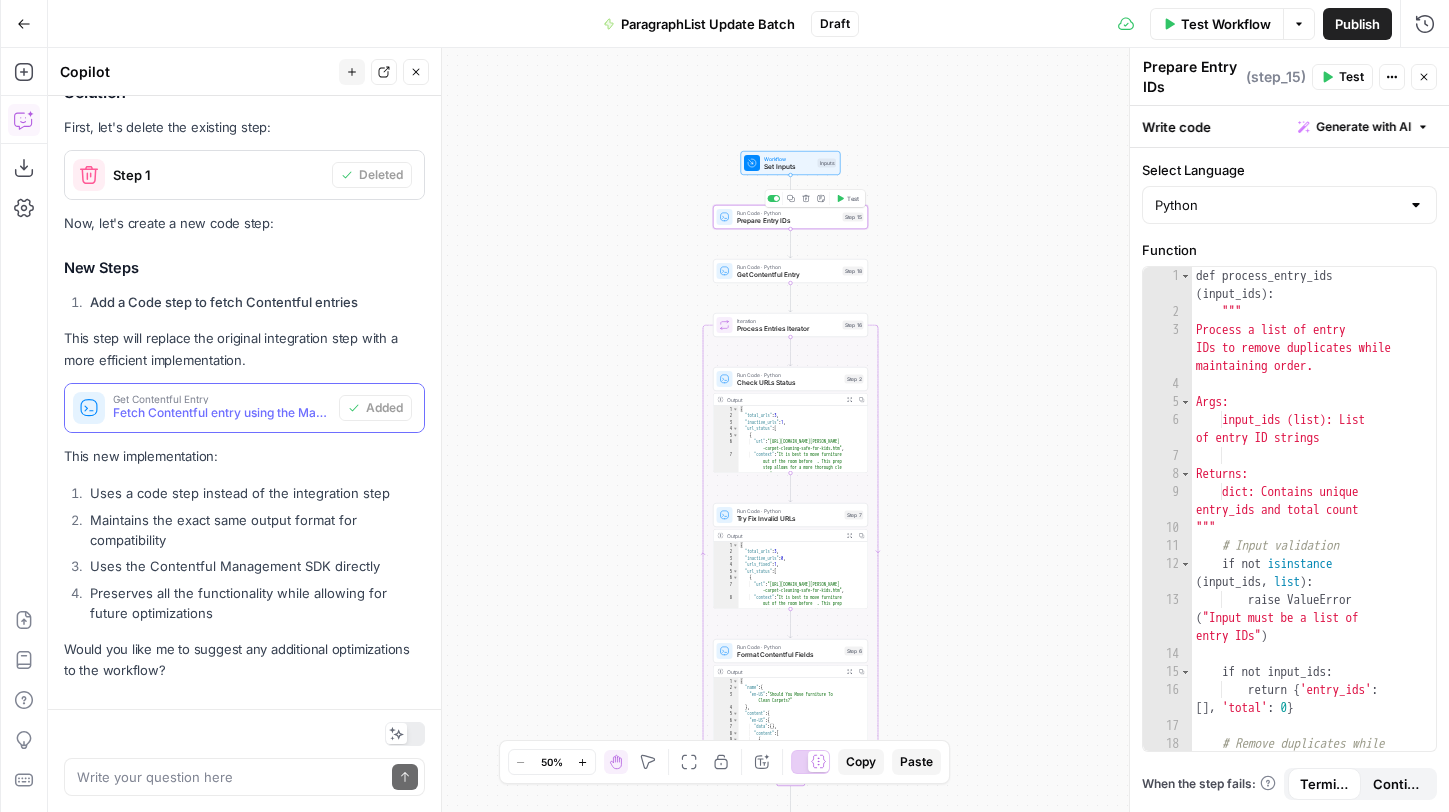 click on "Prepare Entry IDs" at bounding box center [788, 221] 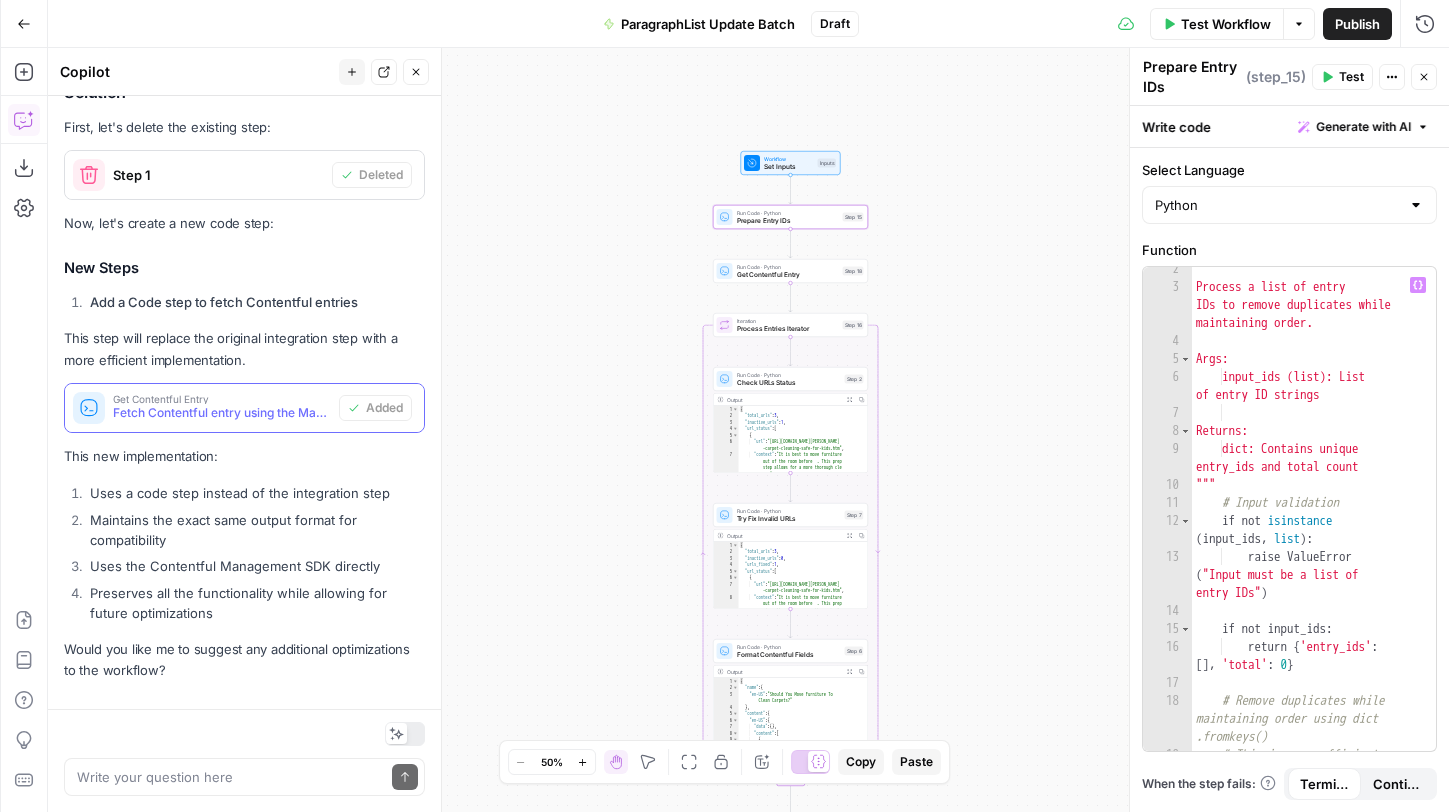 scroll, scrollTop: 0, scrollLeft: 0, axis: both 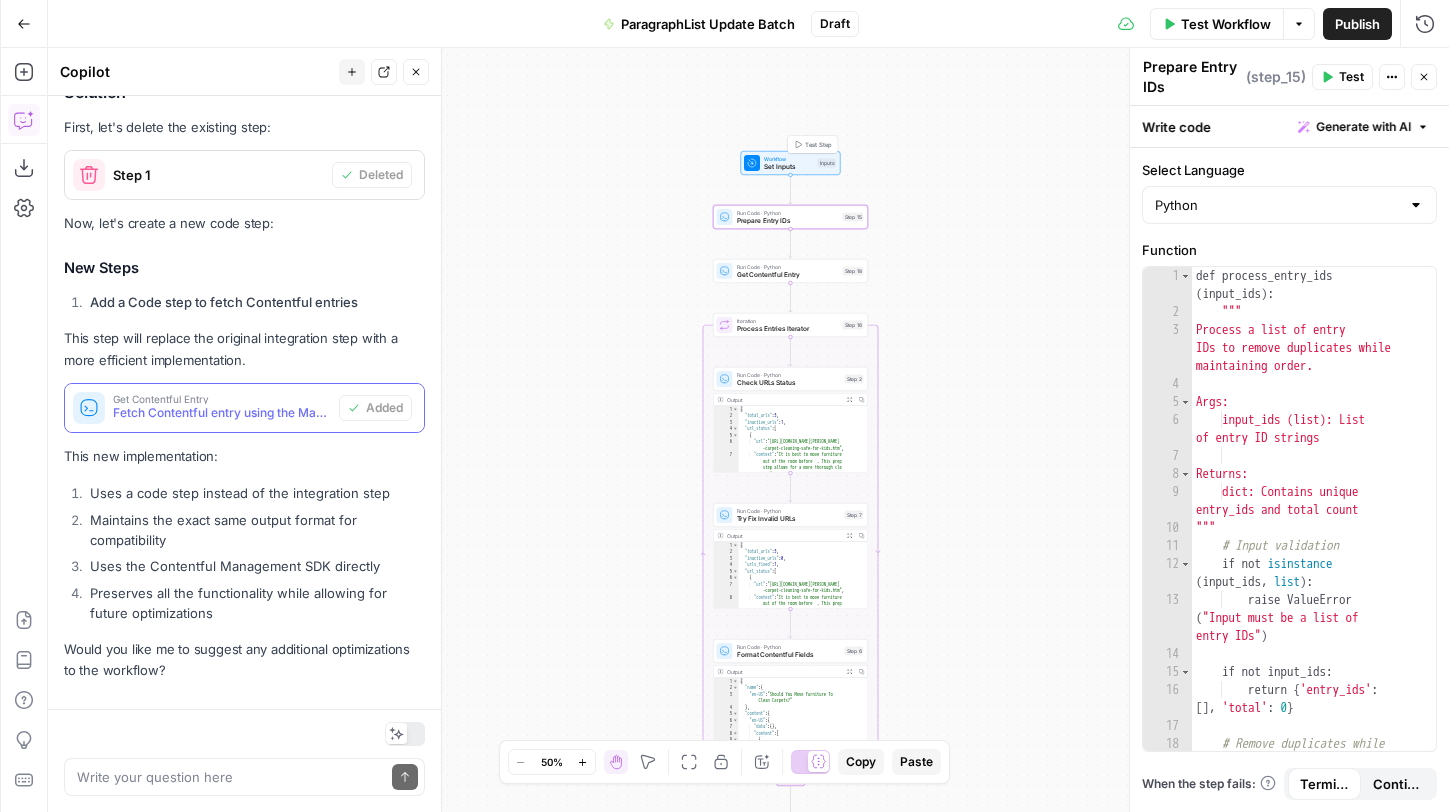 click on "Set Inputs" at bounding box center (789, 167) 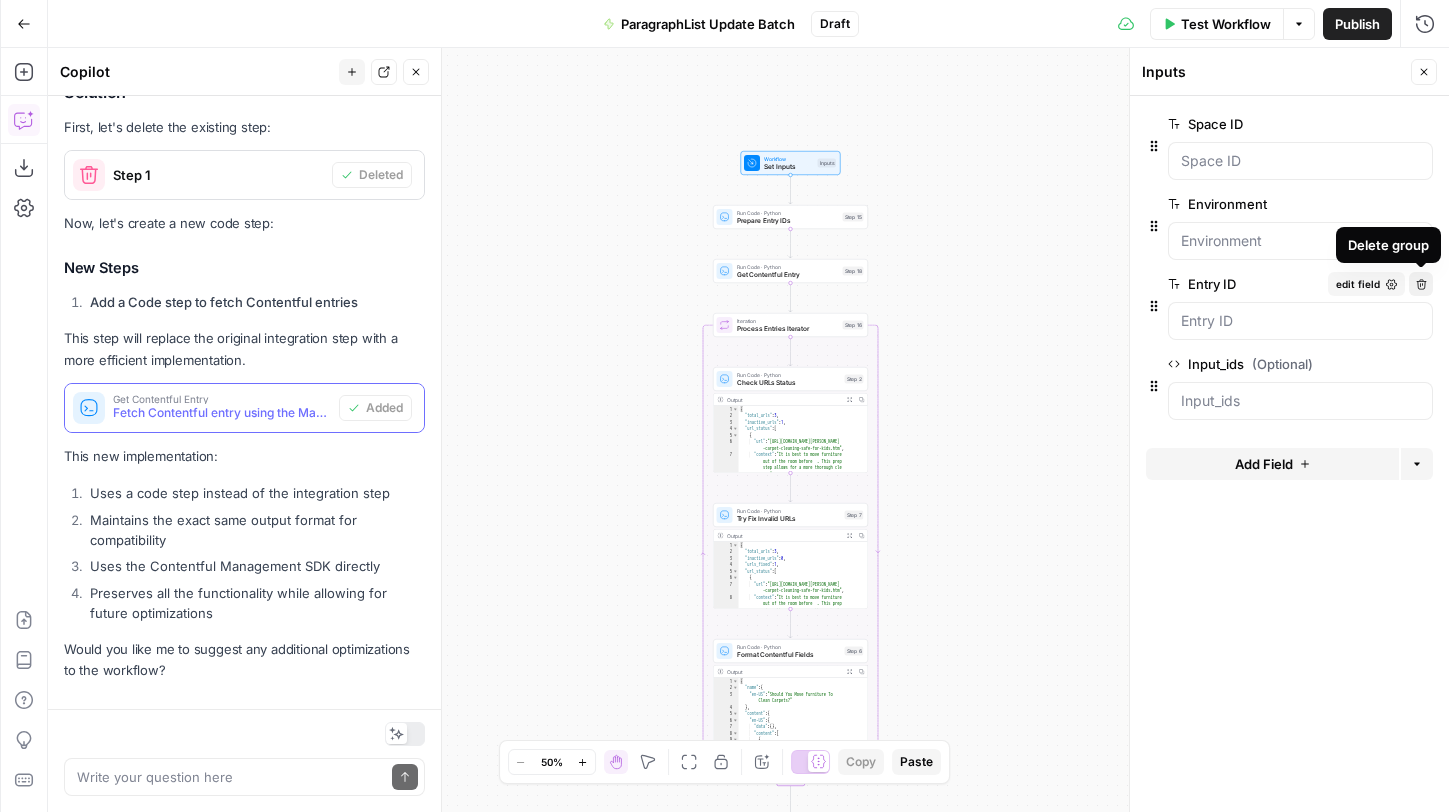 click 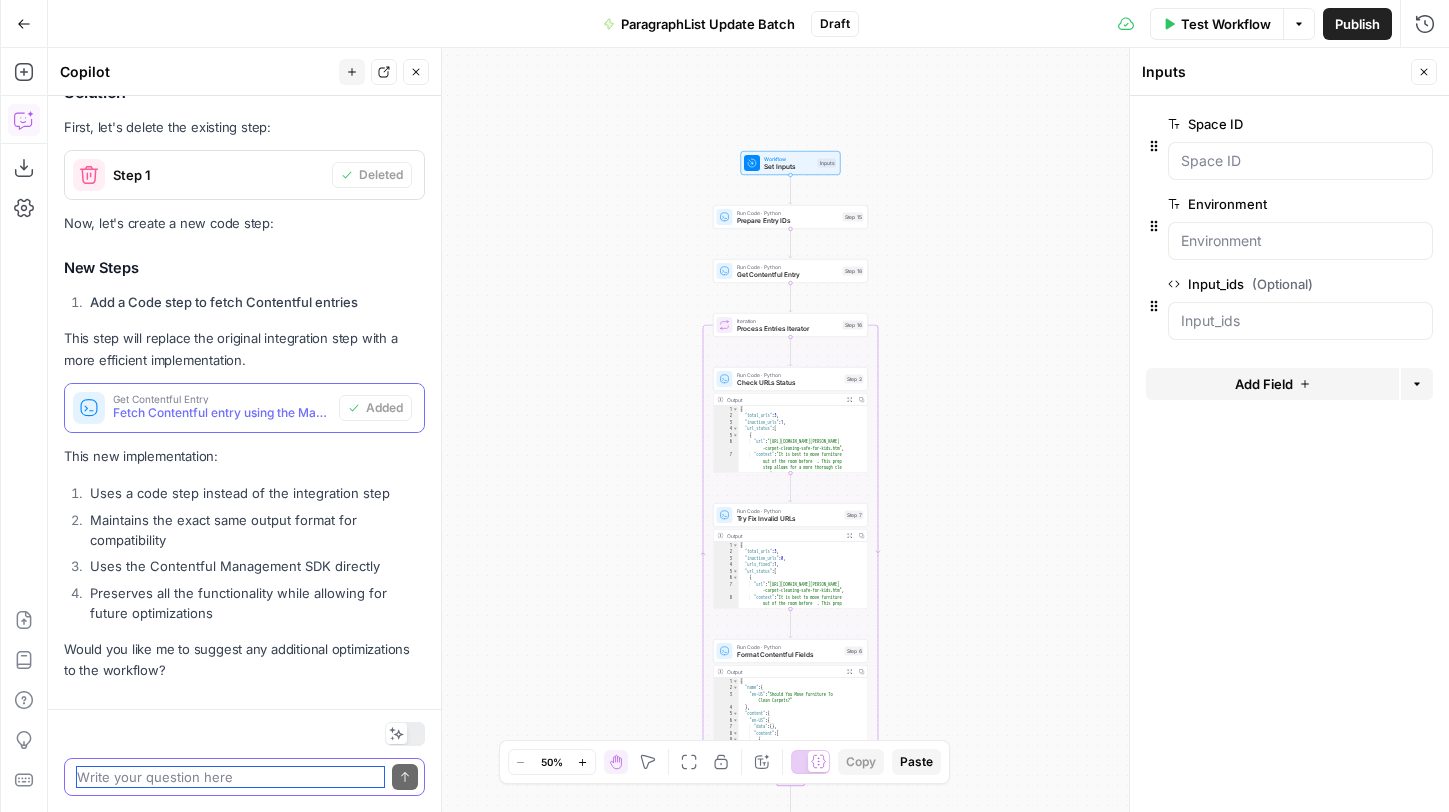 click at bounding box center [230, 777] 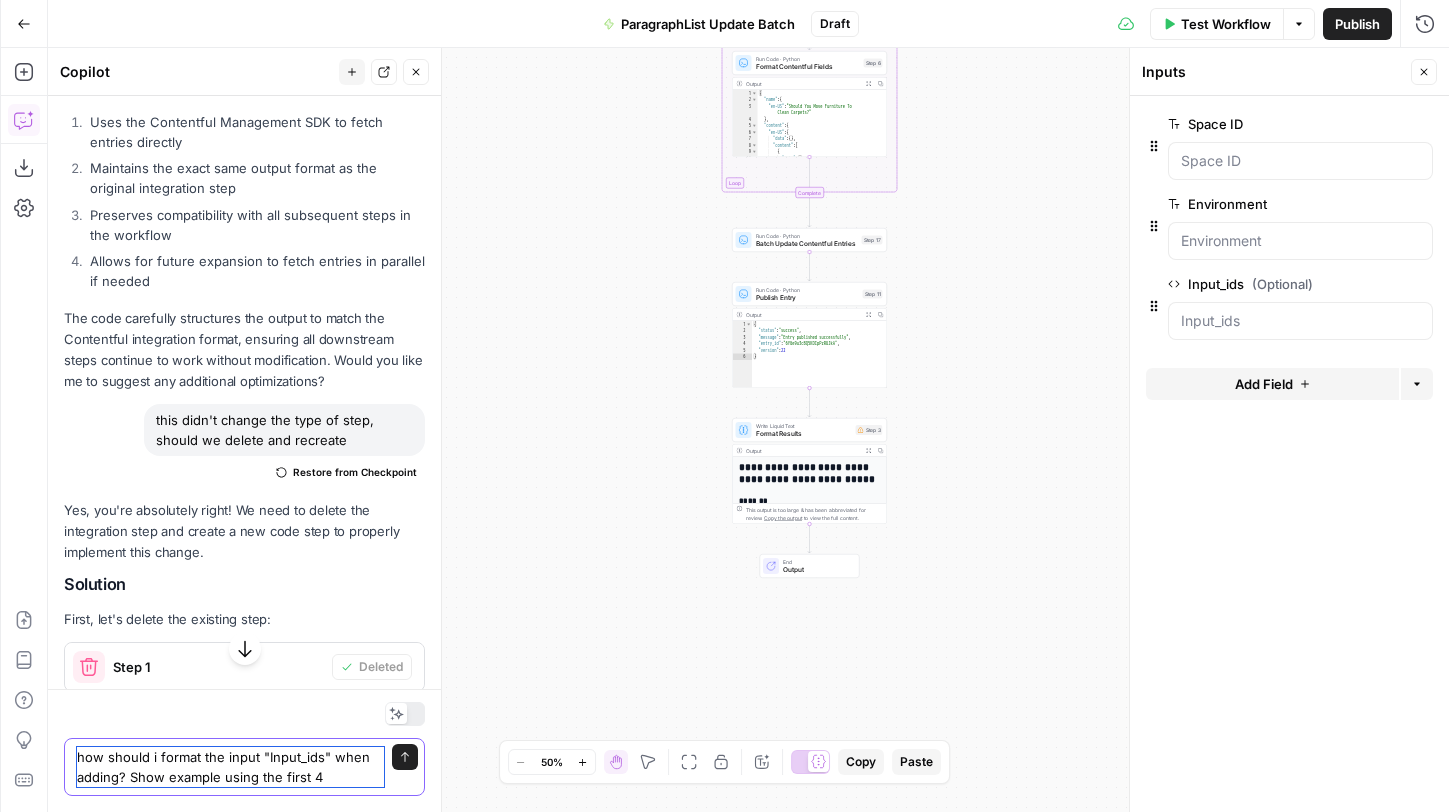 scroll, scrollTop: 3522, scrollLeft: 0, axis: vertical 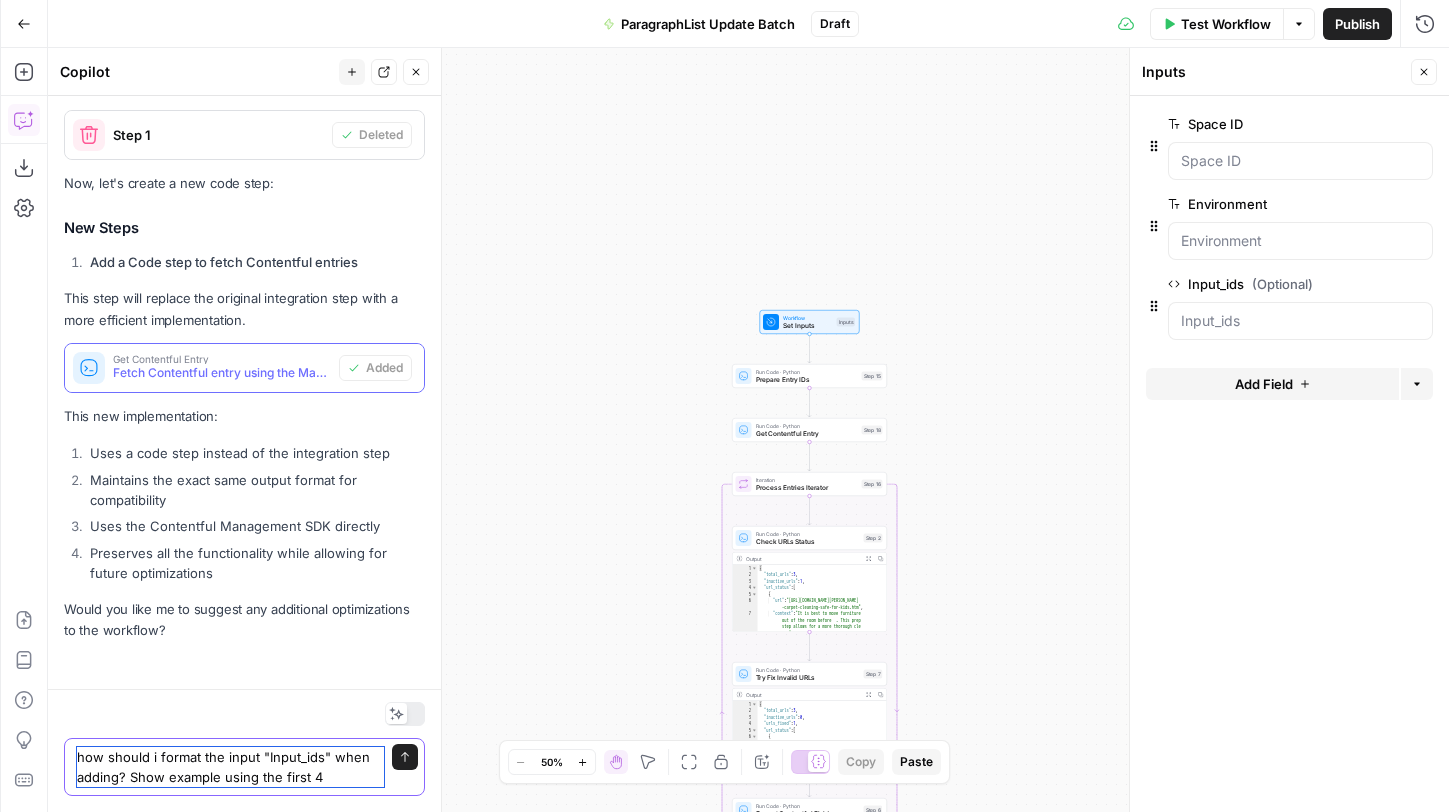 paste on "4MZhGeYR54MfL5CMIRBu9c
2q97HL89jtVQWCk3SYz6SH
4cLdaOxA87kCQysSpHRZ4V
55mk44ZzSE6RxvDM3WMtpU" 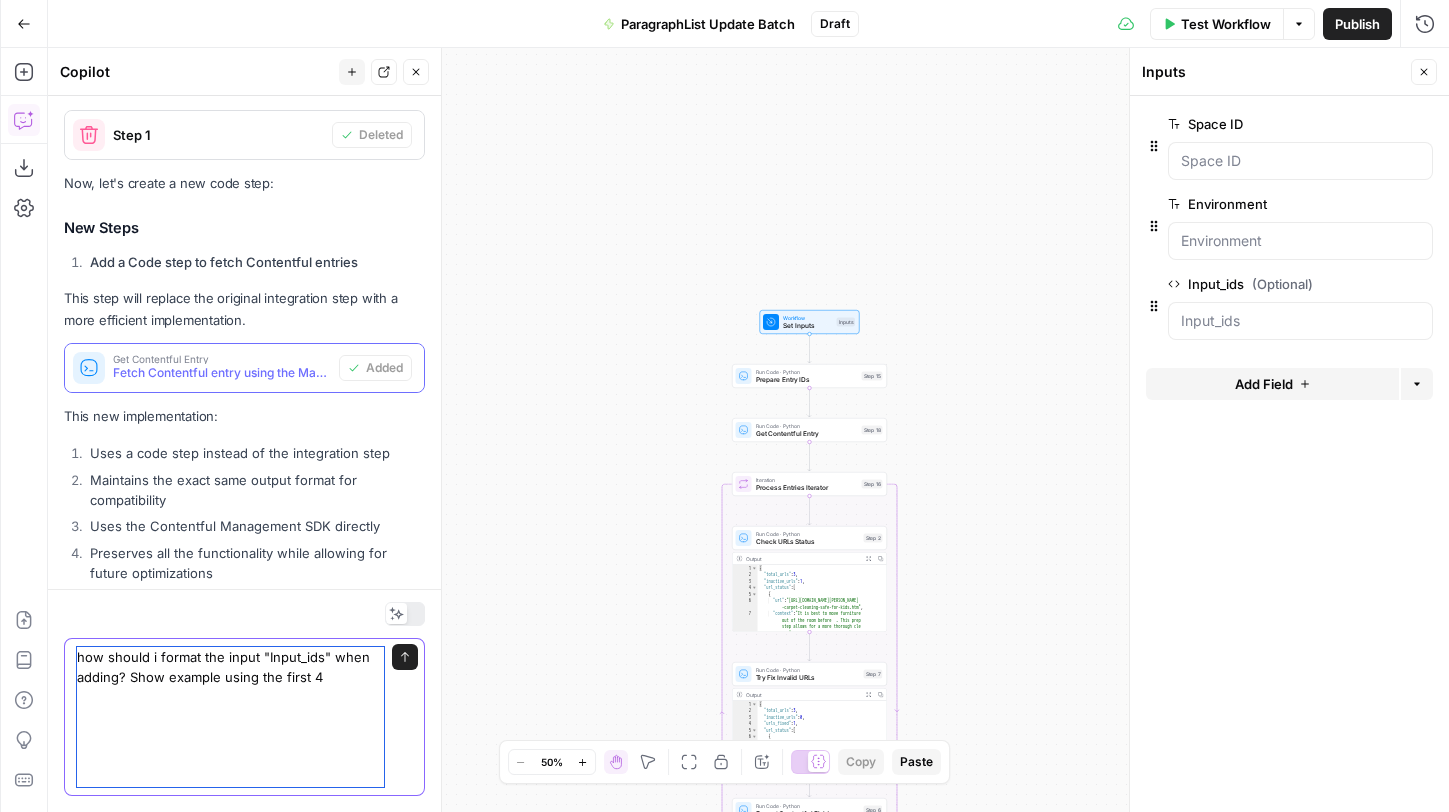 type on "how should i format the input "Input_ids" when adding? Show example using the first 4
4MZhGeYR54MfL5CMIRBu9c
2q97HL89jtVQWCk3SYz6SH
4cLdaOxA87kCQysSpHRZ4V
55mk44ZzSE6RxvDM3WMtpU" 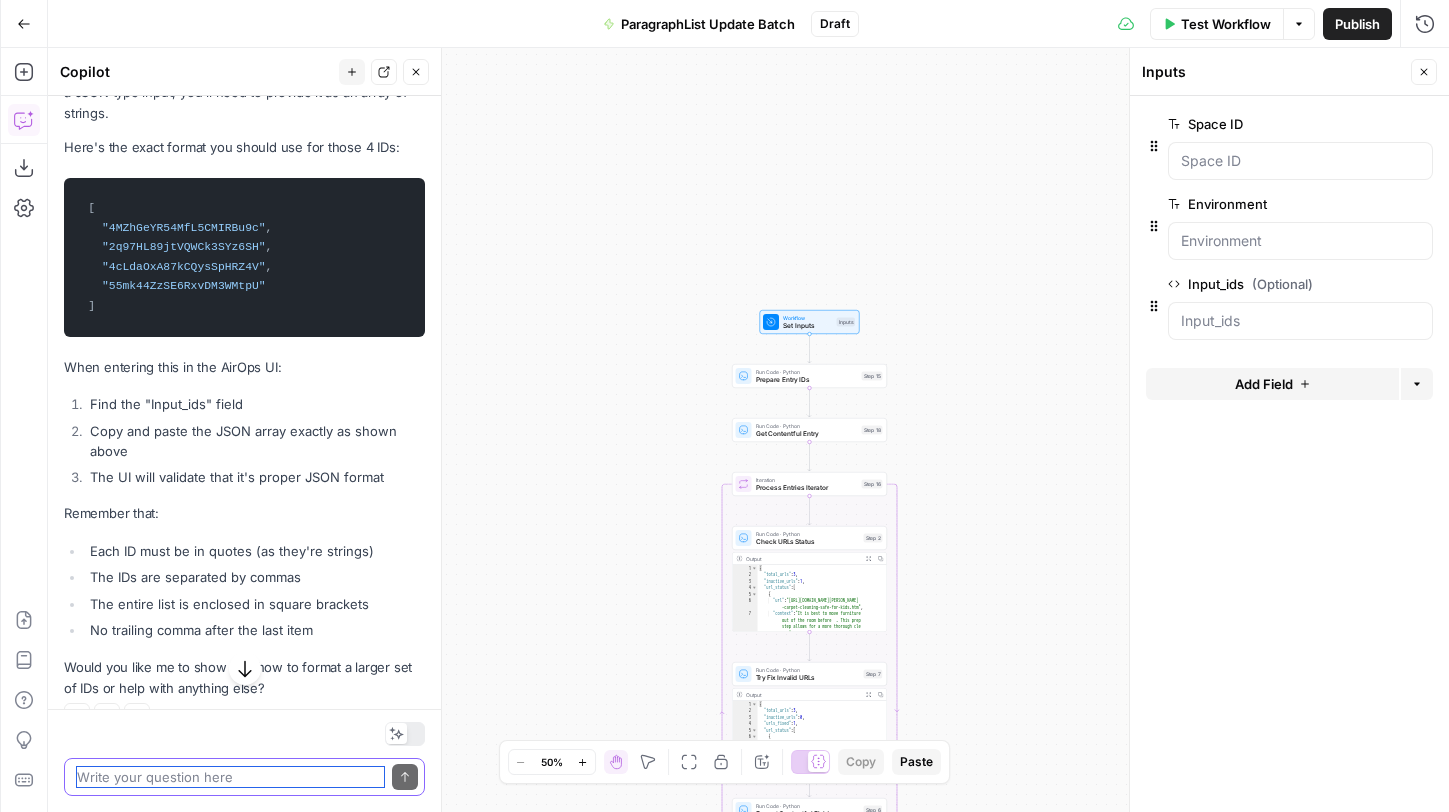 scroll, scrollTop: 4336, scrollLeft: 0, axis: vertical 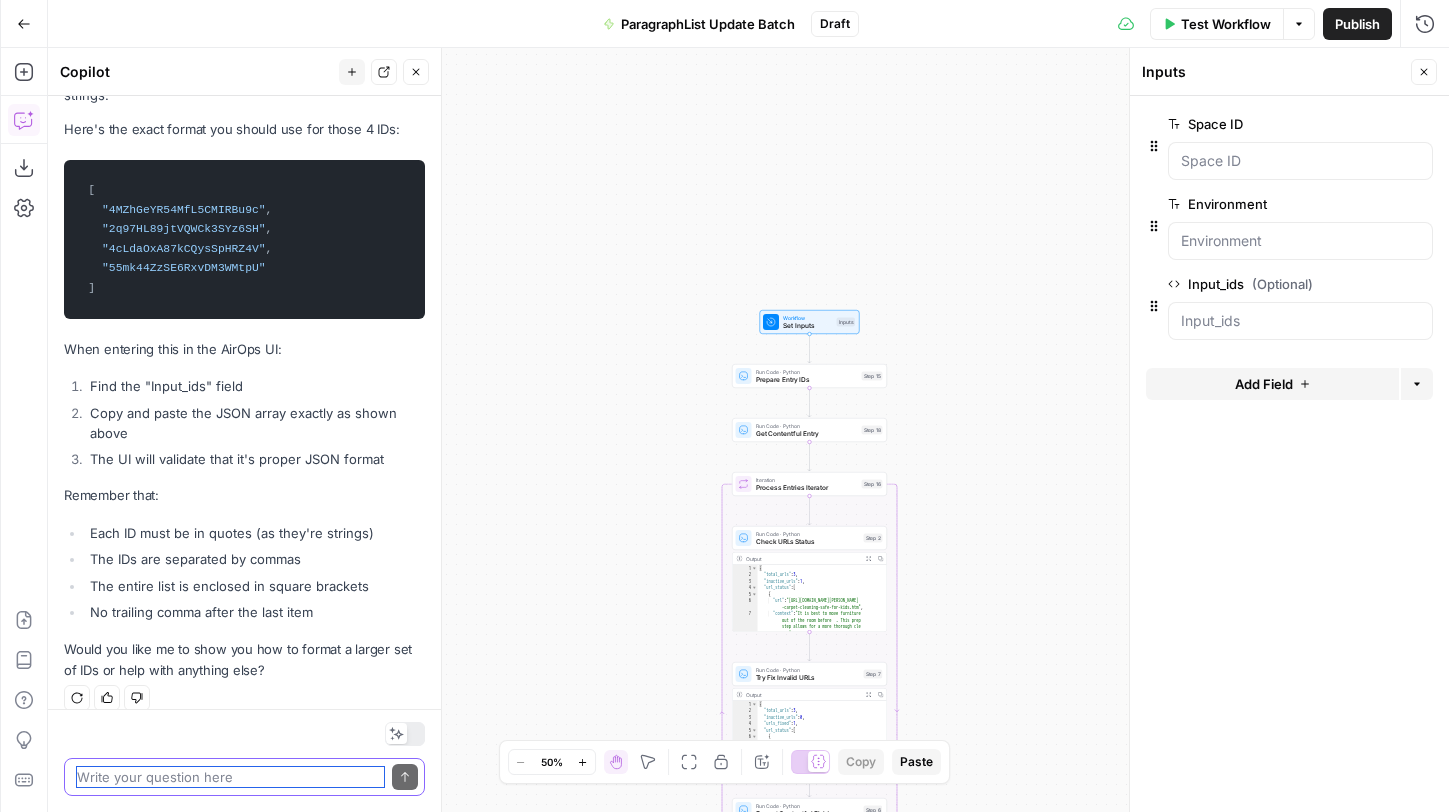 type 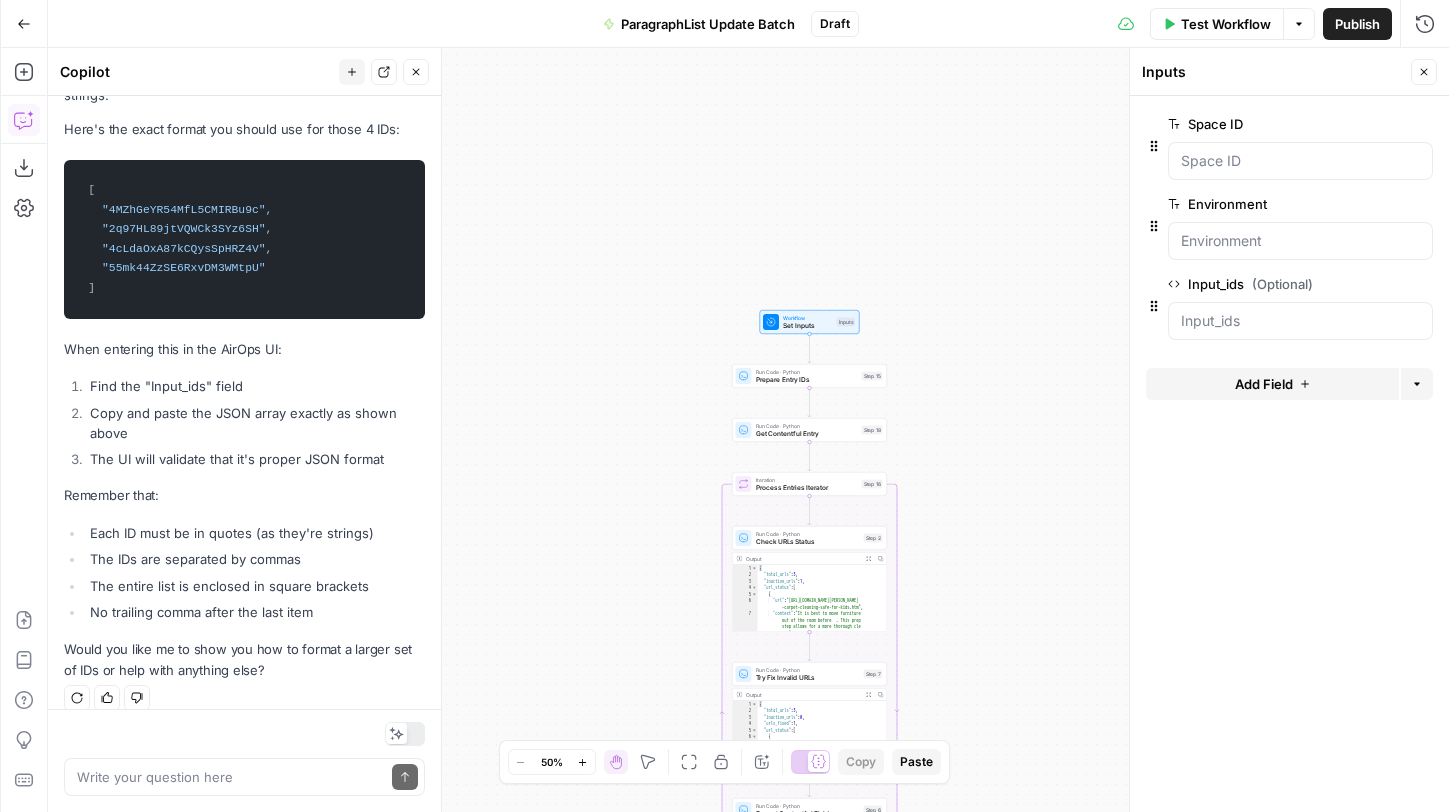 drag, startPoint x: 88, startPoint y: 171, endPoint x: 142, endPoint y: 271, distance: 113.64858 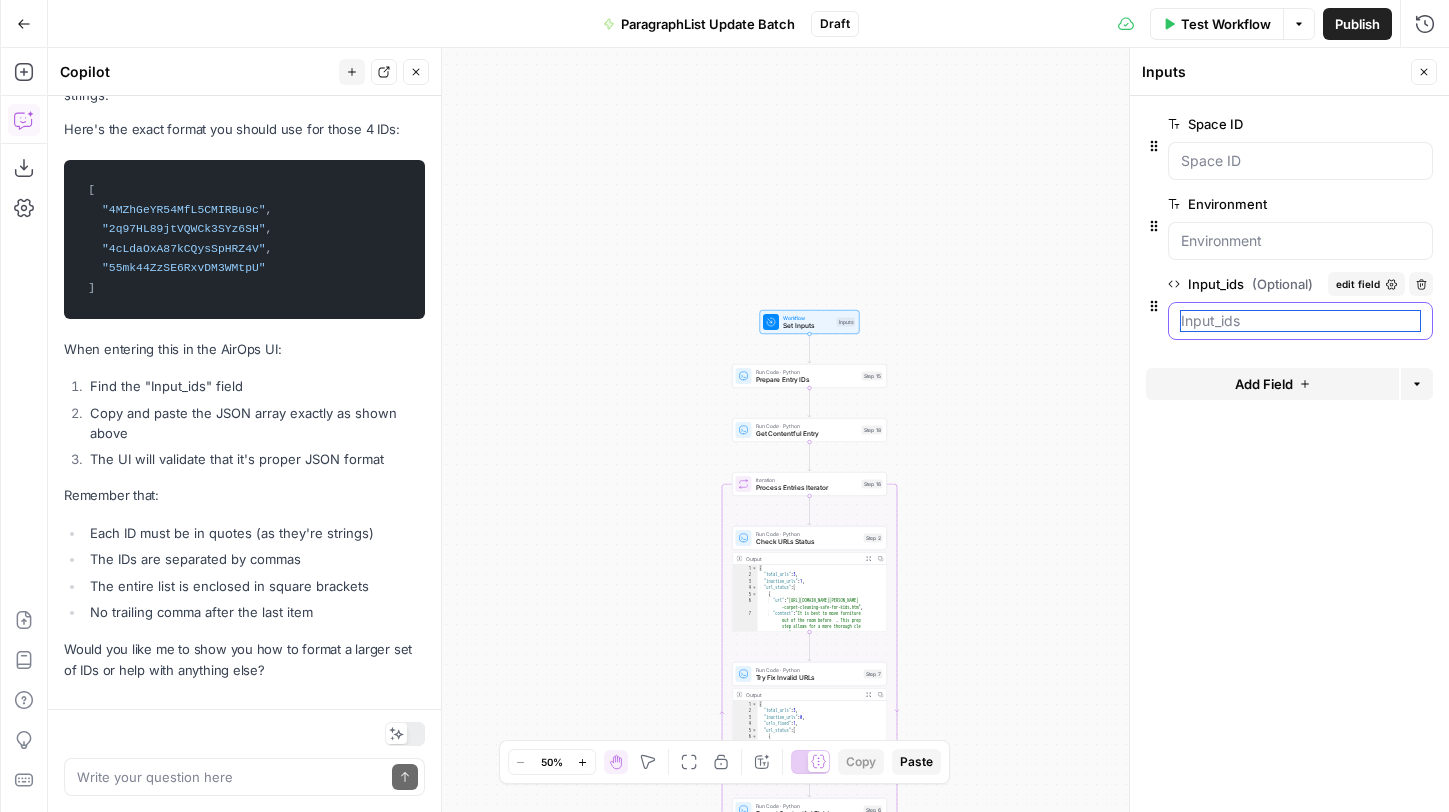 click on "Input_ids   (Optional)" at bounding box center (1300, 321) 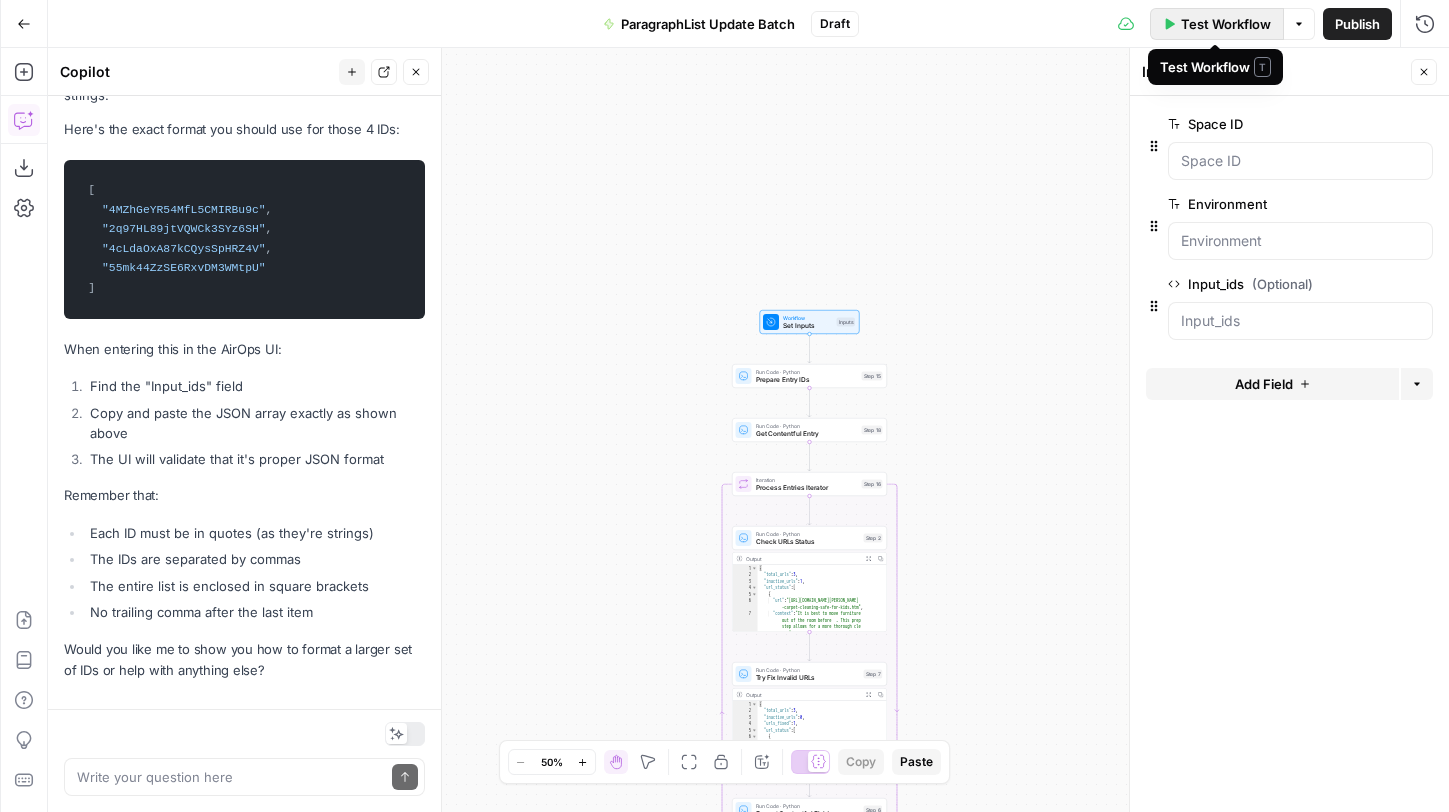 click on "Test Workflow" at bounding box center (1226, 24) 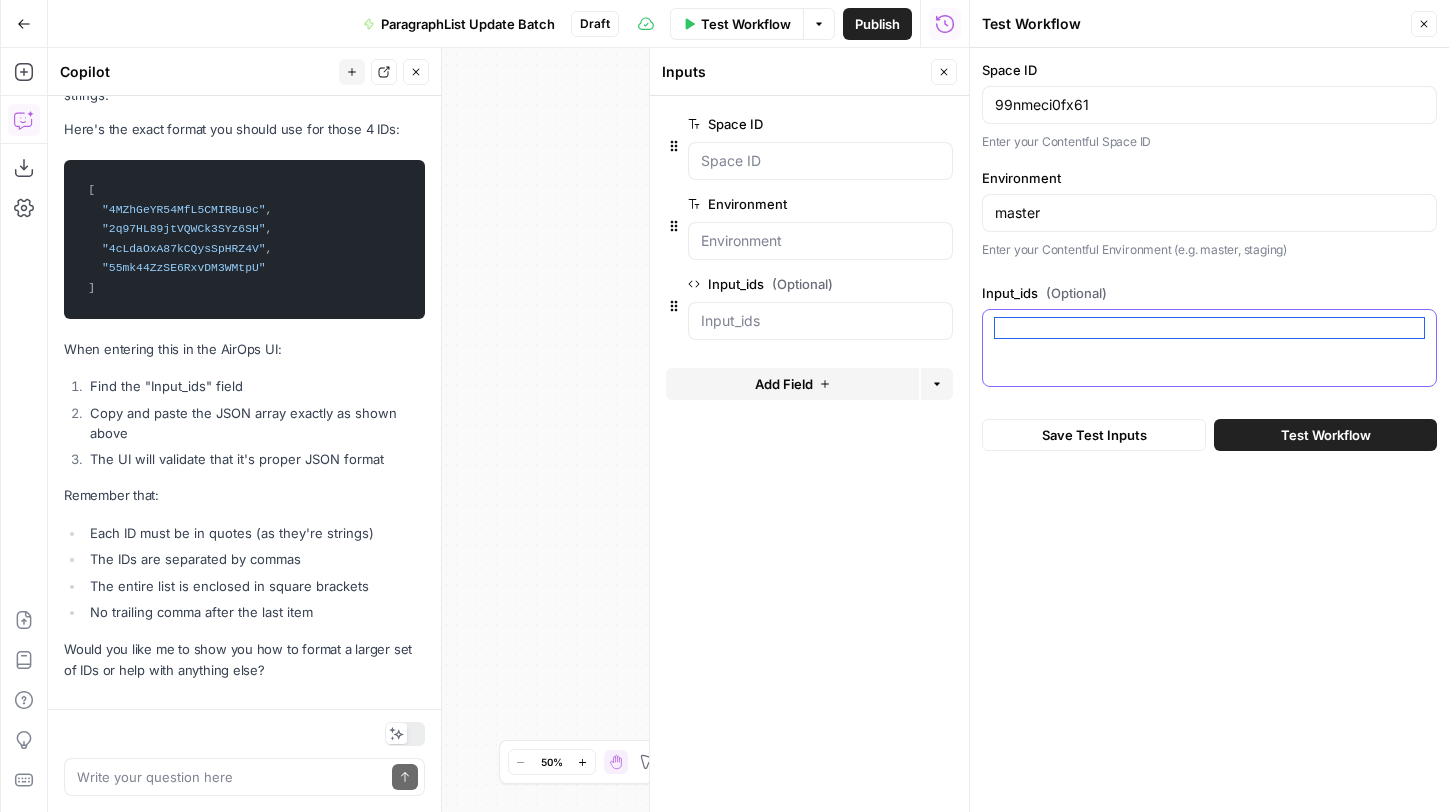 click on "Input_ids   (Optional)" at bounding box center [1209, 328] 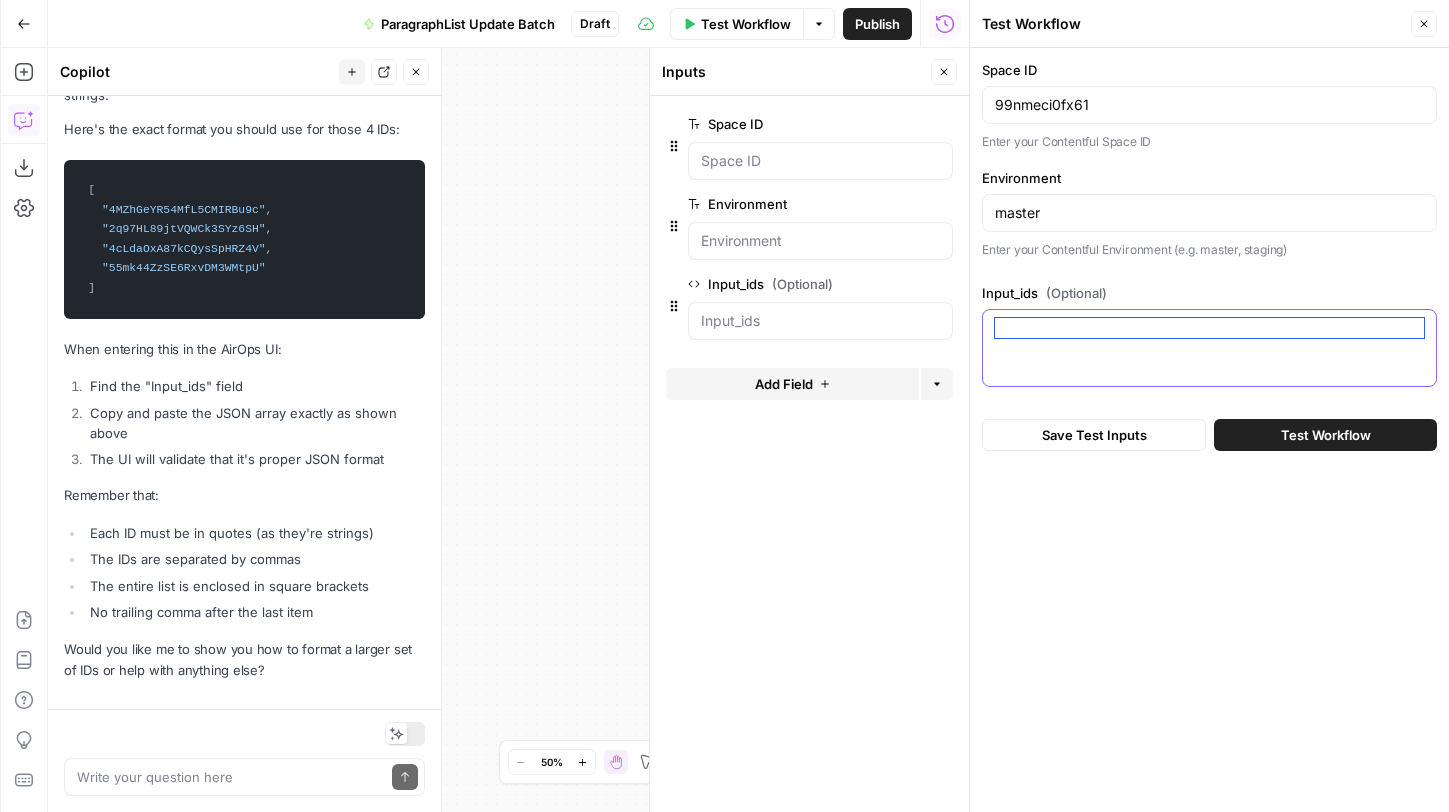 paste on "[
"4MZhGeYR54MfL5CMIRBu9c",
"2q97HL89jtVQWCk3SYz6SH",
"4cLdaOxA87kCQysSpHRZ4V",
"55mk44ZzSE6RxvDM3WMtpU"
]" 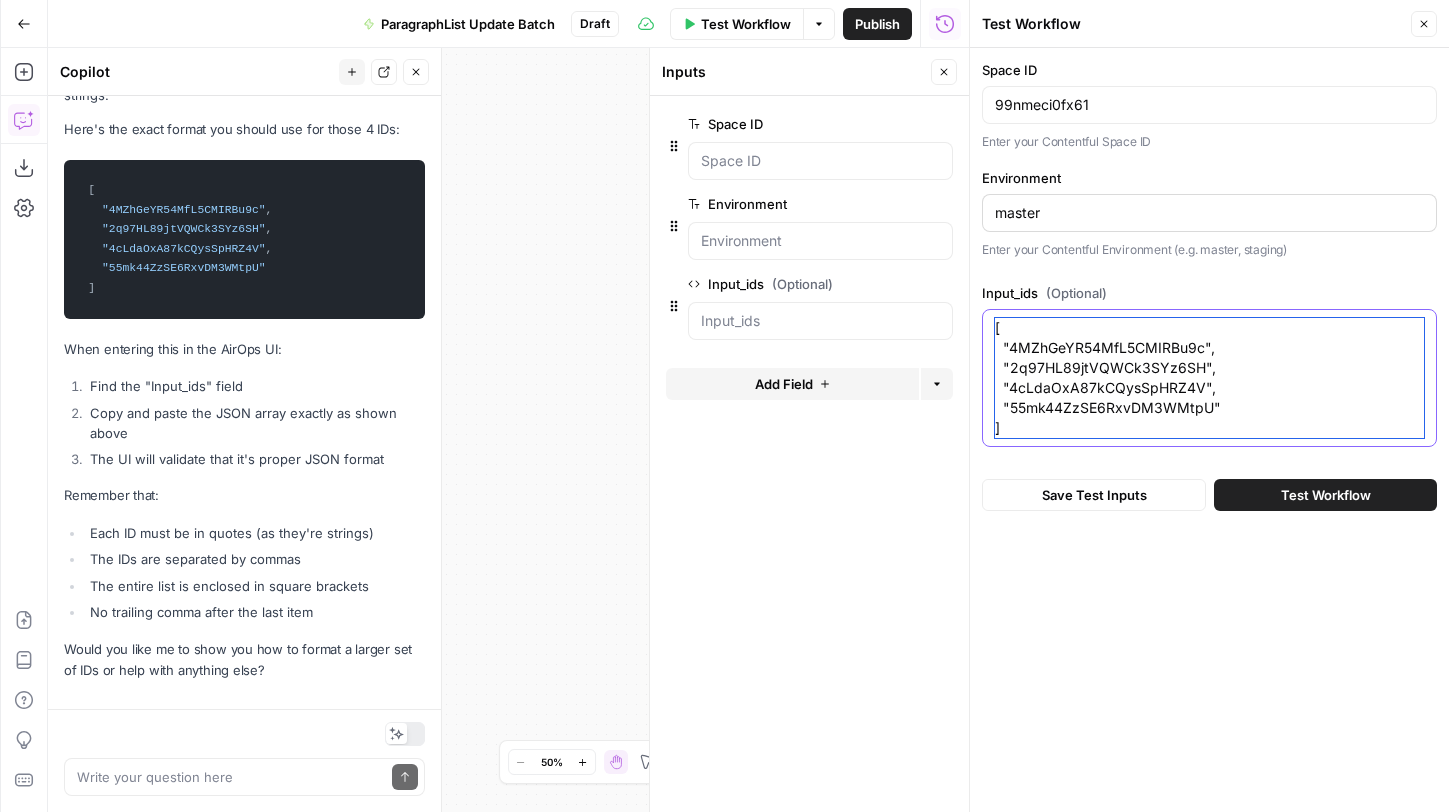 type on "[
"4MZhGeYR54MfL5CMIRBu9c",
"2q97HL89jtVQWCk3SYz6SH",
"4cLdaOxA87kCQysSpHRZ4V",
"55mk44ZzSE6RxvDM3WMtpU"
]" 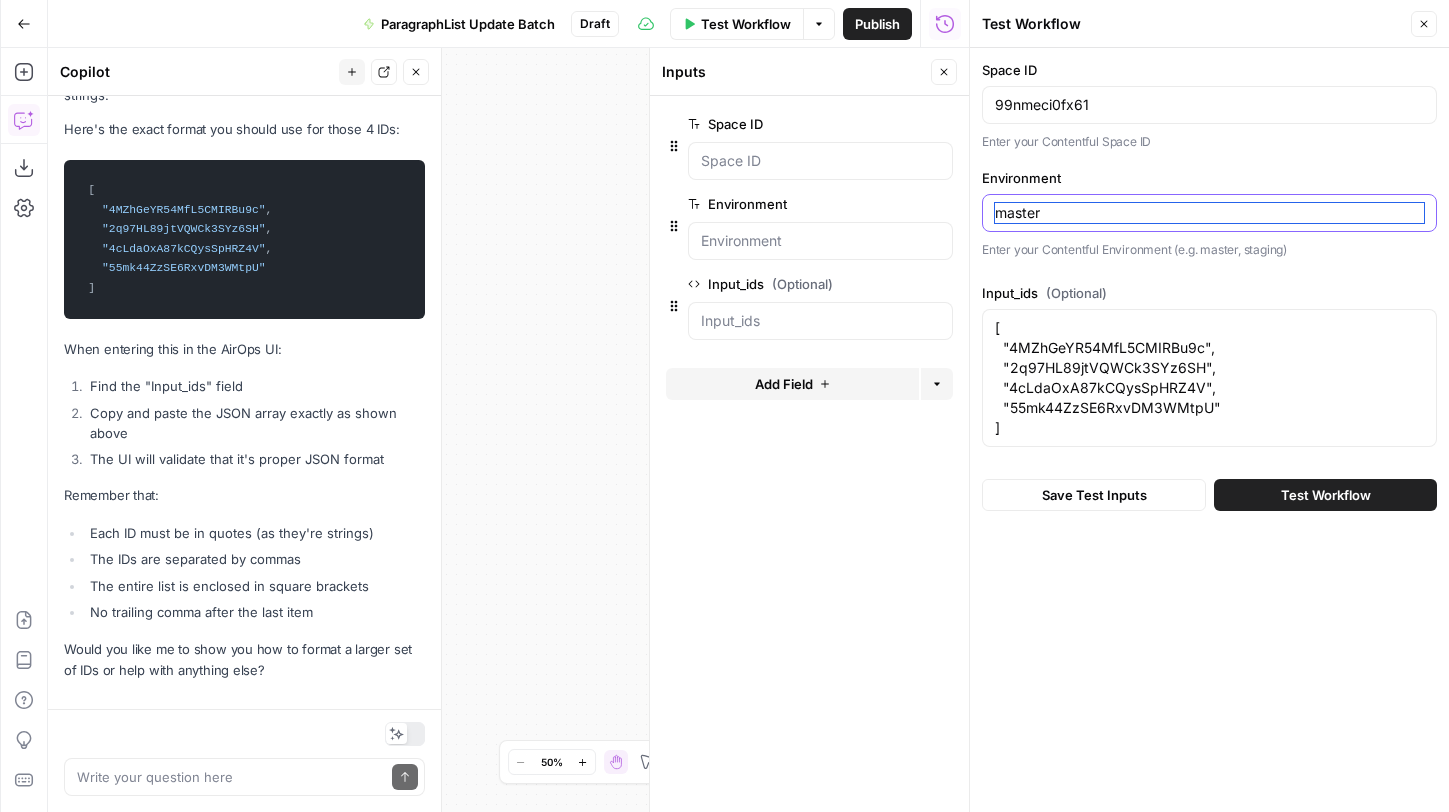 drag, startPoint x: 1059, startPoint y: 208, endPoint x: 991, endPoint y: 209, distance: 68.007355 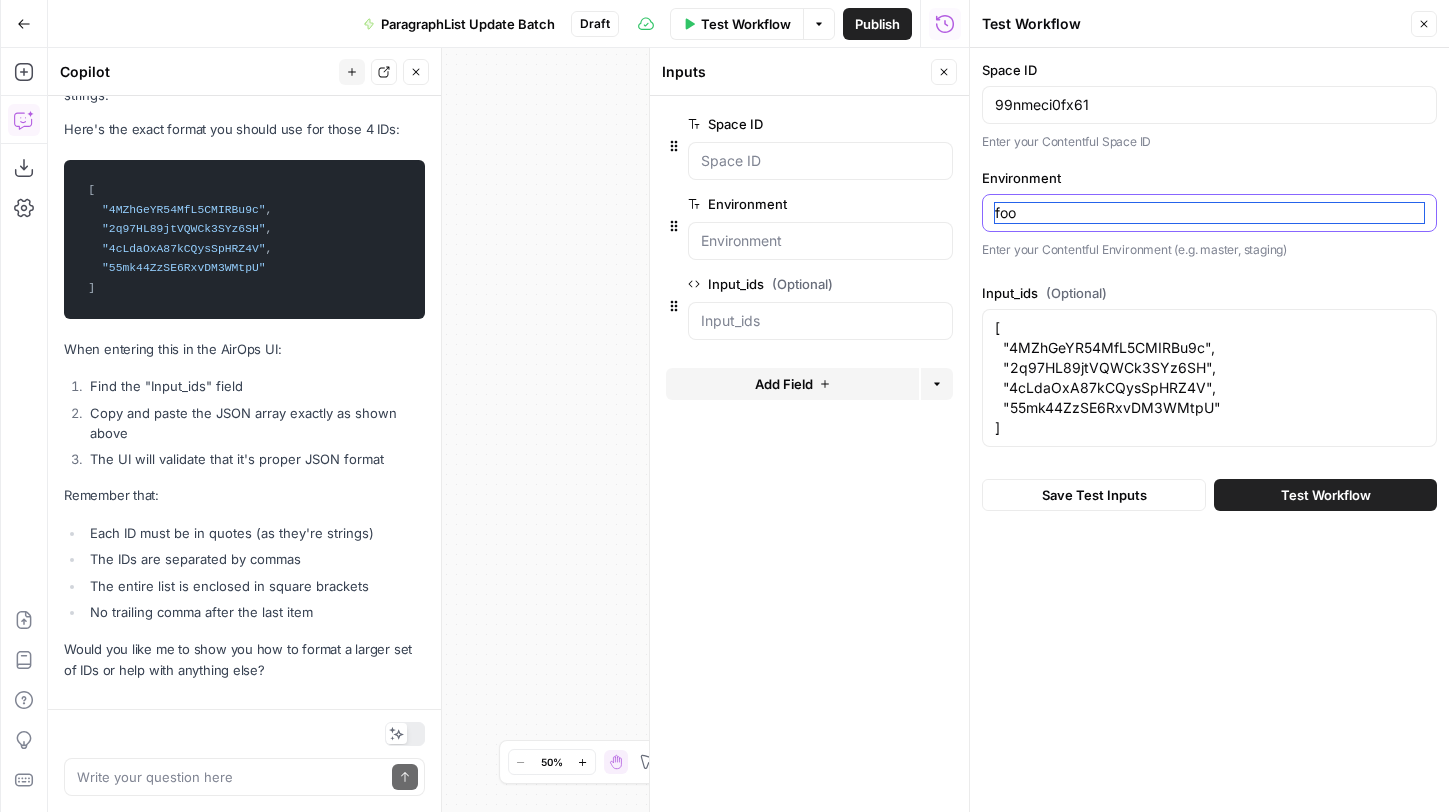 type on "foogees-playground" 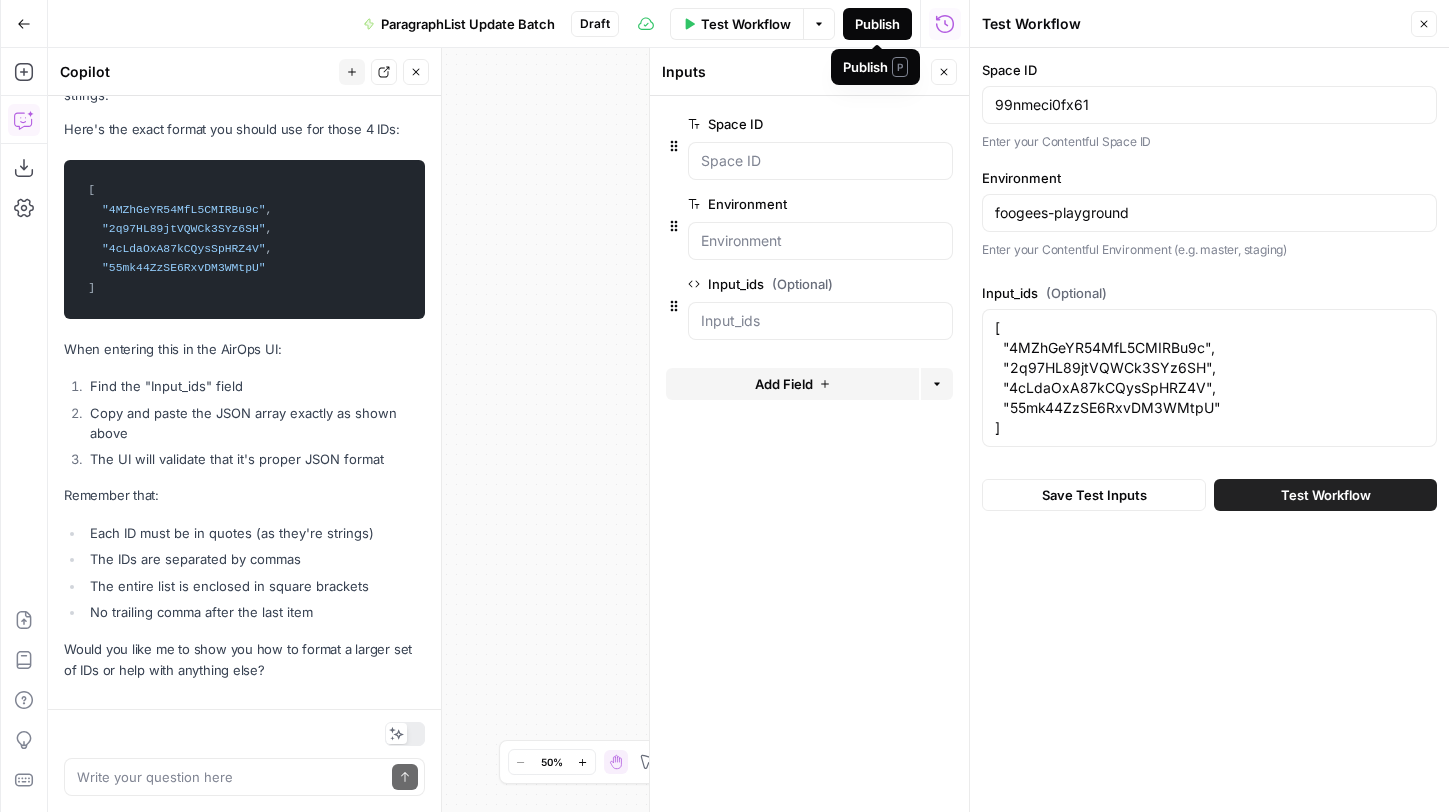 click on "Publish" at bounding box center [877, 24] 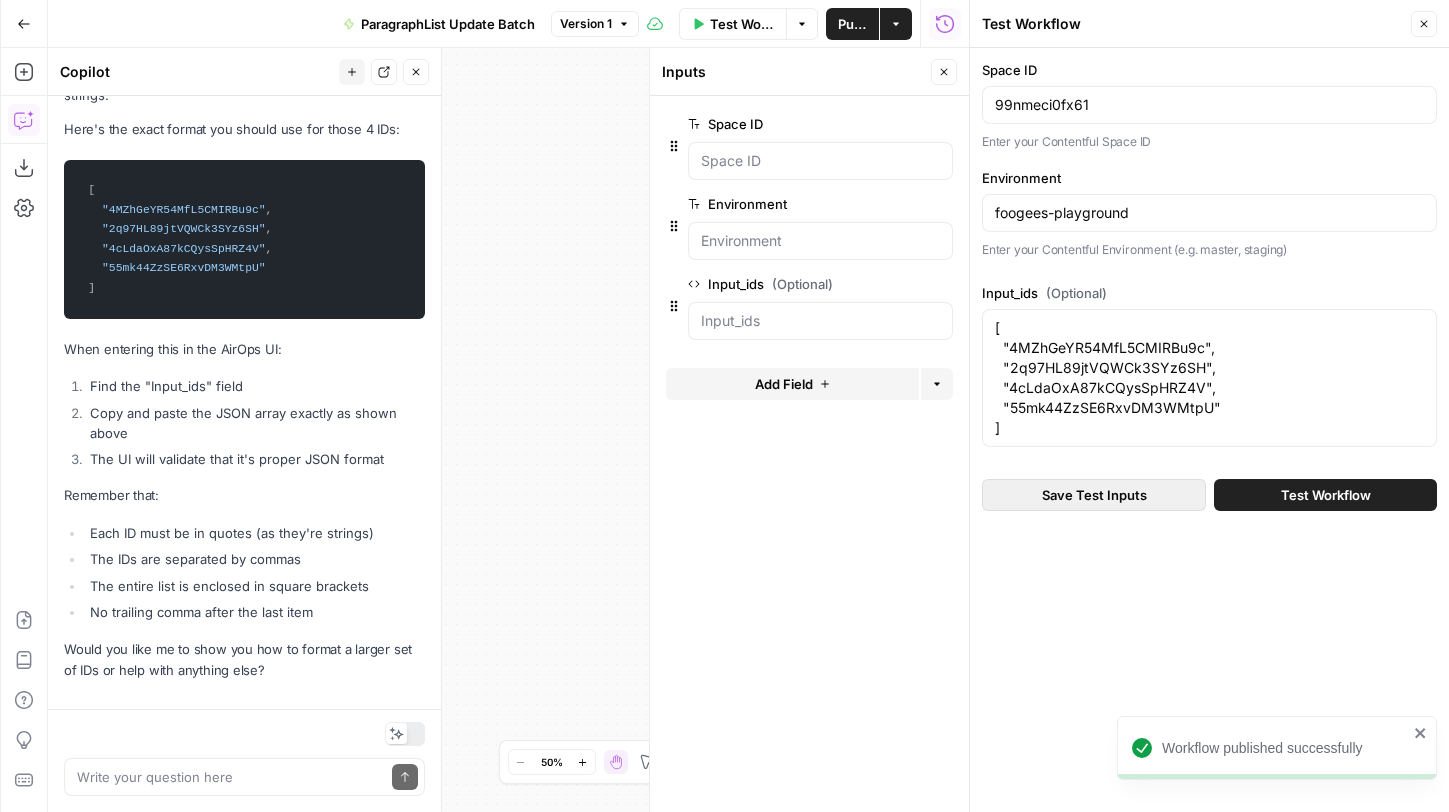 click on "Save Test Inputs" at bounding box center (1094, 495) 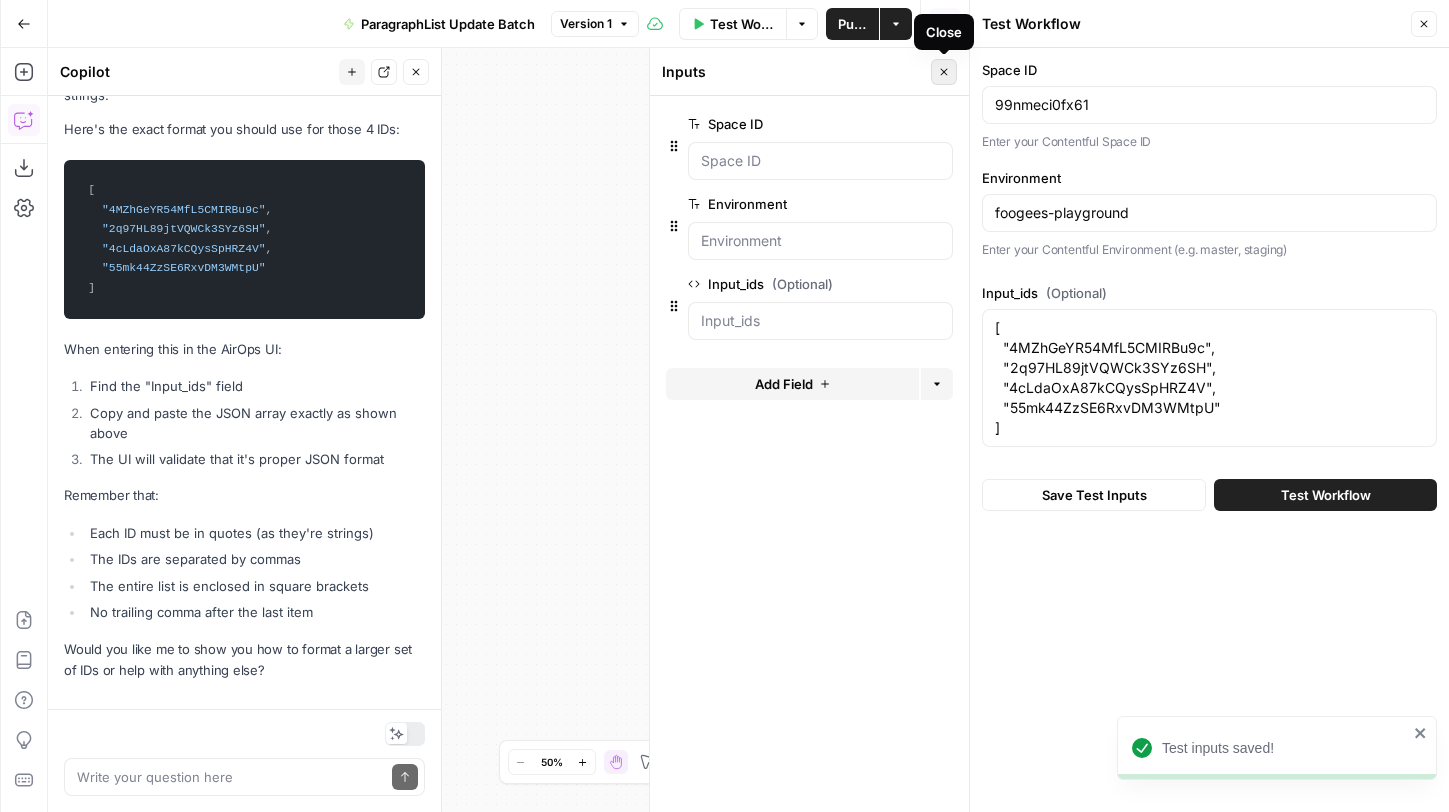 click 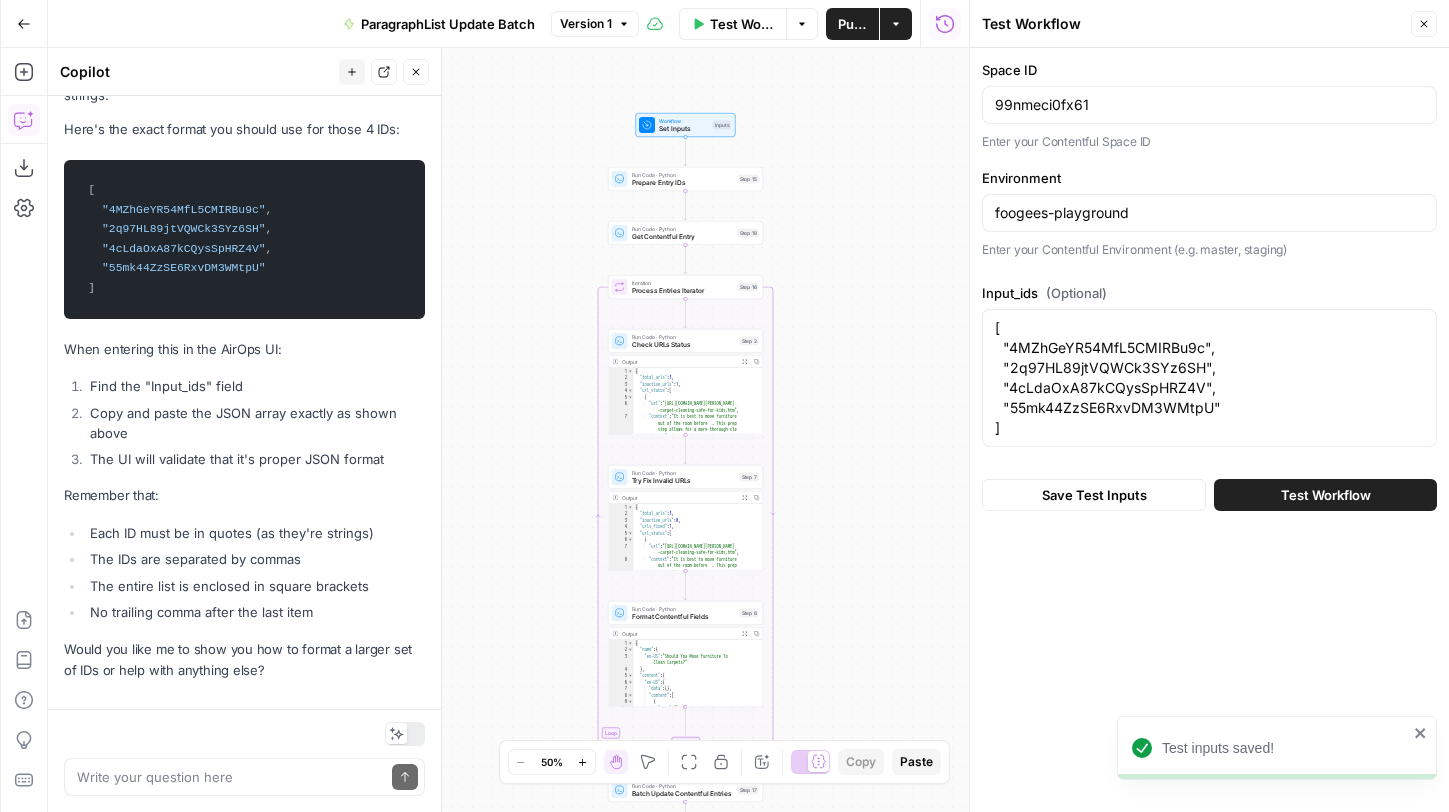 drag, startPoint x: 925, startPoint y: 334, endPoint x: 804, endPoint y: 137, distance: 231.19257 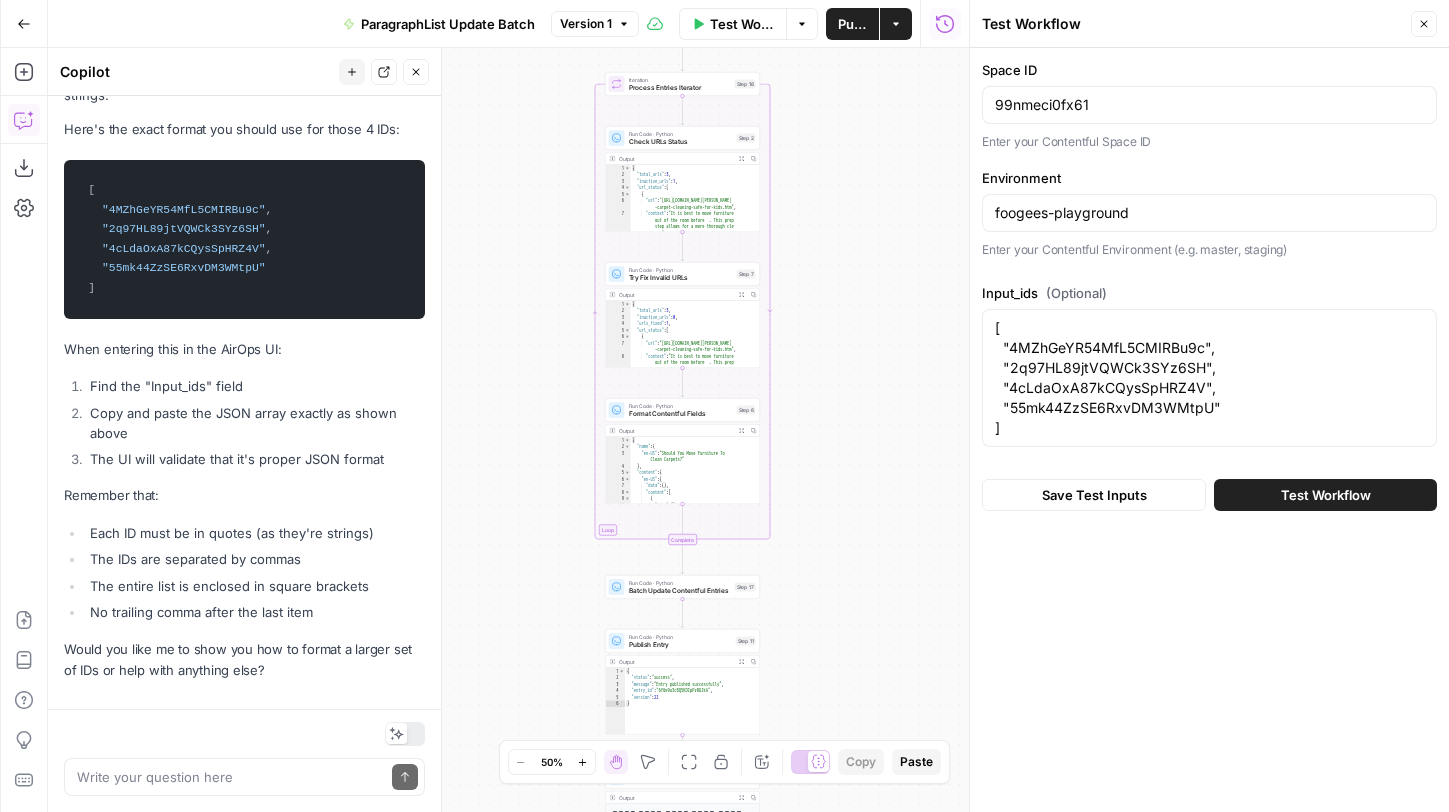 drag, startPoint x: 846, startPoint y: 503, endPoint x: 835, endPoint y: 136, distance: 367.16483 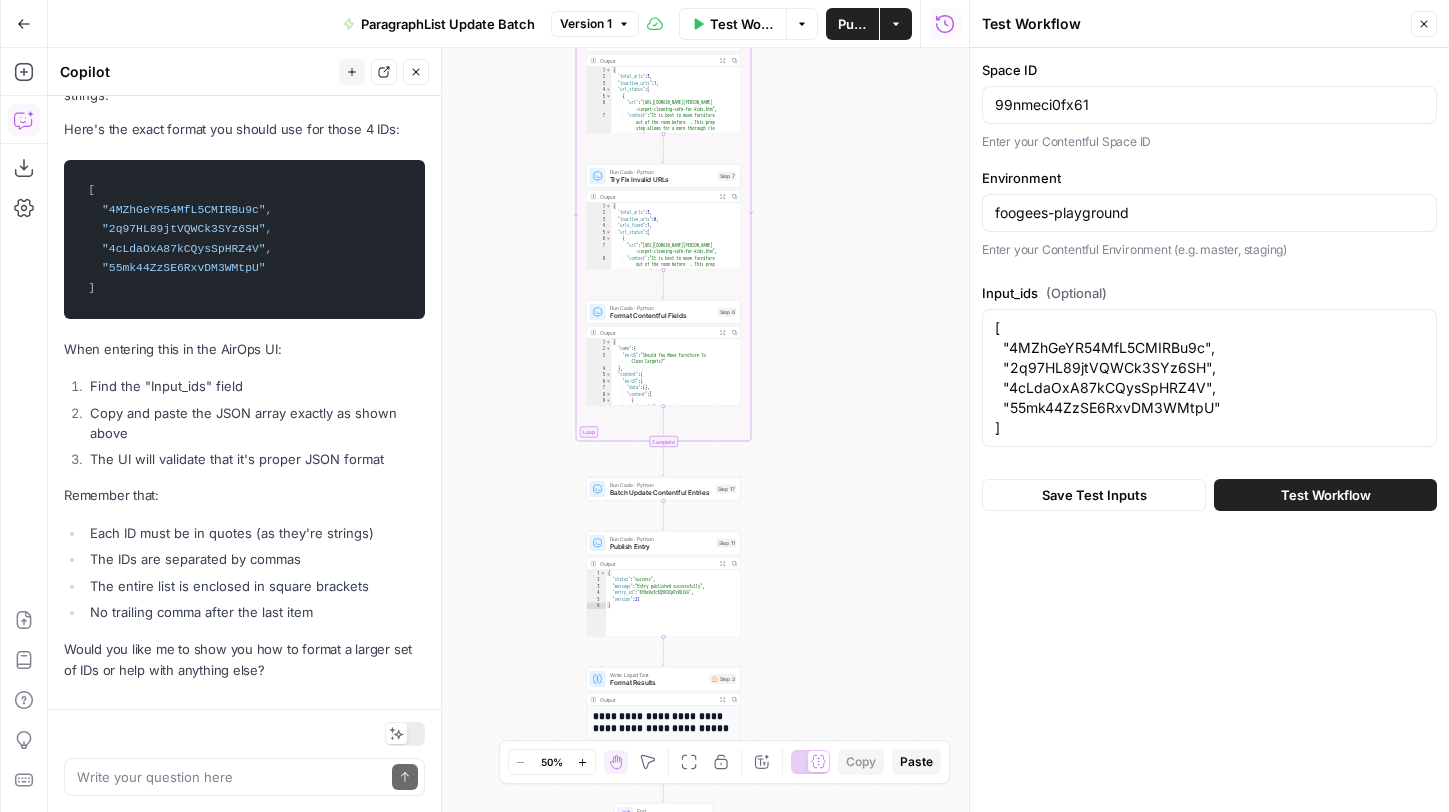 drag, startPoint x: 854, startPoint y: 434, endPoint x: 842, endPoint y: 500, distance: 67.08204 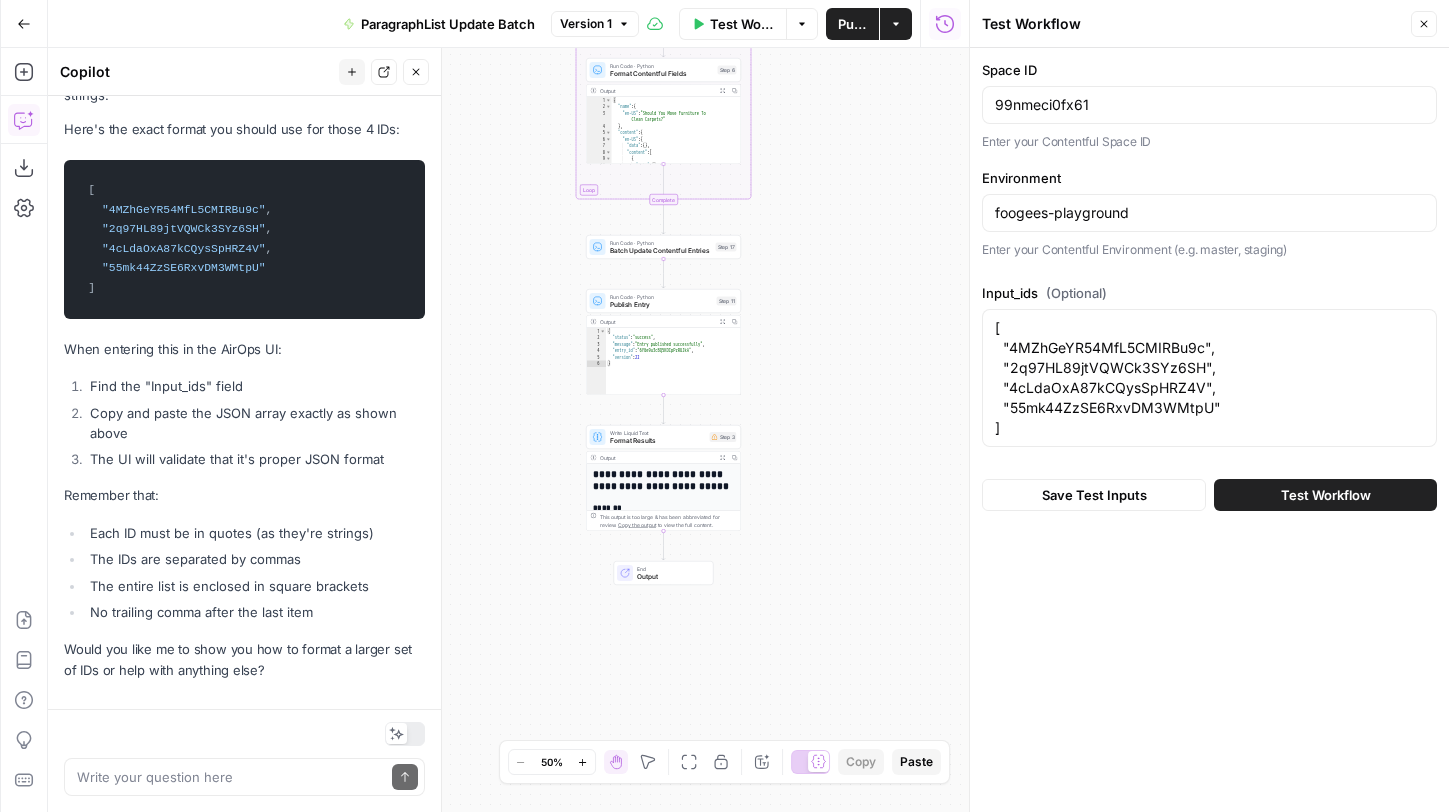 drag, startPoint x: 802, startPoint y: 589, endPoint x: 802, endPoint y: 321, distance: 268 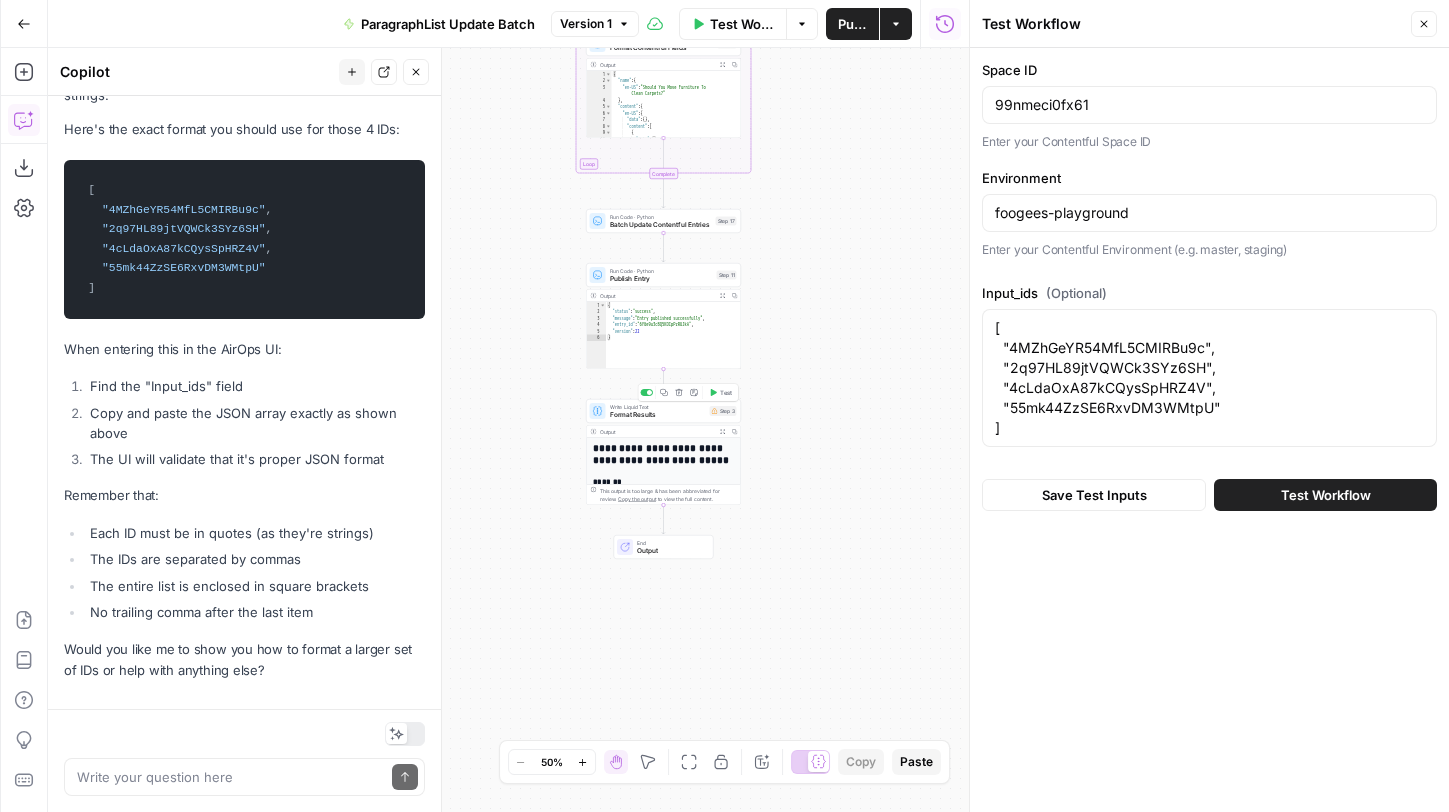 click on "Format Results" at bounding box center [658, 415] 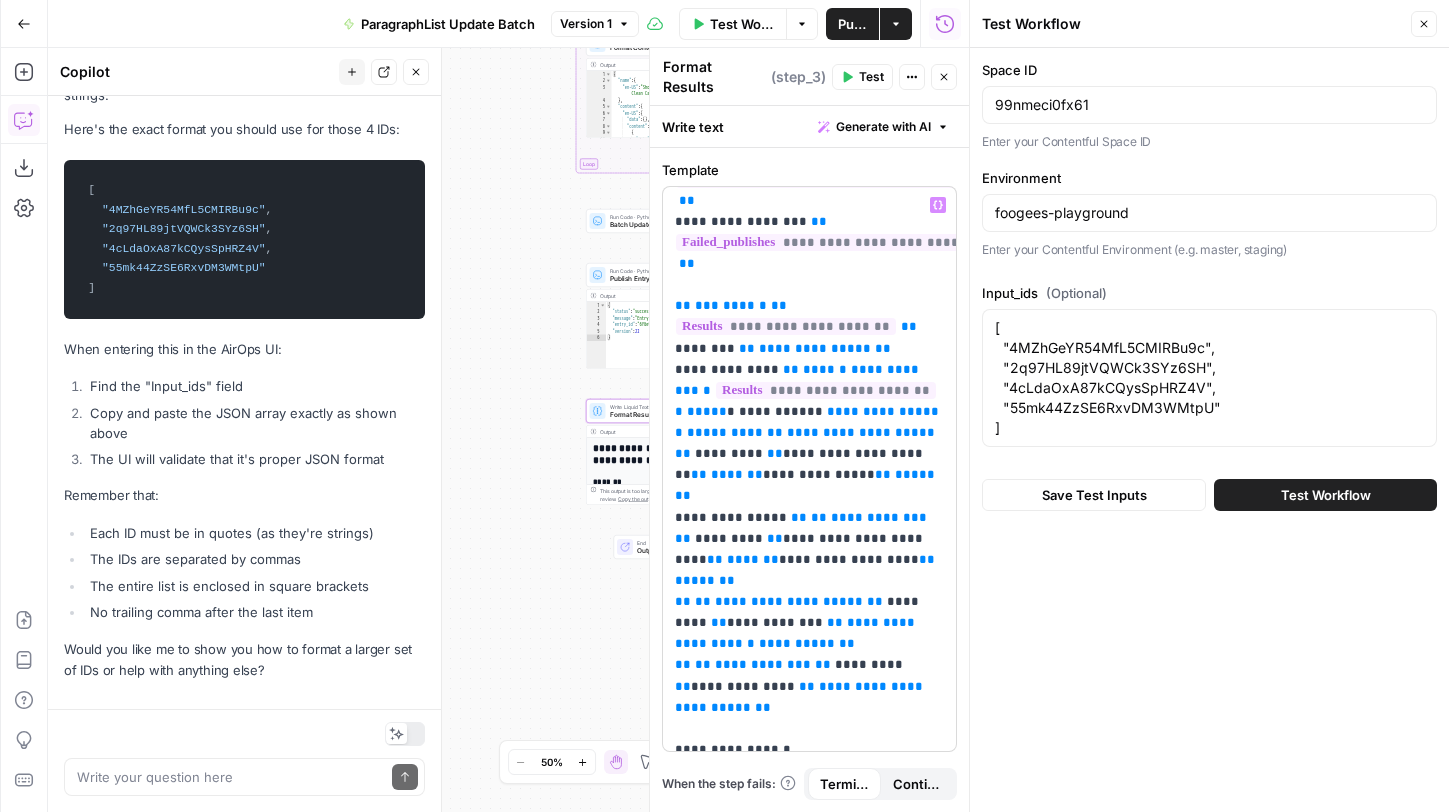 scroll, scrollTop: 0, scrollLeft: 0, axis: both 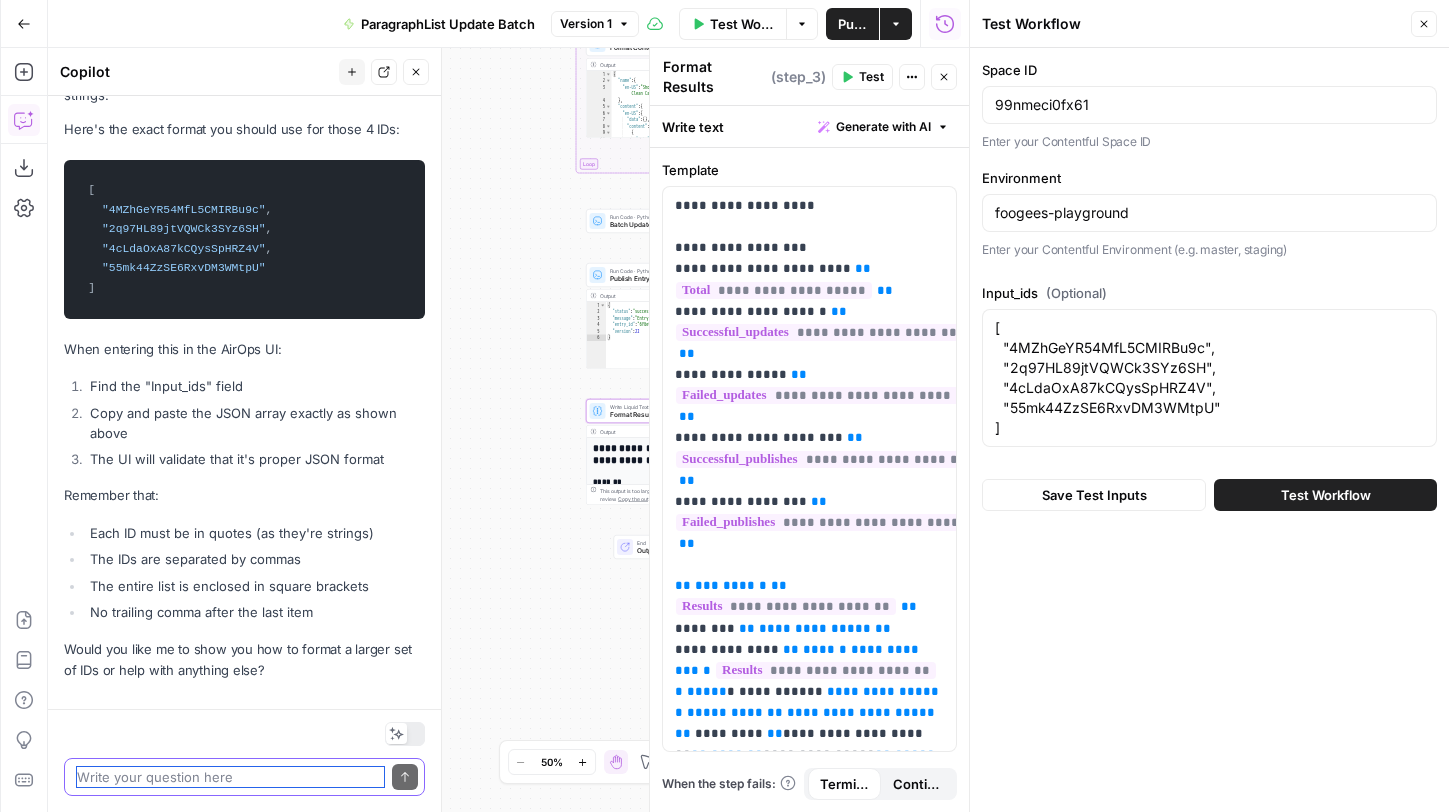 click at bounding box center [230, 777] 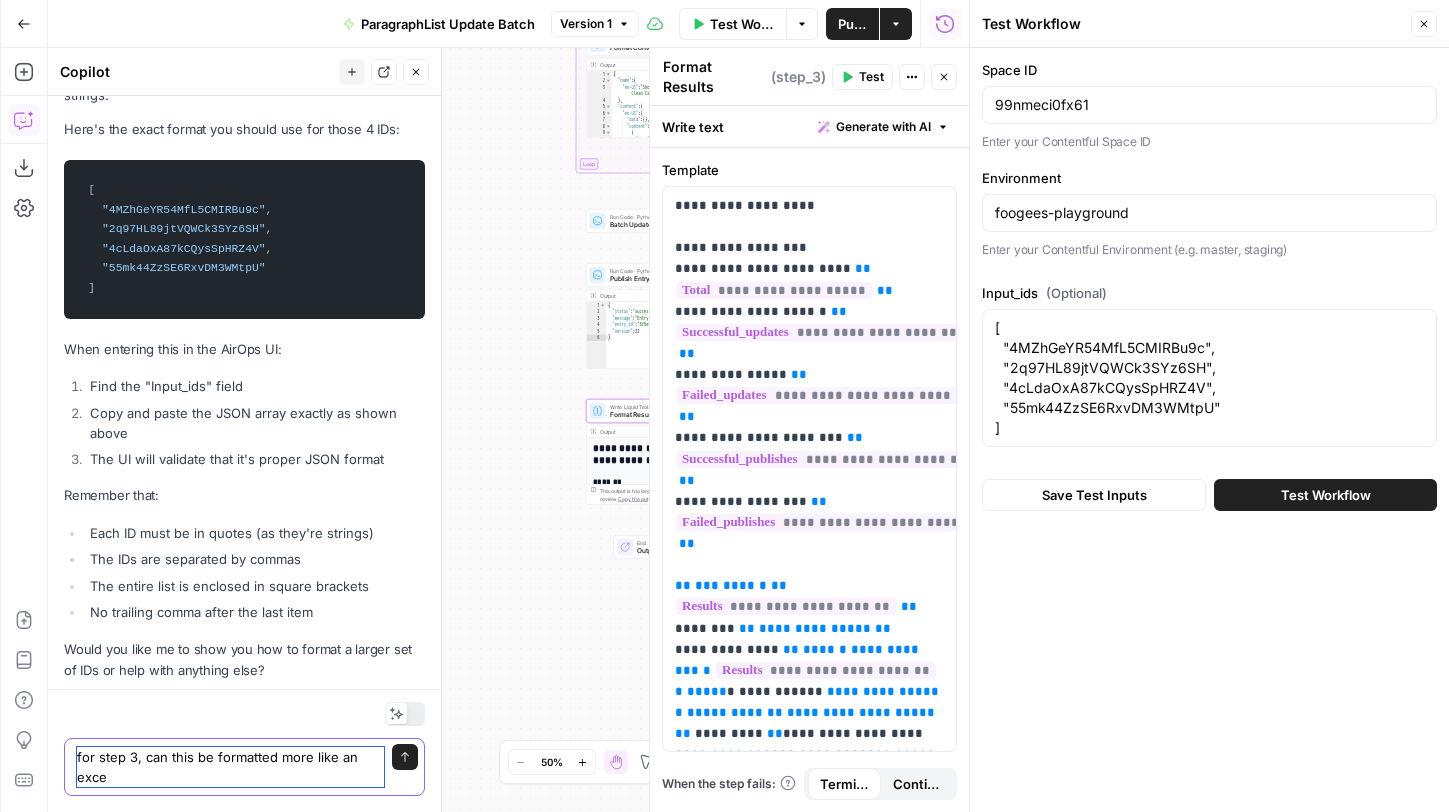 scroll, scrollTop: 4356, scrollLeft: 0, axis: vertical 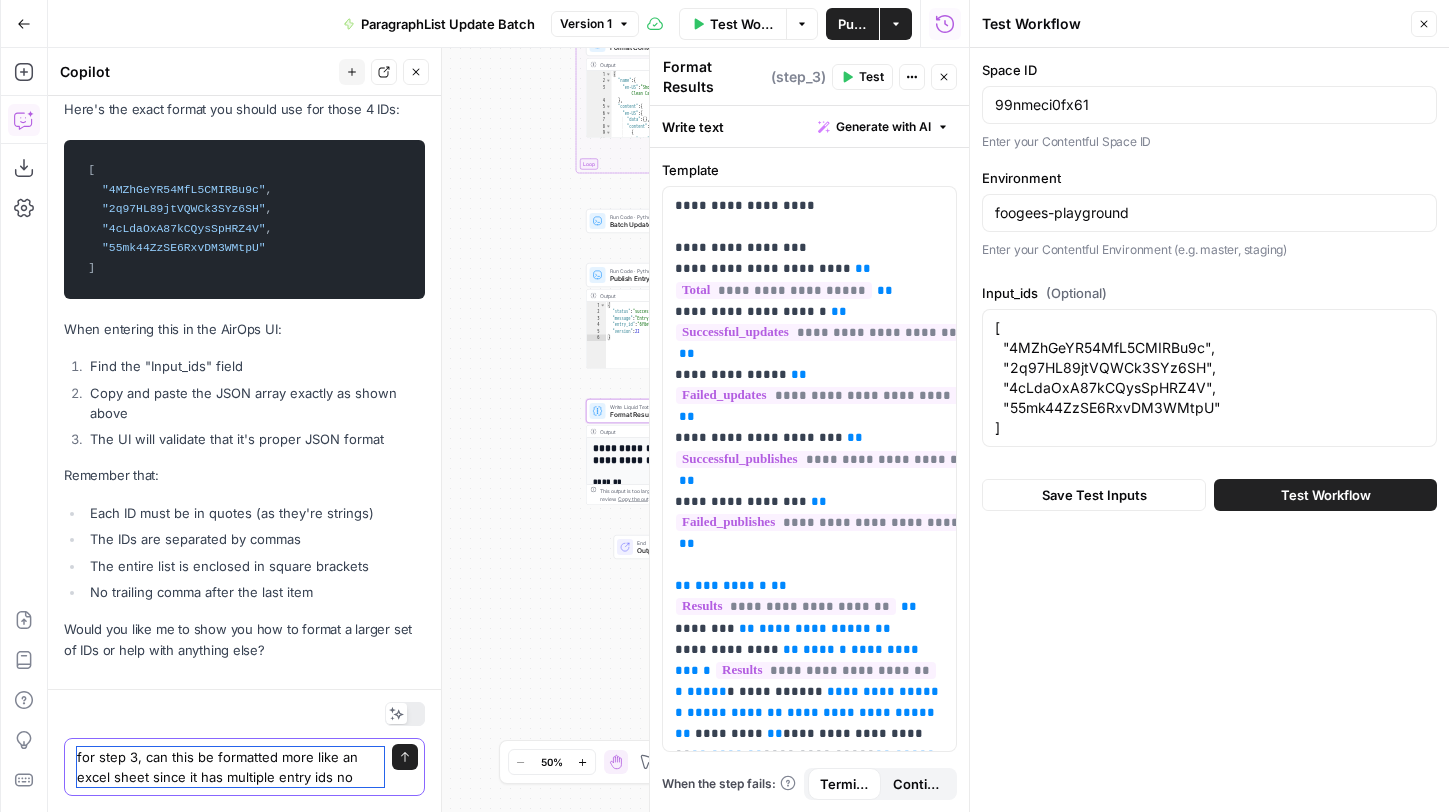 type on "for step 3, can this be formatted more like an excel sheet since it has multiple entry ids now" 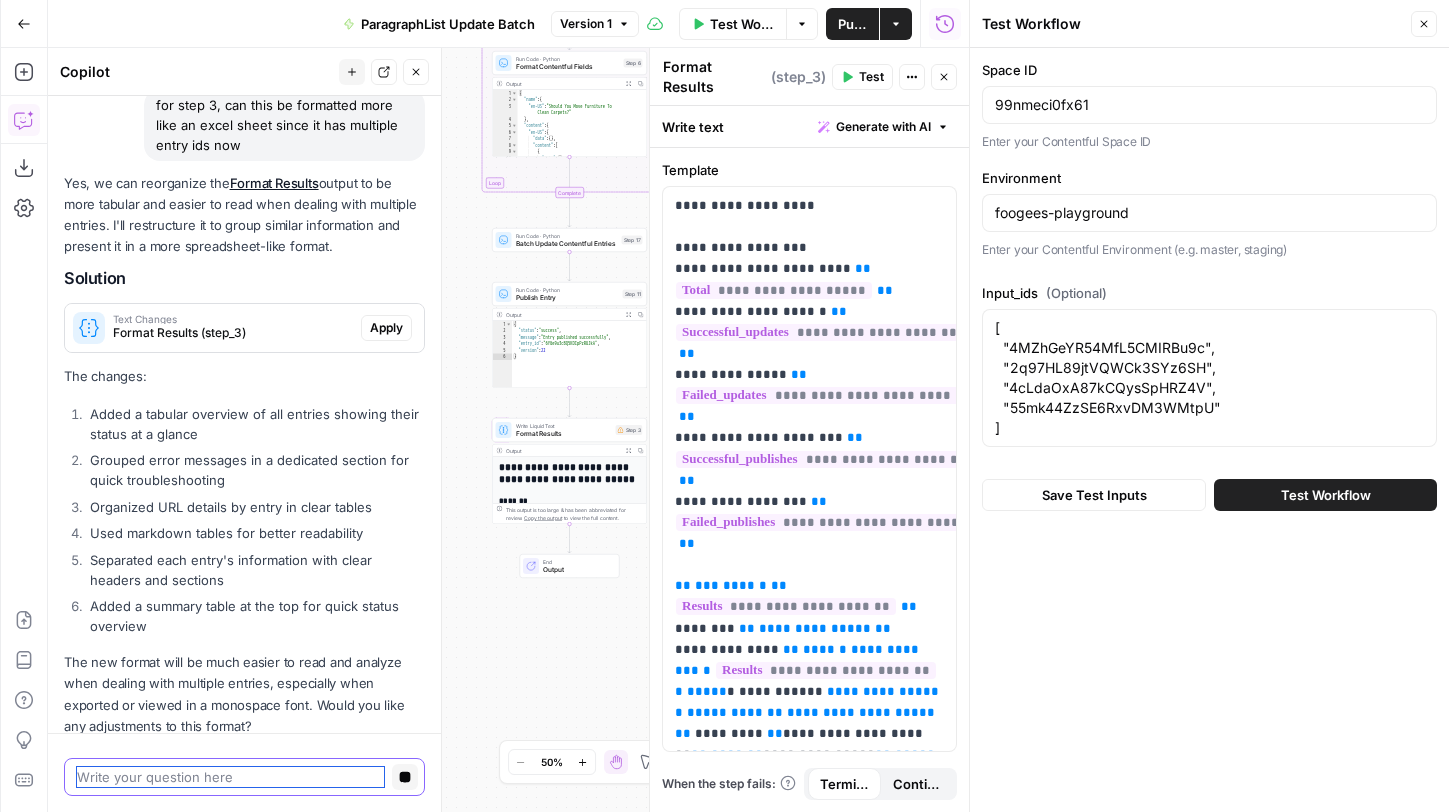 scroll, scrollTop: 4995, scrollLeft: 0, axis: vertical 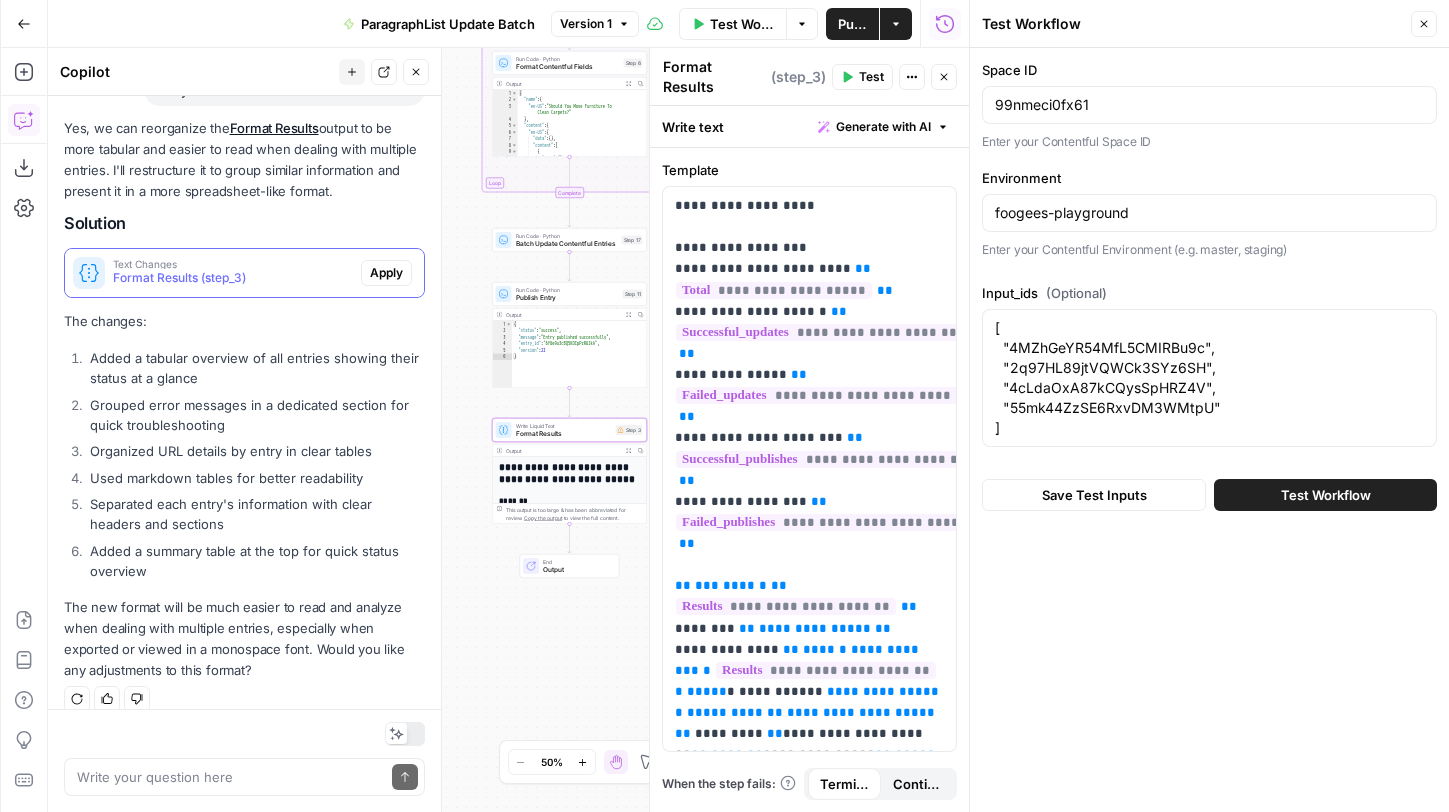 click on "Format Results (step_3)" at bounding box center (233, 278) 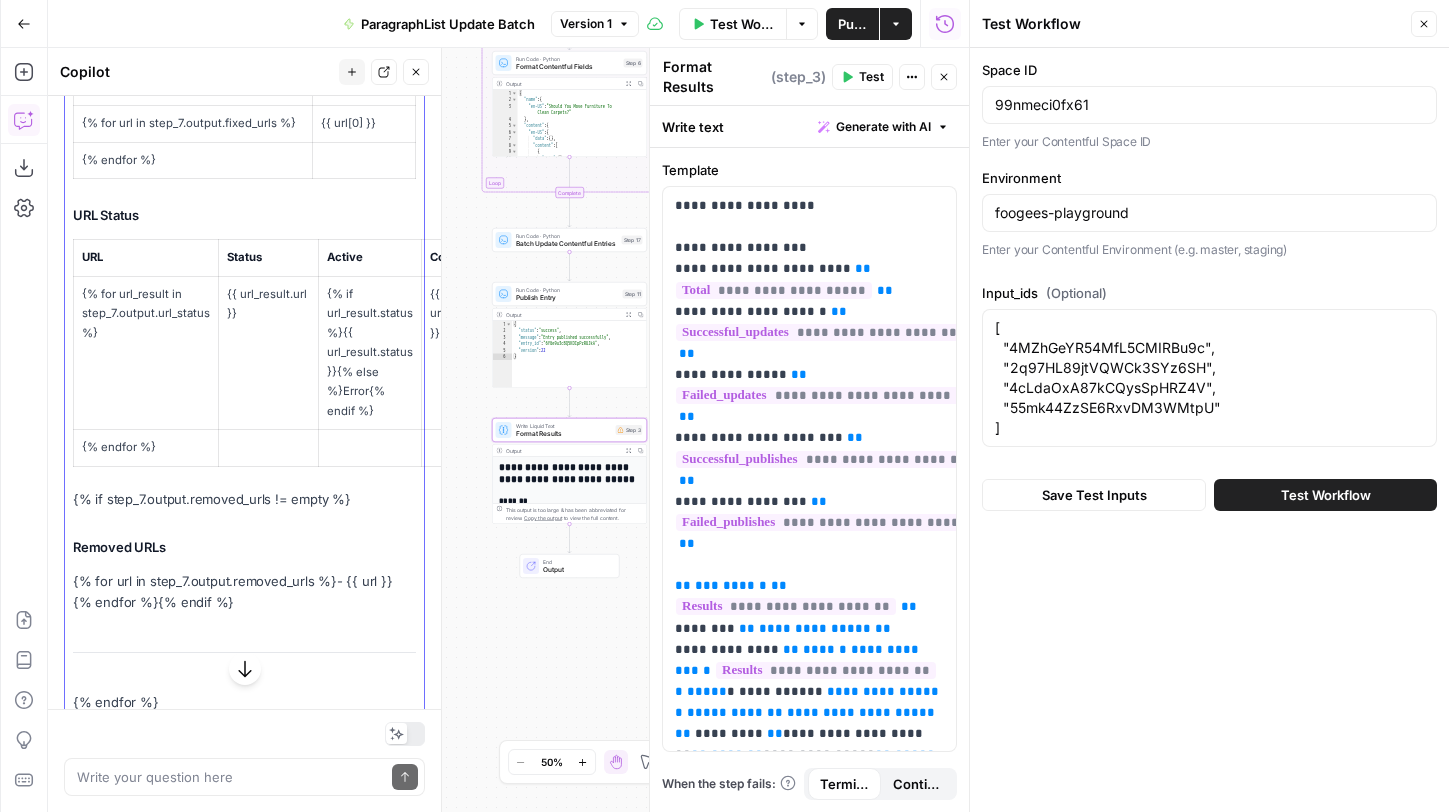 scroll, scrollTop: 6604, scrollLeft: 0, axis: vertical 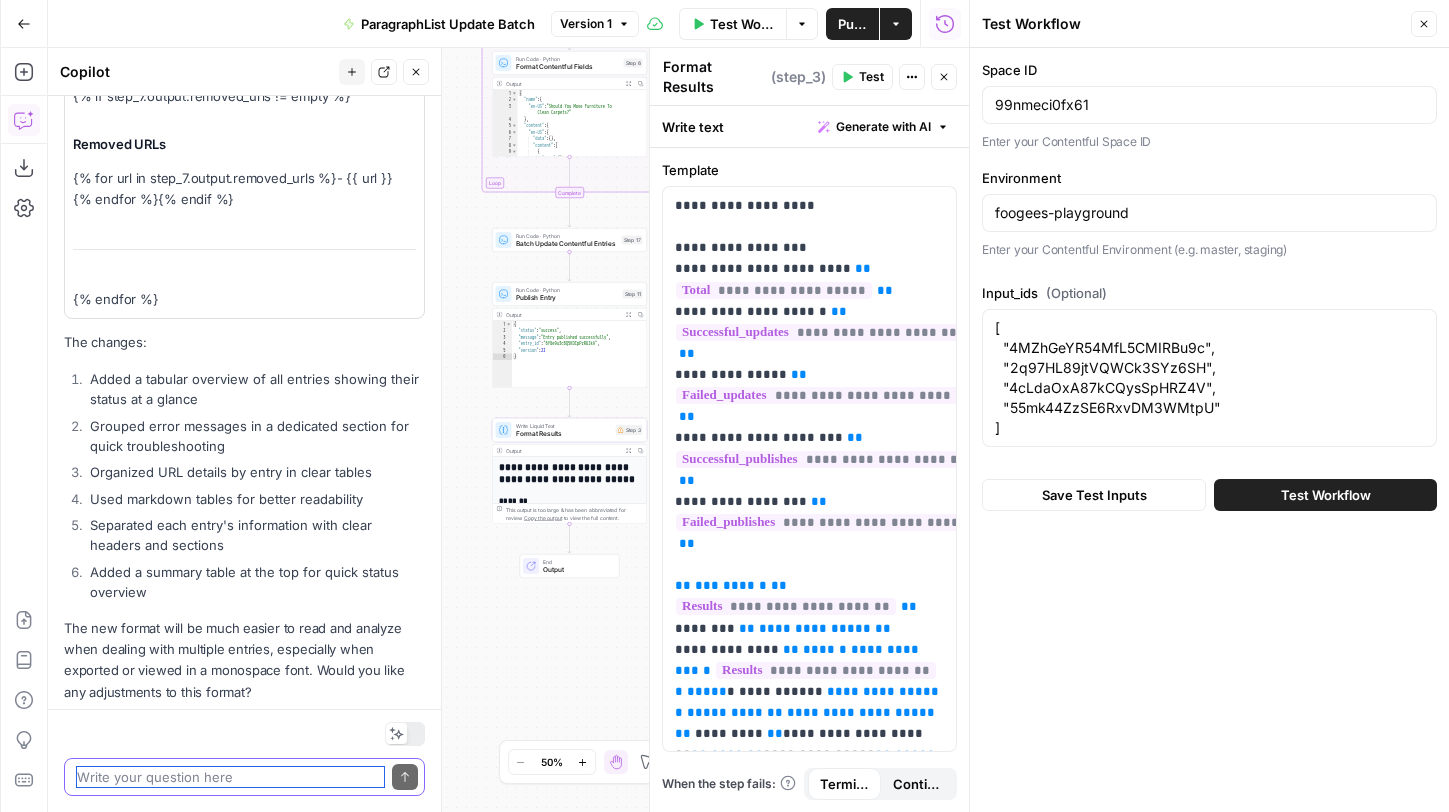 click at bounding box center [230, 777] 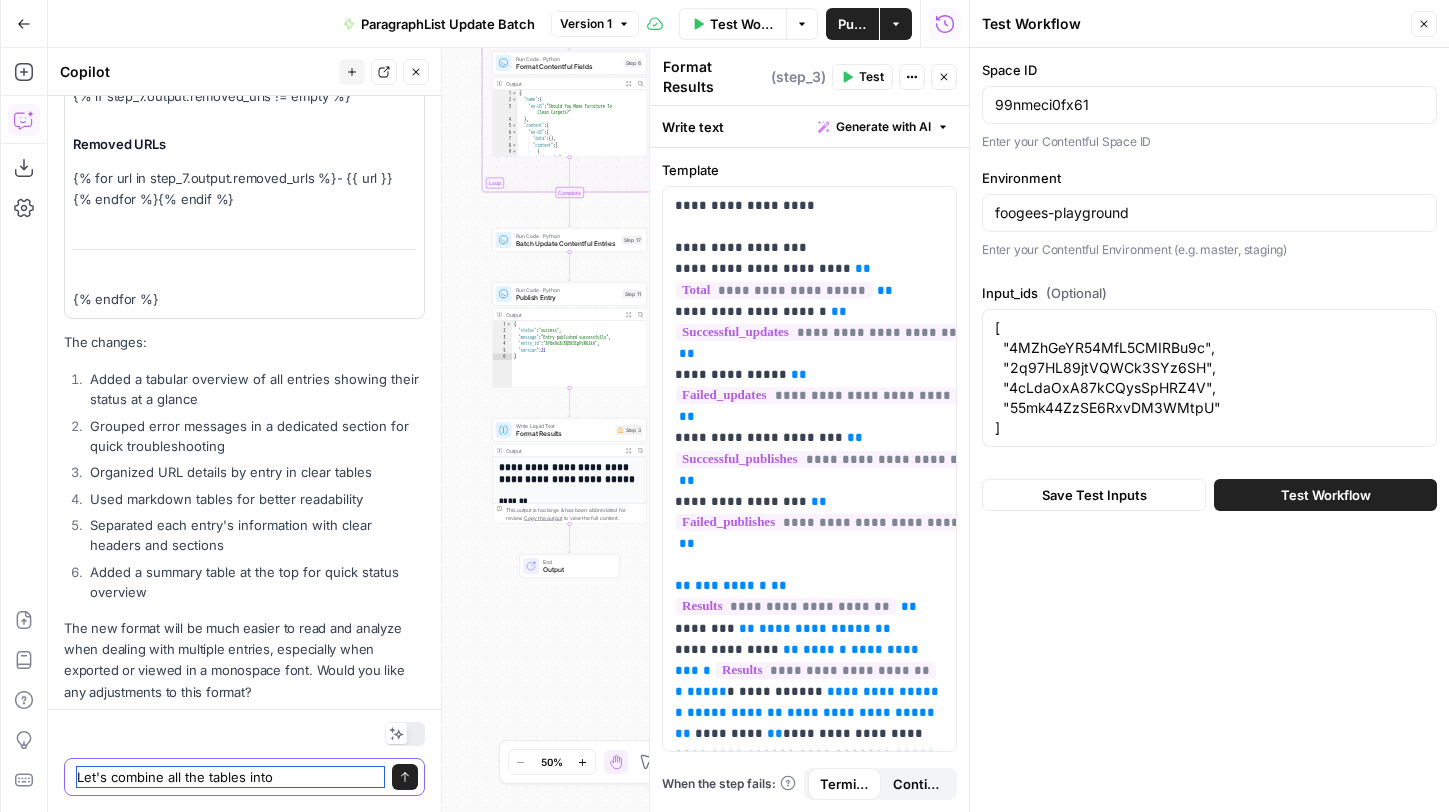 type on "Let's combine all the tables into 1" 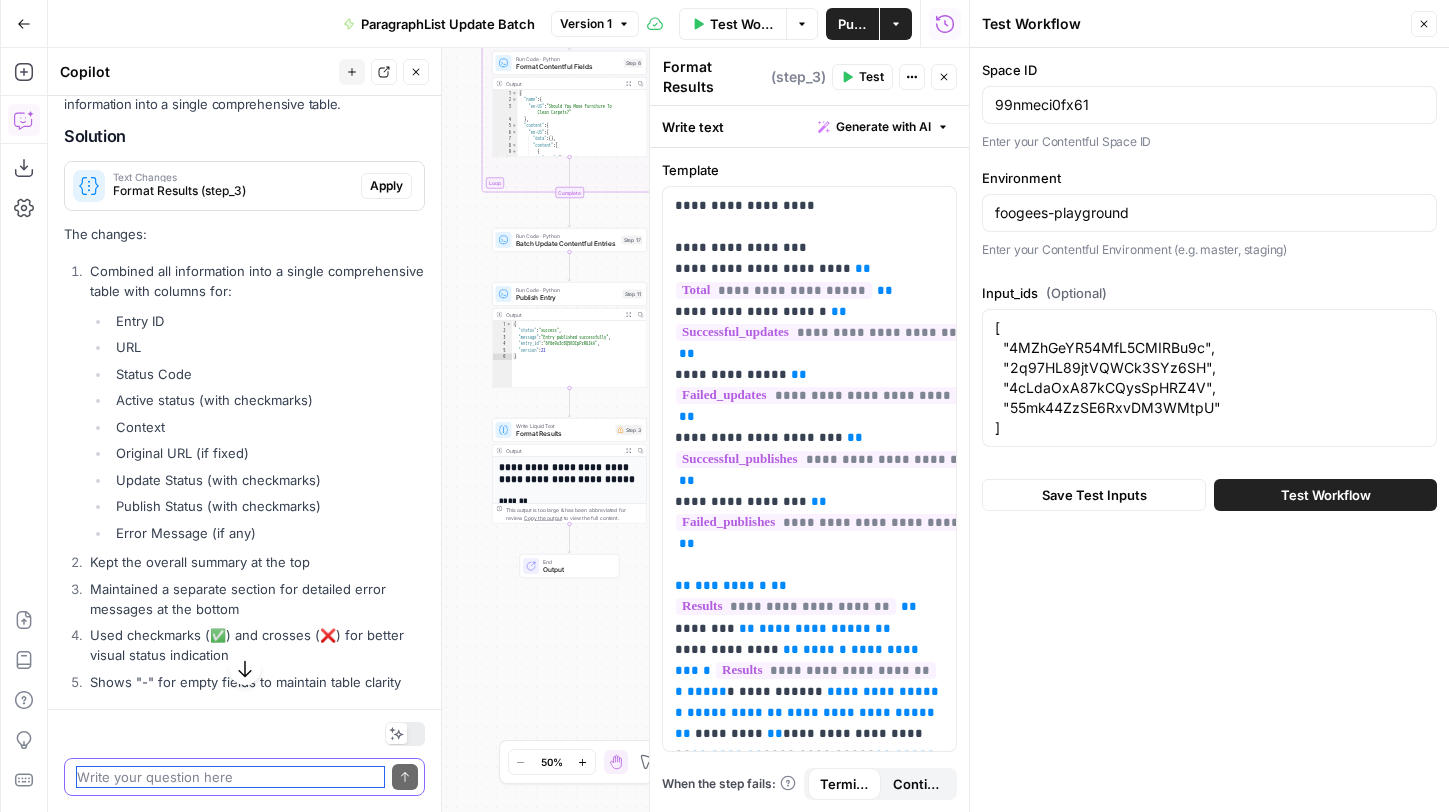 scroll, scrollTop: 7209, scrollLeft: 0, axis: vertical 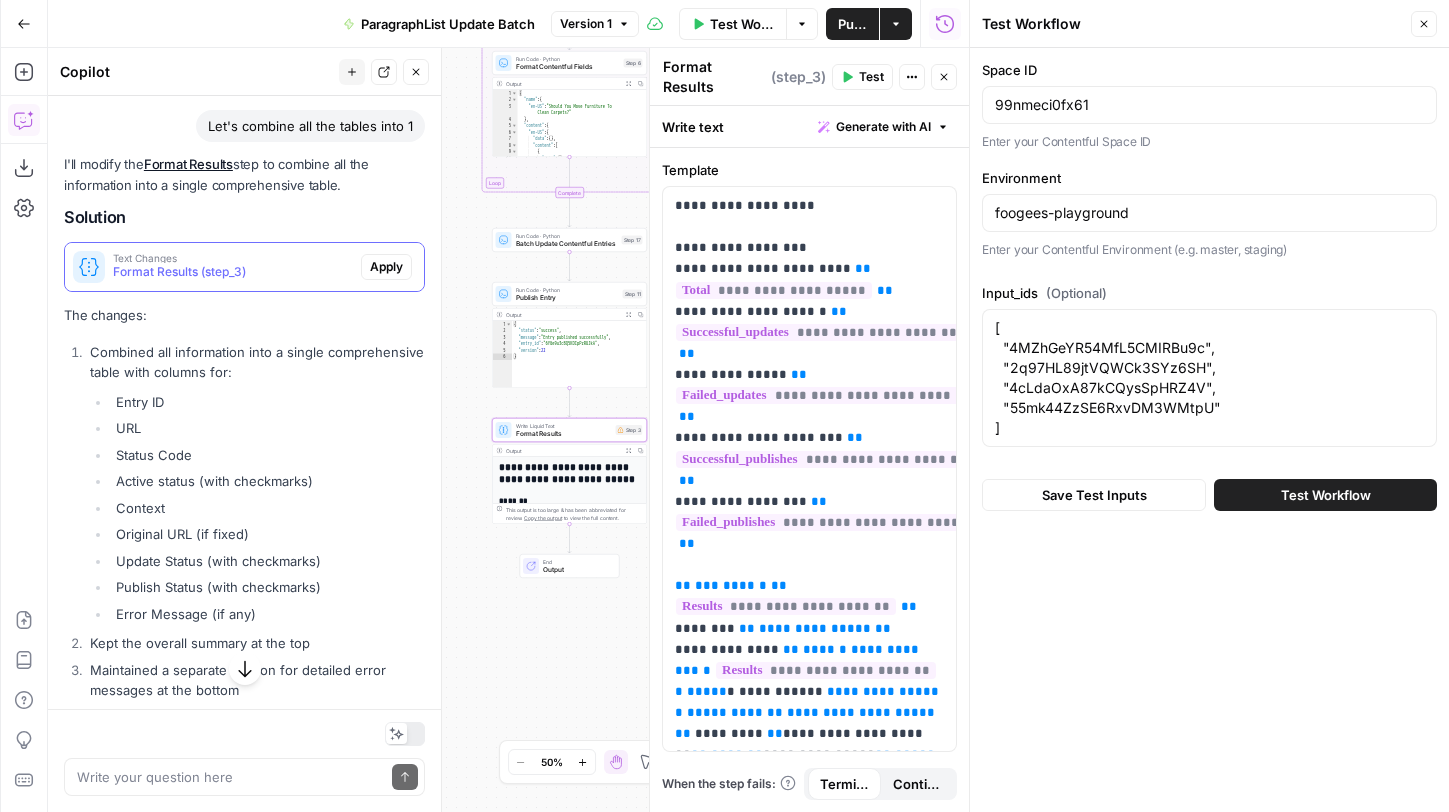 click on "Format Results (step_3)" at bounding box center [233, 272] 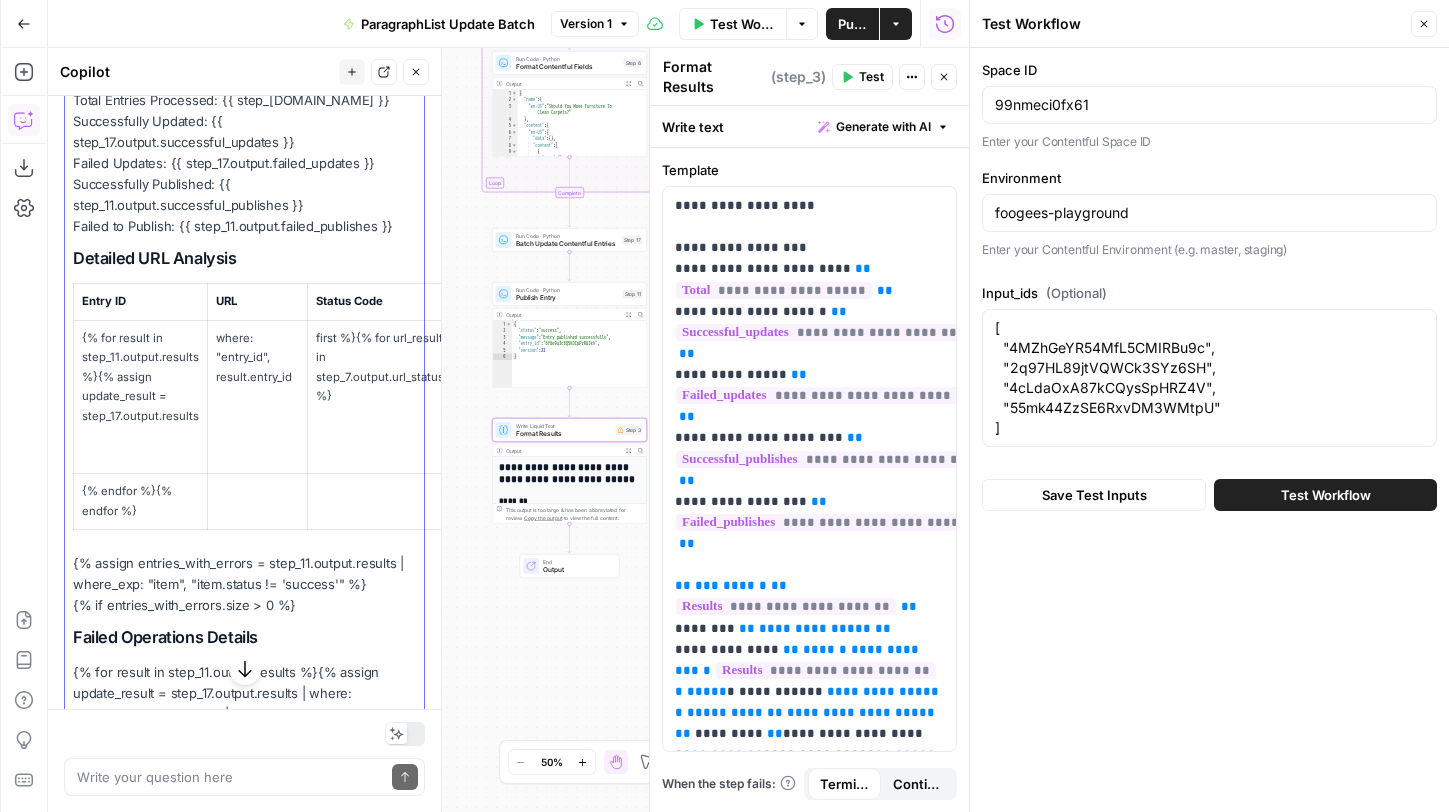 scroll, scrollTop: 7498, scrollLeft: 0, axis: vertical 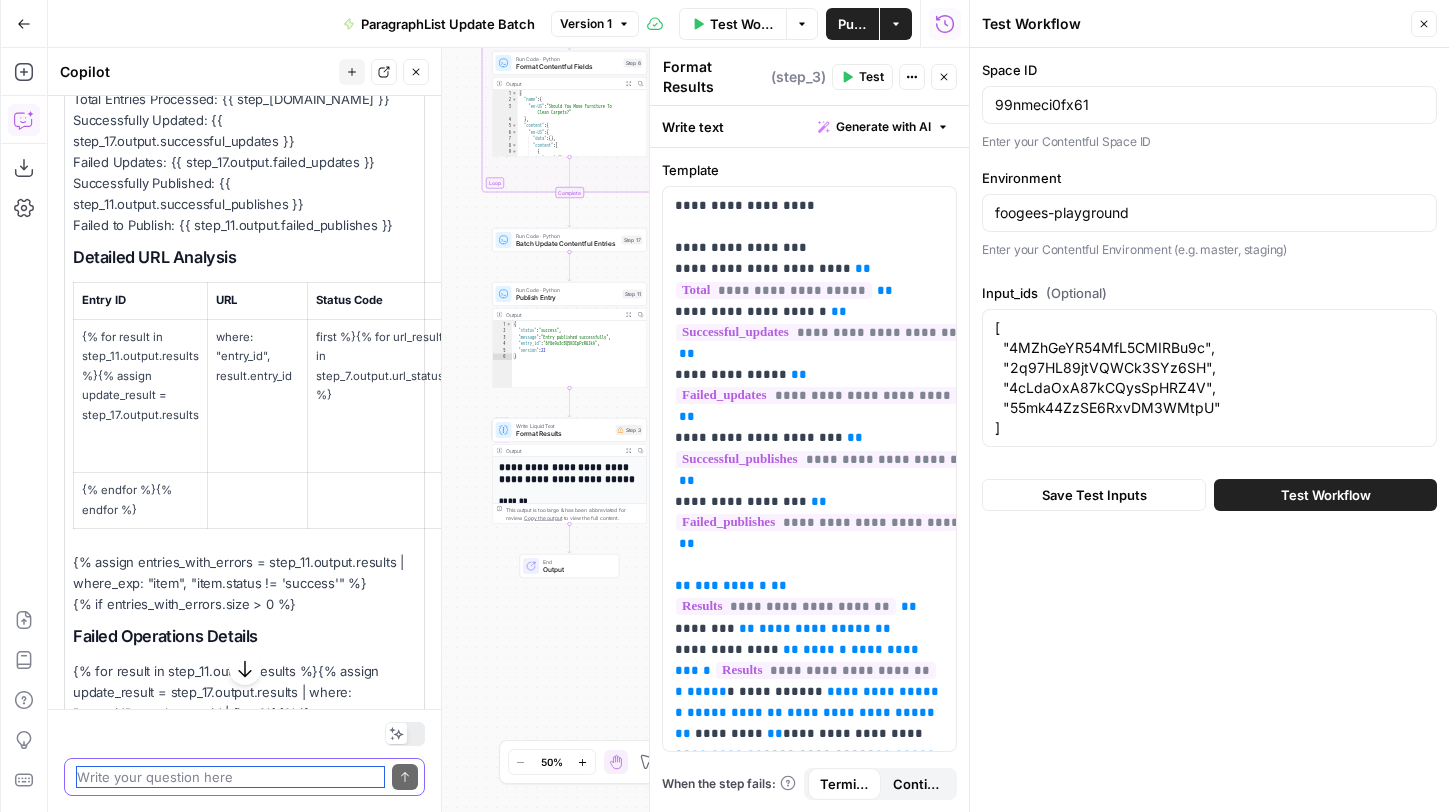 click at bounding box center [230, 777] 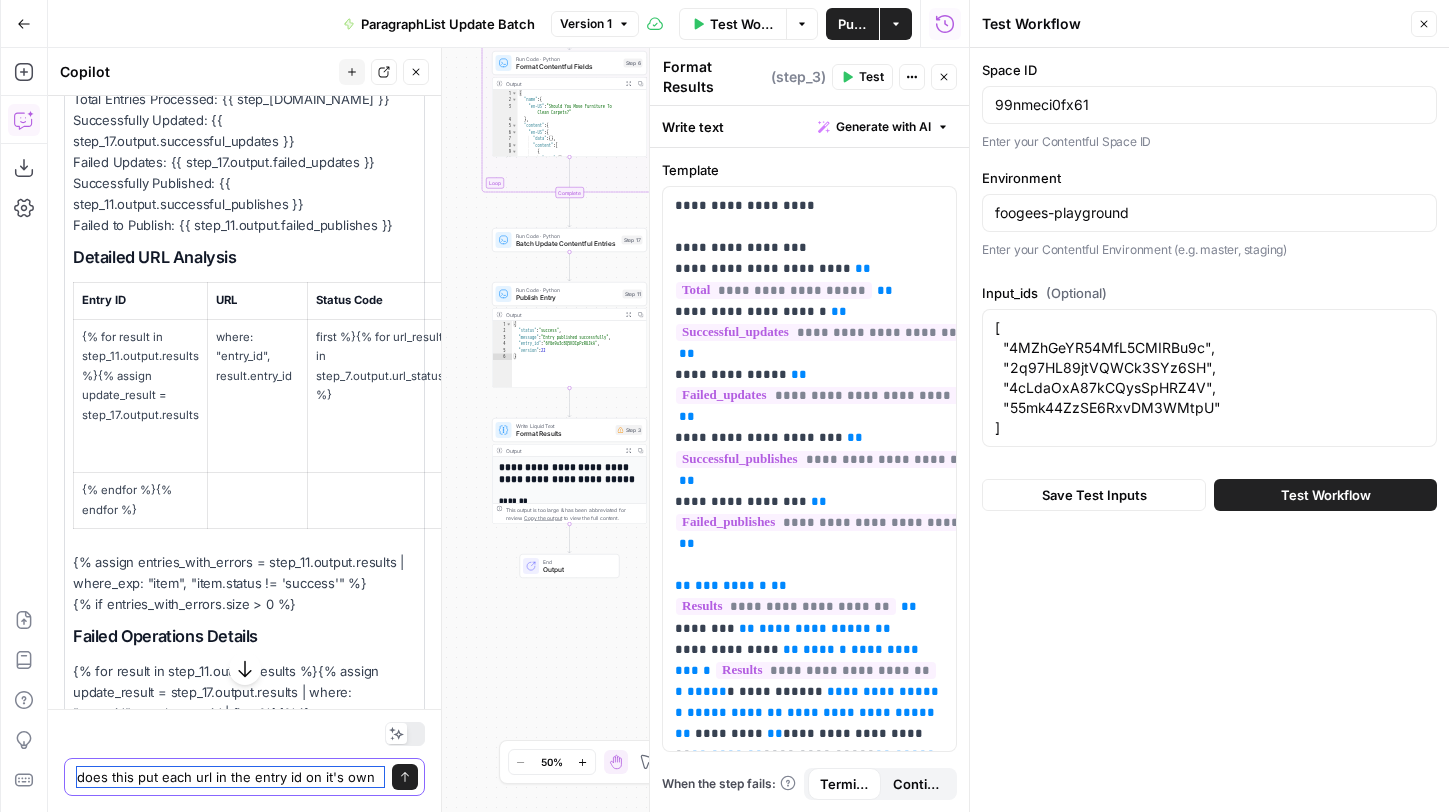 type on "does this put each url in the entry id on it's own line" 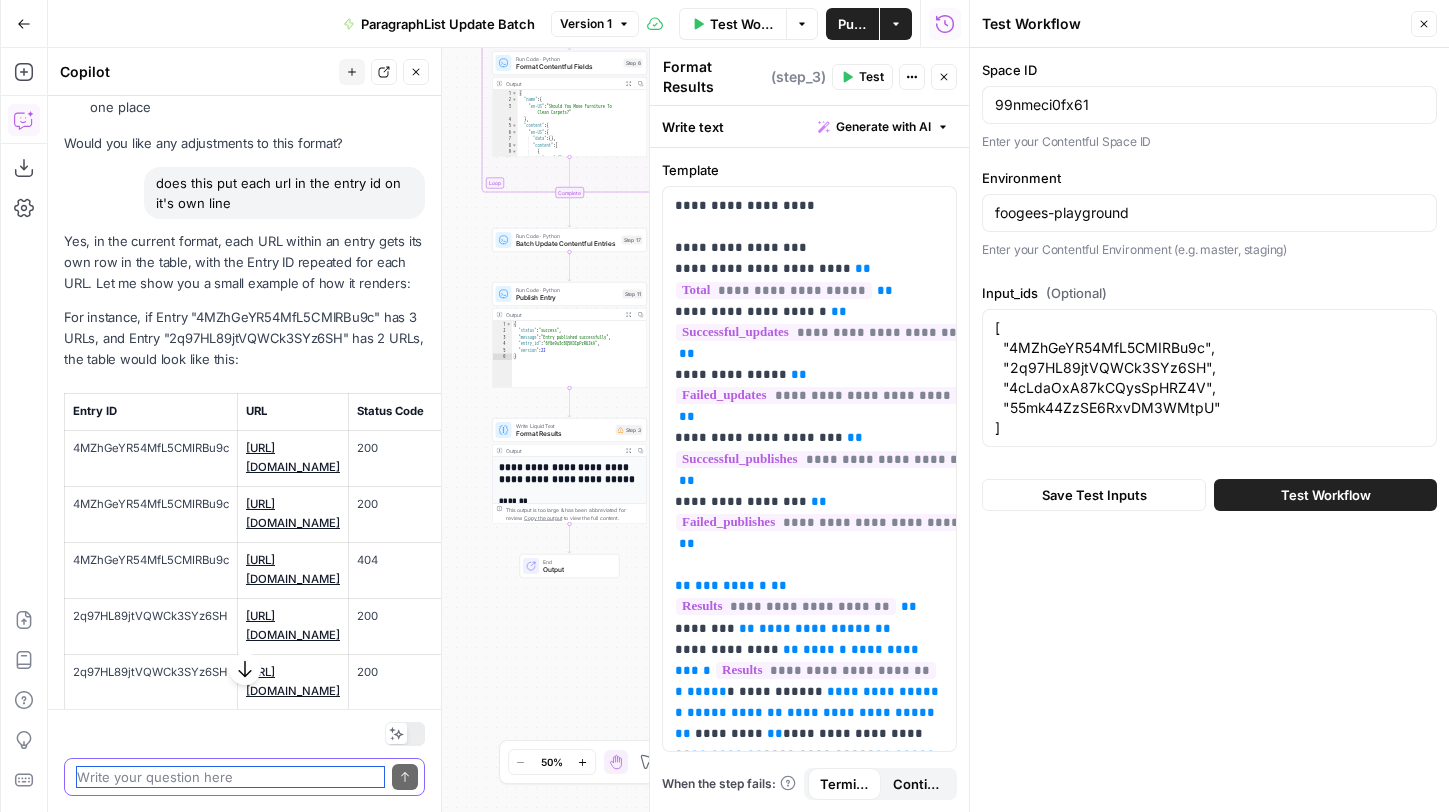scroll, scrollTop: 9143, scrollLeft: 0, axis: vertical 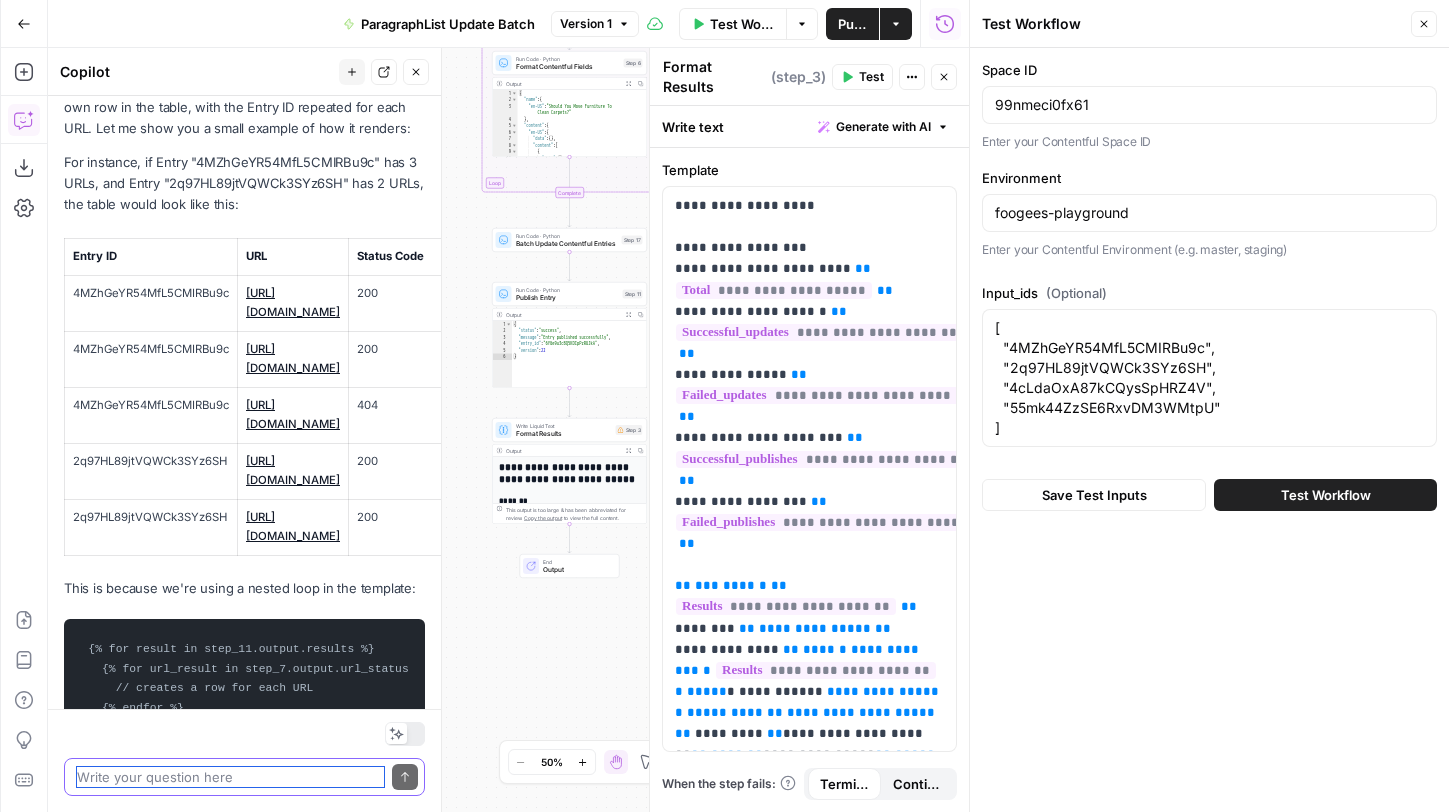 click at bounding box center (230, 777) 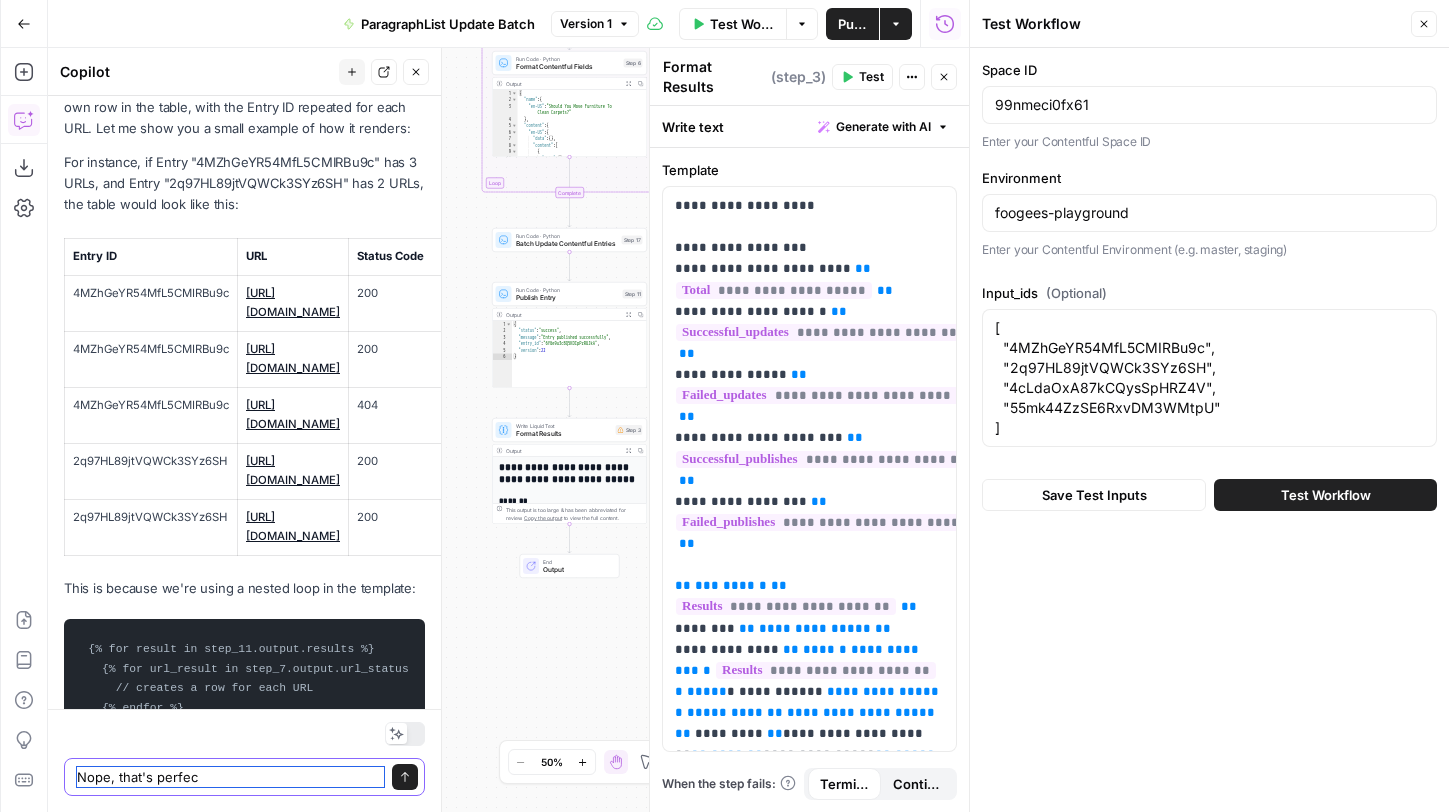 type on "Nope, that's perfect" 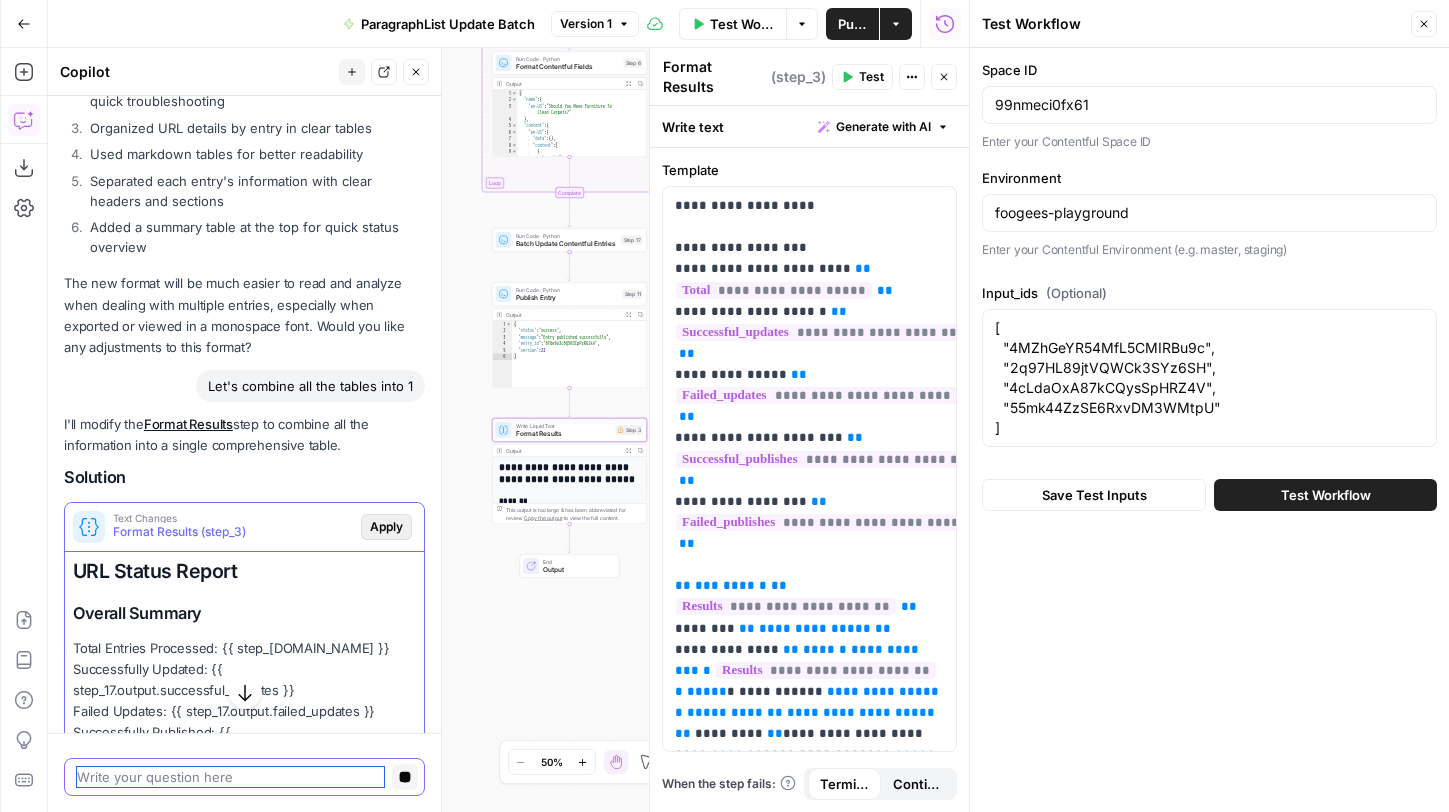 scroll, scrollTop: 6807, scrollLeft: 0, axis: vertical 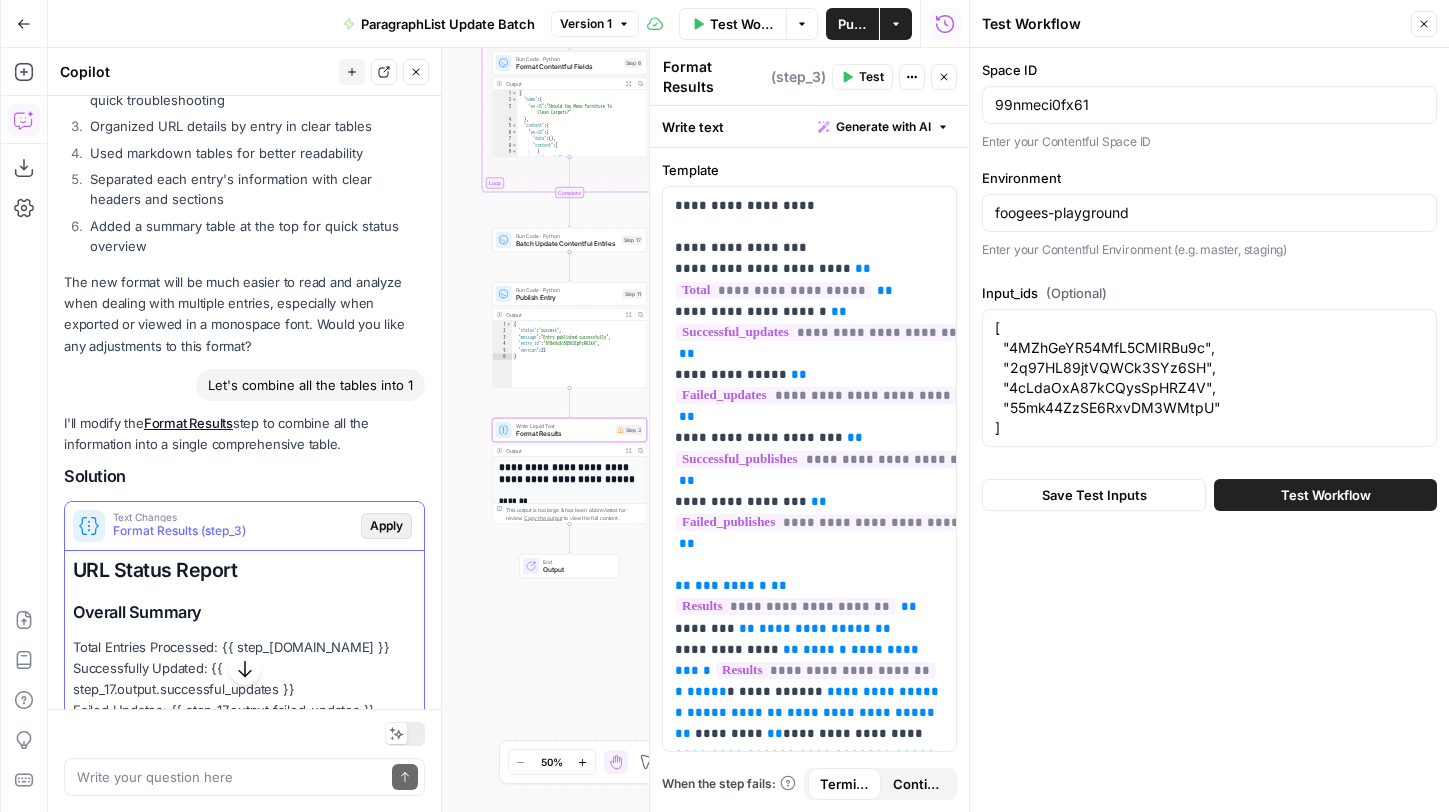 click on "Apply" at bounding box center (386, 526) 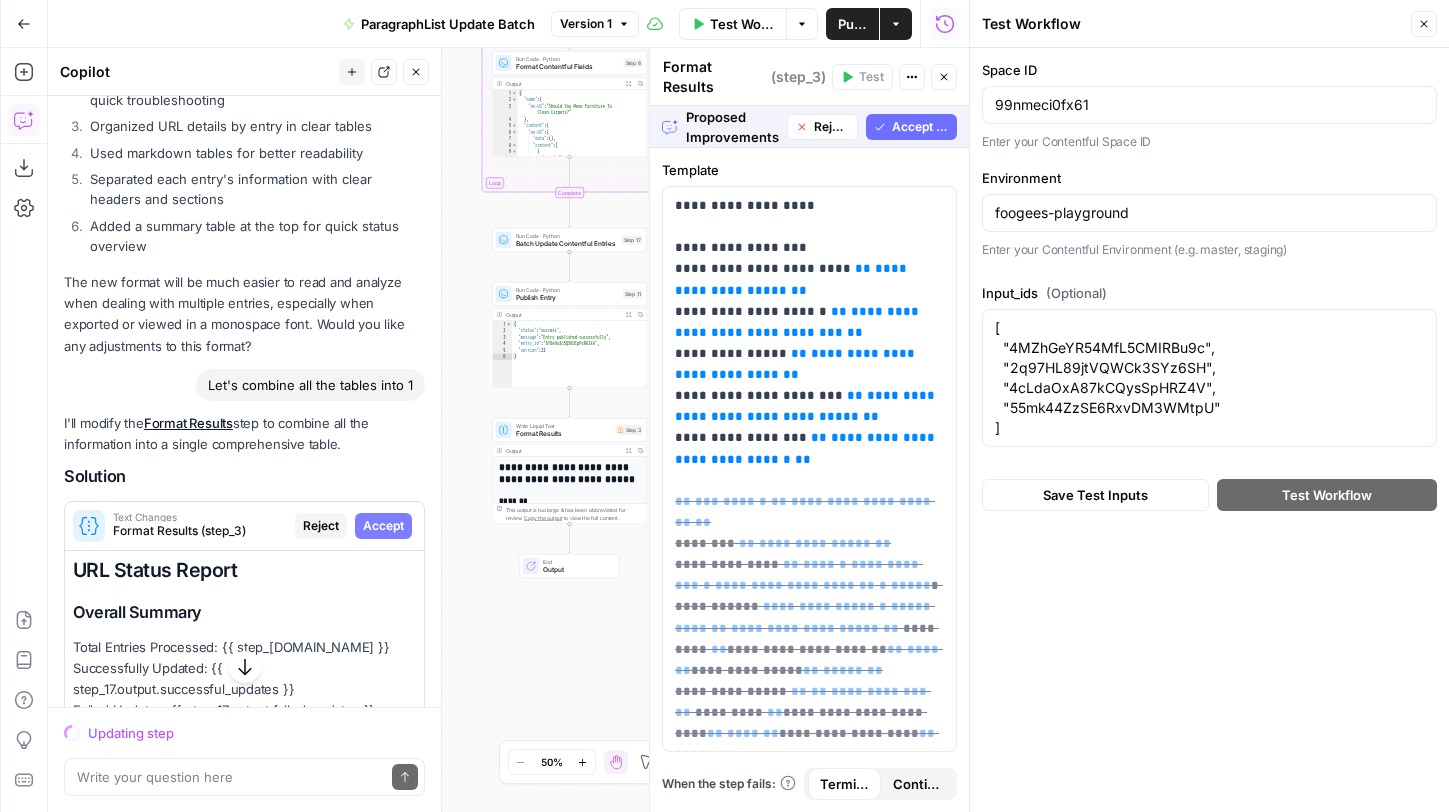 click on "Accept All" at bounding box center (920, 127) 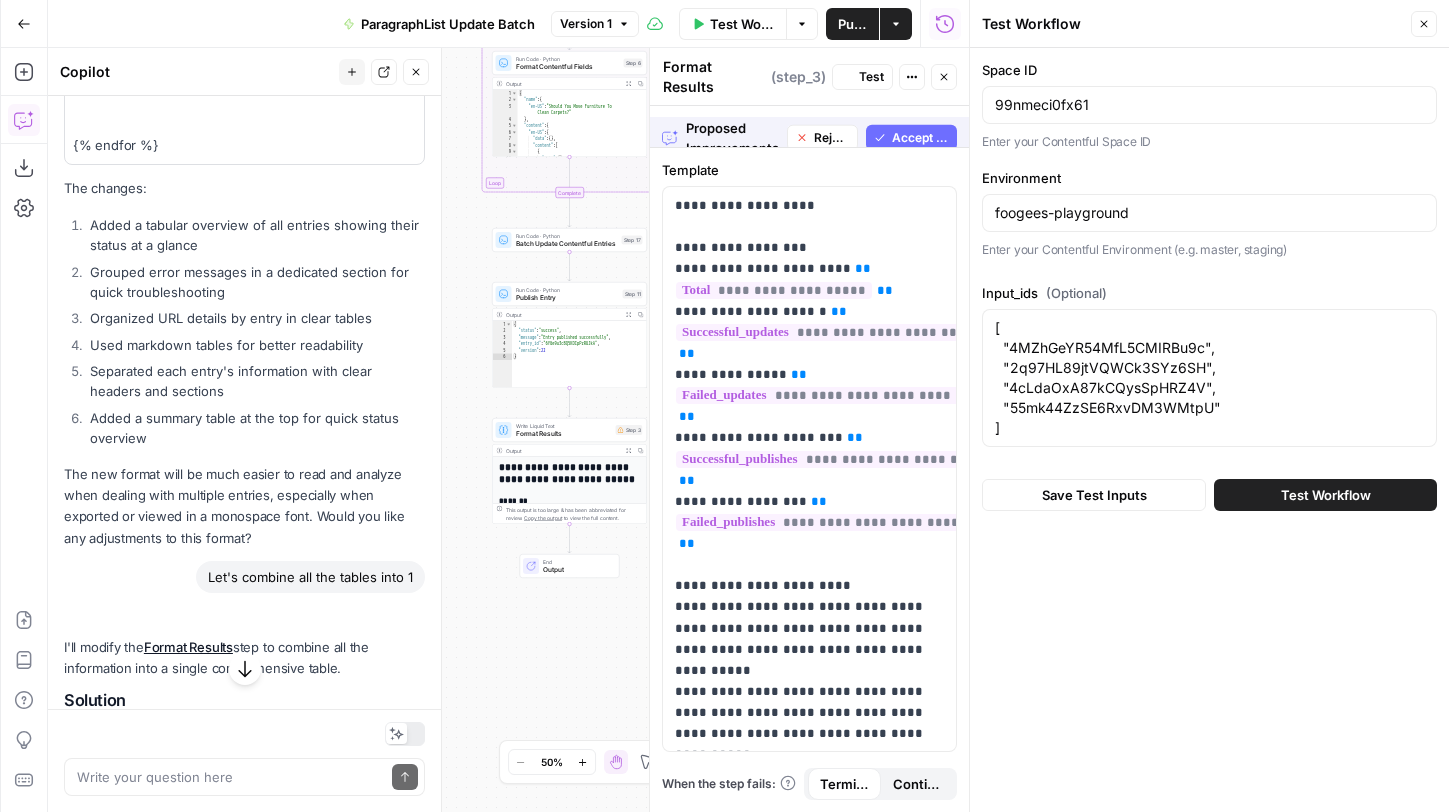 scroll, scrollTop: 7014, scrollLeft: 0, axis: vertical 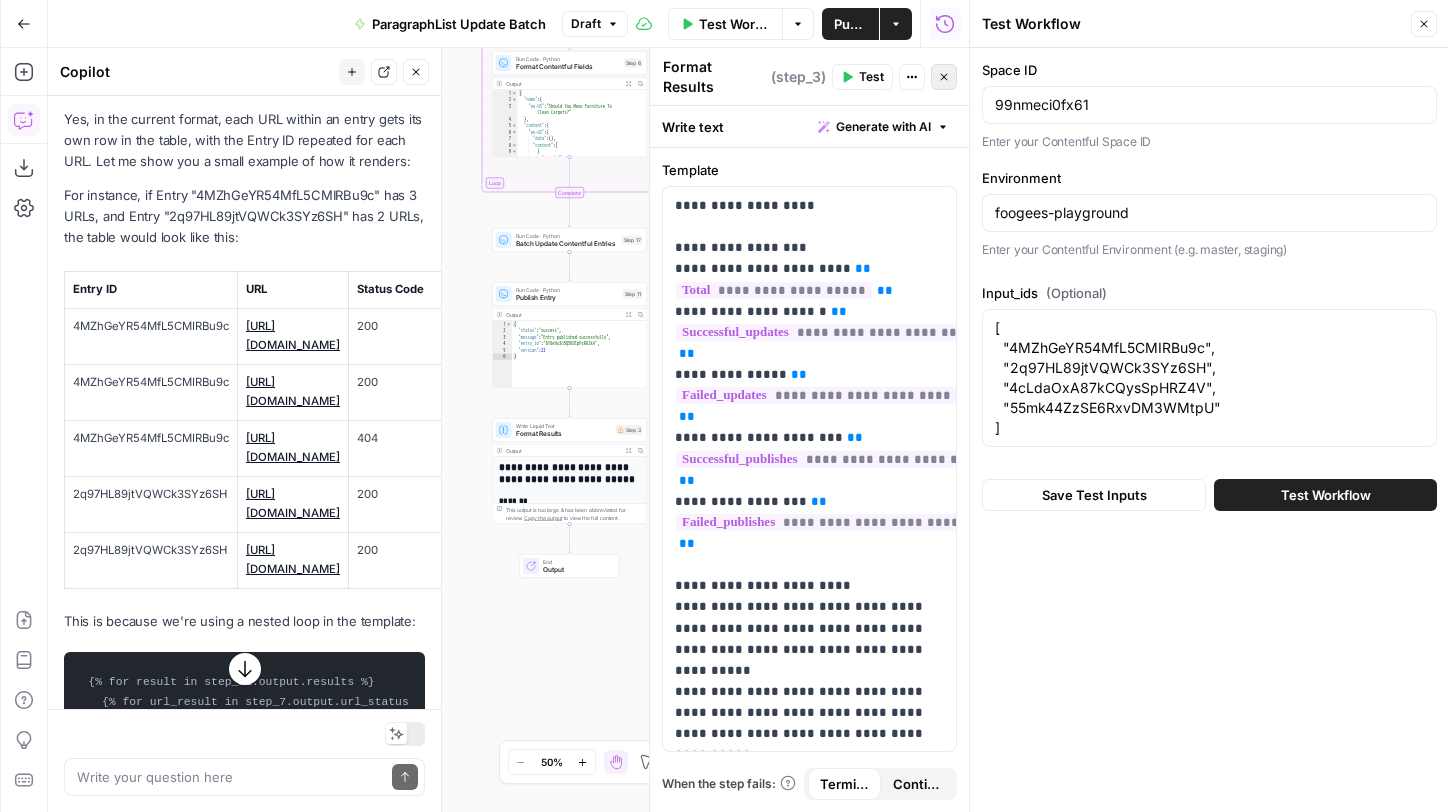 click 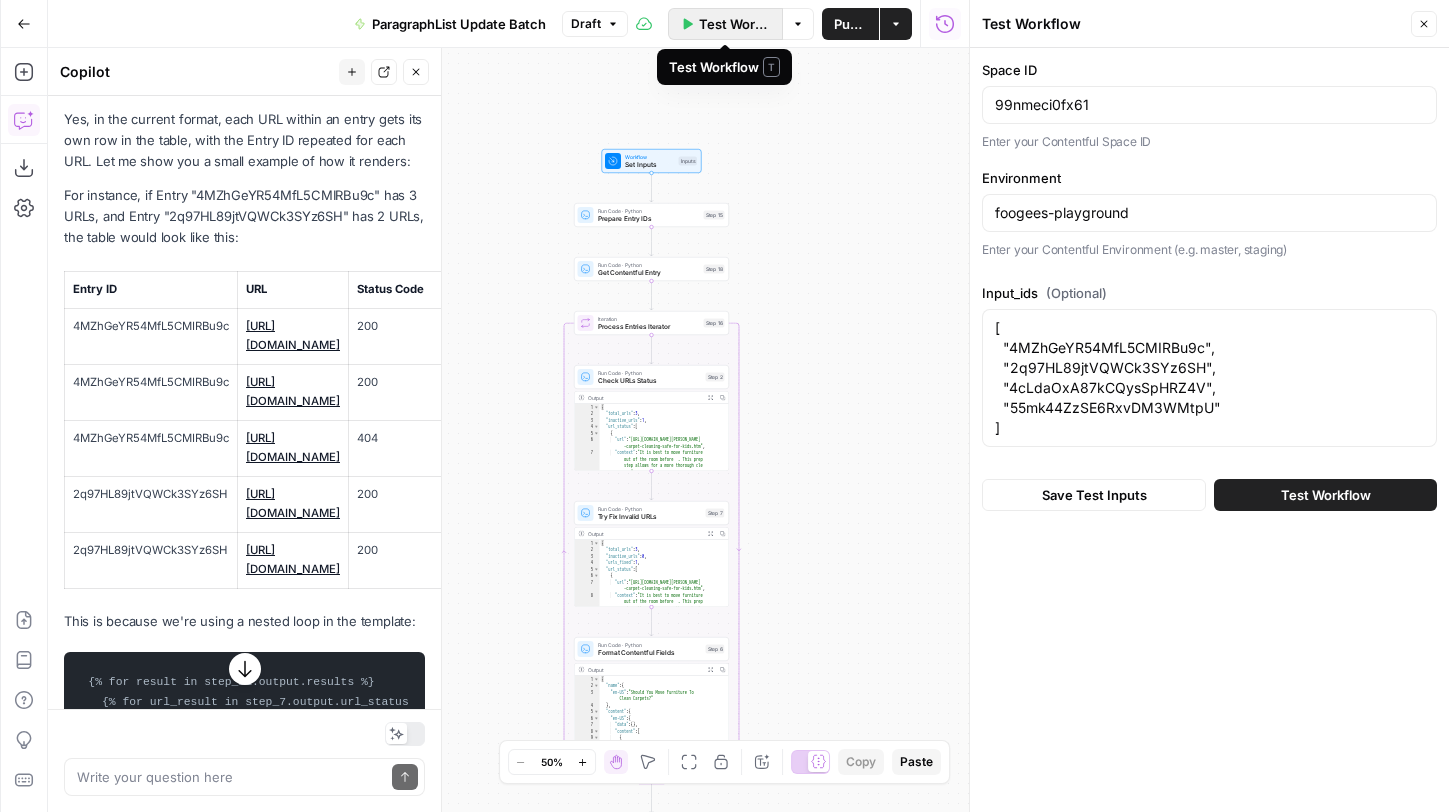 click on "Test Workflow" at bounding box center [734, 24] 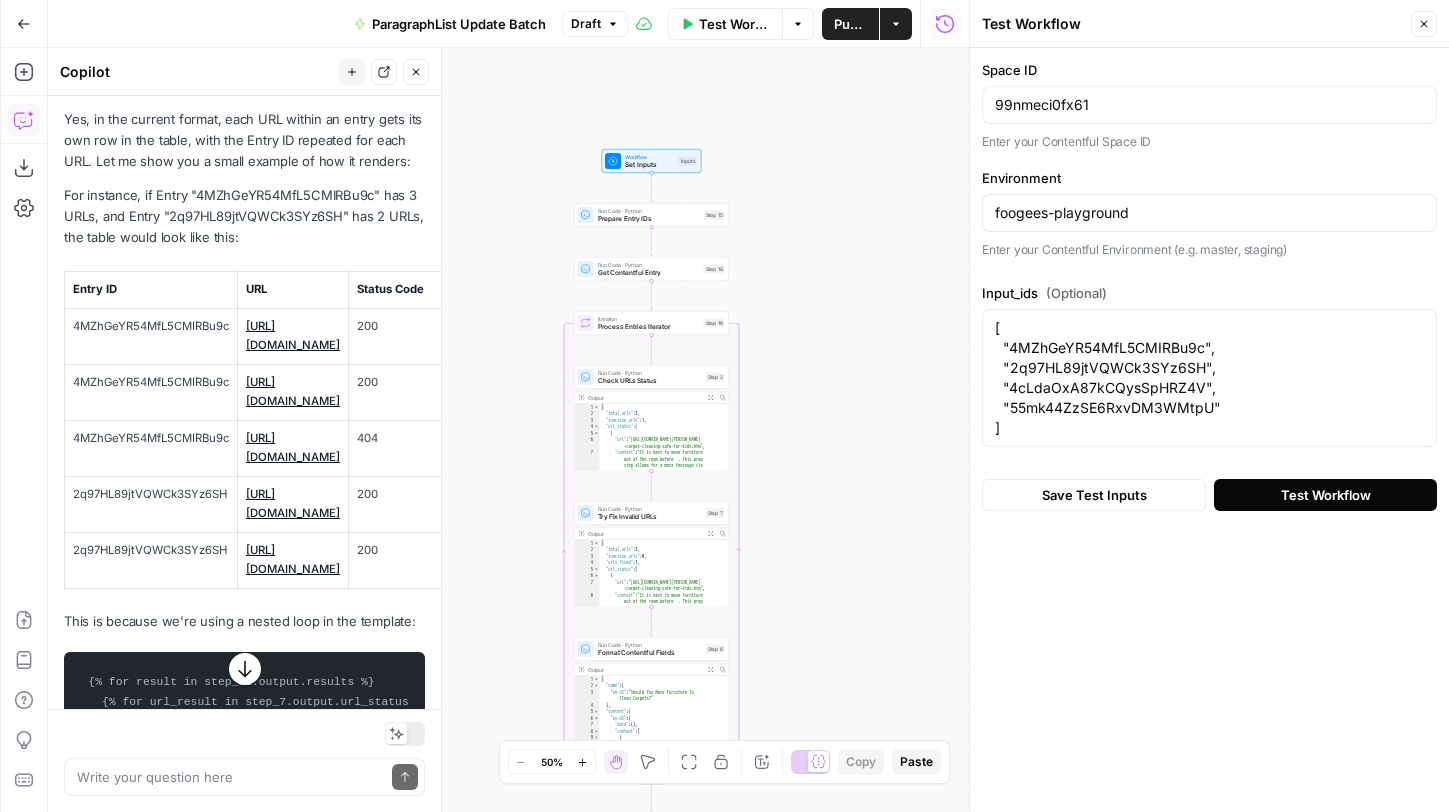 click on "Test Workflow" at bounding box center [1326, 495] 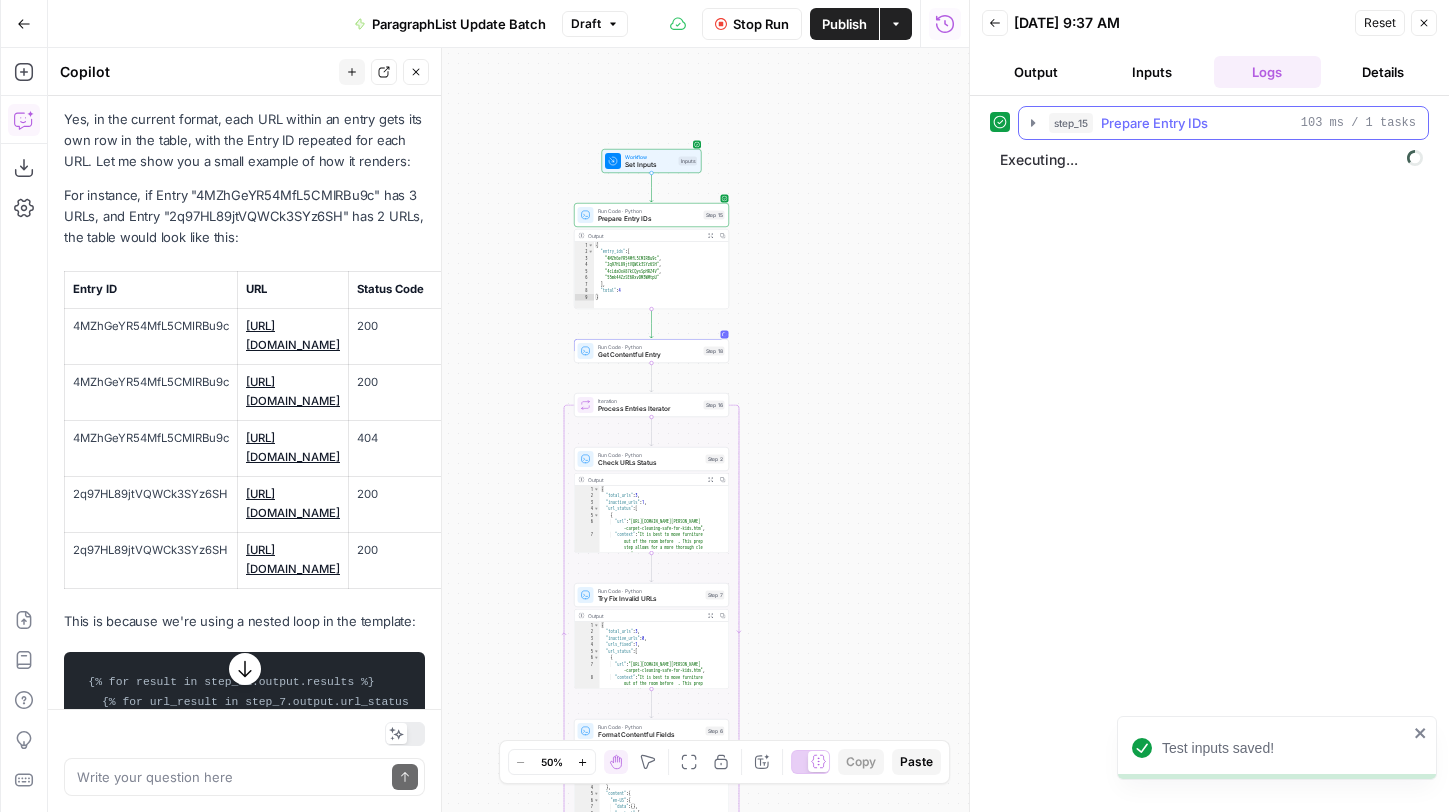 click 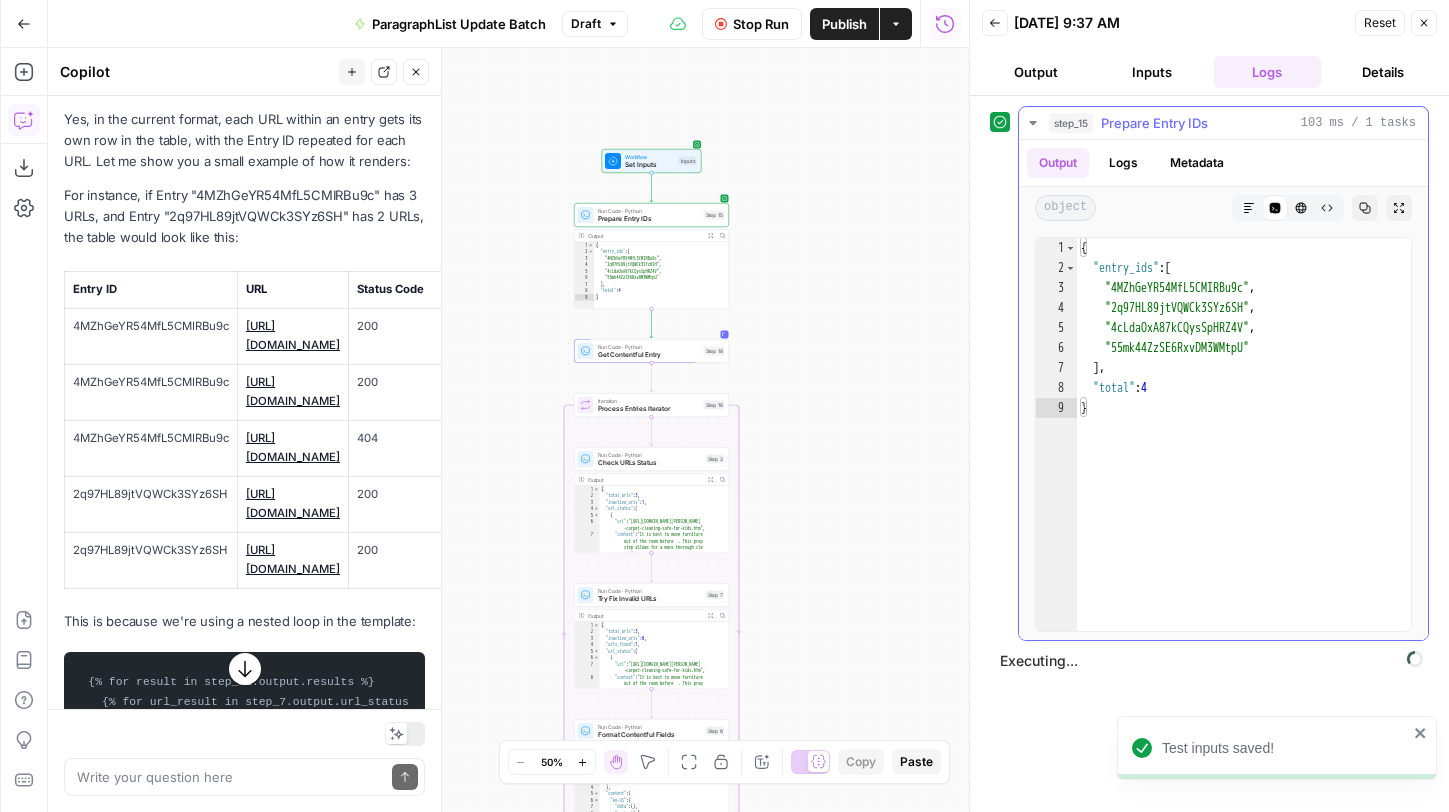 click 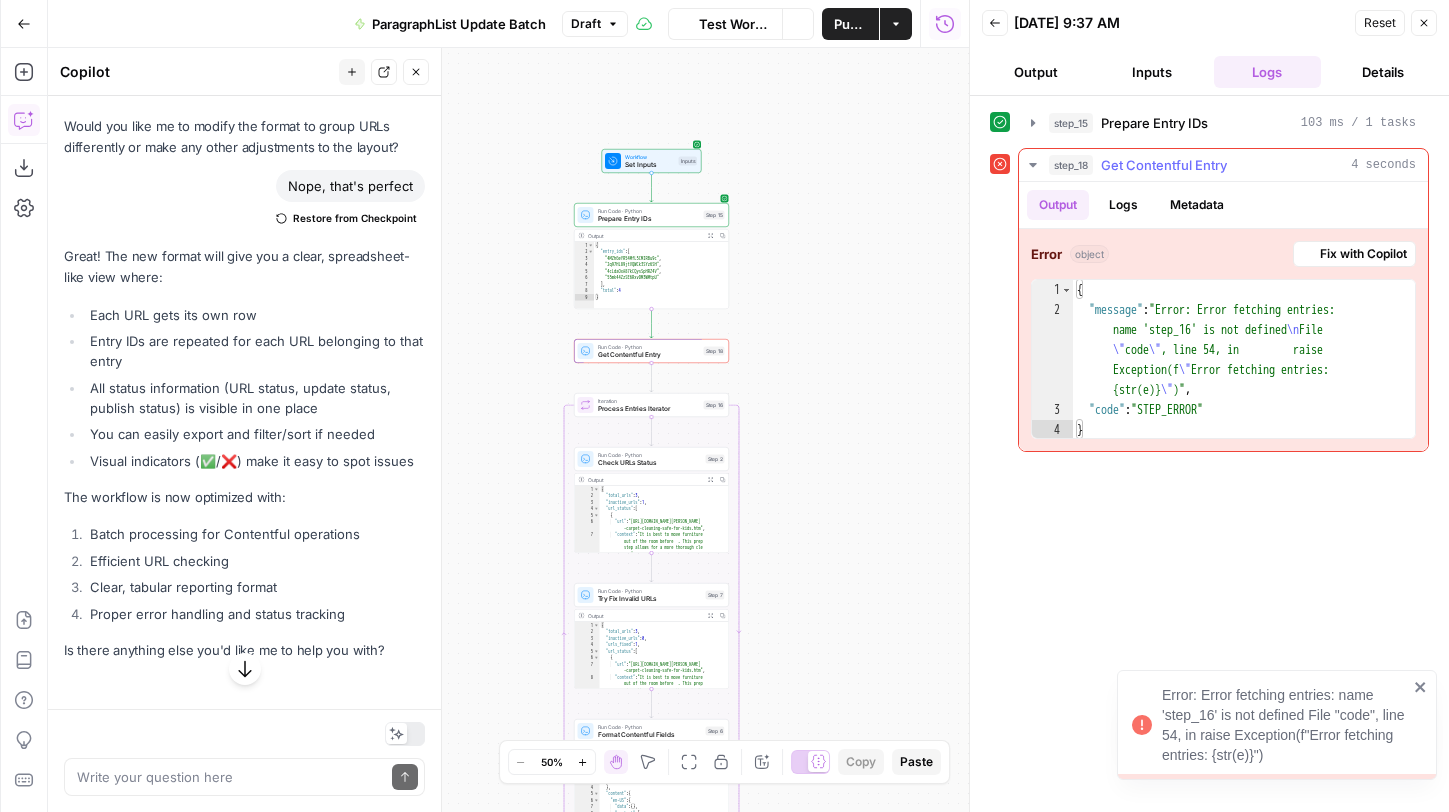 scroll, scrollTop: 6699, scrollLeft: 0, axis: vertical 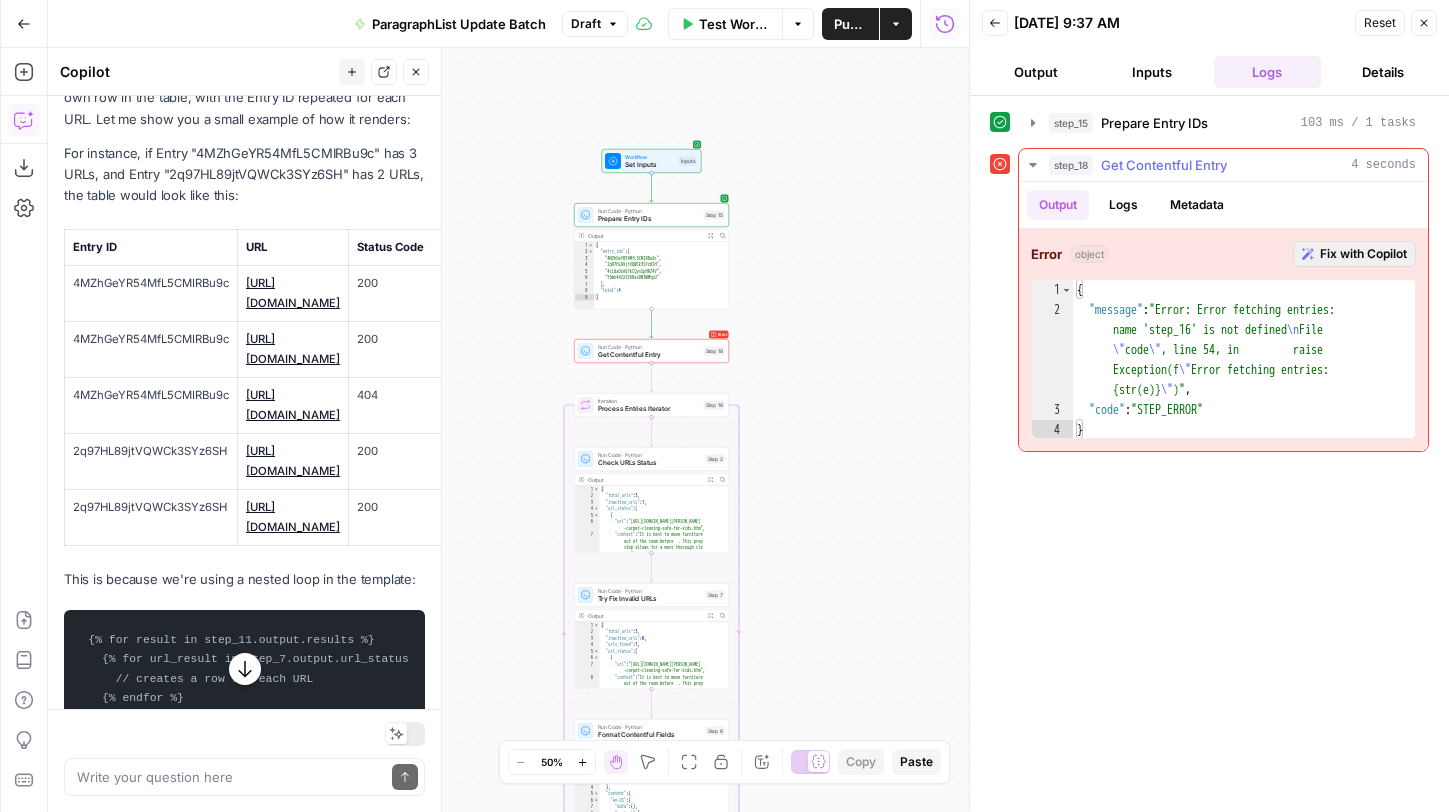 click on "Fix with Copilot" at bounding box center (1363, 254) 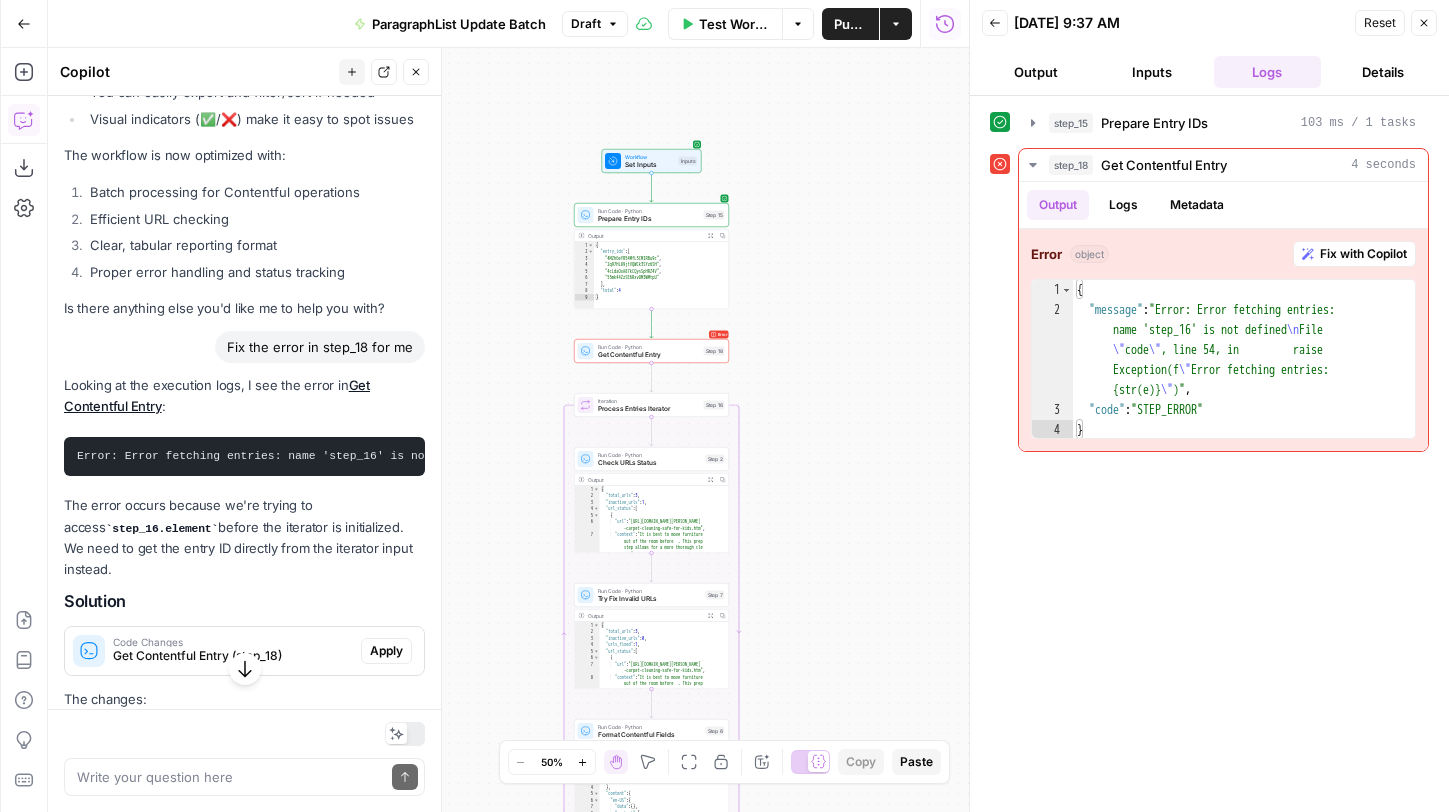 scroll, scrollTop: 7690, scrollLeft: 0, axis: vertical 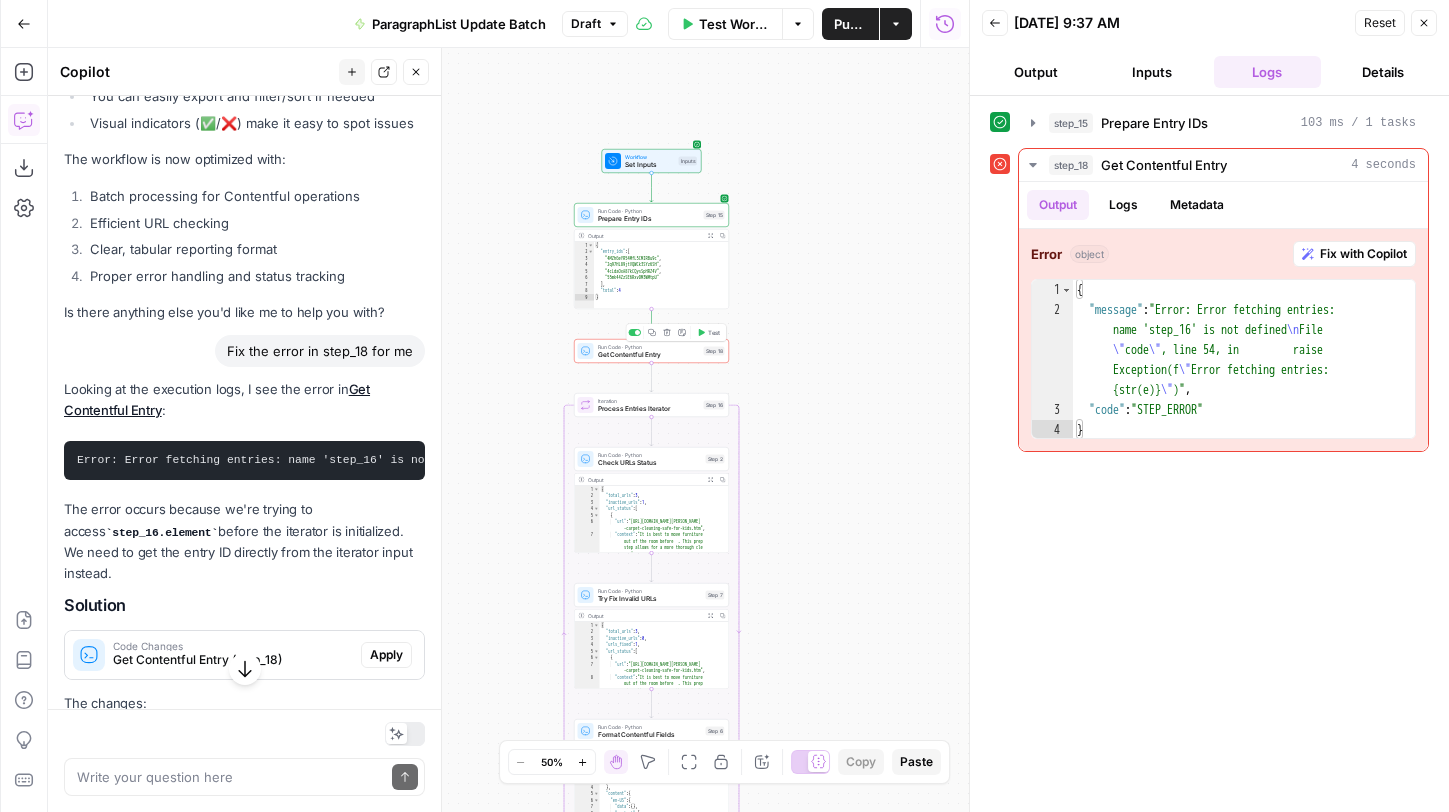 click on "Get Contentful Entry" at bounding box center (649, 355) 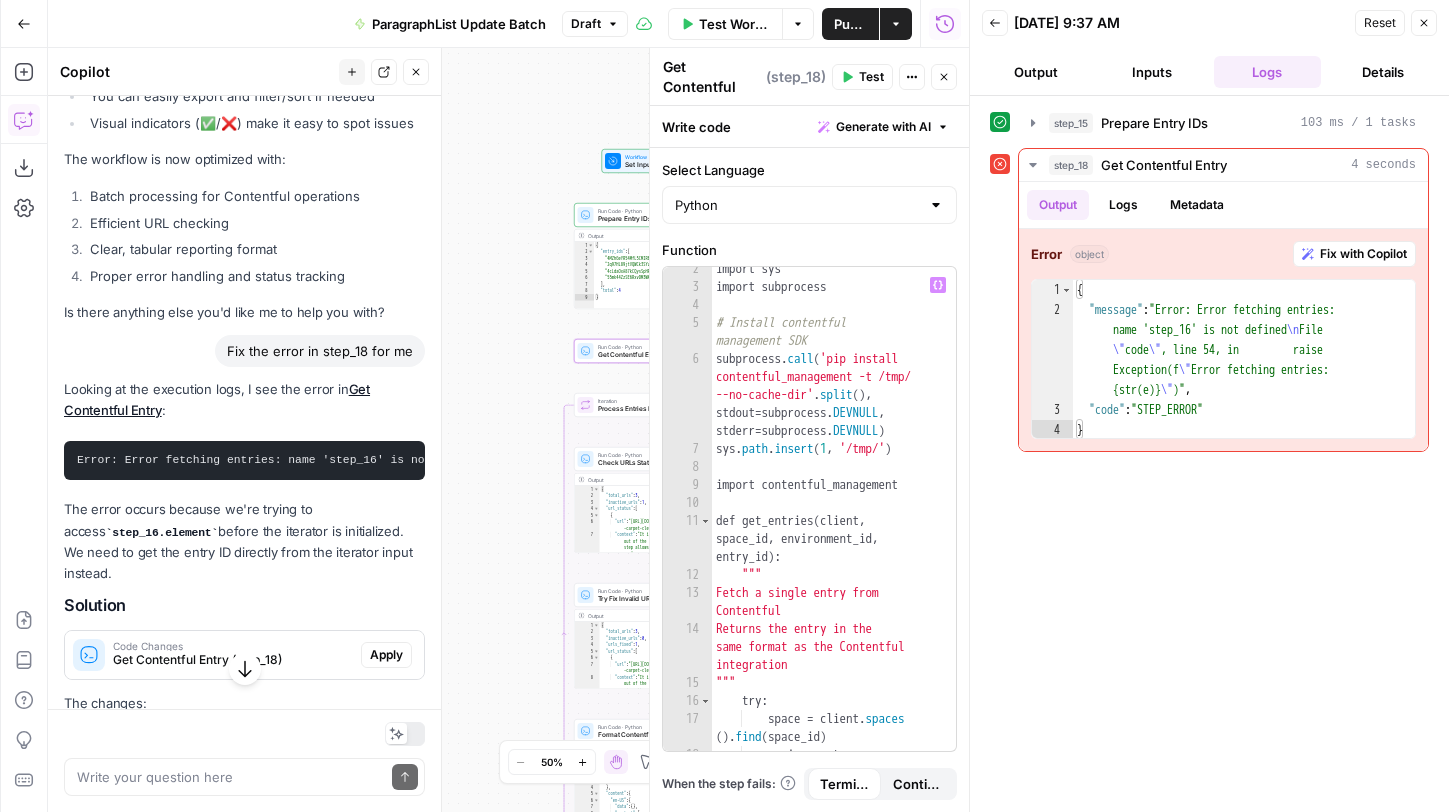 scroll, scrollTop: 25, scrollLeft: 0, axis: vertical 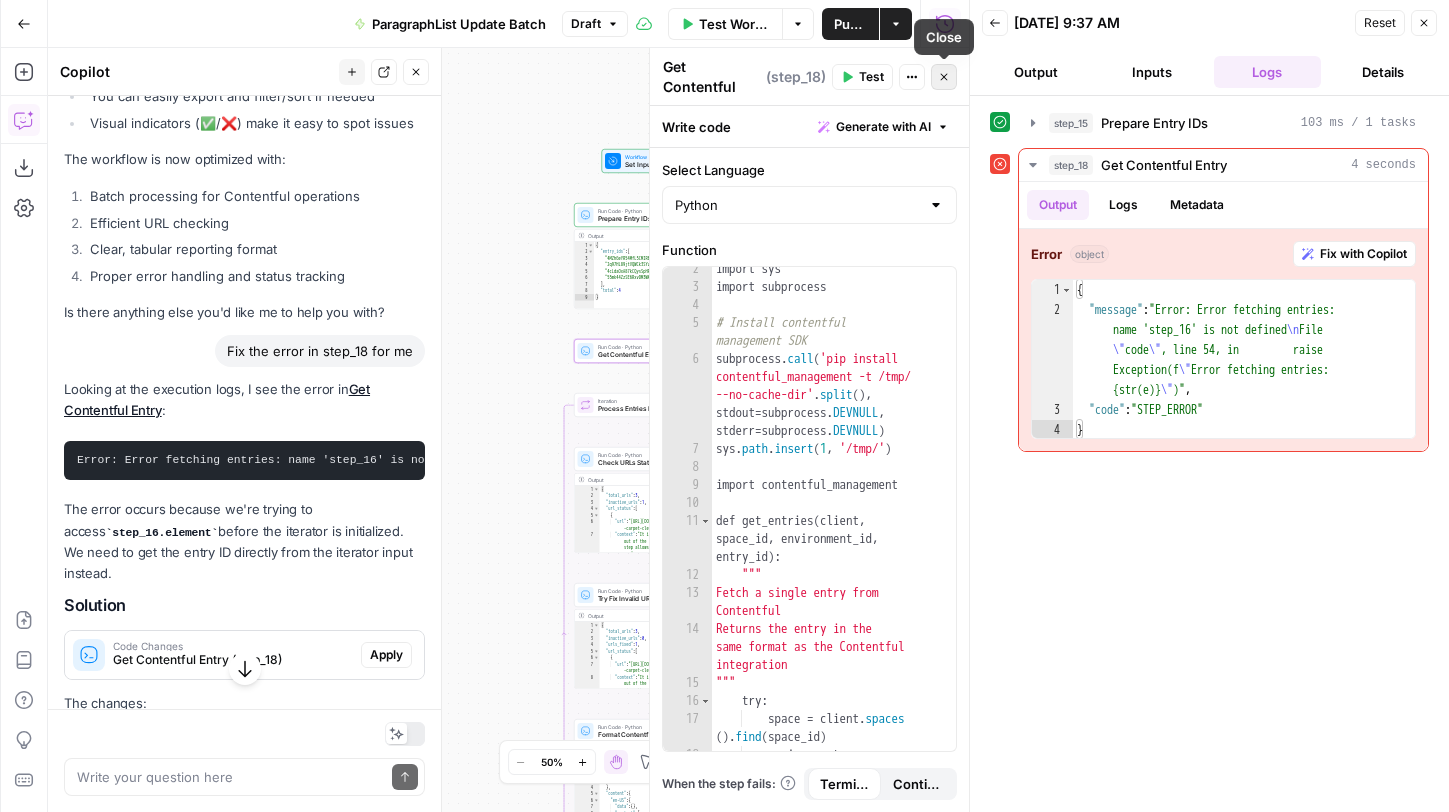 click 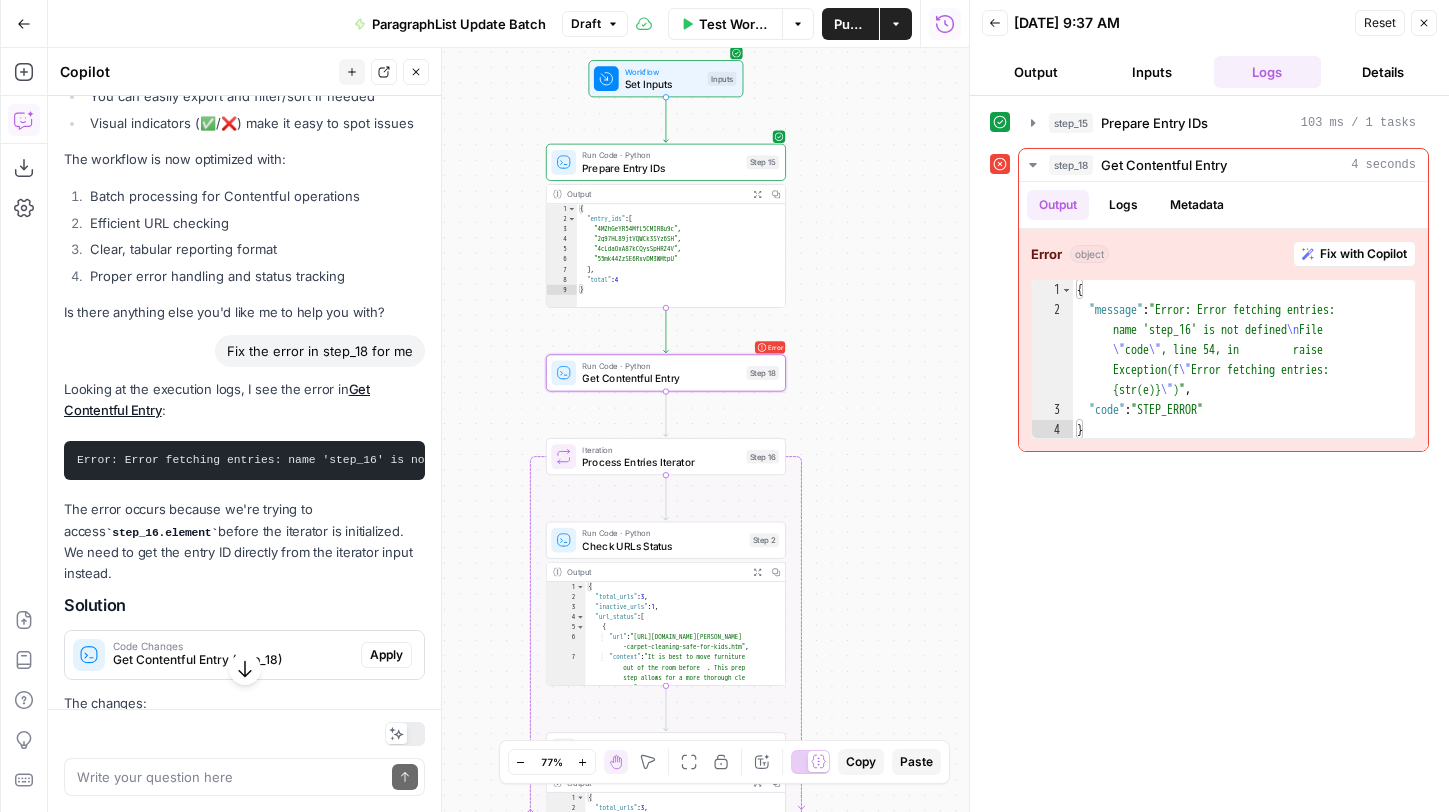 drag, startPoint x: 768, startPoint y: 308, endPoint x: 876, endPoint y: 291, distance: 109.32977 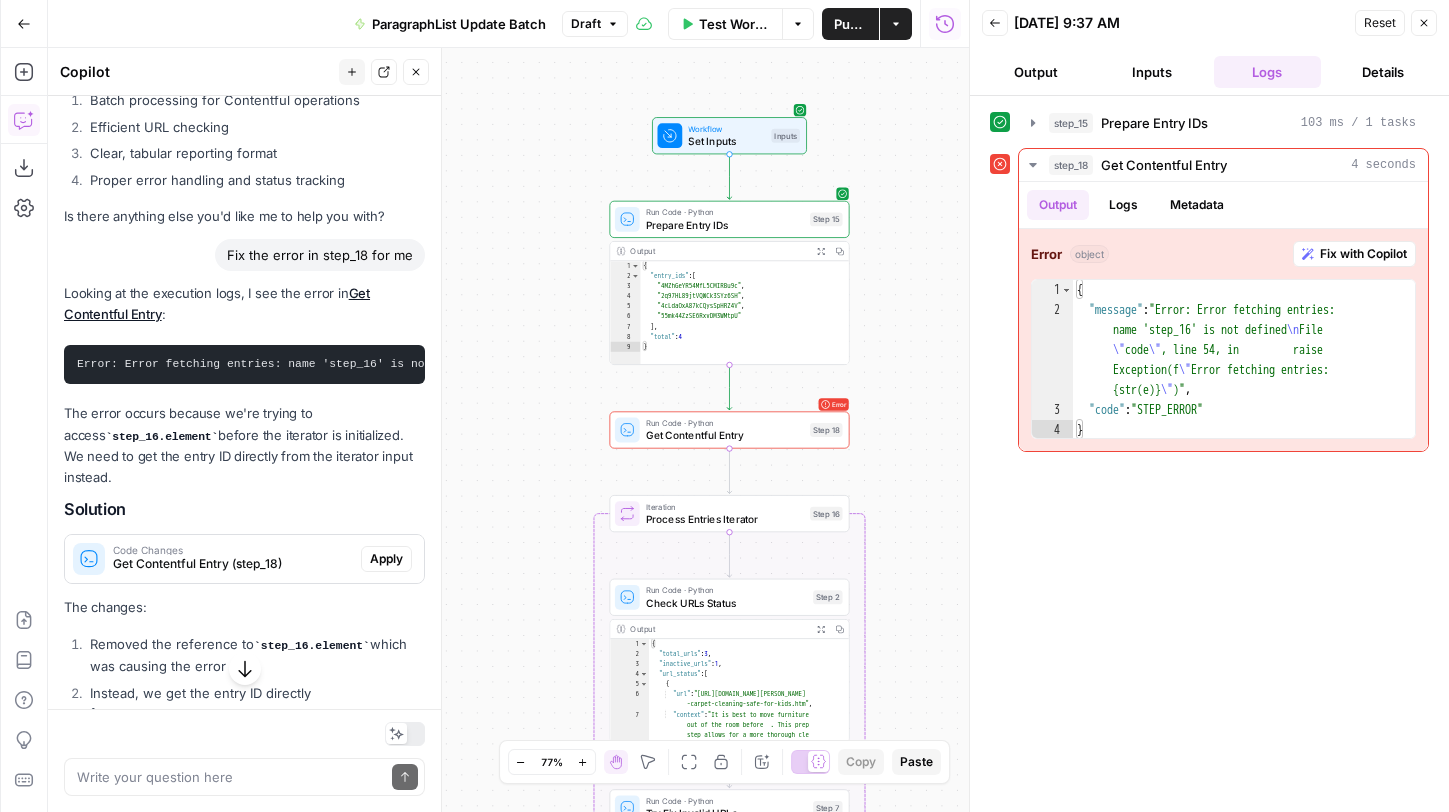 scroll, scrollTop: 7834, scrollLeft: 0, axis: vertical 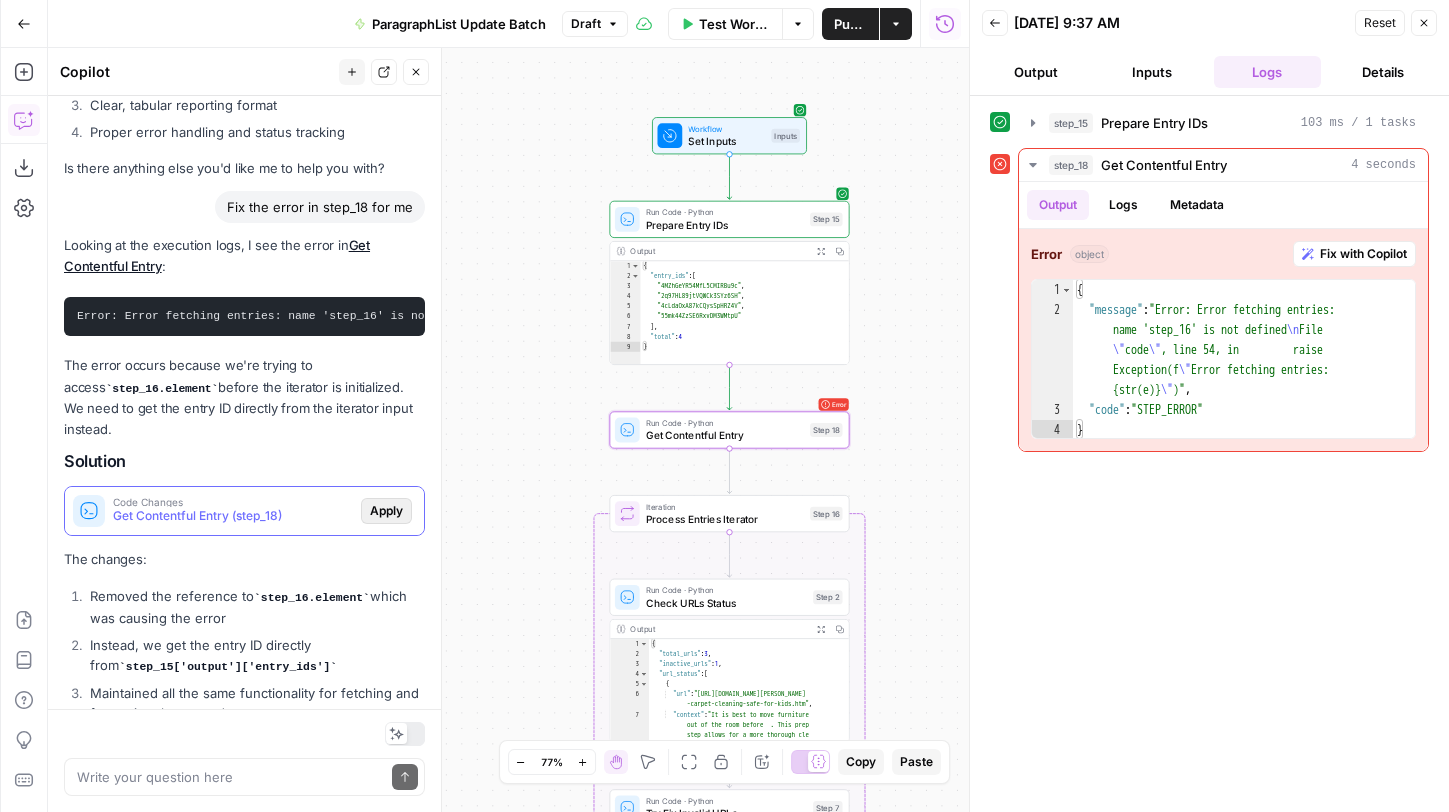 click on "Apply" at bounding box center [386, 511] 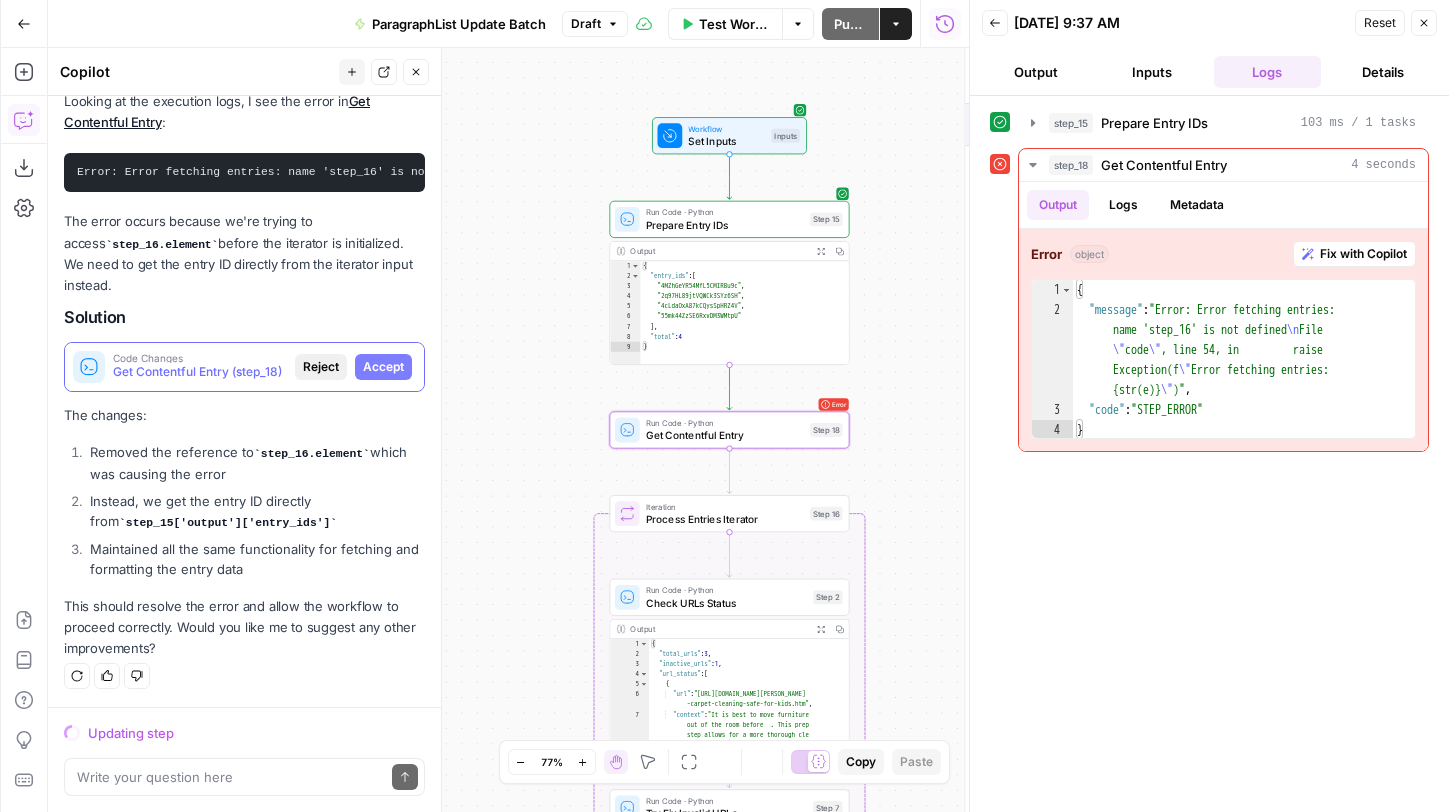 scroll, scrollTop: 7548, scrollLeft: 0, axis: vertical 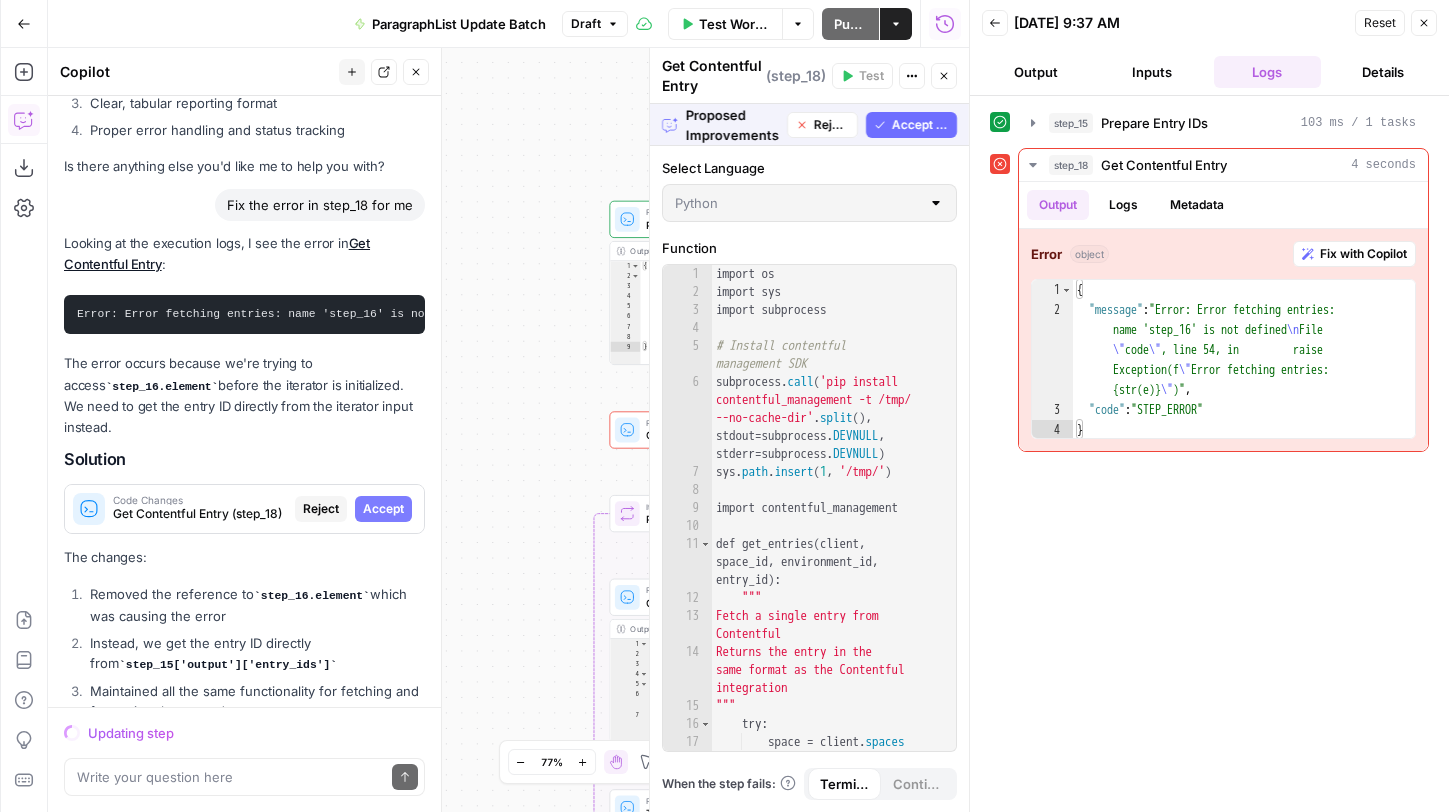 click on "Accept All" at bounding box center (920, 125) 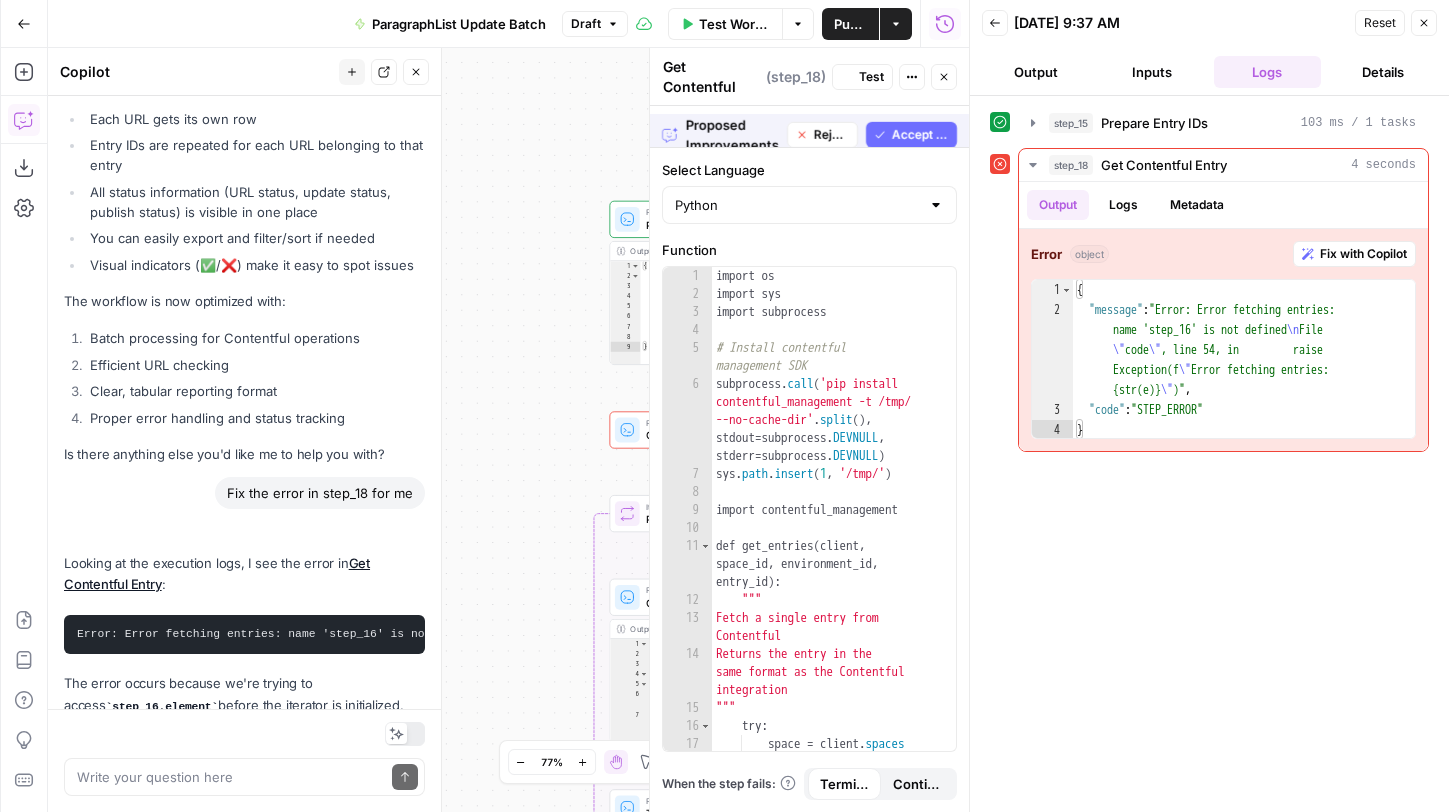 scroll, scrollTop: 7866, scrollLeft: 0, axis: vertical 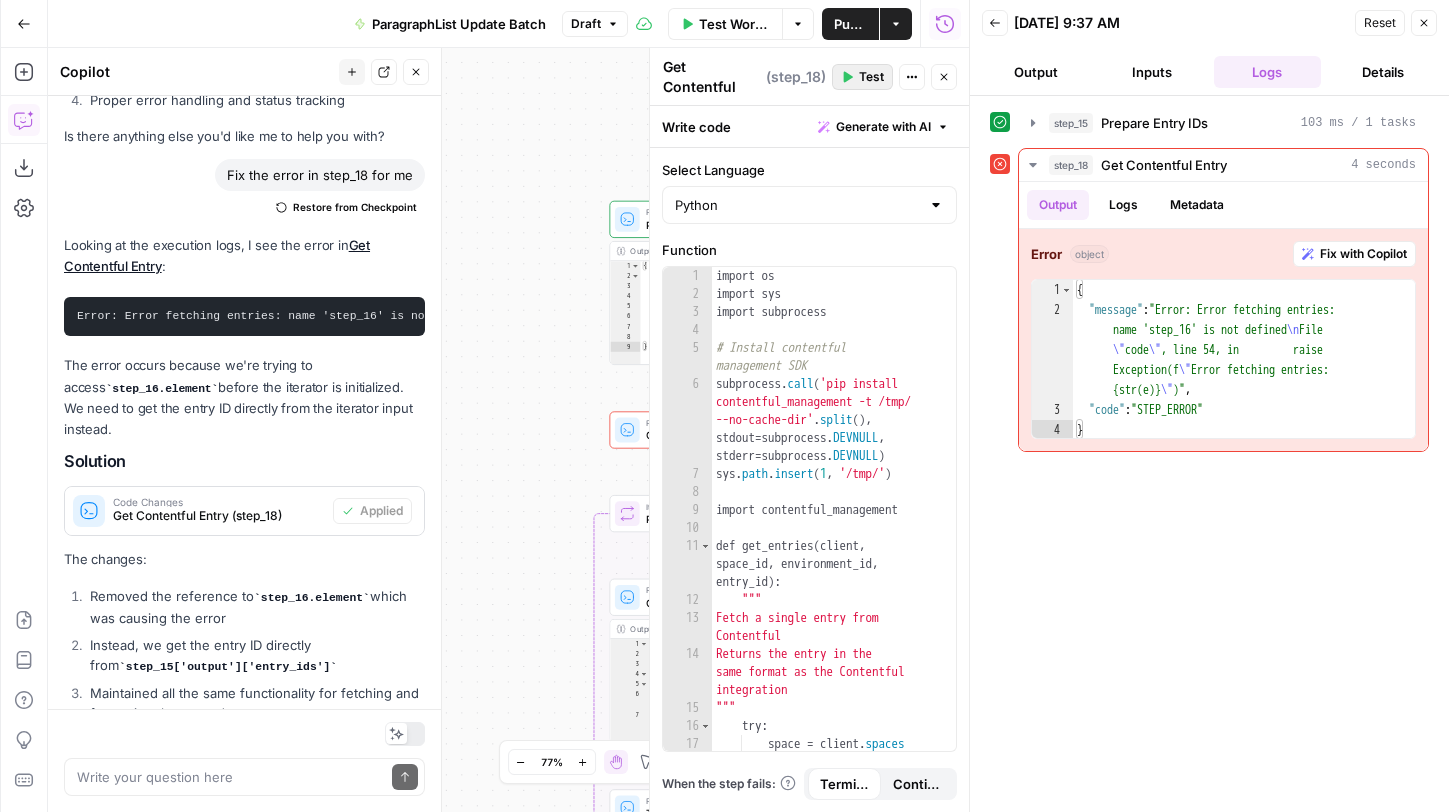 click on "Test" at bounding box center (871, 77) 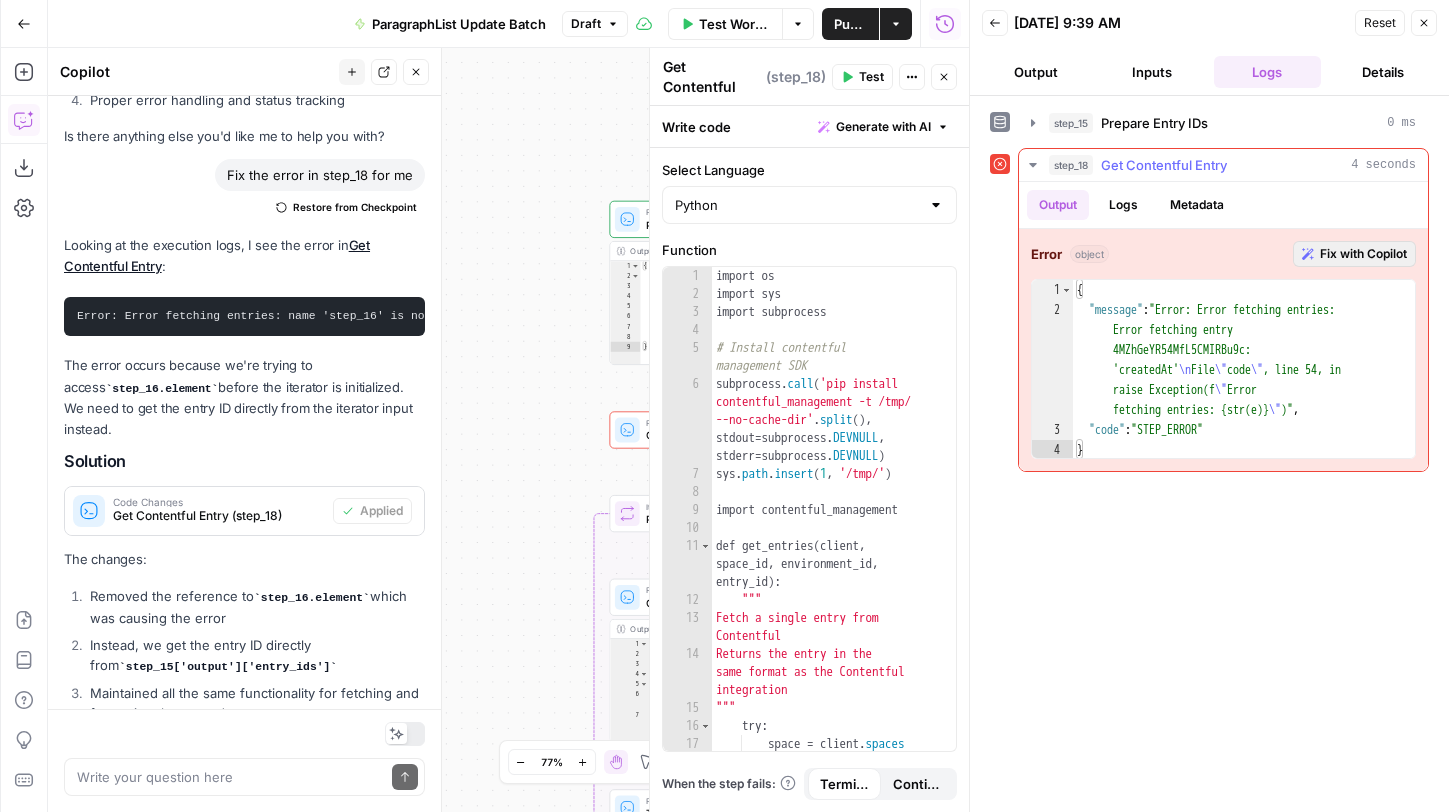 click on "Fix with Copilot" at bounding box center [1363, 254] 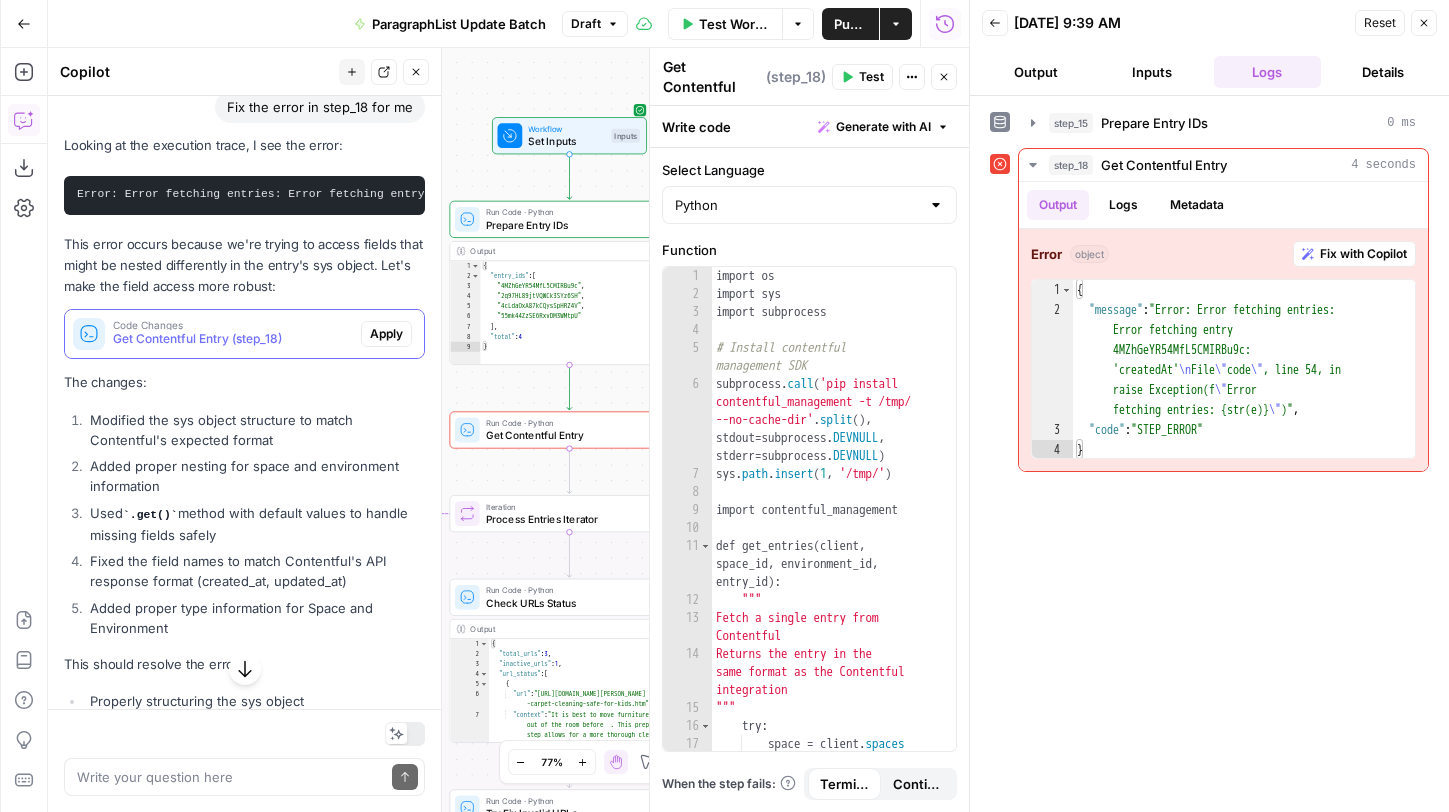 scroll, scrollTop: 8608, scrollLeft: 0, axis: vertical 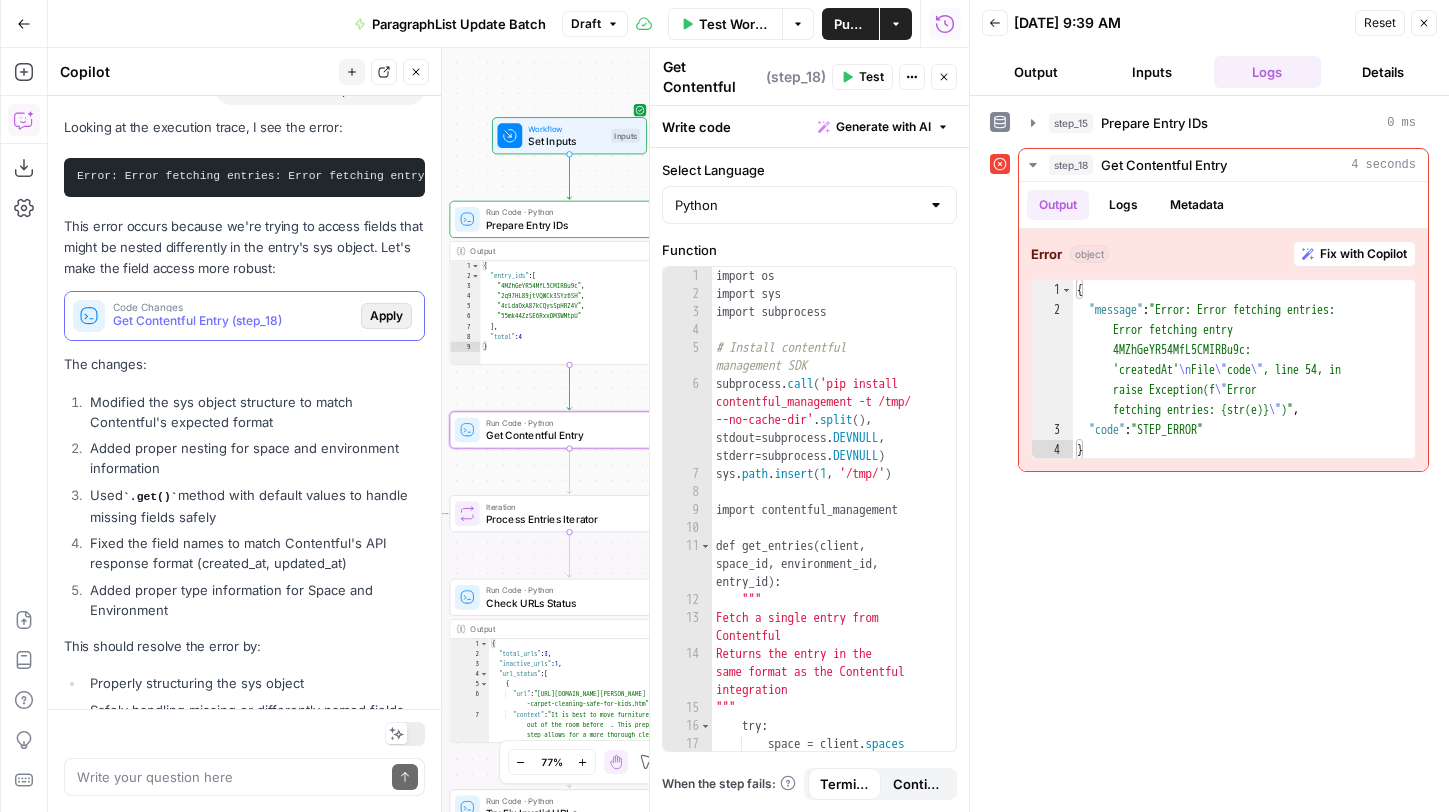 click on "Apply" at bounding box center [386, 316] 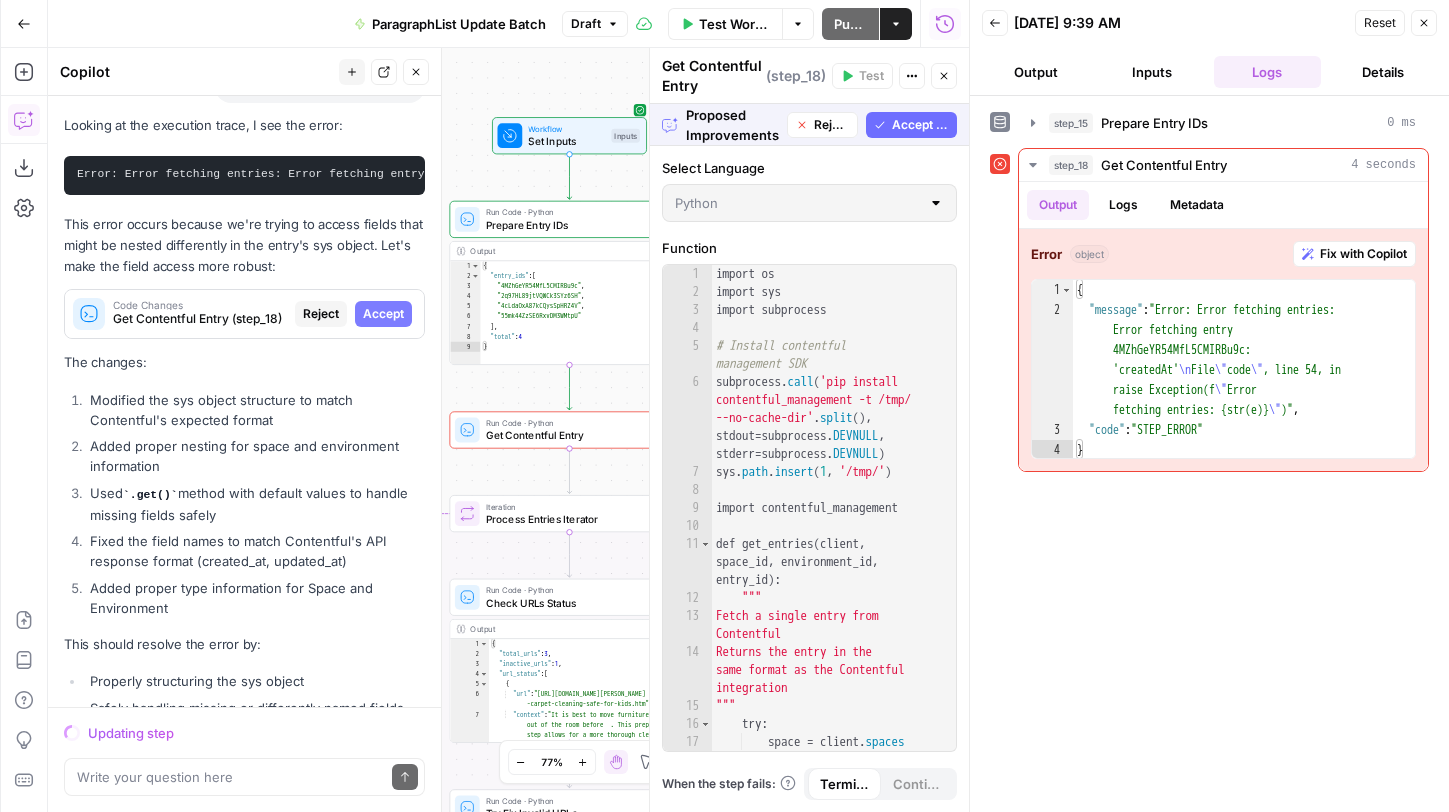 click on "Accept All" at bounding box center [920, 125] 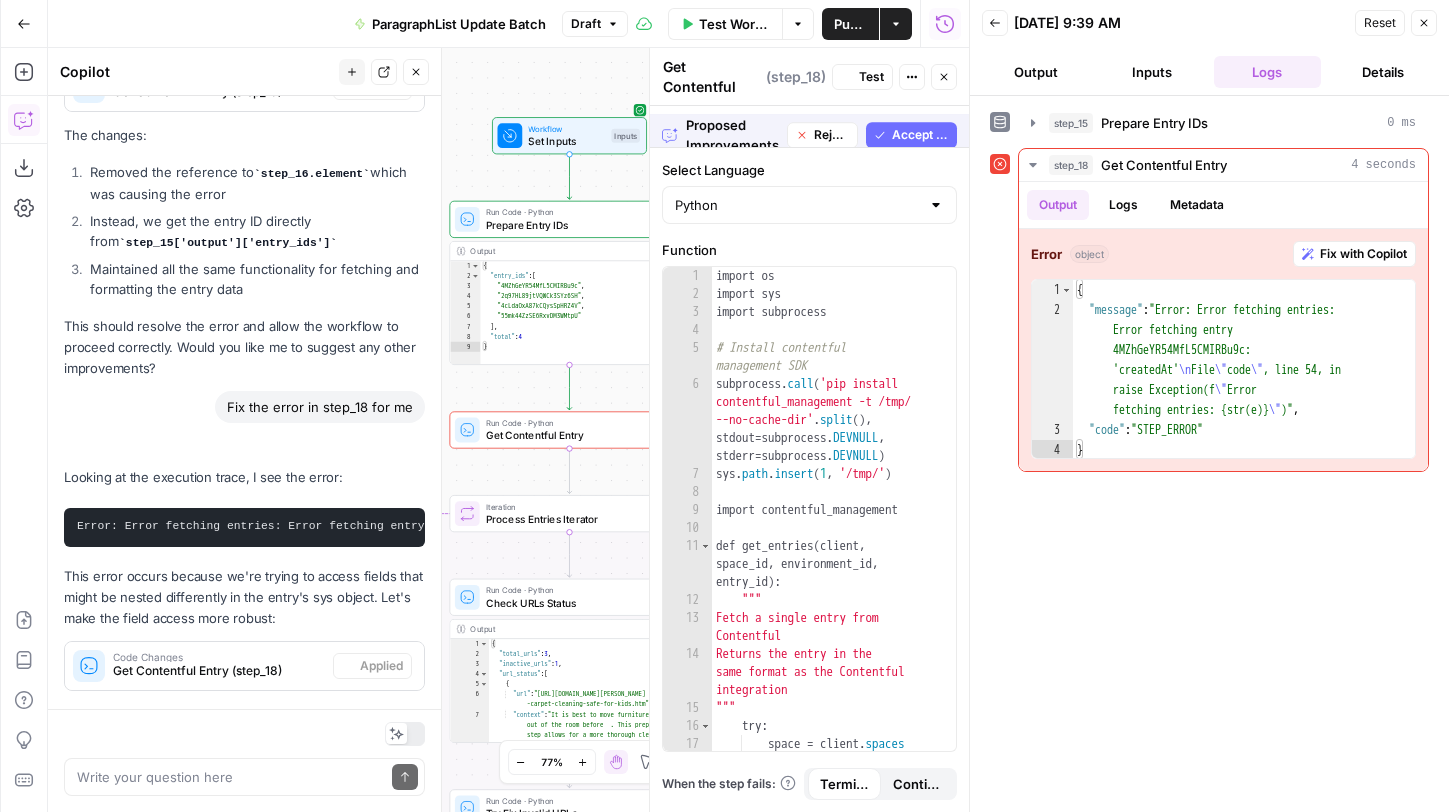 scroll, scrollTop: 8640, scrollLeft: 0, axis: vertical 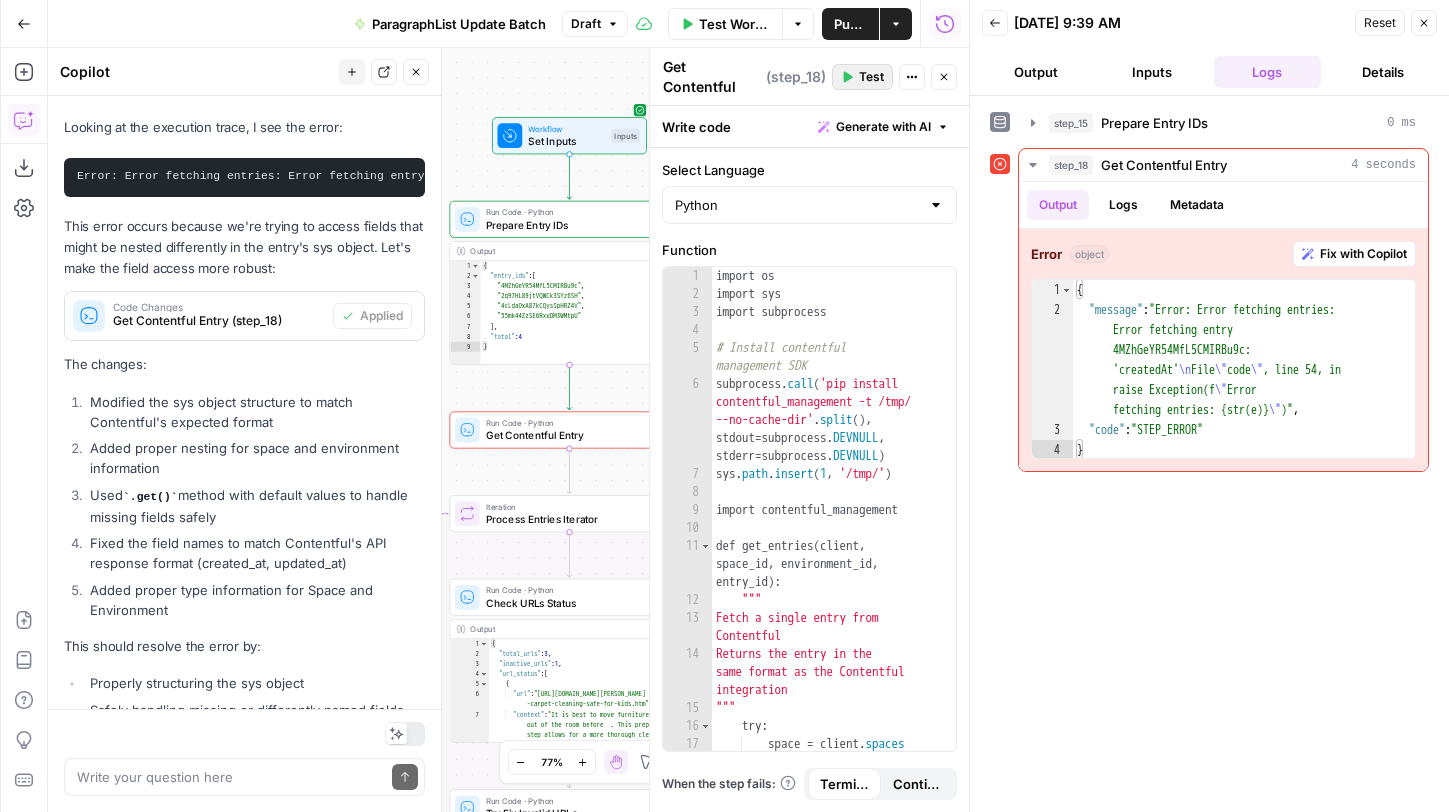 click on "Test" at bounding box center (871, 77) 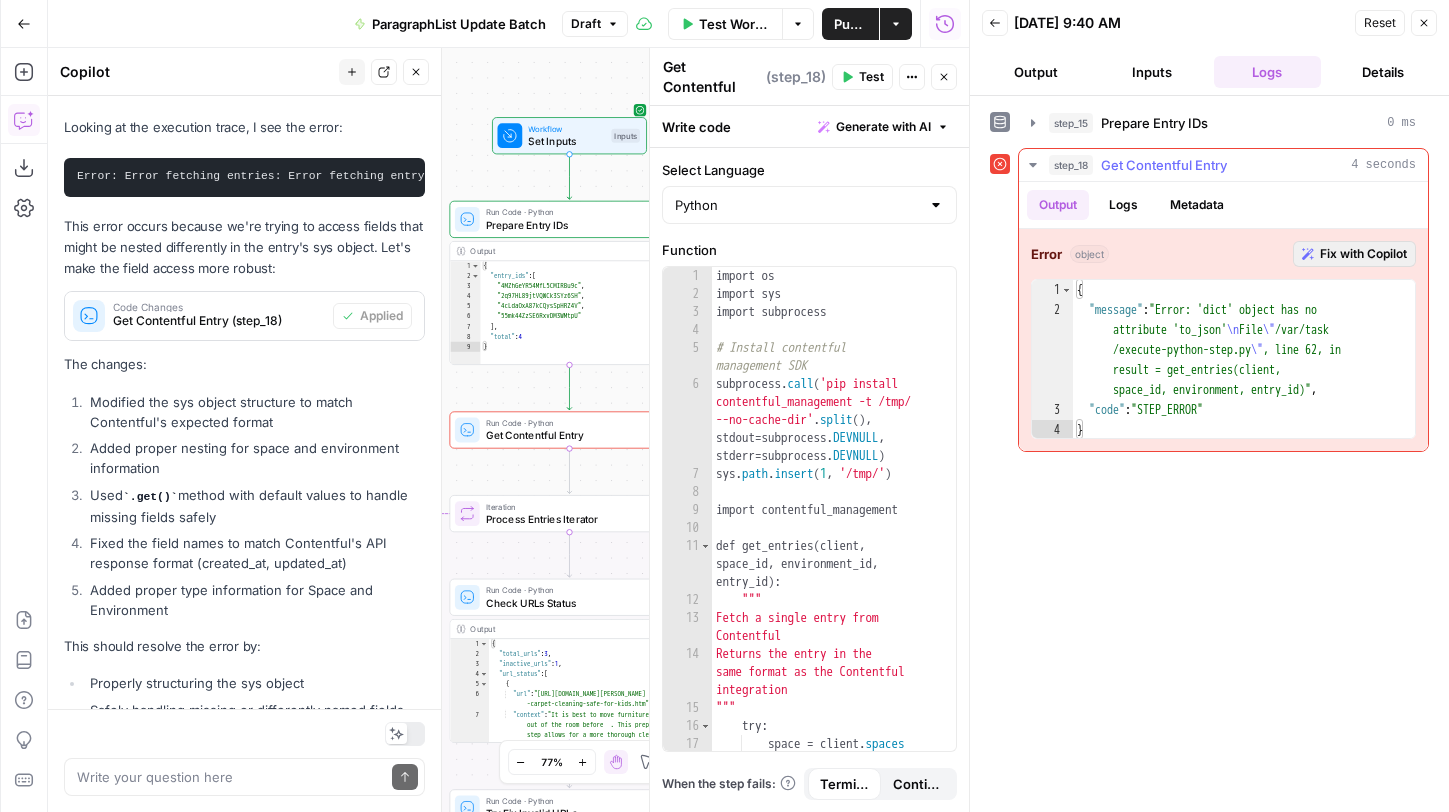 click on "Fix with Copilot" at bounding box center (1363, 254) 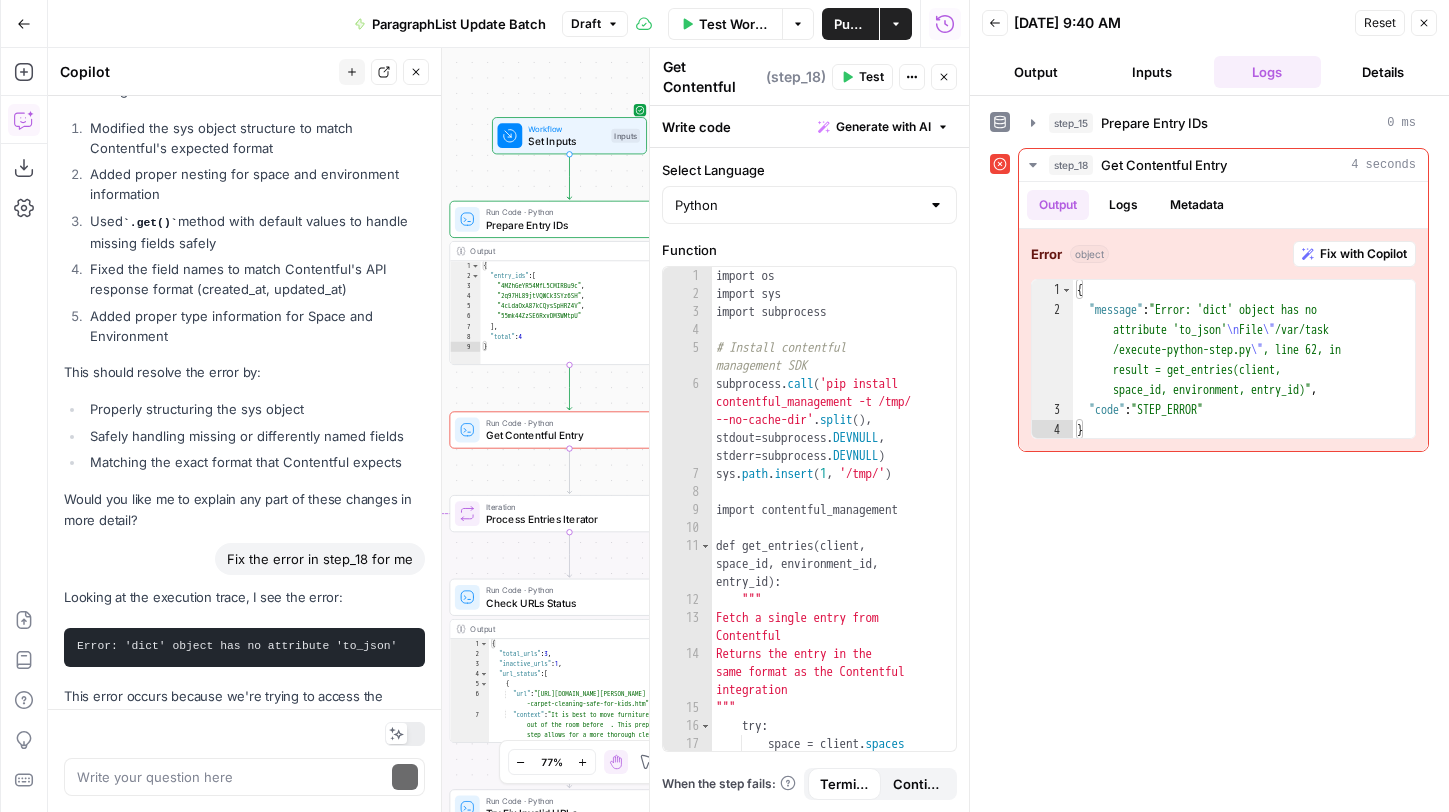 scroll, scrollTop: 9336, scrollLeft: 0, axis: vertical 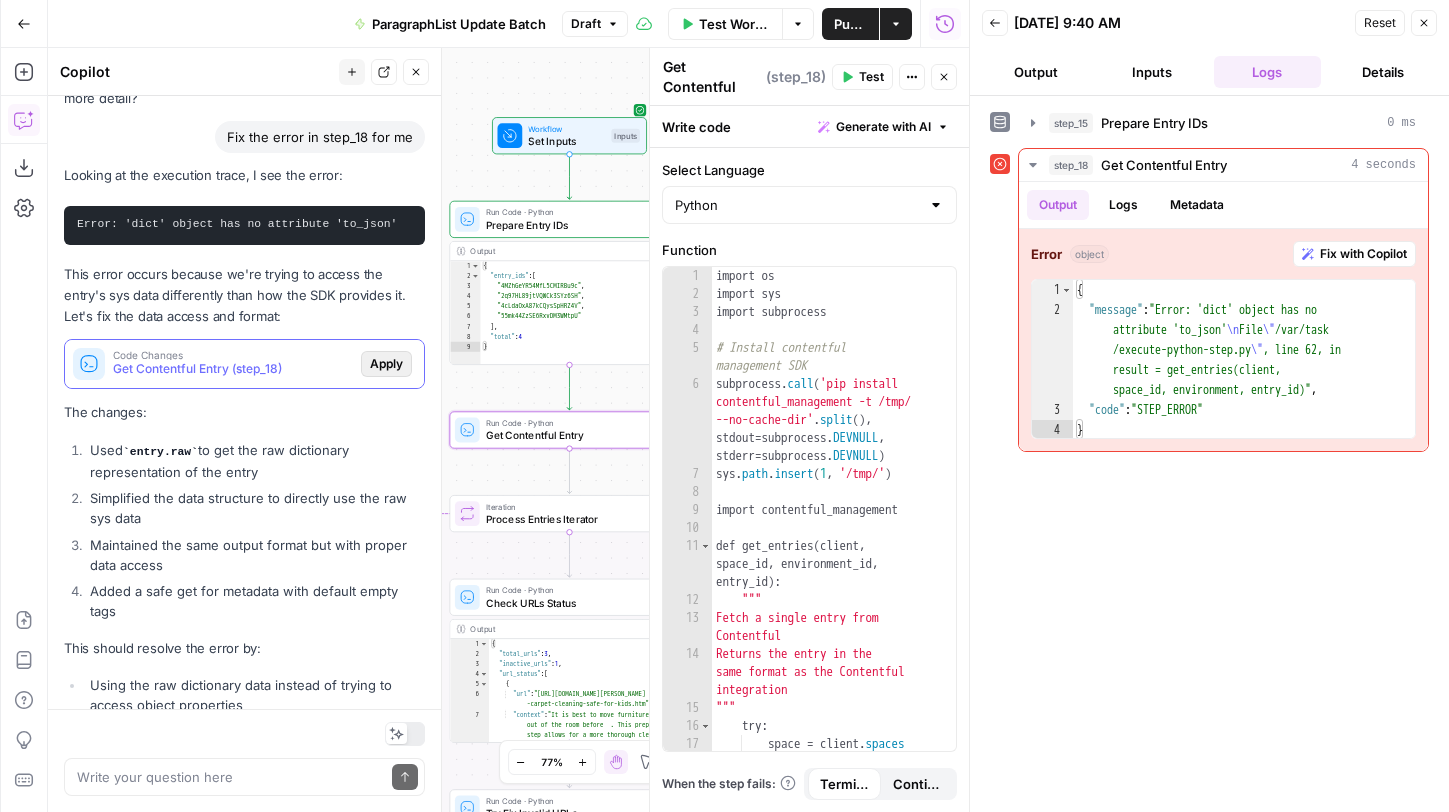 click on "Apply" at bounding box center (386, 364) 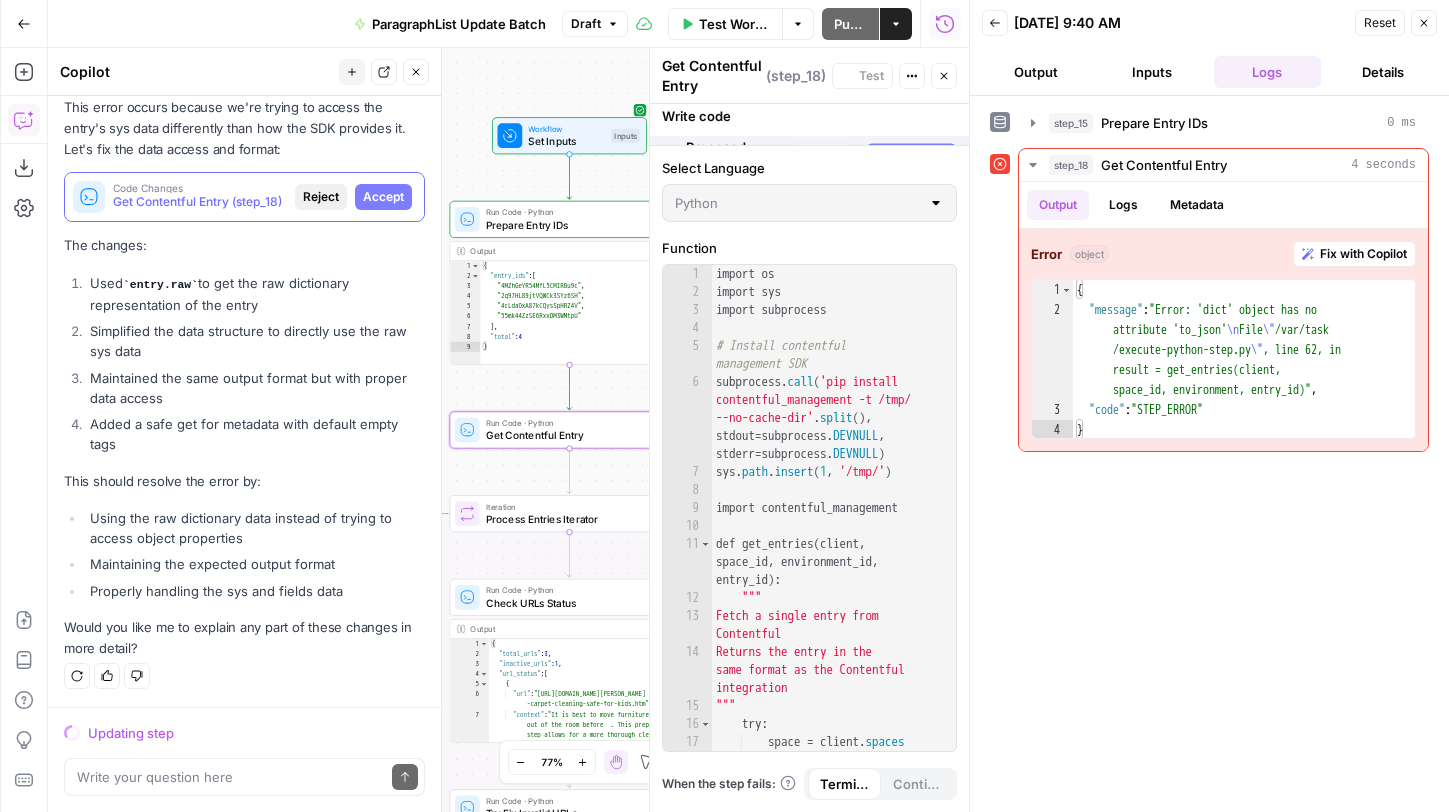 scroll, scrollTop: 8986, scrollLeft: 0, axis: vertical 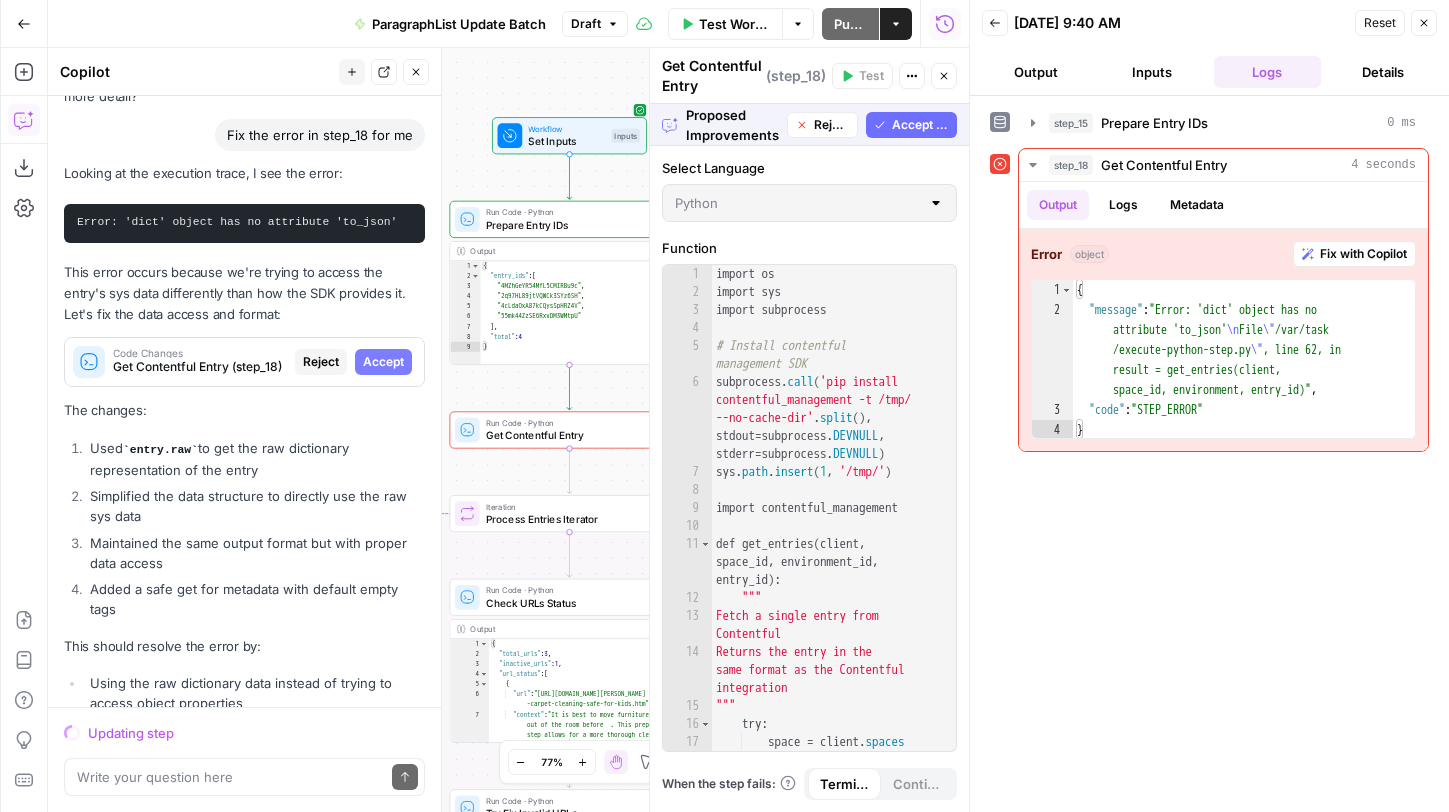 click on "Accept All" at bounding box center (920, 125) 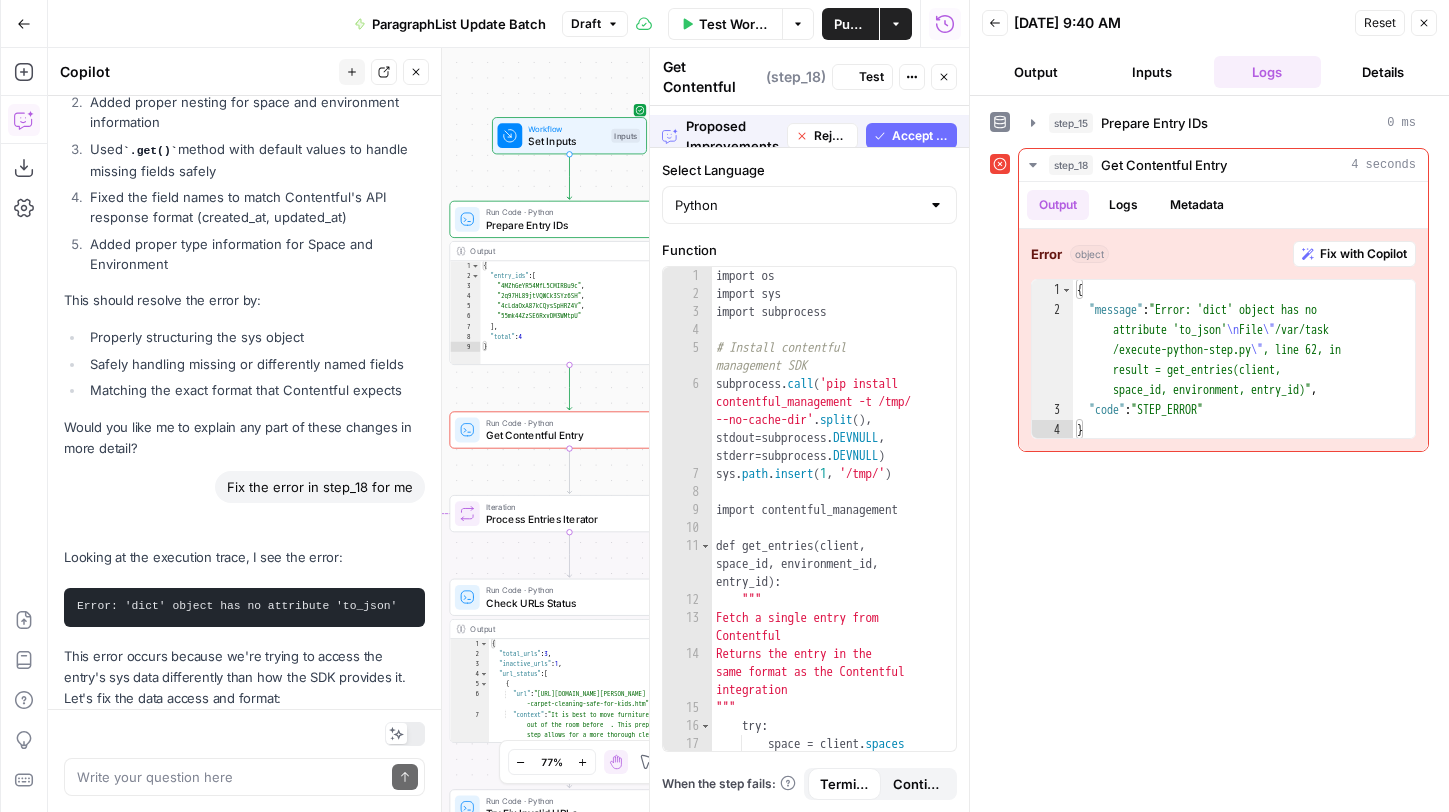 scroll, scrollTop: 9368, scrollLeft: 0, axis: vertical 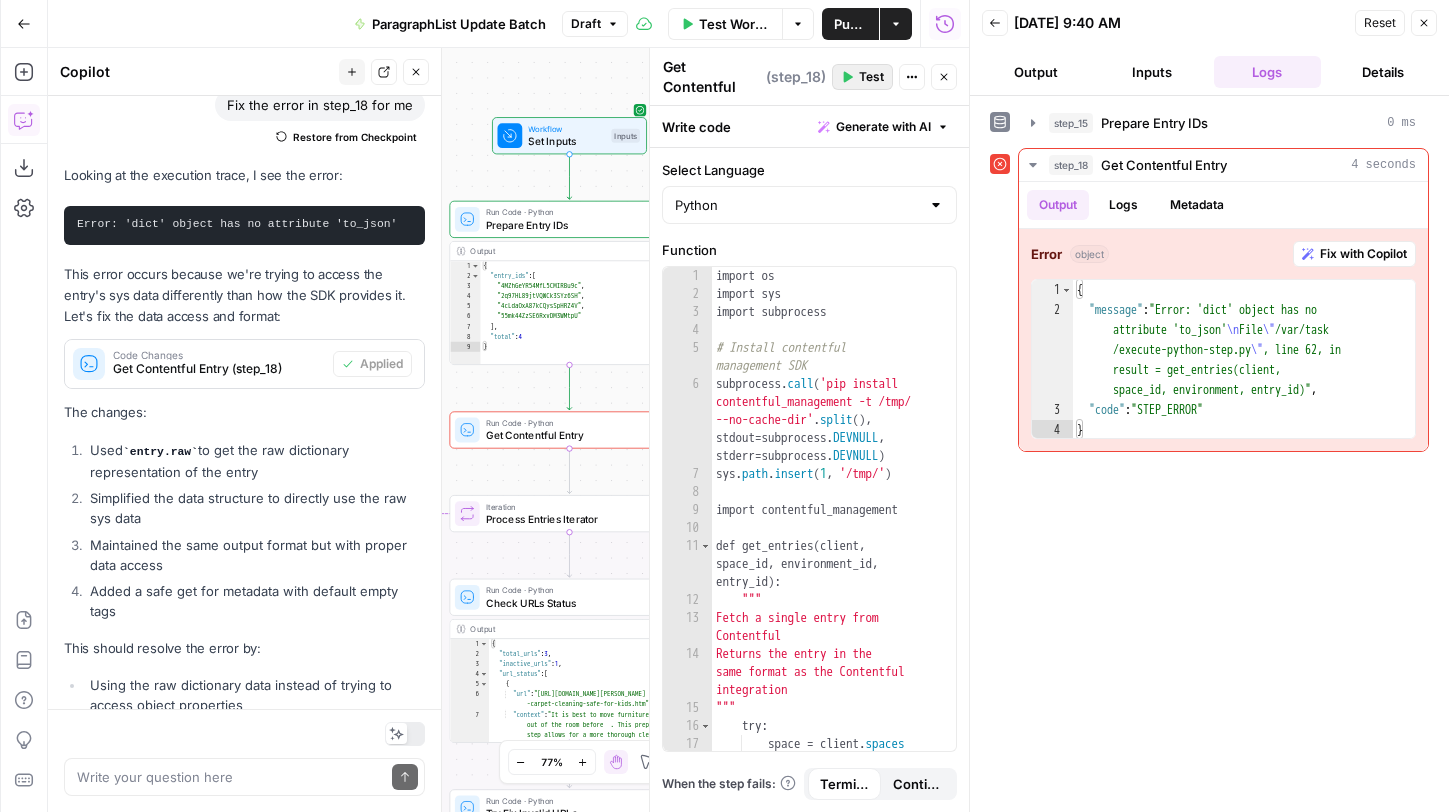 click on "Test" at bounding box center [862, 77] 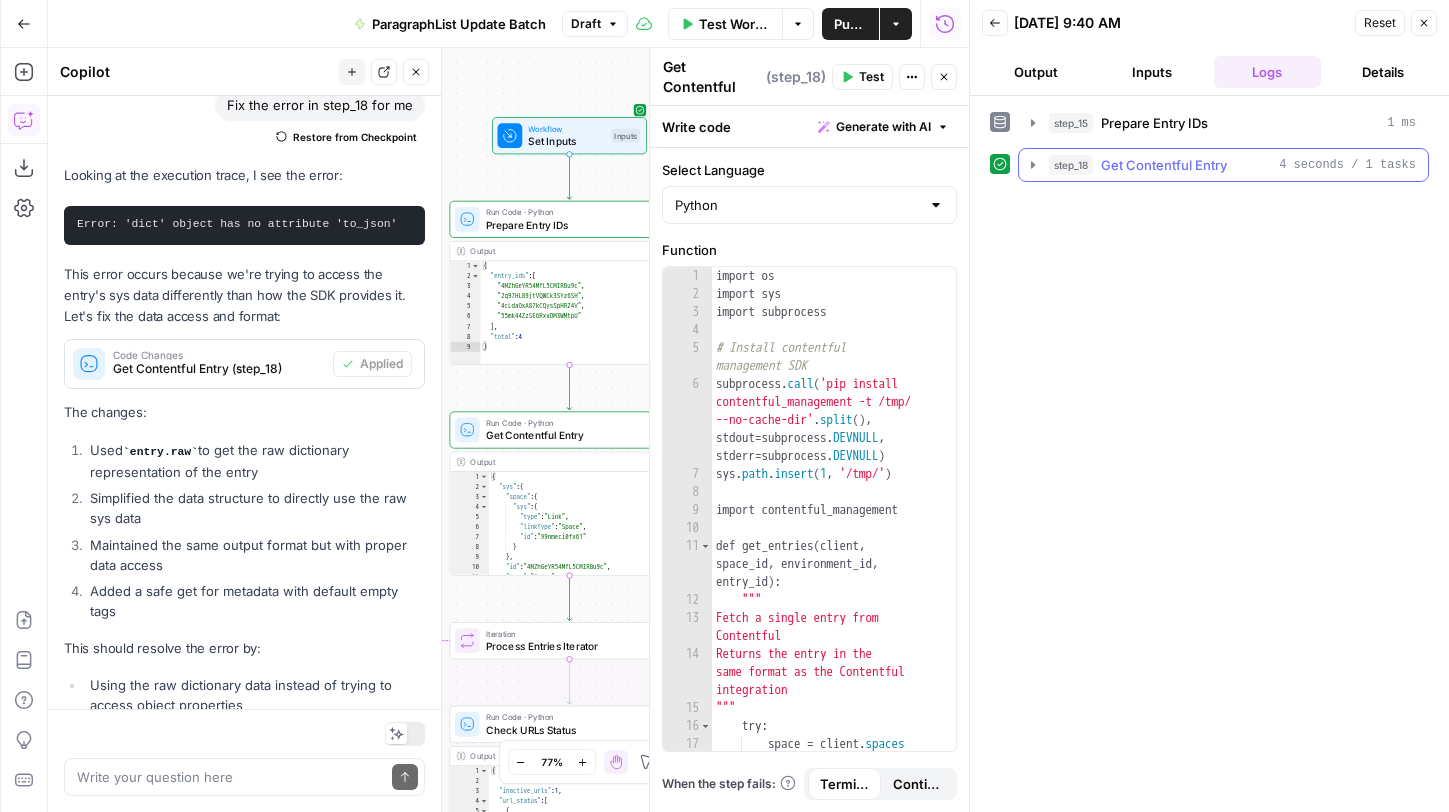 click 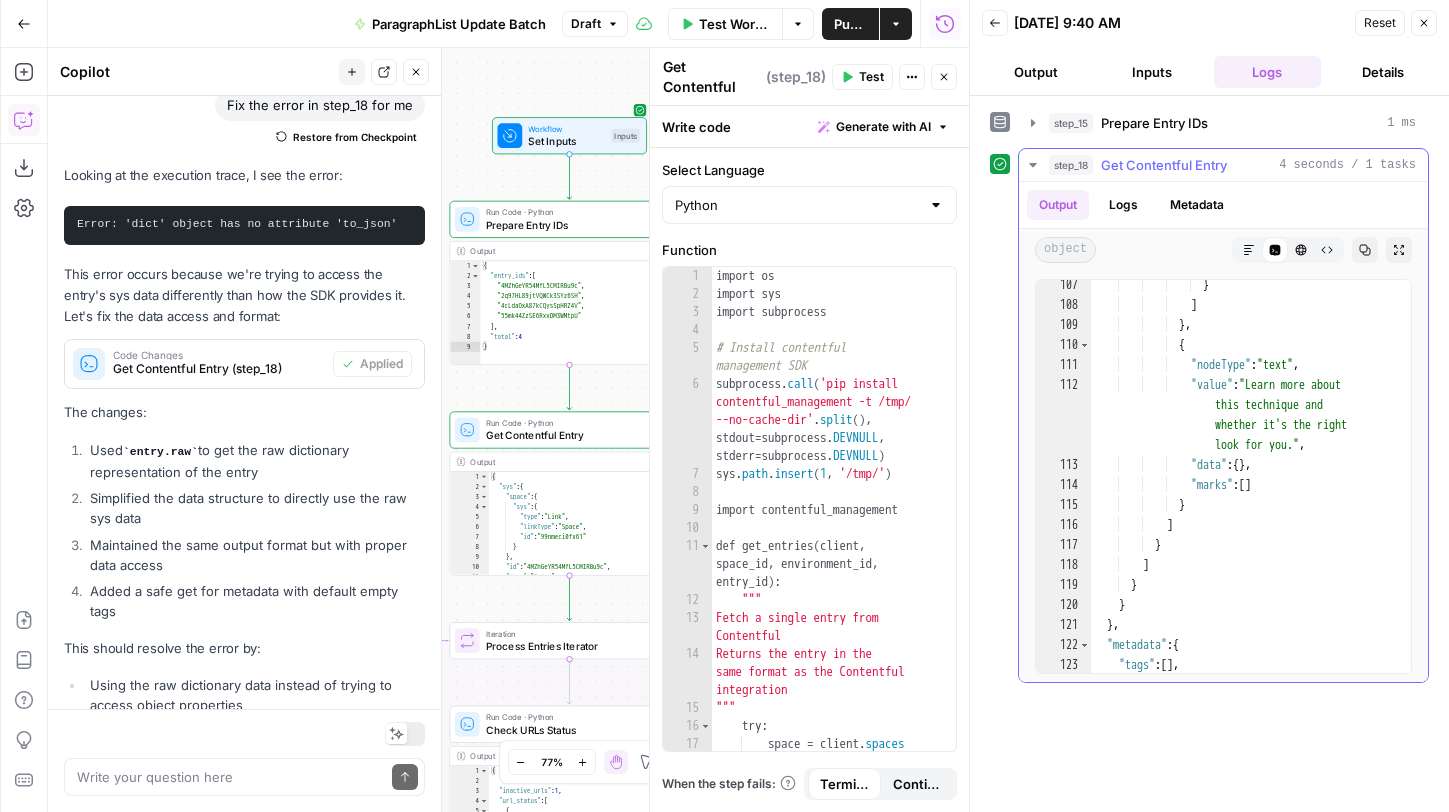 scroll, scrollTop: 2507, scrollLeft: 0, axis: vertical 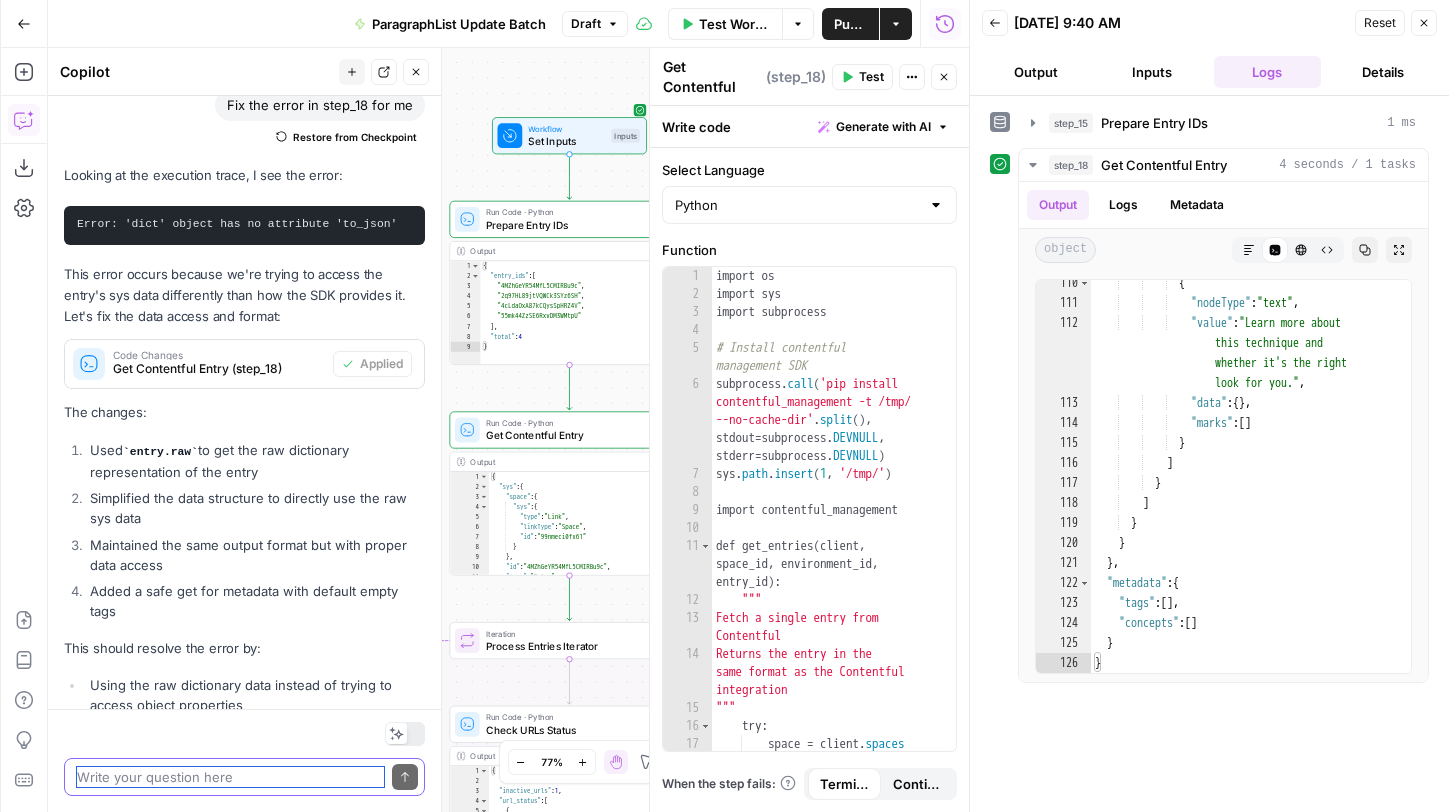 click at bounding box center (230, 777) 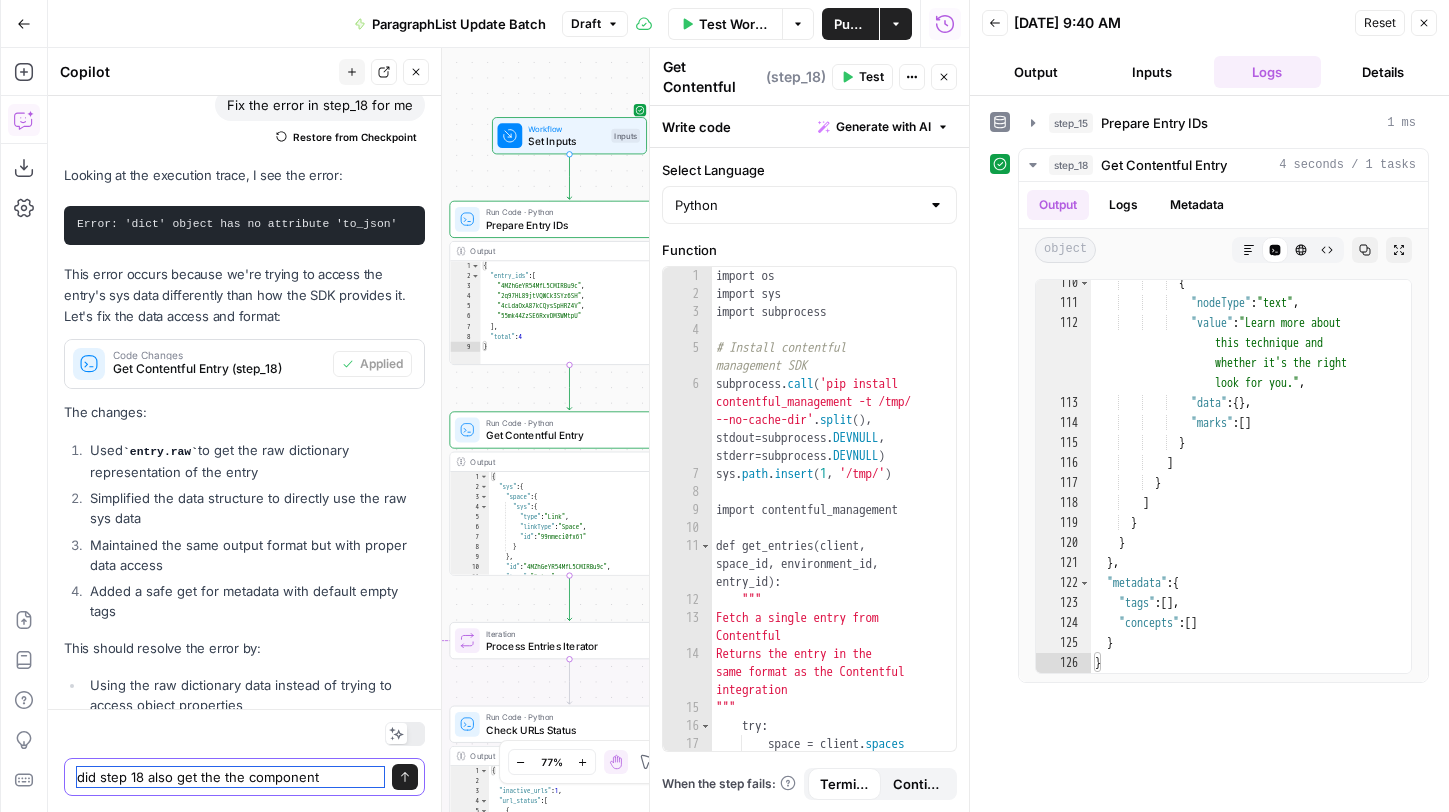 drag, startPoint x: 324, startPoint y: 777, endPoint x: 245, endPoint y: 777, distance: 79 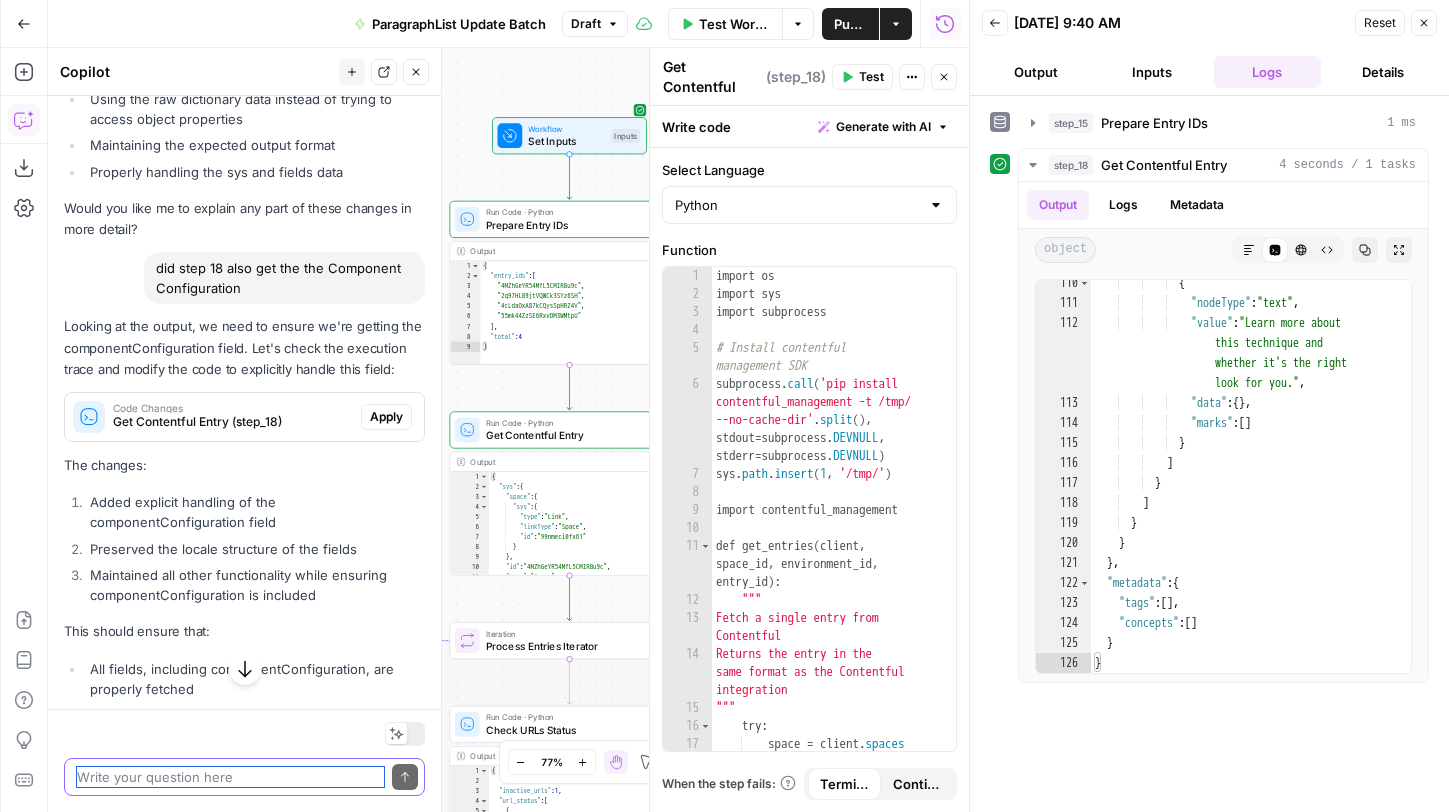 scroll, scrollTop: 9978, scrollLeft: 0, axis: vertical 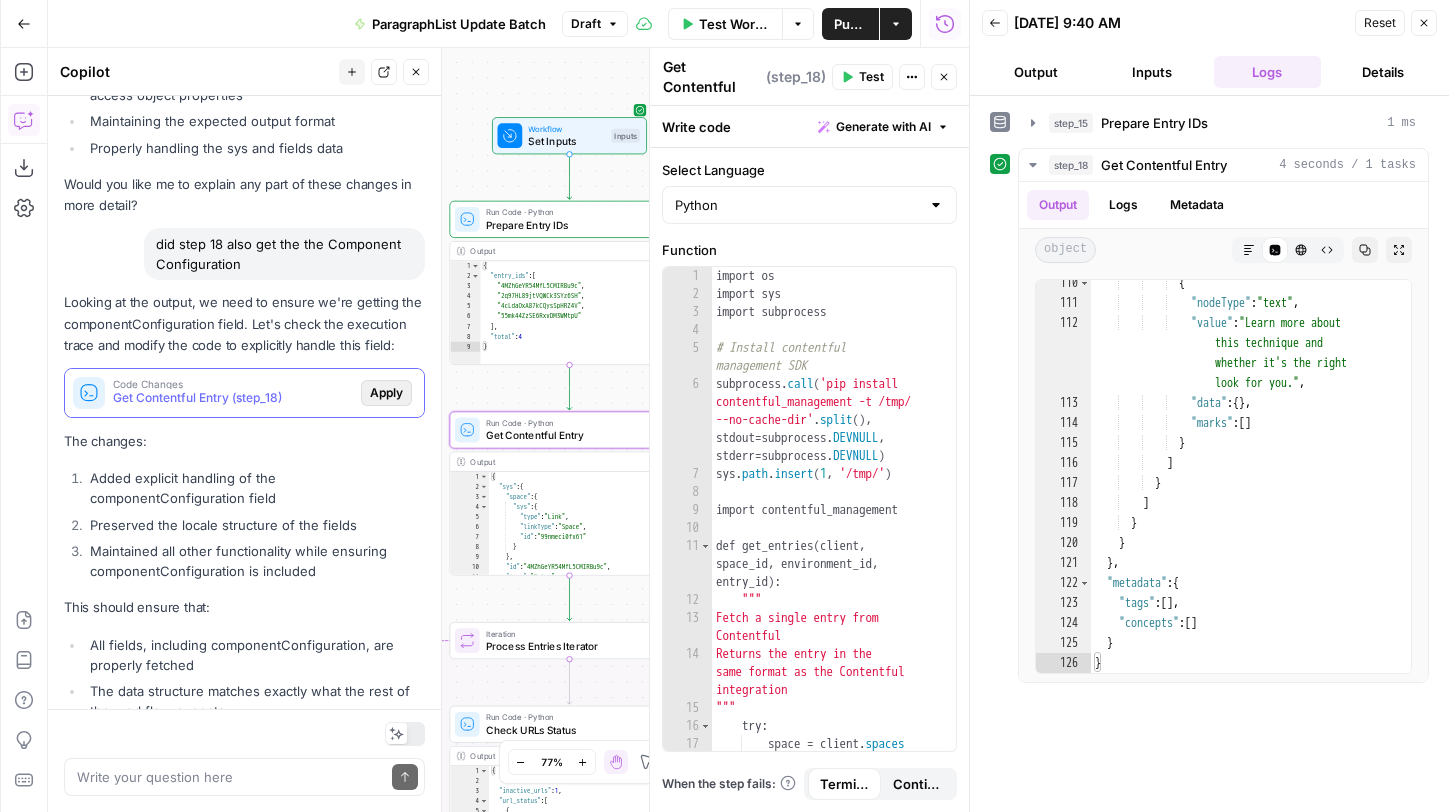 click on "Apply" at bounding box center (386, 393) 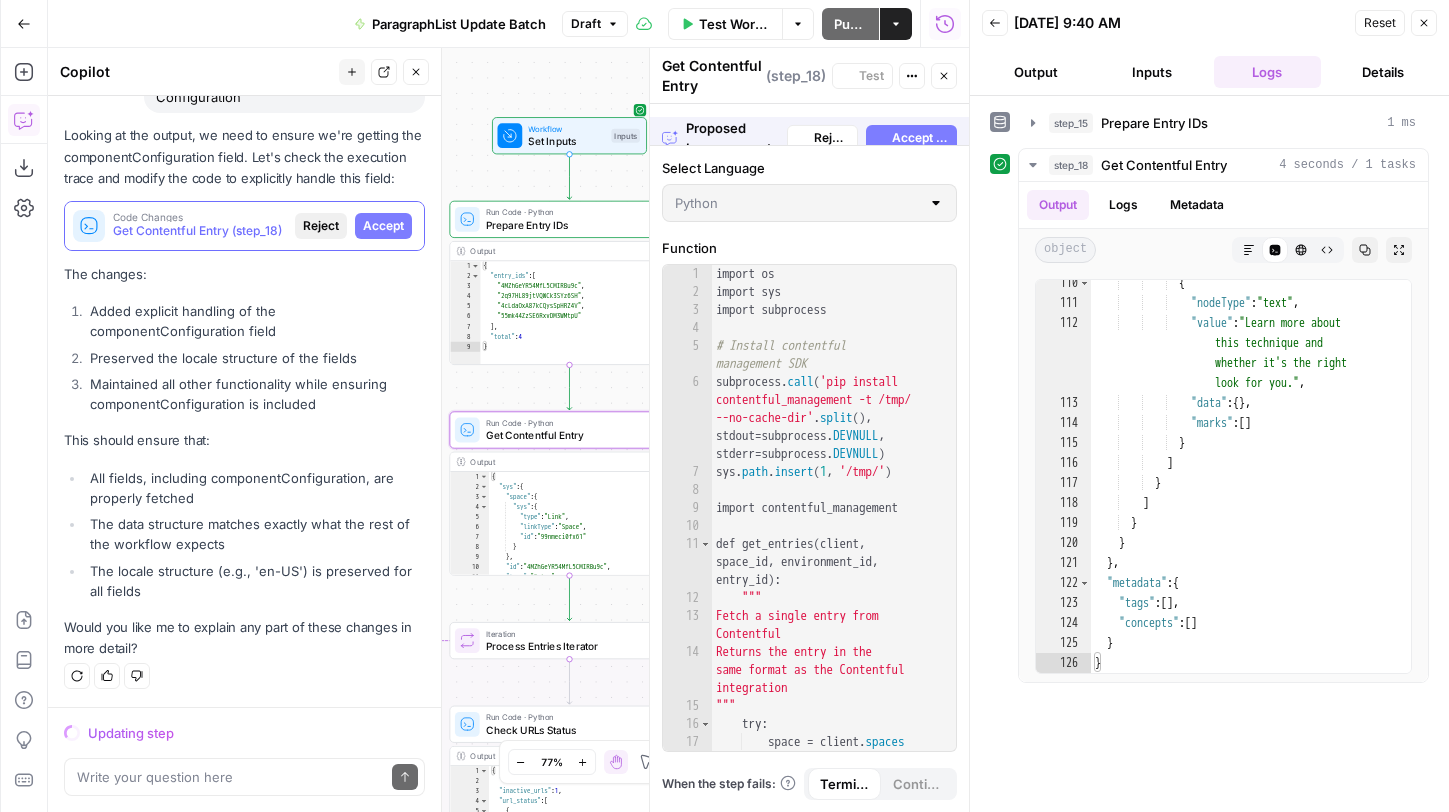 scroll, scrollTop: 9596, scrollLeft: 0, axis: vertical 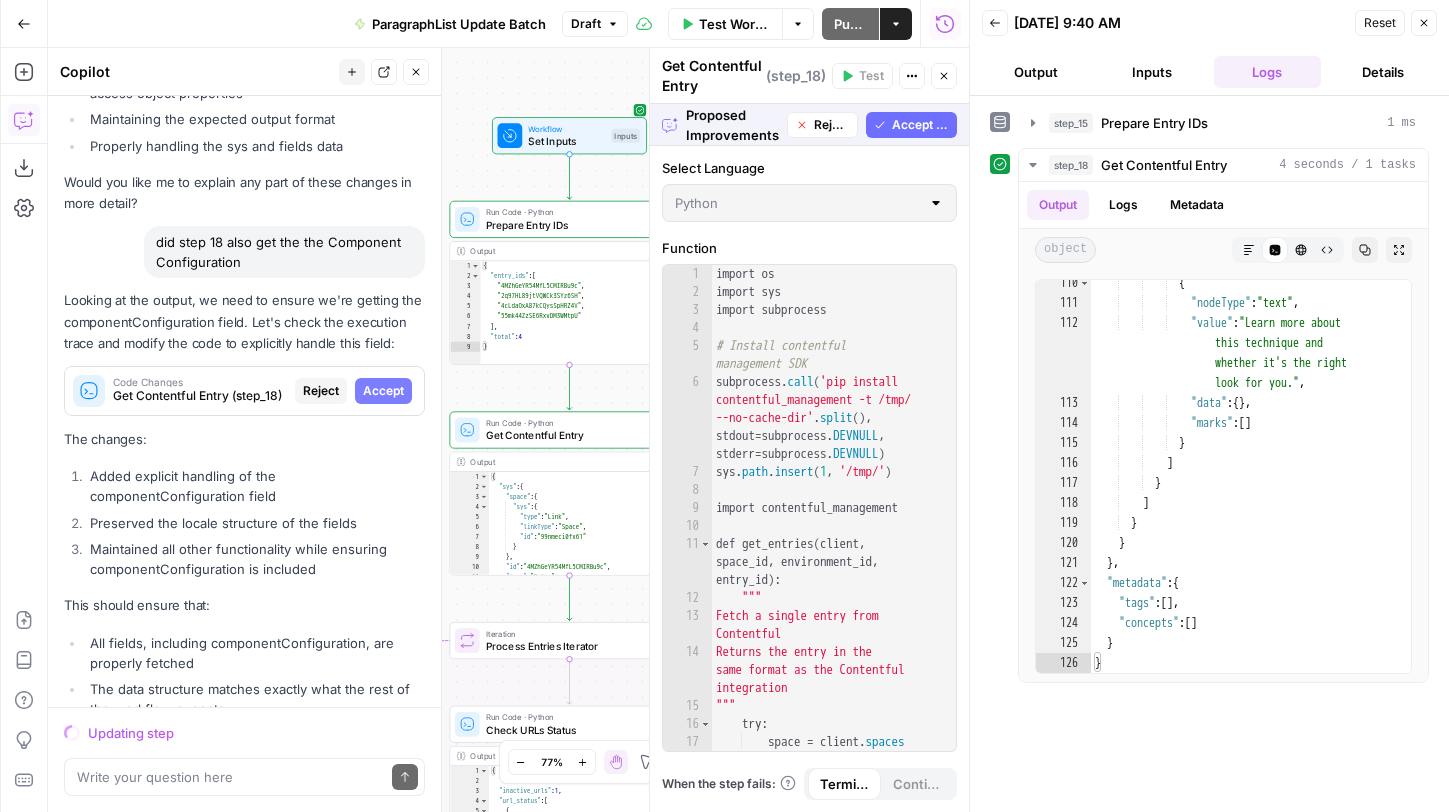 click on "Accept All" at bounding box center (920, 125) 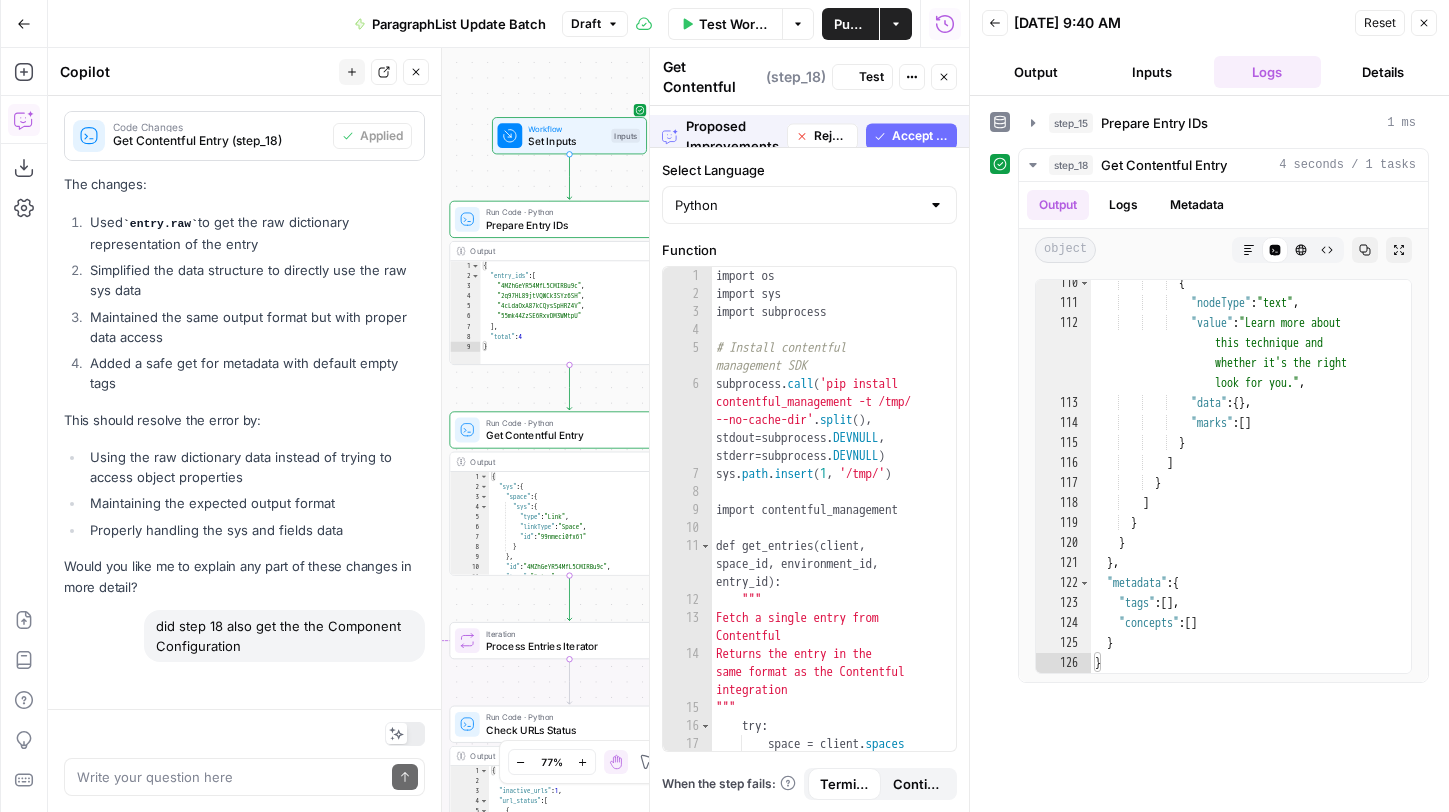 scroll, scrollTop: 10010, scrollLeft: 0, axis: vertical 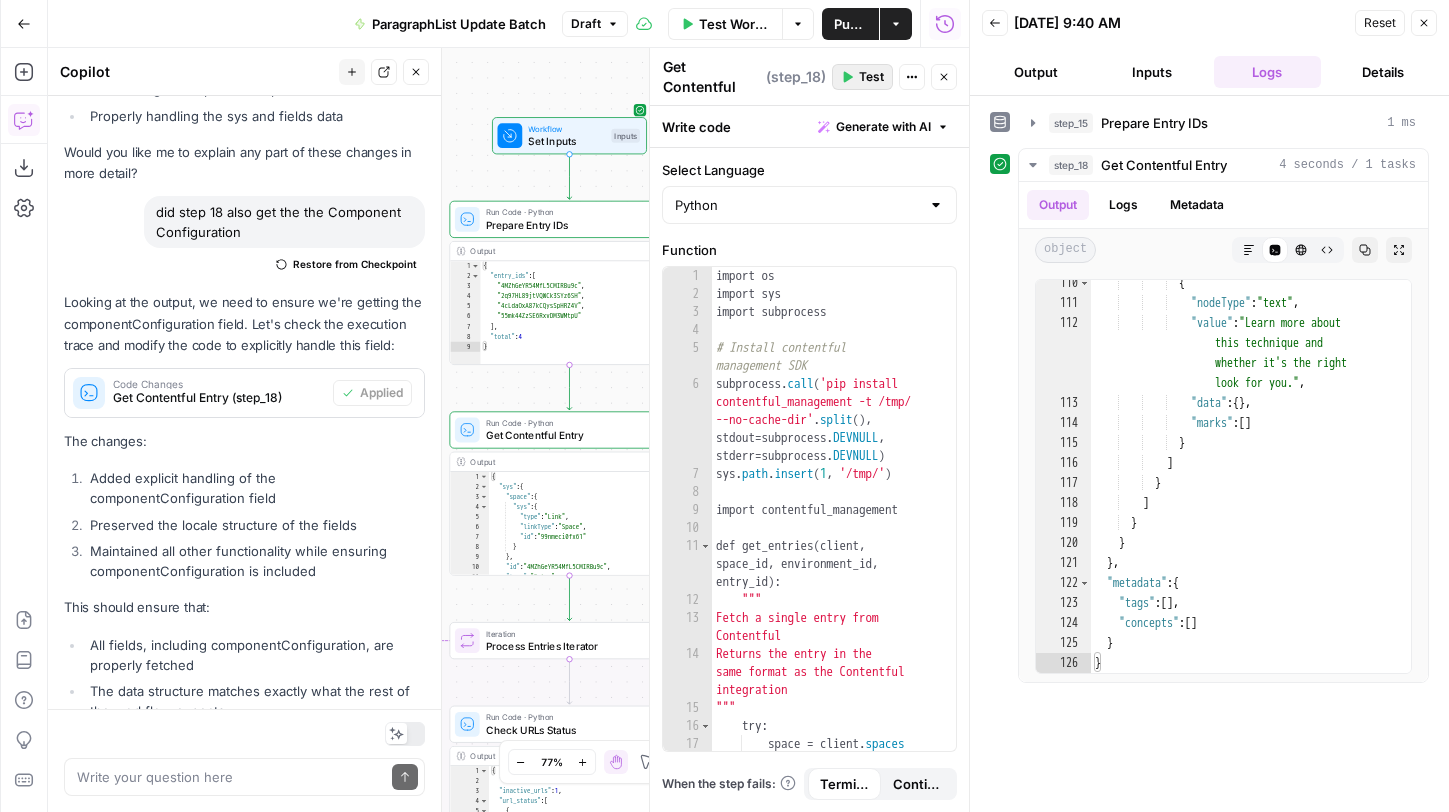 click on "Test" at bounding box center [871, 77] 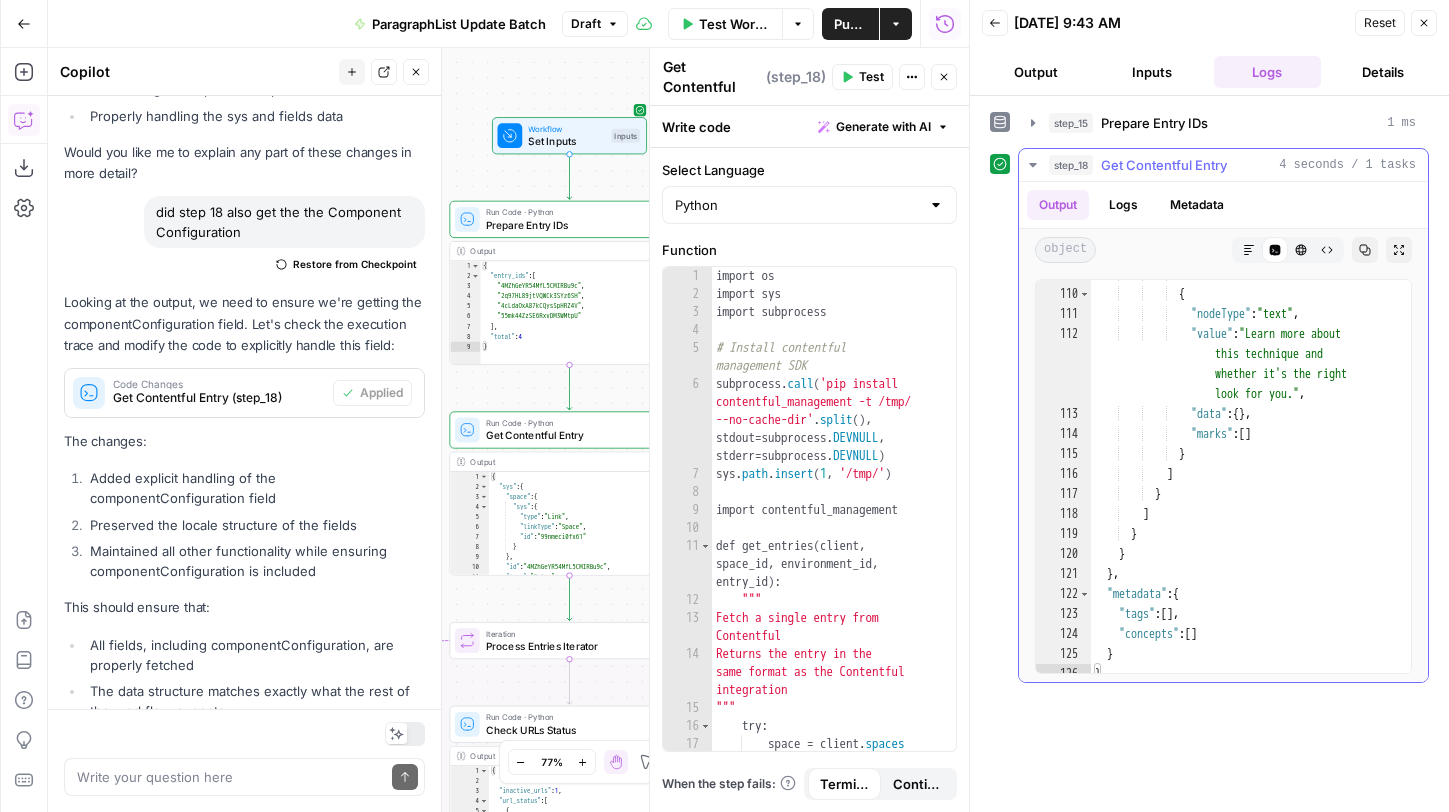 scroll, scrollTop: 2507, scrollLeft: 0, axis: vertical 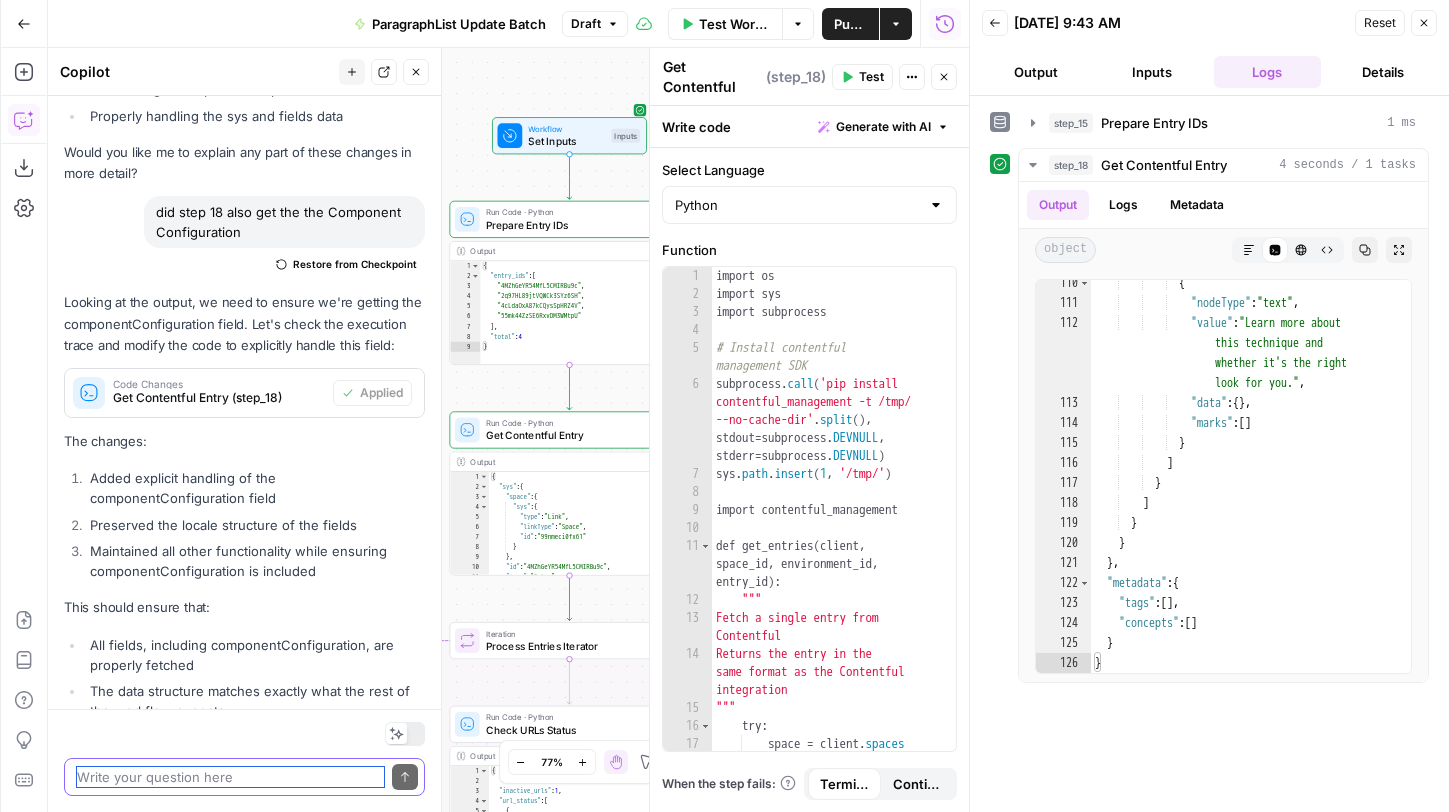 click at bounding box center (230, 777) 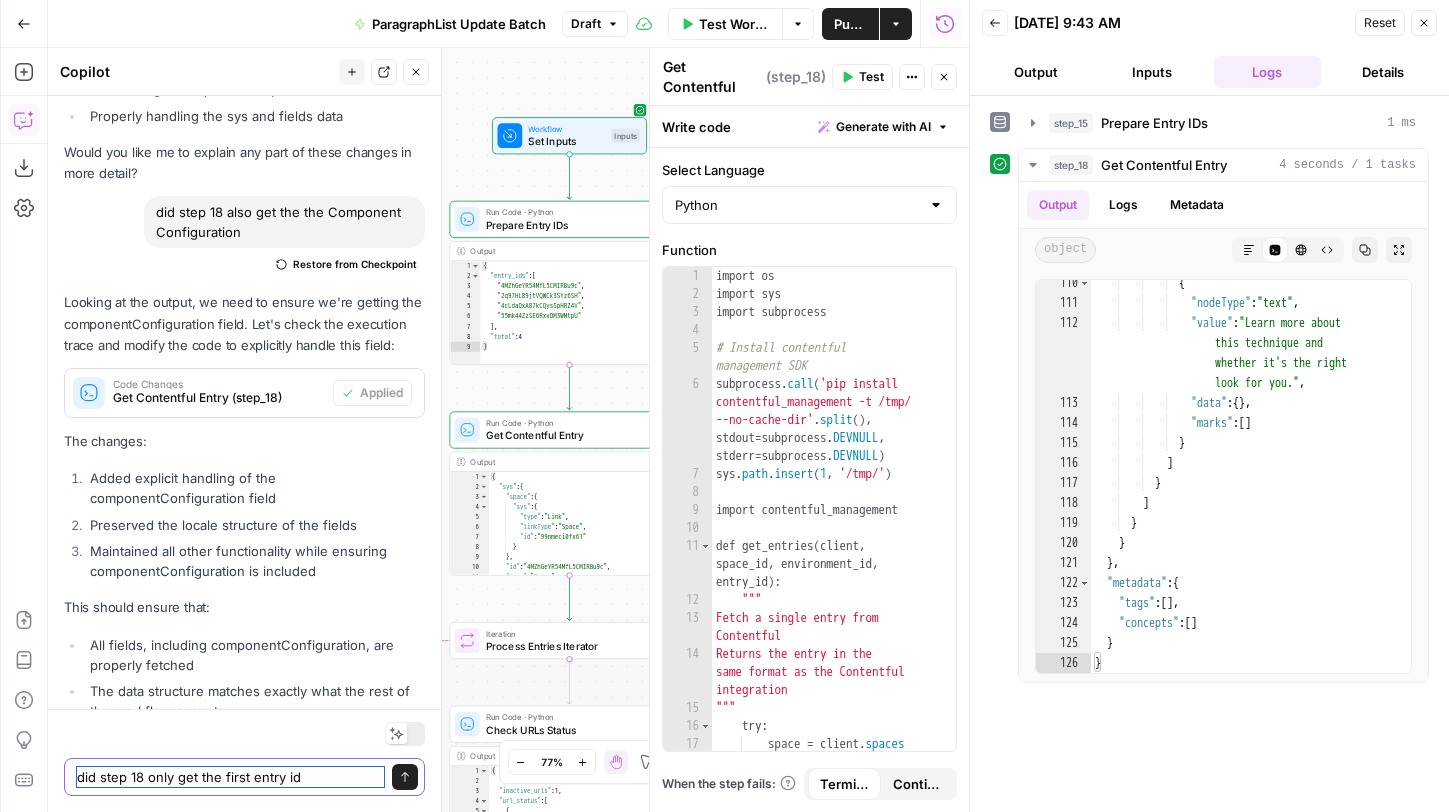 type on "did step 18 only get the first entry id?" 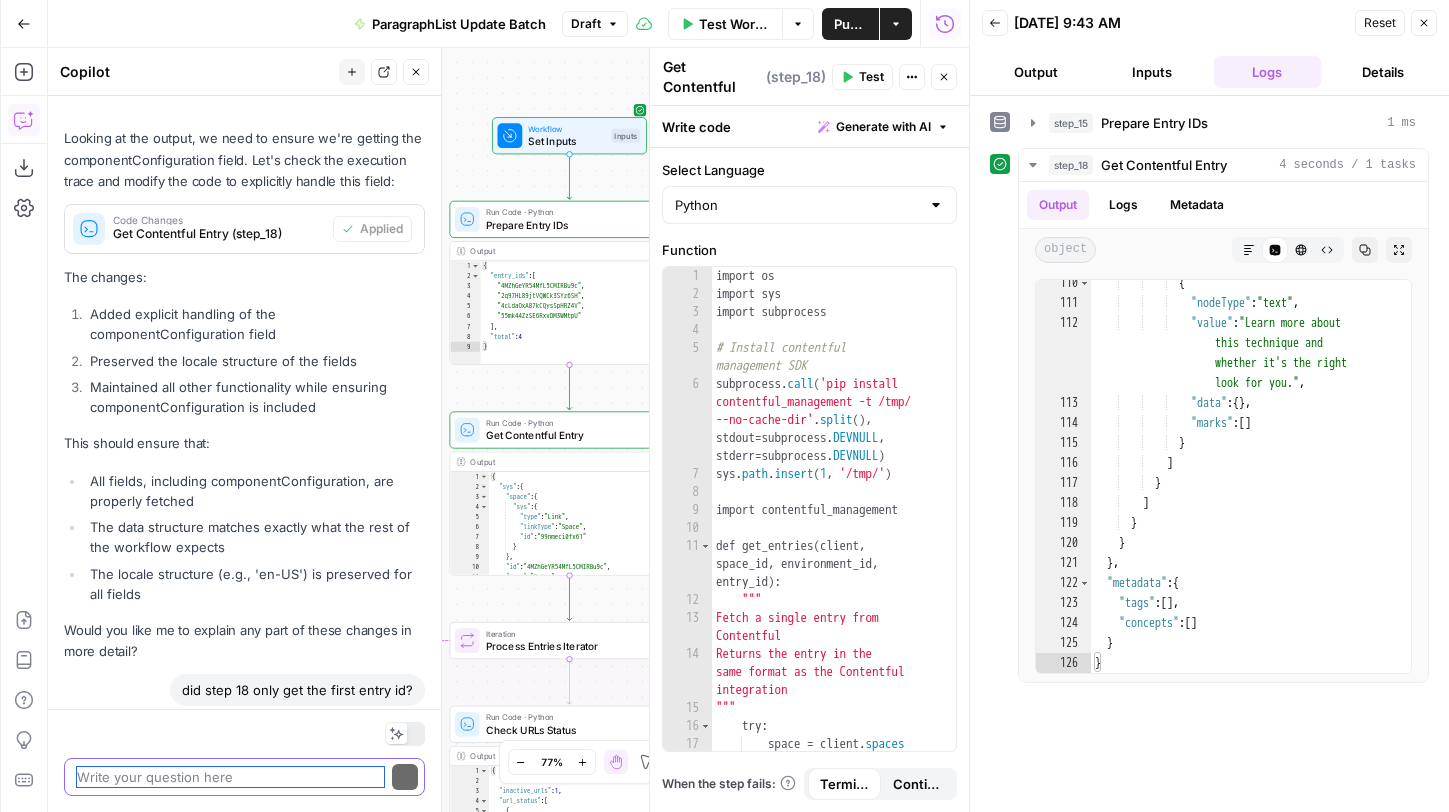 scroll, scrollTop: 10661, scrollLeft: 0, axis: vertical 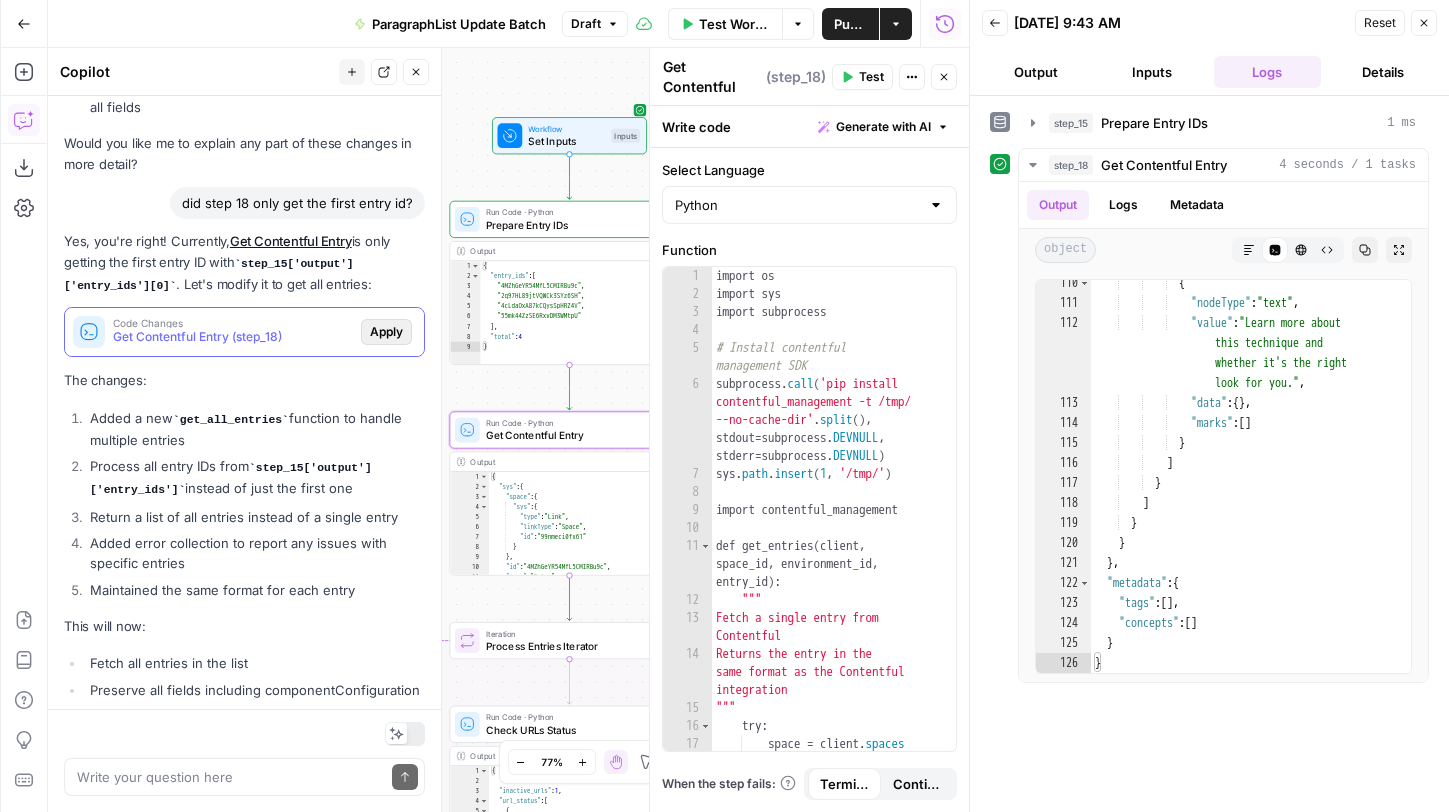 click on "Apply" at bounding box center [386, 332] 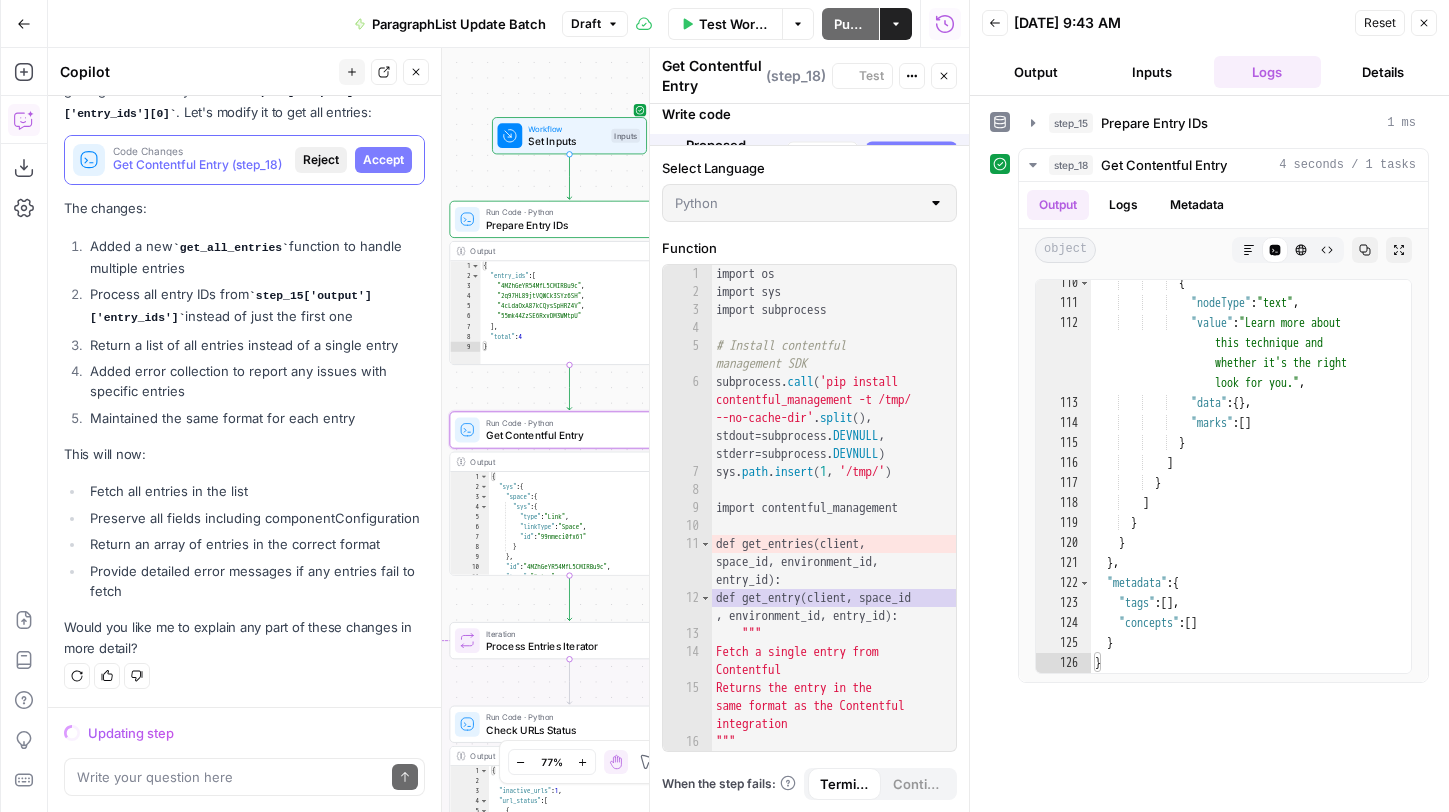 scroll, scrollTop: 10247, scrollLeft: 0, axis: vertical 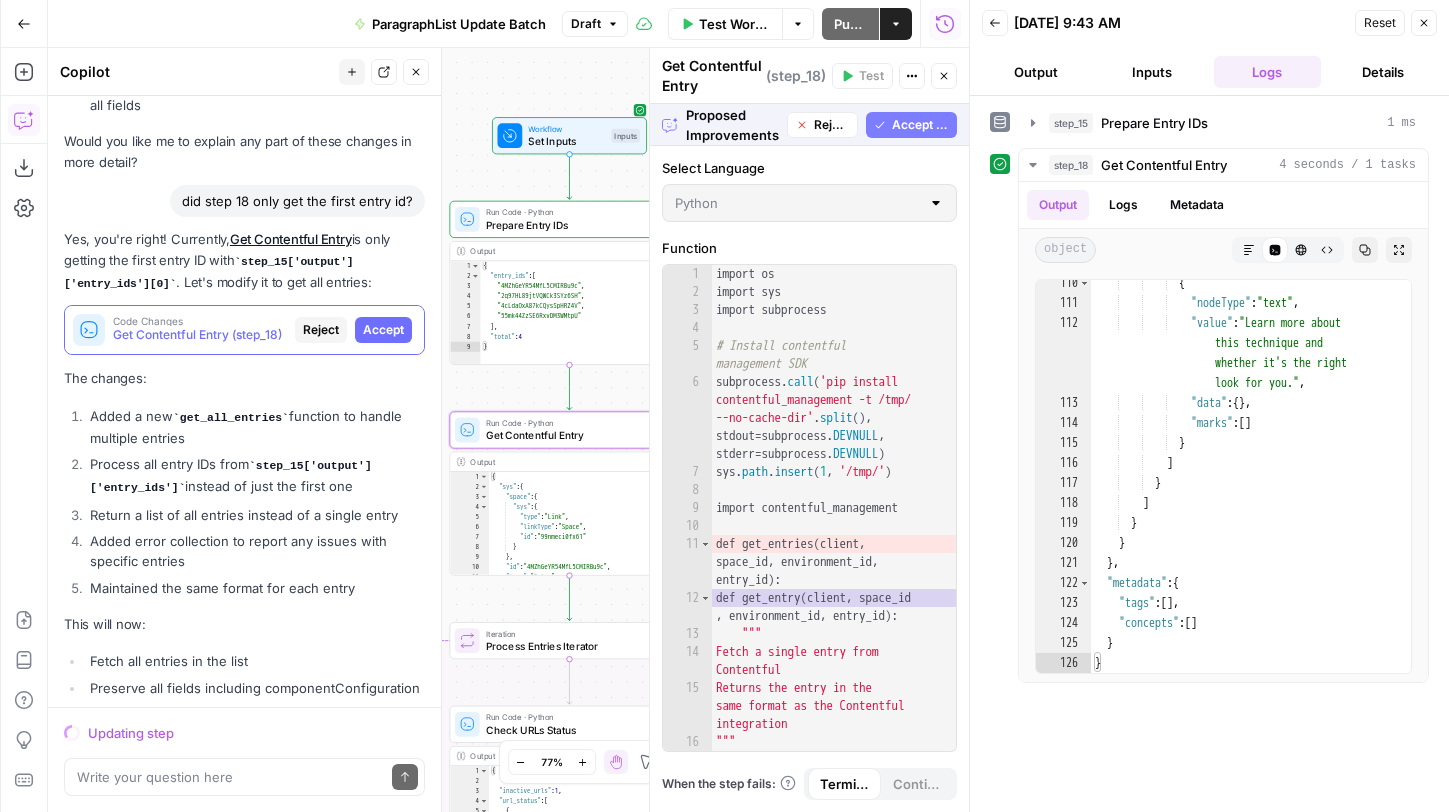 click on "Accept" at bounding box center (383, 330) 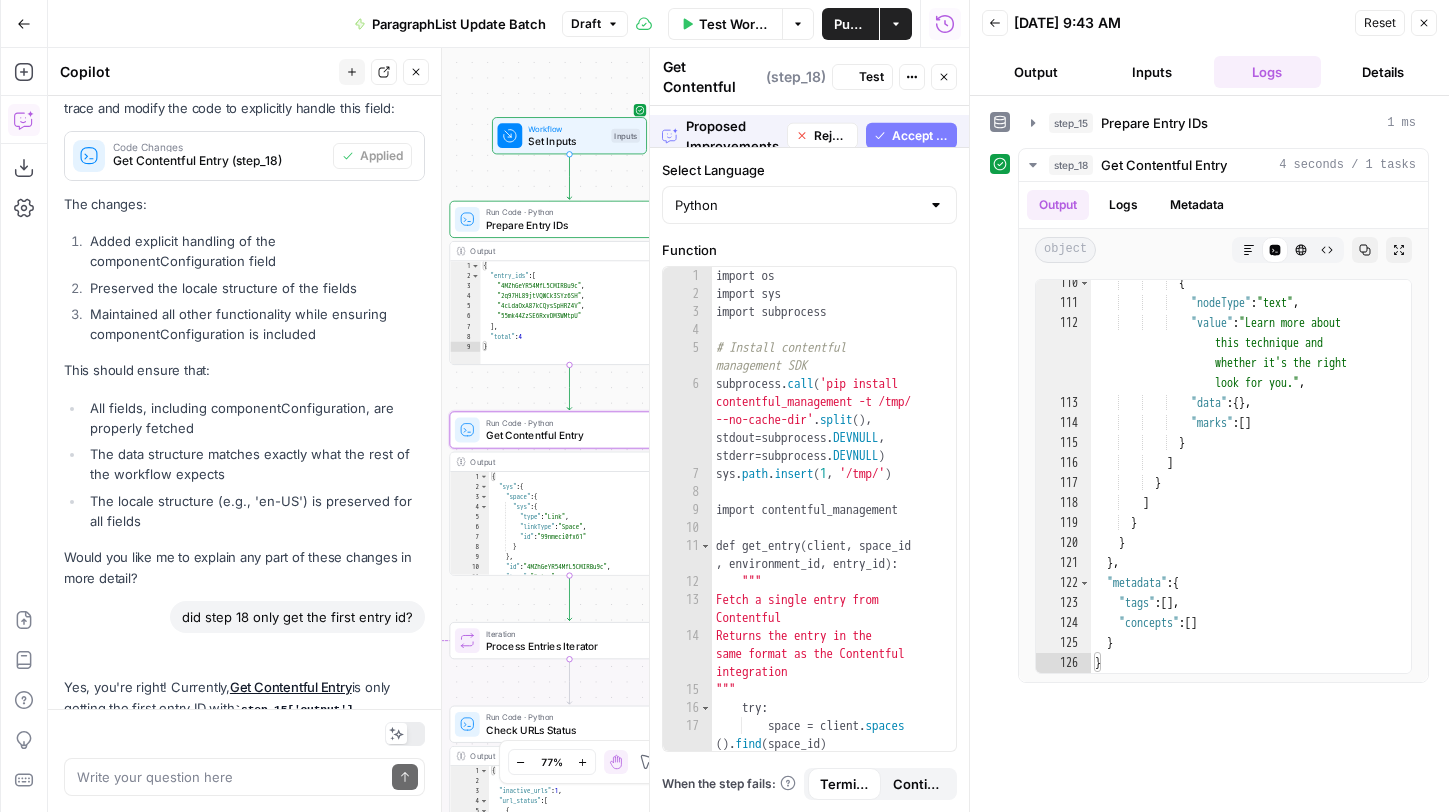 scroll, scrollTop: 10693, scrollLeft: 0, axis: vertical 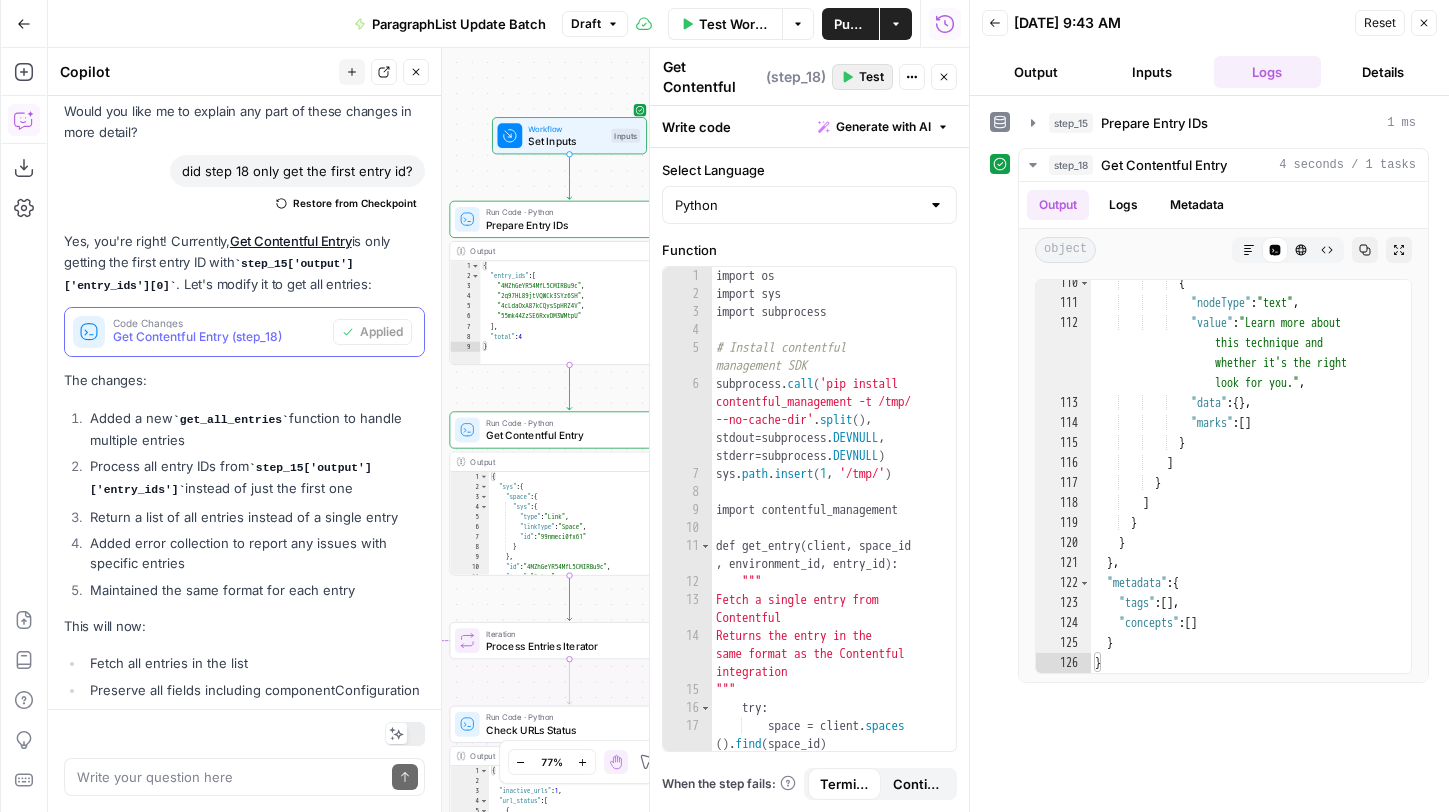 click on "Test" at bounding box center [871, 77] 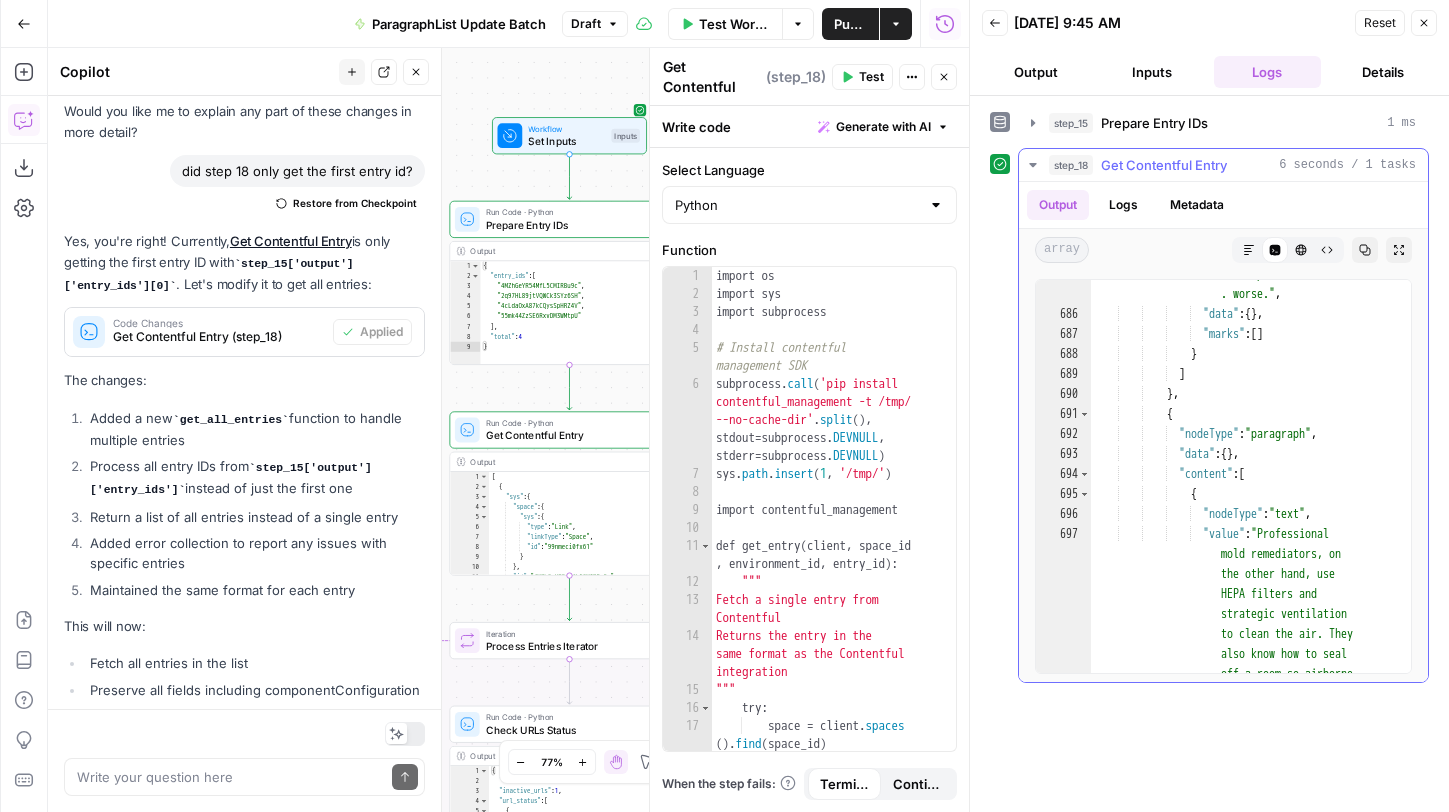 scroll, scrollTop: 18167, scrollLeft: 0, axis: vertical 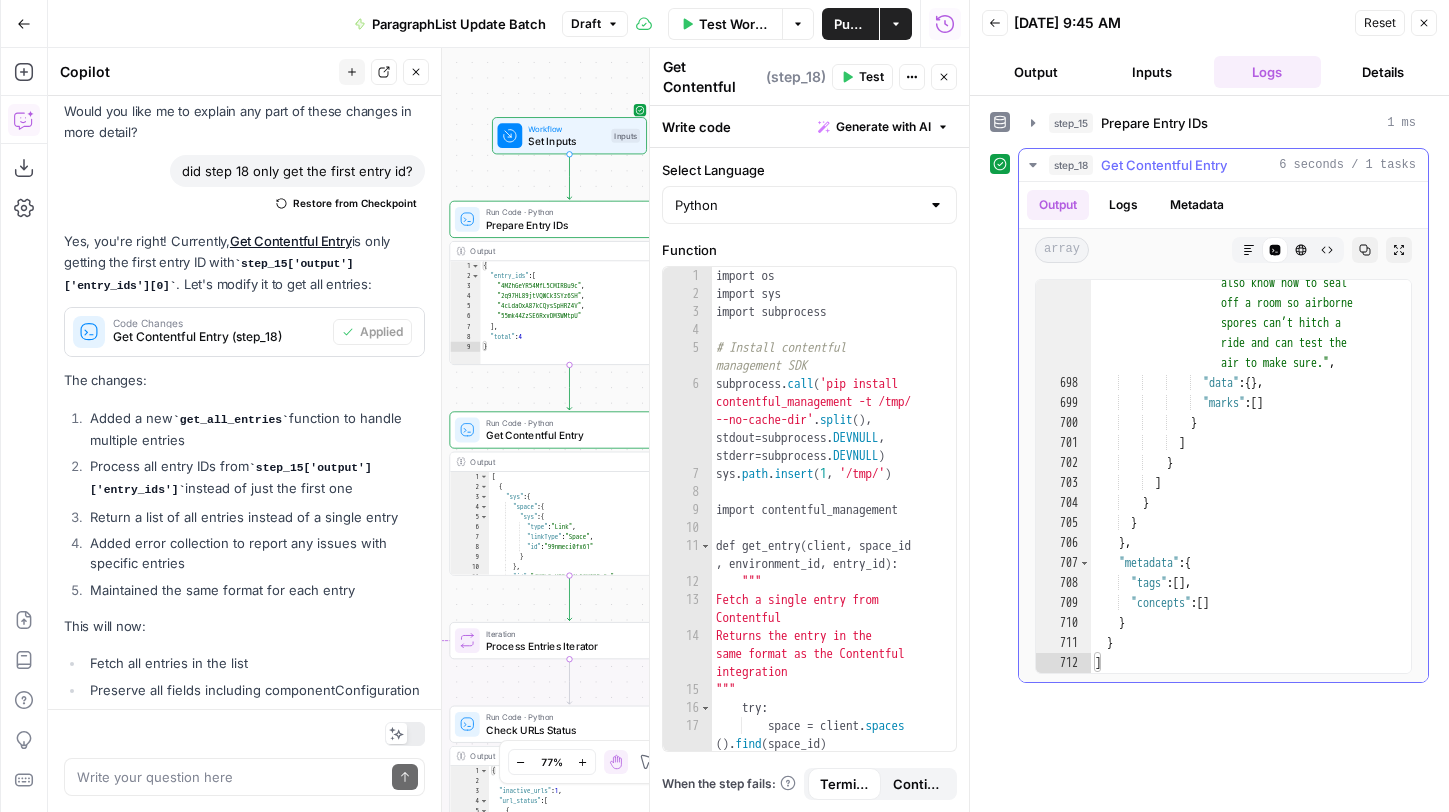 click 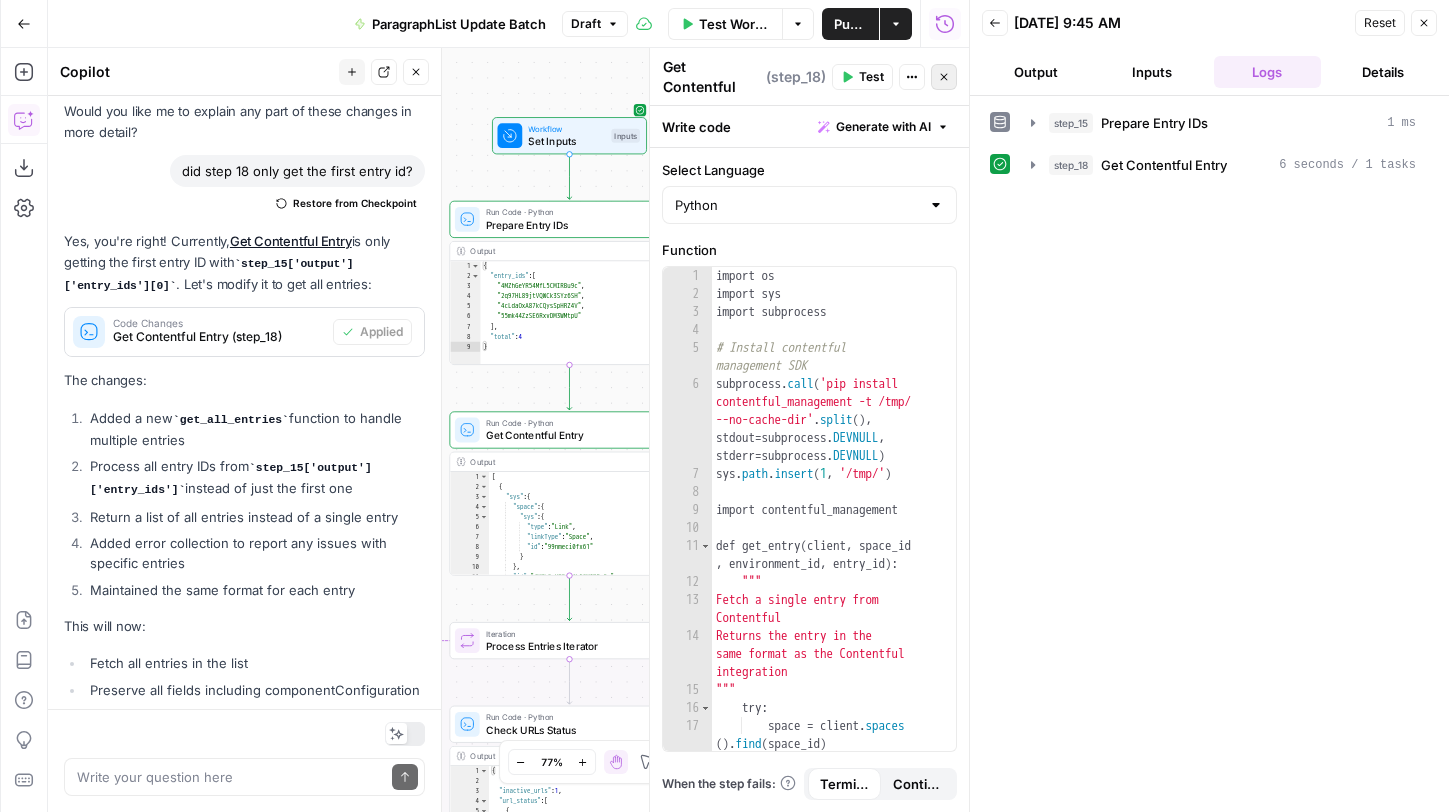 click 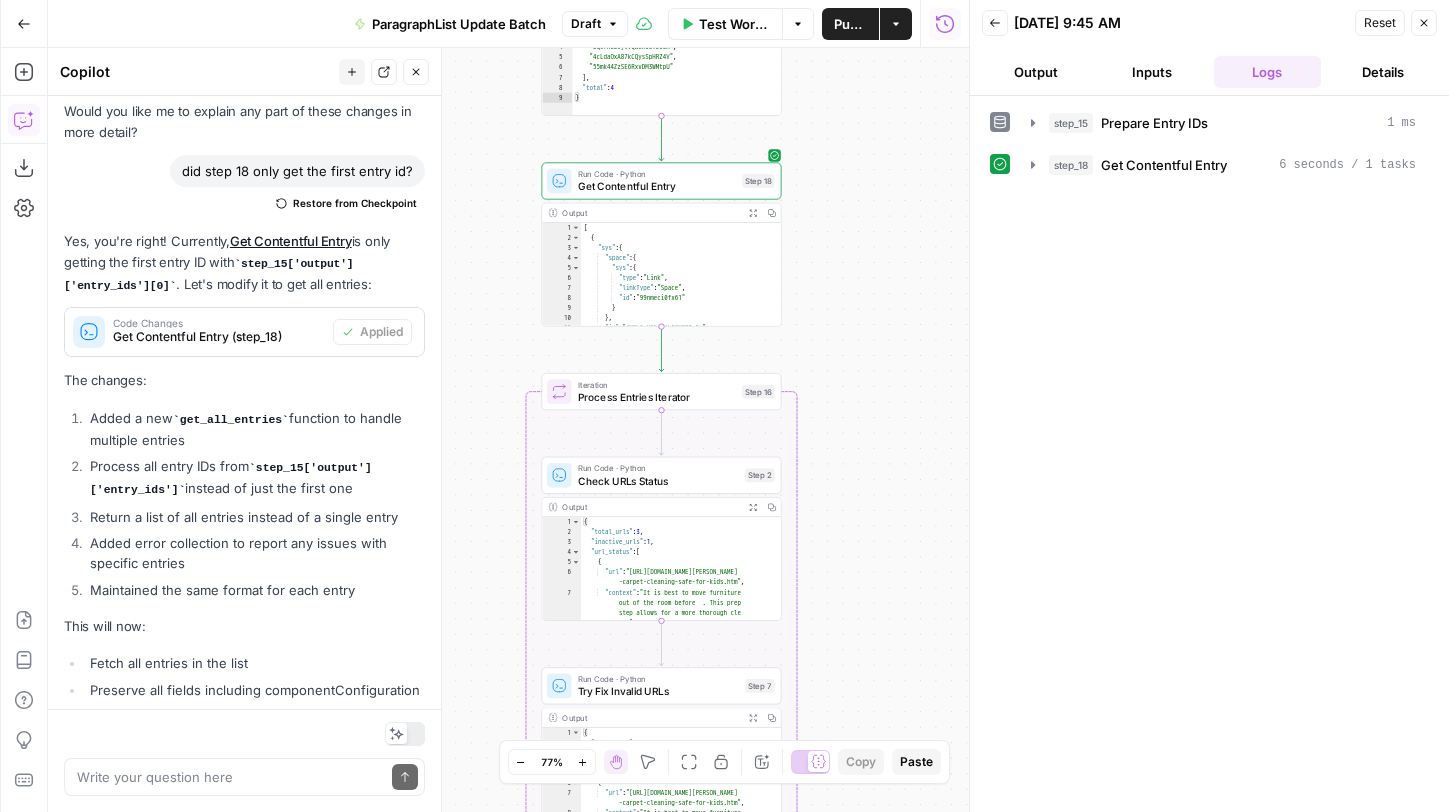drag, startPoint x: 767, startPoint y: 460, endPoint x: 864, endPoint y: 203, distance: 274.6962 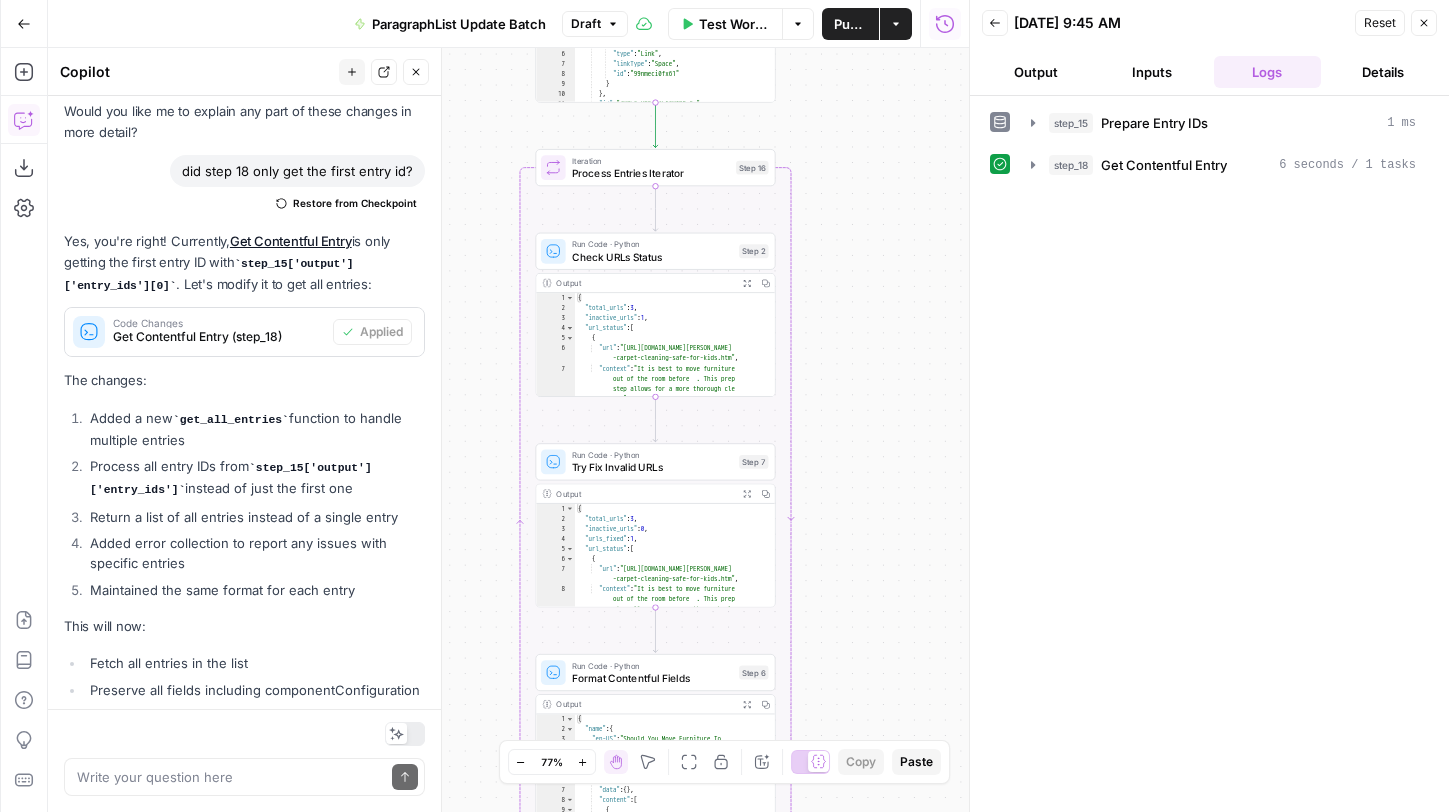 drag, startPoint x: 863, startPoint y: 522, endPoint x: 853, endPoint y: 306, distance: 216.23135 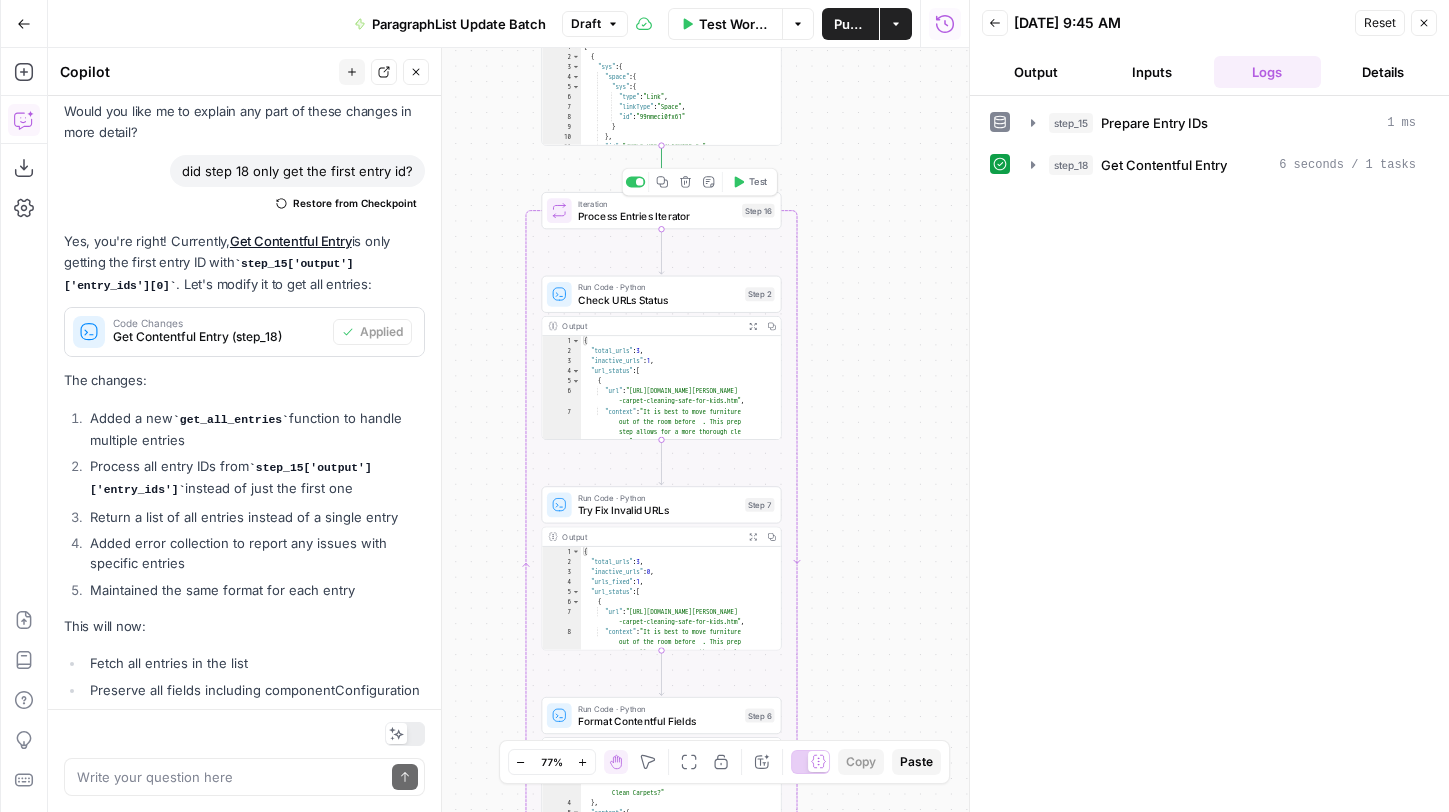 click on "Process Entries Iterator" at bounding box center [657, 215] 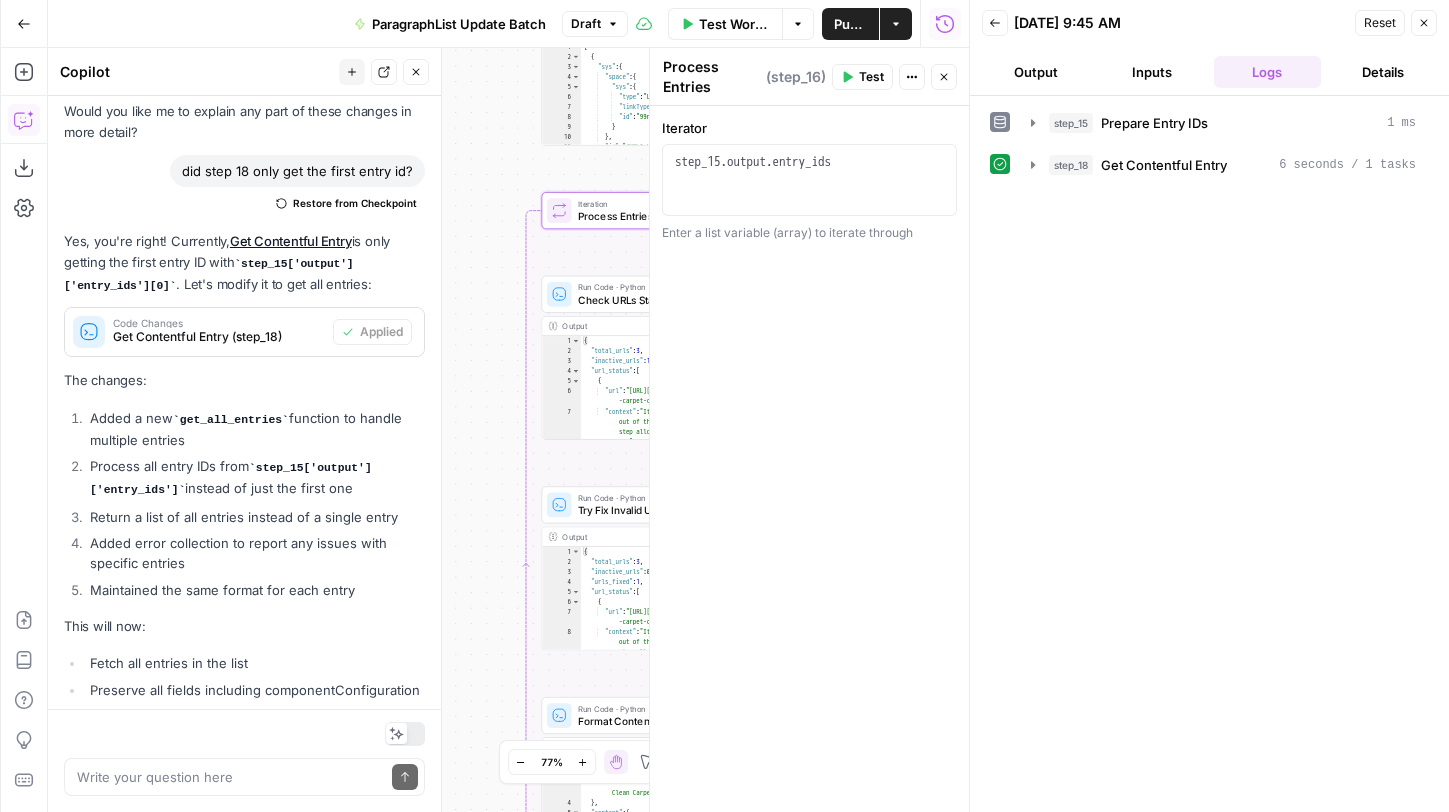 click on "Workflow Set Inputs Inputs Run Code · Python Prepare Entry IDs Step 15 Output Expand Output Copy 1 2 3 4 5 6 7 8 9 {    "entry_ids" :  [      "4MZhGeYR54MfL5CMIRBu9c" ,      "2q97HL89jtVQWCk3SYz6SH" ,      "4cLdaOxA87kCQysSpHRZ4V" ,      "55mk44ZzSE6RxvDM3WMtpU"    ] ,    "total" :  4 }     XXXXXXXXXXXXXXXXXXXXXXXXXXXXXXXXXXXXXXXXXXXXXXXXXXXXXXXXXXXXXXXXXXXXXXXXXXXXXXXXXXXXXXXXXXXXXXXXXXXXXXXXXXXXXXXXXXXXXXXXXXXXXXXXXXXXXXXXXXXXXXXXXXXXXXXXXXXXXXXXXXXXXXXXXXXXXXXXXXXXXXXXXXXXXXXXXXXXXXXXXXXXXXXXXXXXXXXXXXXXXXXXXXXXXXXXXXXXXXXXXXXXXXXXXXXXXXXXXXXXXXXXXXXXXXXXXXXXXXXXXXXXXXXXXXXXXXXXXXXXXXXXXXXXXXXXXXXXXXXXXXXXXXXXXXXXXXXXXXXXXXXXXXXXXXXXXXXXXXXXXXXXXXXXXXXXXXXXXXXXXXXXXXXXXXXXXXXXXXXXXXXXXXXXXXXXXXXXXXXXXXXXXXXXXXXXXXXXXXXXXXXXXXXXXXXXXXXXXXXXXXXXXXXXXXXXXXXXXXXXXXXXXXXXXXXXXXXXXXXXXXXXXXXXXXXX Run Code · Python Get Contentful Entry Step 18 Output Expand Output Copy 1 2 3 4 5 6 7 8 9 10 11 12 [    {      "sys" :  {         "space" :  {           "sys" :  {              "type" :  "Link" ,              :  ," at bounding box center (508, 430) 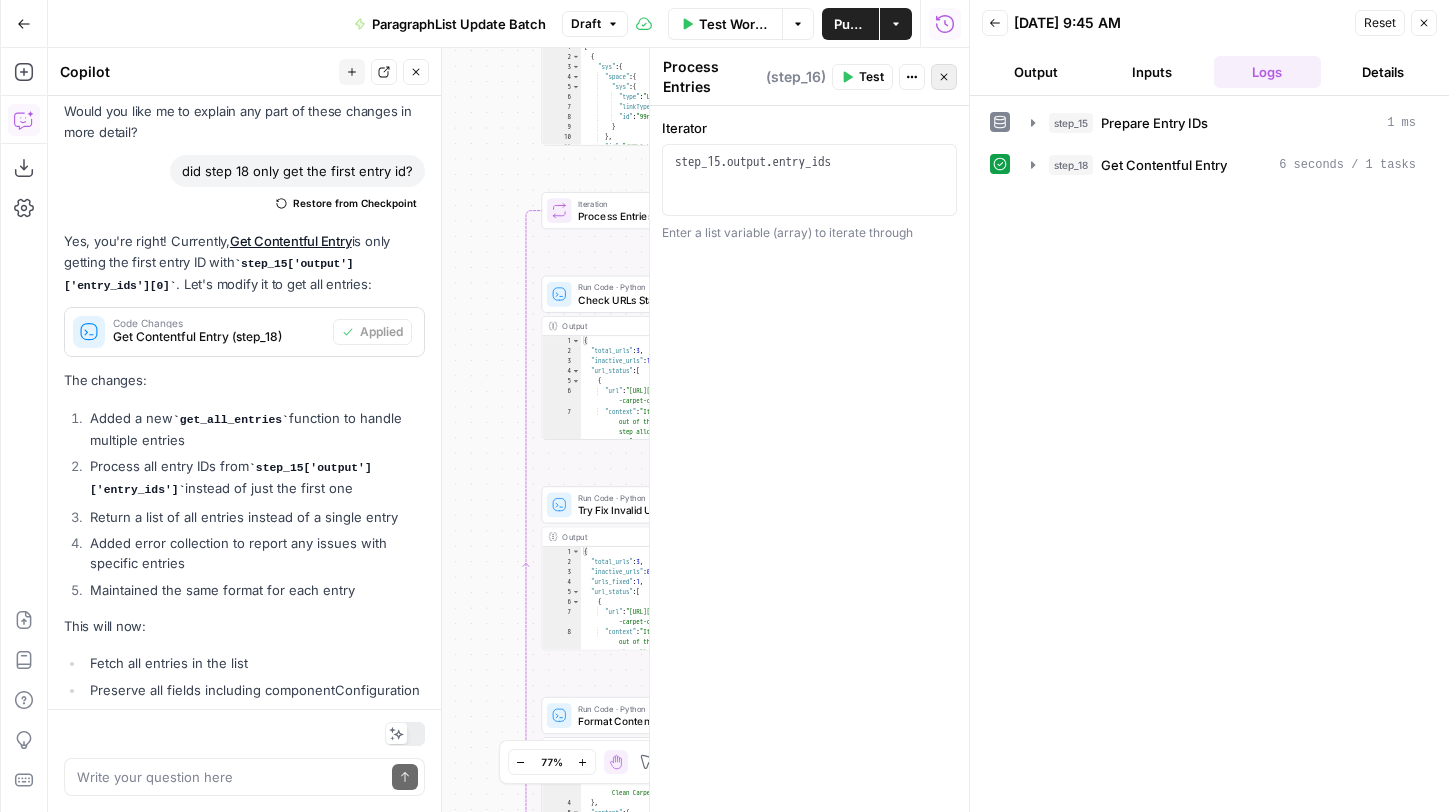 click 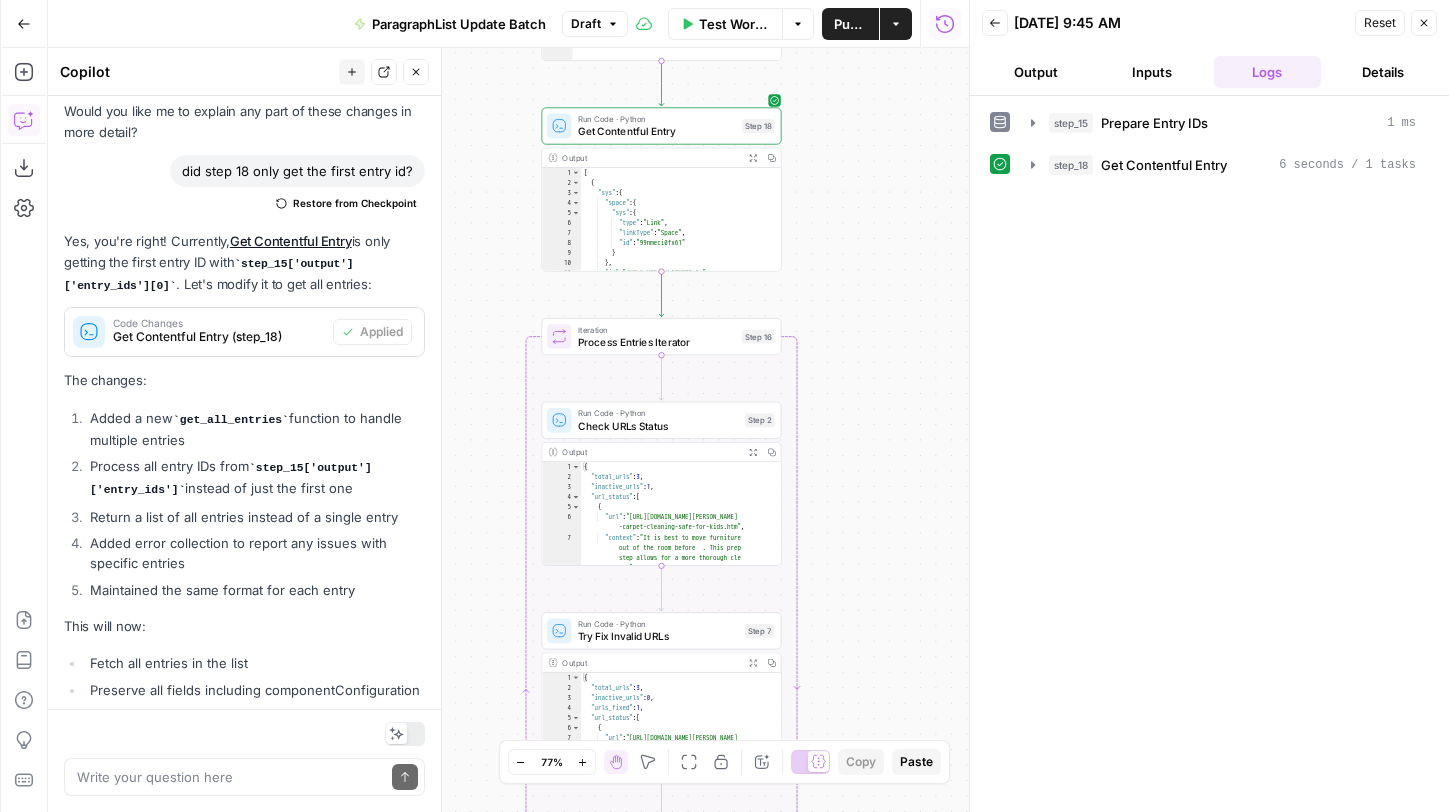 drag, startPoint x: 884, startPoint y: 202, endPoint x: 884, endPoint y: 328, distance: 126 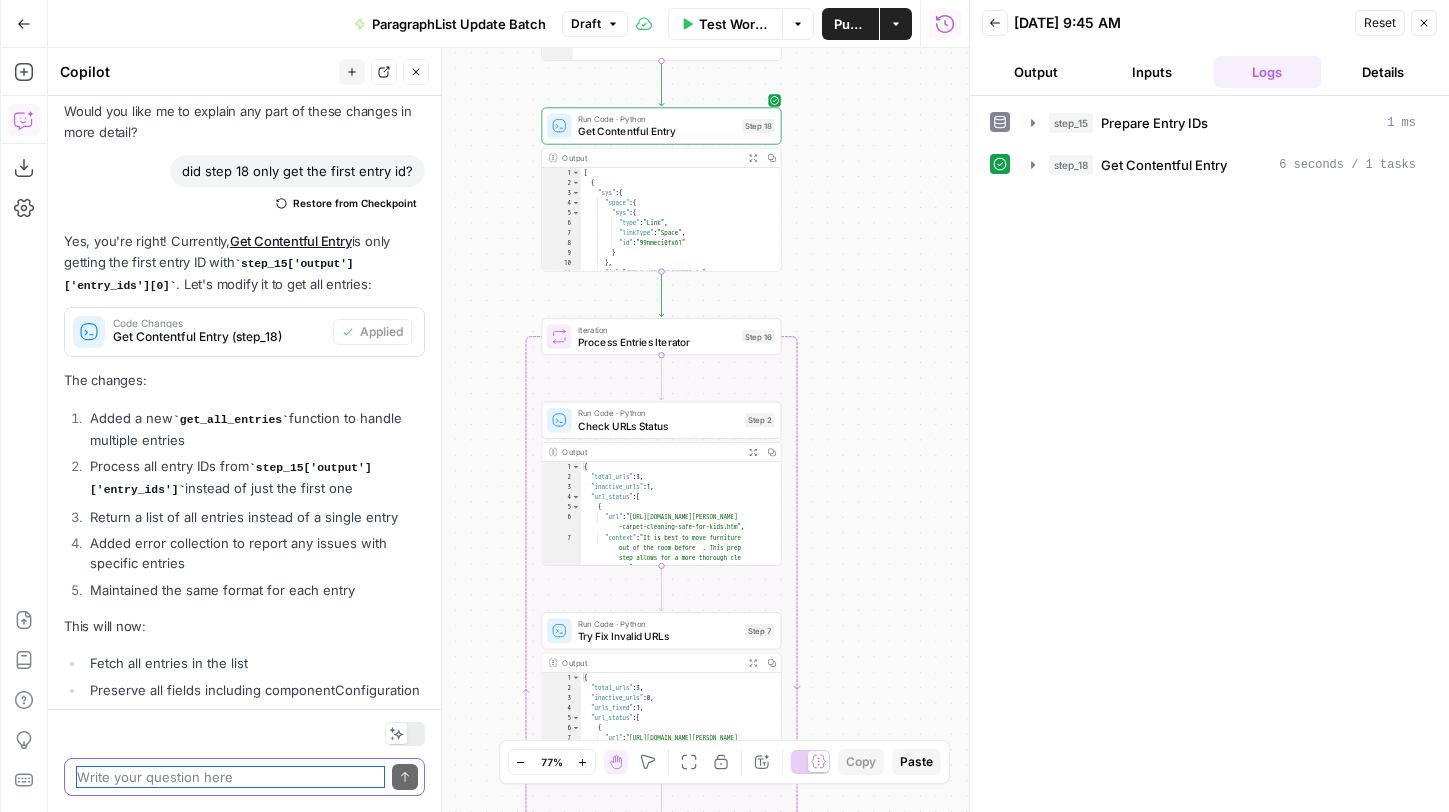 click at bounding box center [230, 777] 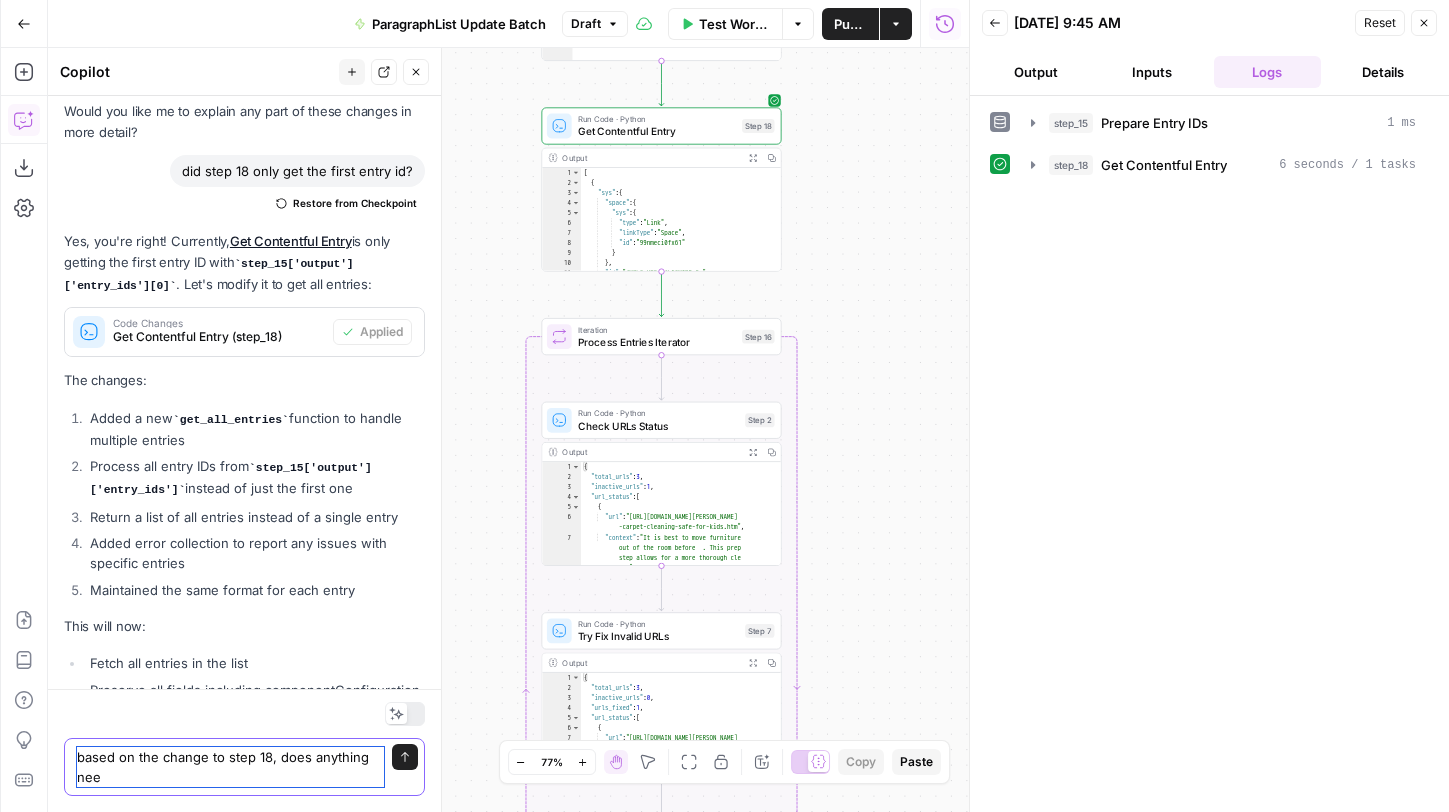 scroll, scrollTop: 10713, scrollLeft: 0, axis: vertical 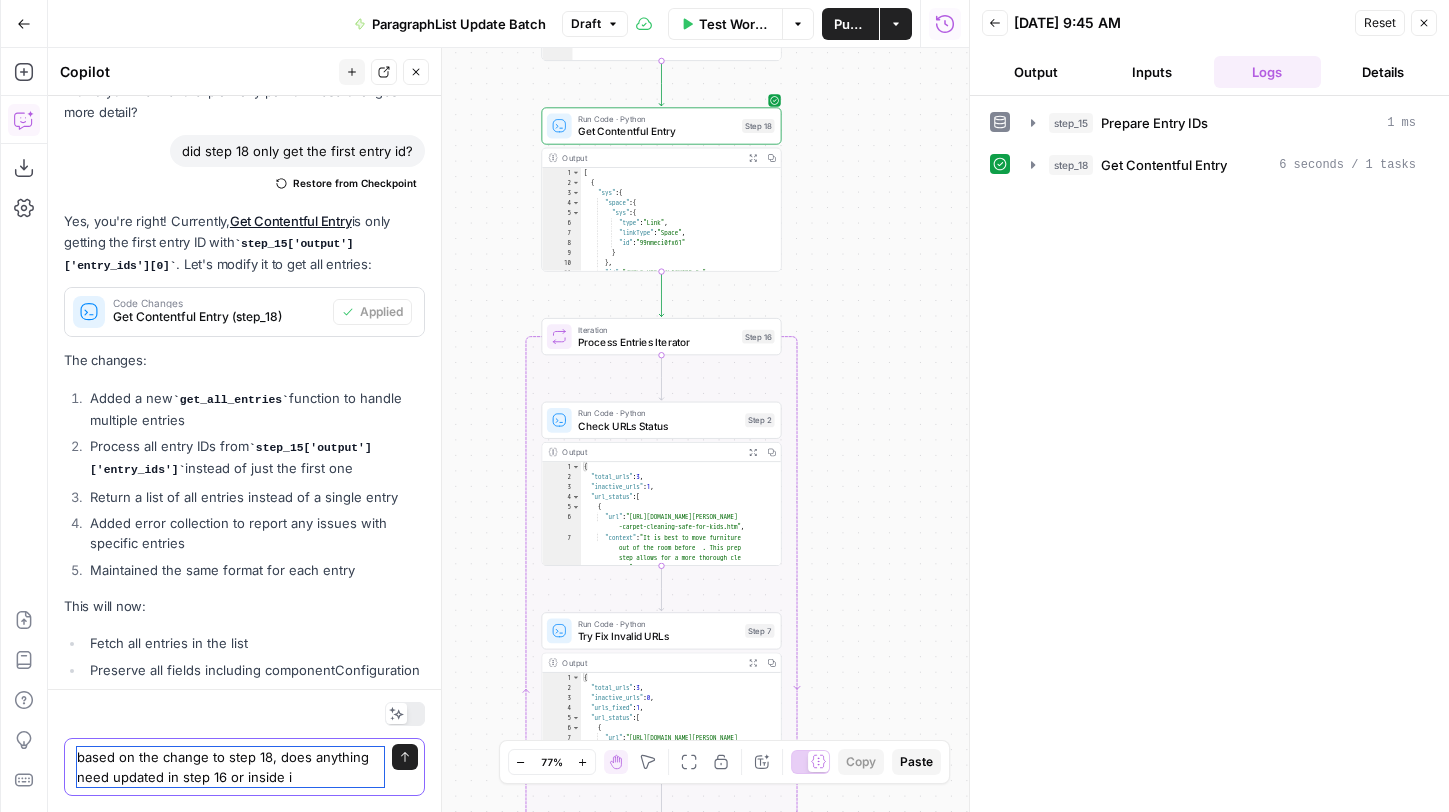 type on "based on the change to step 18, does anything need updated in step 16 or inside it" 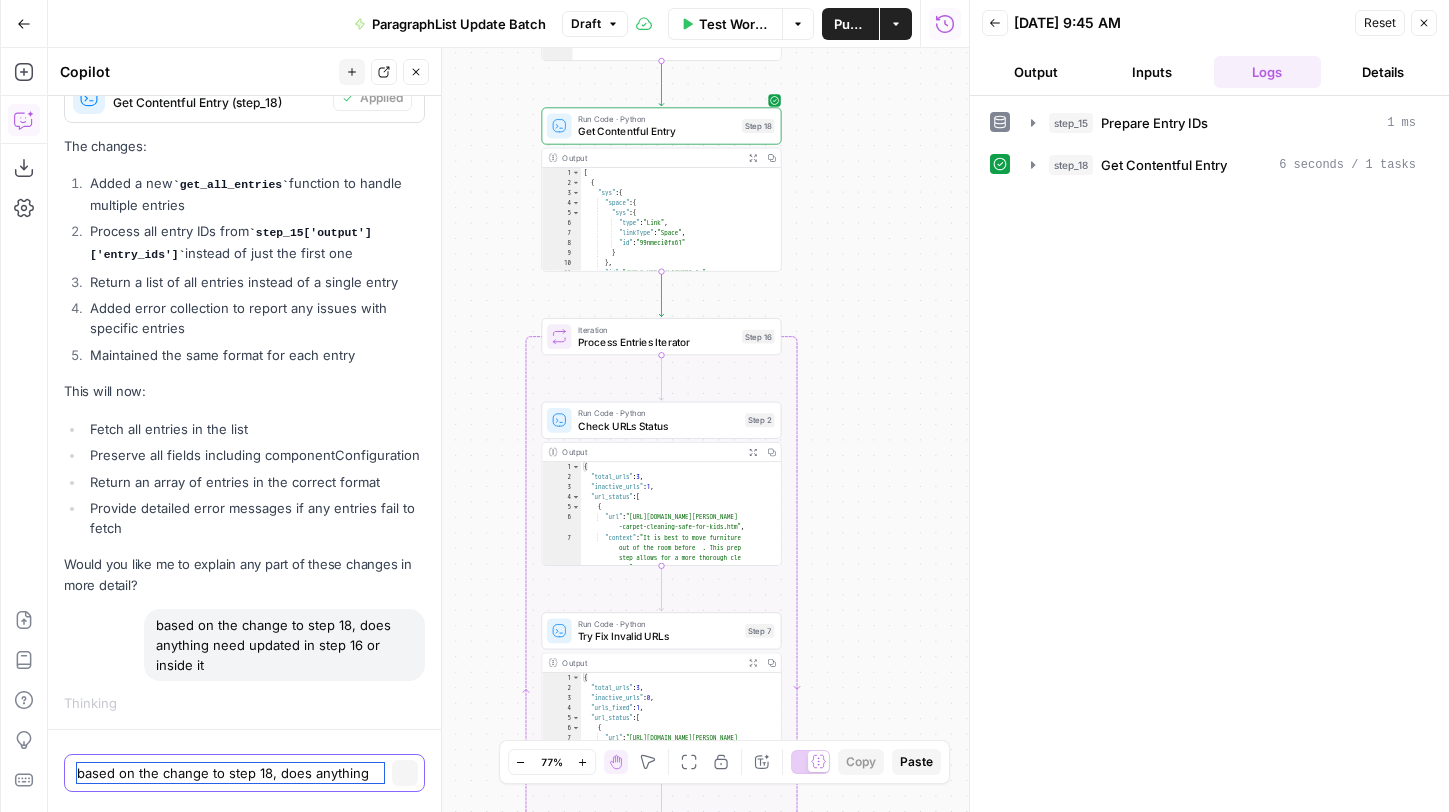 type 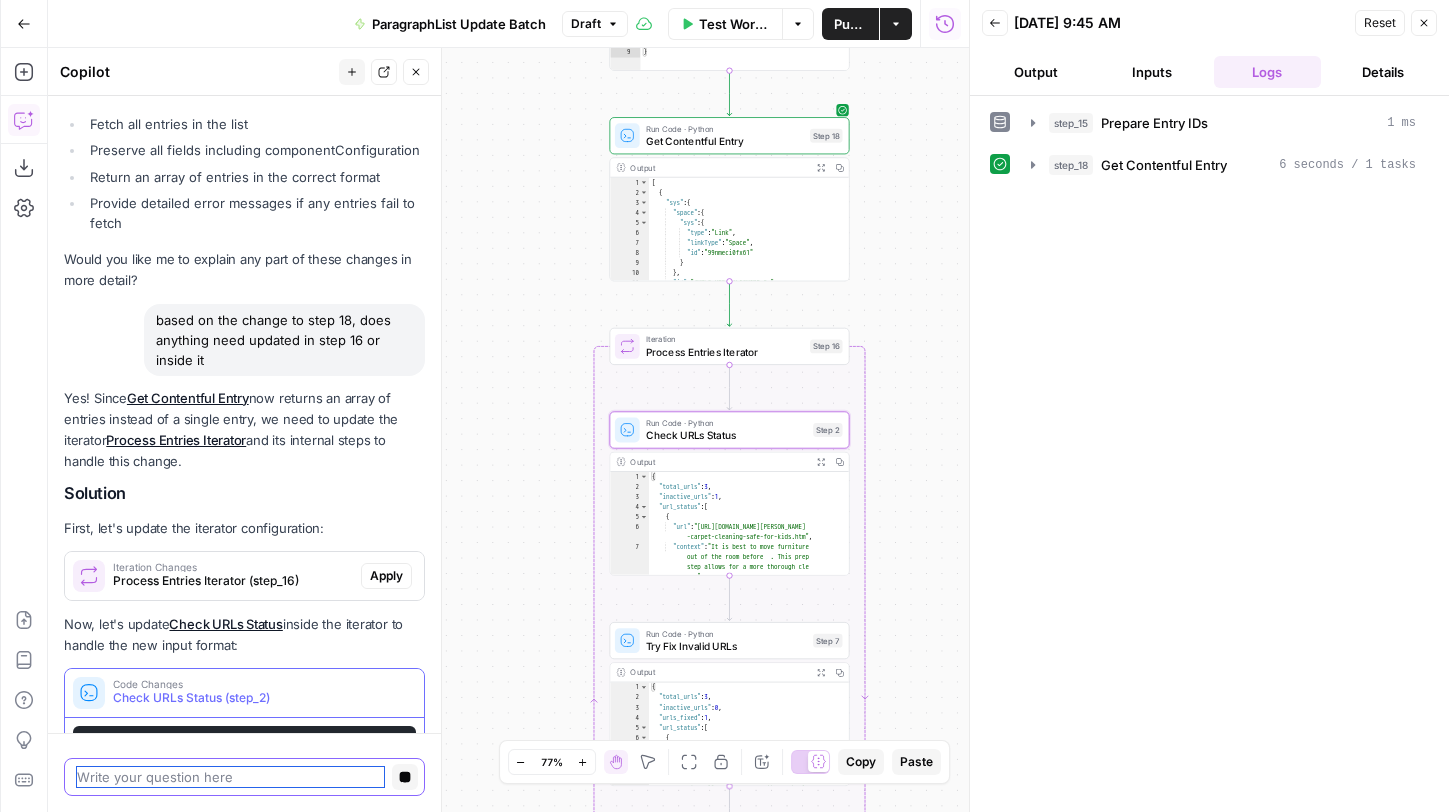 scroll, scrollTop: 10828, scrollLeft: 0, axis: vertical 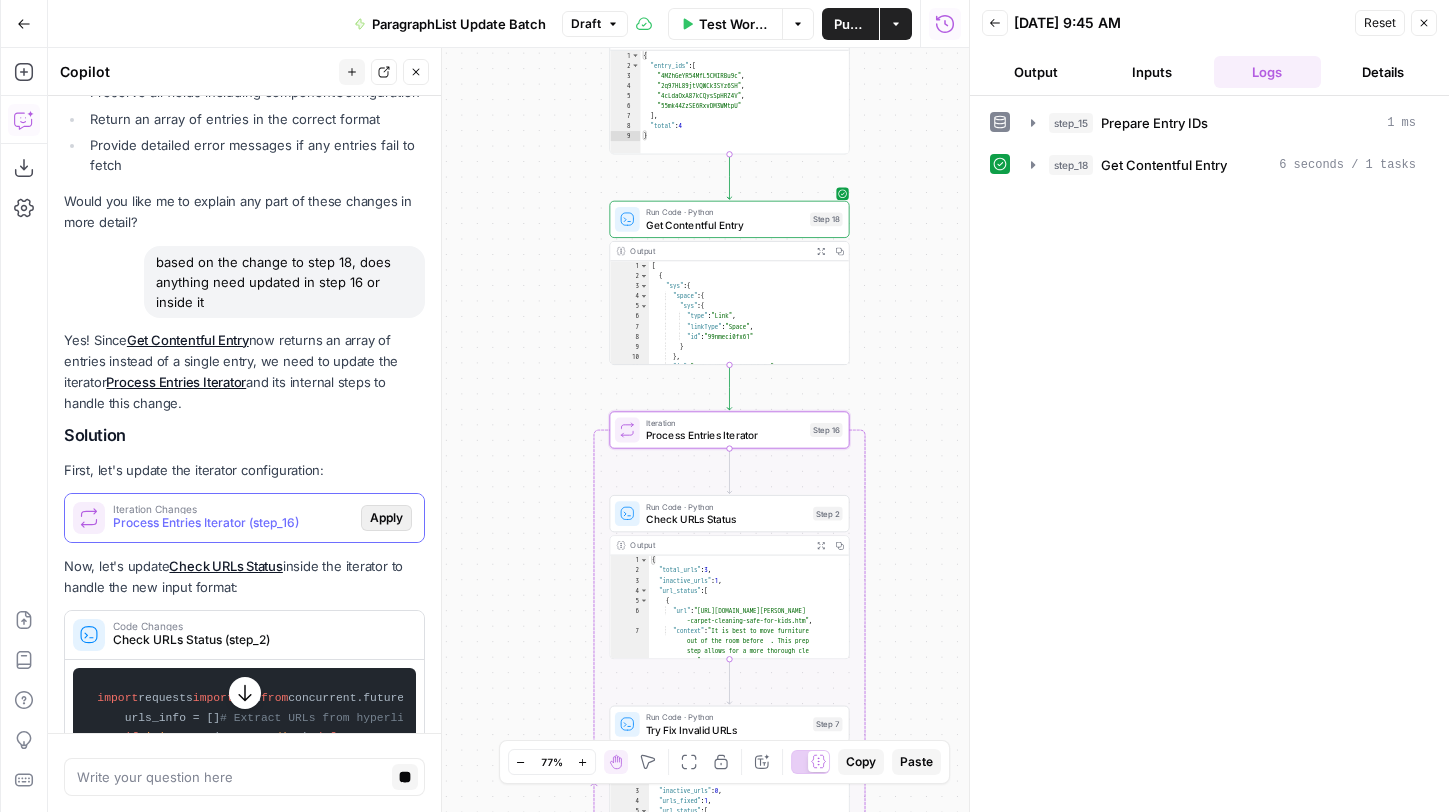 click on "Apply" at bounding box center (386, 518) 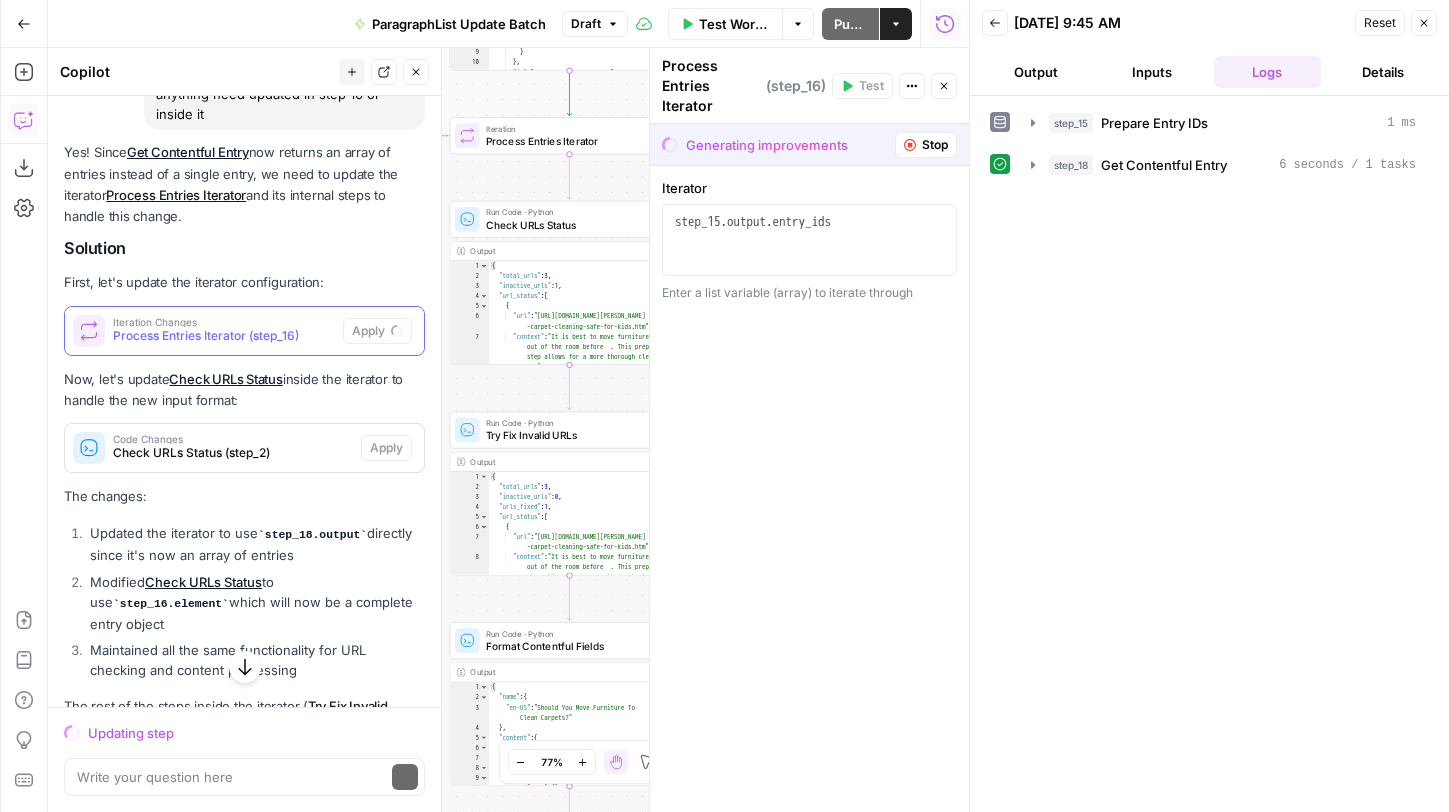scroll, scrollTop: 11030, scrollLeft: 0, axis: vertical 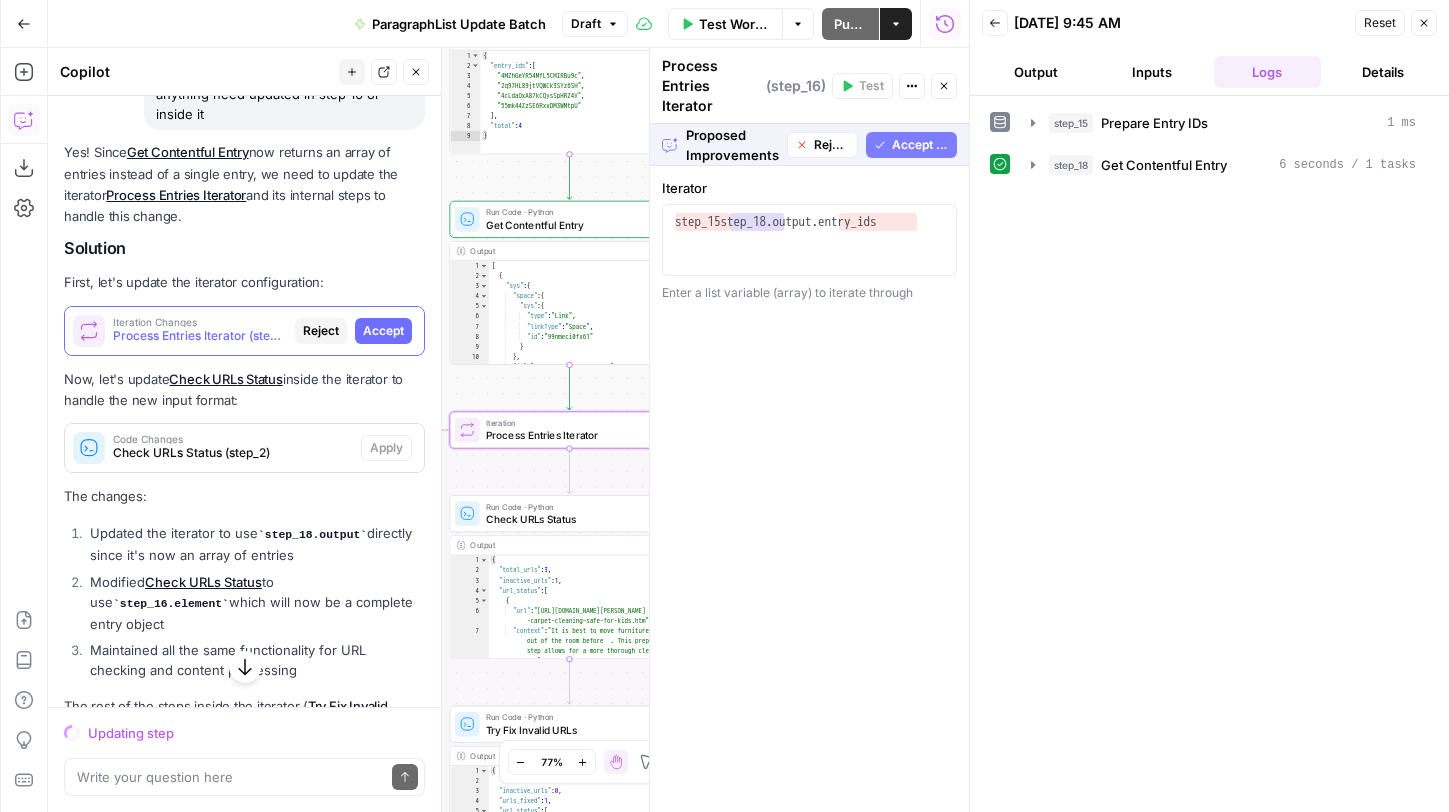 click on "Accept" at bounding box center [383, 331] 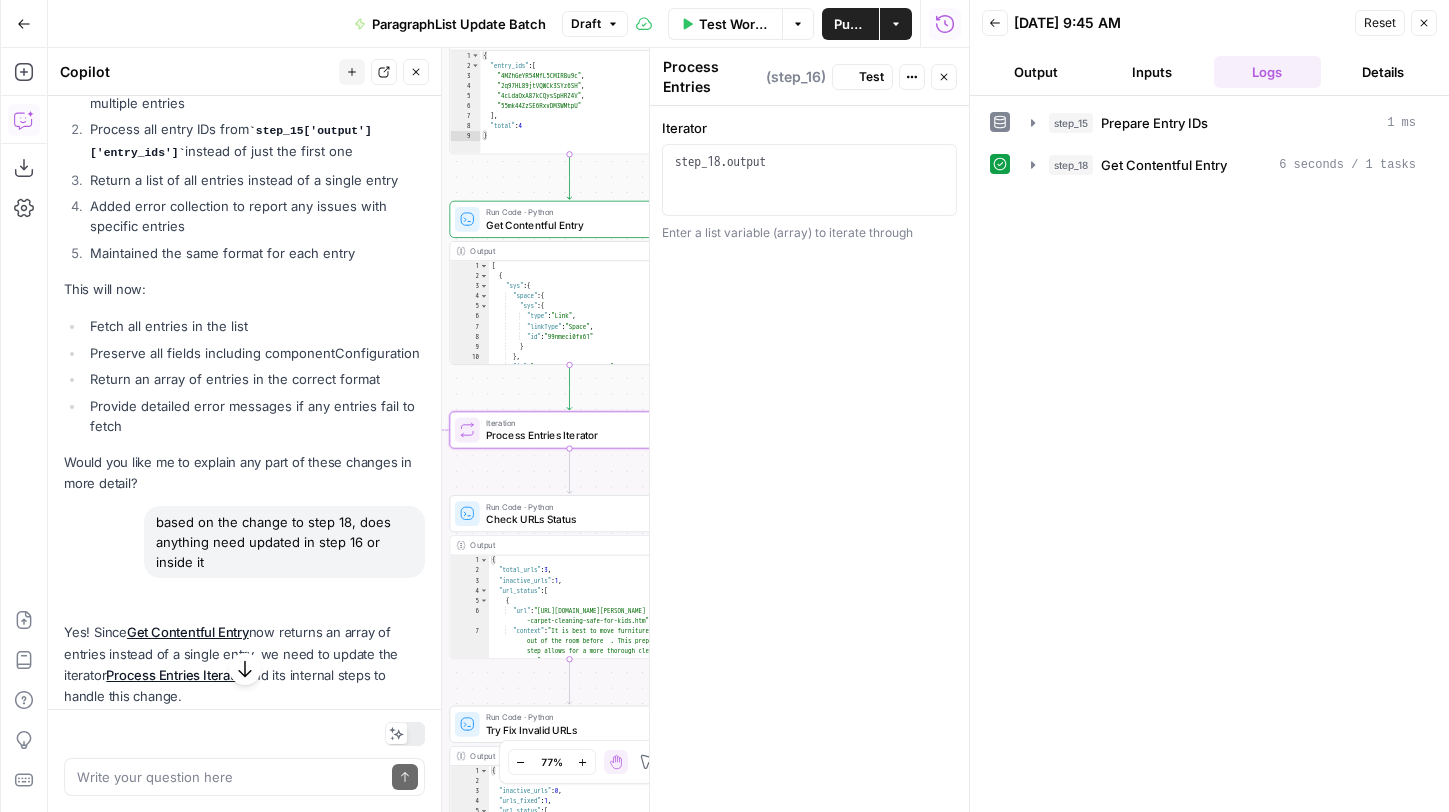 scroll, scrollTop: 11510, scrollLeft: 0, axis: vertical 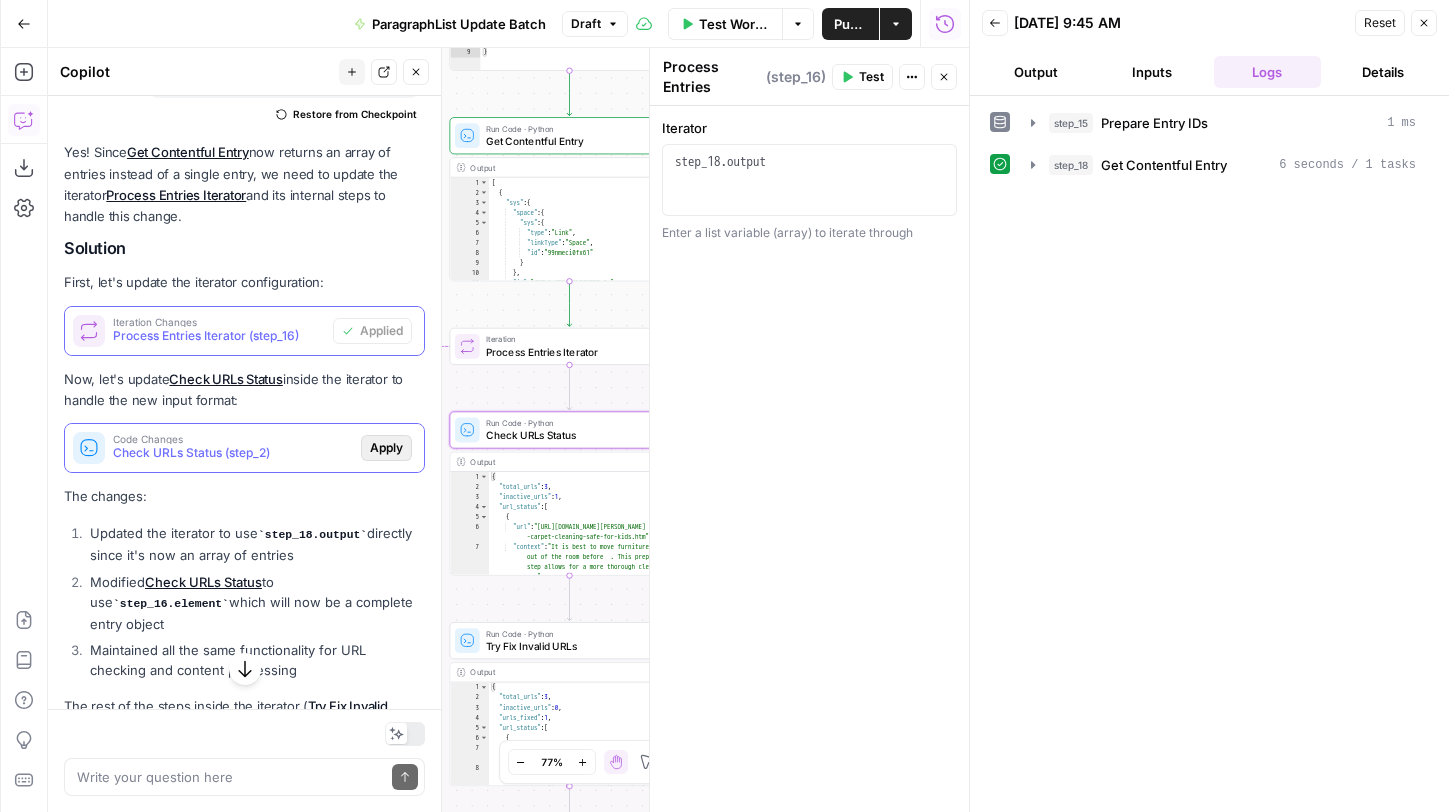 click on "Apply" at bounding box center (386, 448) 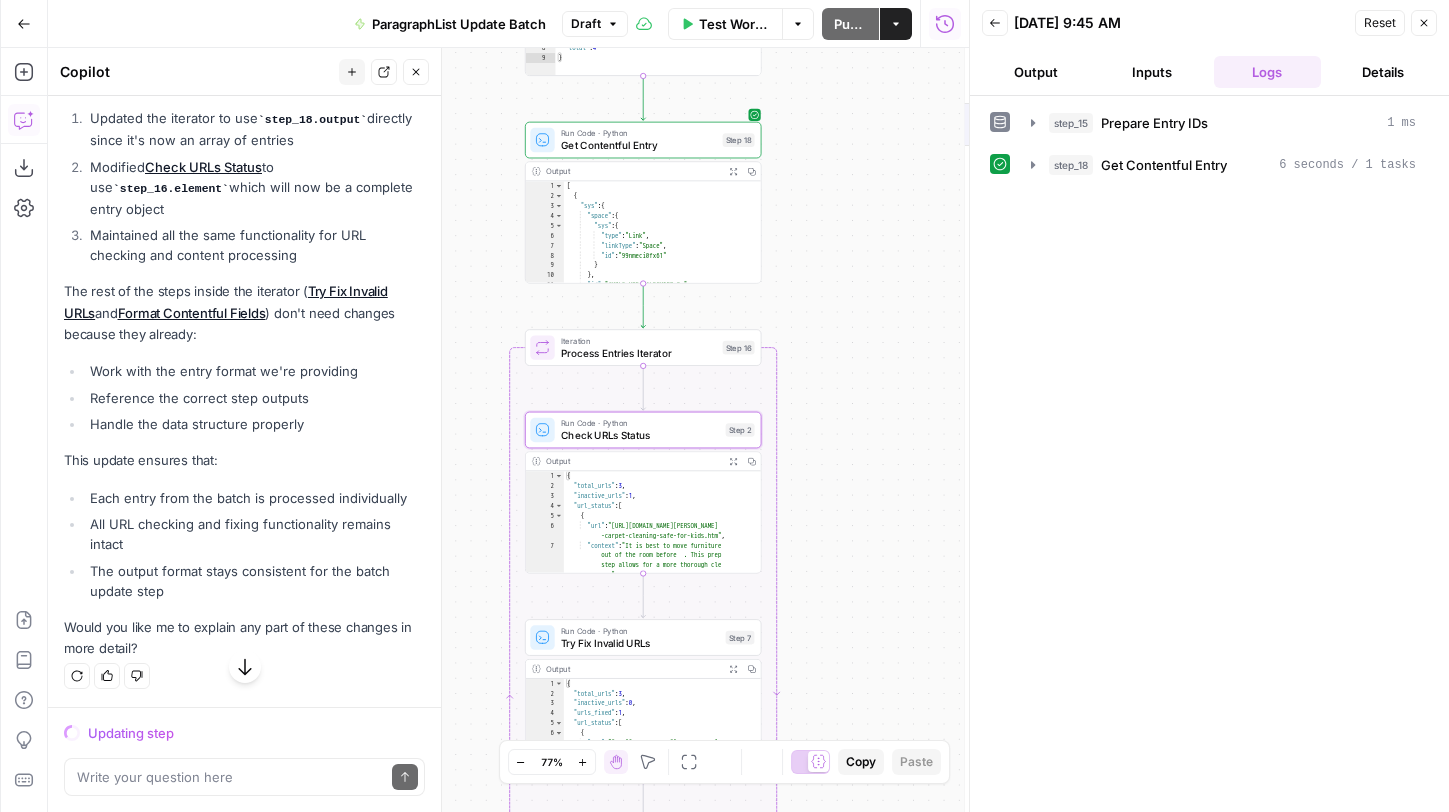 scroll, scrollTop: 11030, scrollLeft: 0, axis: vertical 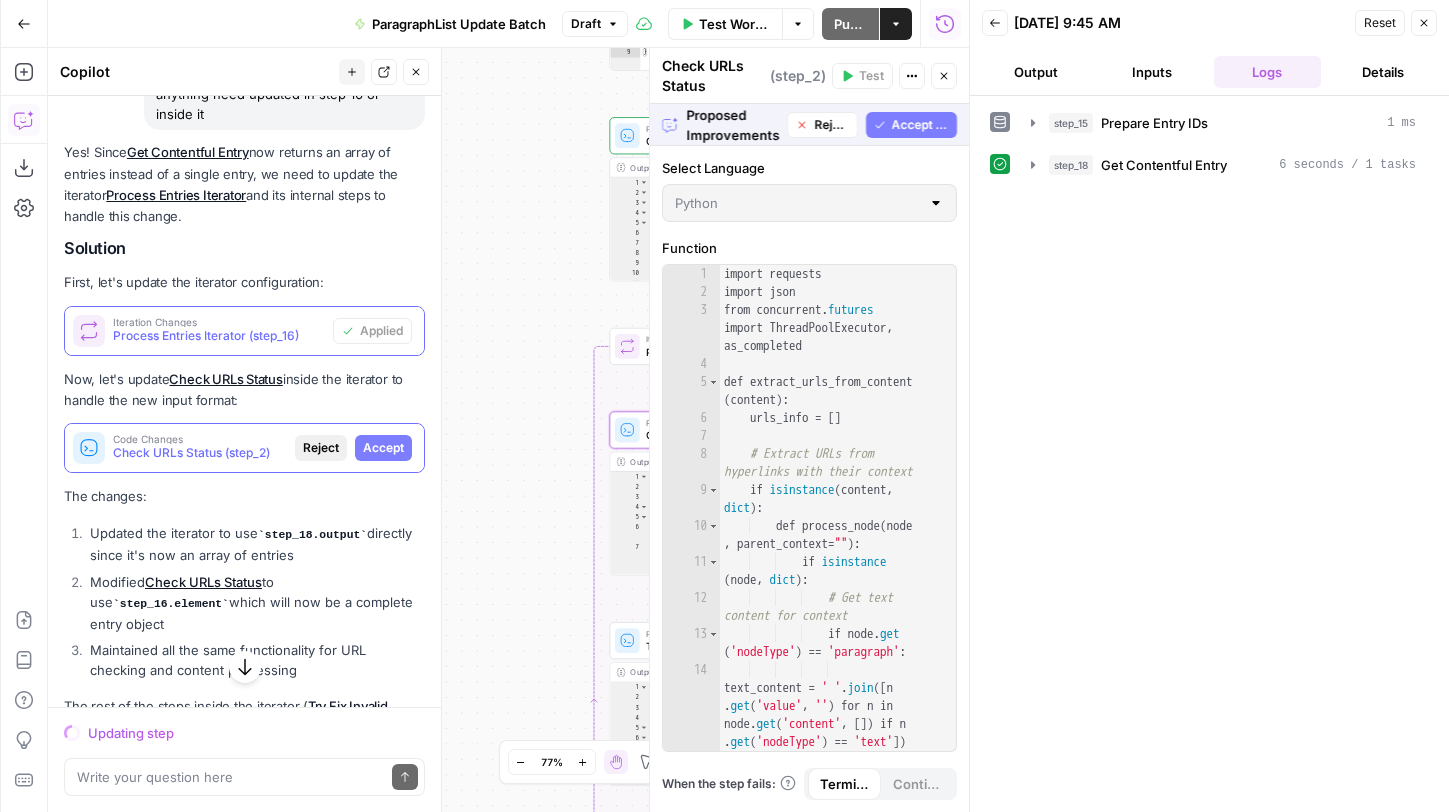click on "Accept" at bounding box center (383, 448) 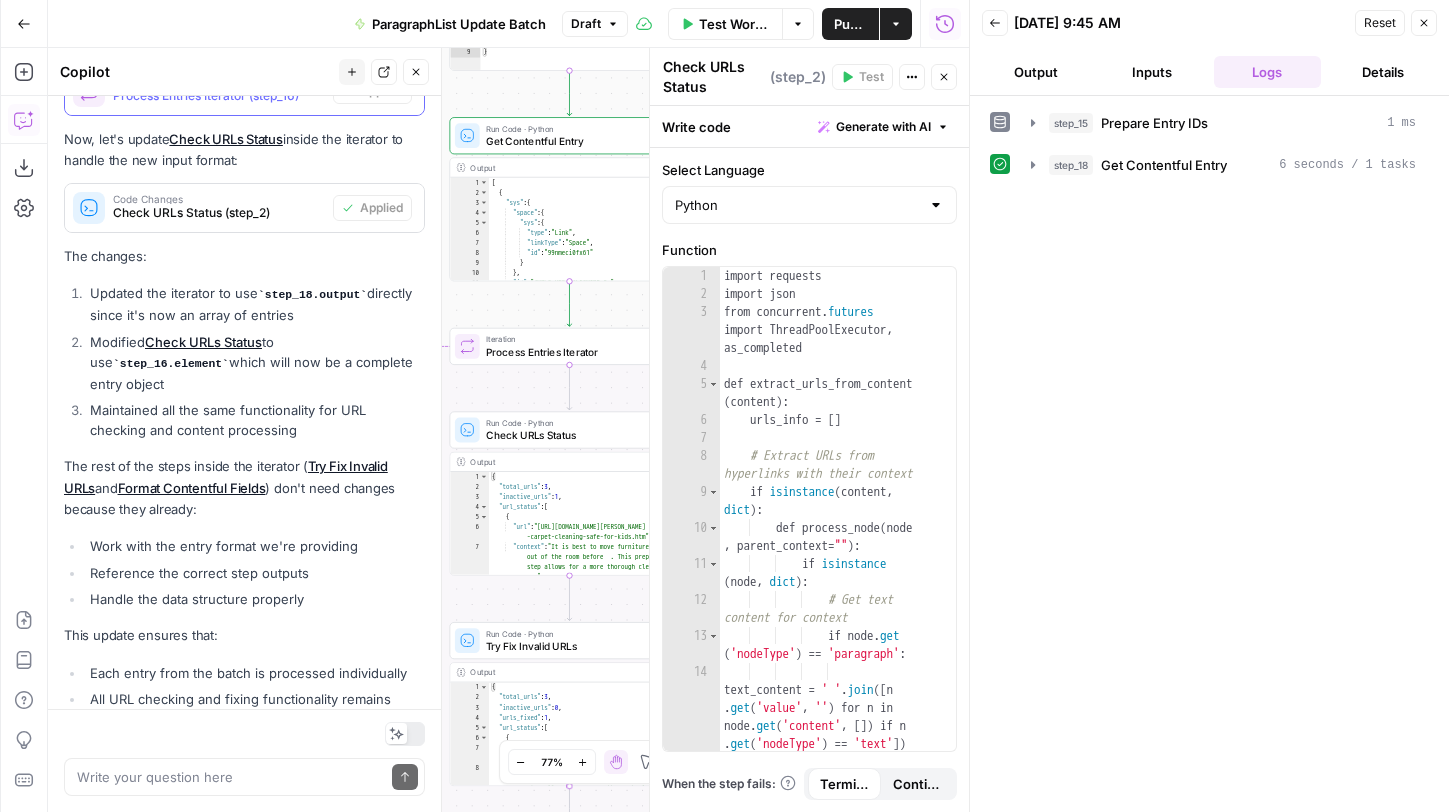 scroll, scrollTop: 11691, scrollLeft: 0, axis: vertical 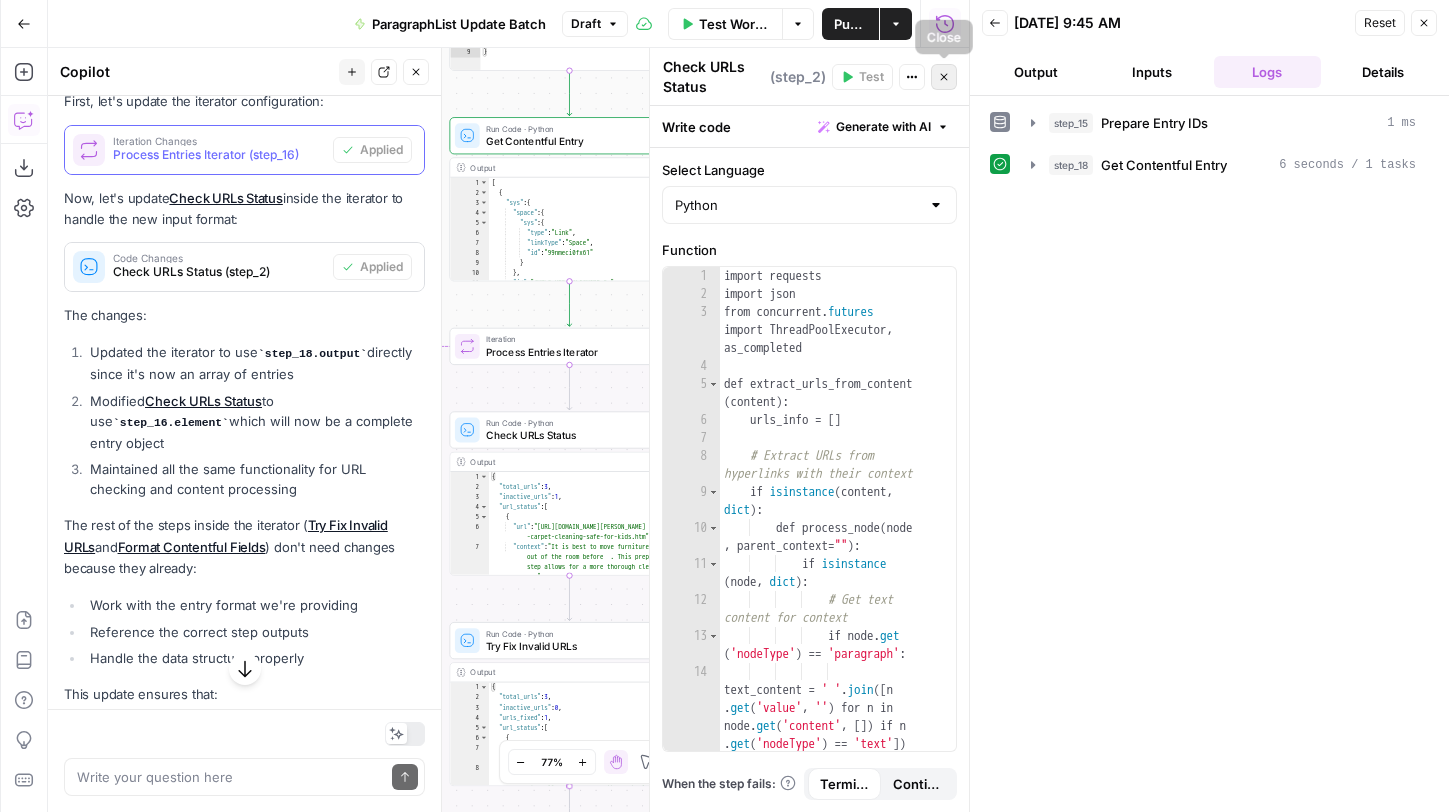 click 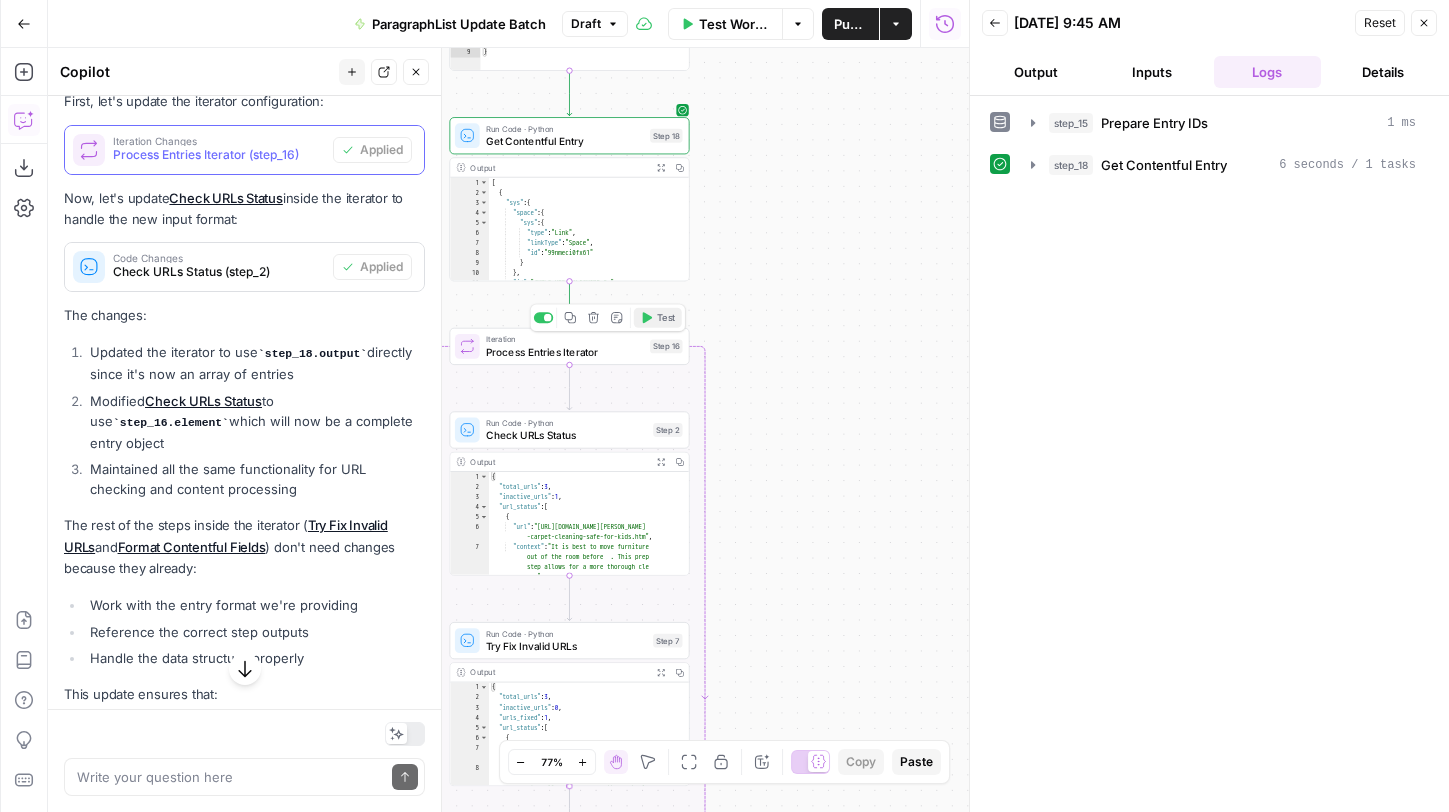 click on "Test" at bounding box center (658, 318) 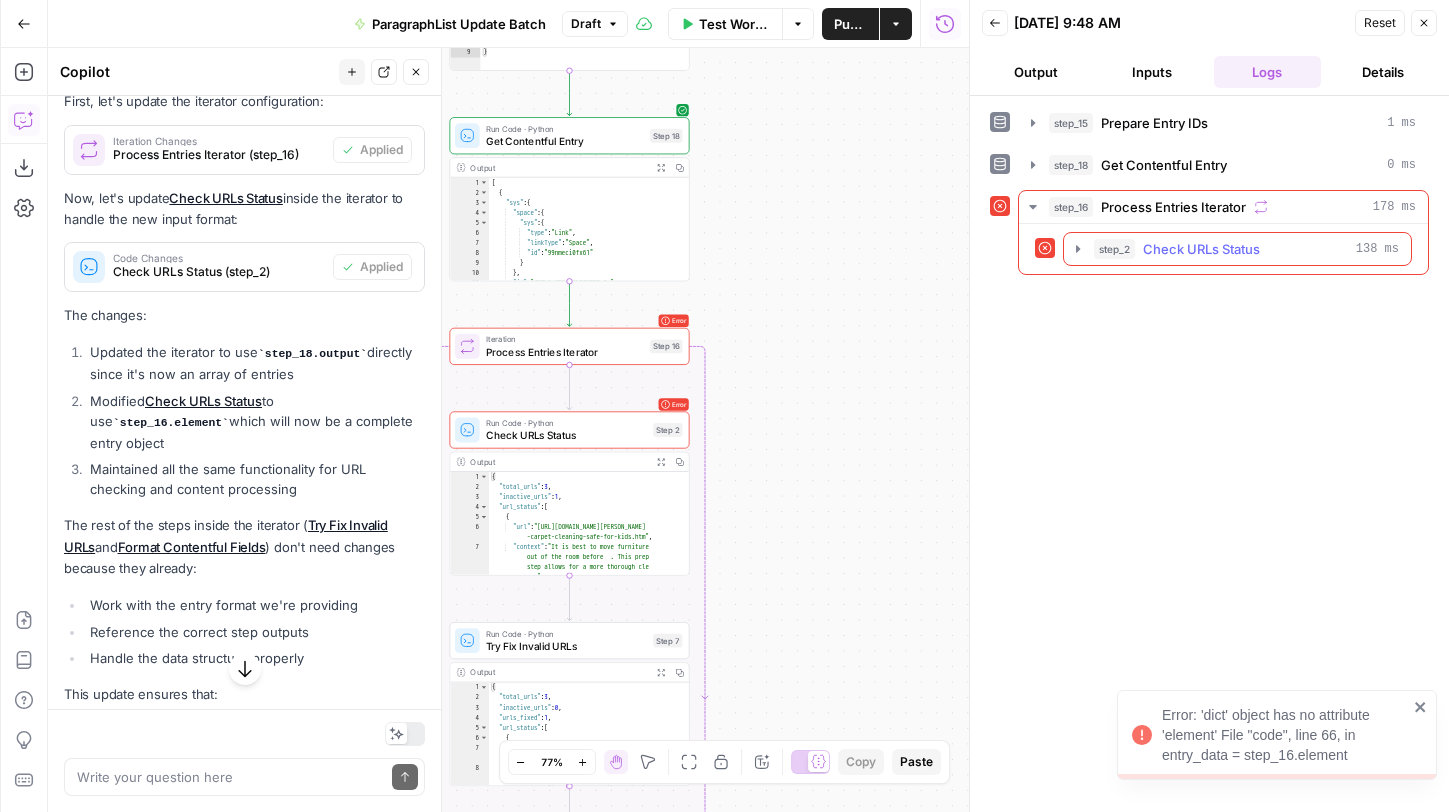 click 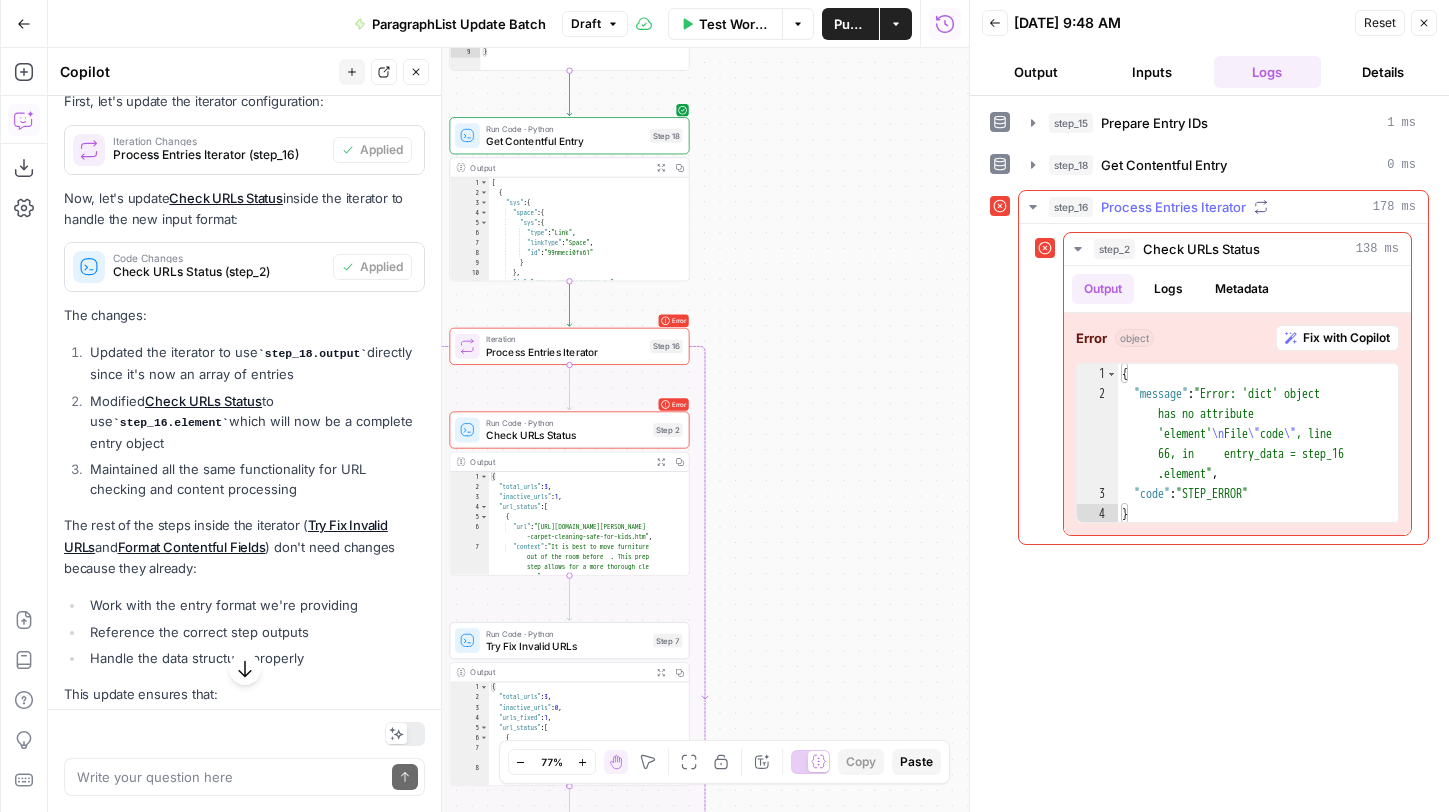 click 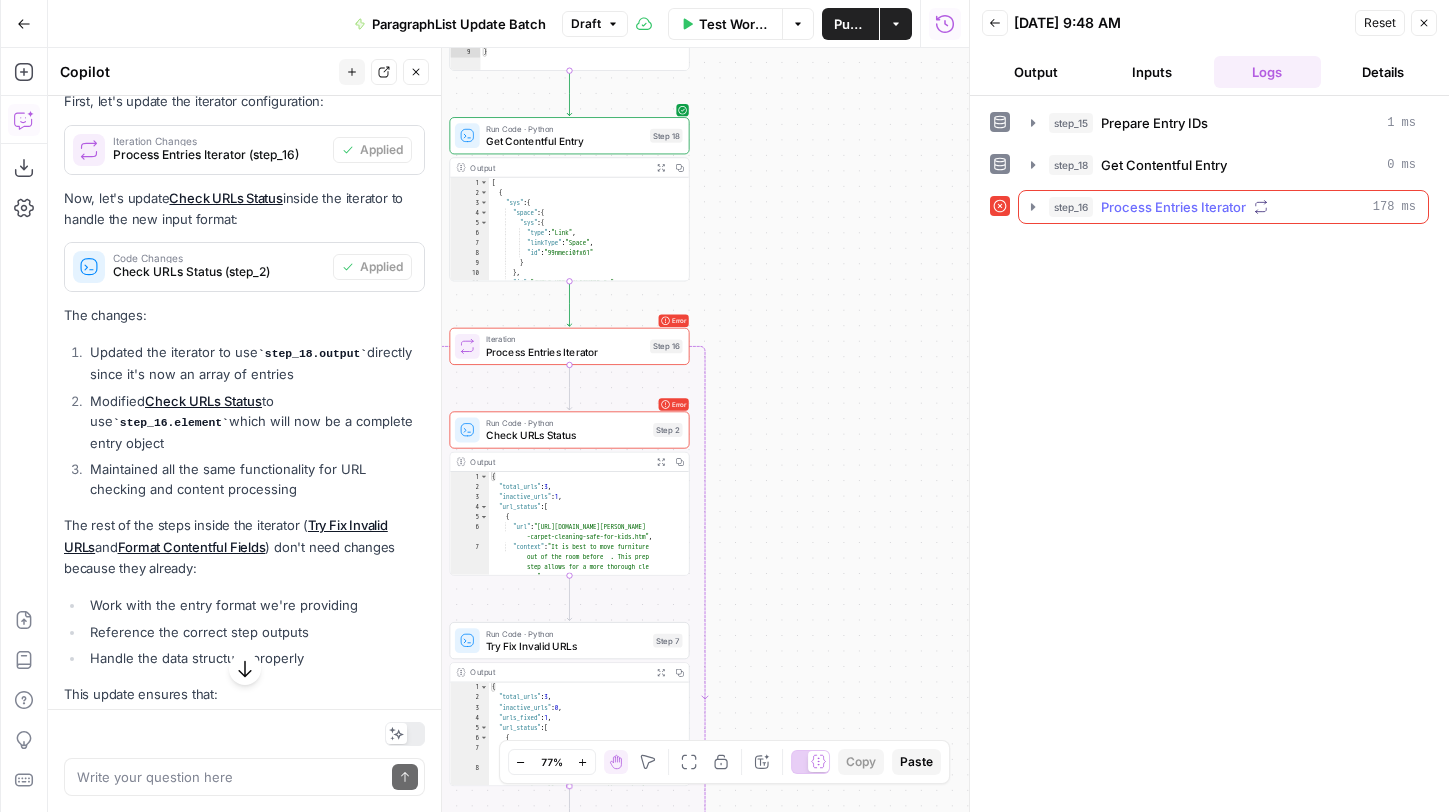click 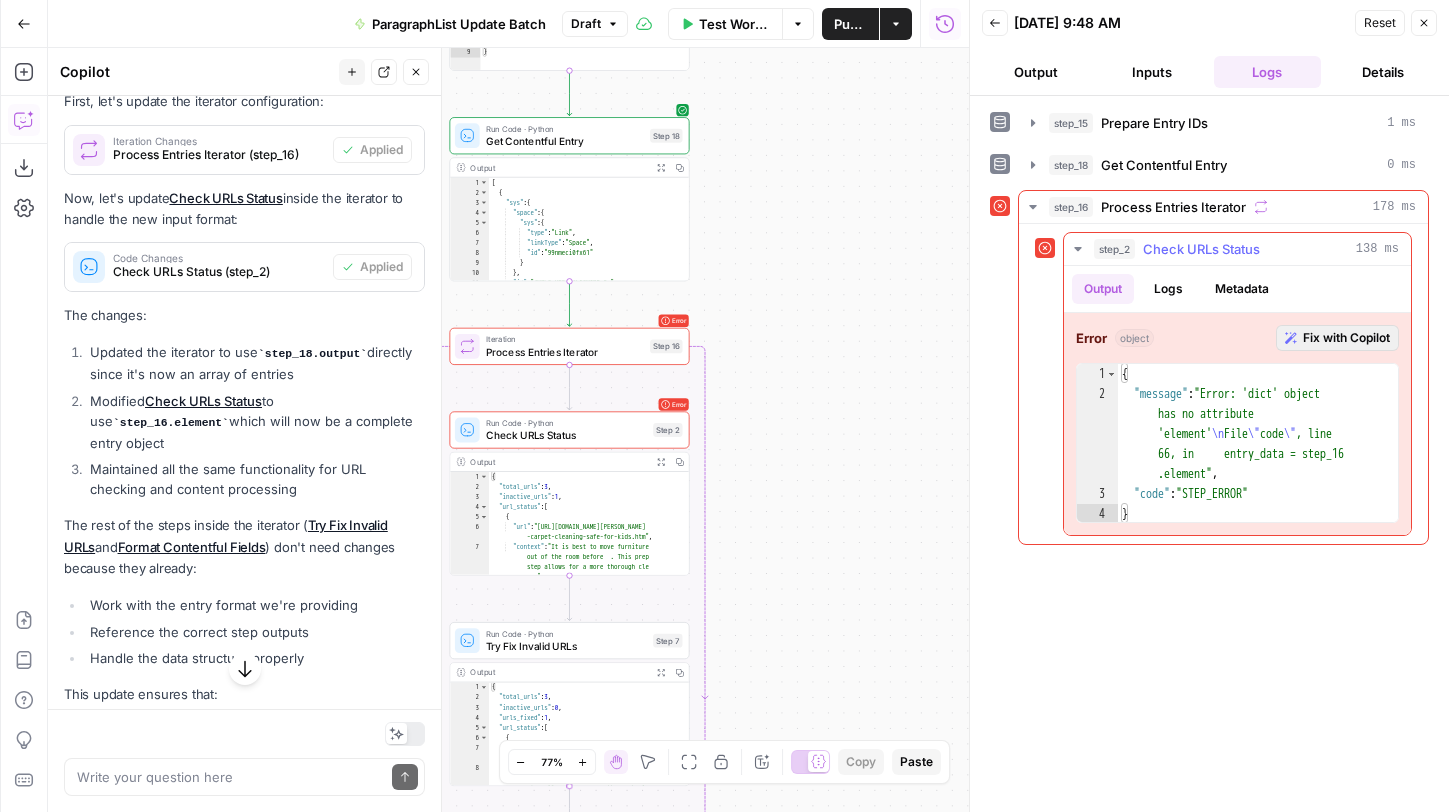 click on "Fix with Copilot" at bounding box center [1346, 338] 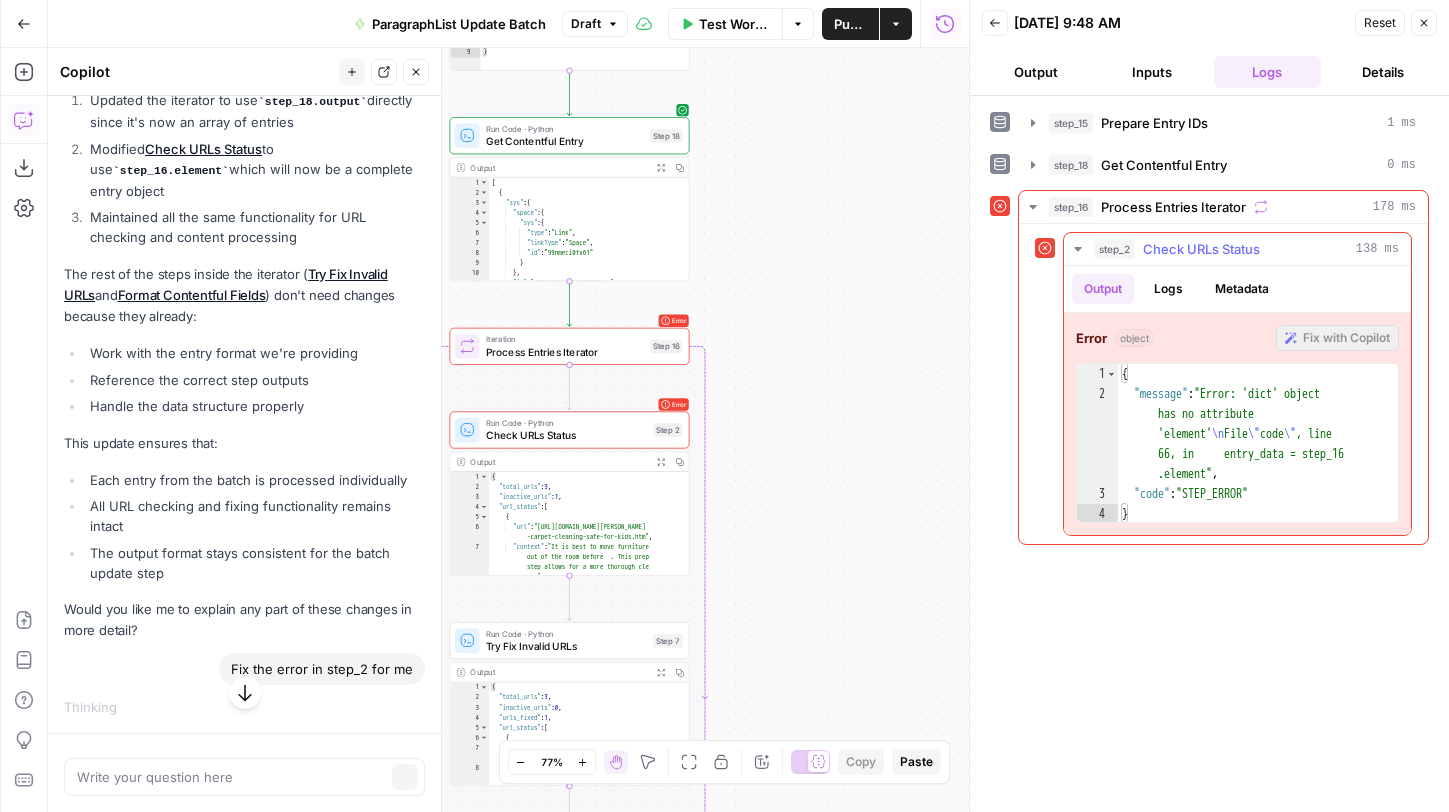 scroll, scrollTop: 11196, scrollLeft: 0, axis: vertical 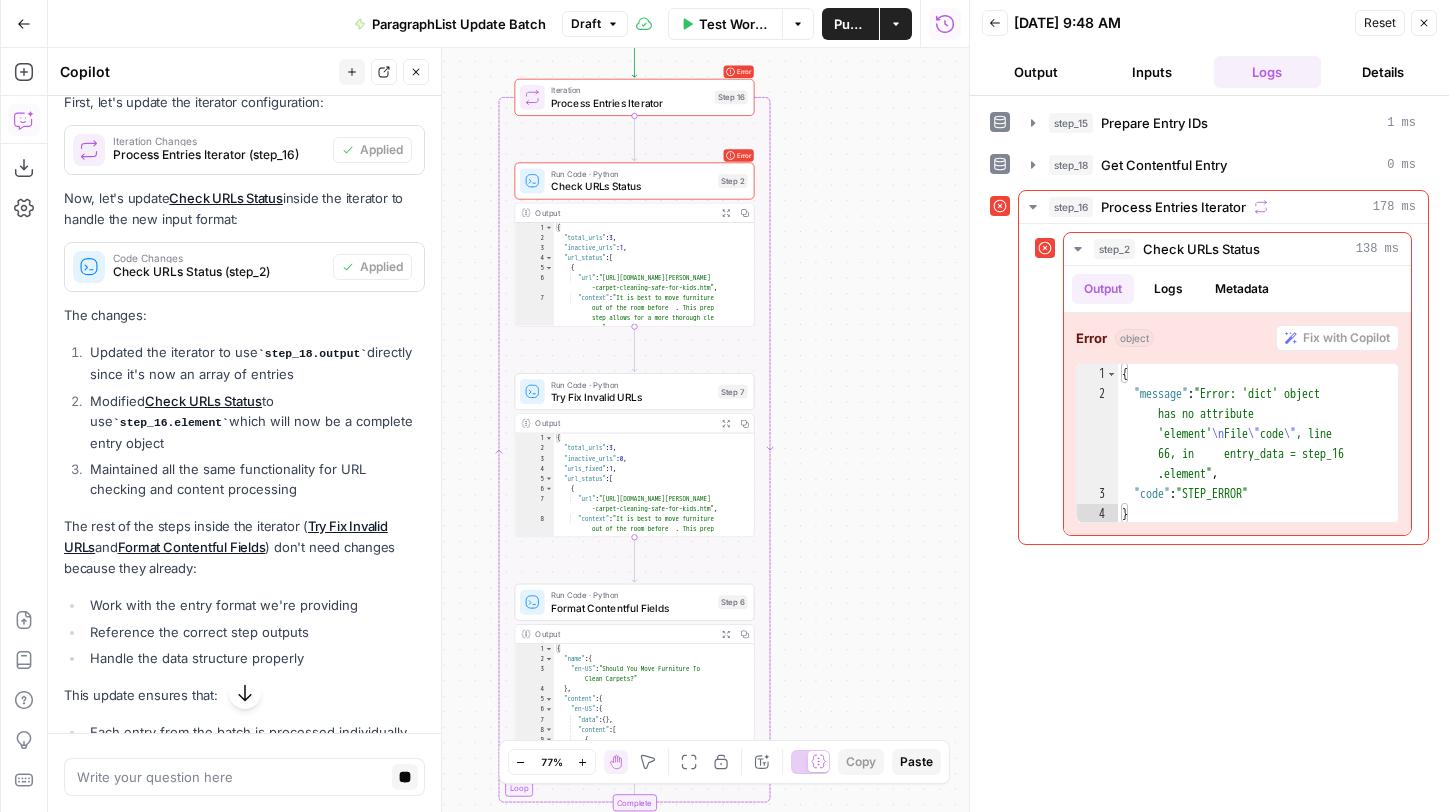 drag, startPoint x: 769, startPoint y: 492, endPoint x: 834, endPoint y: 243, distance: 257.34412 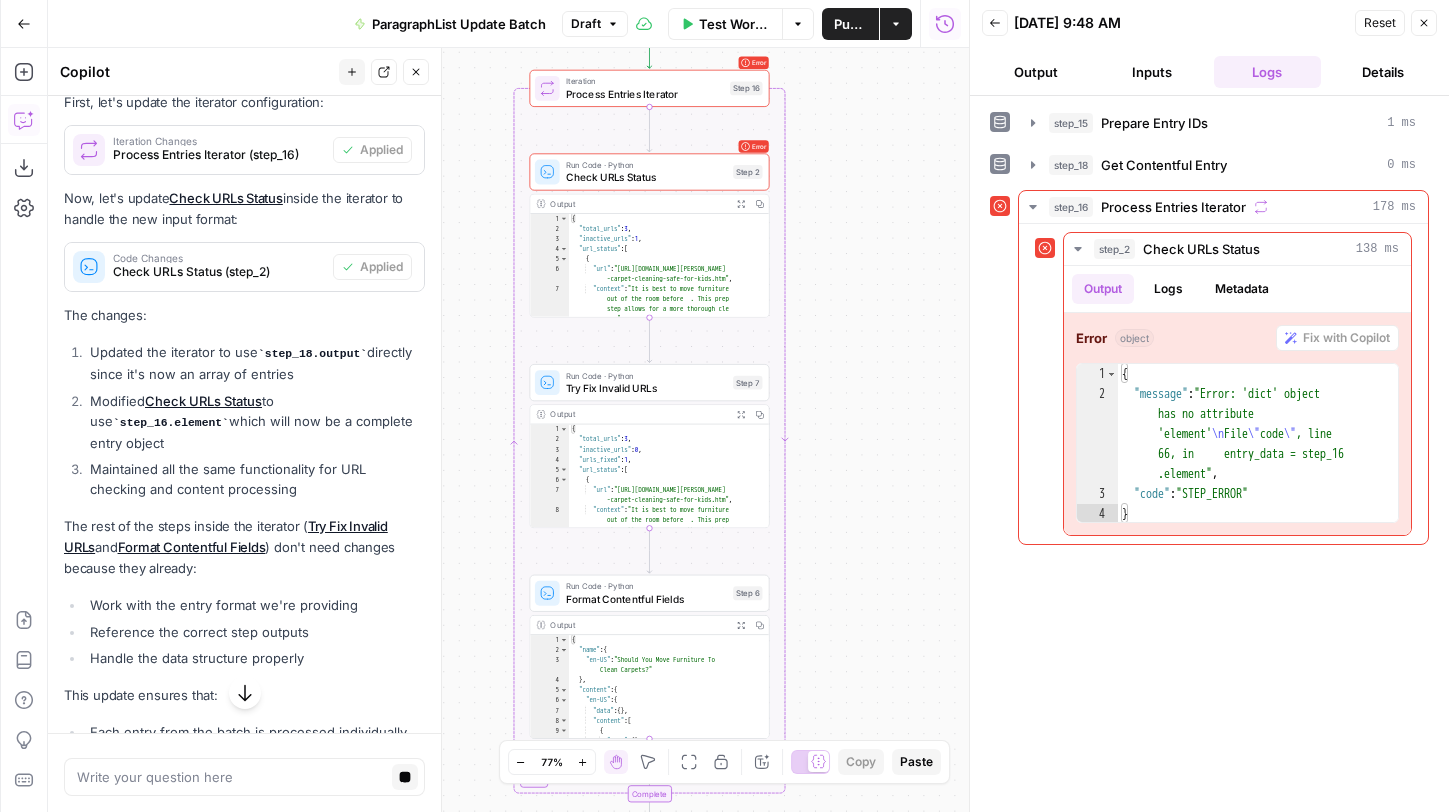 drag, startPoint x: 832, startPoint y: 309, endPoint x: 847, endPoint y: 300, distance: 17.492855 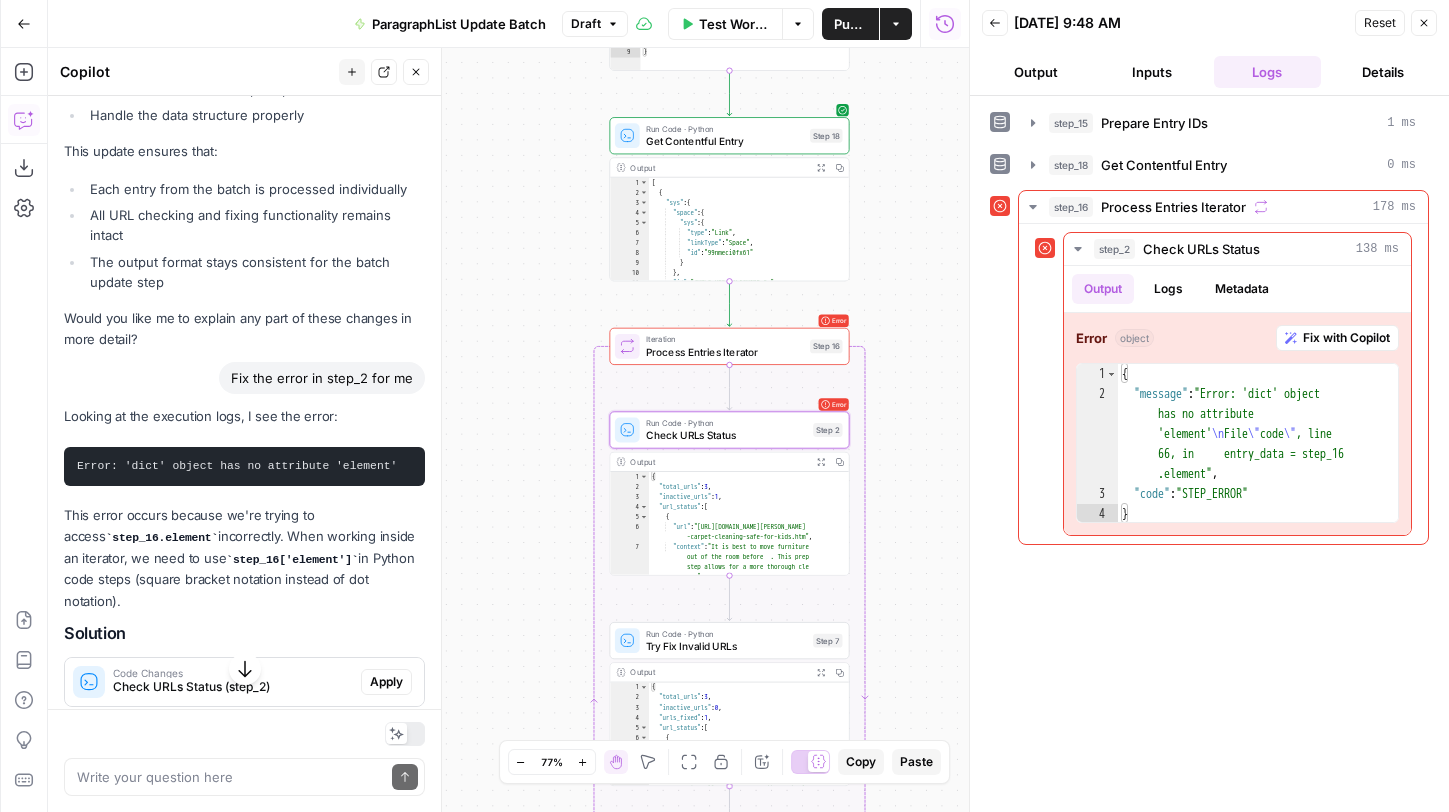 scroll, scrollTop: 12249, scrollLeft: 0, axis: vertical 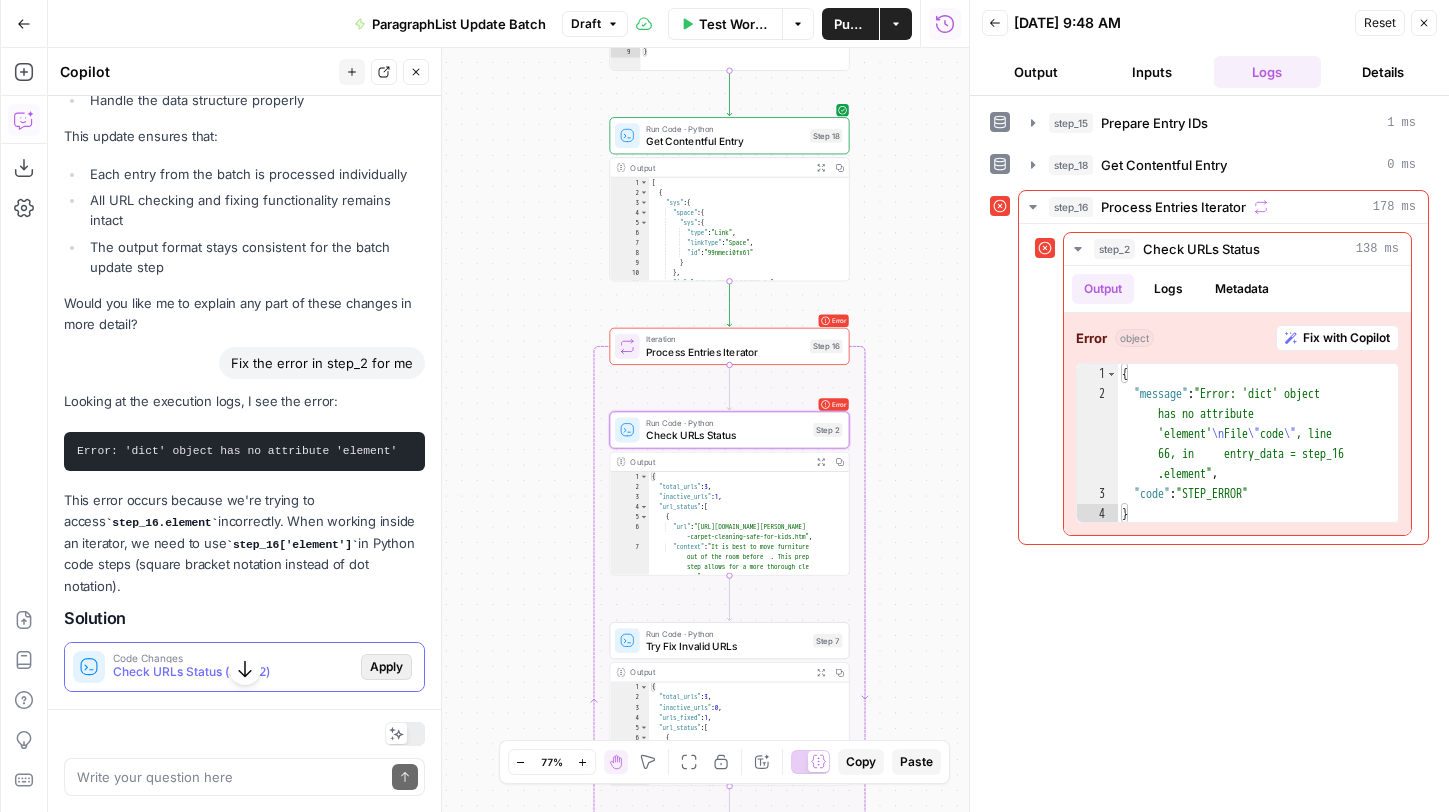 click on "Apply" at bounding box center (386, 667) 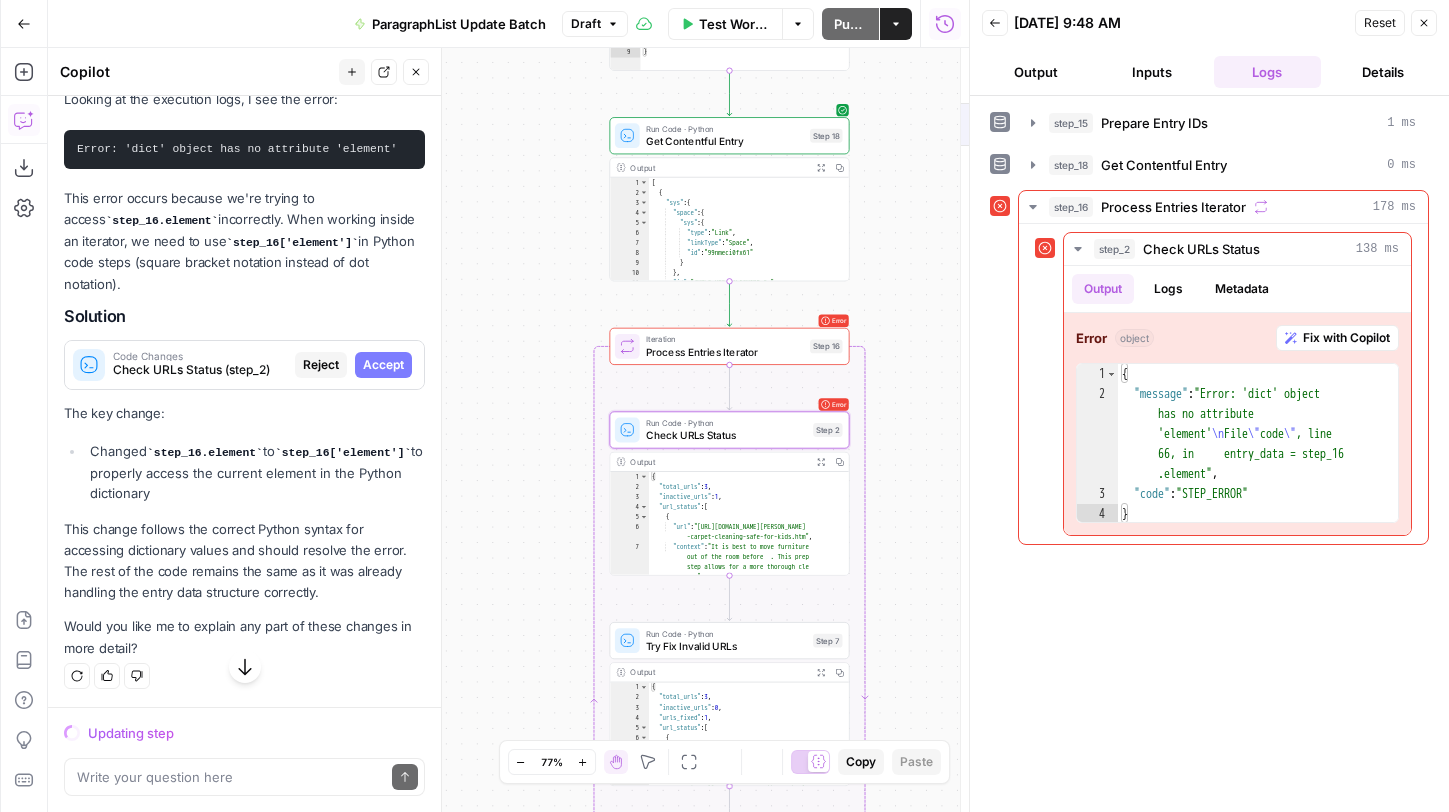 scroll, scrollTop: 11769, scrollLeft: 0, axis: vertical 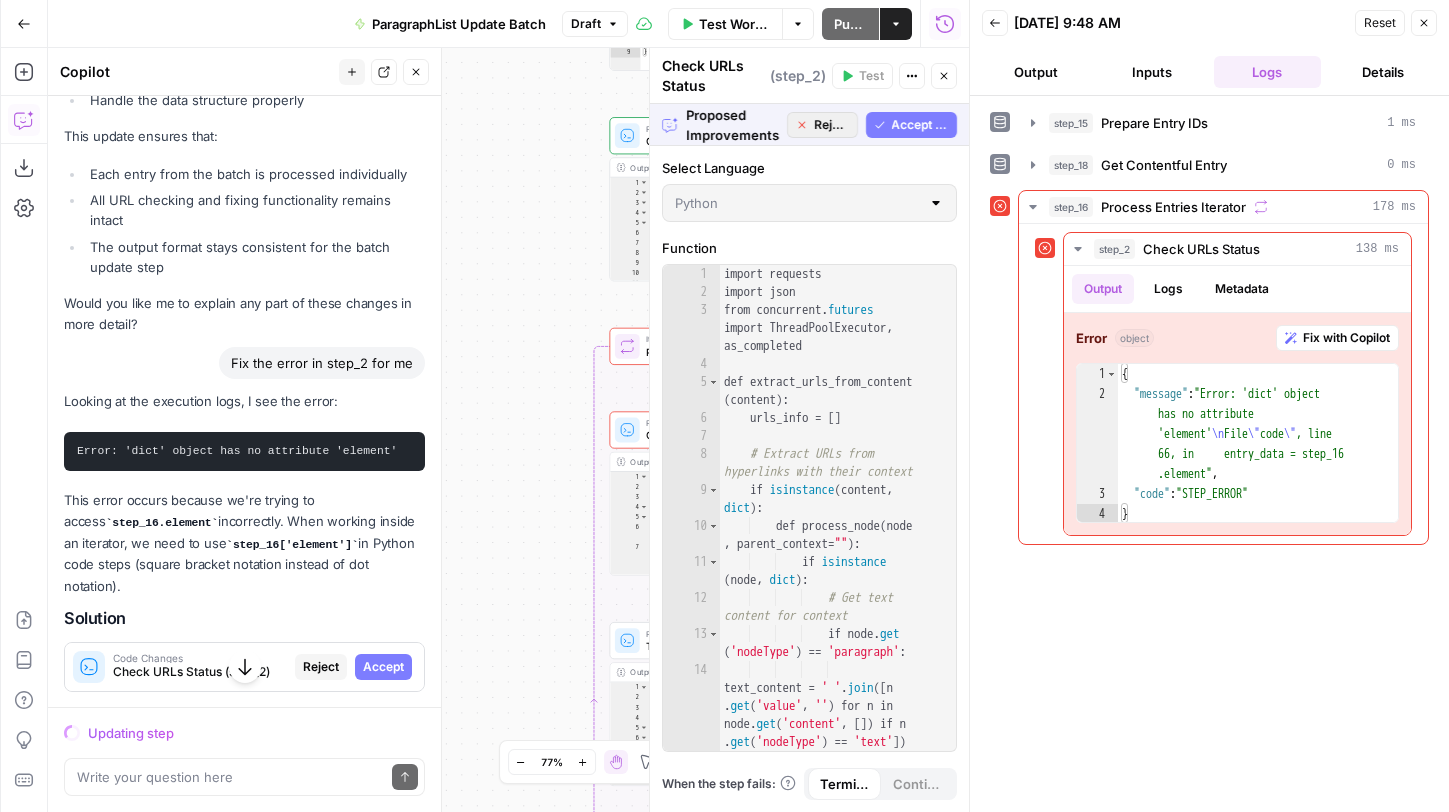 click on "Accept All" at bounding box center (920, 125) 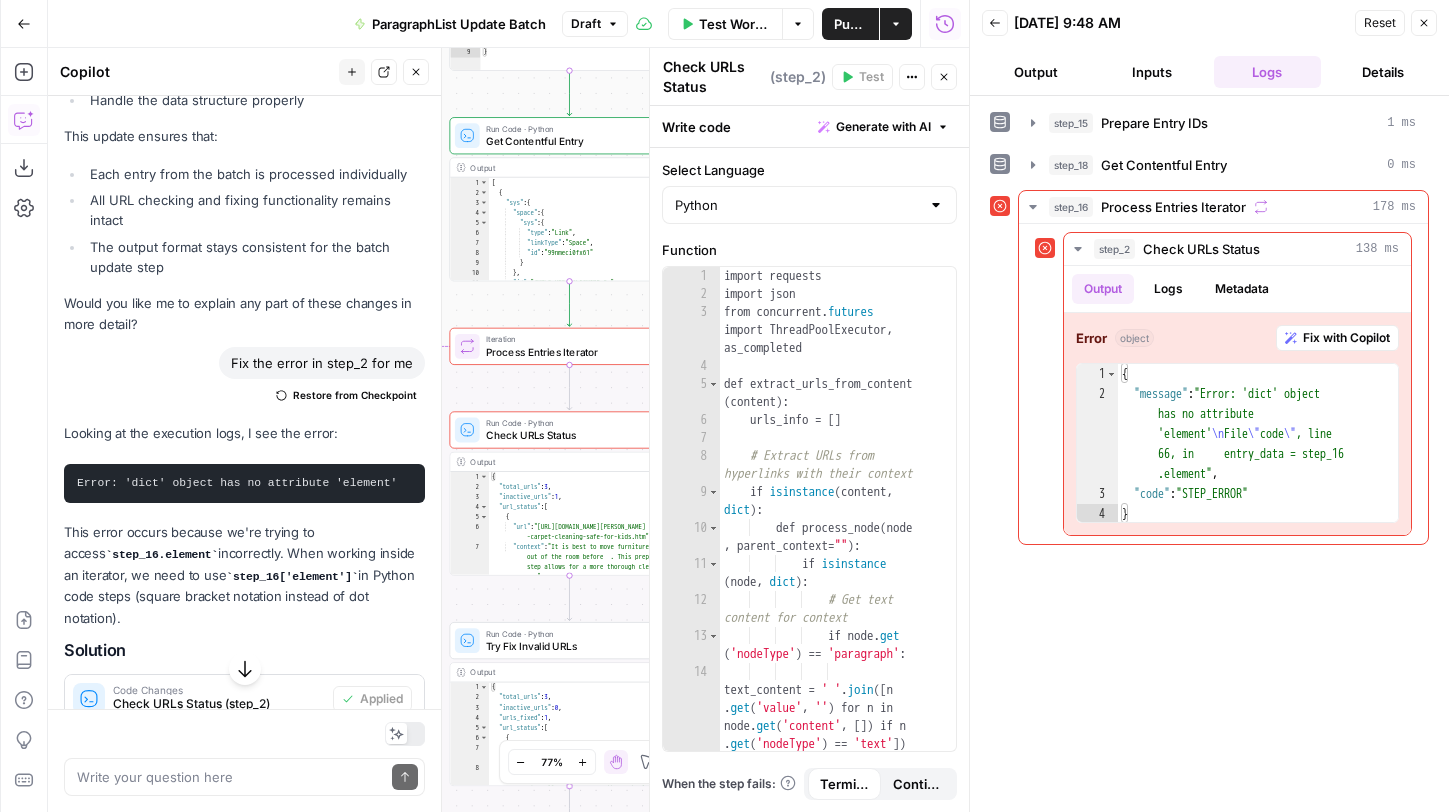 scroll, scrollTop: 12384, scrollLeft: 0, axis: vertical 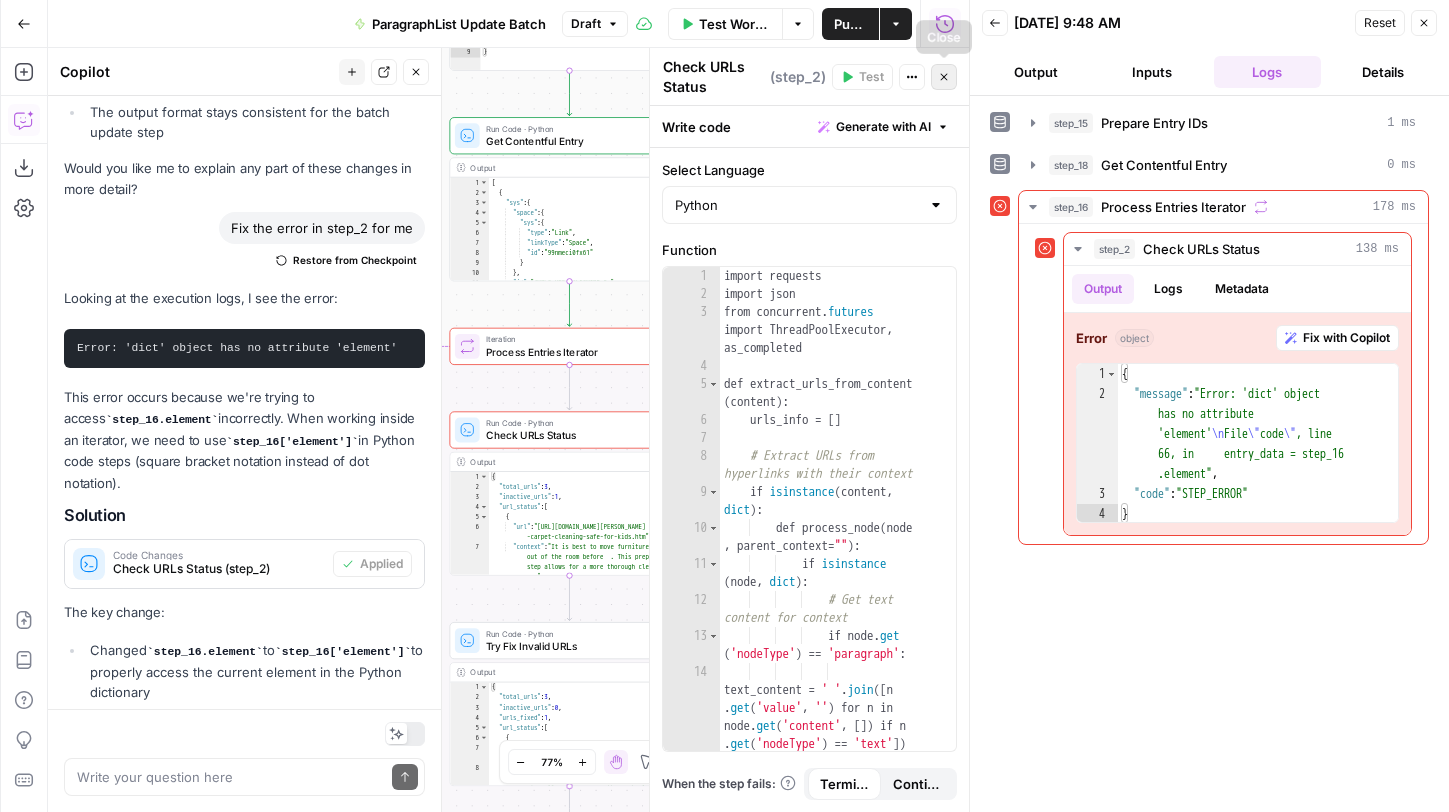 click 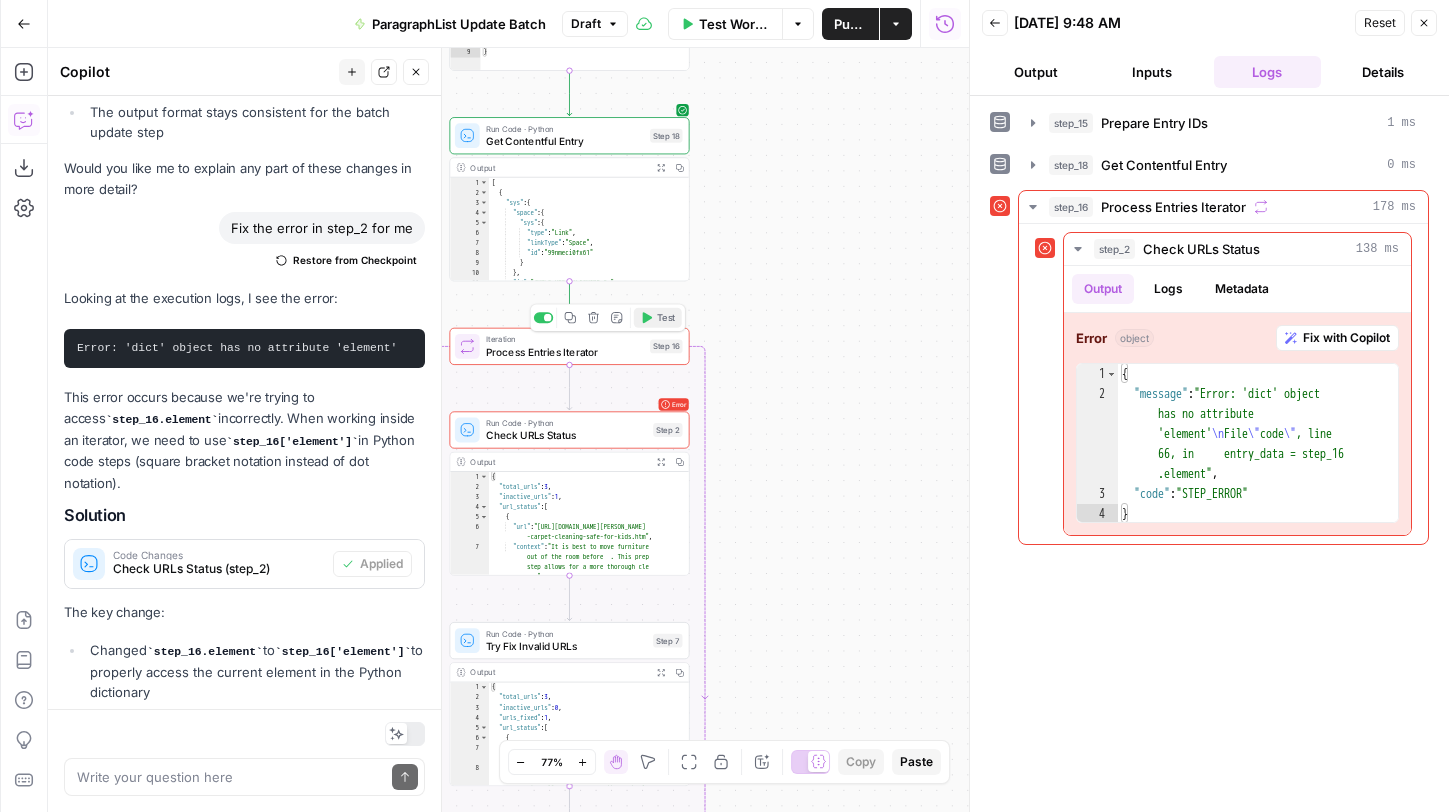 click 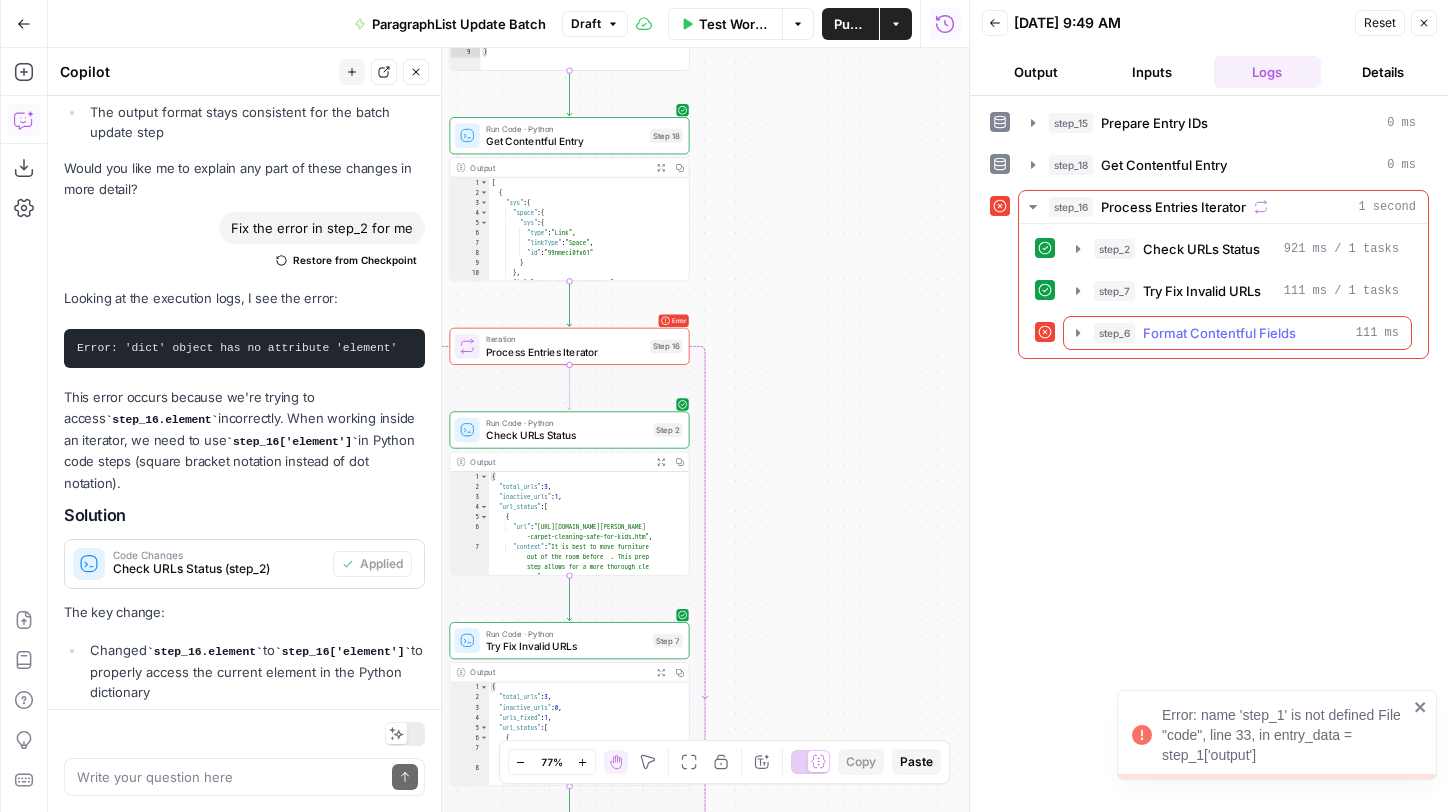 click 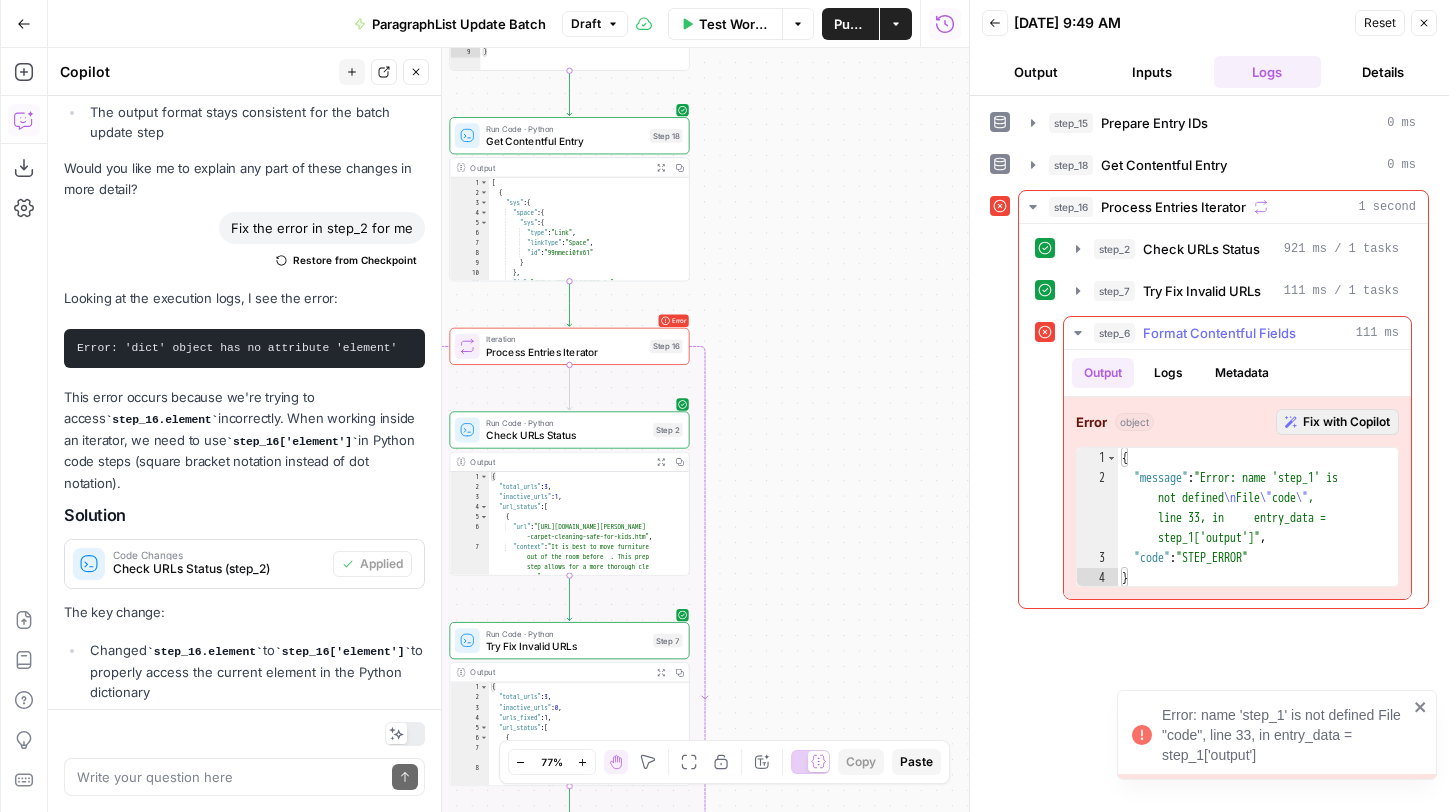 click on "Fix with Copilot" at bounding box center (1346, 422) 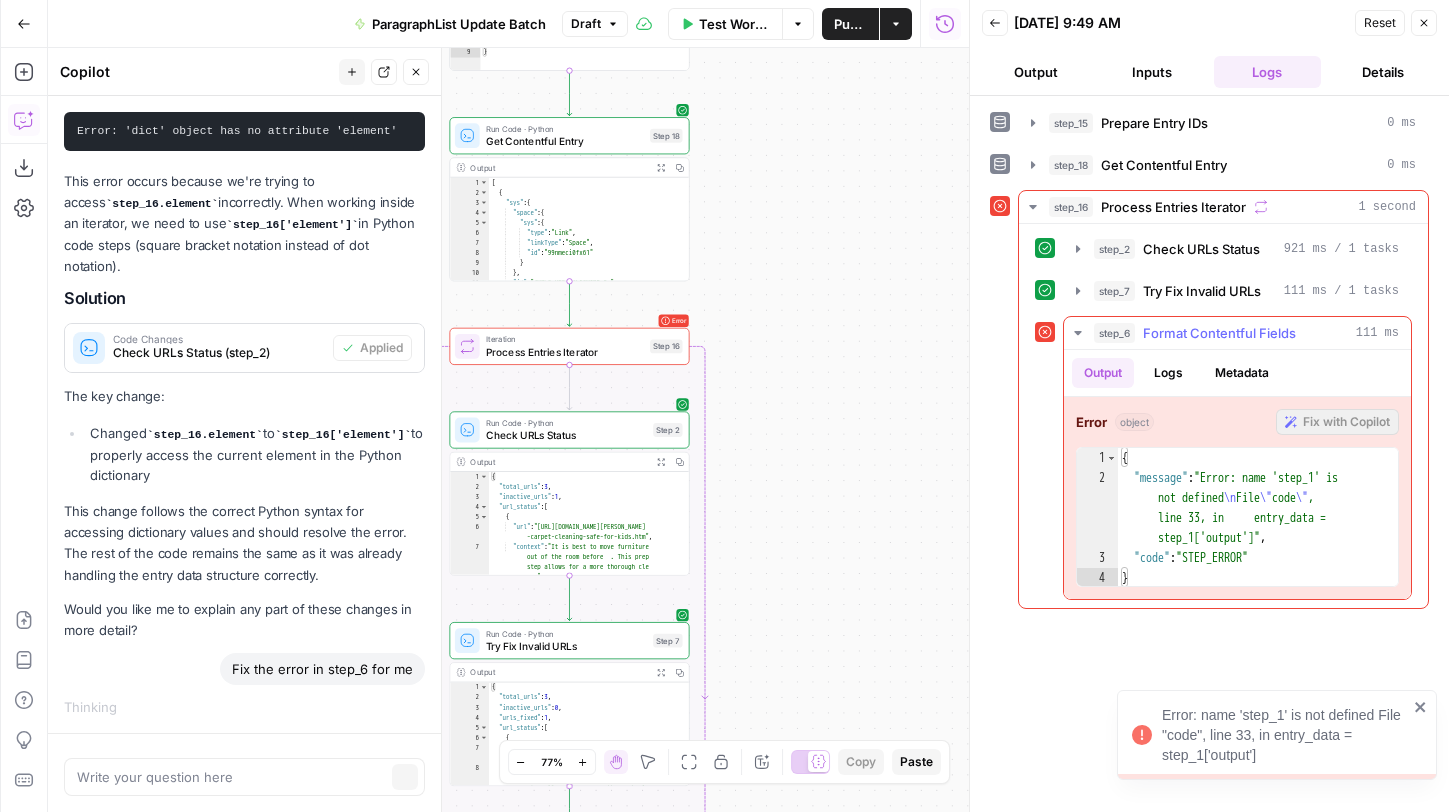 scroll, scrollTop: 11877, scrollLeft: 0, axis: vertical 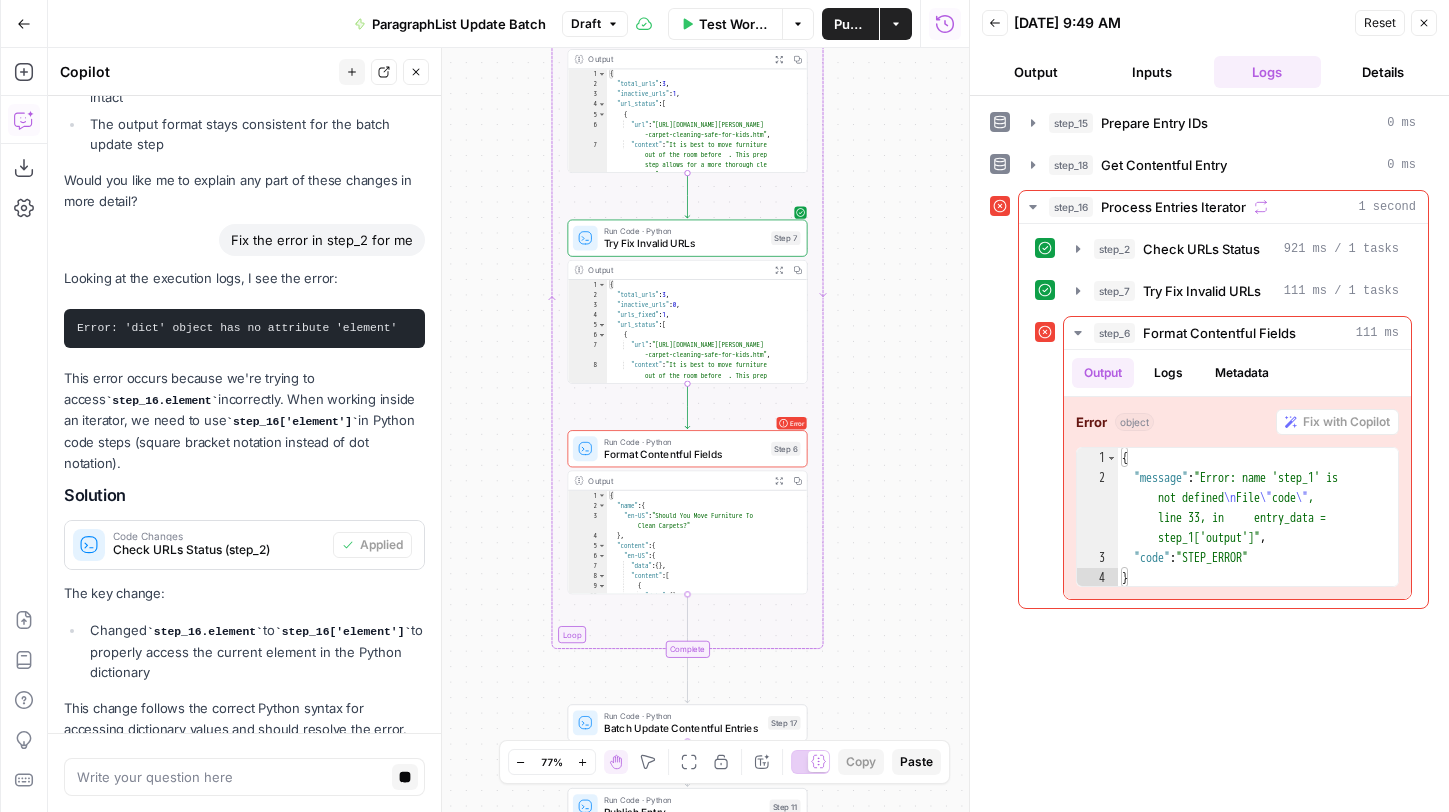 drag, startPoint x: 908, startPoint y: 613, endPoint x: 870, endPoint y: 279, distance: 336.15472 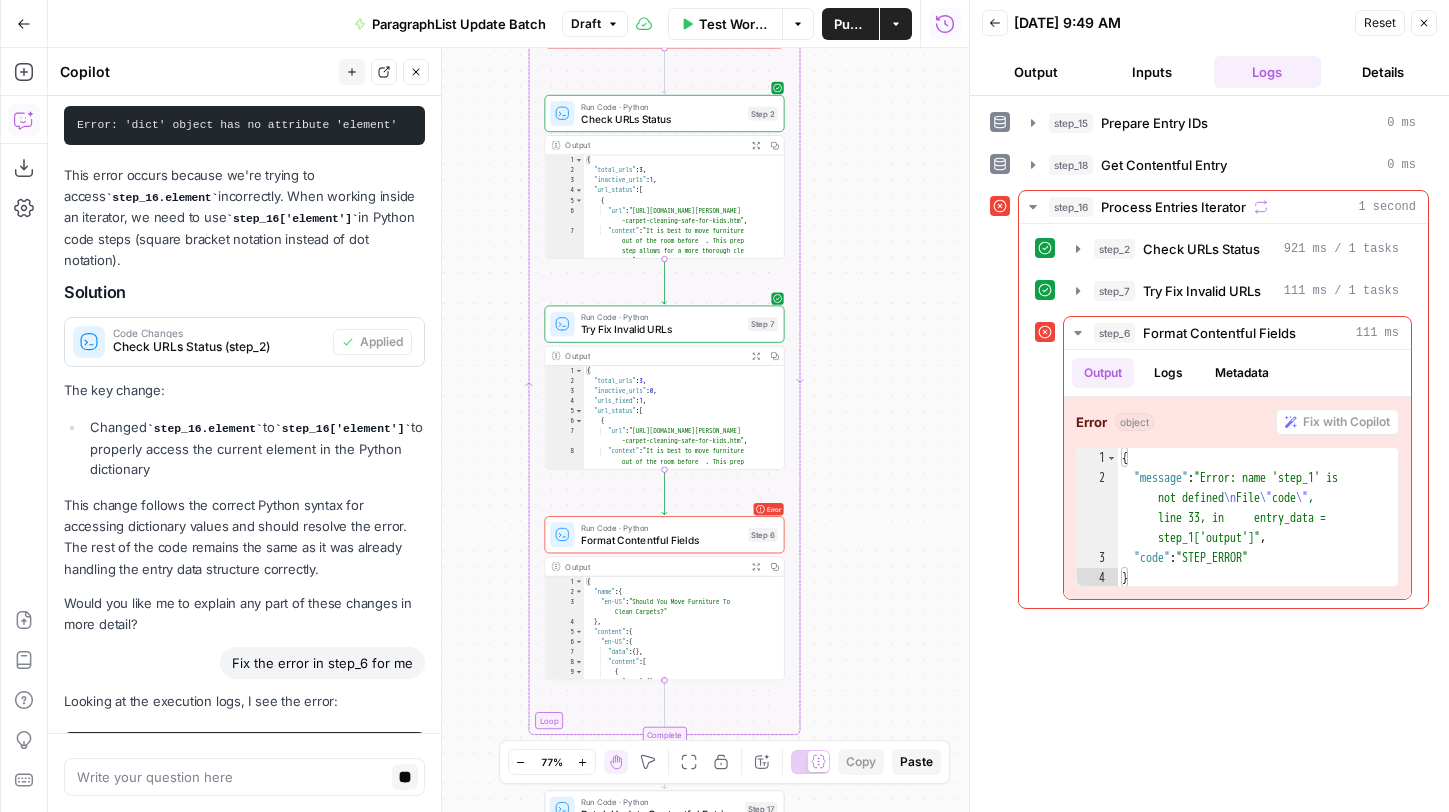 drag, startPoint x: 855, startPoint y: 269, endPoint x: 832, endPoint y: 360, distance: 93.8616 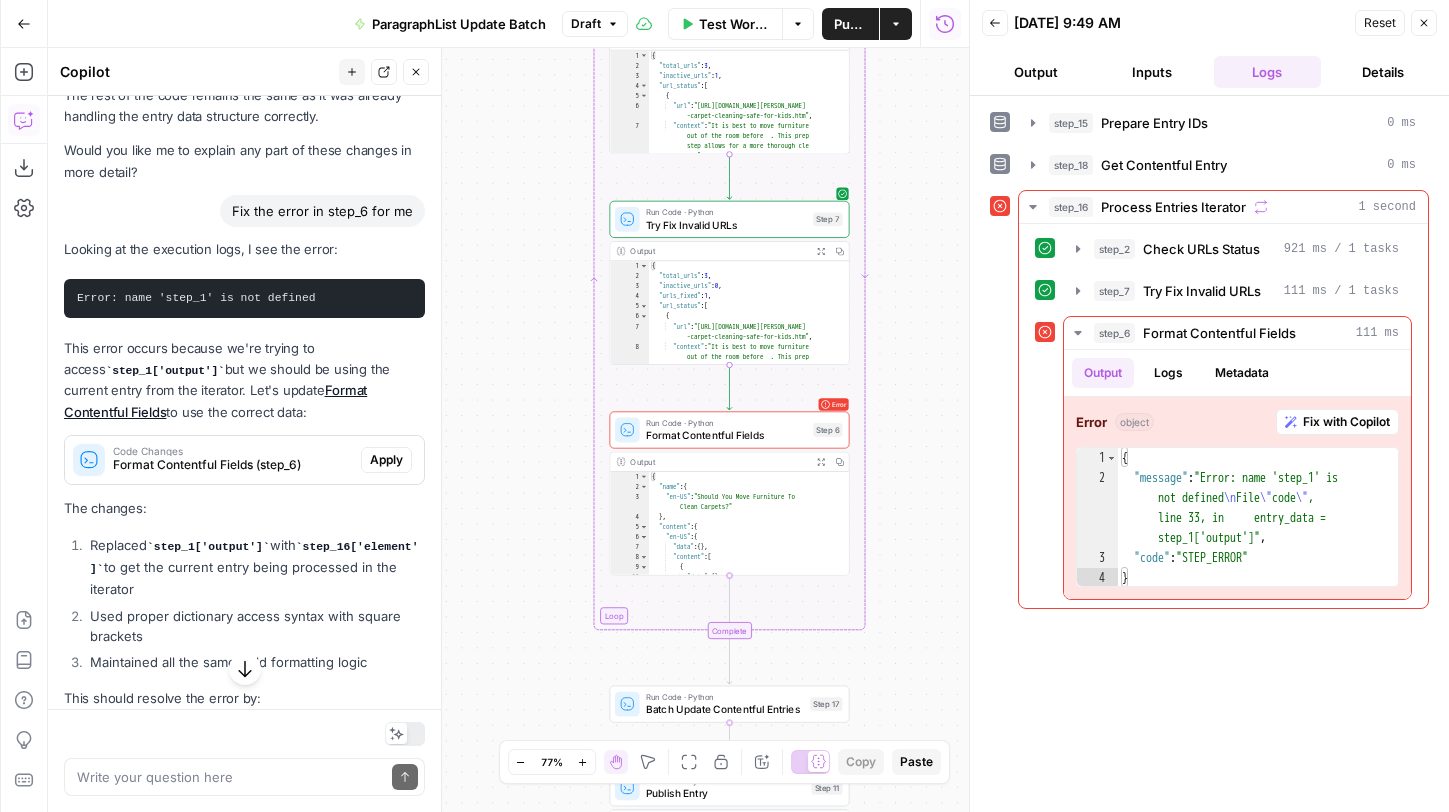 scroll, scrollTop: 13075, scrollLeft: 0, axis: vertical 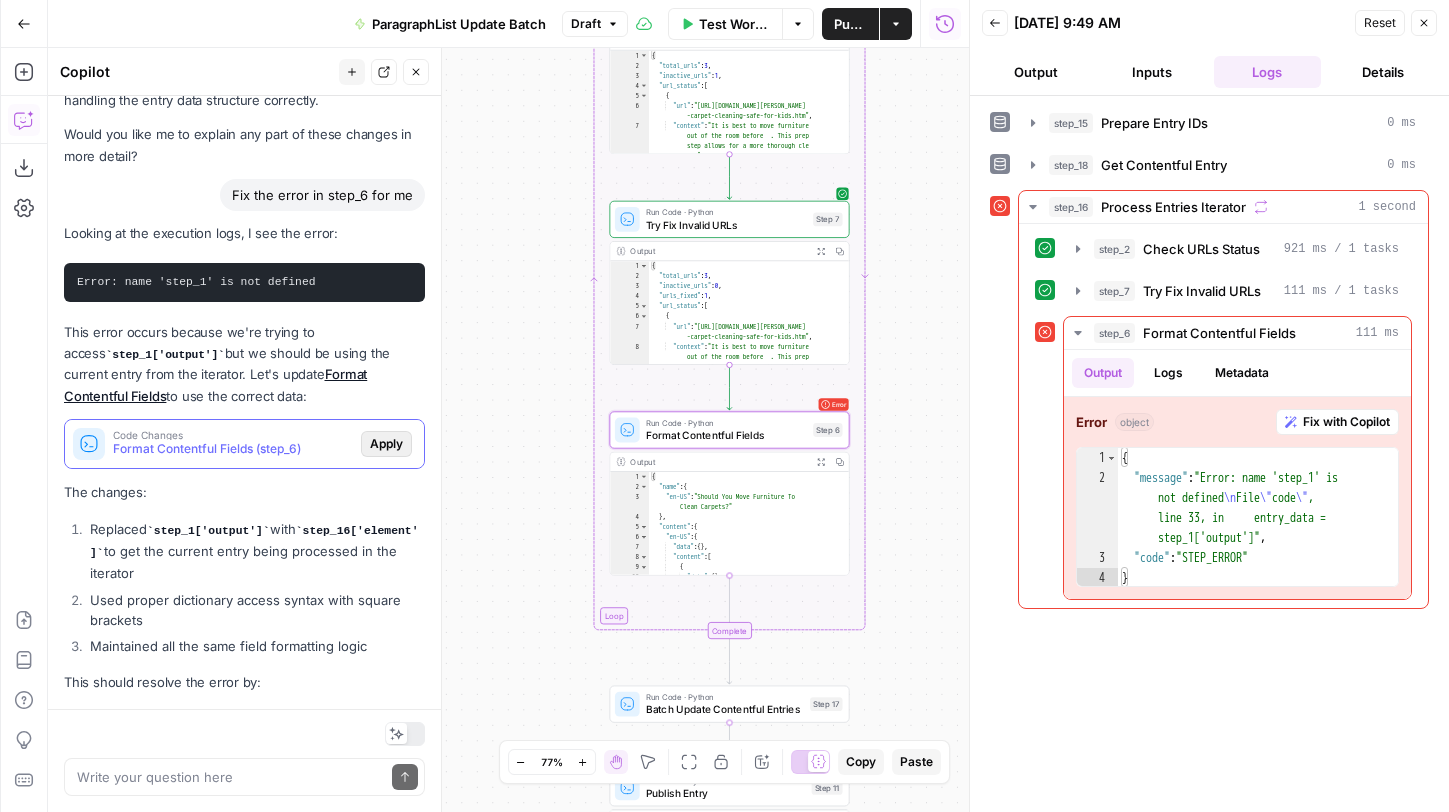 click on "Apply" at bounding box center (386, 444) 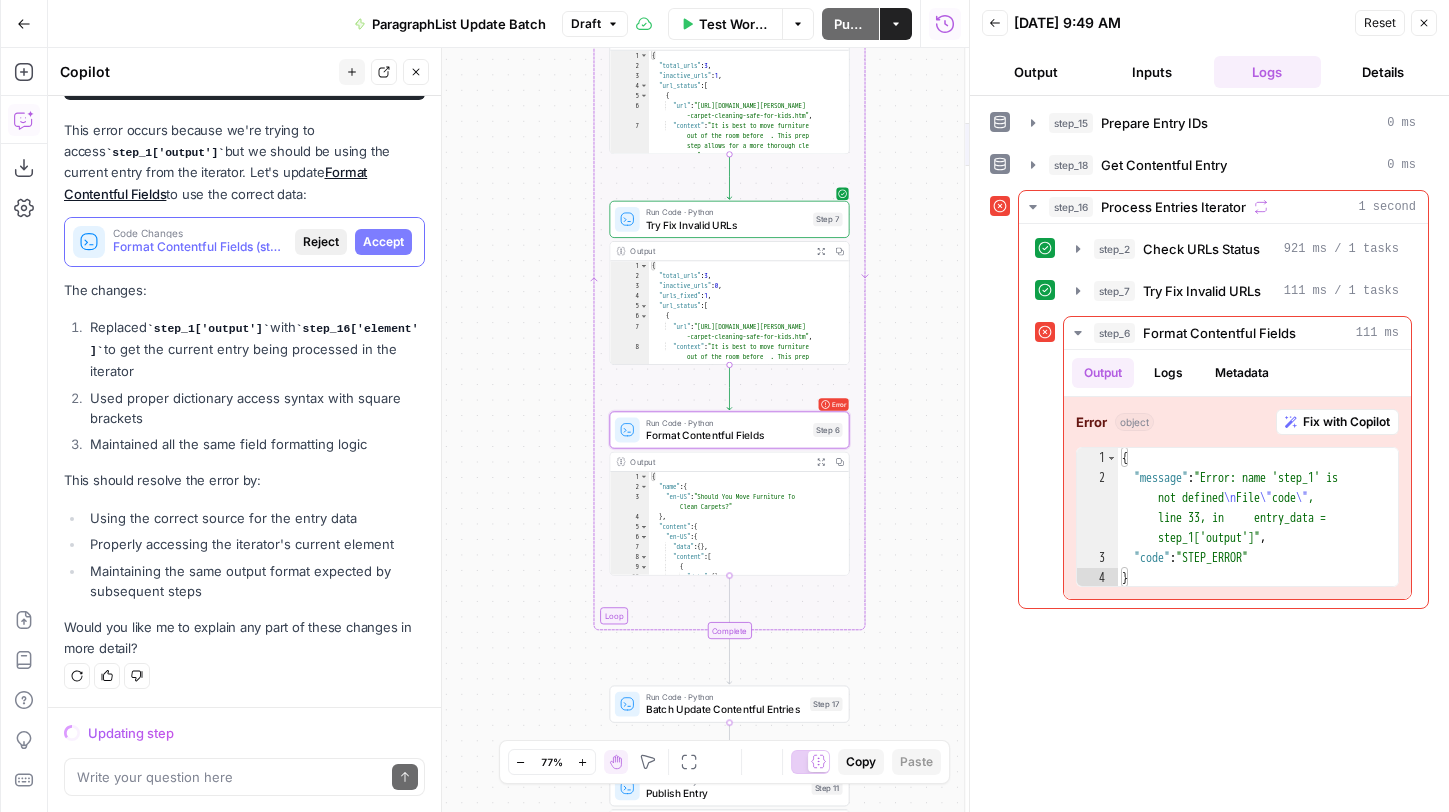 scroll, scrollTop: 12565, scrollLeft: 0, axis: vertical 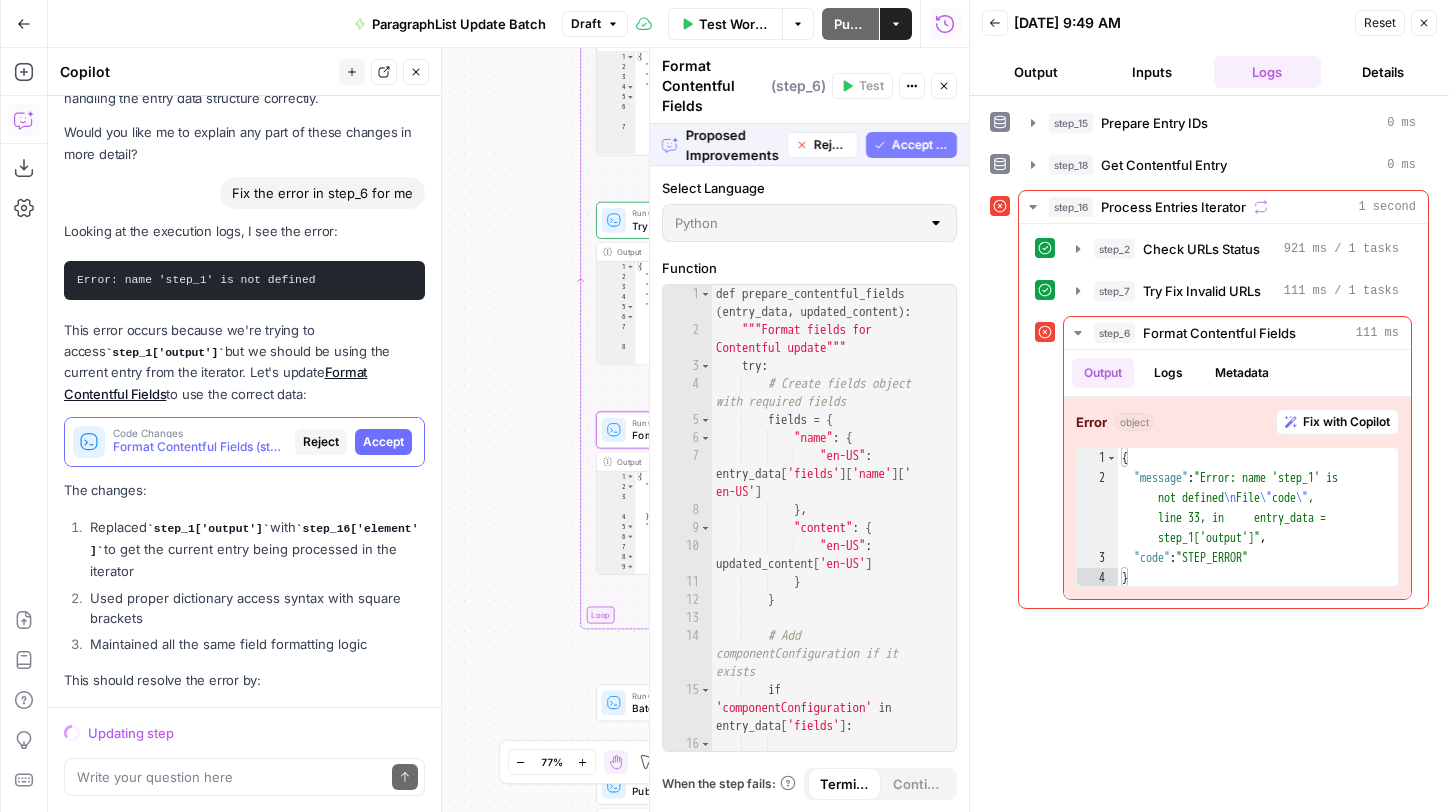 click on "Accept" at bounding box center [383, 442] 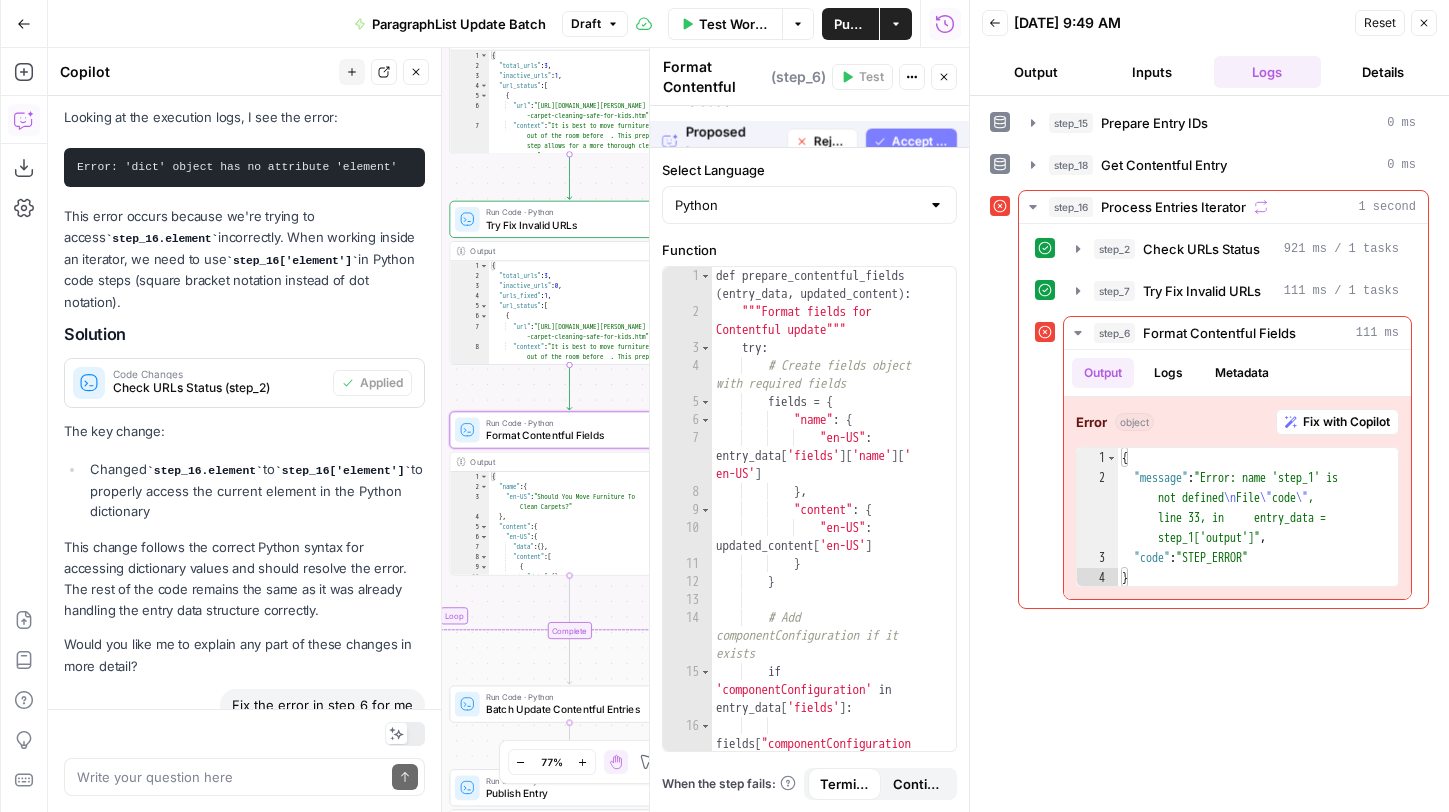 scroll, scrollTop: 13107, scrollLeft: 0, axis: vertical 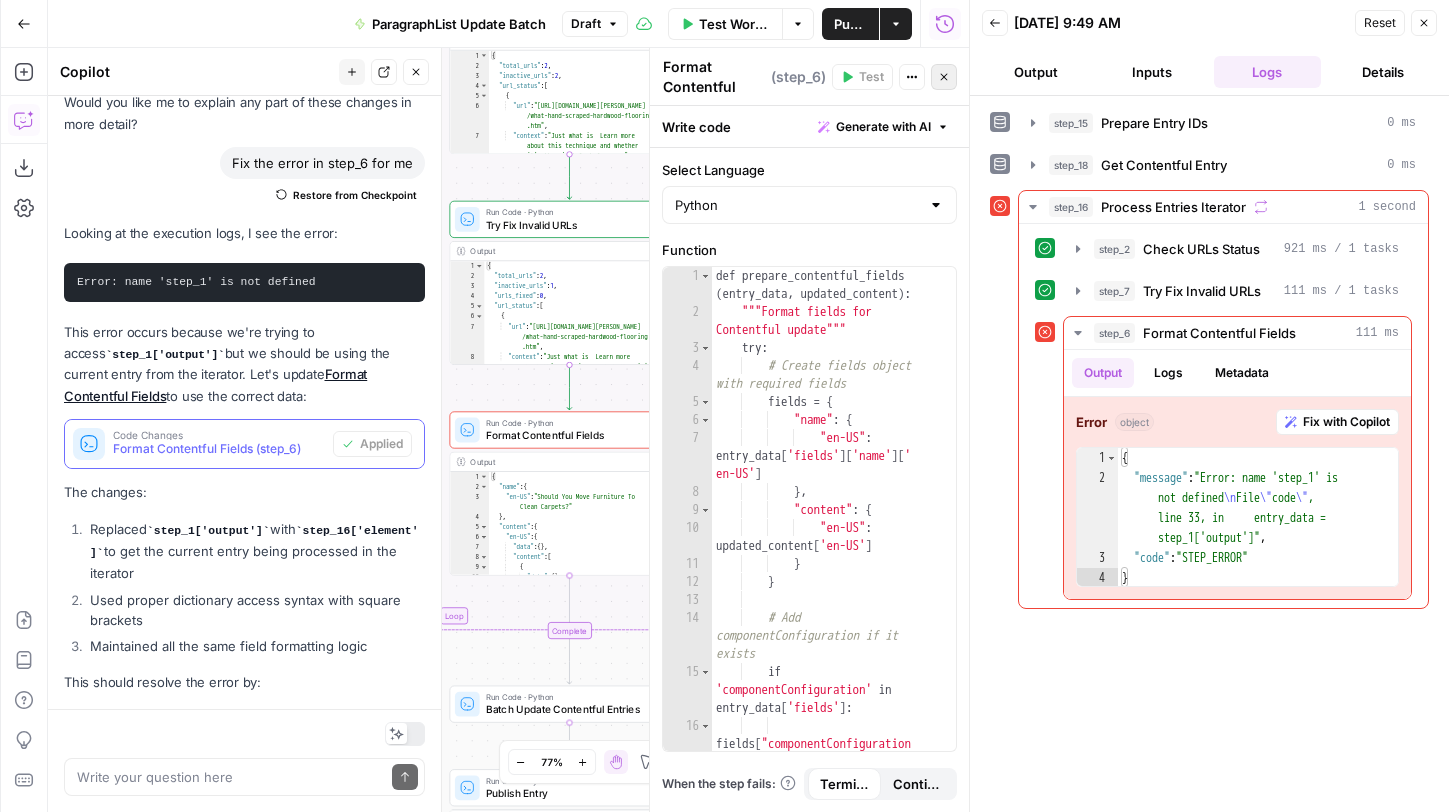 click 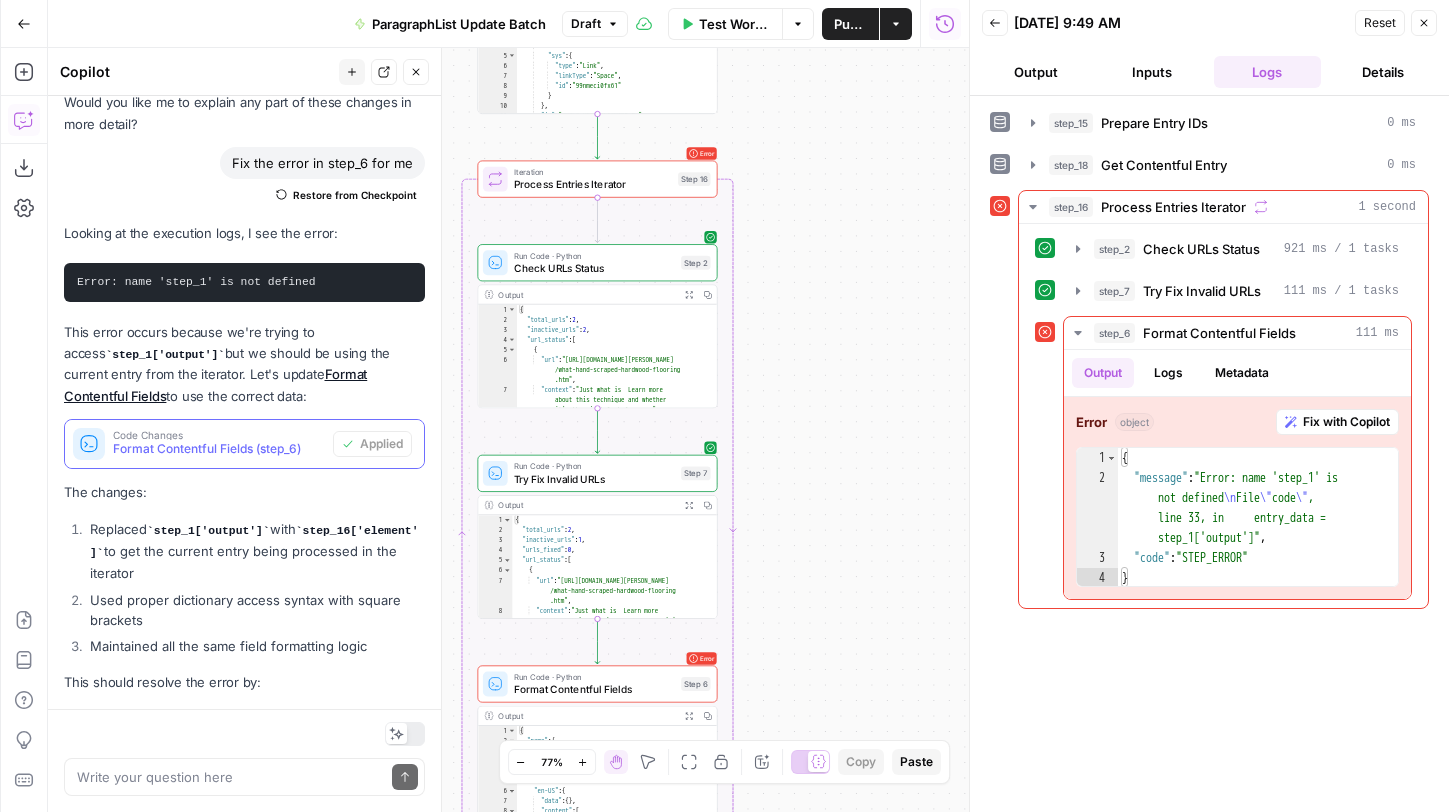 drag, startPoint x: 740, startPoint y: 233, endPoint x: 768, endPoint y: 489, distance: 257.5267 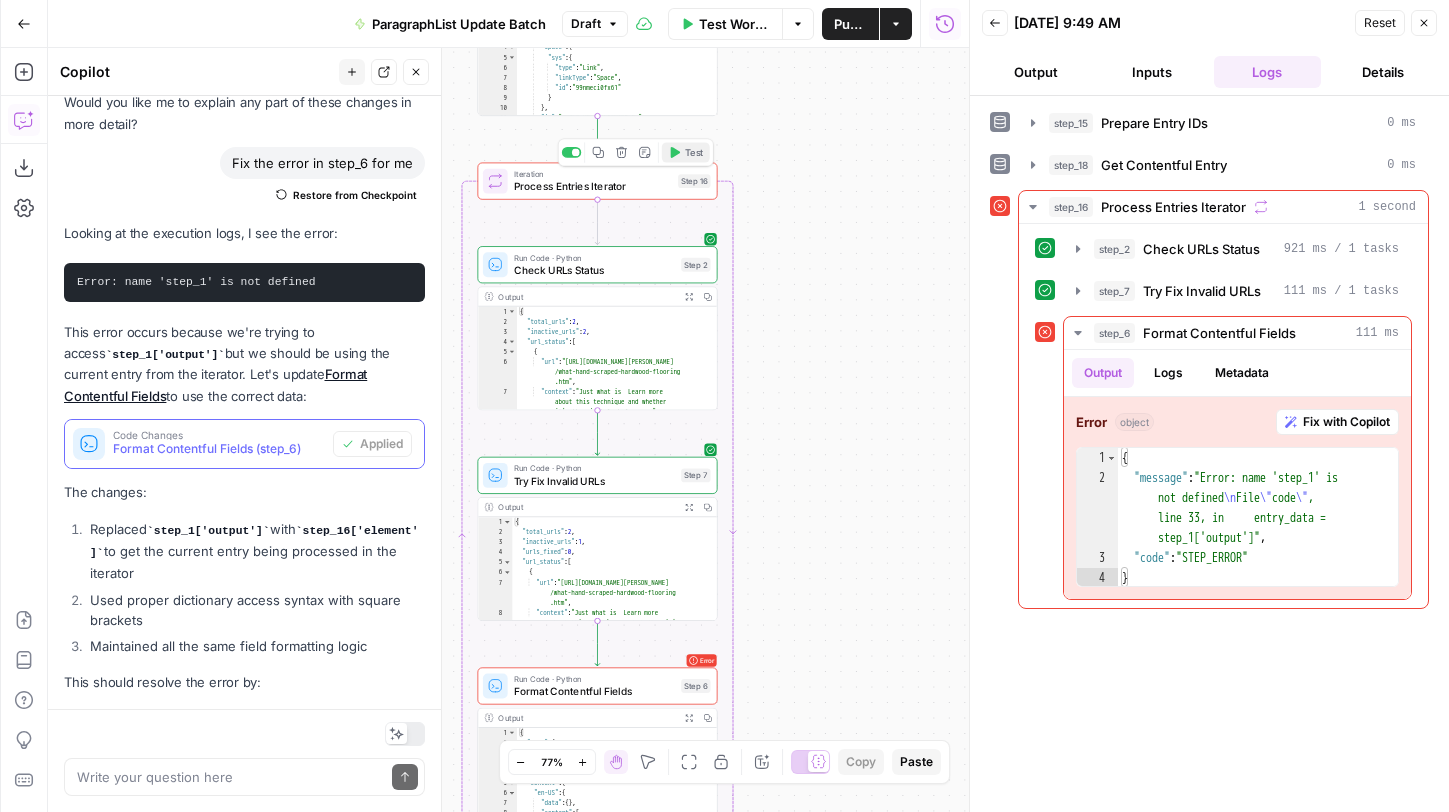 click 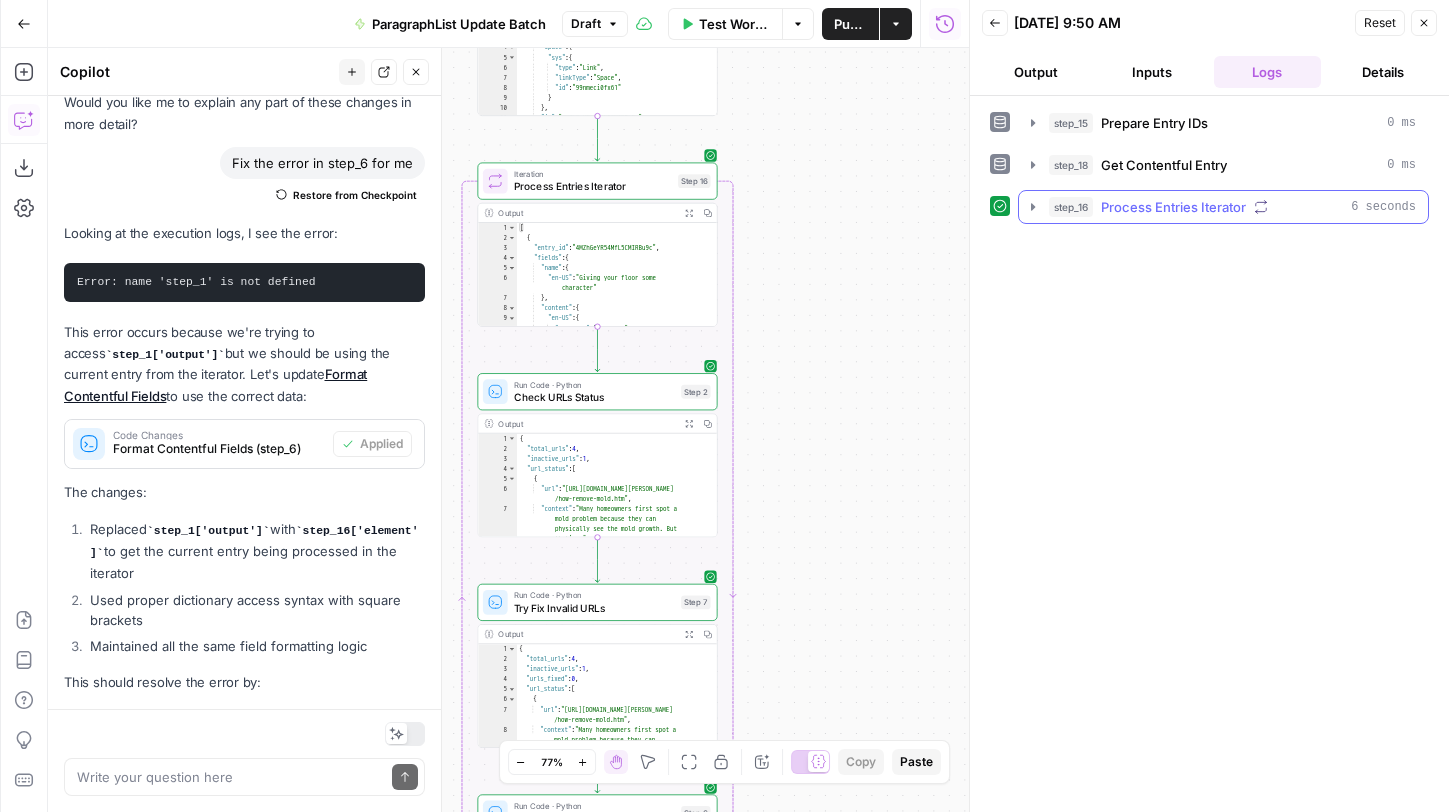 click 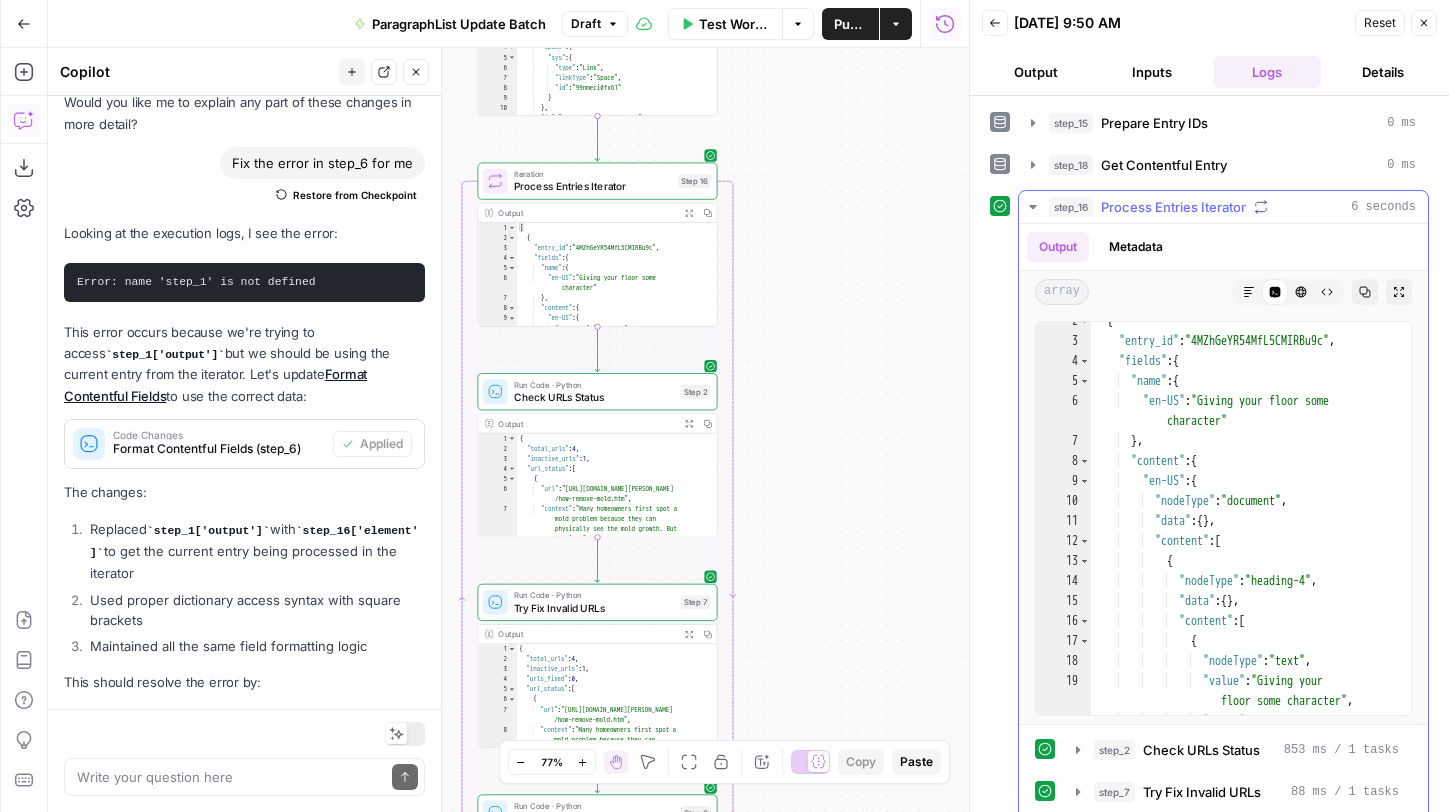 scroll, scrollTop: 32, scrollLeft: 0, axis: vertical 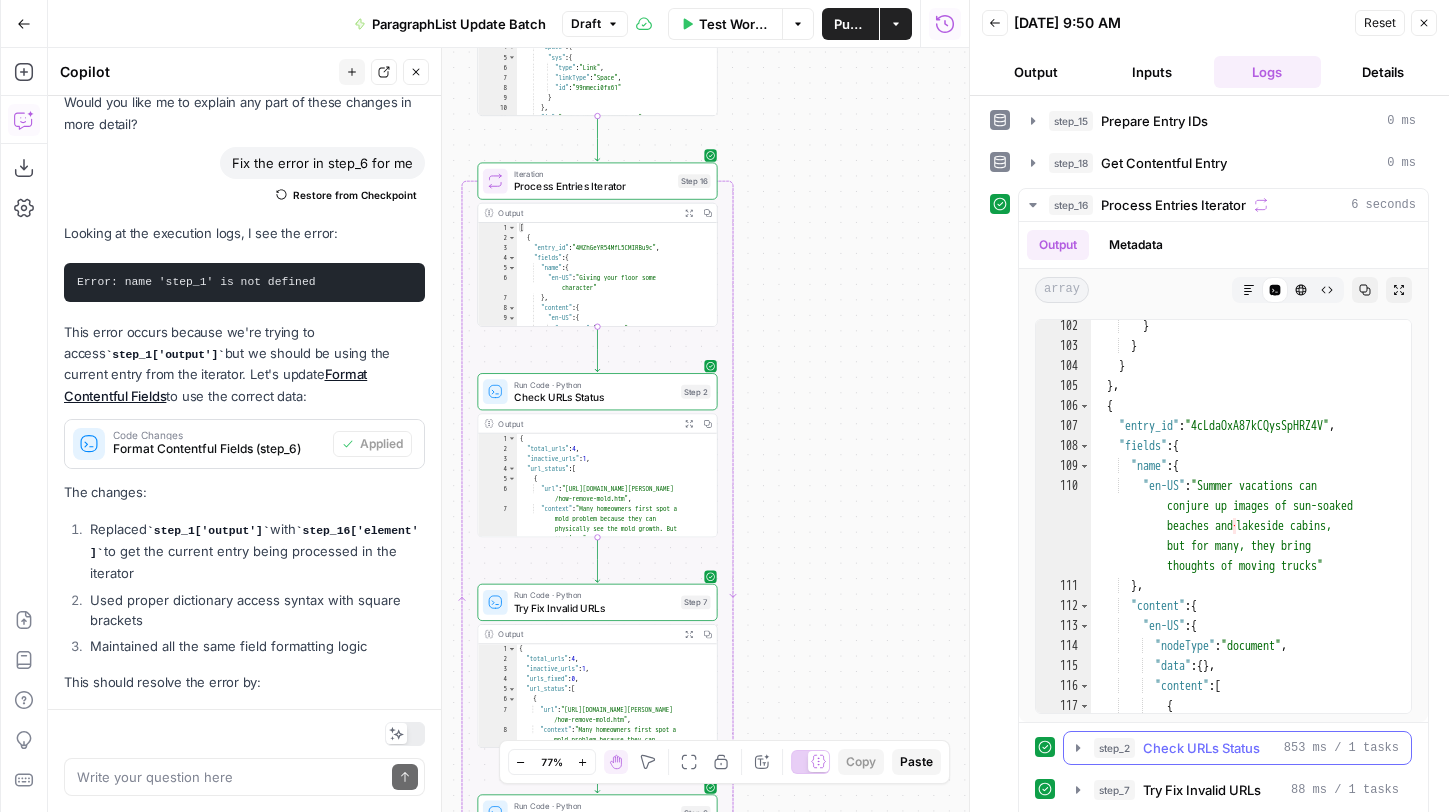 click 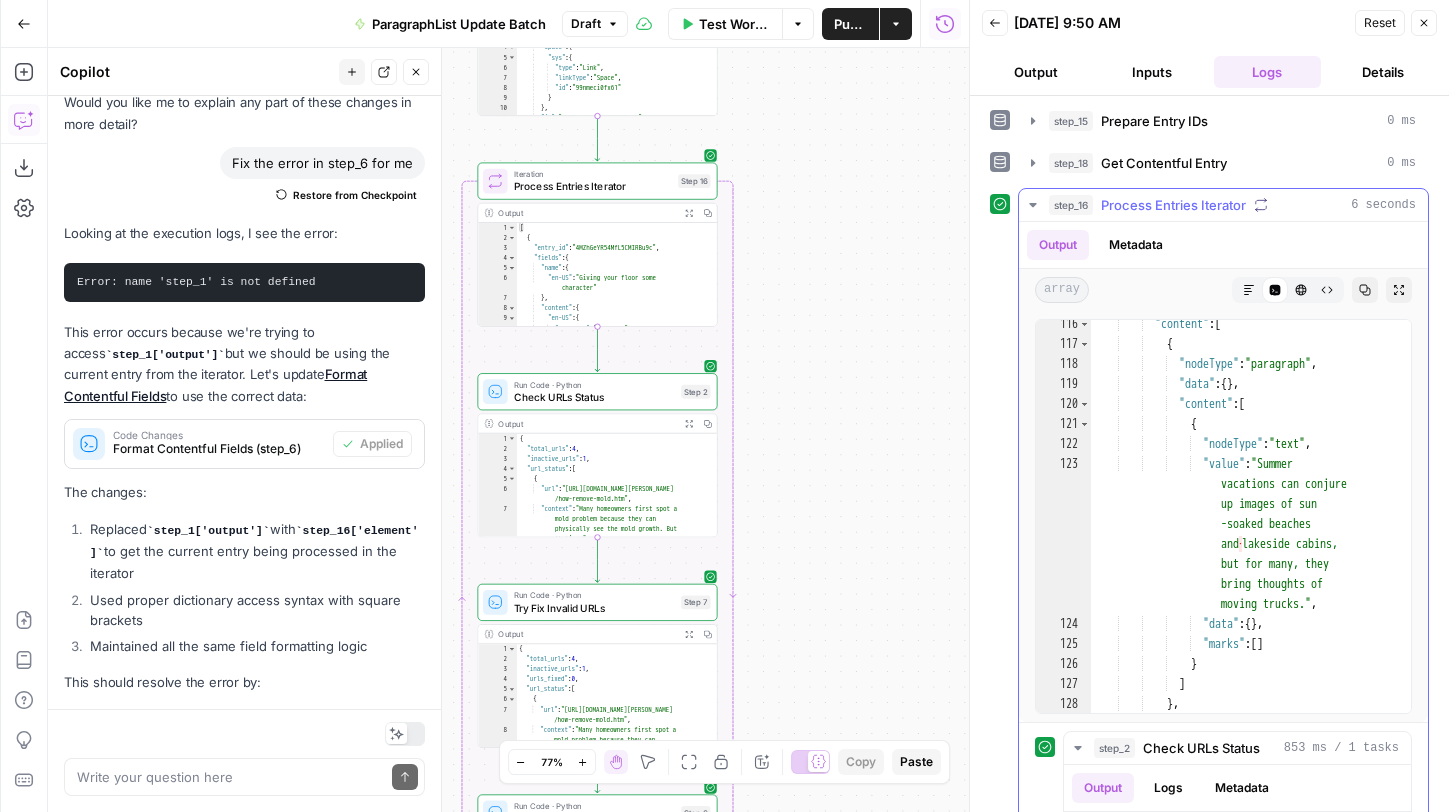scroll, scrollTop: 2624, scrollLeft: 0, axis: vertical 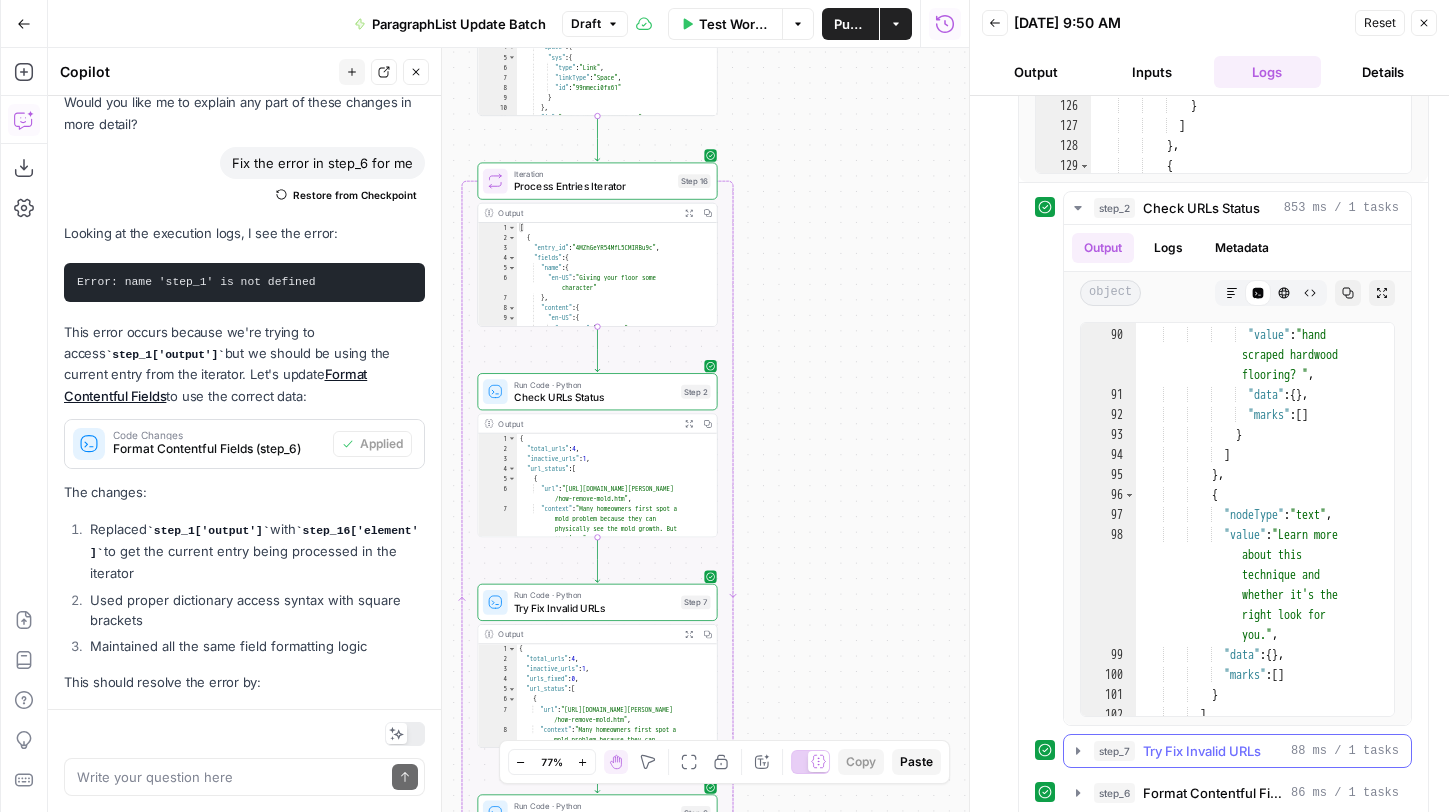 click 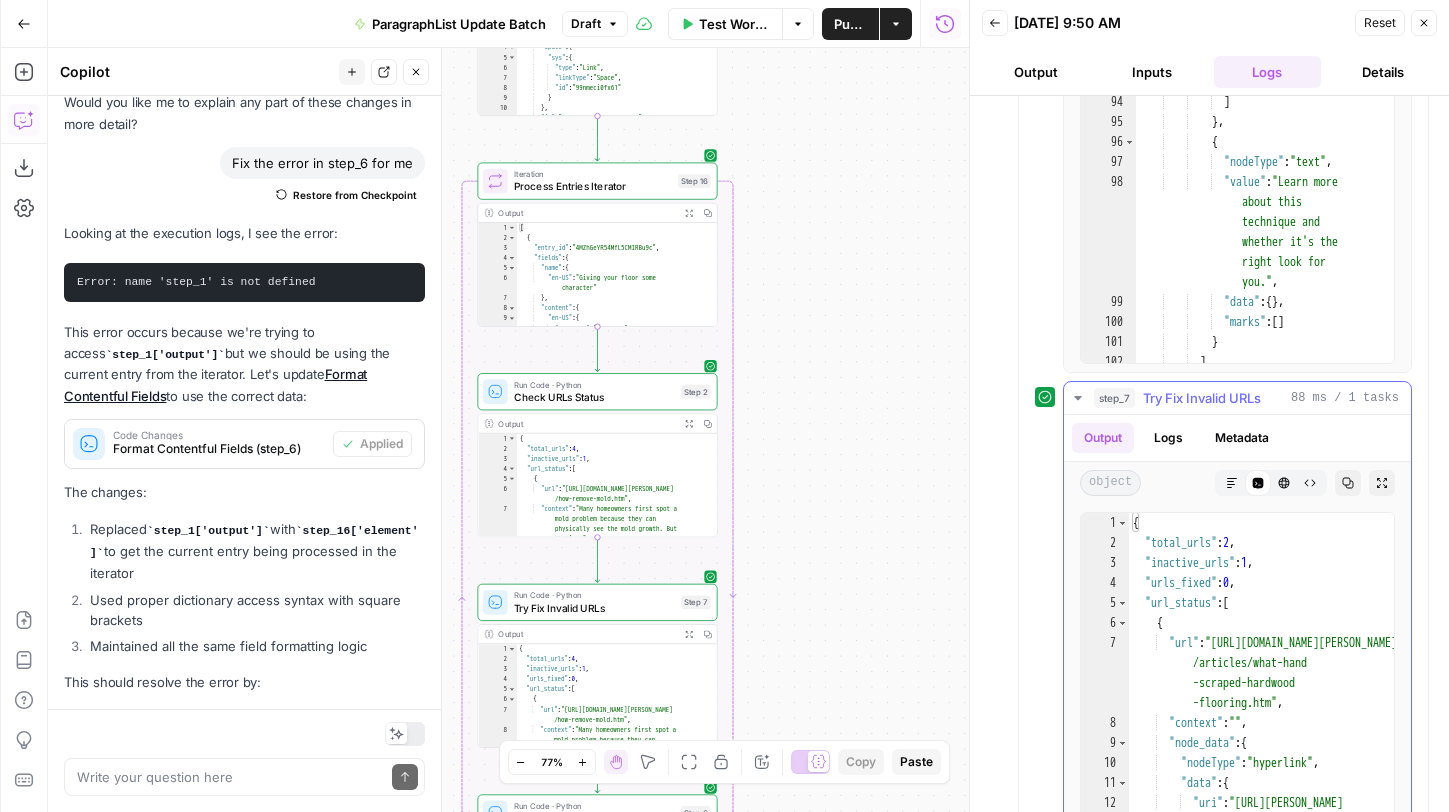 scroll, scrollTop: 889, scrollLeft: 0, axis: vertical 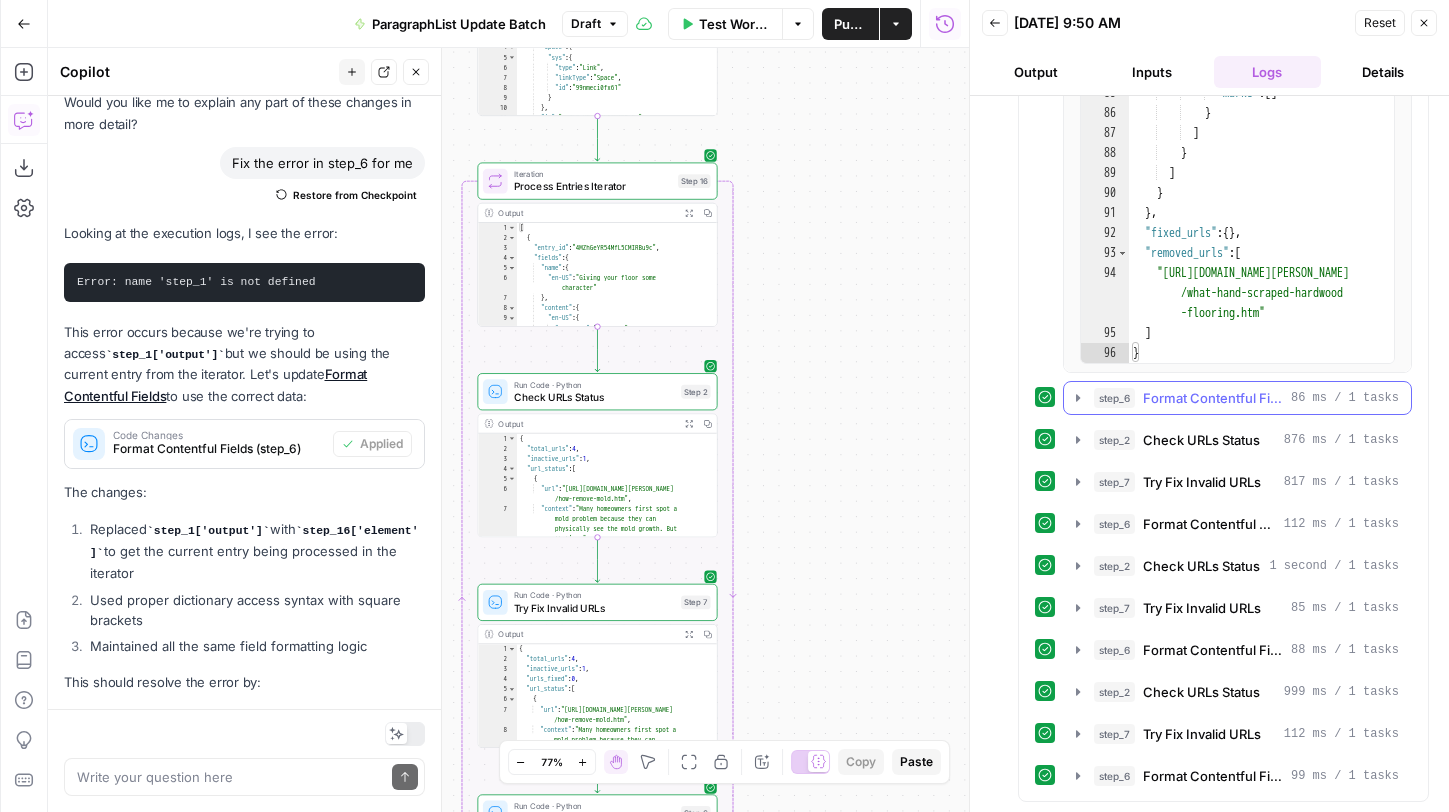 click 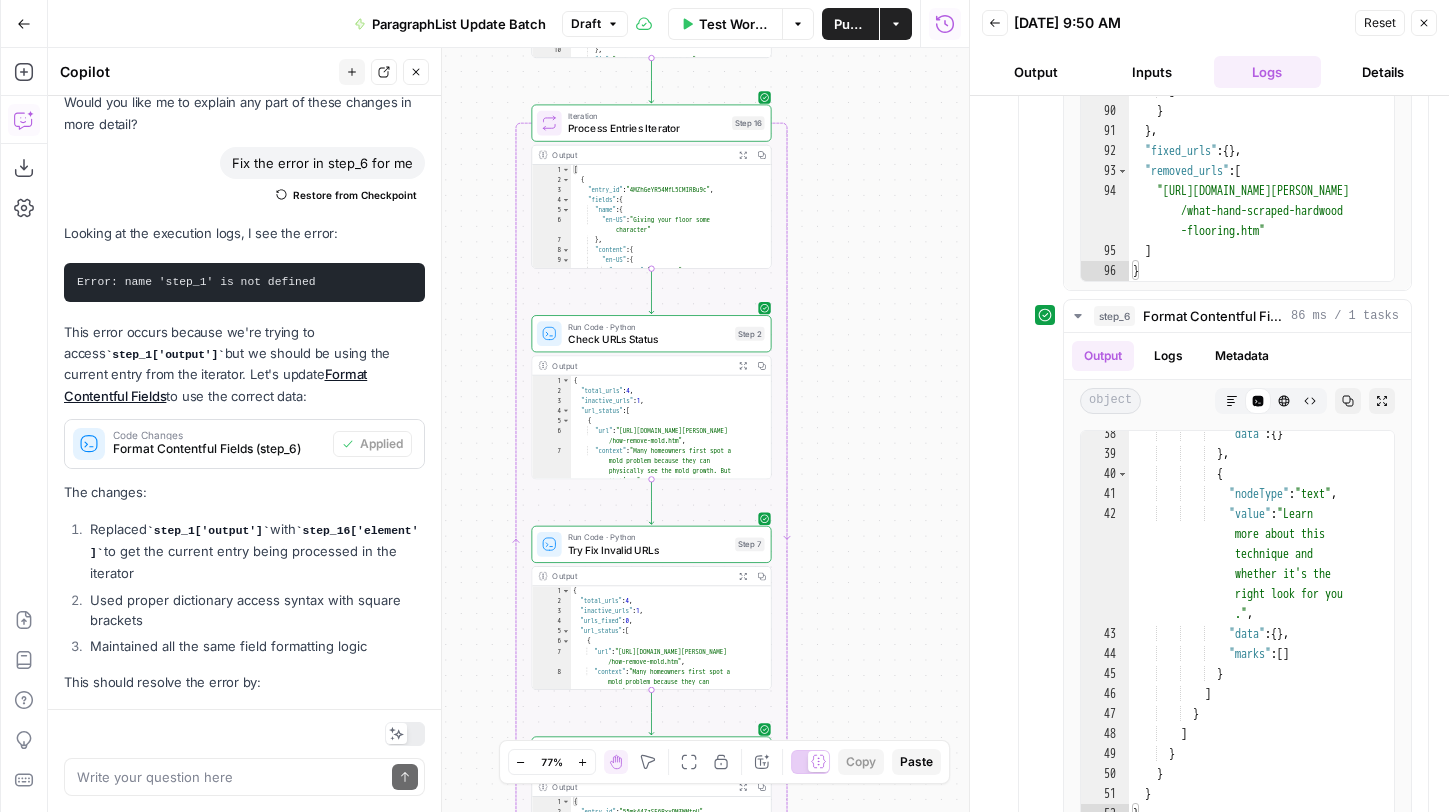drag, startPoint x: 777, startPoint y: 516, endPoint x: 831, endPoint y: 459, distance: 78.51752 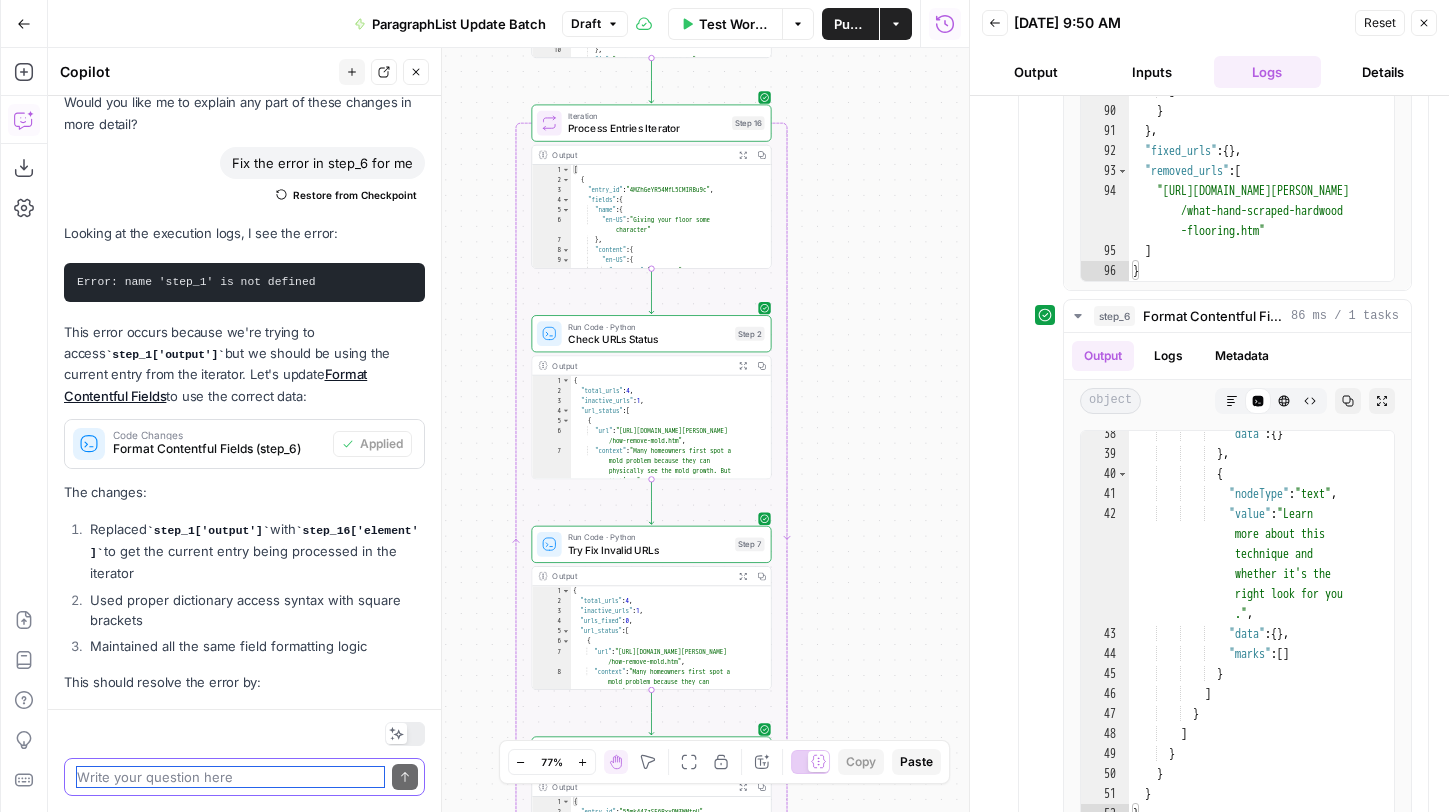 click at bounding box center [230, 777] 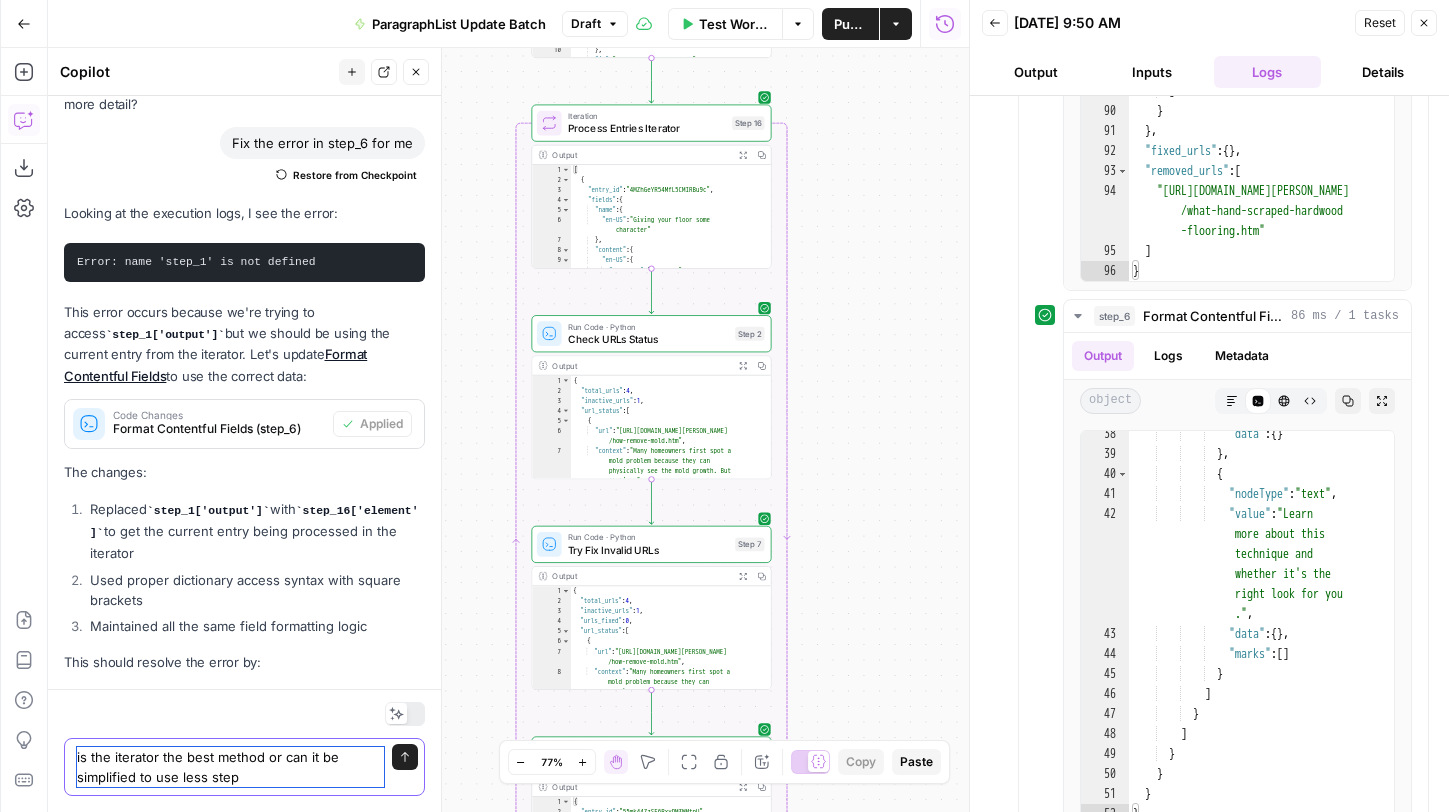 type on "is the iterator the best method or can it be simplified to use less steps" 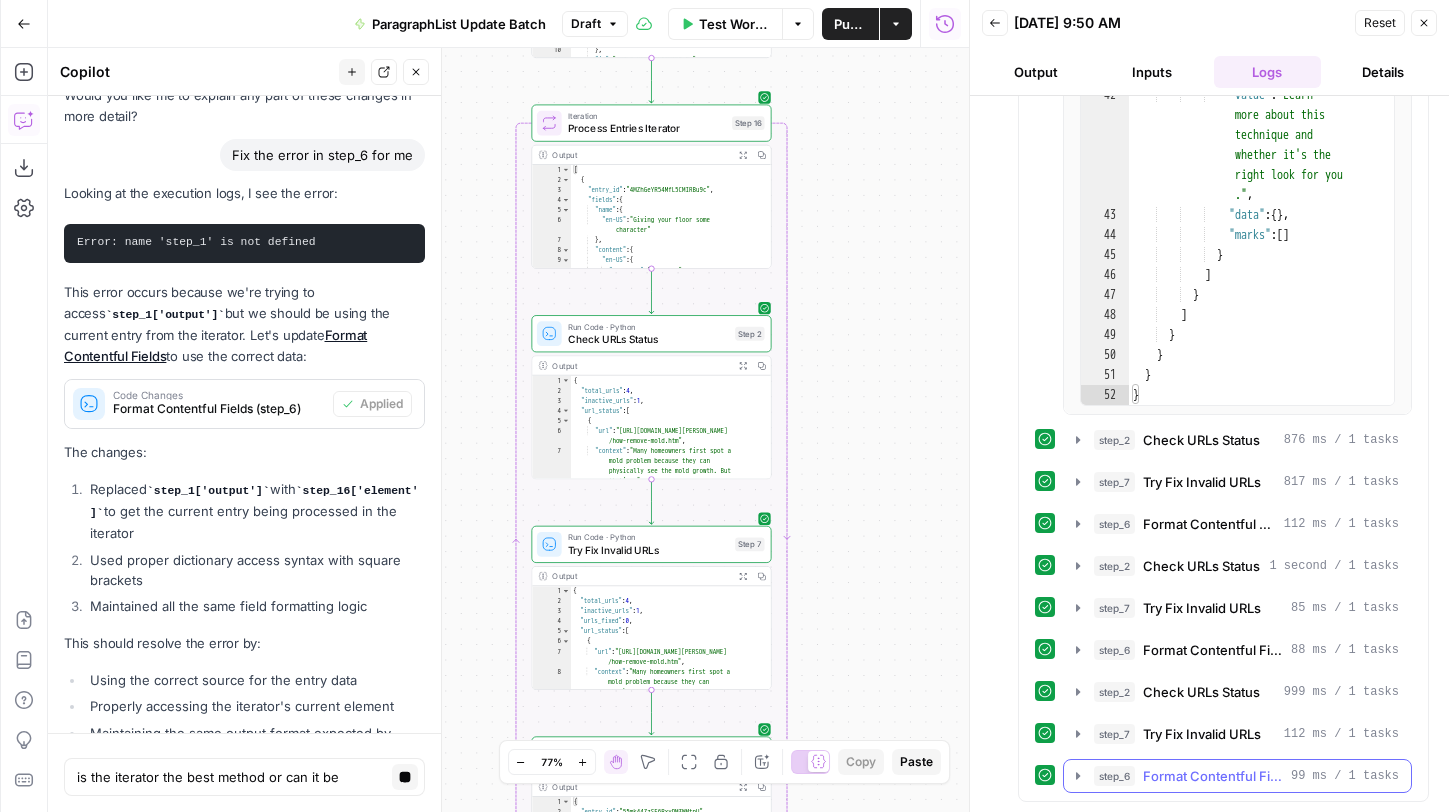 click 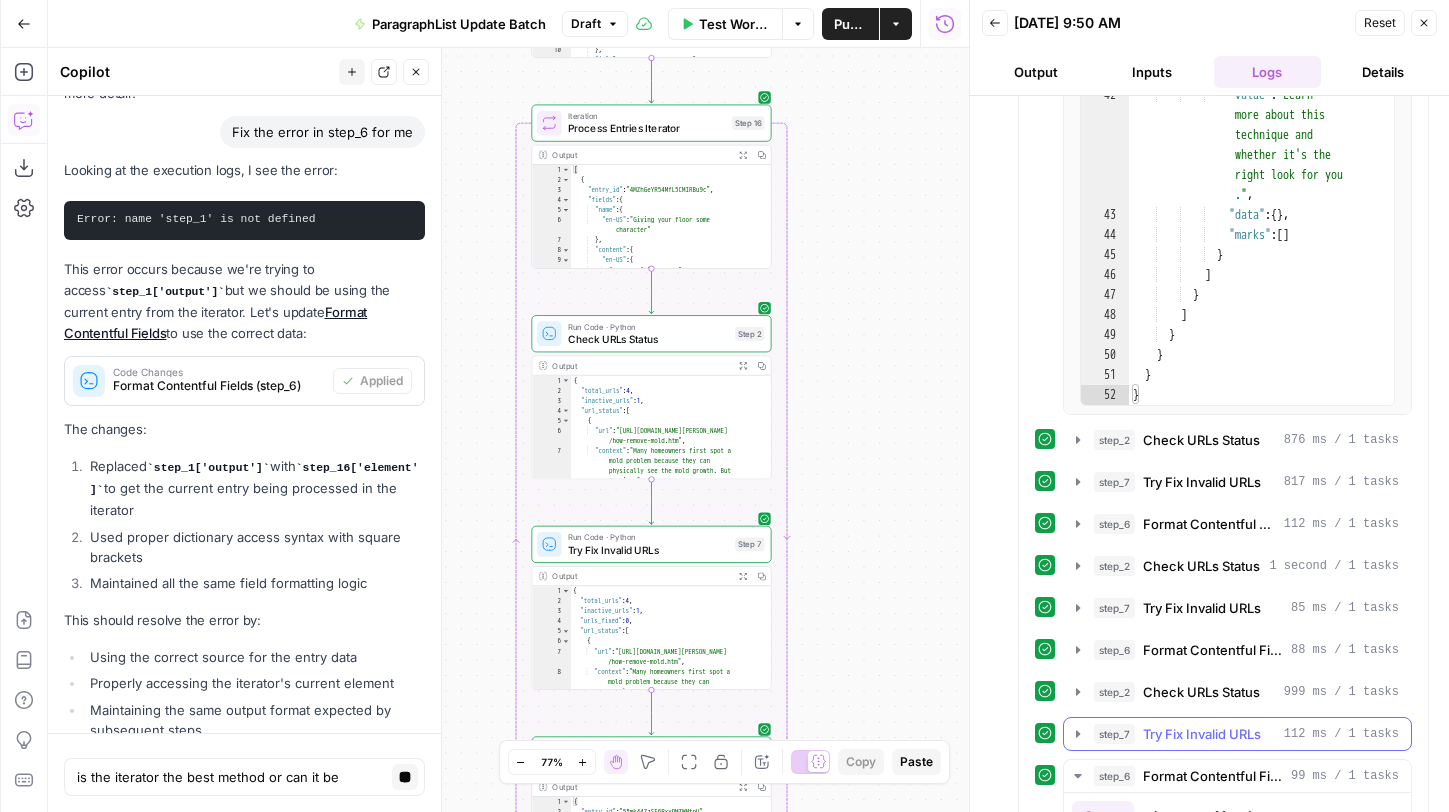 click 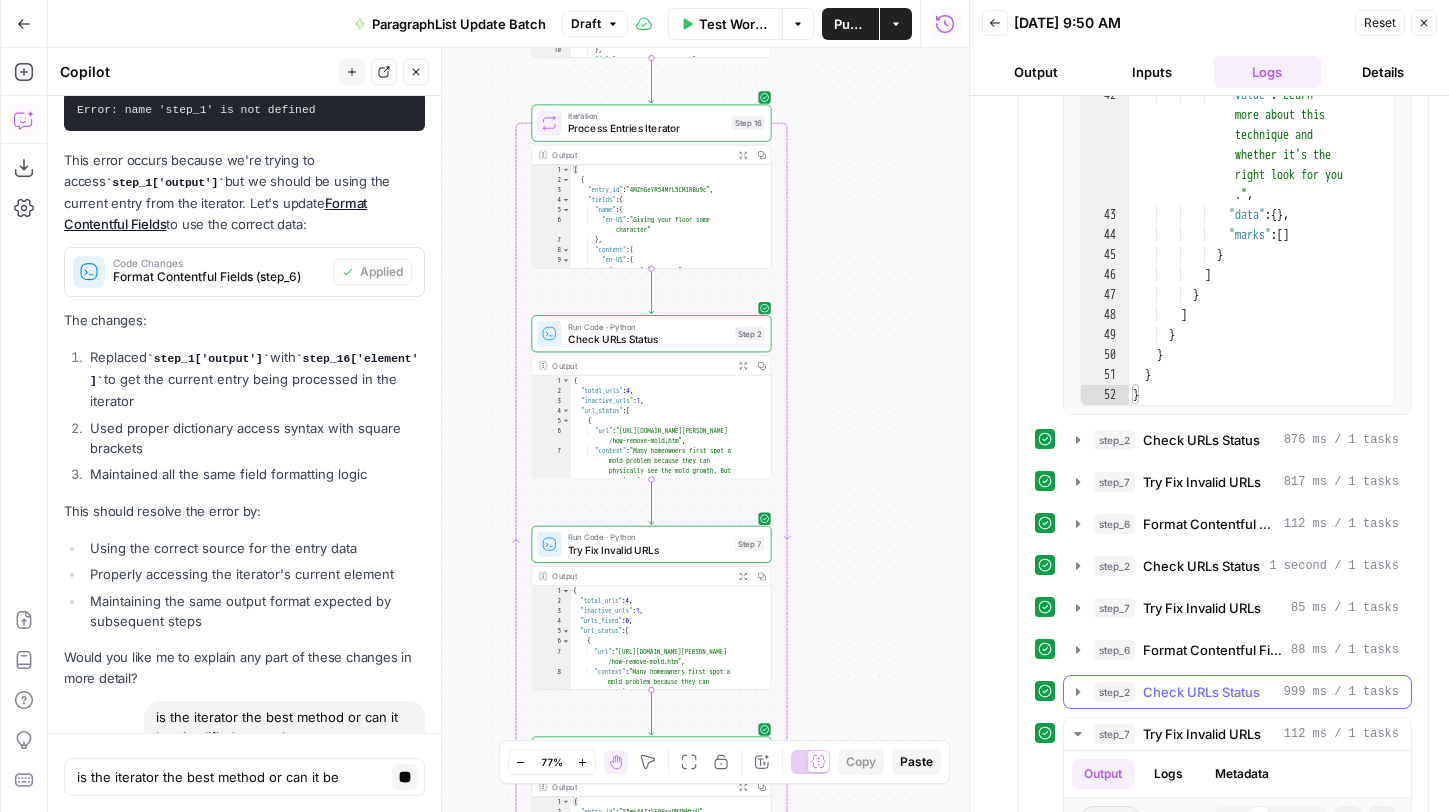 scroll, scrollTop: 12794, scrollLeft: 0, axis: vertical 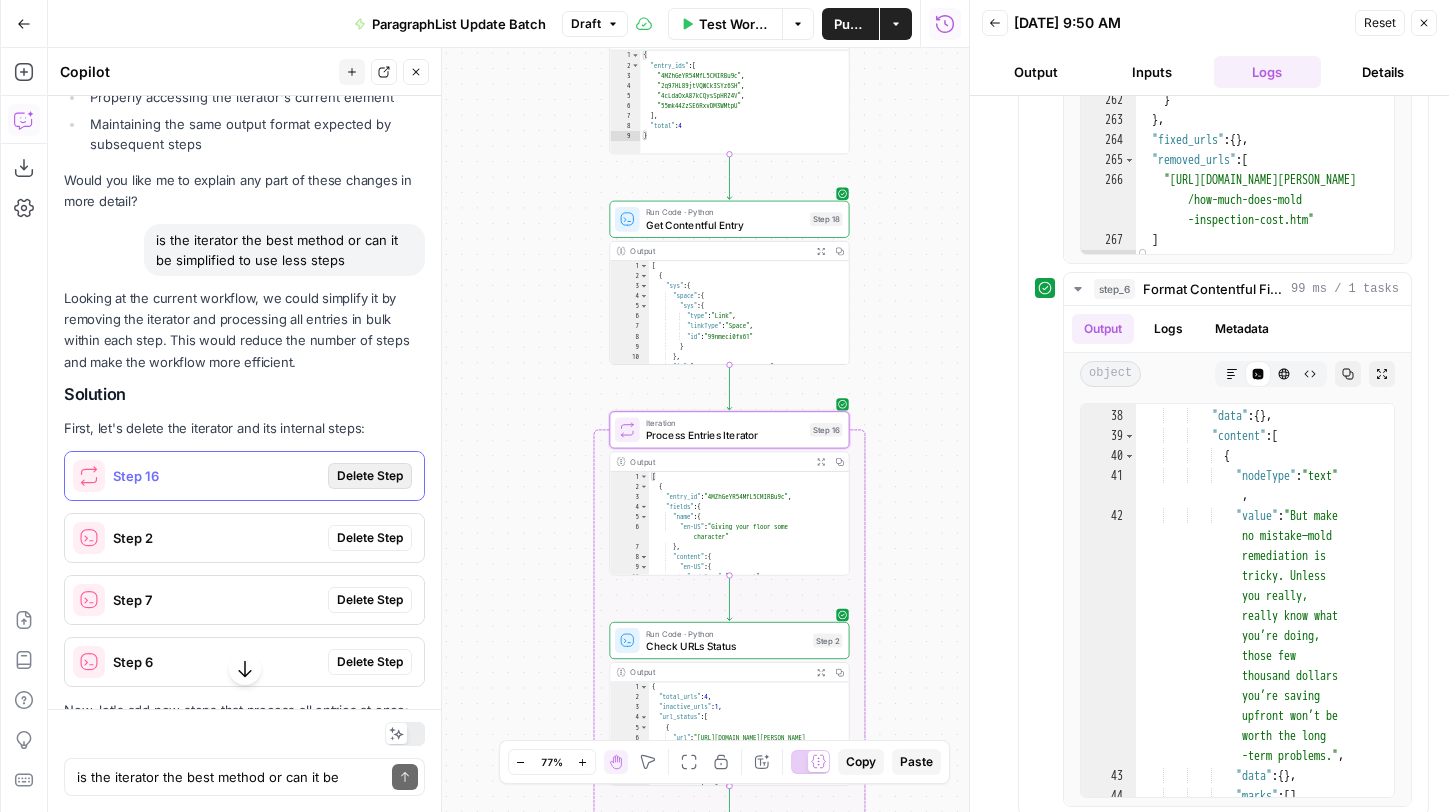 click on "Delete Step" at bounding box center (370, 476) 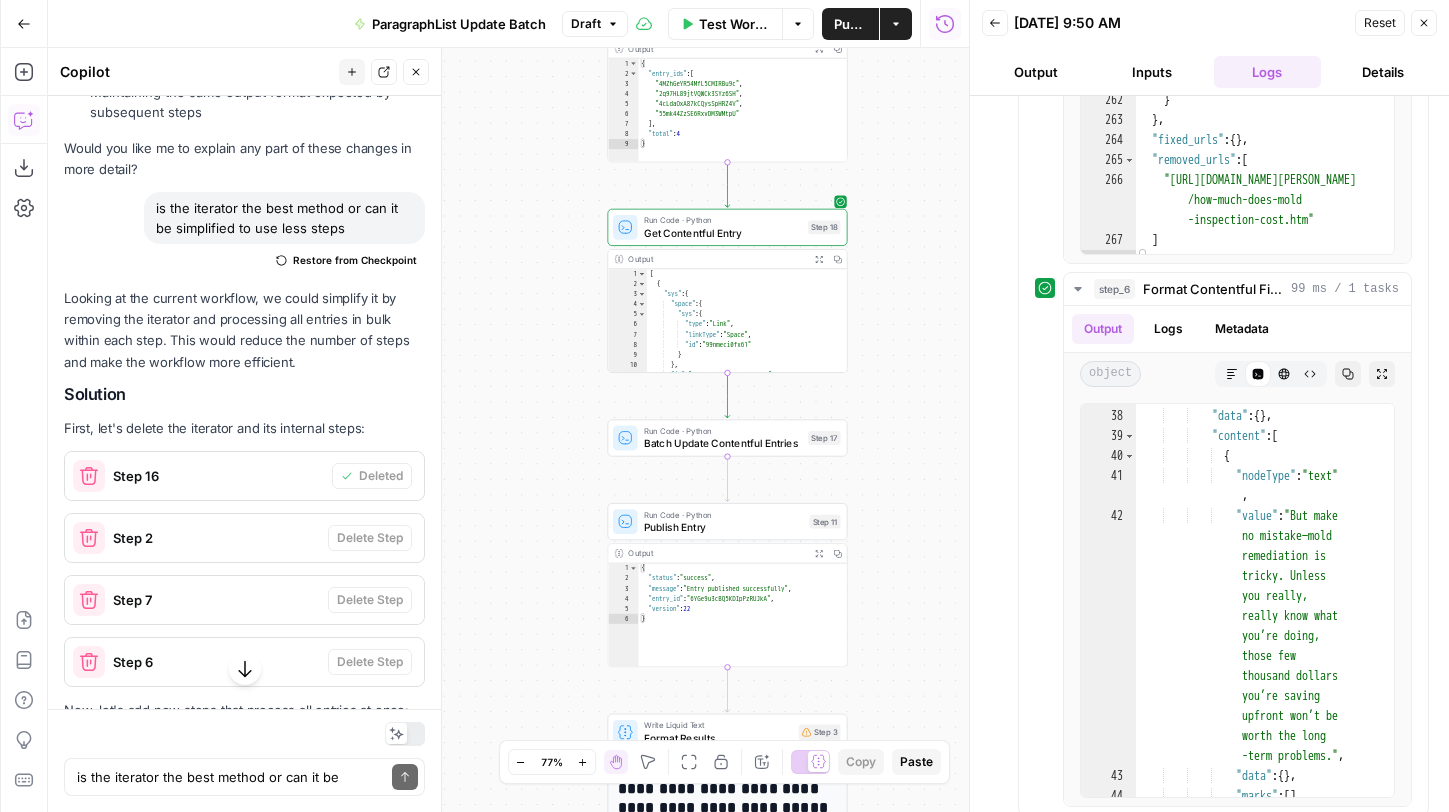 click on "Workflow Set Inputs Inputs Run Code · Python Prepare Entry IDs Step 15 Output Expand Output Copy 1 2 3 4 5 6 7 8 9 {    "entry_ids" :  [      "4MZhGeYR54MfL5CMIRBu9c" ,      "2q97HL89jtVQWCk3SYz6SH" ,      "4cLdaOxA87kCQysSpHRZ4V" ,      "55mk44ZzSE6RxvDM3WMtpU"    ] ,    "total" :  4 }     XXXXXXXXXXXXXXXXXXXXXXXXXXXXXXXXXXXXXXXXXXXXXXXXXXXXXXXXXXXXXXXXXXXXXXXXXXXXXXXXXXXXXXXXXXXXXXXXXXXXXXXXXXXXXXXXXXXXXXXXXXXXXXXXXXXXXXXXXXXXXXXXXXXXXXXXXXXXXXXXXXXXXXXXXXXXXXXXXXXXXXXXXXXXXXXXXXXXXXXXXXXXXXXXXXXXXXXXXXXXXXXXXXXXXXXXXXXXXXXXXXXXXXXXXXXXXXXXXXXXXXXXXXXXXXXXXXXXXXXXXXXXXXXXXXXXXXXXXXXXXXXXXXXXXXXXXXXXXXXXXXXXXXXXXXXXXXXXXXXXXXXXXXXXXXXXXXXXXXXXXXXXXXXXXXXXXXXXXXXXXXXXXXXXXXXXXXXXXXXXXXXXXXXXXXXXXXXXXXXXXXXXXXXXXXXXXXXXXXXXXXXXXXXXXXXXXXXXXXXXXXXXXXXXXXXXXXXXXXXXXXXXXXXXXXXXXXXXXXXXXXXXXXXXXXXX Run Code · Python Get Contentful Entry Step 18 Output Expand Output Copy 1 2 3 4 5 6 7 8 9 10 11 12 [    {      "sys" :  {         "space" :  {           "sys" :  {              "type" :  "Link" ,              :  ," at bounding box center [508, 430] 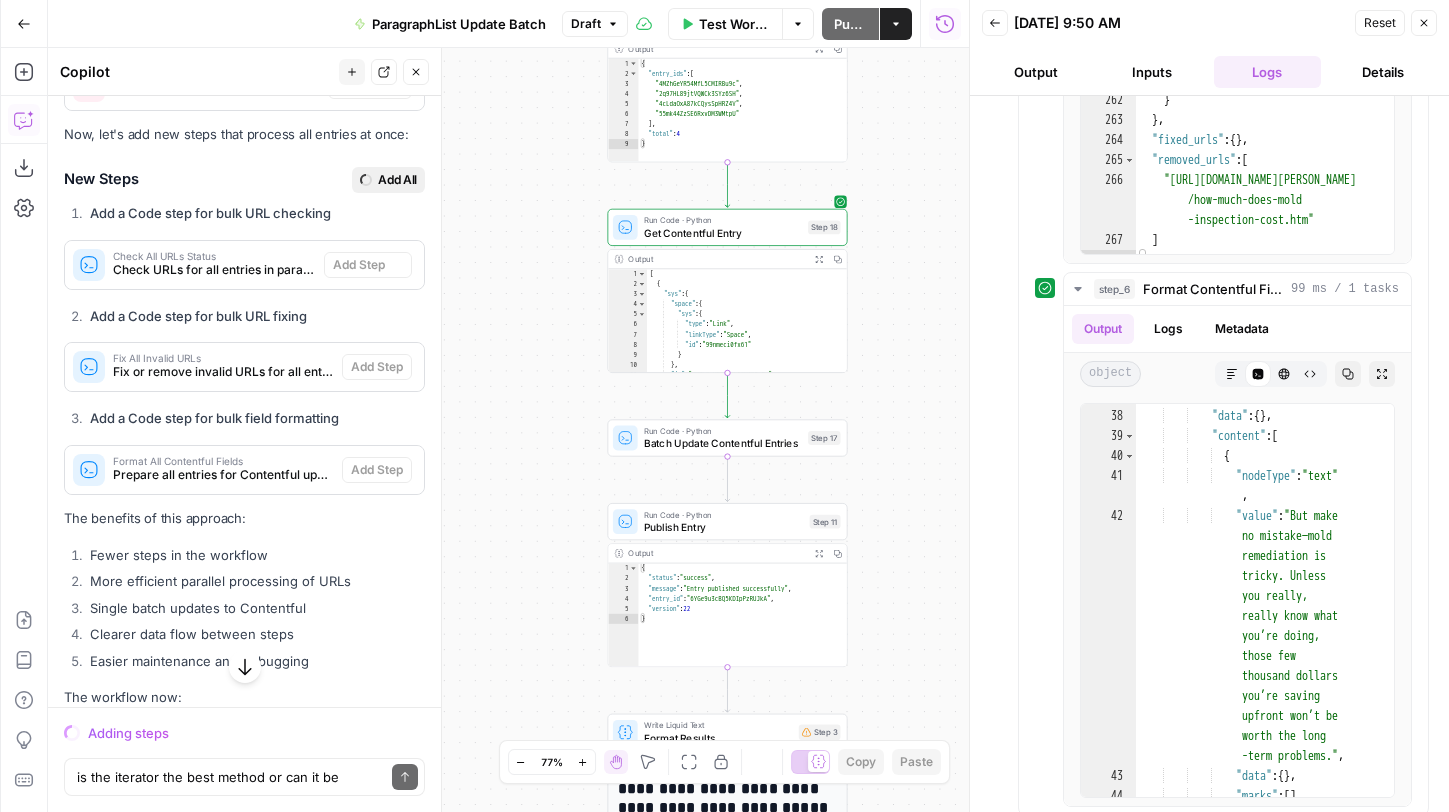 scroll, scrollTop: 13140, scrollLeft: 0, axis: vertical 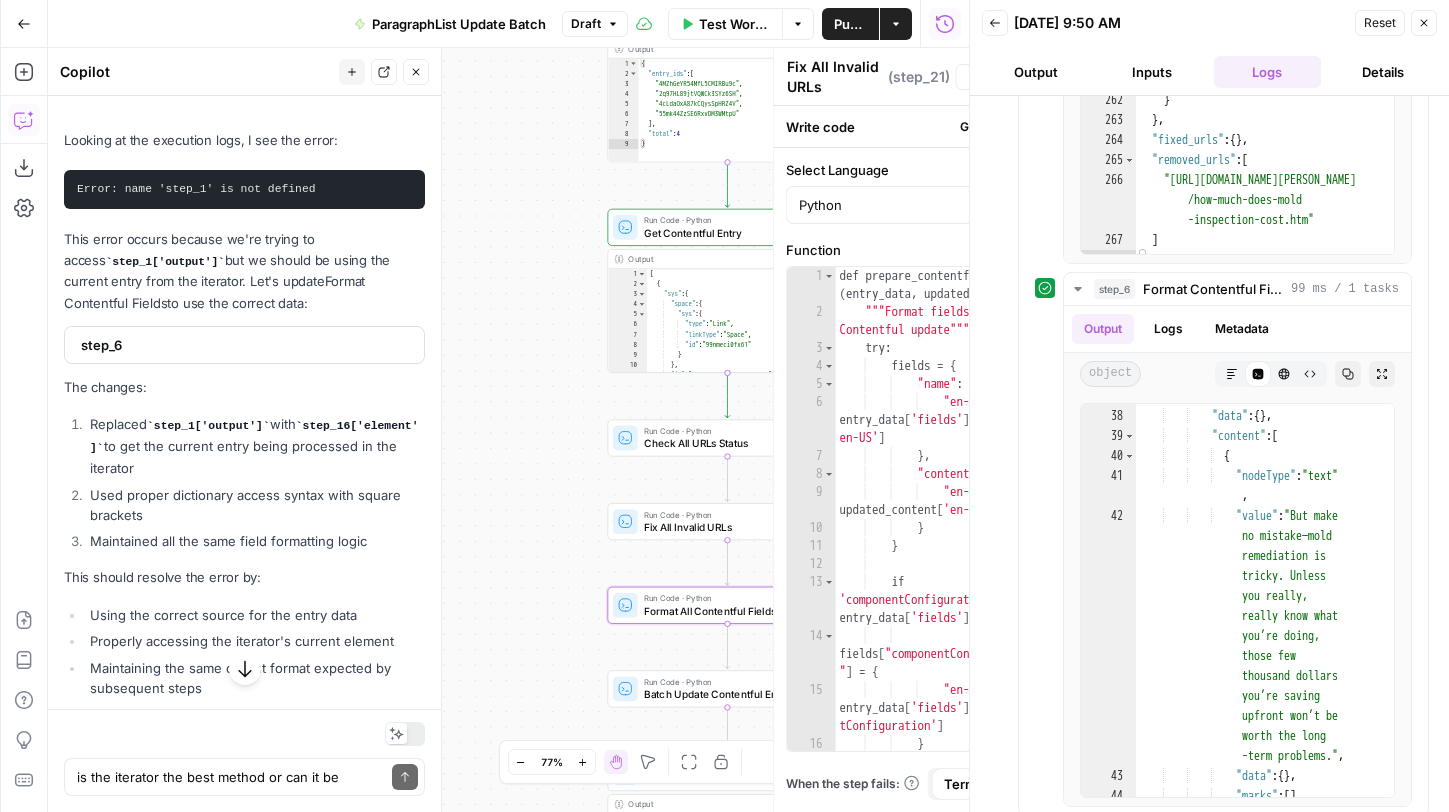 type on "Format All Contentful Fields" 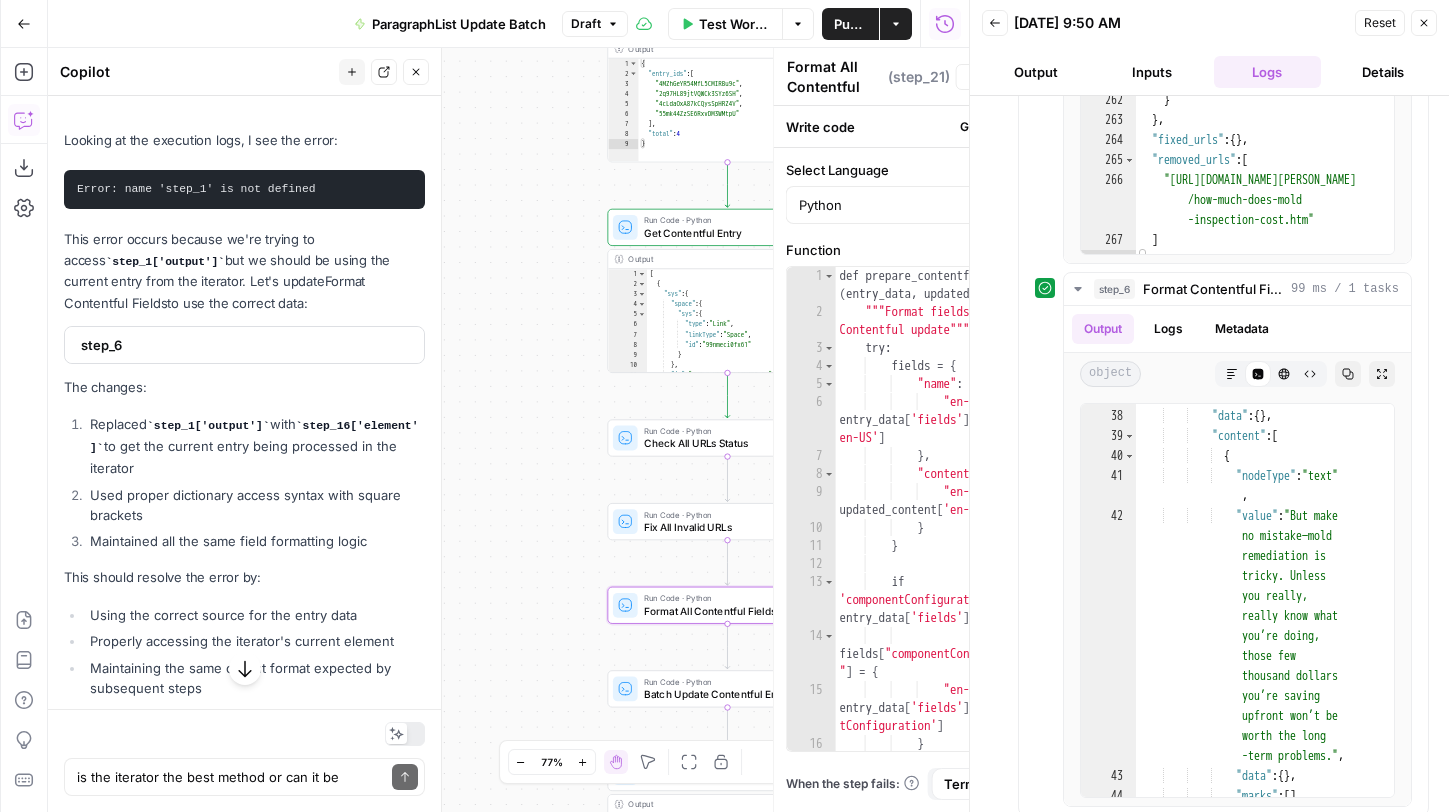 scroll, scrollTop: 13716, scrollLeft: 0, axis: vertical 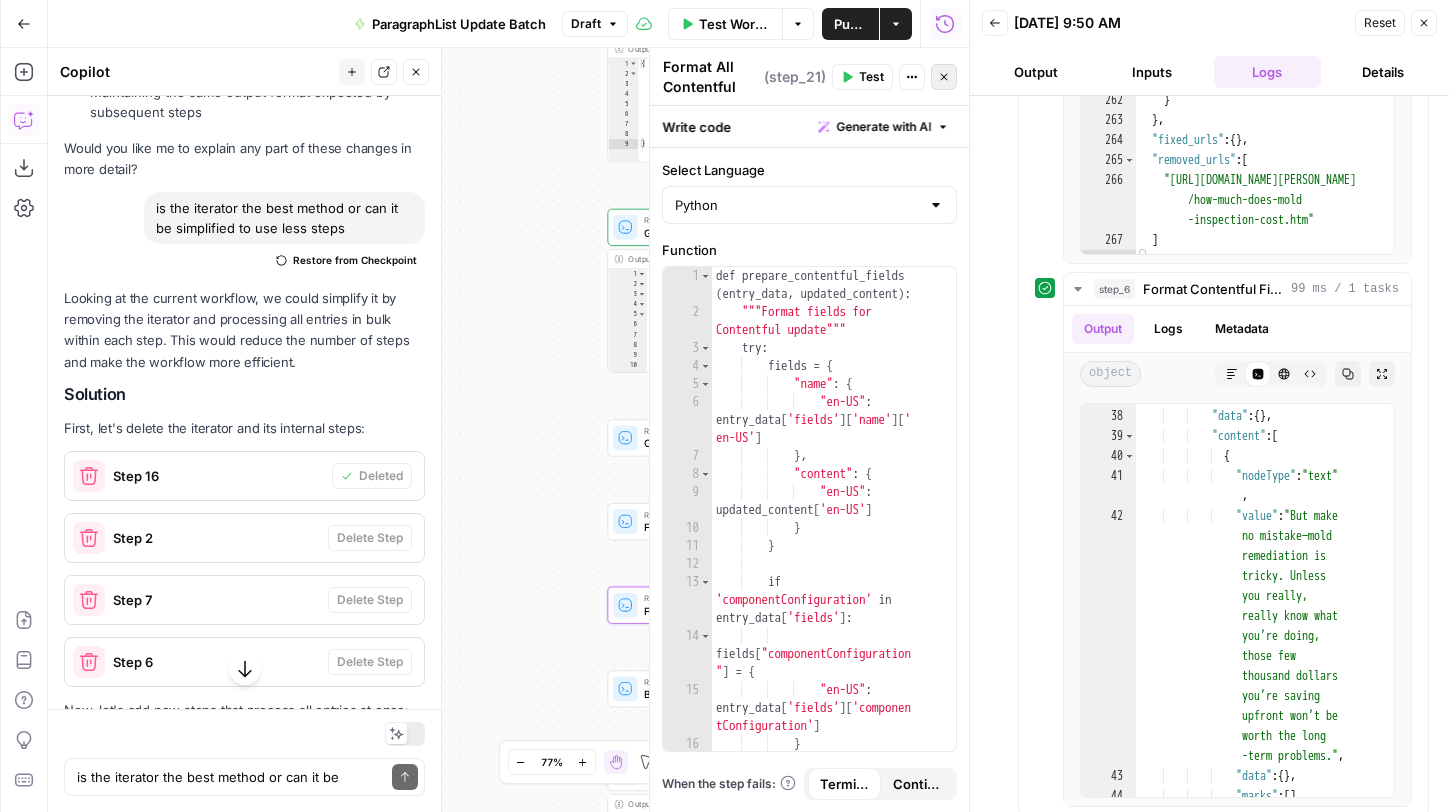 click 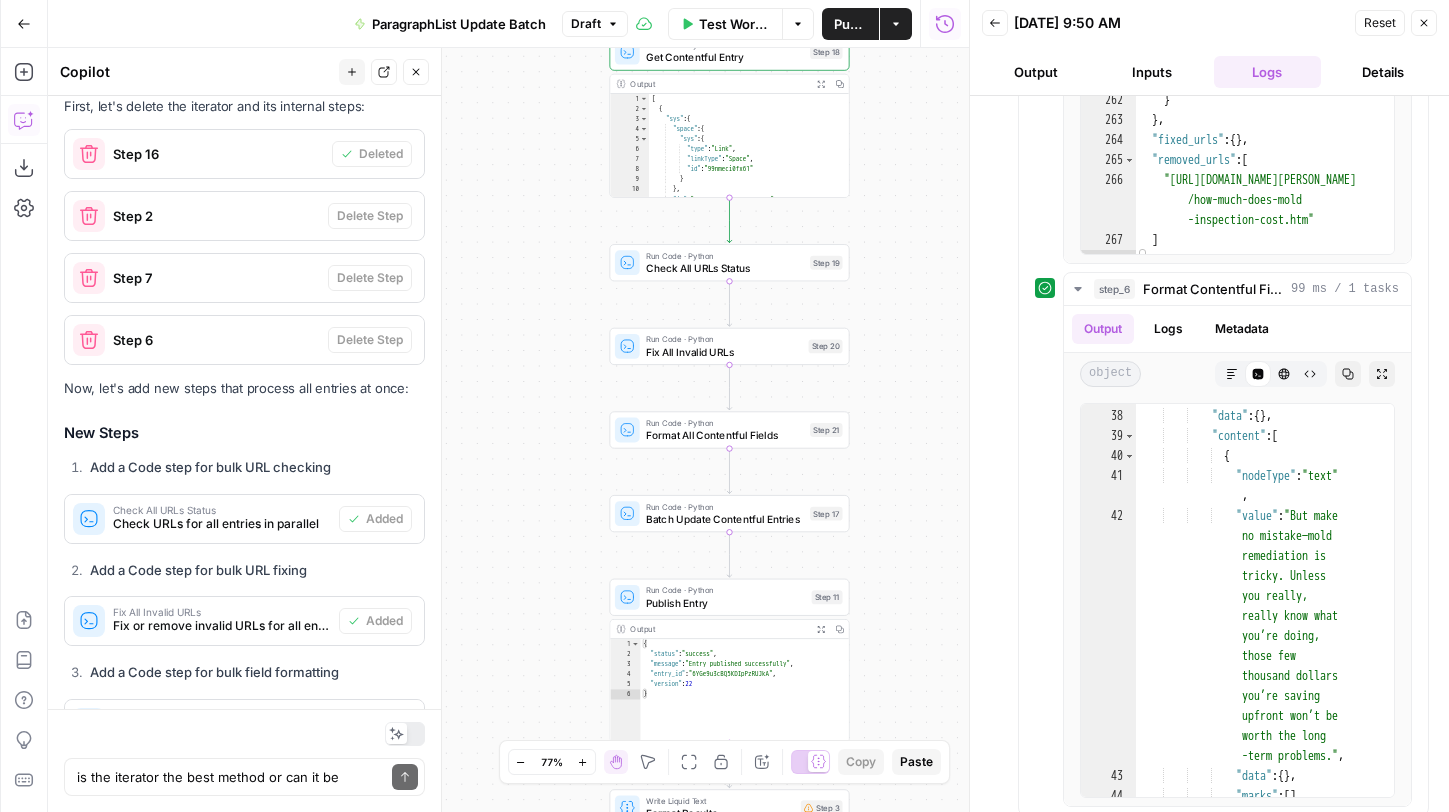 scroll, scrollTop: 13897, scrollLeft: 0, axis: vertical 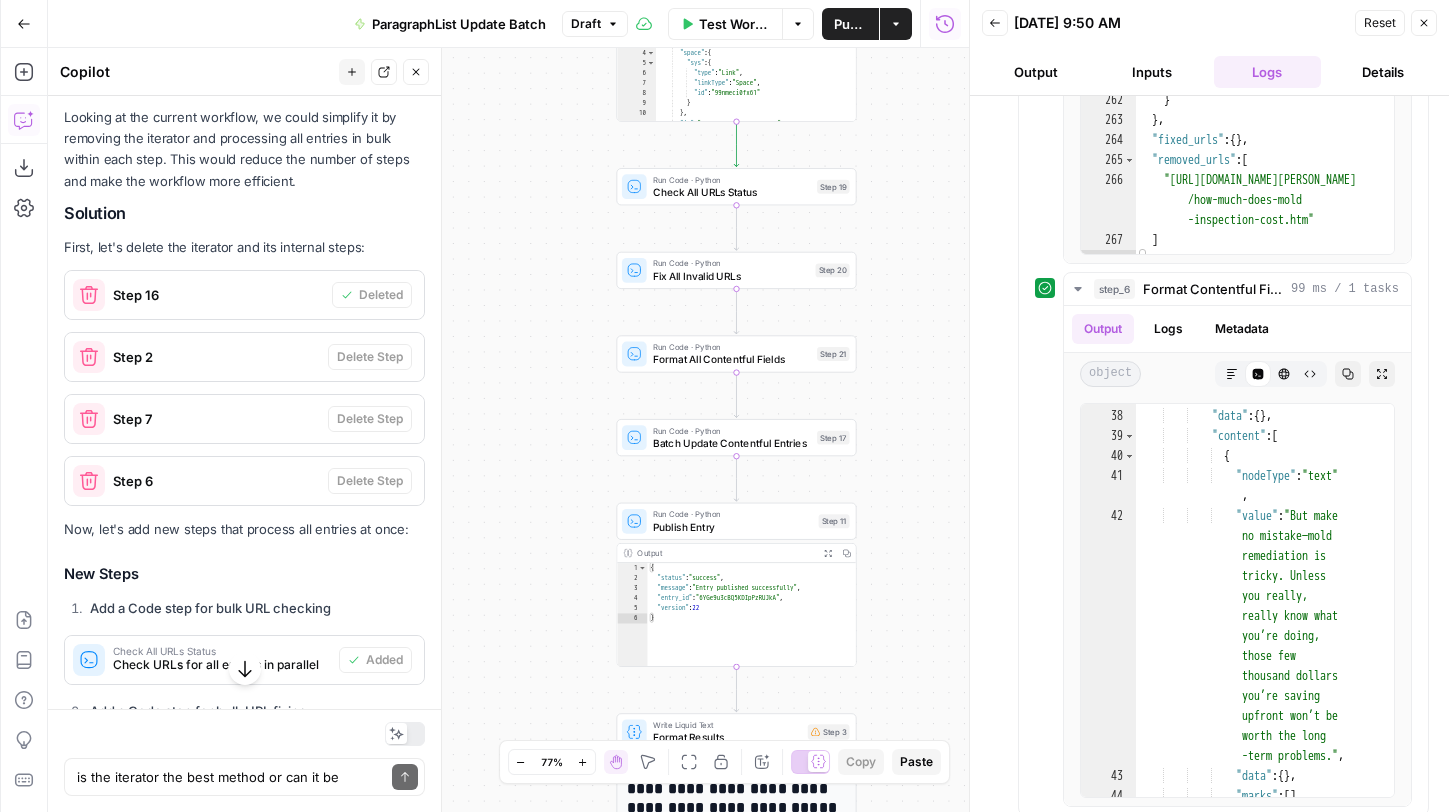 drag, startPoint x: 898, startPoint y: 550, endPoint x: 905, endPoint y: 474, distance: 76.321686 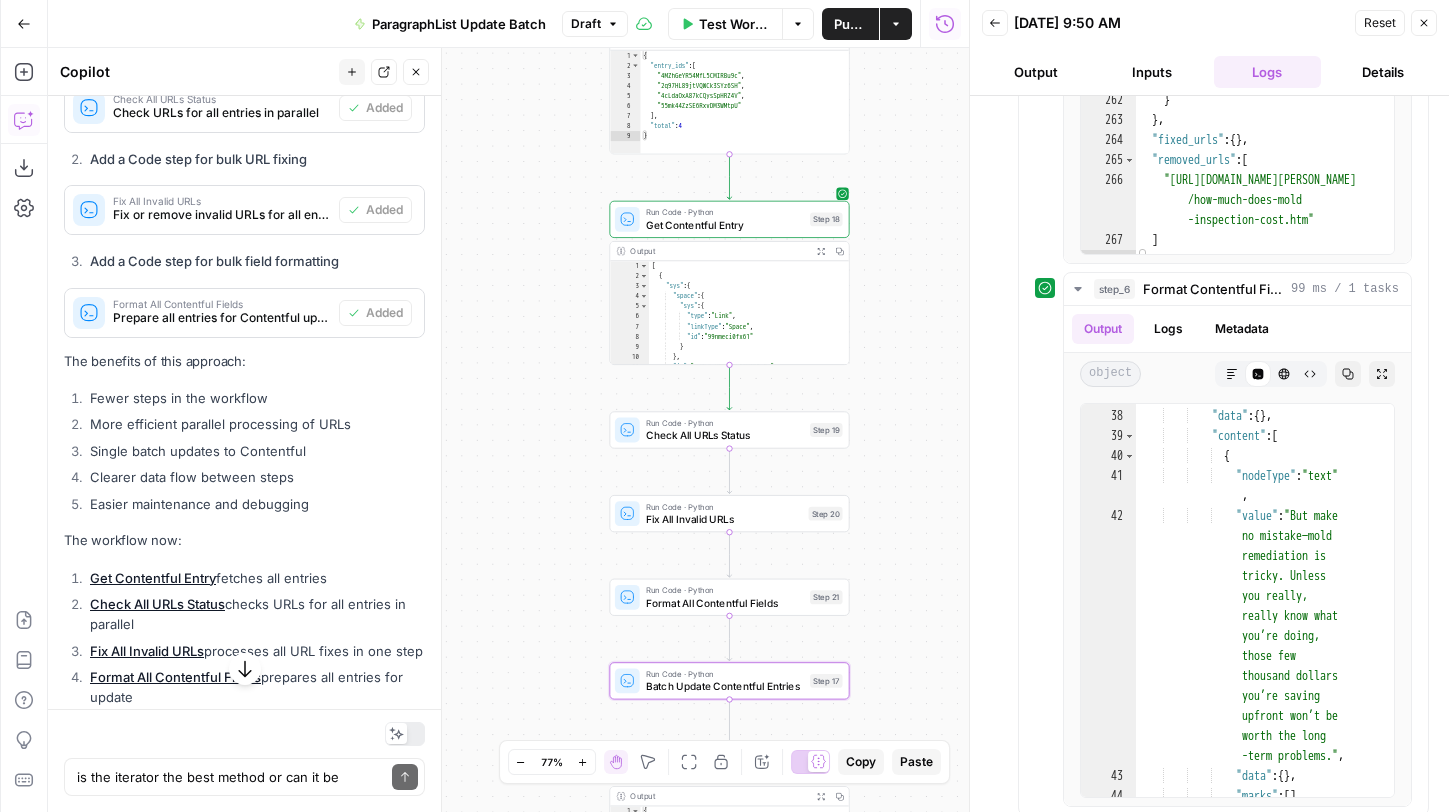 scroll, scrollTop: 14473, scrollLeft: 0, axis: vertical 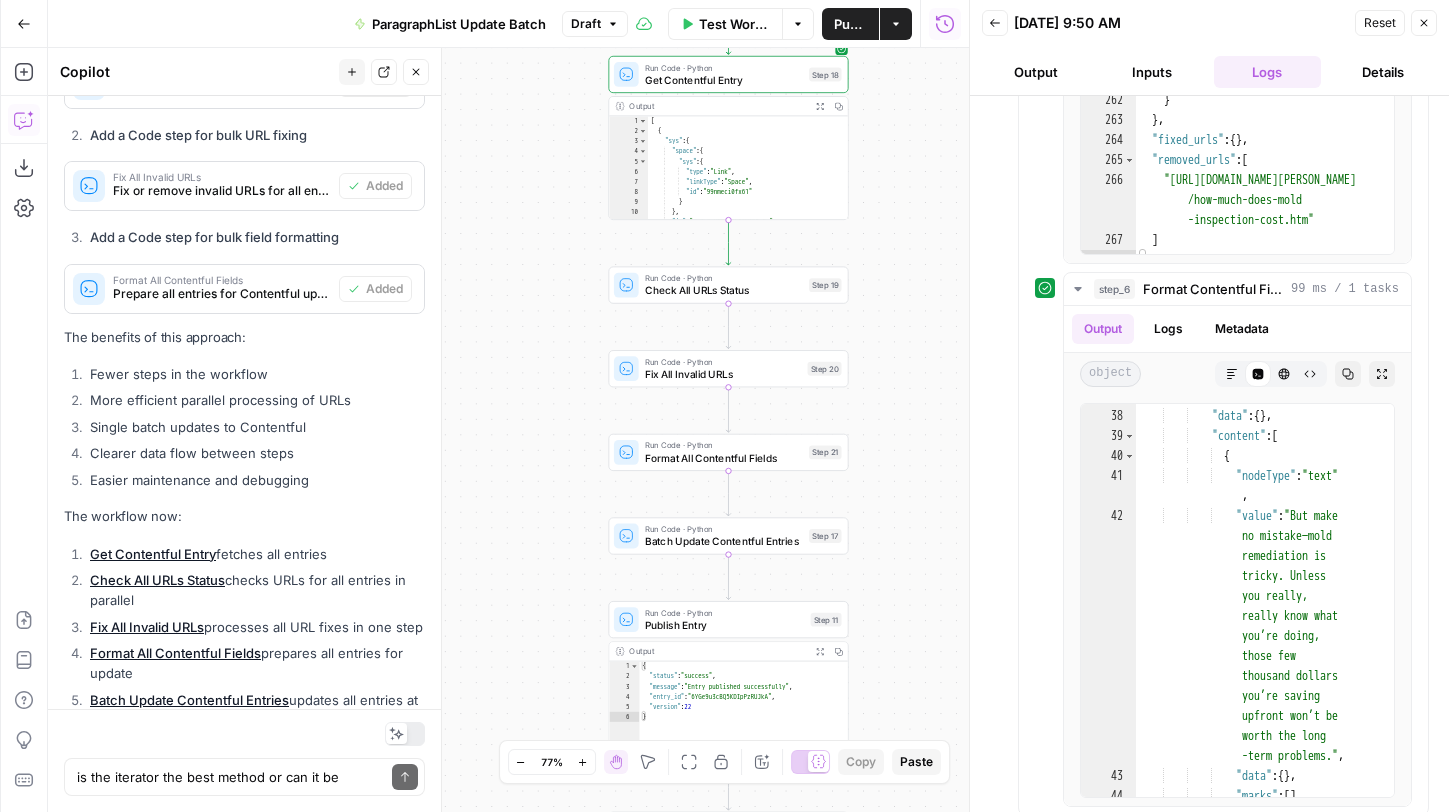 drag, startPoint x: 906, startPoint y: 314, endPoint x: 906, endPoint y: 269, distance: 45 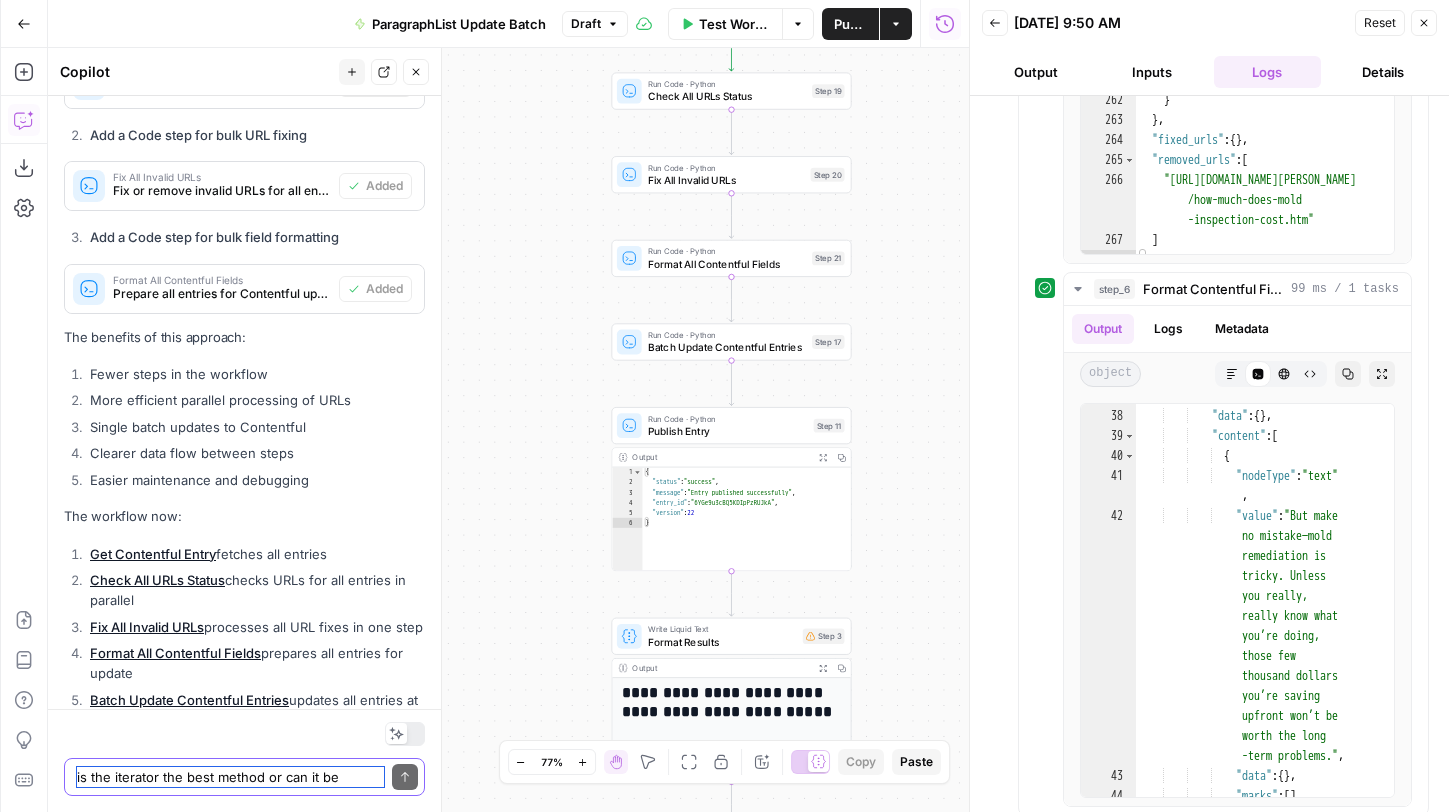 click on "is the iterator the best method or can it be simplified to use less steps" at bounding box center (230, 777) 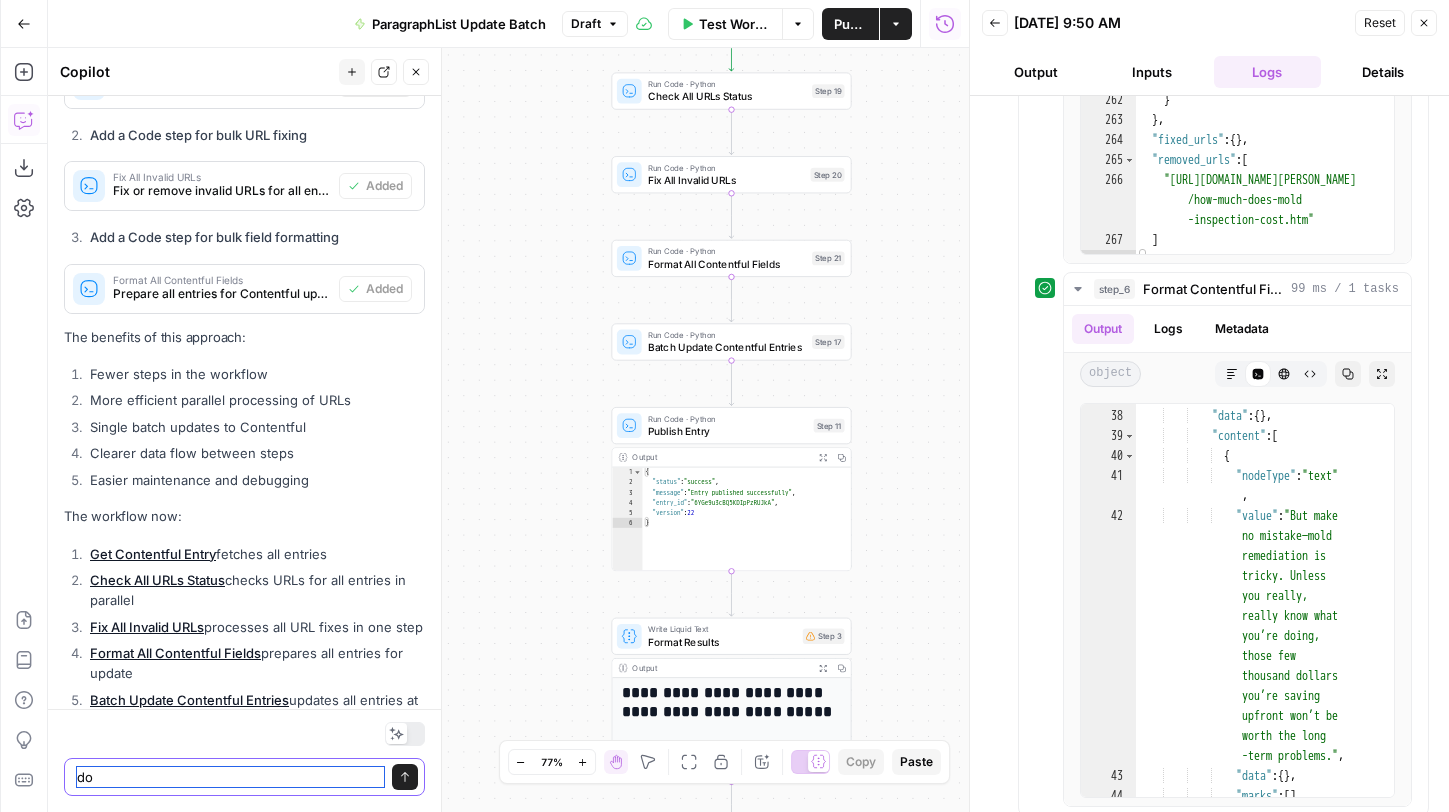 type on "d" 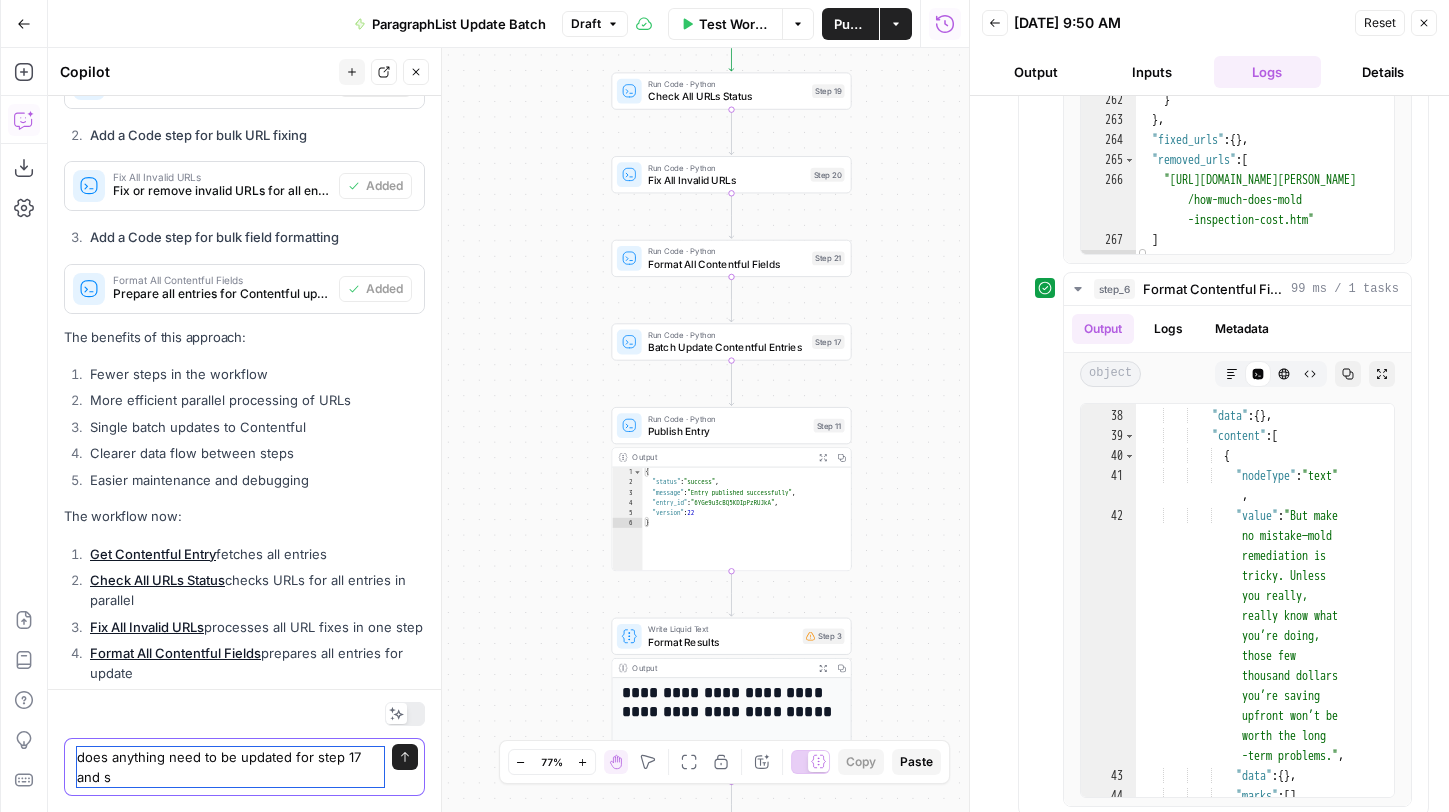 scroll, scrollTop: 14493, scrollLeft: 0, axis: vertical 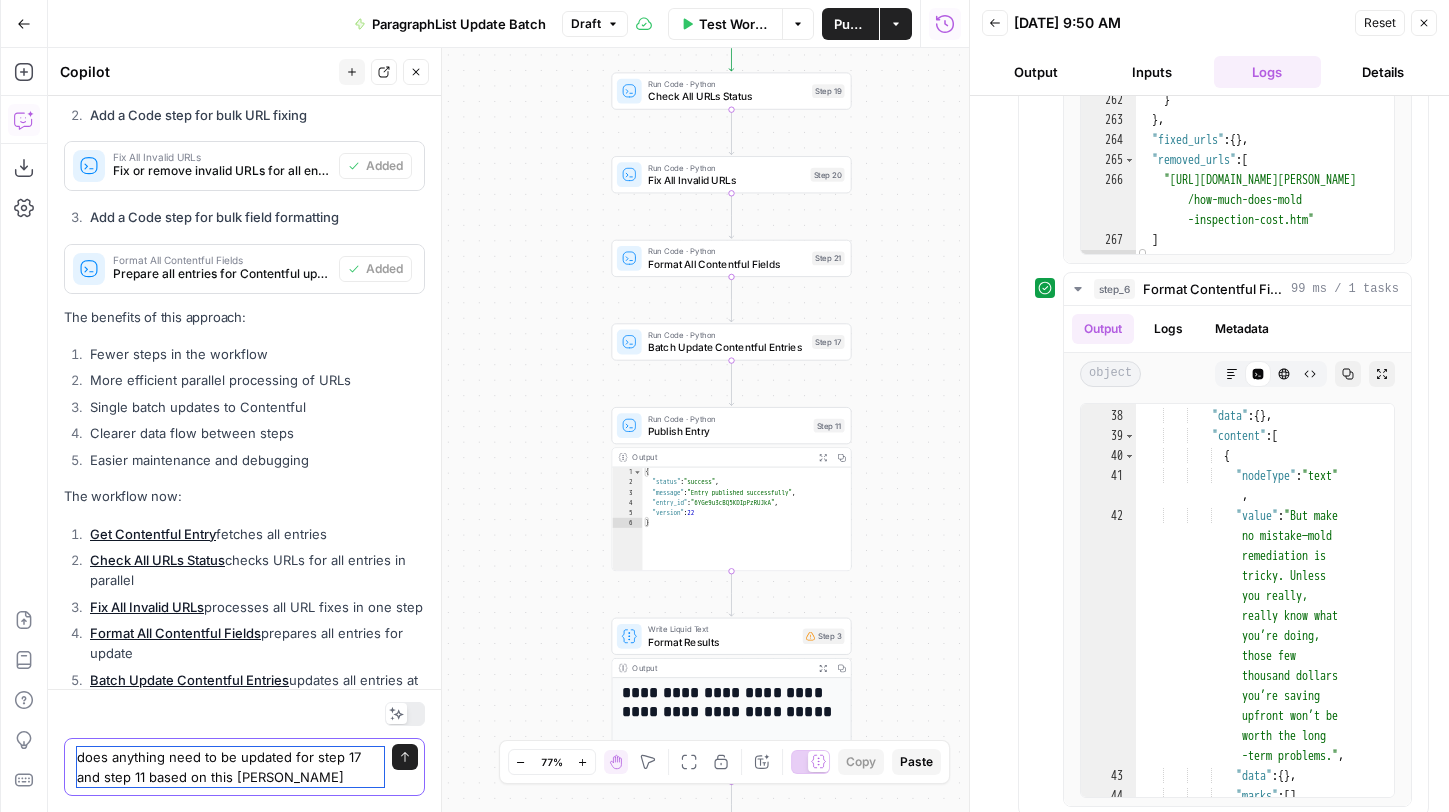 type on "does anything need to be updated for step 17 and step 11 based on this change" 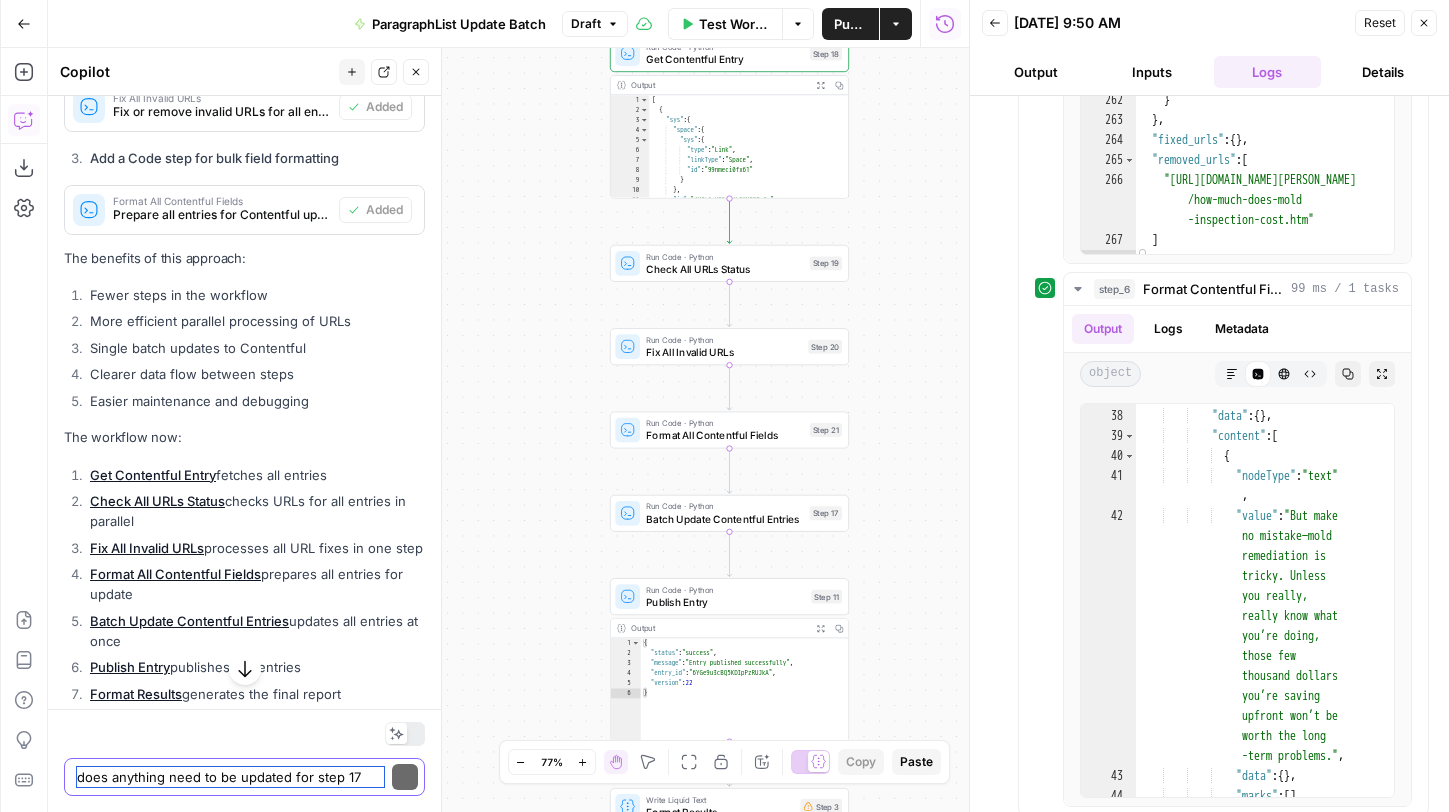 scroll, scrollTop: 15151, scrollLeft: 0, axis: vertical 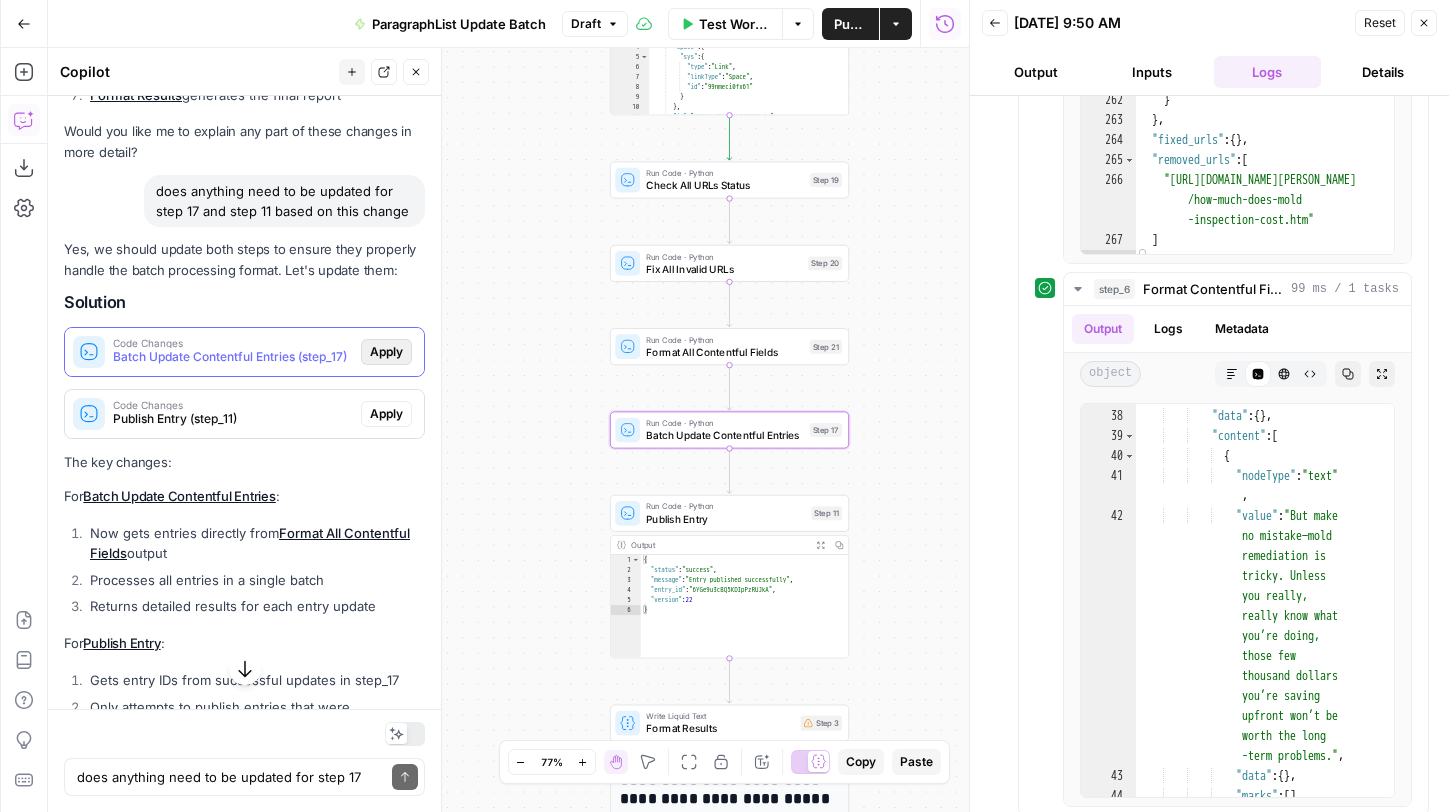 click on "Apply" at bounding box center [386, 352] 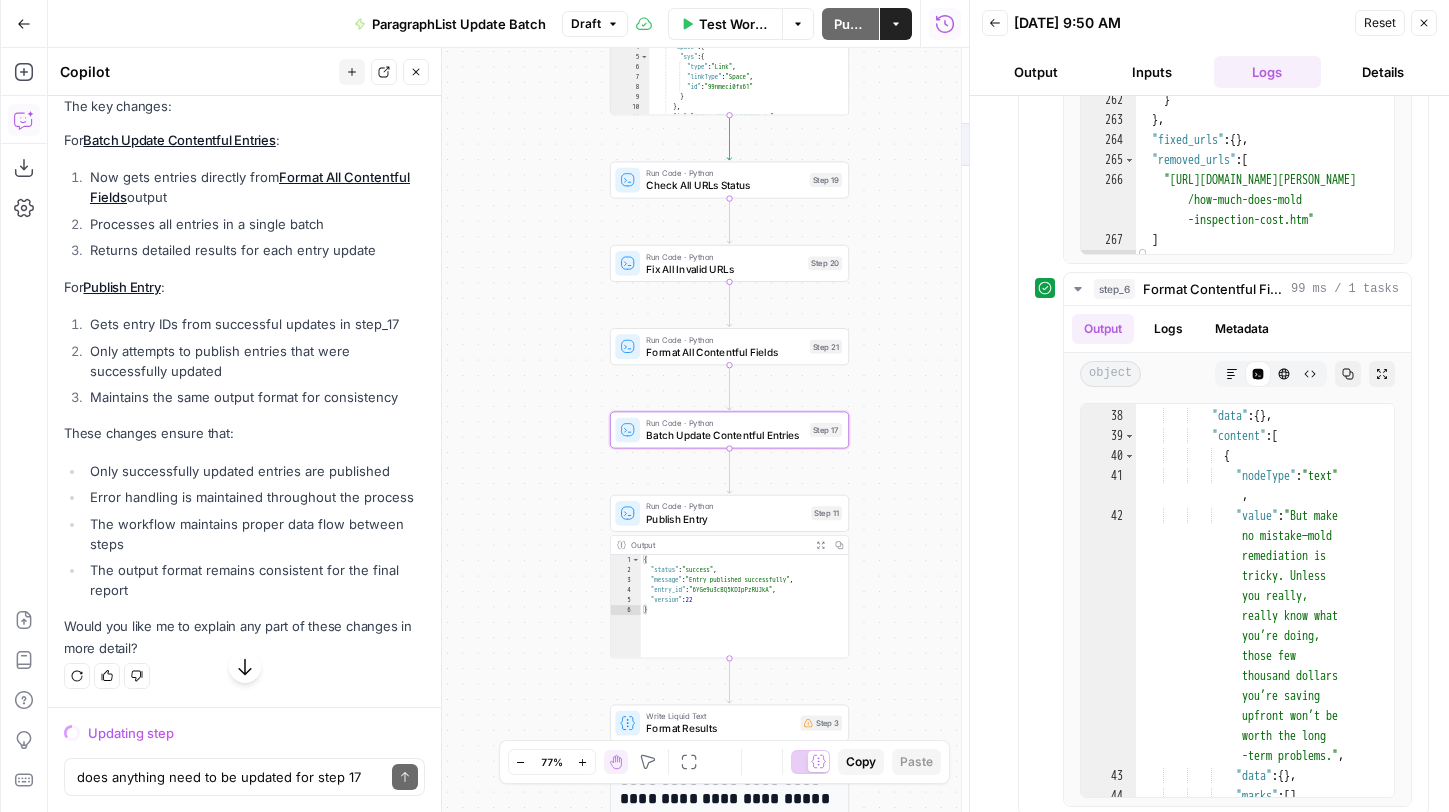 scroll, scrollTop: 14575, scrollLeft: 0, axis: vertical 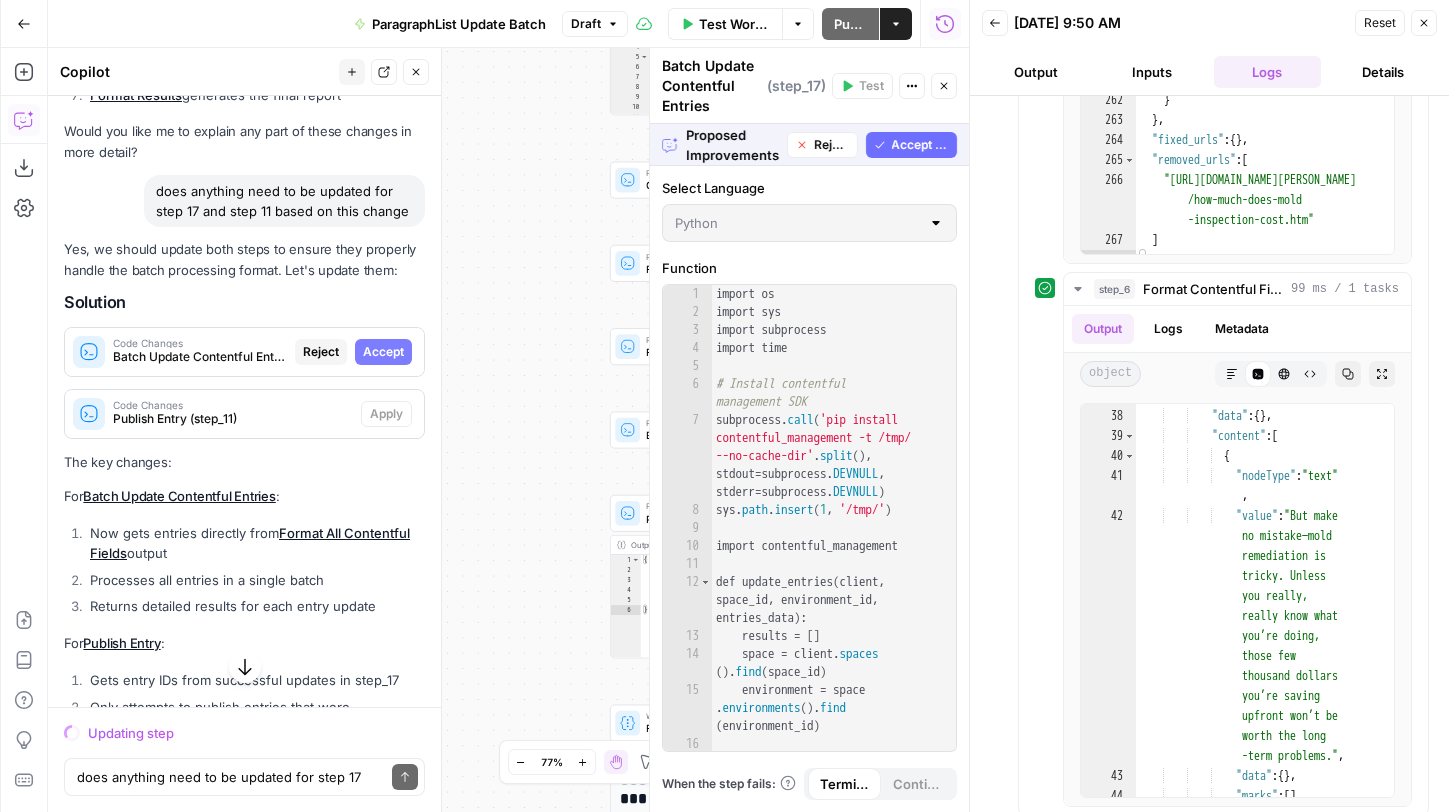 click on "Accept All" at bounding box center (920, 145) 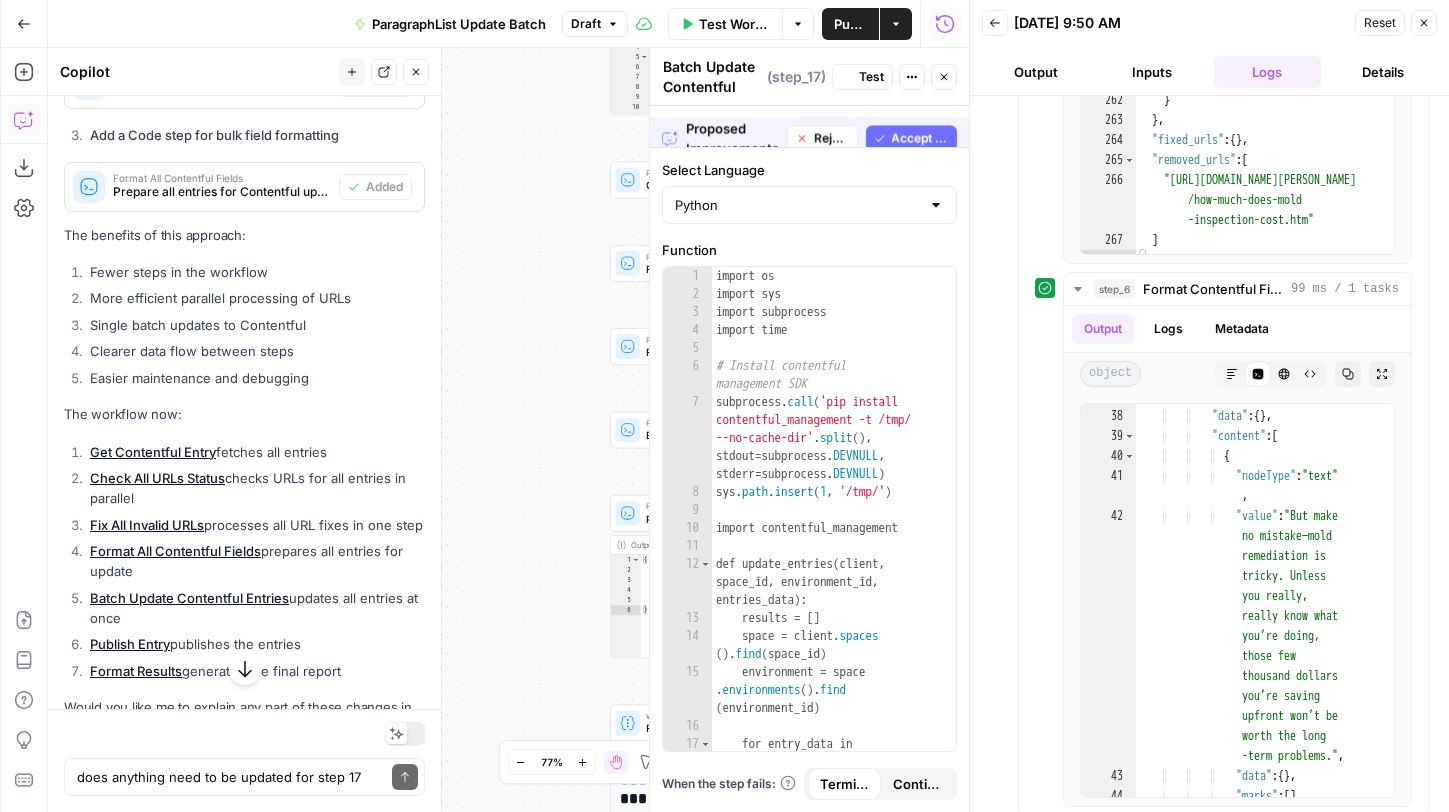 scroll, scrollTop: 15183, scrollLeft: 0, axis: vertical 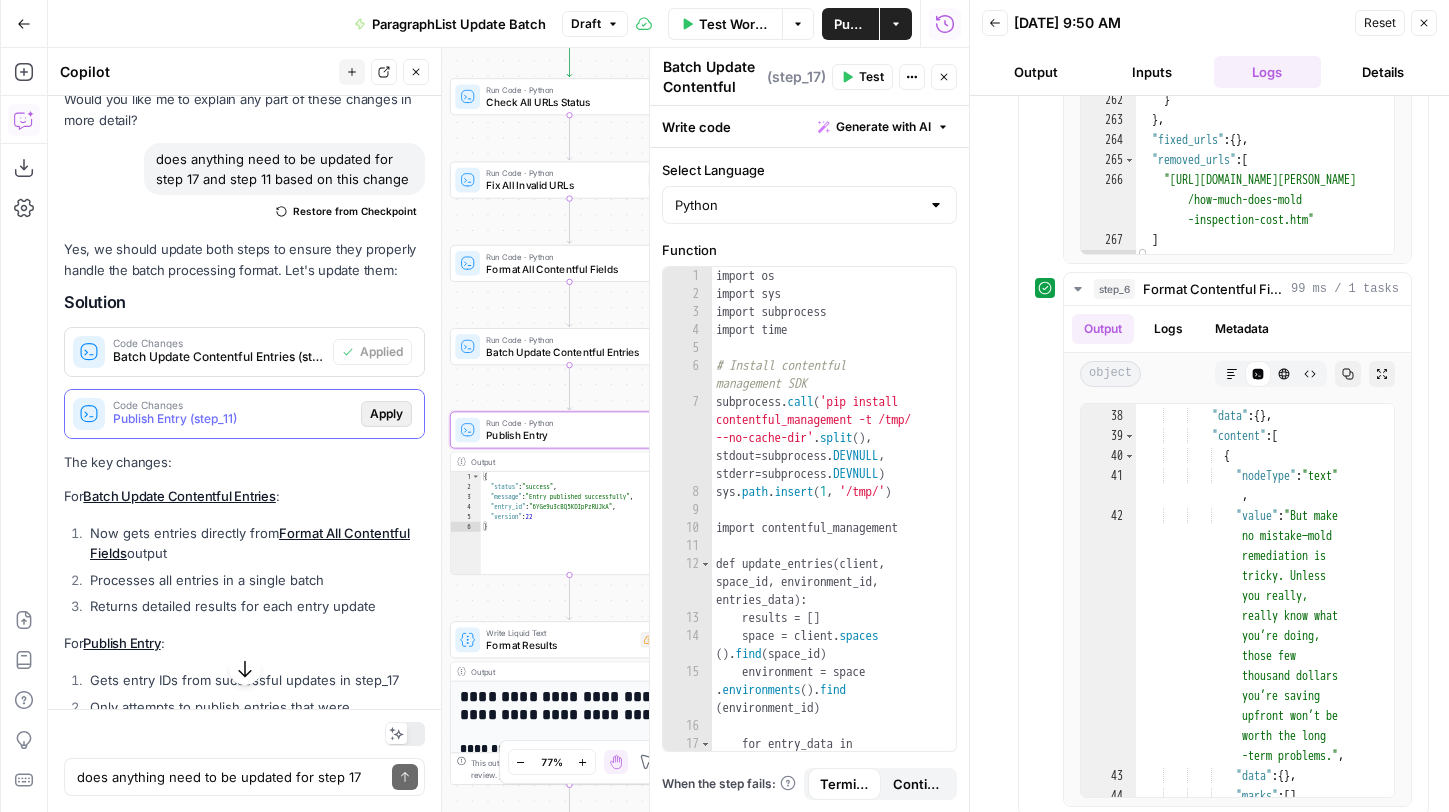 click on "Apply" at bounding box center [386, 414] 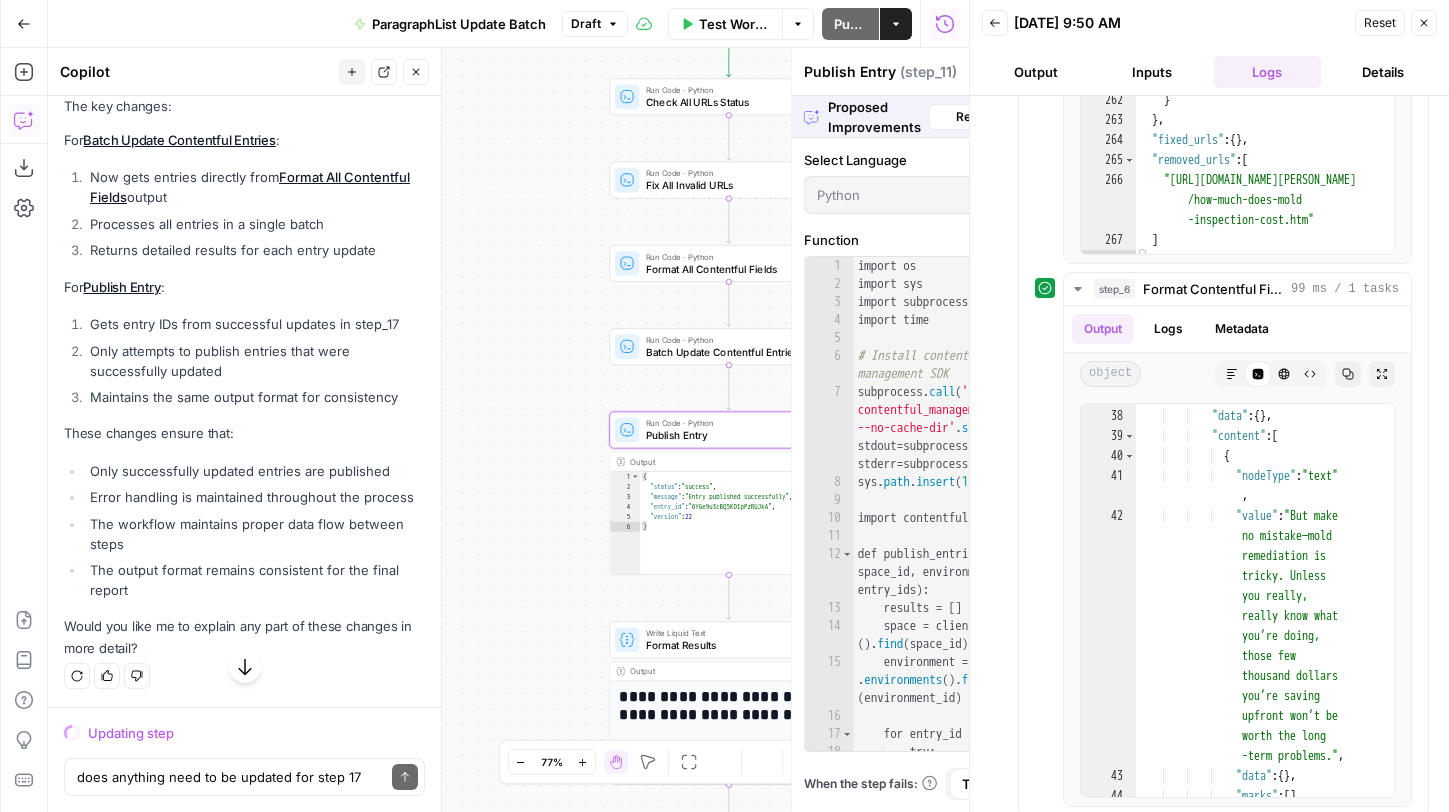scroll, scrollTop: 14575, scrollLeft: 0, axis: vertical 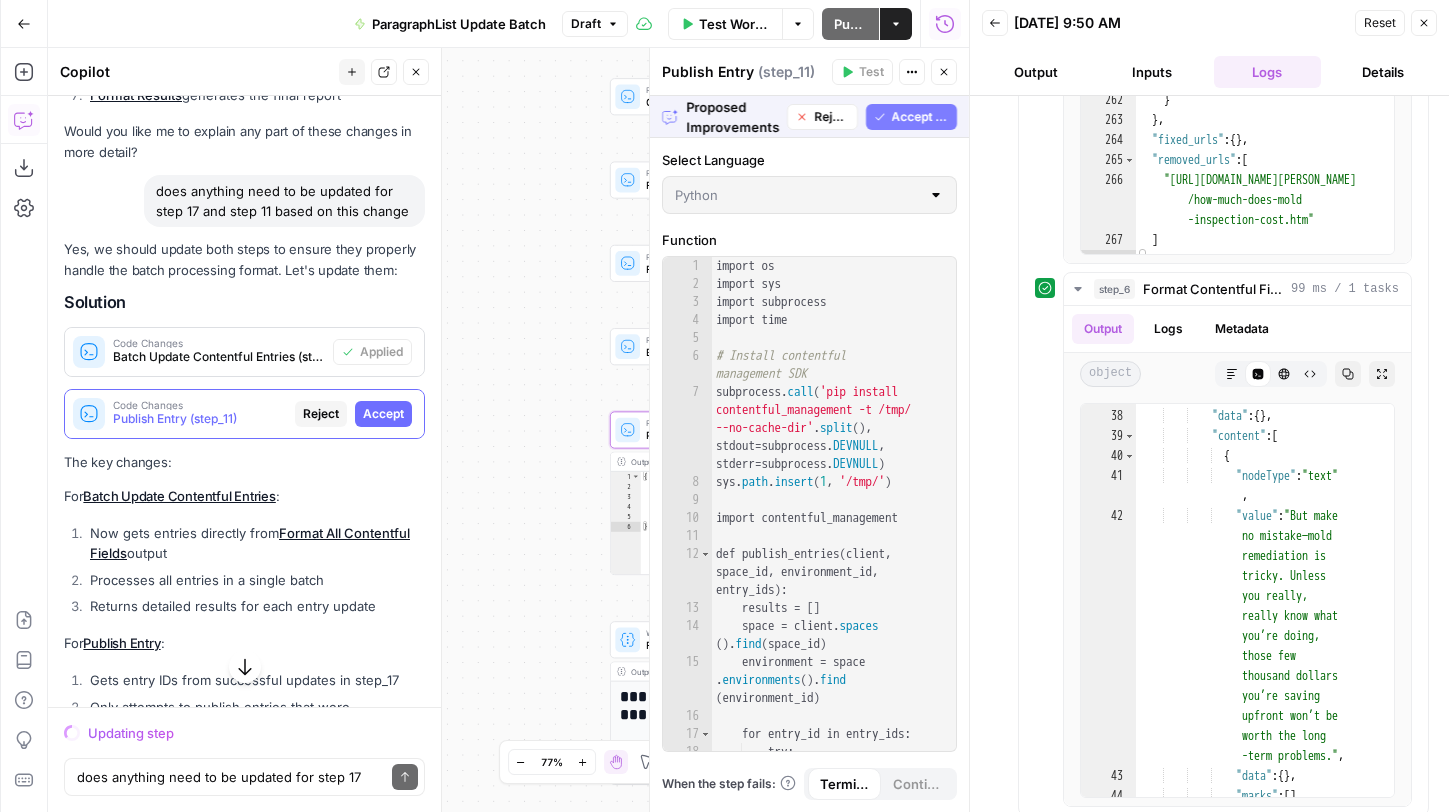 click on "Accept" at bounding box center [383, 414] 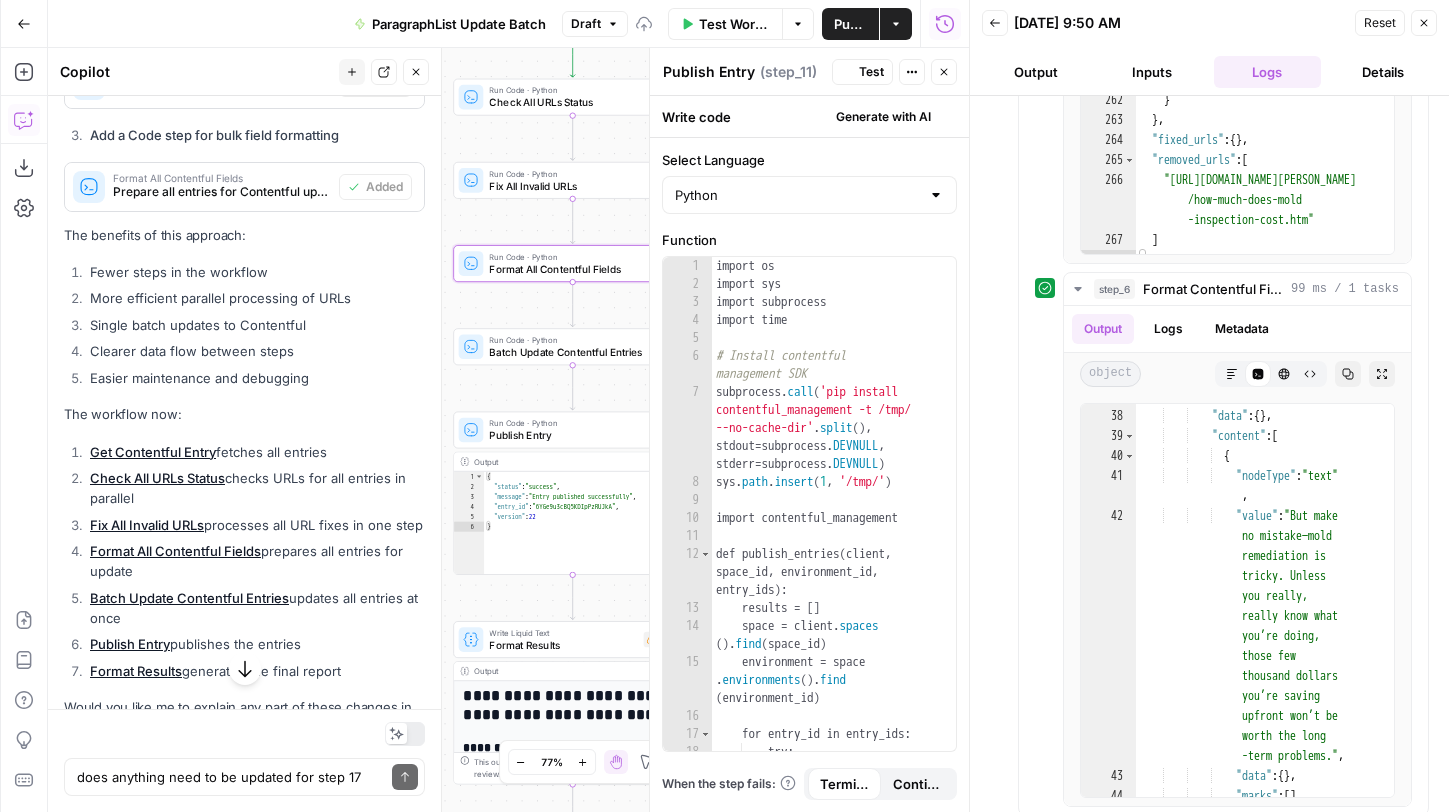 scroll, scrollTop: 15183, scrollLeft: 0, axis: vertical 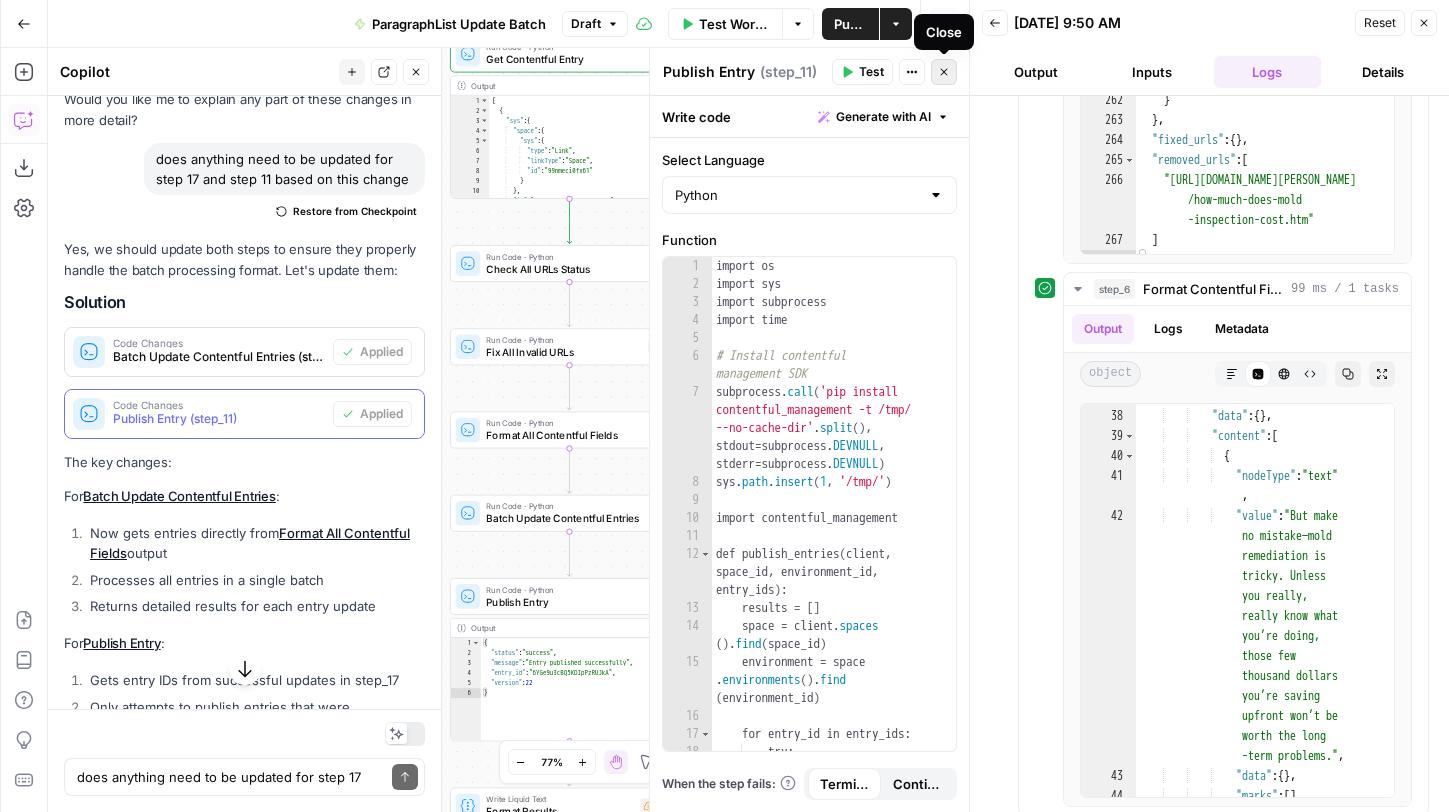 click 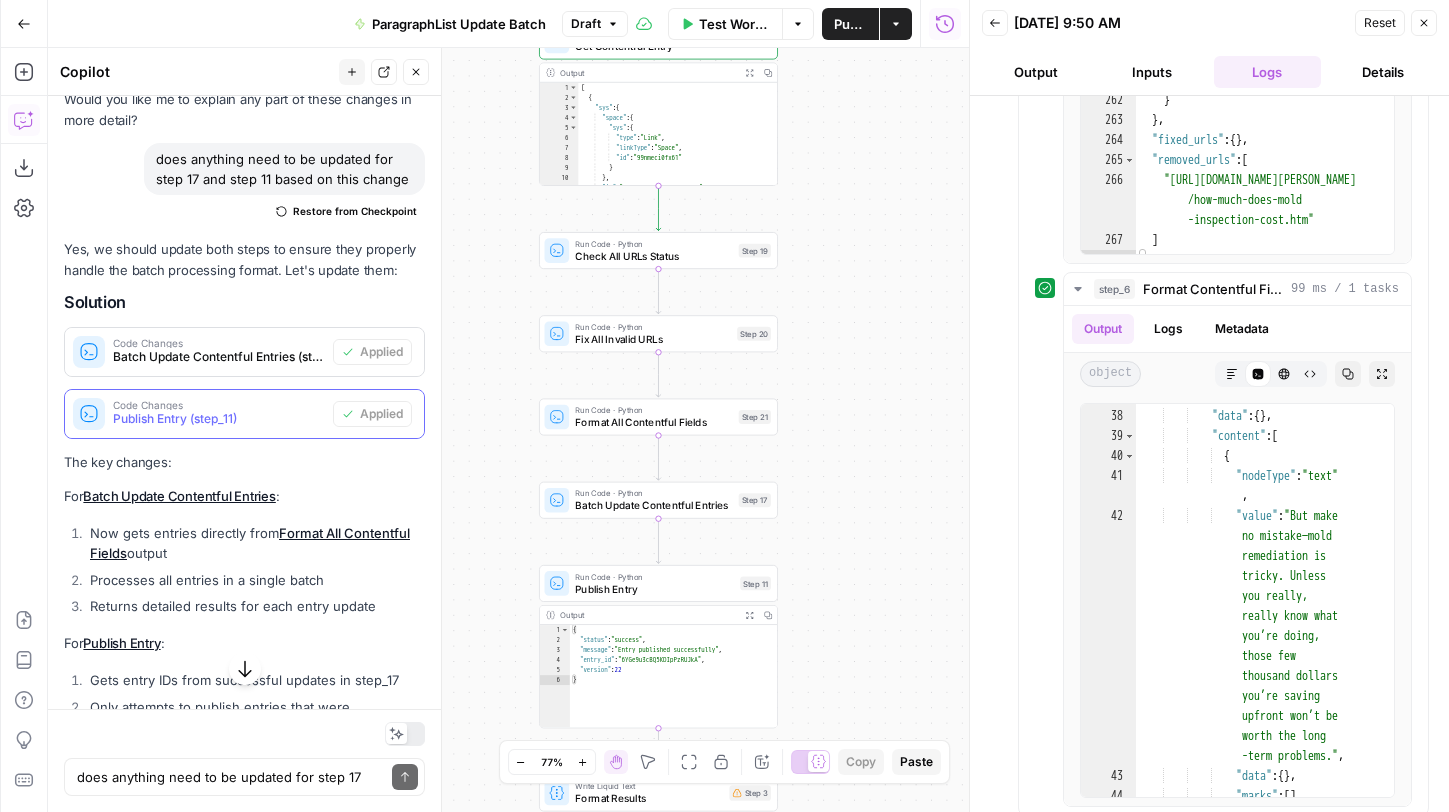 drag, startPoint x: 767, startPoint y: 470, endPoint x: 856, endPoint y: 456, distance: 90.0944 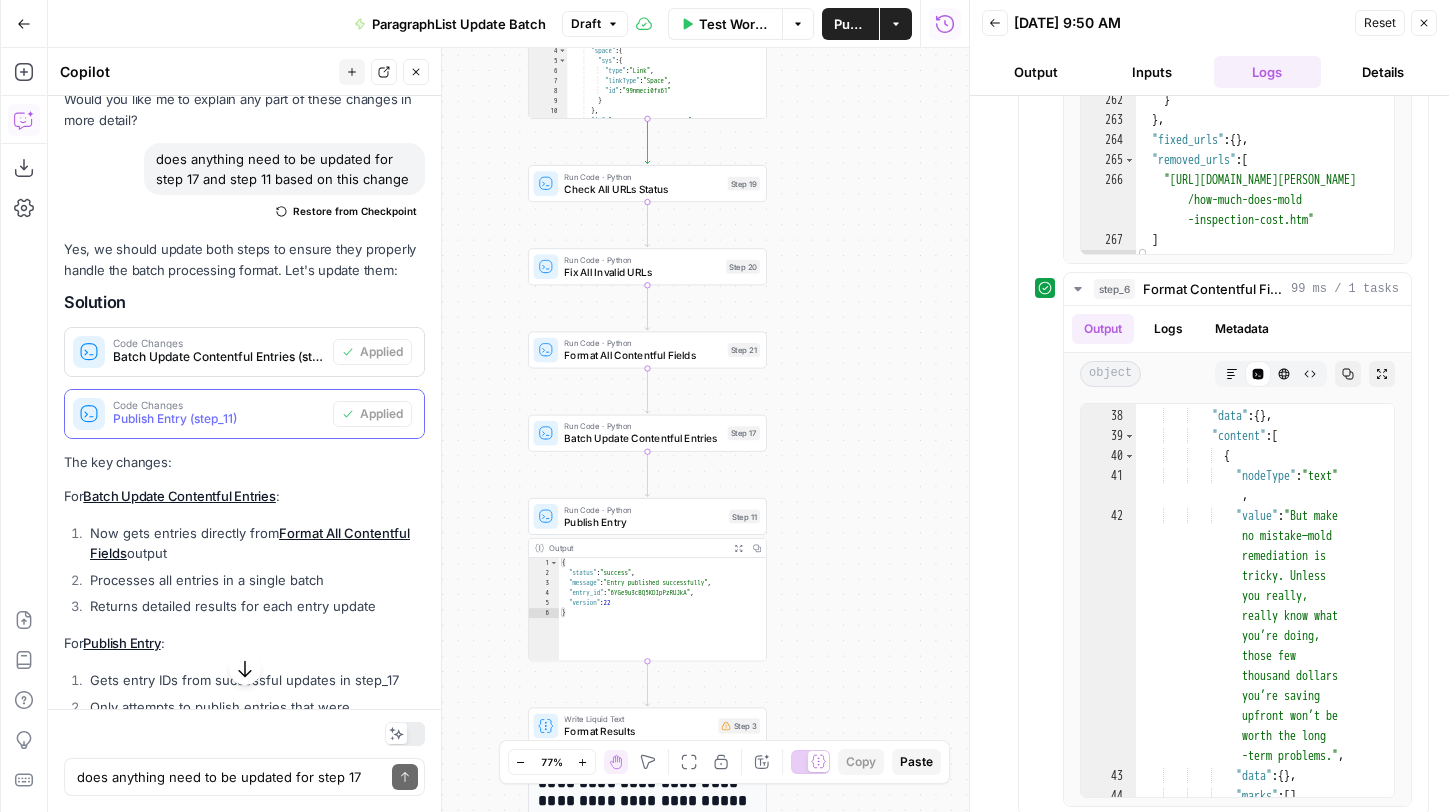 drag, startPoint x: 832, startPoint y: 605, endPoint x: 821, endPoint y: 538, distance: 67.89698 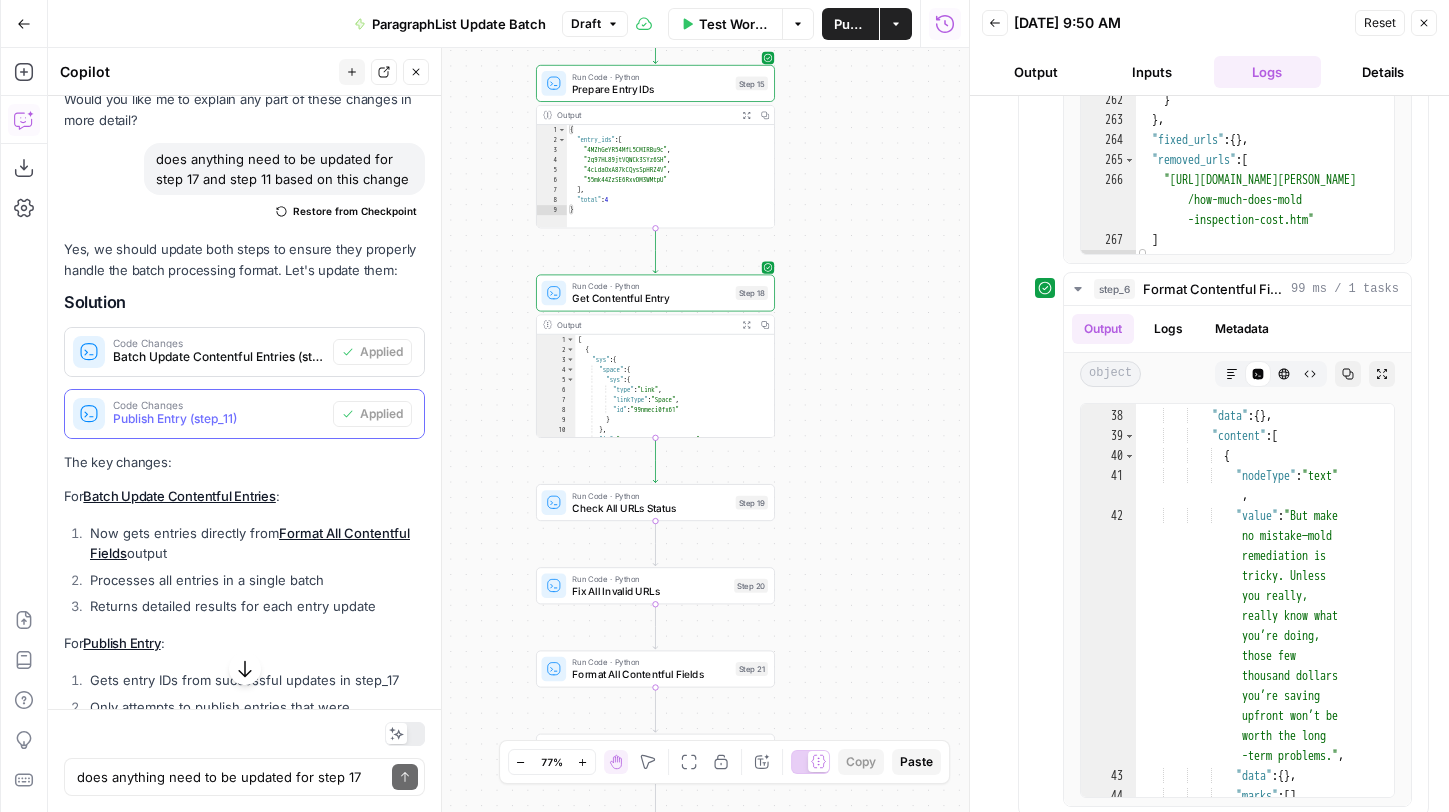 drag, startPoint x: 825, startPoint y: 290, endPoint x: 833, endPoint y: 609, distance: 319.1003 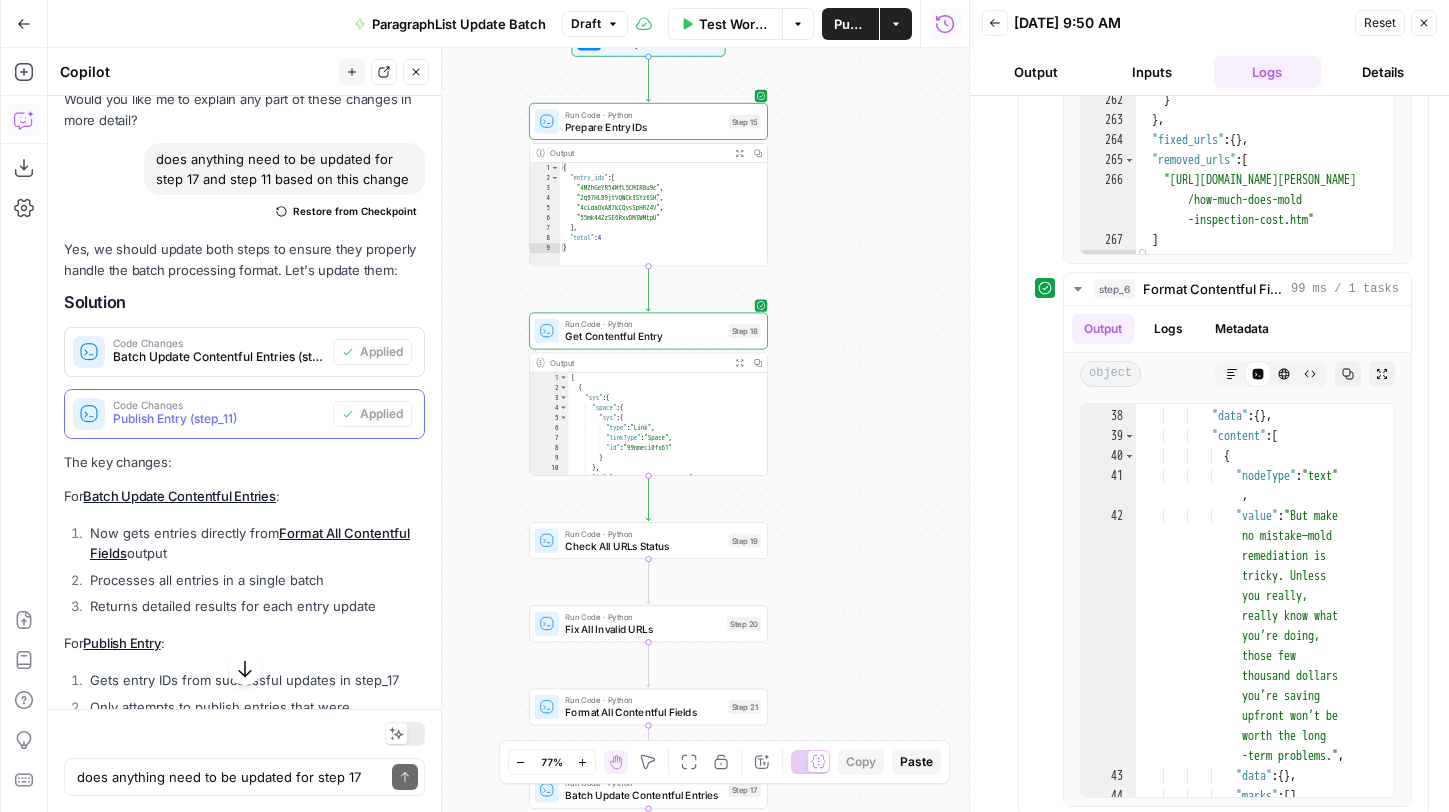 drag, startPoint x: 841, startPoint y: 299, endPoint x: 841, endPoint y: 323, distance: 24 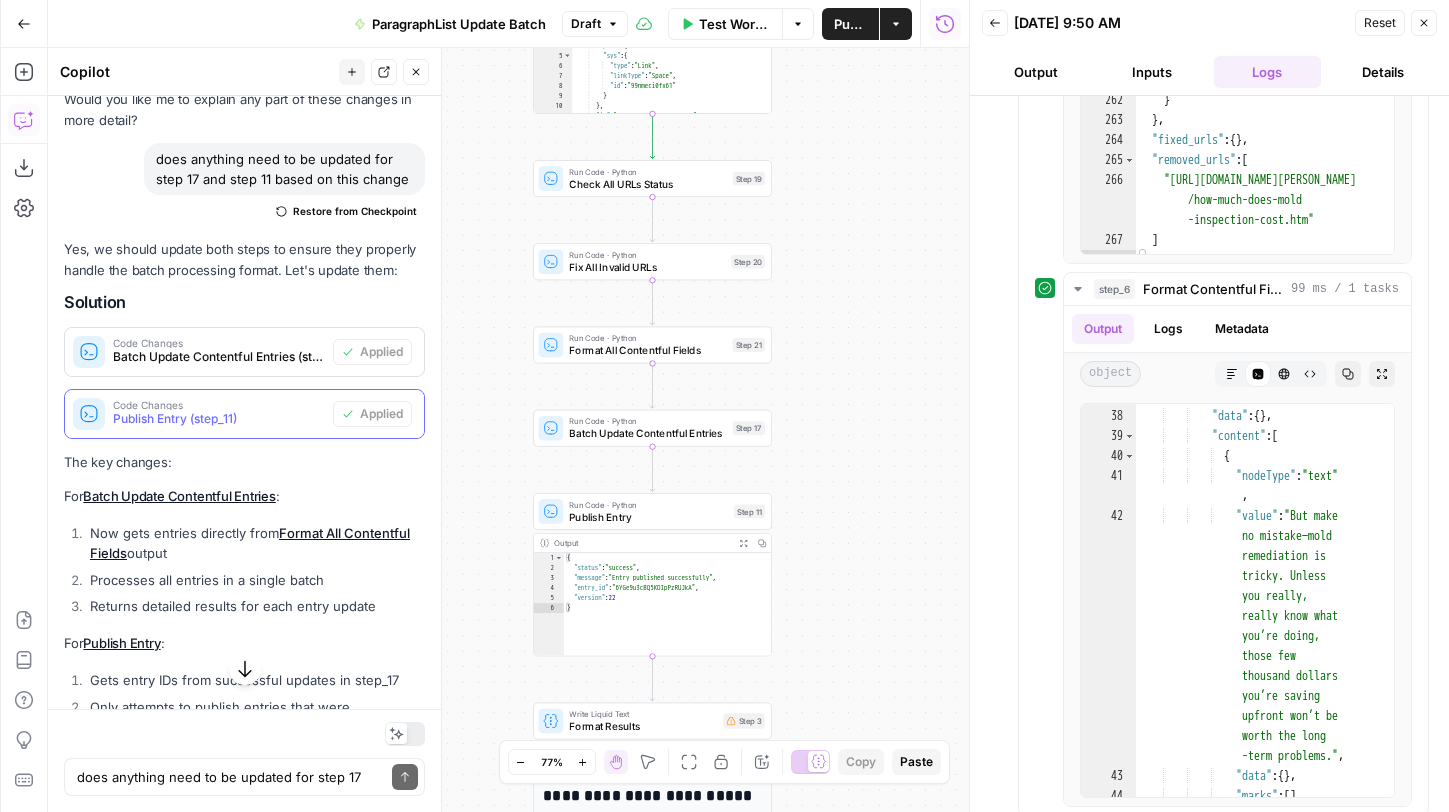 drag, startPoint x: 832, startPoint y: 548, endPoint x: 831, endPoint y: 200, distance: 348.00143 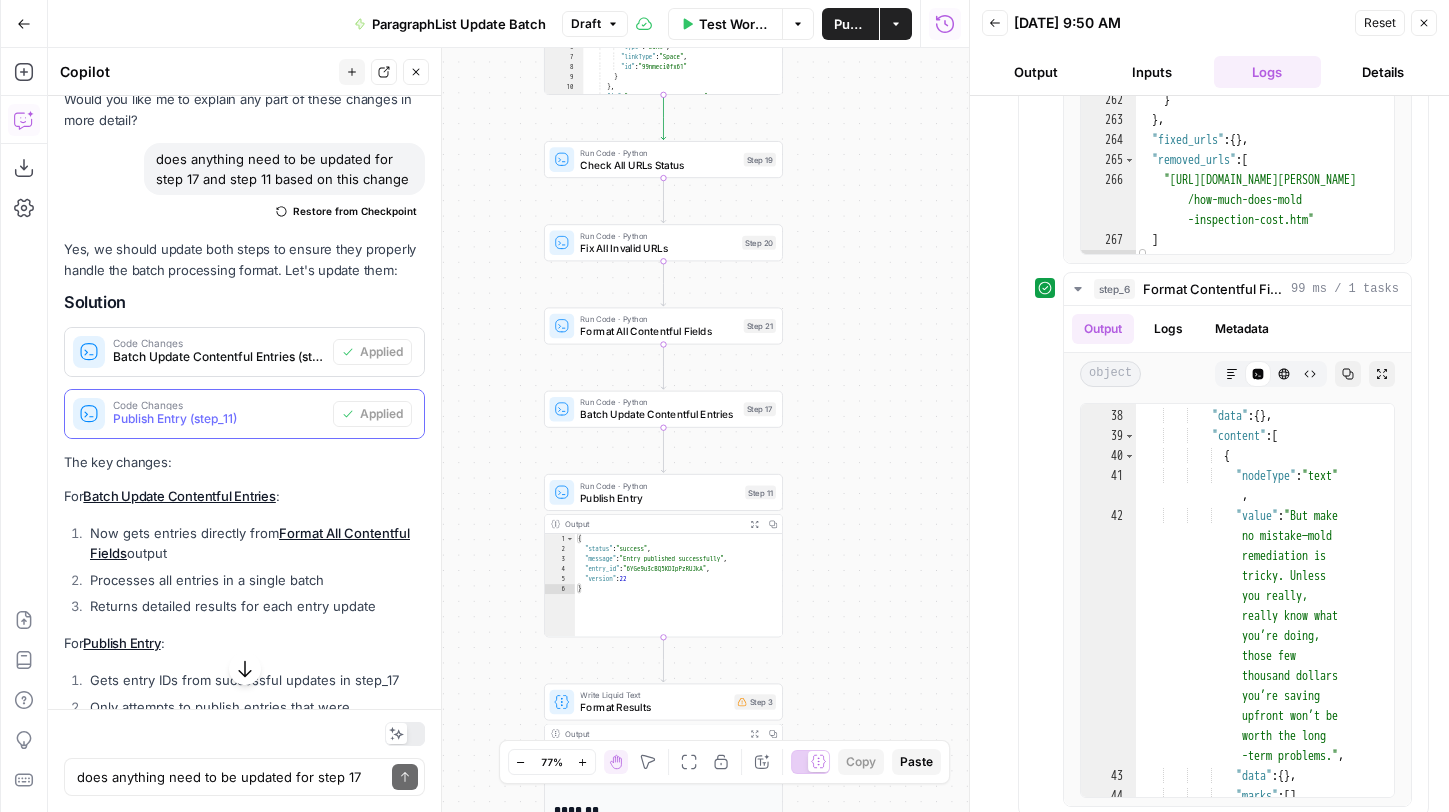 drag, startPoint x: 815, startPoint y: 521, endPoint x: 825, endPoint y: 501, distance: 22.36068 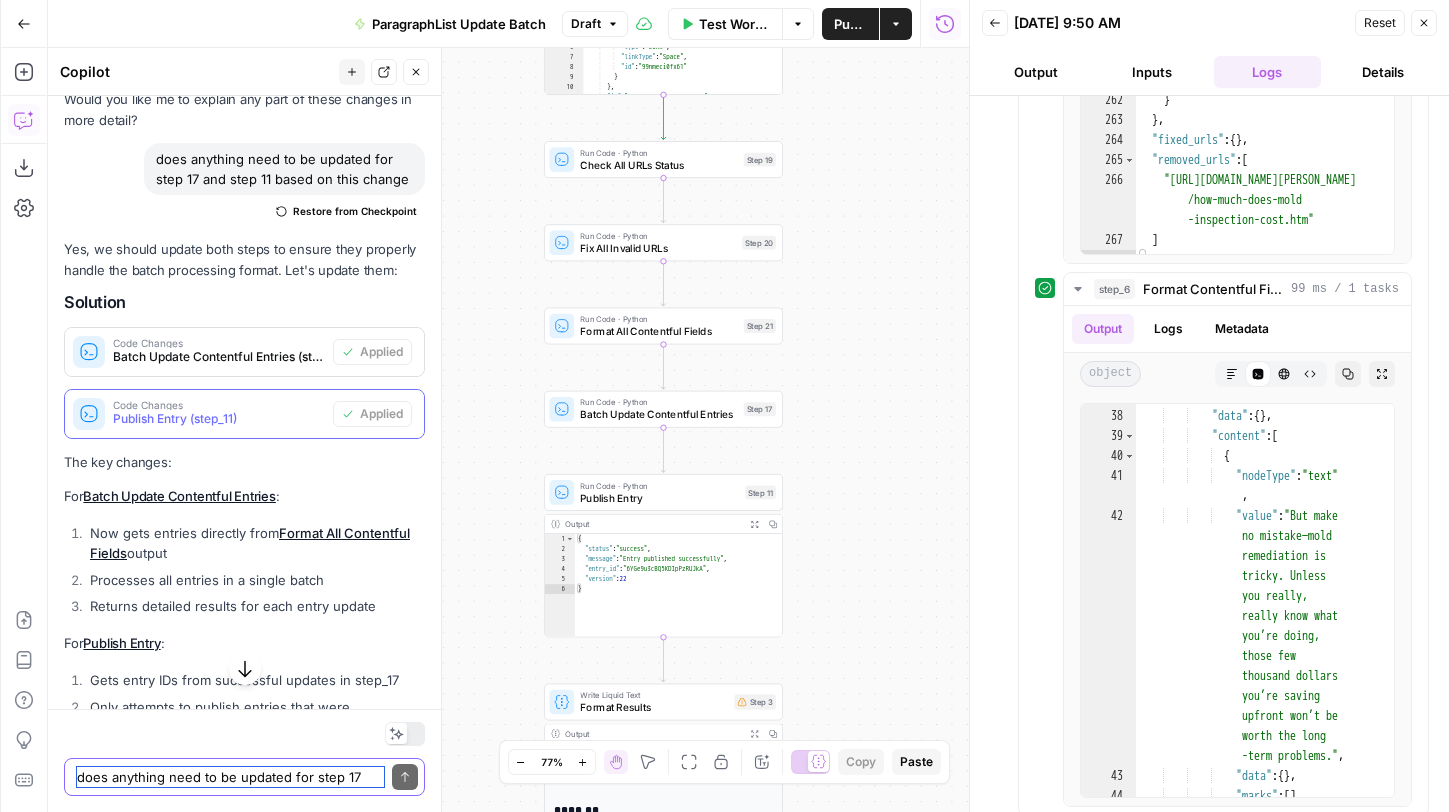 click on "does anything need to be updated for step 17 and step 11 based on this change" at bounding box center [230, 777] 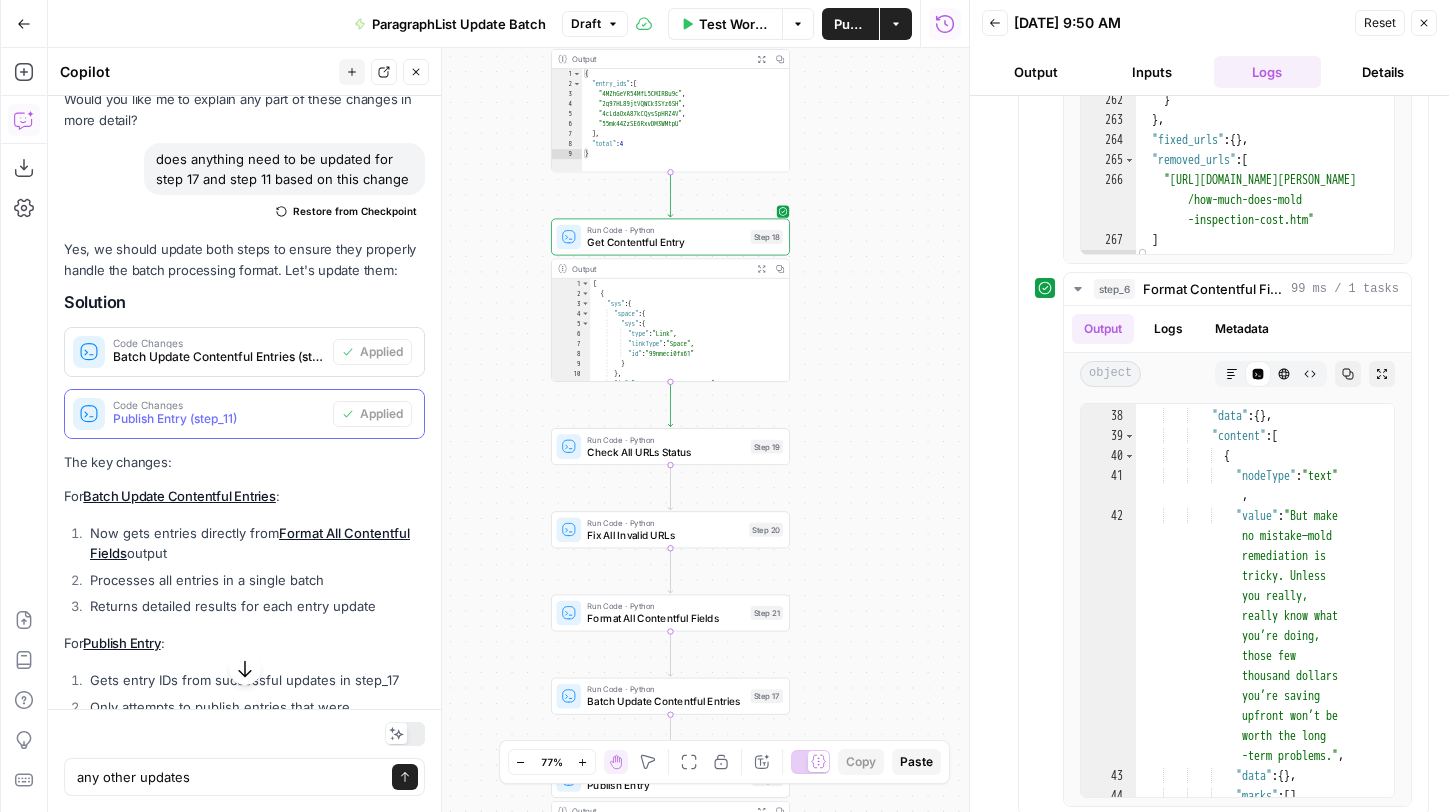 drag, startPoint x: 865, startPoint y: 246, endPoint x: 872, endPoint y: 533, distance: 287.08536 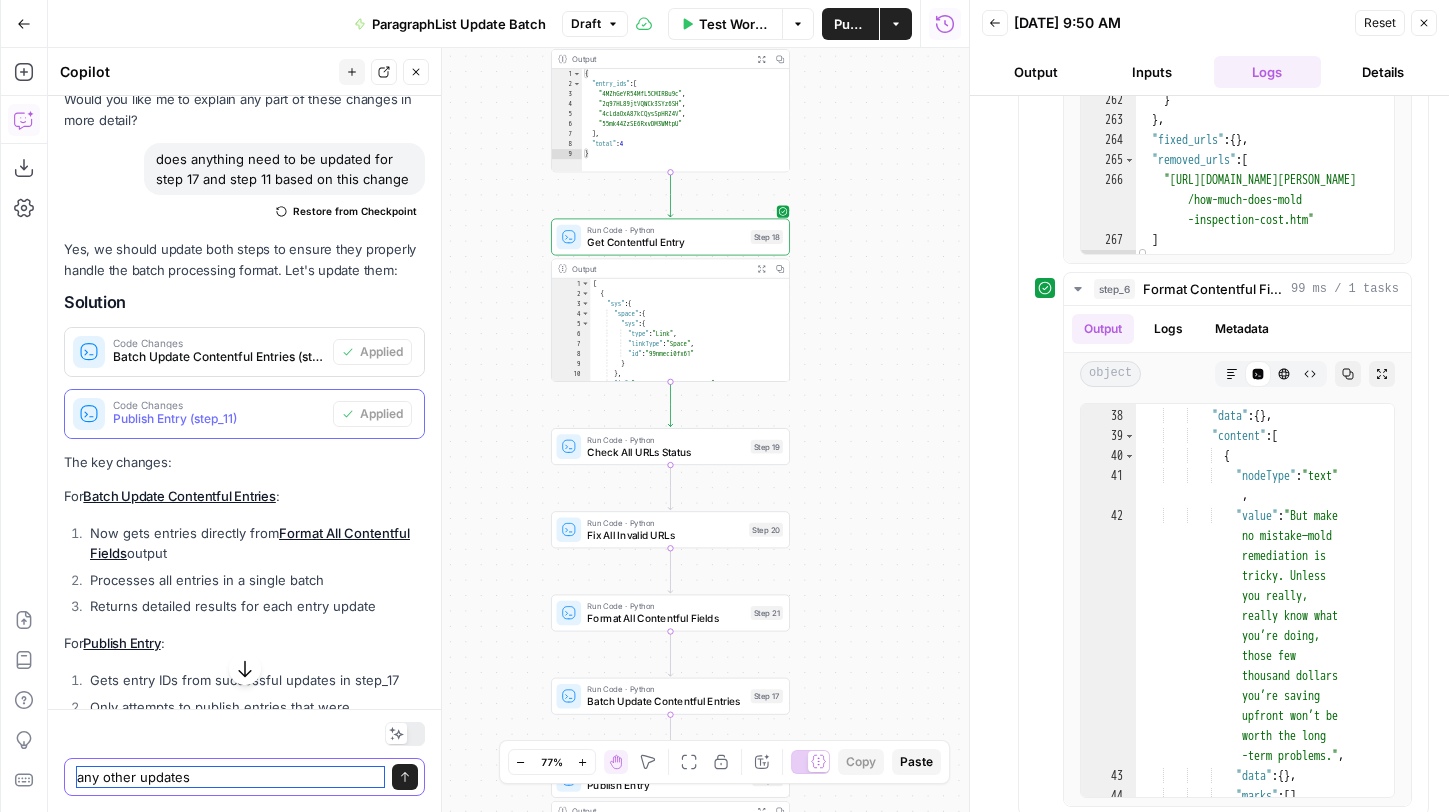 click on "any other updates" at bounding box center (230, 777) 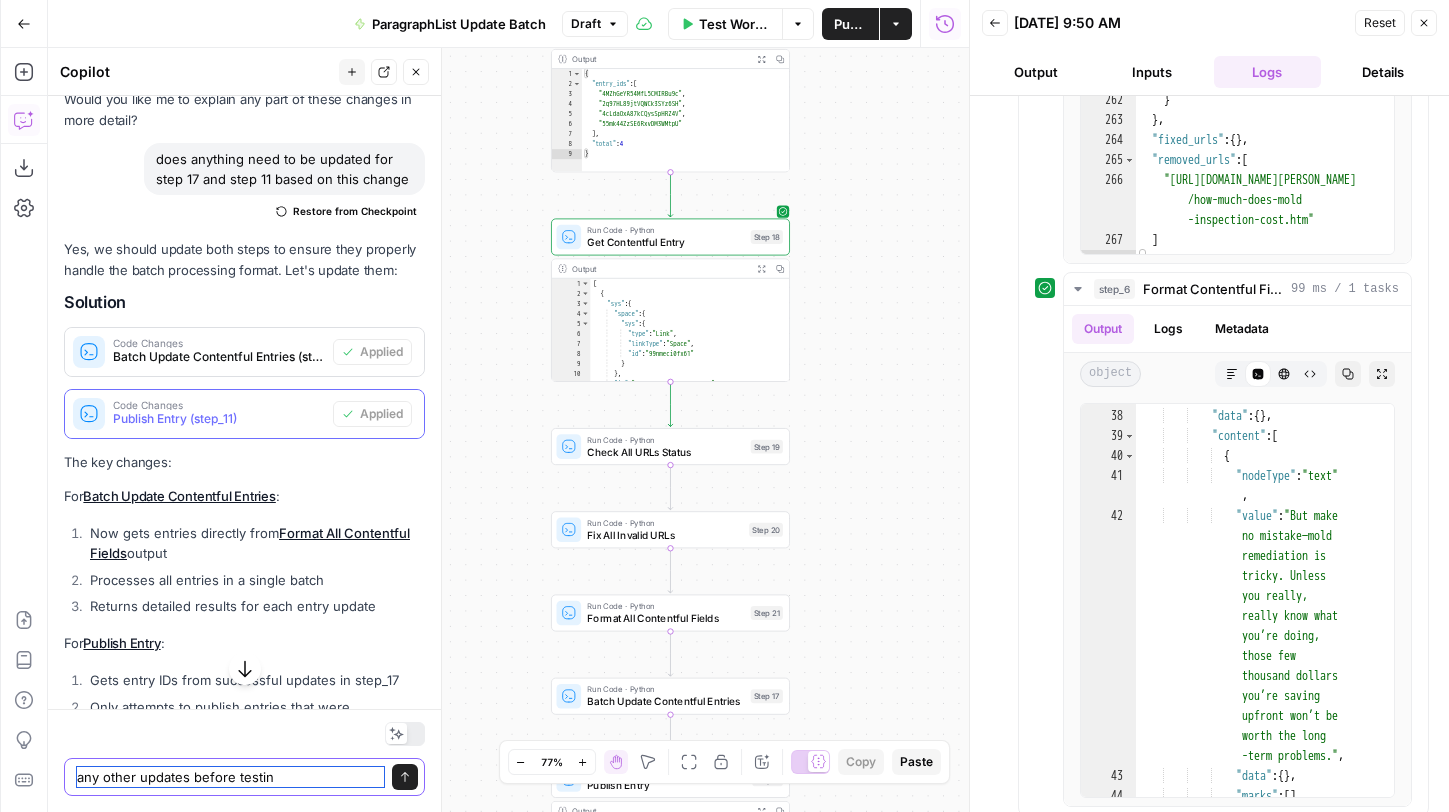 type on "any other updates before testing" 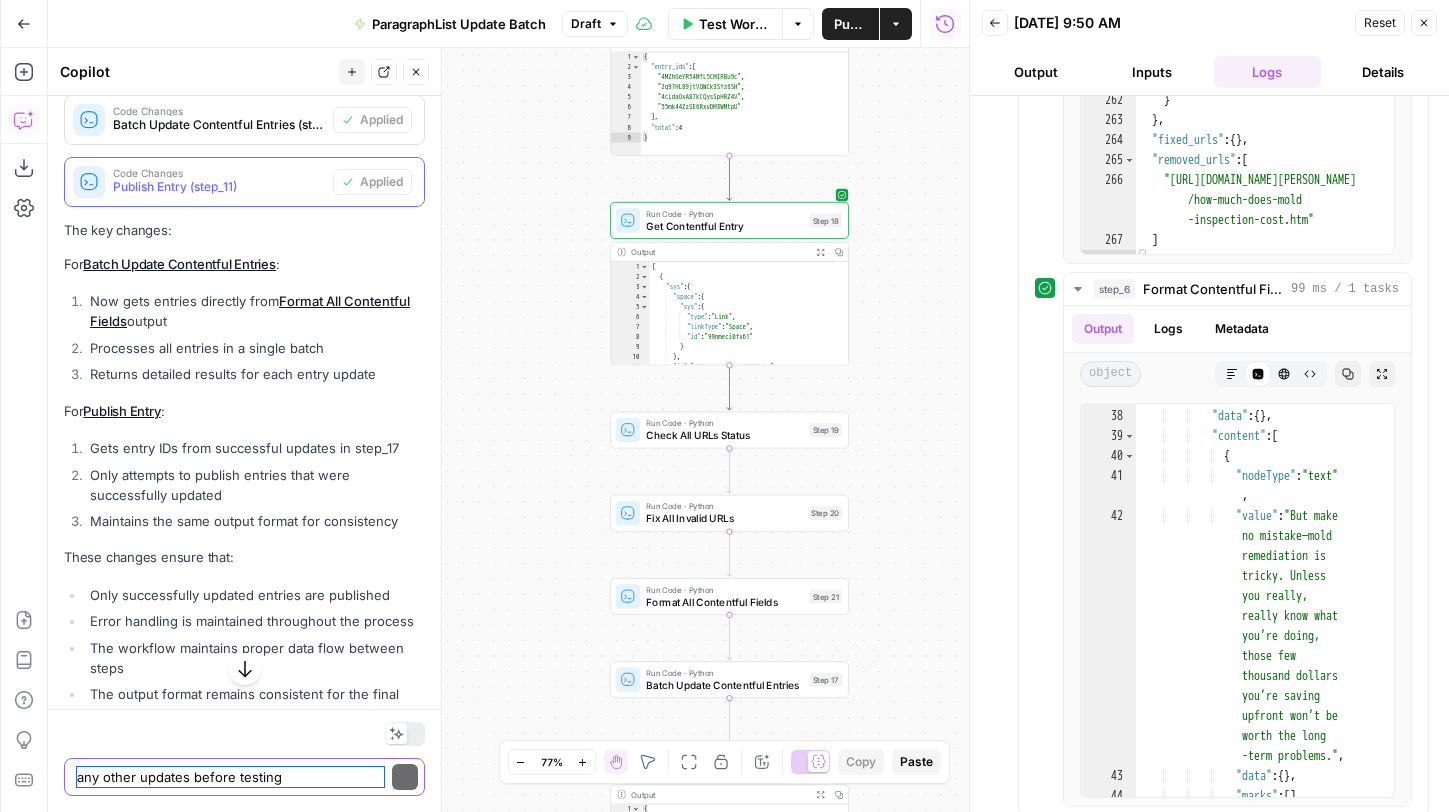 scroll, scrollTop: 16045, scrollLeft: 0, axis: vertical 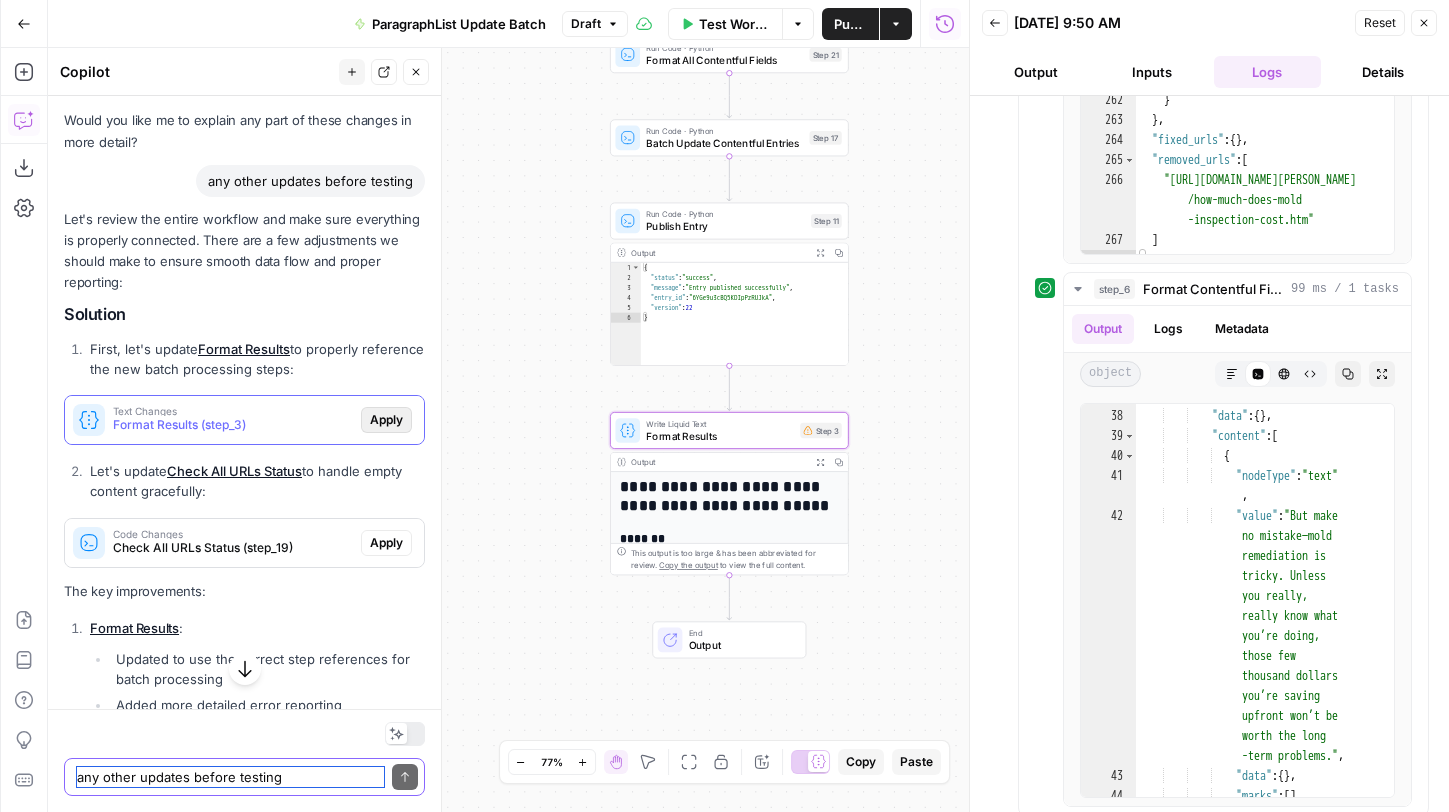 type 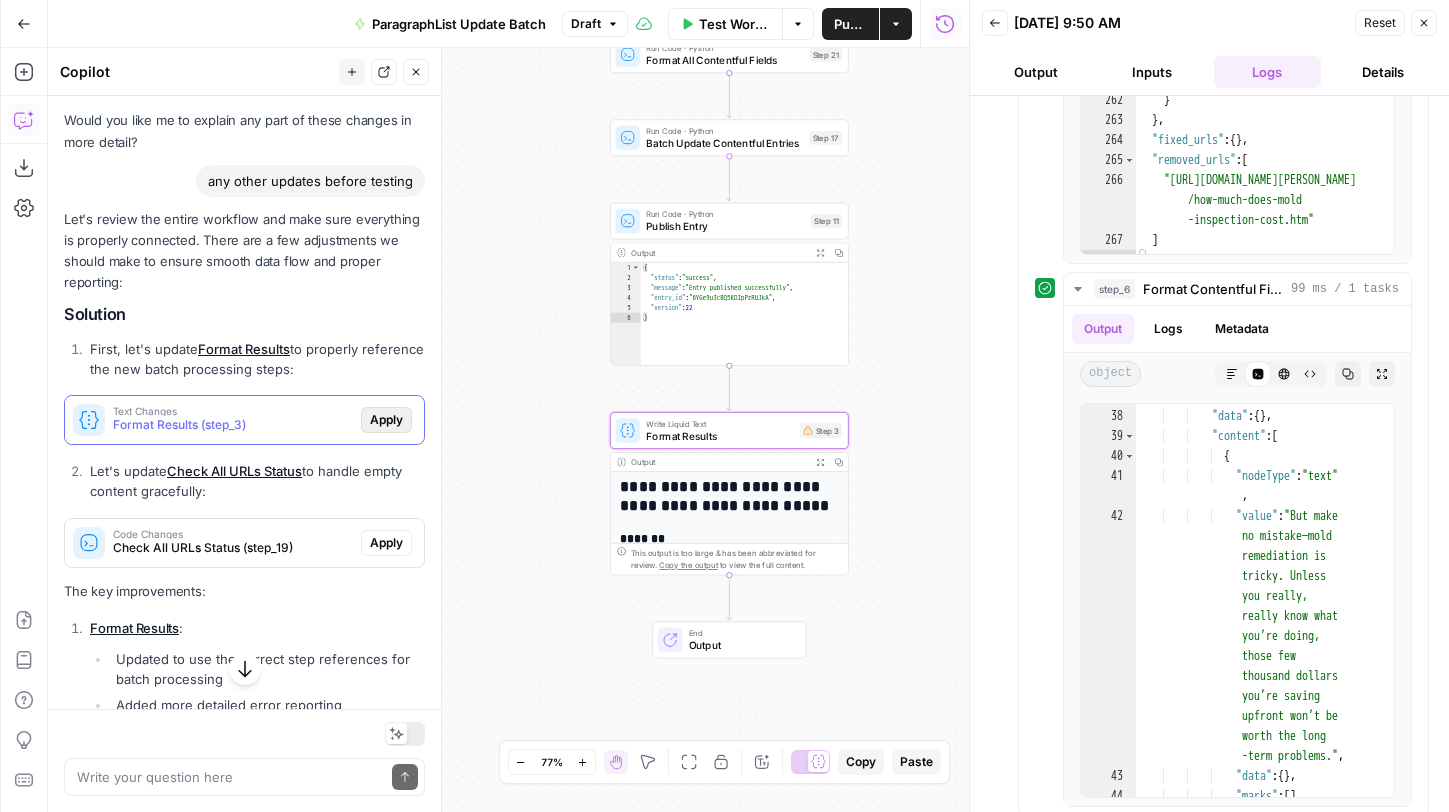 click on "Apply" at bounding box center [386, 420] 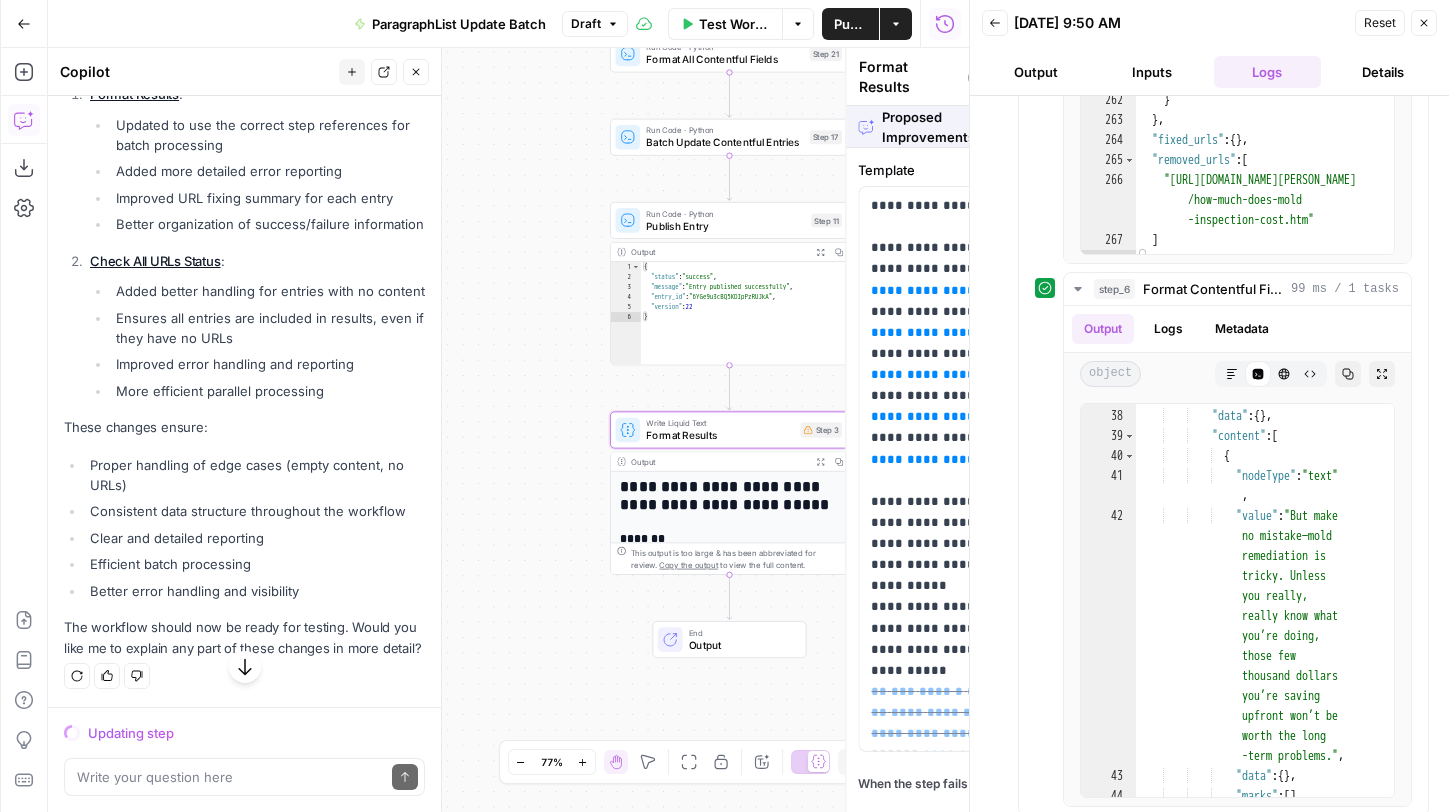 scroll, scrollTop: 15437, scrollLeft: 0, axis: vertical 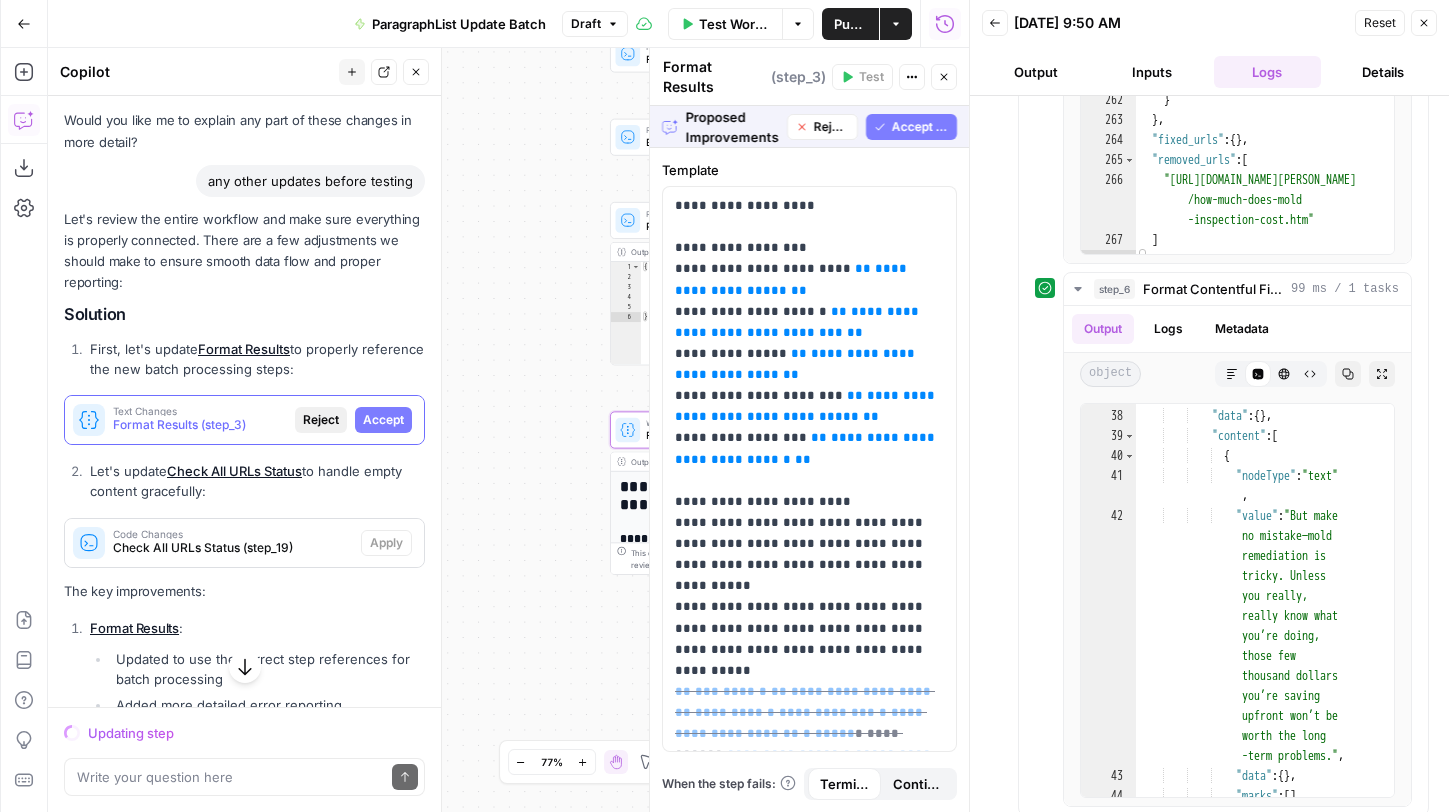 click on "Accept" at bounding box center [383, 420] 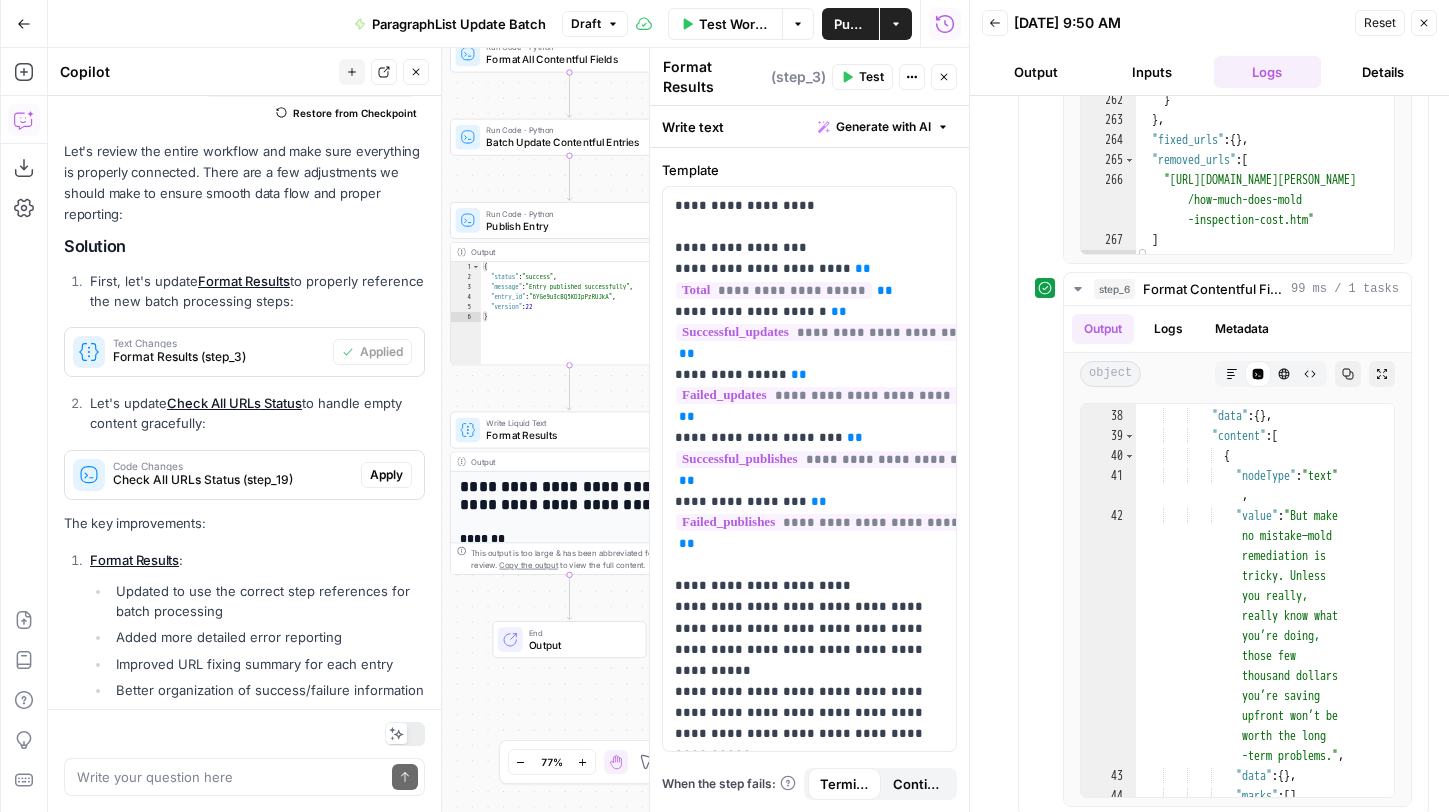 scroll, scrollTop: 16123, scrollLeft: 0, axis: vertical 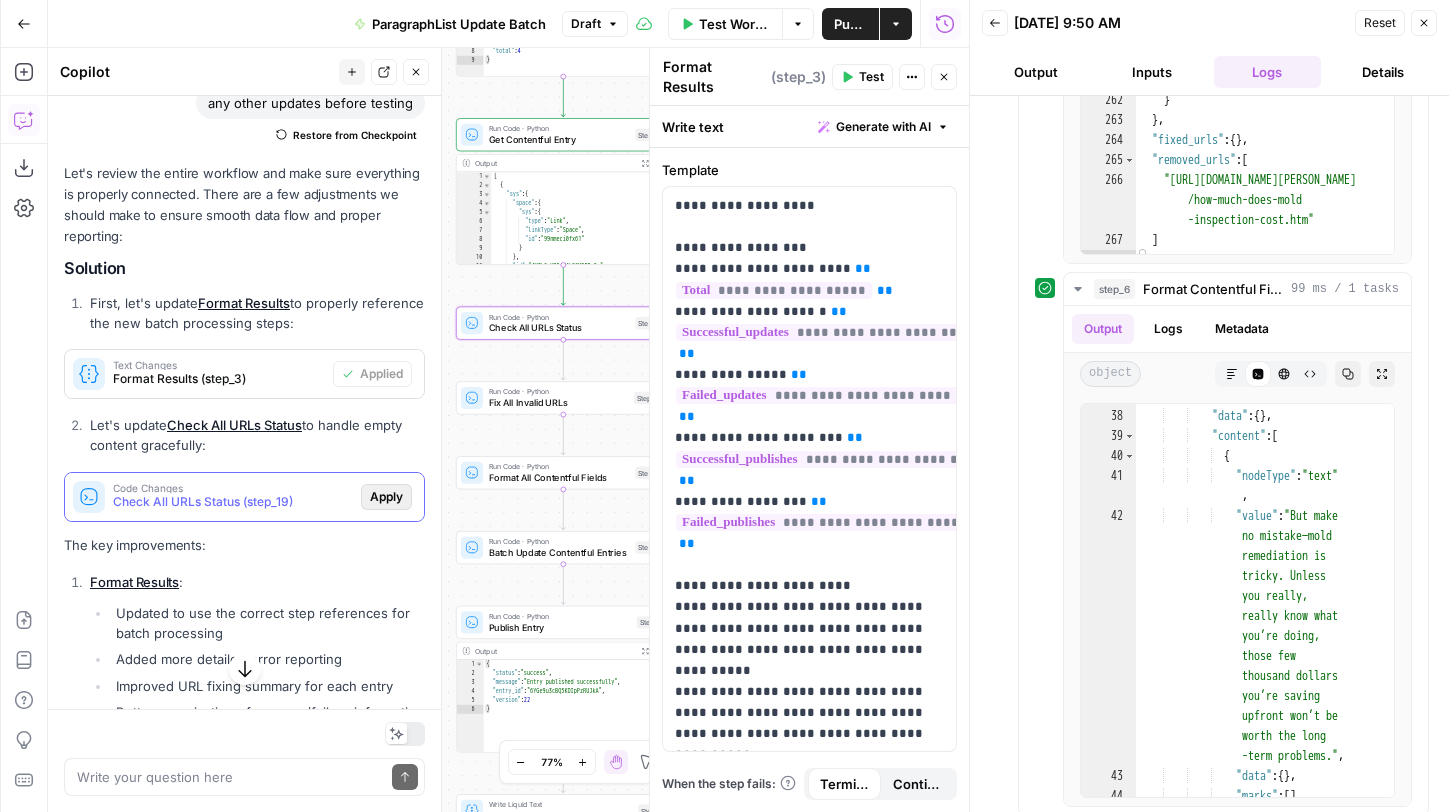 click on "Apply" at bounding box center (386, 497) 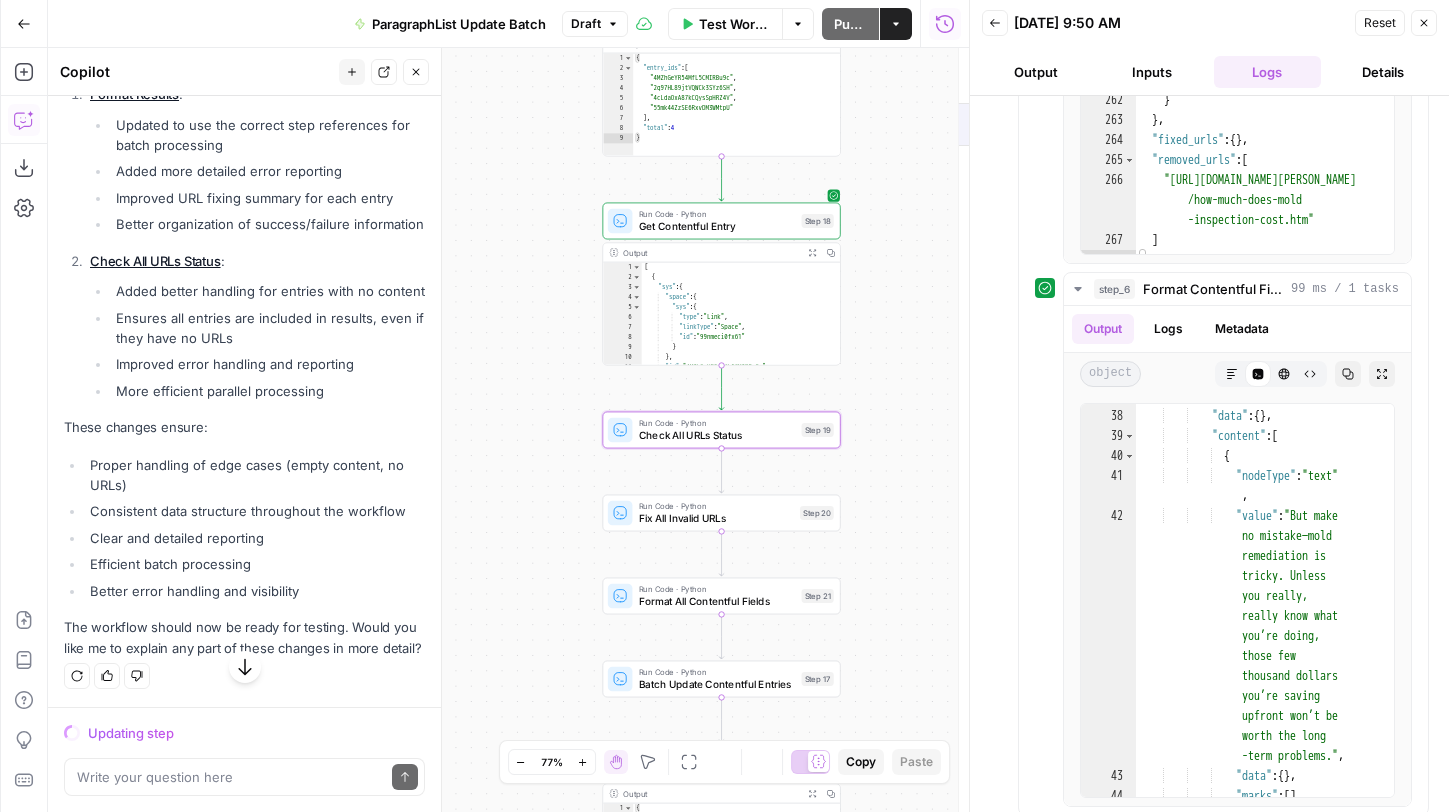 scroll, scrollTop: 15483, scrollLeft: 0, axis: vertical 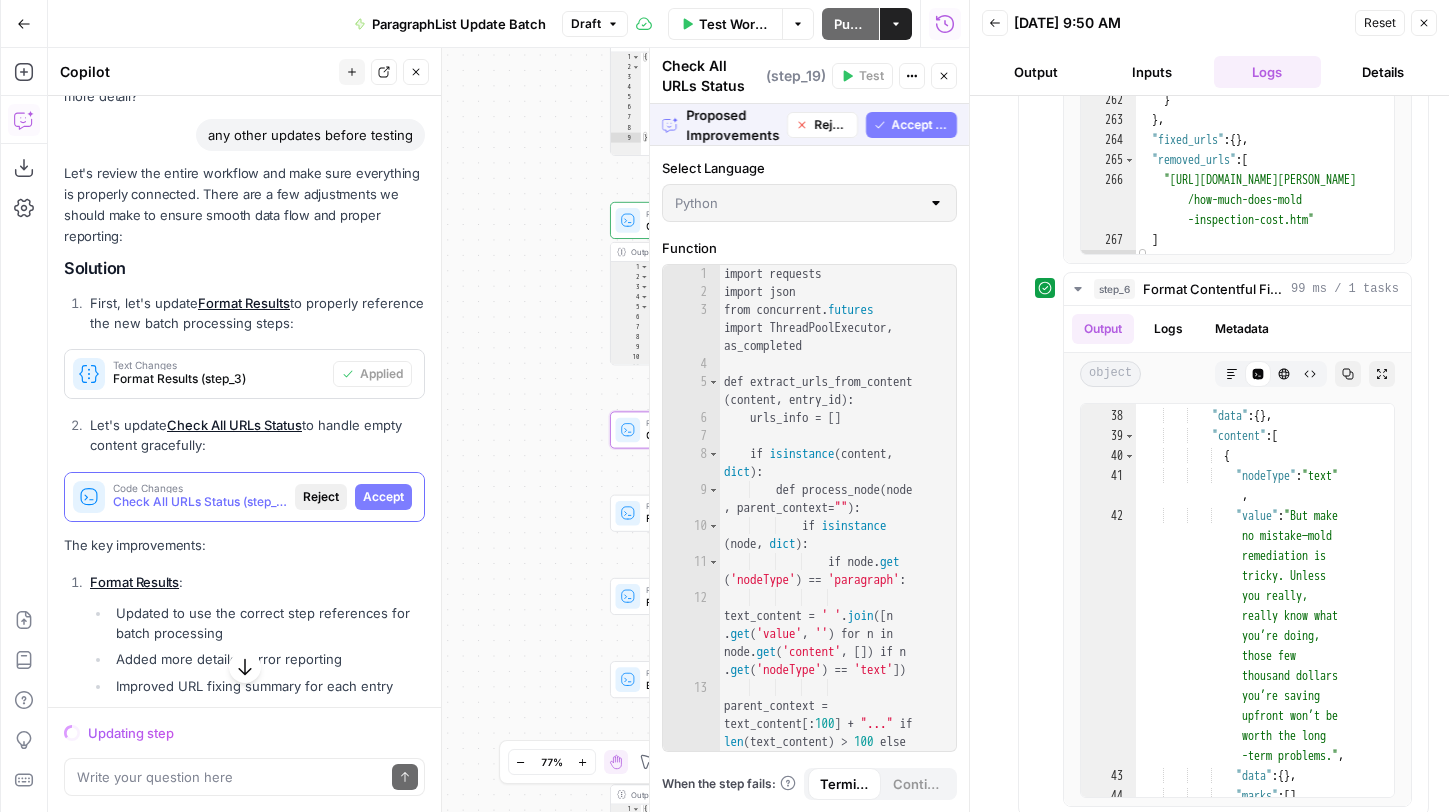 click on "Accept" at bounding box center (383, 497) 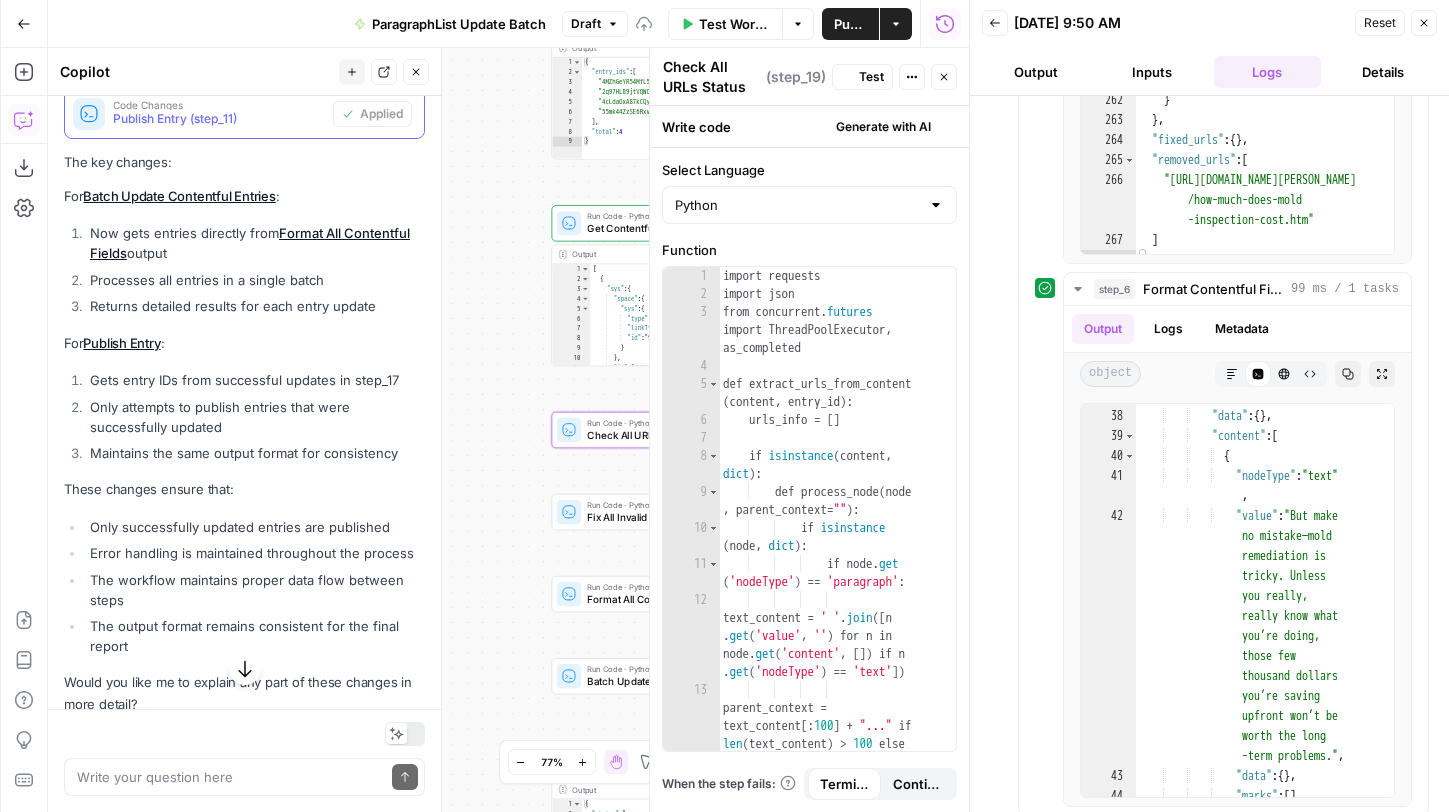 scroll, scrollTop: 16123, scrollLeft: 0, axis: vertical 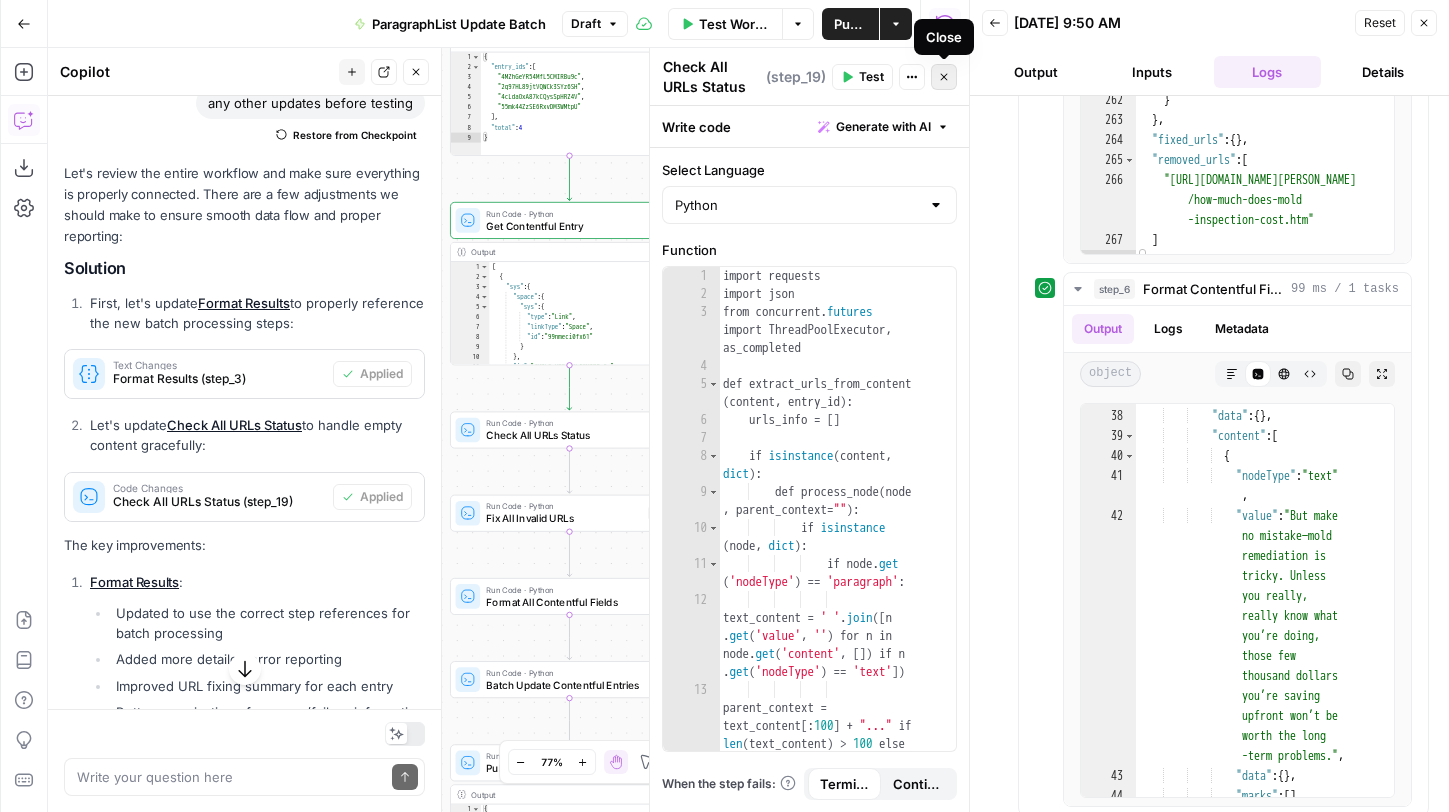 click on "Close" at bounding box center (949, 77) 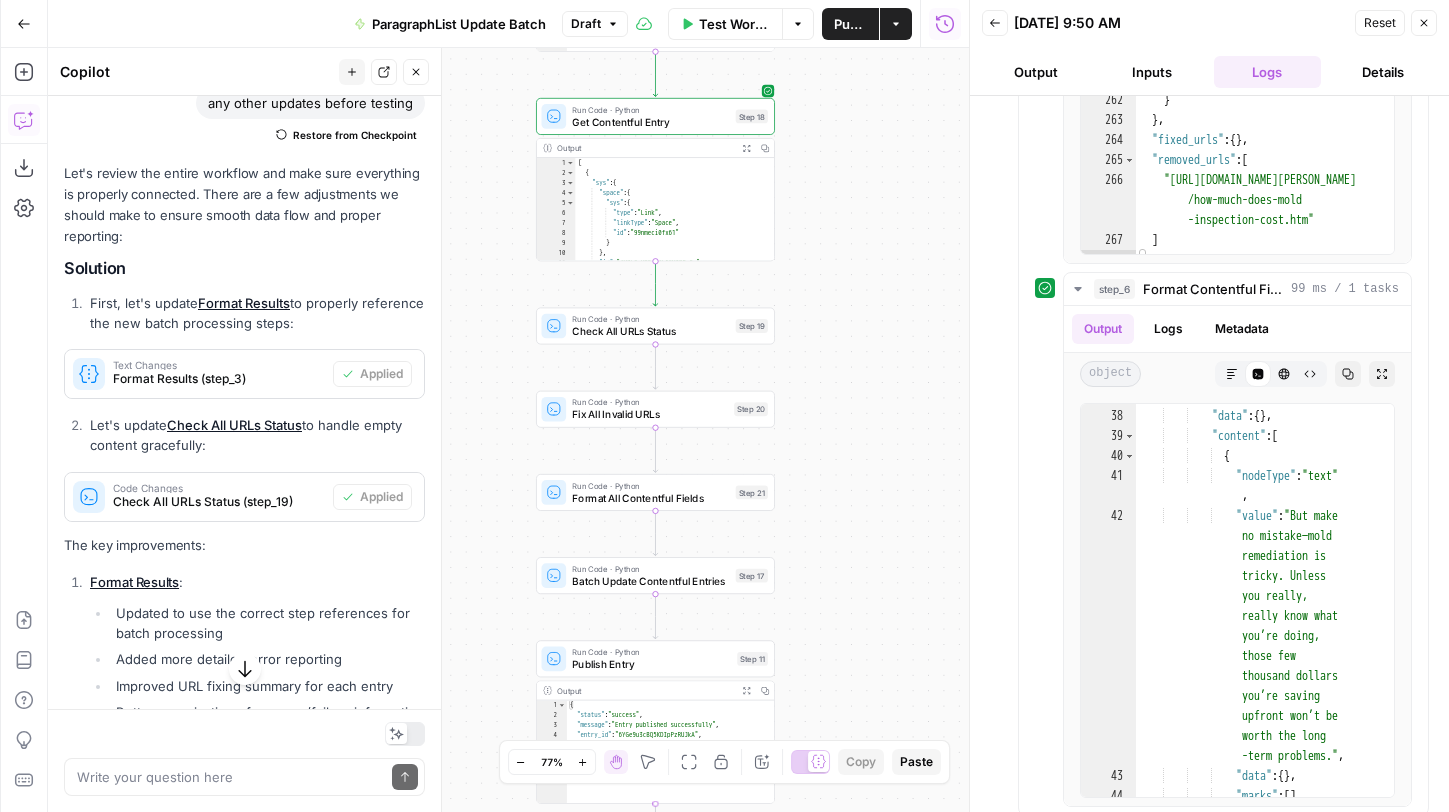 drag, startPoint x: 785, startPoint y: 316, endPoint x: 871, endPoint y: 212, distance: 134.95184 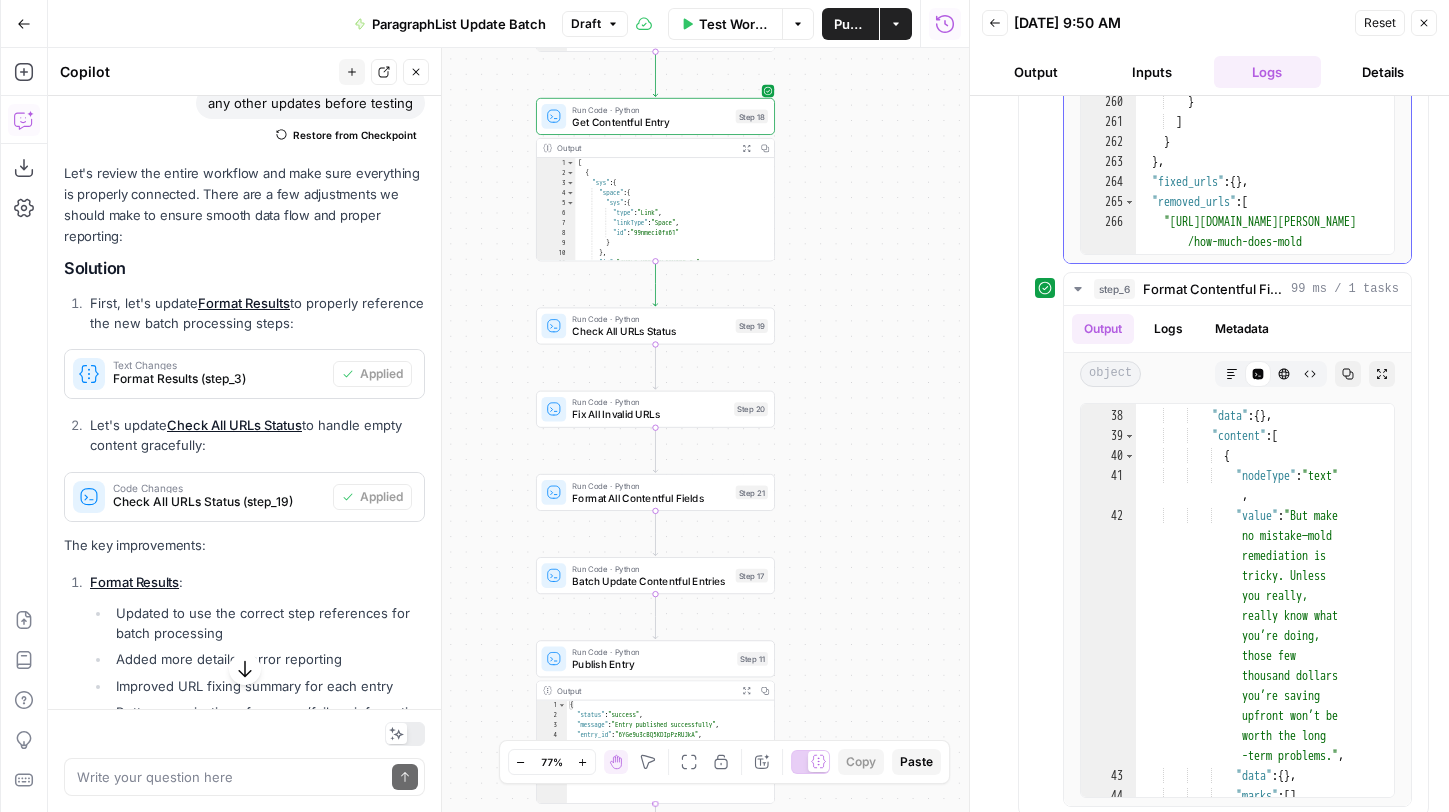 scroll, scrollTop: 8660, scrollLeft: 0, axis: vertical 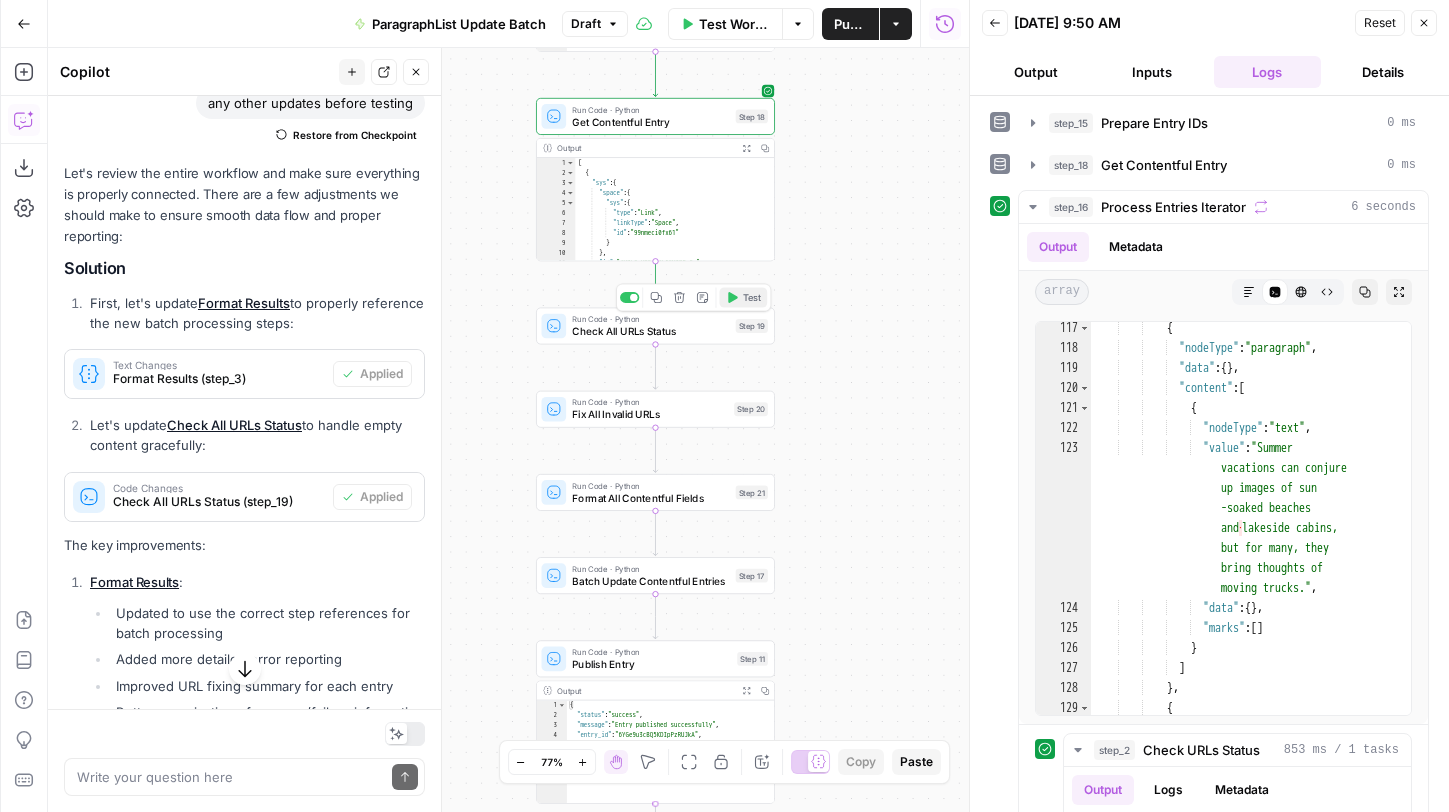 click 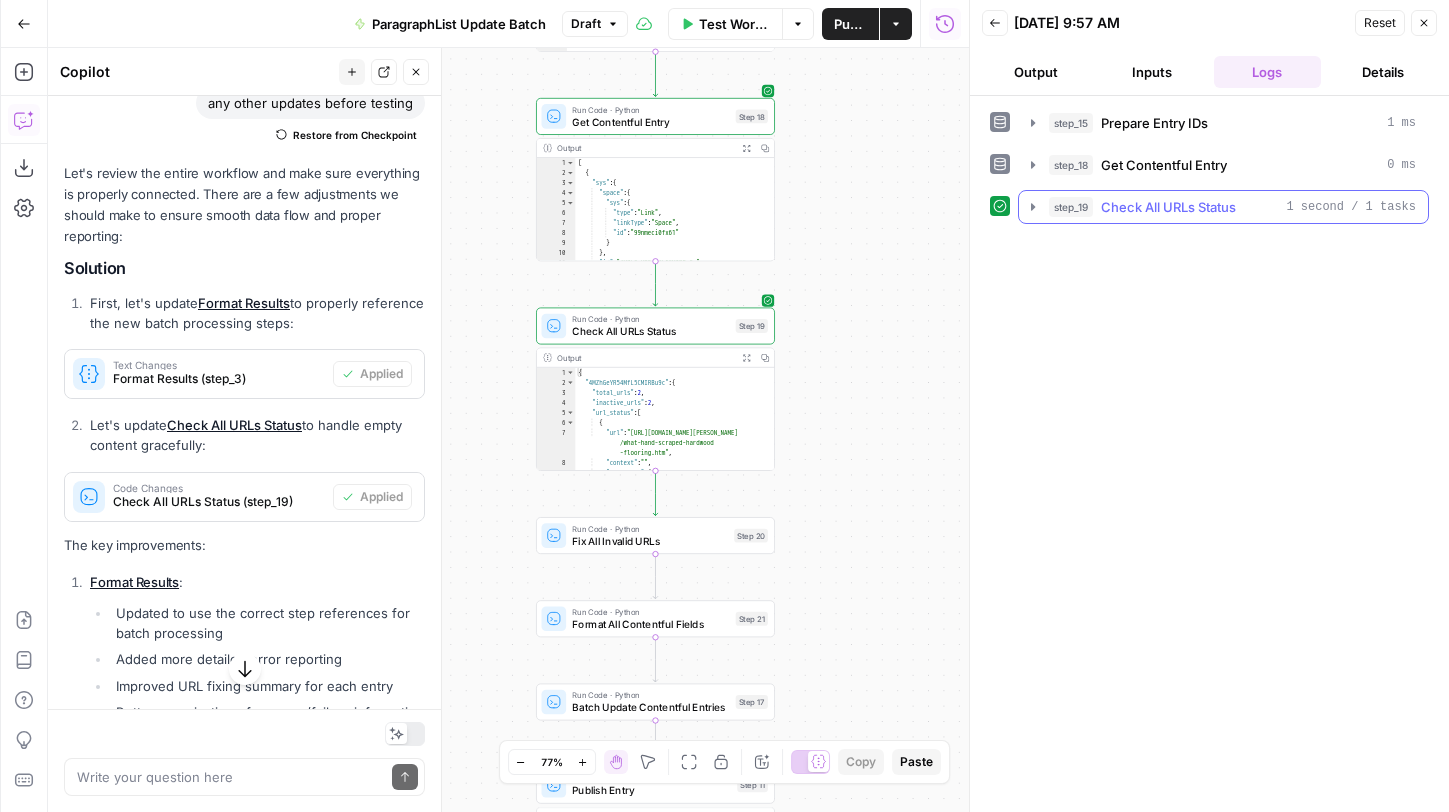 click 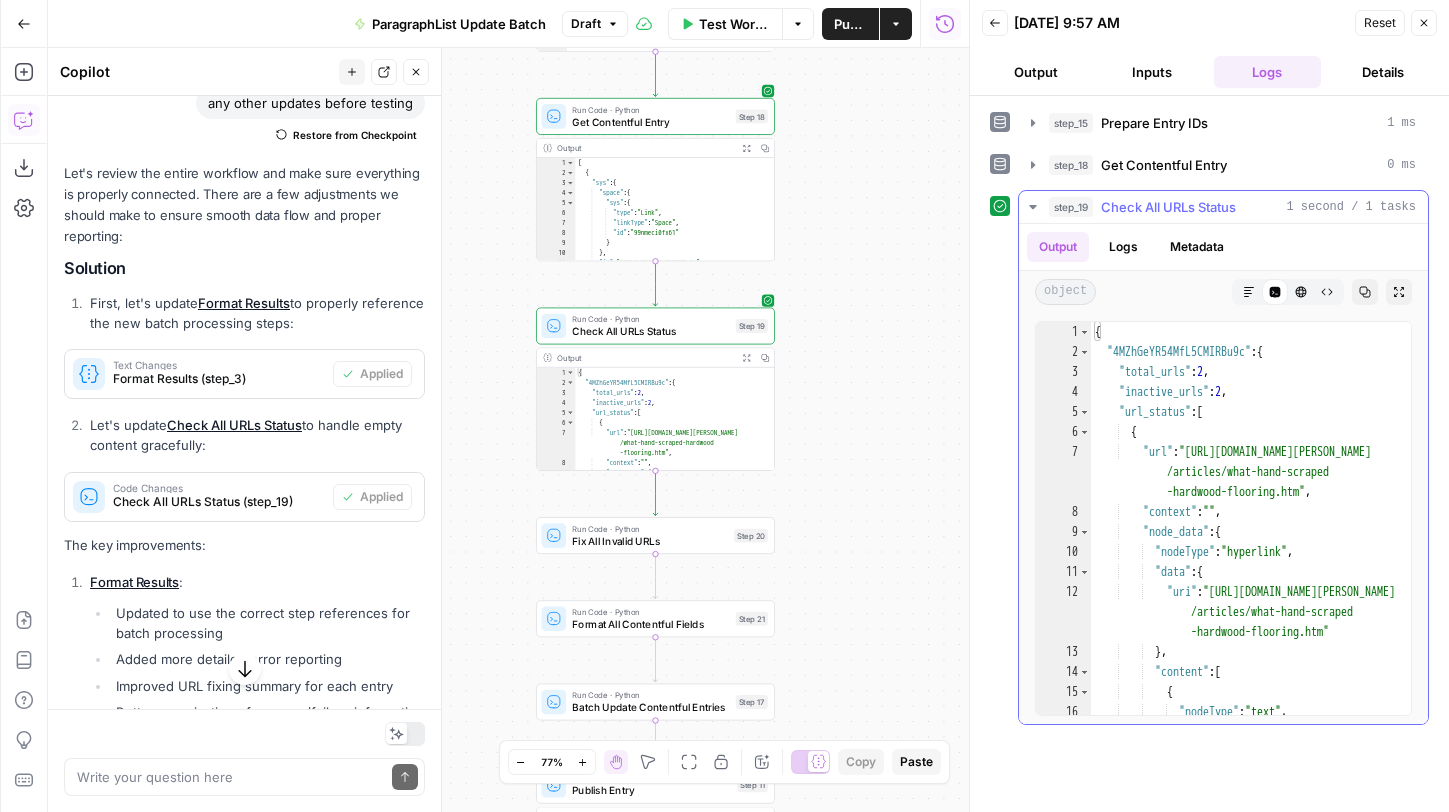 click 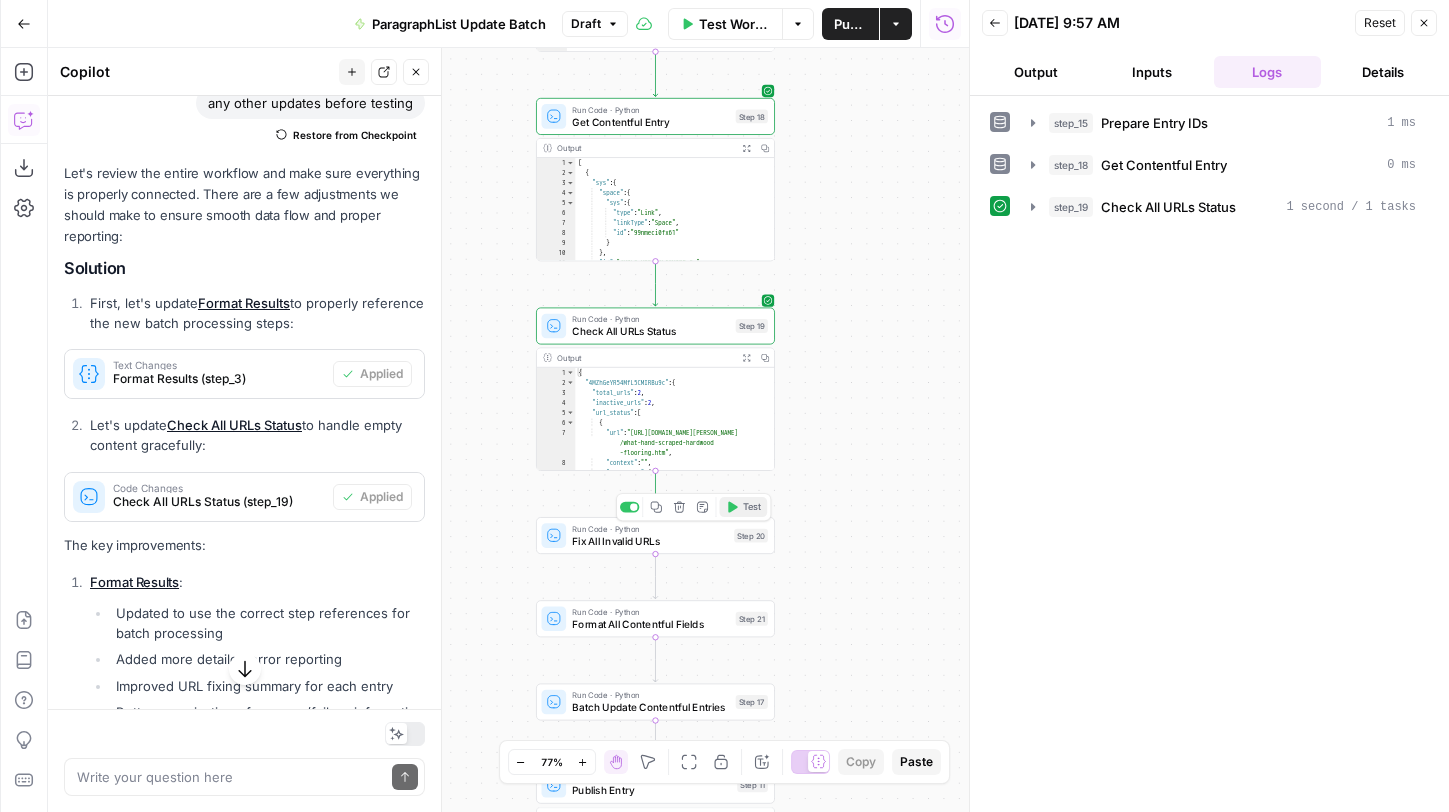 click 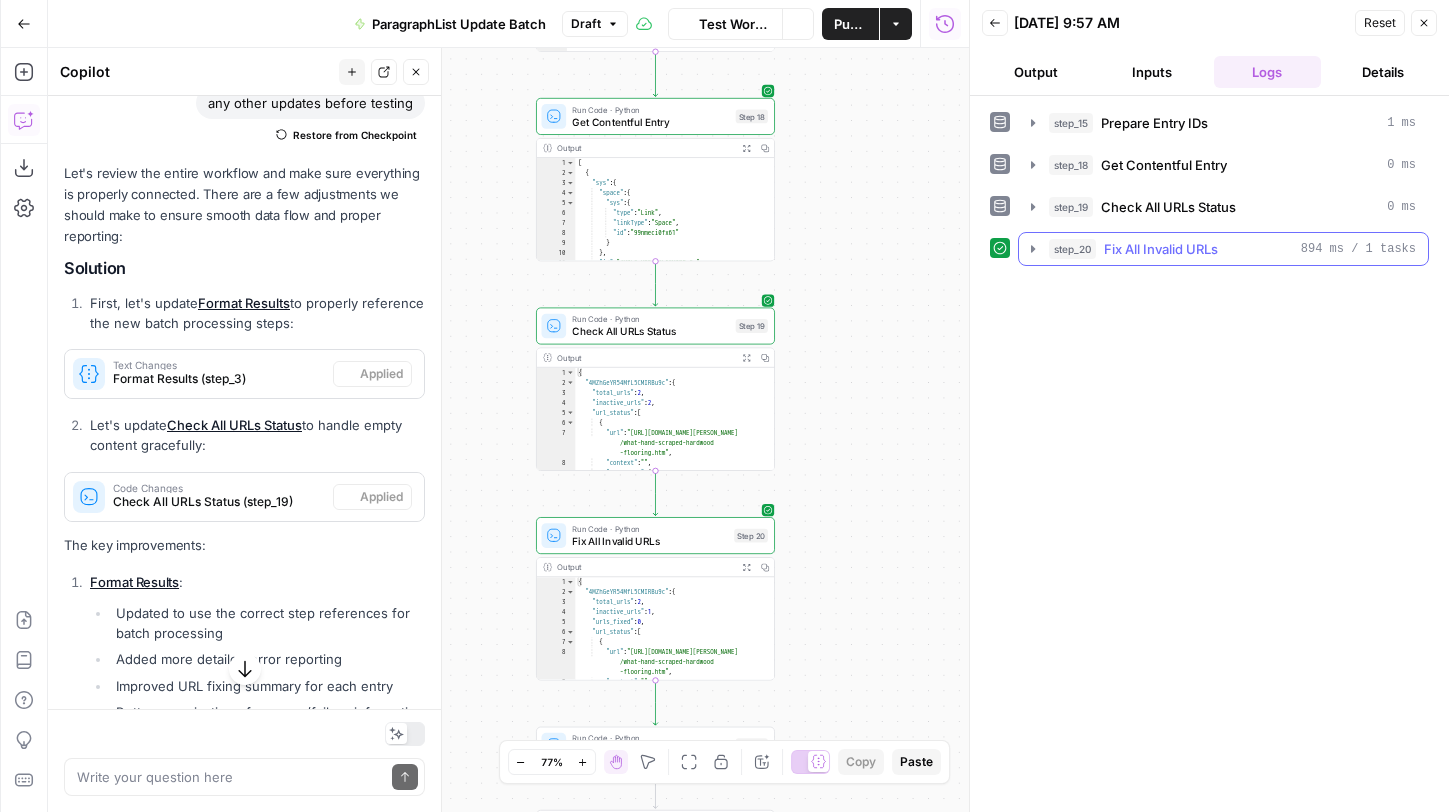 click 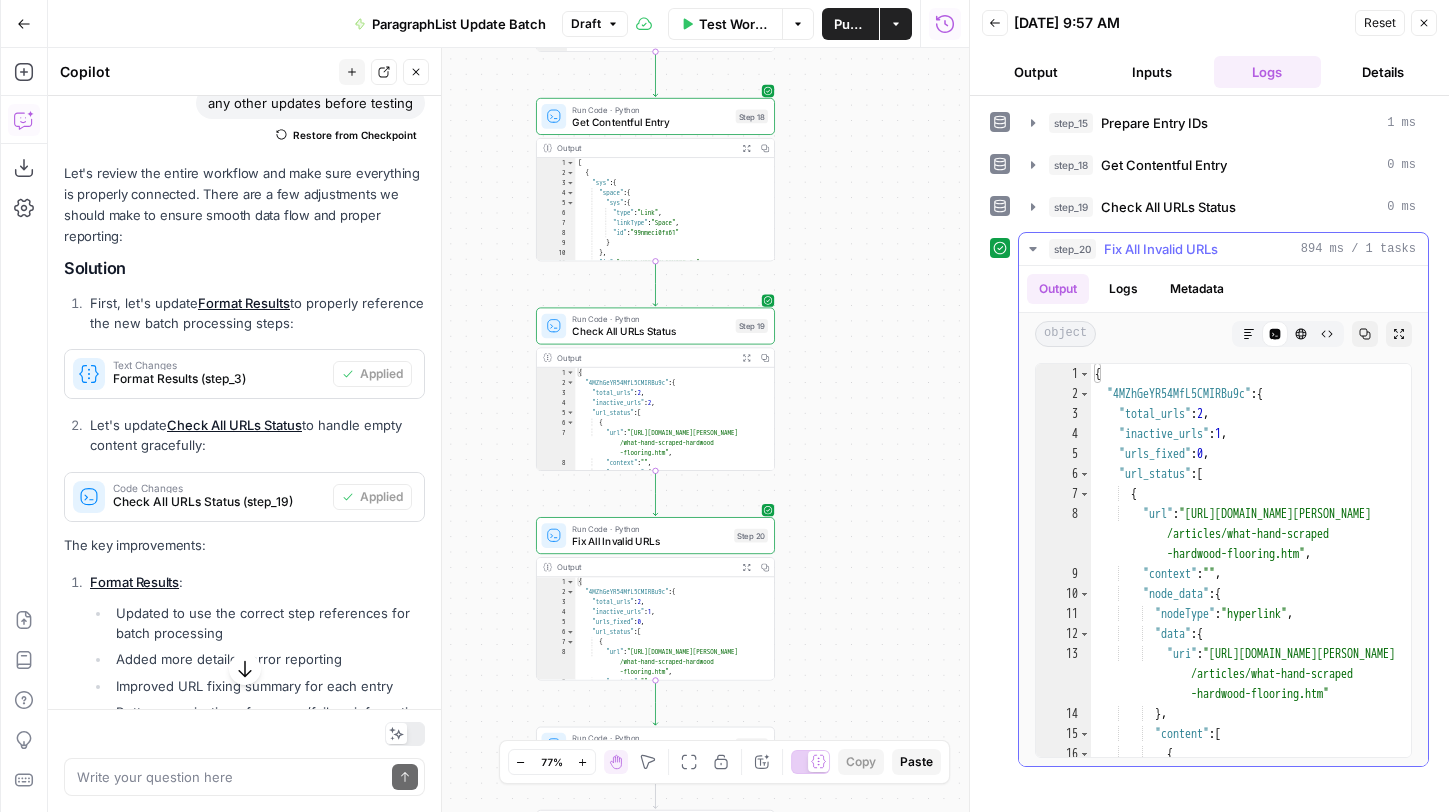 click 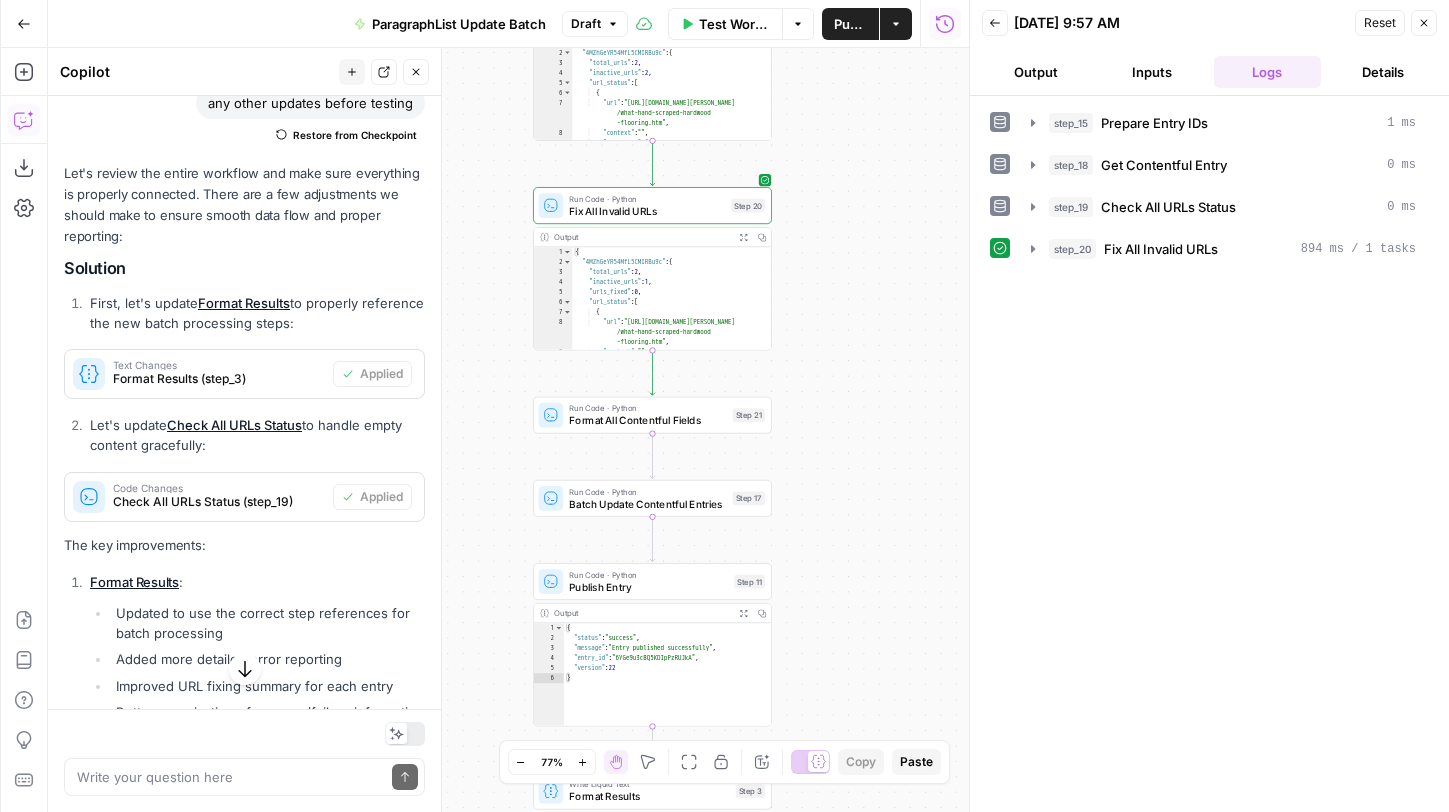 drag, startPoint x: 859, startPoint y: 564, endPoint x: 856, endPoint y: 211, distance: 353.01276 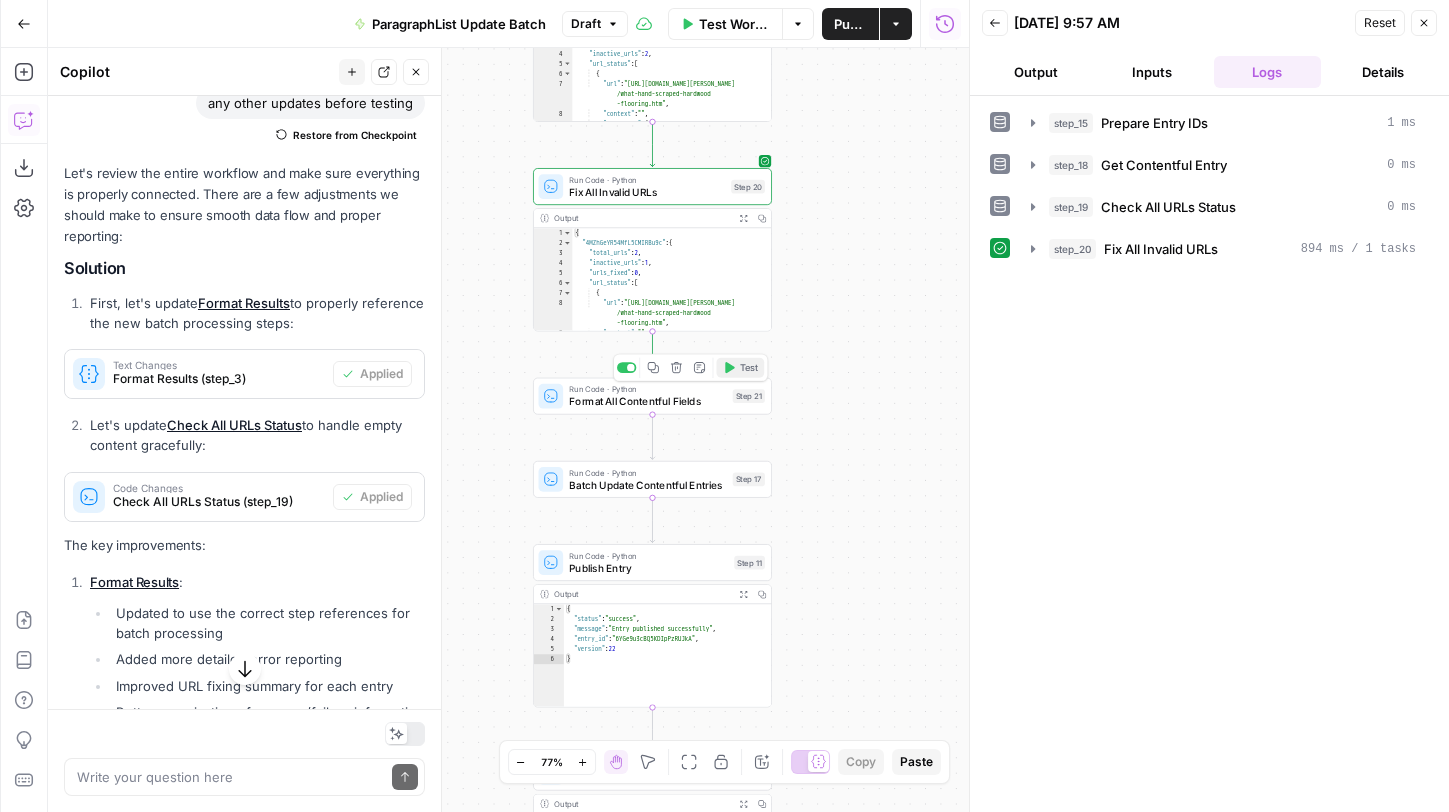 click 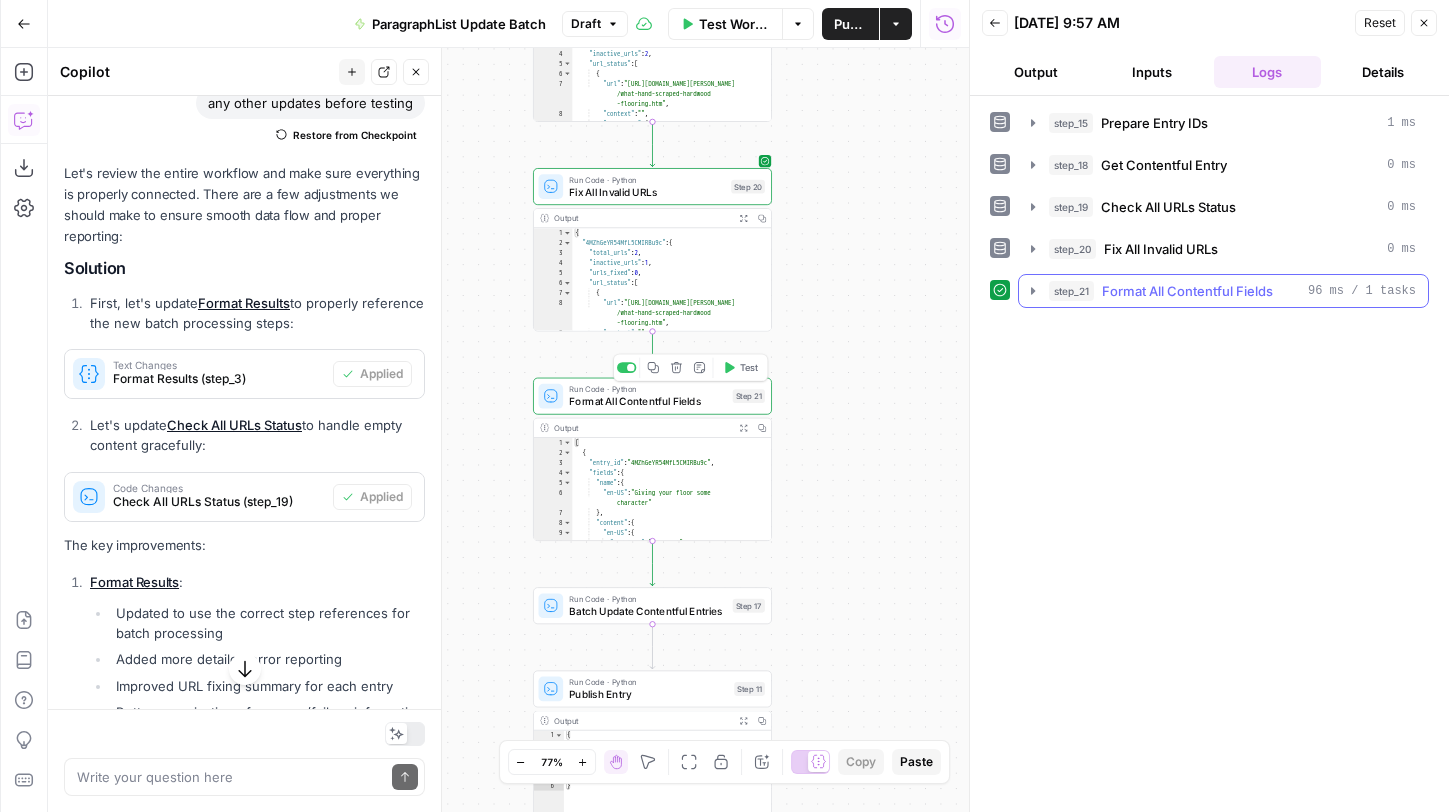 click 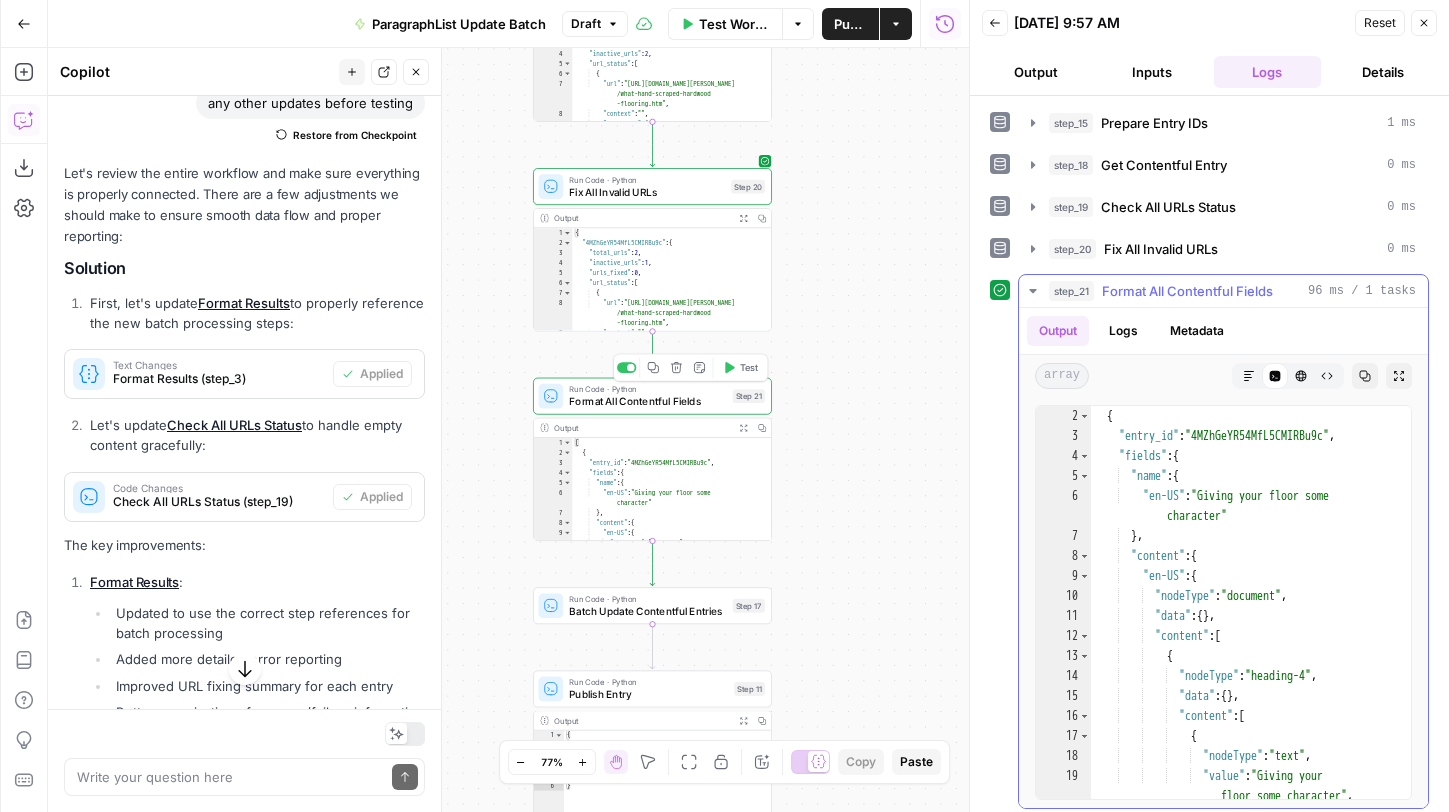 scroll, scrollTop: 0, scrollLeft: 0, axis: both 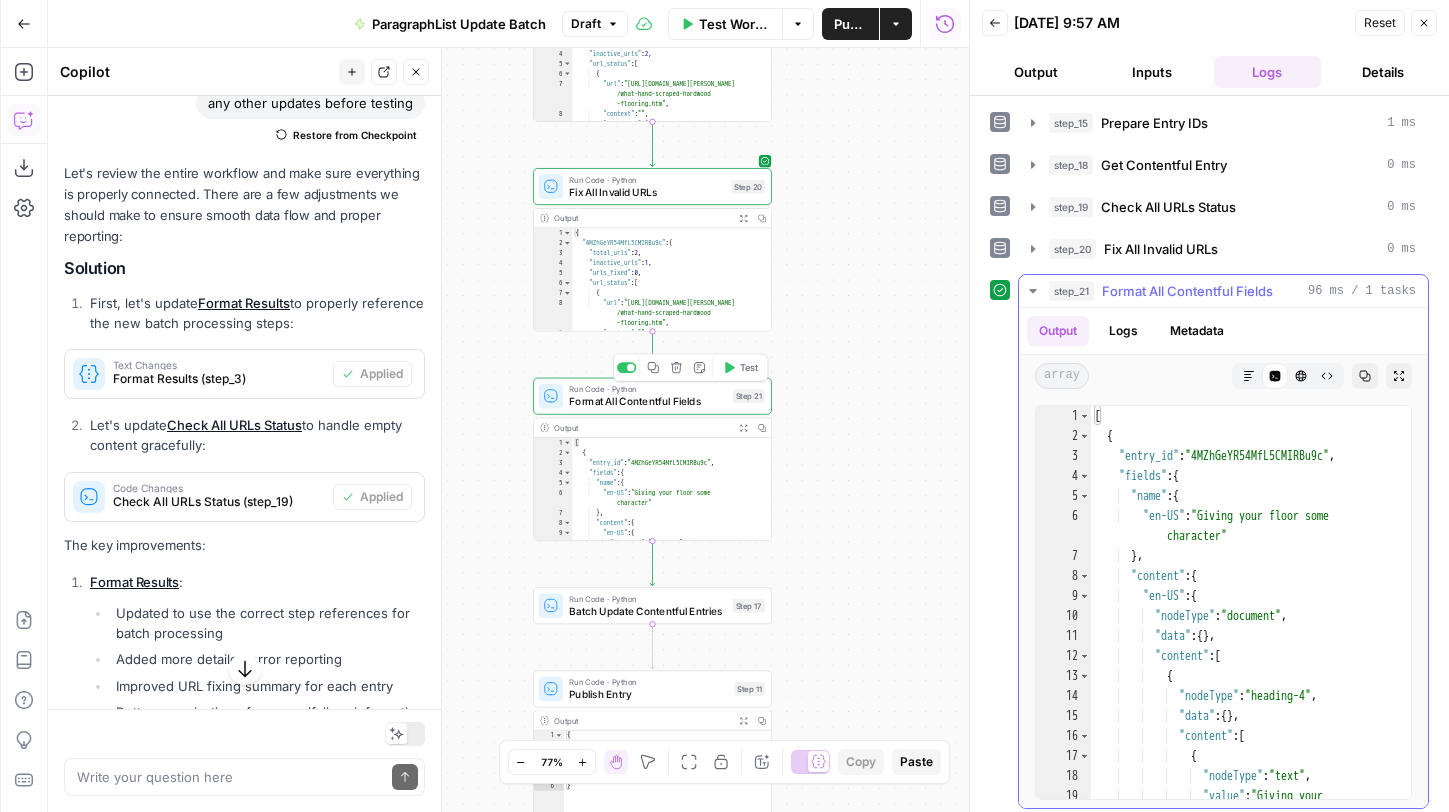 click 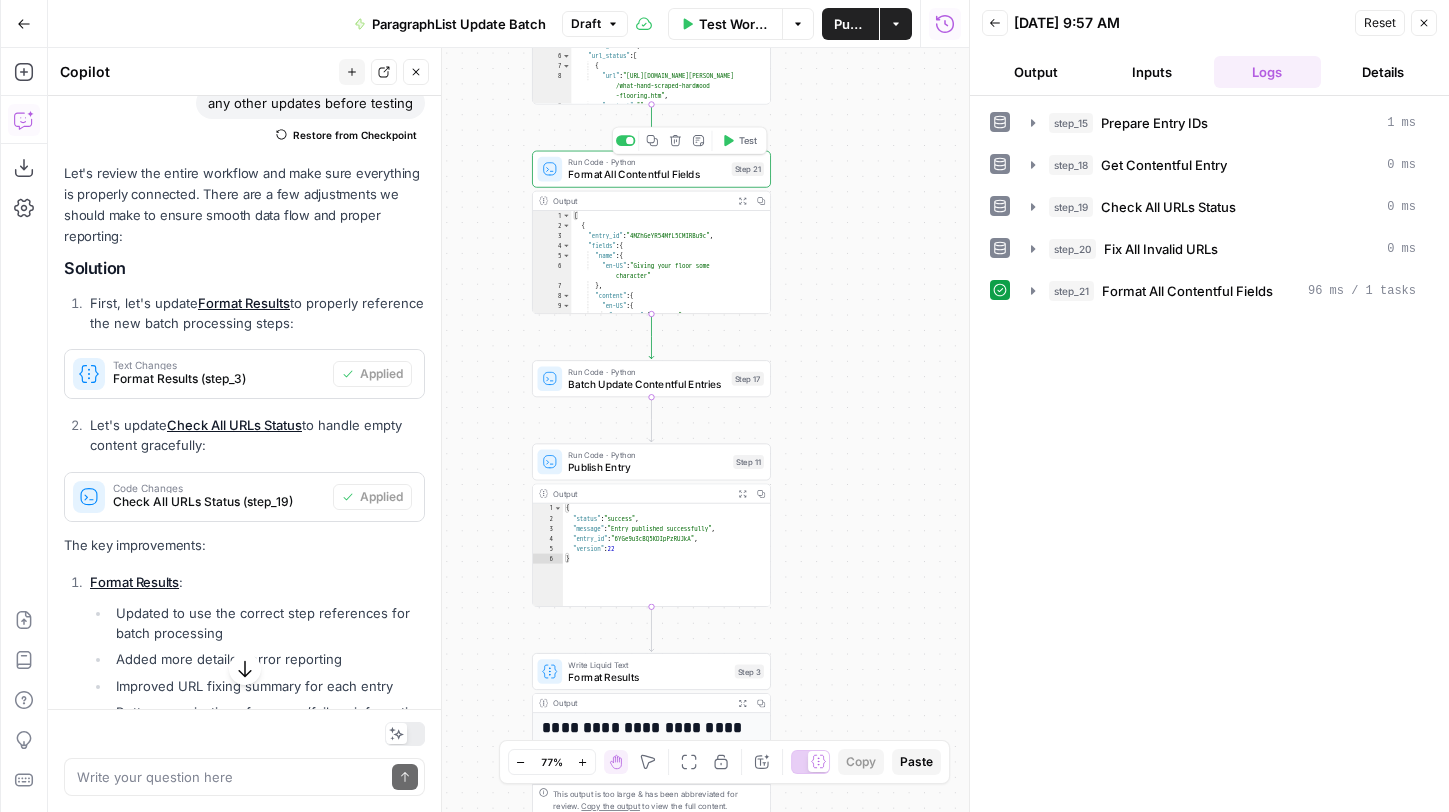 drag, startPoint x: 851, startPoint y: 497, endPoint x: 854, endPoint y: 260, distance: 237.01898 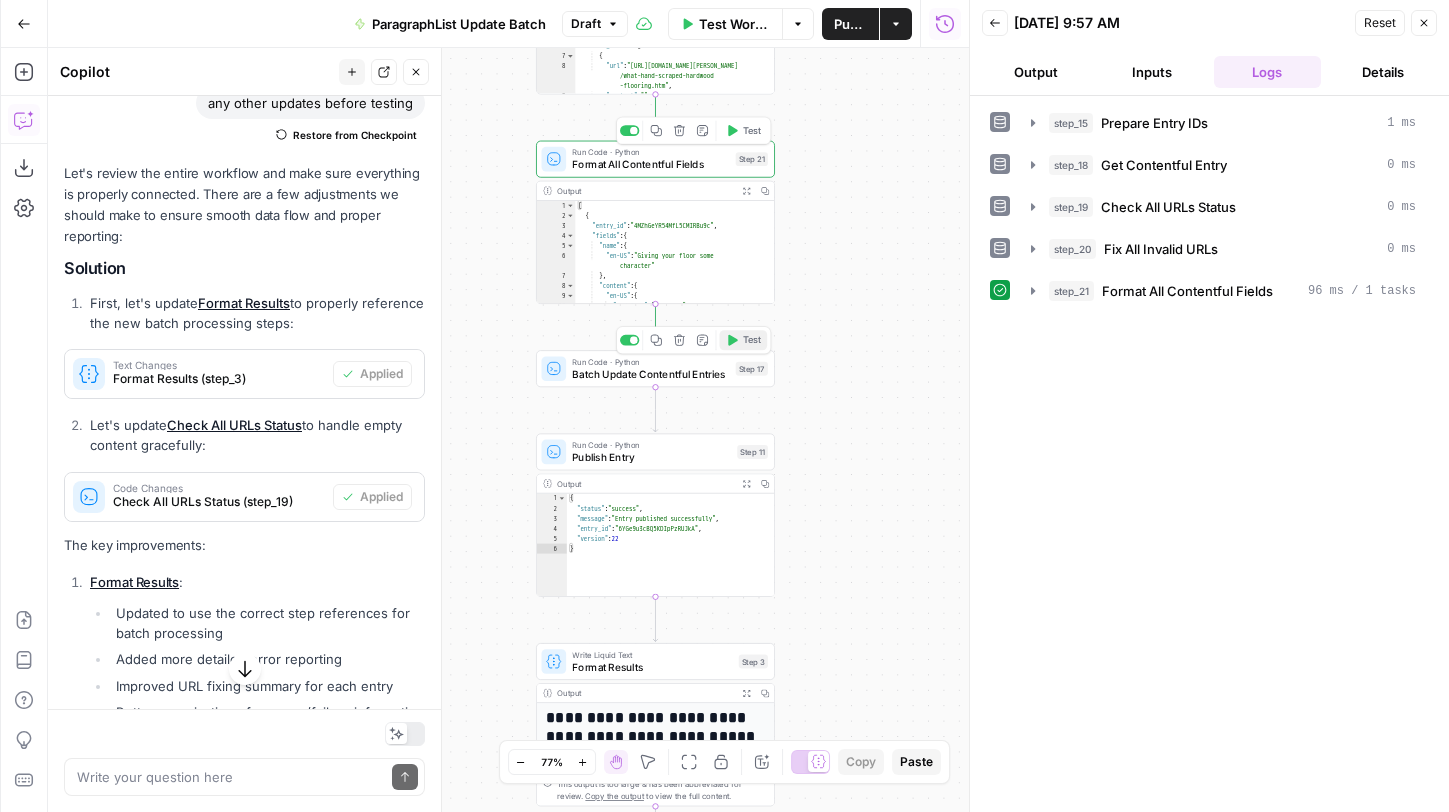 click 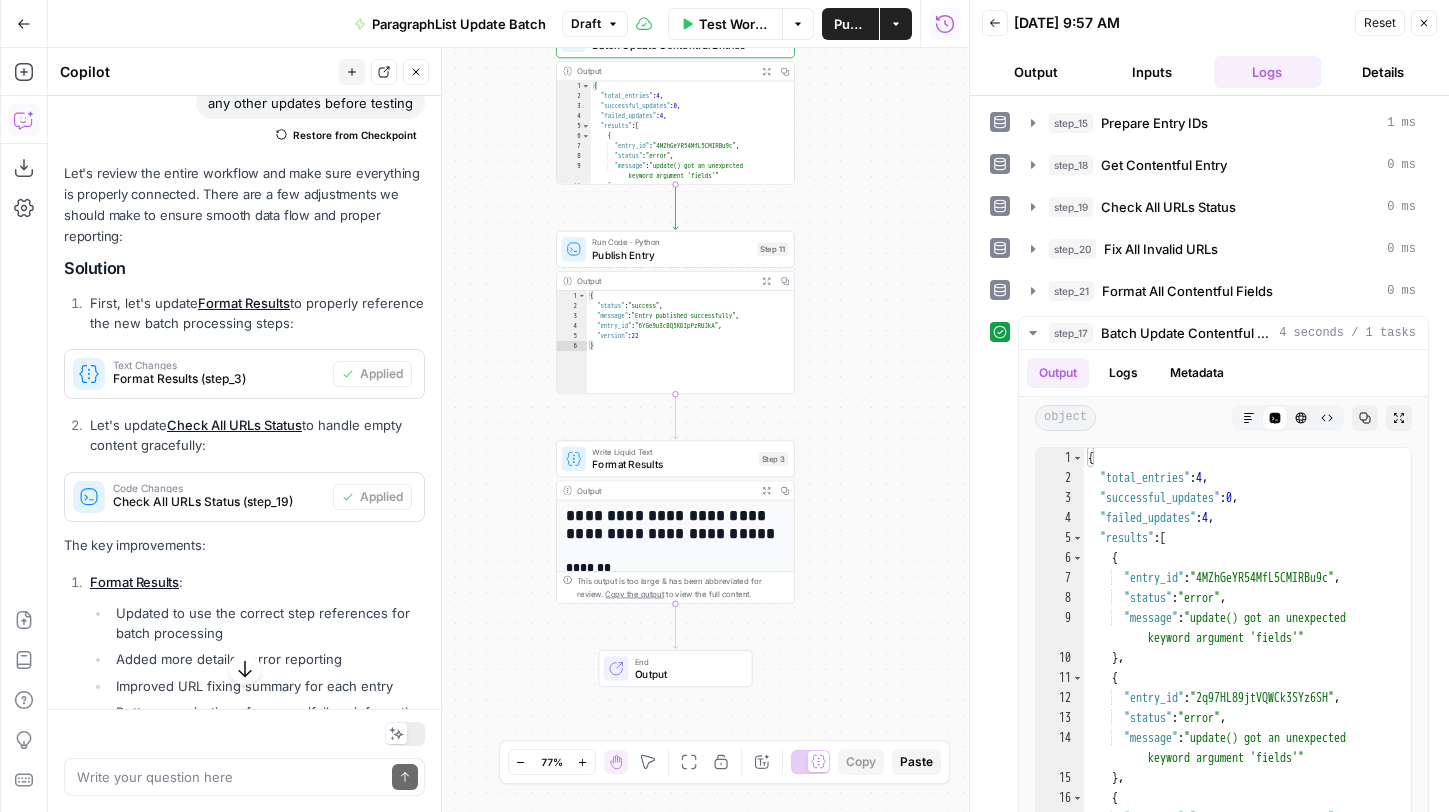 drag, startPoint x: 841, startPoint y: 580, endPoint x: 856, endPoint y: 257, distance: 323.3481 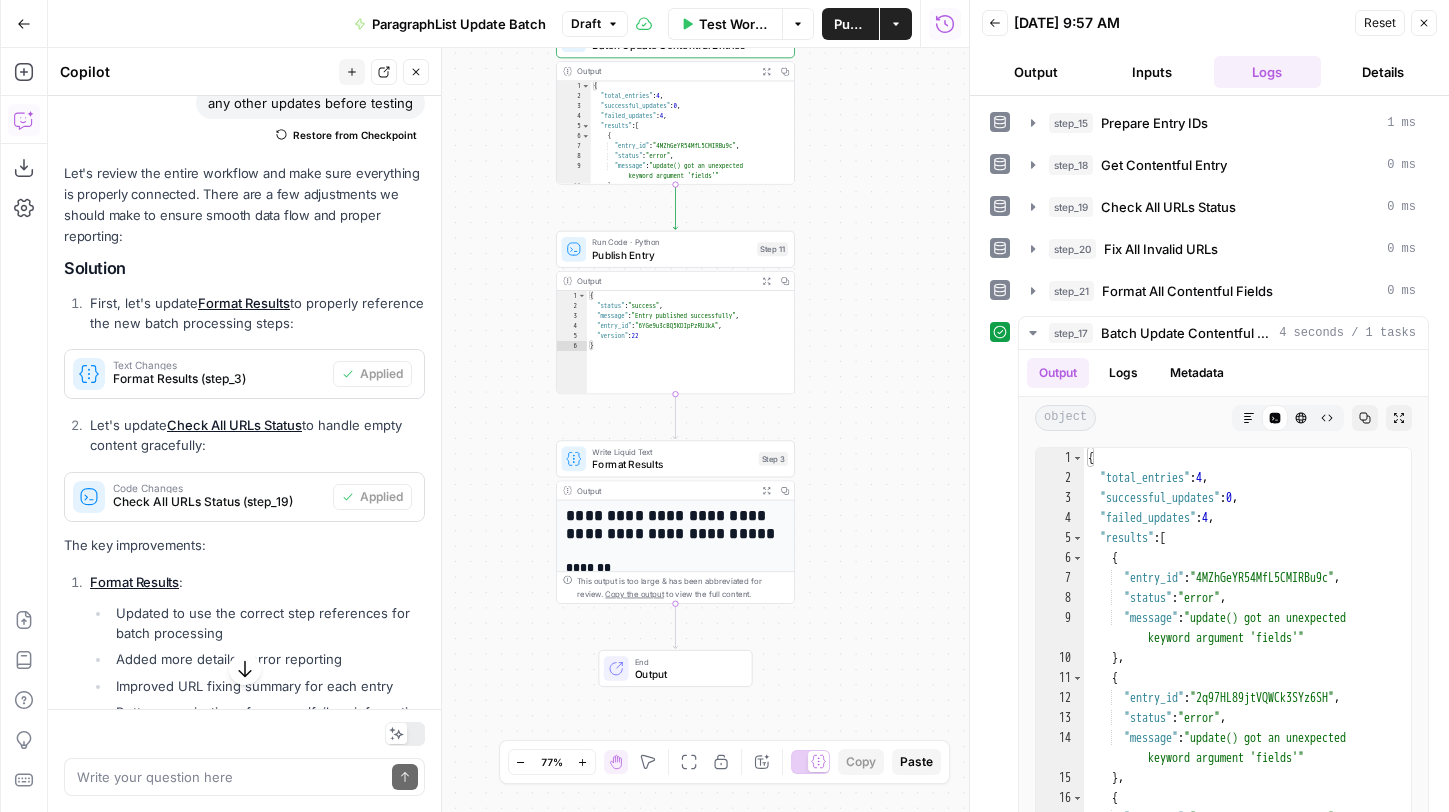 click on "Workflow Set Inputs Inputs Run Code · Python Prepare Entry IDs Step 15 Output Expand Output Copy 1 2 3 4 5 6 7 8 9 {    "entry_ids" :  [      "4MZhGeYR54MfL5CMIRBu9c" ,      "2q97HL89jtVQWCk3SYz6SH" ,      "4cLdaOxA87kCQysSpHRZ4V" ,      "55mk44ZzSE6RxvDM3WMtpU"    ] ,    "total" :  4 }     XXXXXXXXXXXXXXXXXXXXXXXXXXXXXXXXXXXXXXXXXXXXXXXXXXXXXXXXXXXXXXXXXXXXXXXXXXXXXXXXXXXXXXXXXXXXXXXXXXXXXXXXXXXXXXXXXXXXXXXXXXXXXXXXXXXXXXXXXXXXXXXXXXXXXXXXXXXXXXXXXXXXXXXXXXXXXXXXXXXXXXXXXXXXXXXXXXXXXXXXXXXXXXXXXXXXXXXXXXXXXXXXXXXXXXXXXXXXXXXXXXXXXXXXXXXXXXXXXXXXXXXXXXXXXXXXXXXXXXXXXXXXXXXXXXXXXXXXXXXXXXXXXXXXXXXXXXXXXXXXXXXXXXXXXXXXXXXXXXXXXXXXXXXXXXXXXXXXXXXXXXXXXXXXXXXXXXXXXXXXXXXXXXXXXXXXXXXXXXXXXXXXXXXXXXXXXXXXXXXXXXXXXXXXXXXXXXXXXXXXXXXXXXXXXXXXXXXXXXXXXXXXXXXXXXXXXXXXXXXXXXXXXXXXXXXXXXXXXXXXXXXXXXXXXXXX Run Code · Python Get Contentful Entry Step 18 Output Expand Output Copy 1 2 3 4 5 6 7 8 9 10 11 12 [    {      "sys" :  {         "space" :  {           "sys" :  {              "type" :  "Link" ,              :  ," at bounding box center [508, 430] 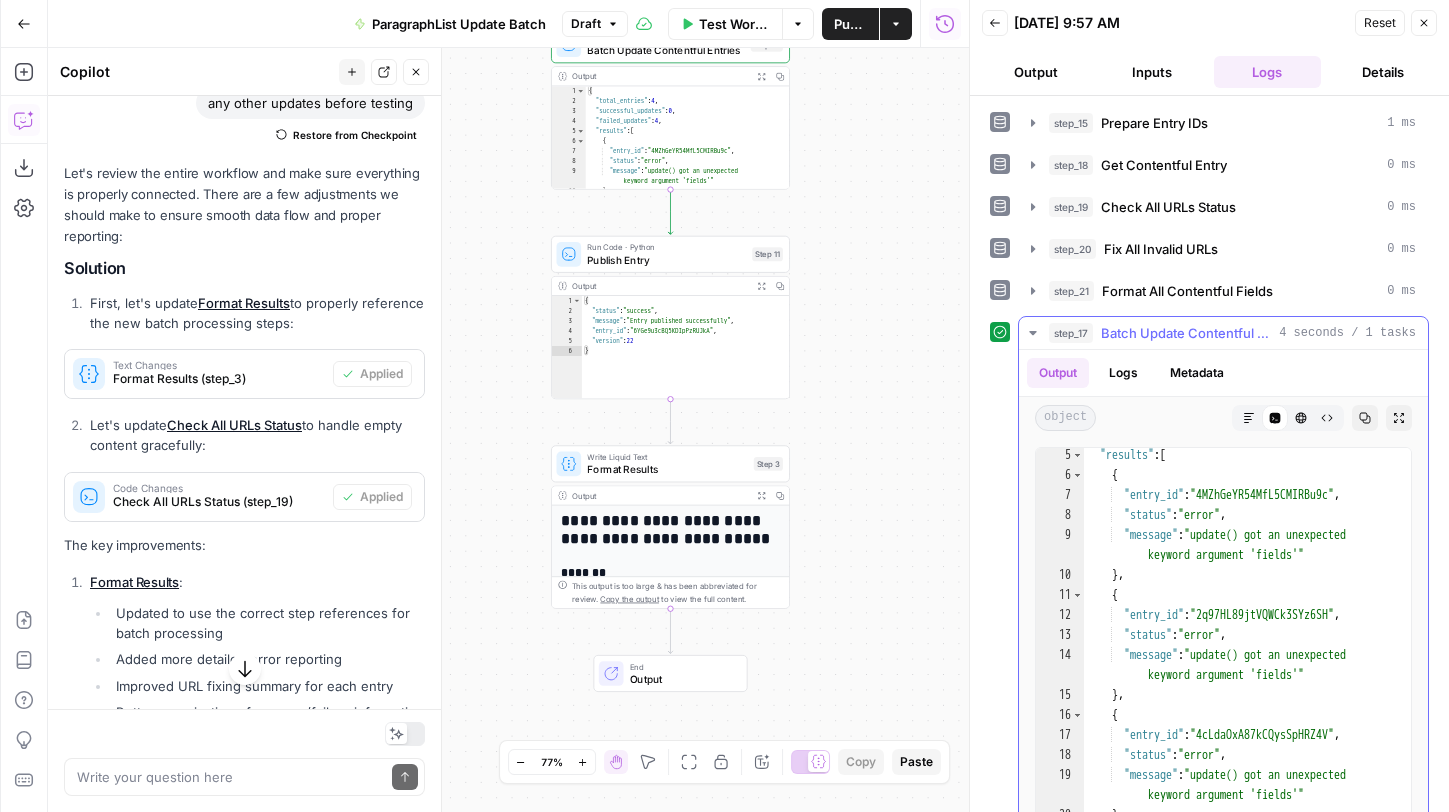 scroll, scrollTop: 227, scrollLeft: 0, axis: vertical 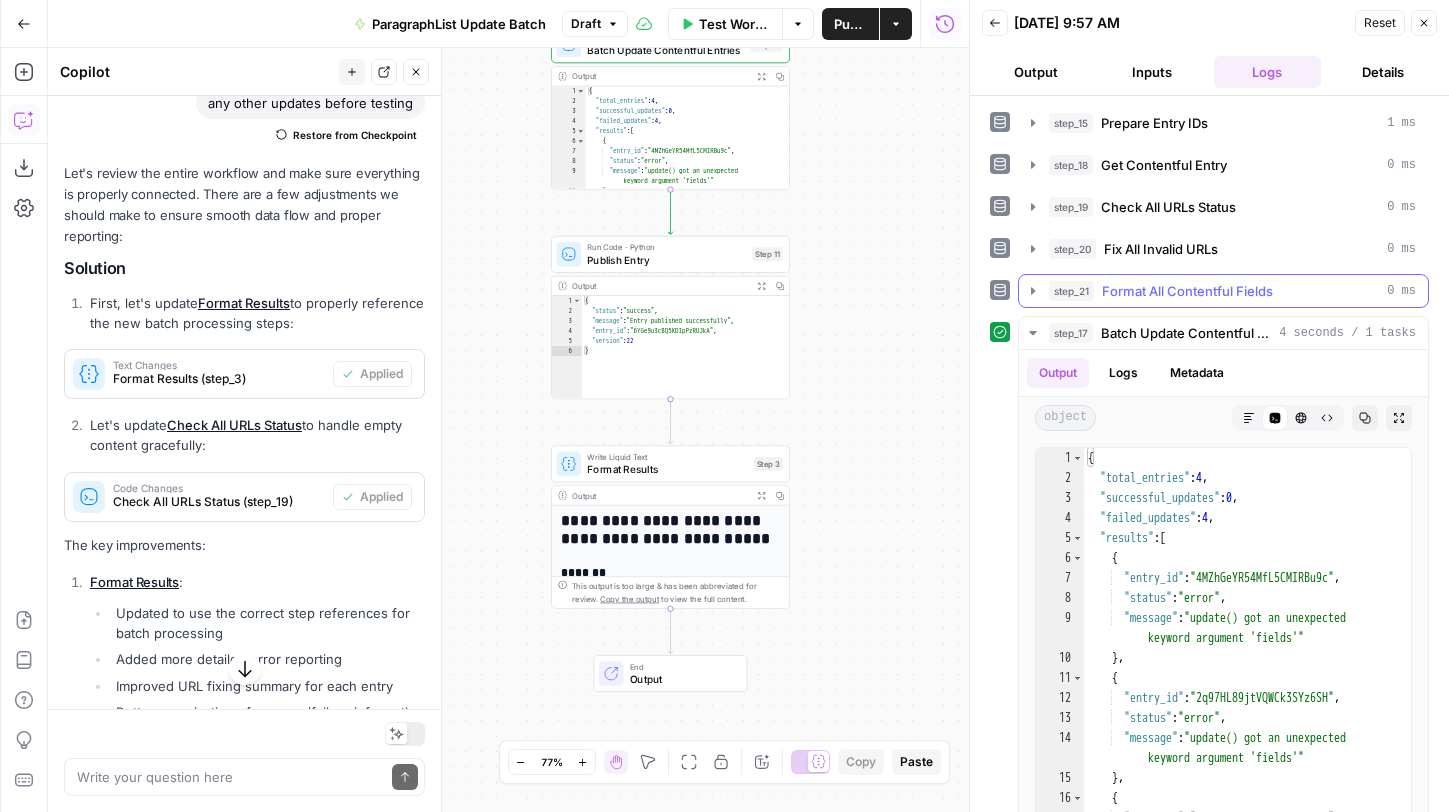 click 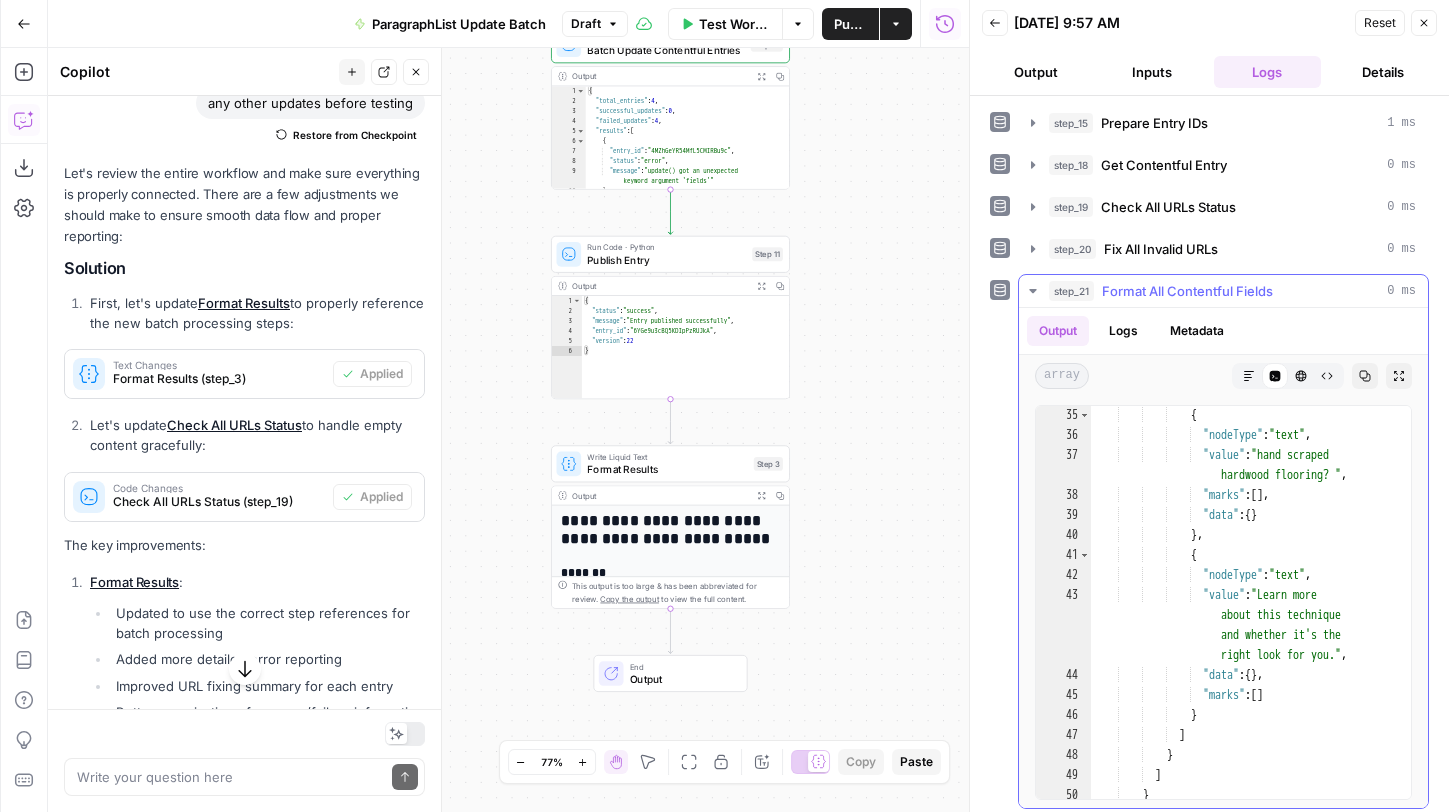 scroll, scrollTop: 736, scrollLeft: 0, axis: vertical 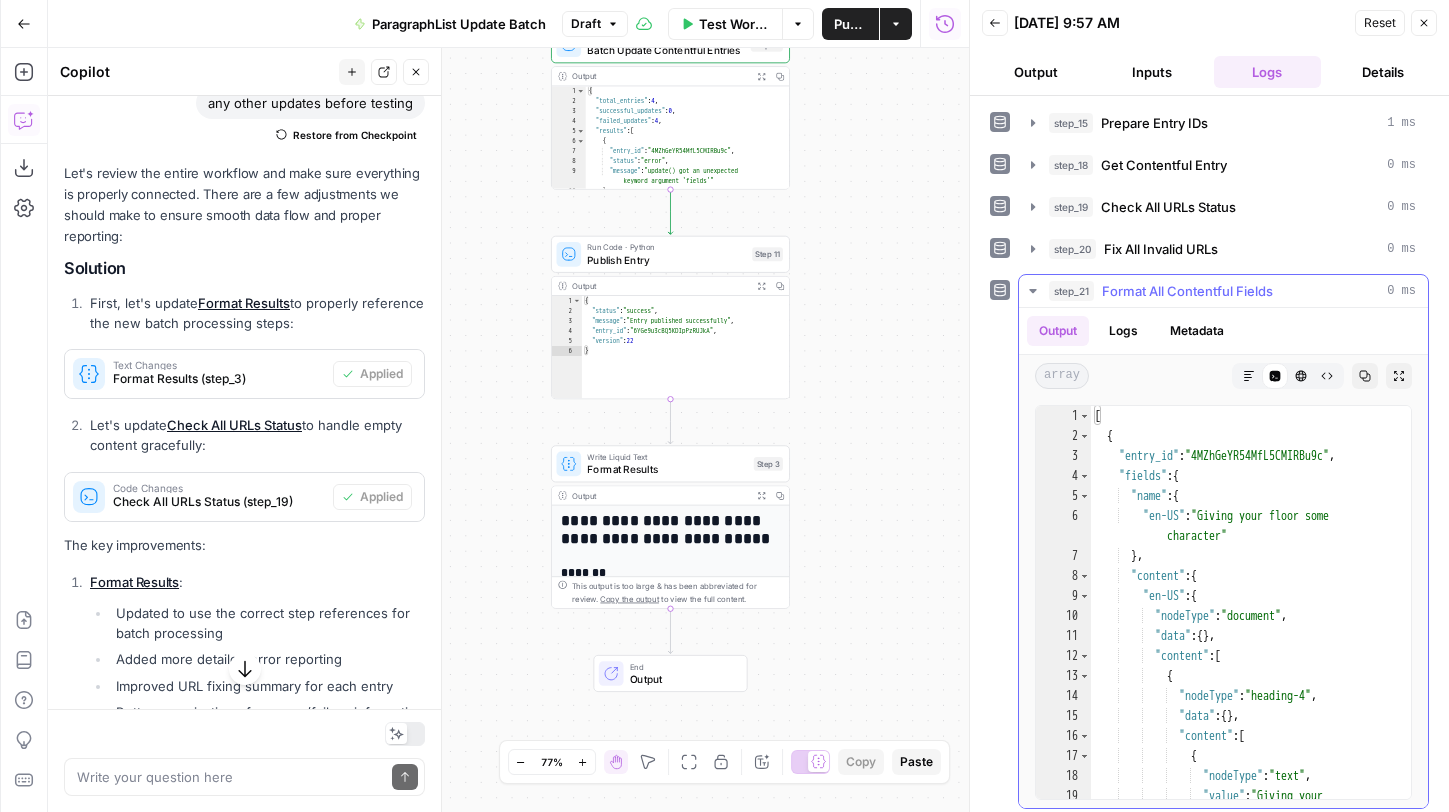 click 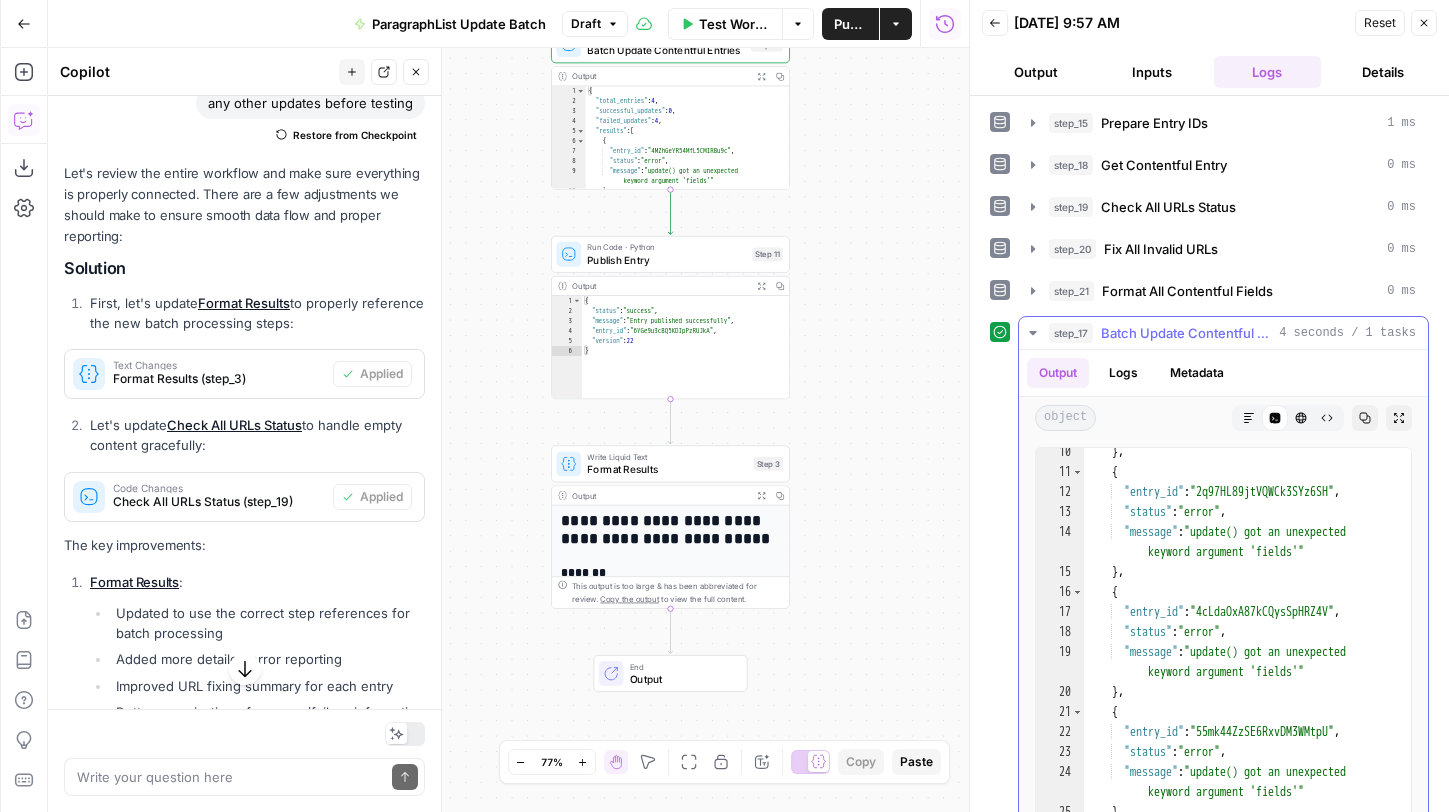 scroll, scrollTop: 227, scrollLeft: 0, axis: vertical 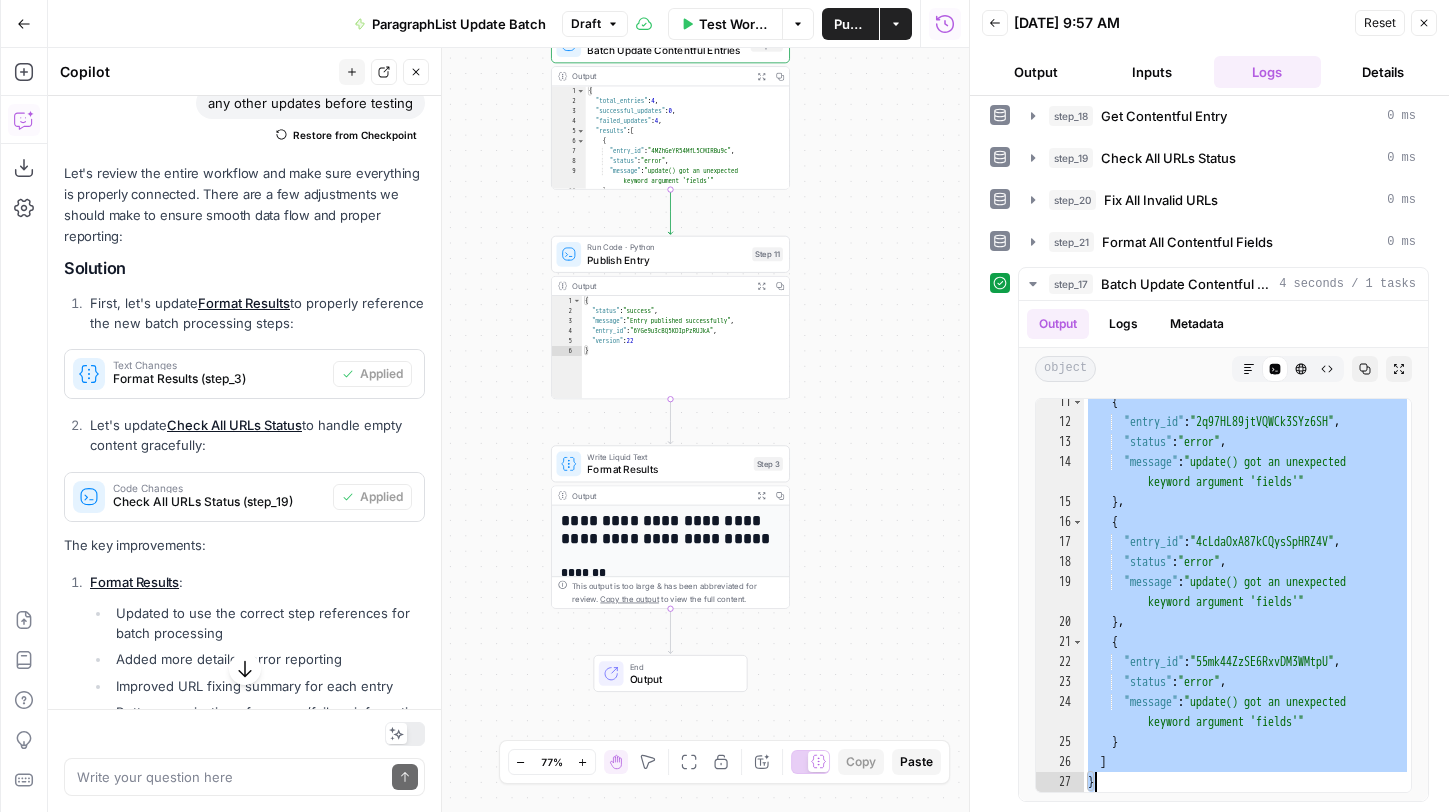 drag, startPoint x: 1089, startPoint y: 411, endPoint x: 1286, endPoint y: 854, distance: 484.8278 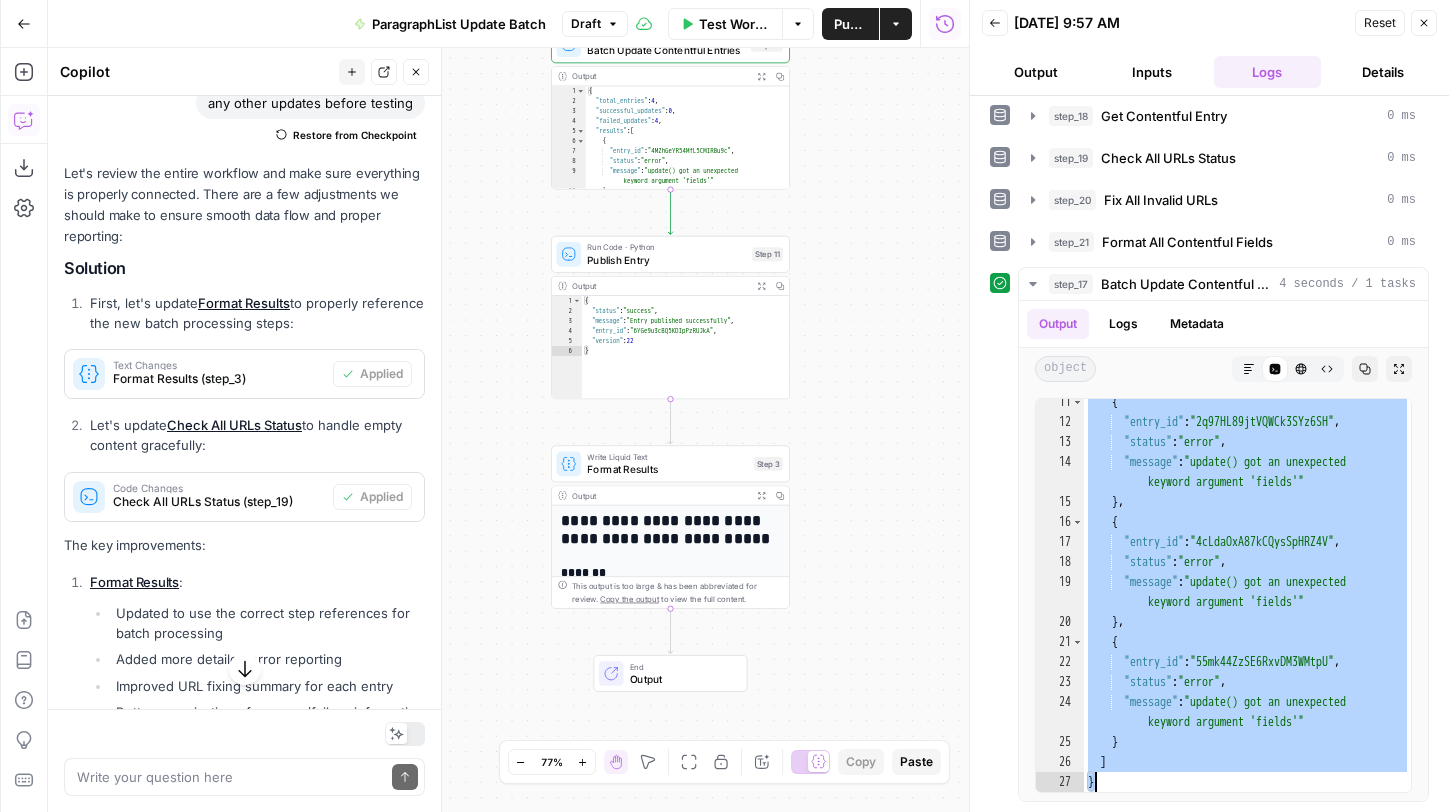 click on "[PERSON_NAME] New Home Browse Your Data Monitoring Settings Recent Grids New grid Local CatGeo Questions & Answers Grid Task Tail New CG for [PERSON_NAME] Grid Rewrite CG for [PERSON_NAME] Grid Recent Workflows New Workflow ParagraphList Update Batch Local CatGeo Questions & Answers ParagraphList Update AirOps Academy What's new?
5
Help + Support Go Back ParagraphList Update Batch Draft Test Workflow Options Publish Actions Run History Add Steps Copilot Download as JSON Settings Import JSON AirOps Academy Help Give Feedback Shortcuts Workflow Set Inputs Inputs Run Code · Python Prepare Entry IDs Step 15 Output Expand Output Copy 1 2 3 4 5 6 7 8 9 {    "entry_ids" :  [      "4MZhGeYR54MfL5CMIRBu9c" ,      "2q97HL89jtVQWCk3SYz6SH" ,      "4cLdaOxA87kCQysSpHRZ4V" ,      "55mk44ZzSE6RxvDM3WMtpU"    ] ,    "total" :  4 }     Run Code · Python Get Contentful Entry Step 18 Output Expand Output Copy 1 2 3 4 5 6 7 8 9 10 11 12 [    {      "sys" :  {         "space" :  {      {" at bounding box center (724, 406) 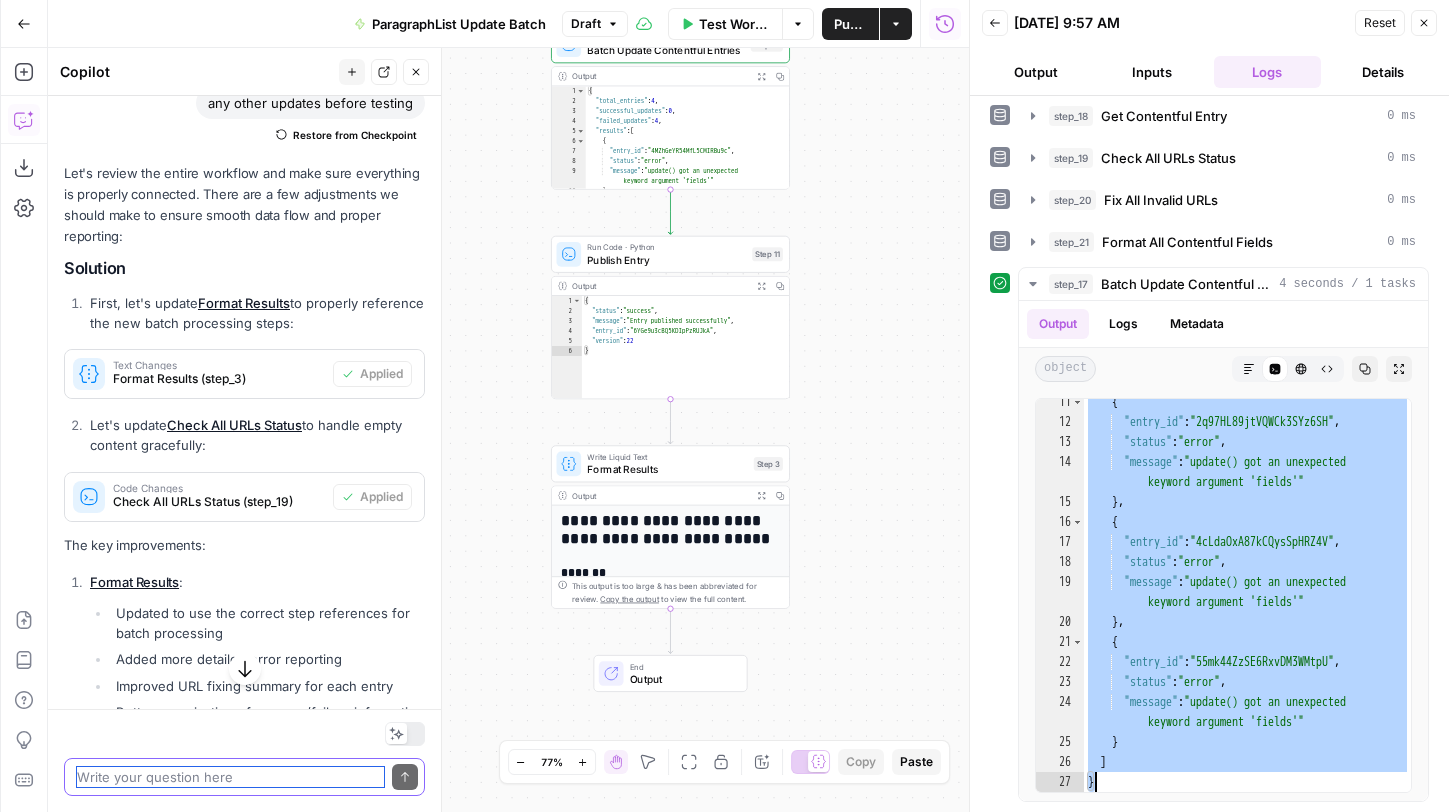 click at bounding box center [230, 777] 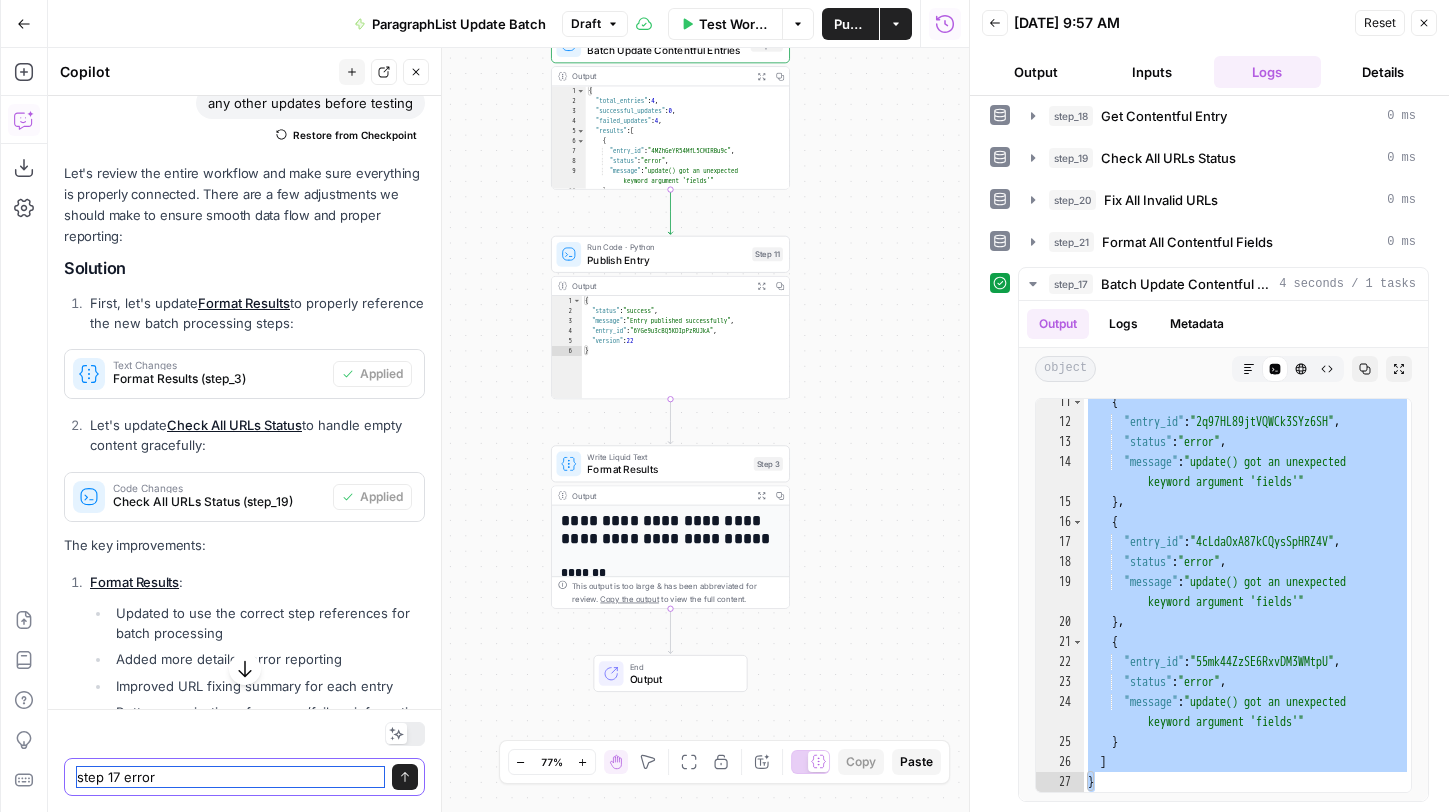 paste on "{
"total_entries": 4,
"successful_updates": 0,
"failed_updates": 4,
"results": [
{
"entry_id": "4MZhGeYR54MfL5CMIRBu9c",
"status": "error",
"message": "update() got an unexpected keyword argument 'fields'"
},
{
"entry_id": "2q97HL89jtVQWCk3SYz6SH",
"status": "error",
"message": "update() got an unexpected keyword argument 'fields'"
},
{
"entry_id": "4cLdaOxA87kCQysSpHRZ4V",
"status": "error",
"message": "update() got an unexpected keyword argument 'fields'"
},
{
"entry_id": "55mk44ZzSE6RxvDM3WMtpU",
"status": "error",
"message": "update() got an unexpected keyword argument 'fields'"
}
]
}" 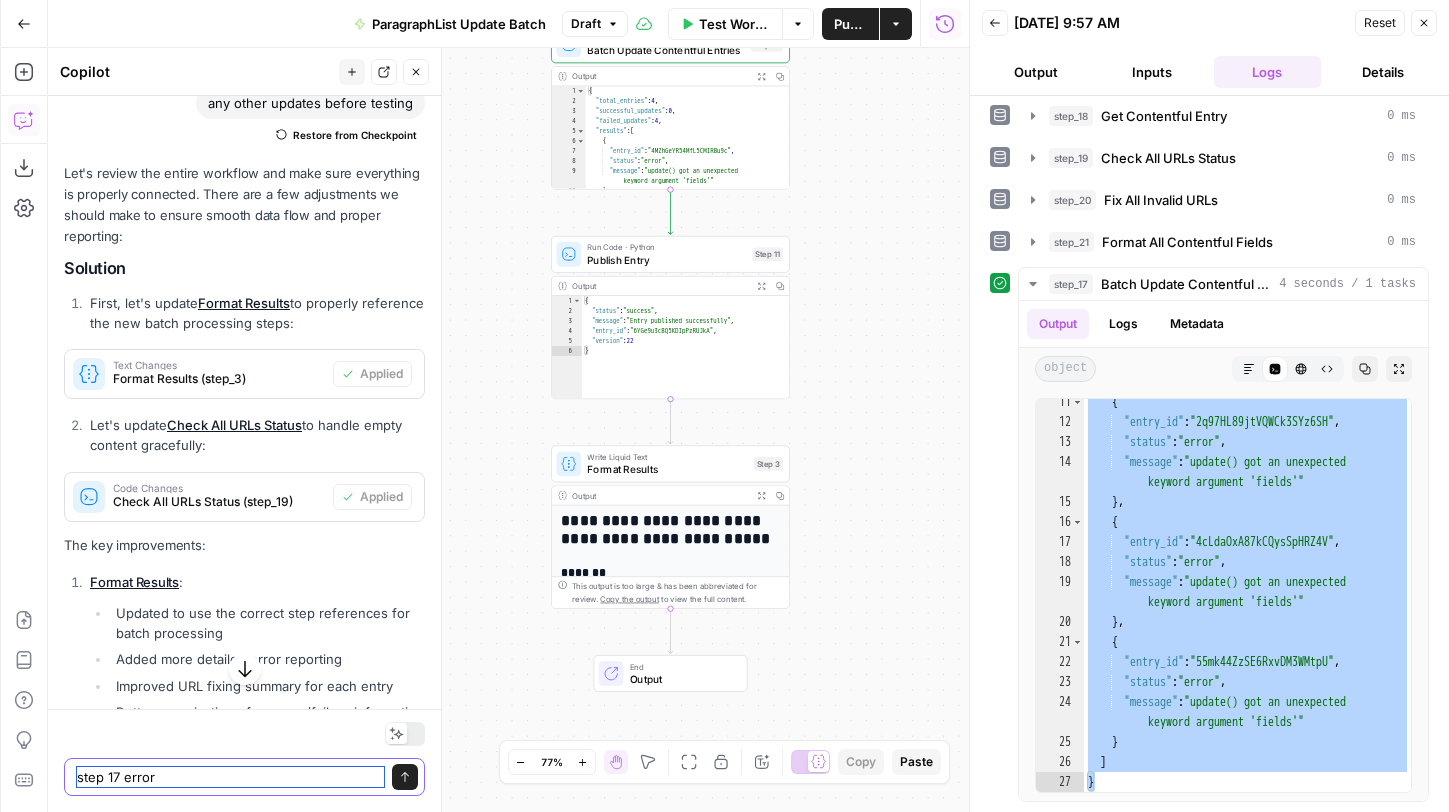 type on "step 17 error
{
"total_entries": 4,
"successful_updates": 0,
"failed_updates": 4,
"results": [
{
"entry_id": "4MZhGeYR54MfL5CMIRBu9c",
"status": "error",
"message": "update() got an unexpected keyword argument 'fields'"
},
{
"entry_id": "2q97HL89jtVQWCk3SYz6SH",
"status": "error",
"message": "update() got an unexpected keyword argument 'fields'"
},
{
"entry_id": "4cLdaOxA87kCQysSpHRZ4V",
"status": "error",
"message": "update() got an unexpected keyword argument 'fields'"
},
{
"entry_id": "55mk44ZzSE6RxvDM3WMtpU",
"status": "error",
"message": "update() got an unexpected keyword argument 'fields'"
}
]
}" 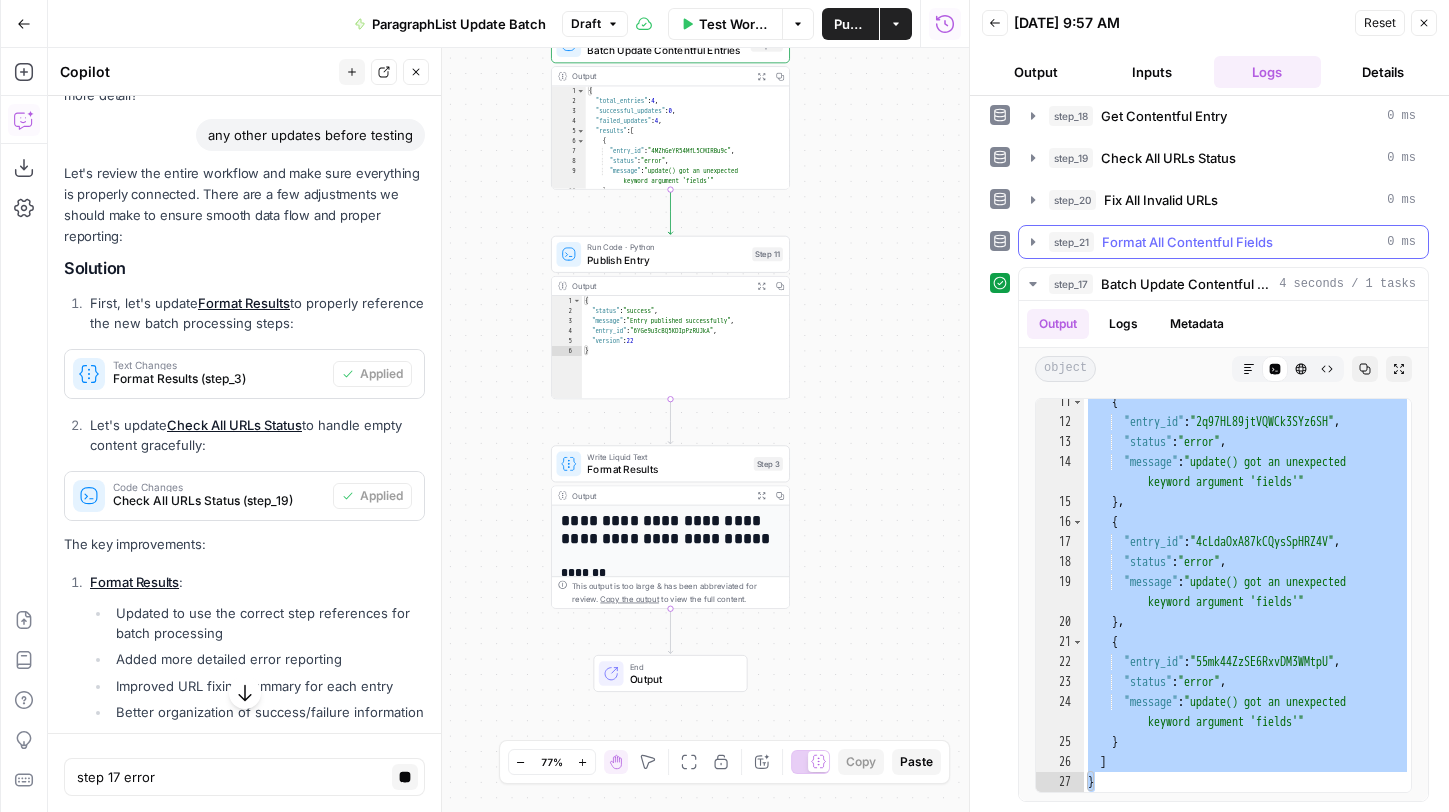 click 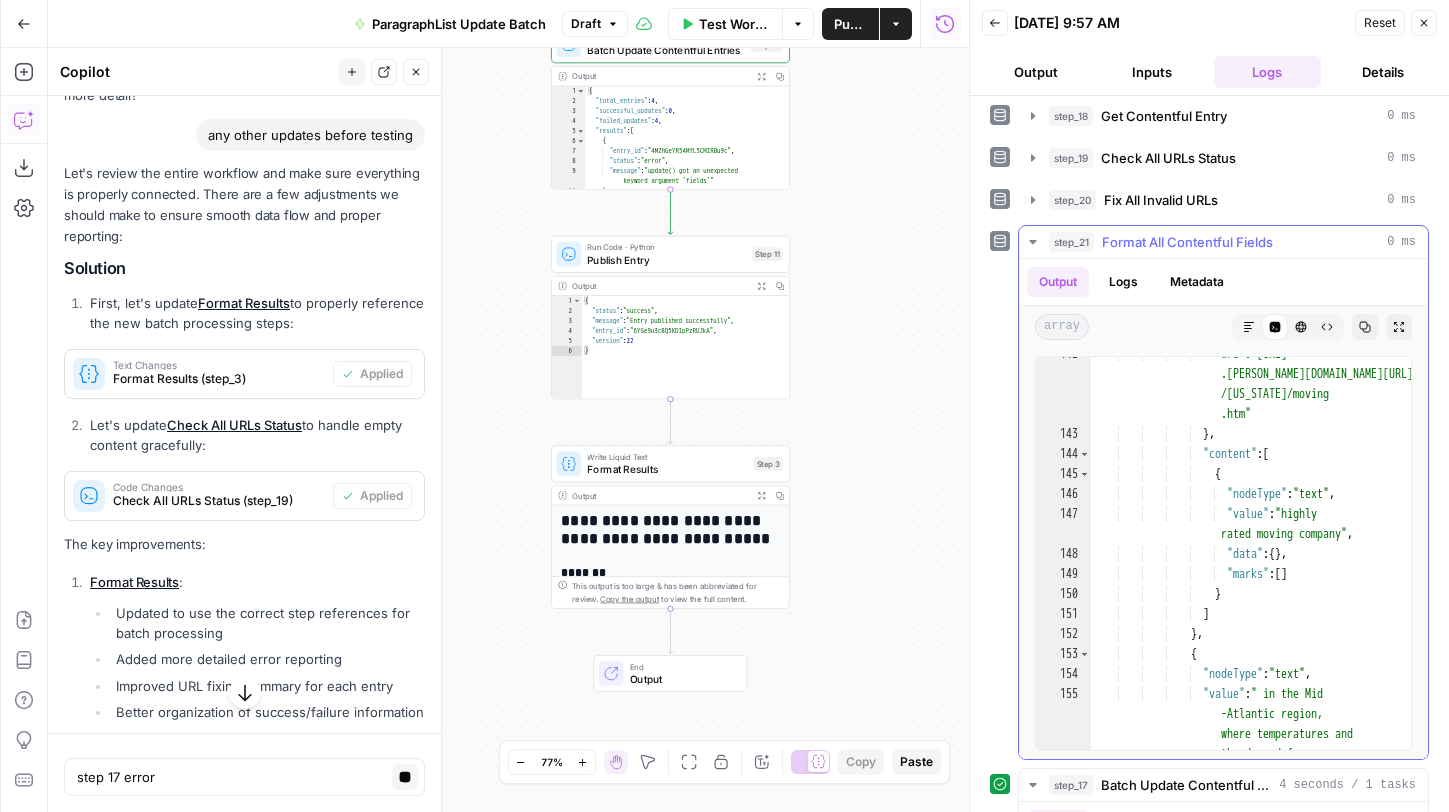 scroll, scrollTop: 3525, scrollLeft: 0, axis: vertical 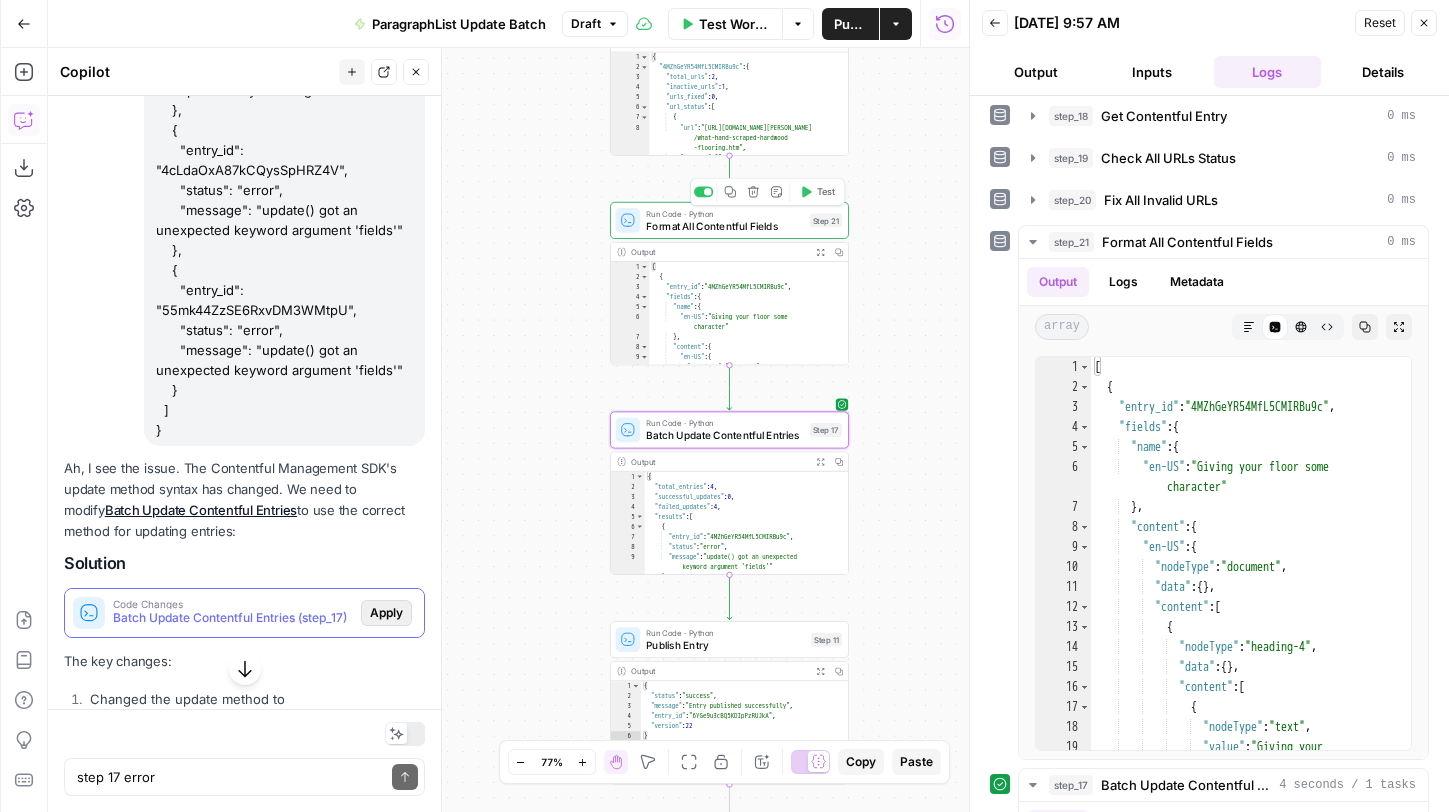 click on "Apply" at bounding box center [386, 613] 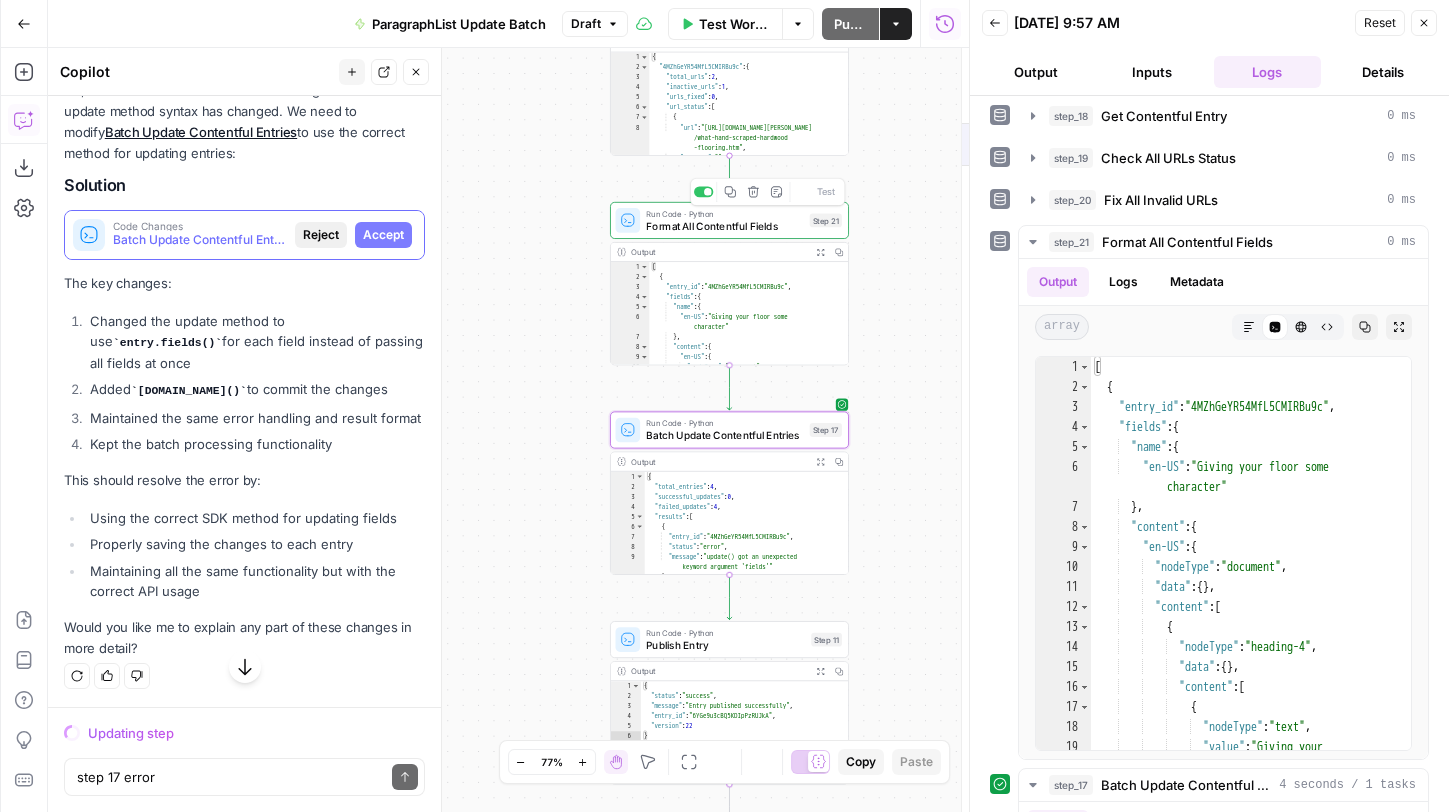 scroll, scrollTop: 16948, scrollLeft: 0, axis: vertical 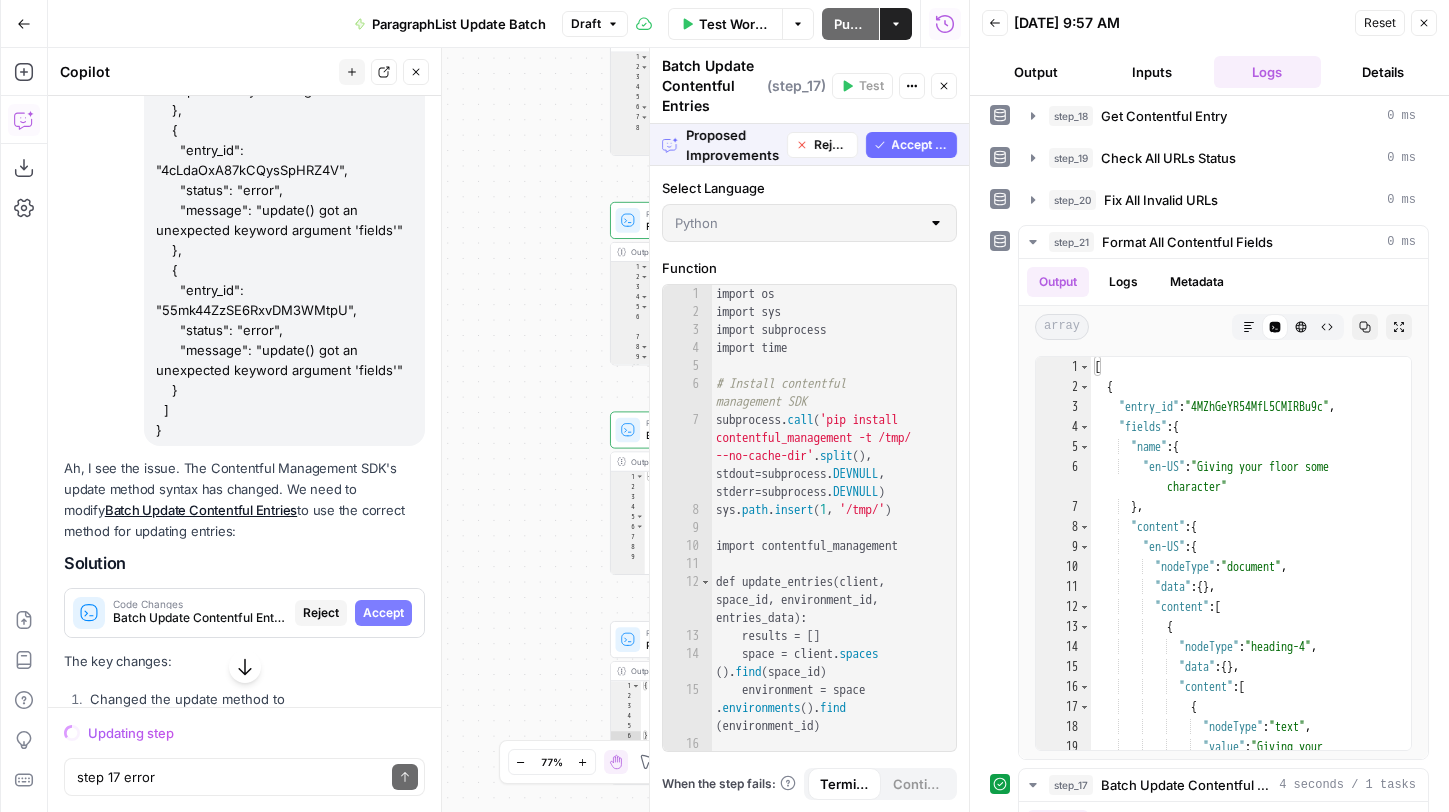 click on "Accept All" at bounding box center [920, 145] 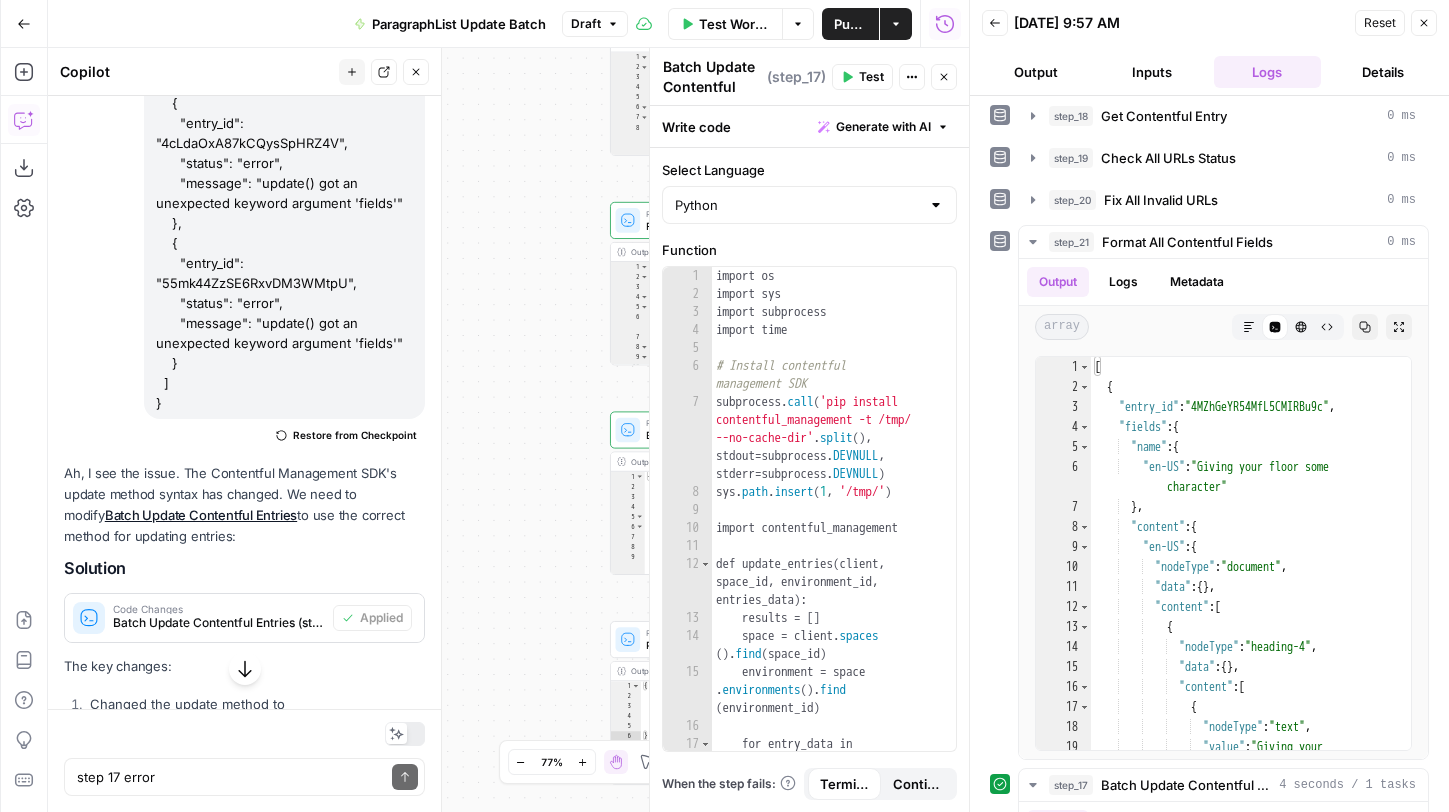 scroll, scrollTop: 17772, scrollLeft: 0, axis: vertical 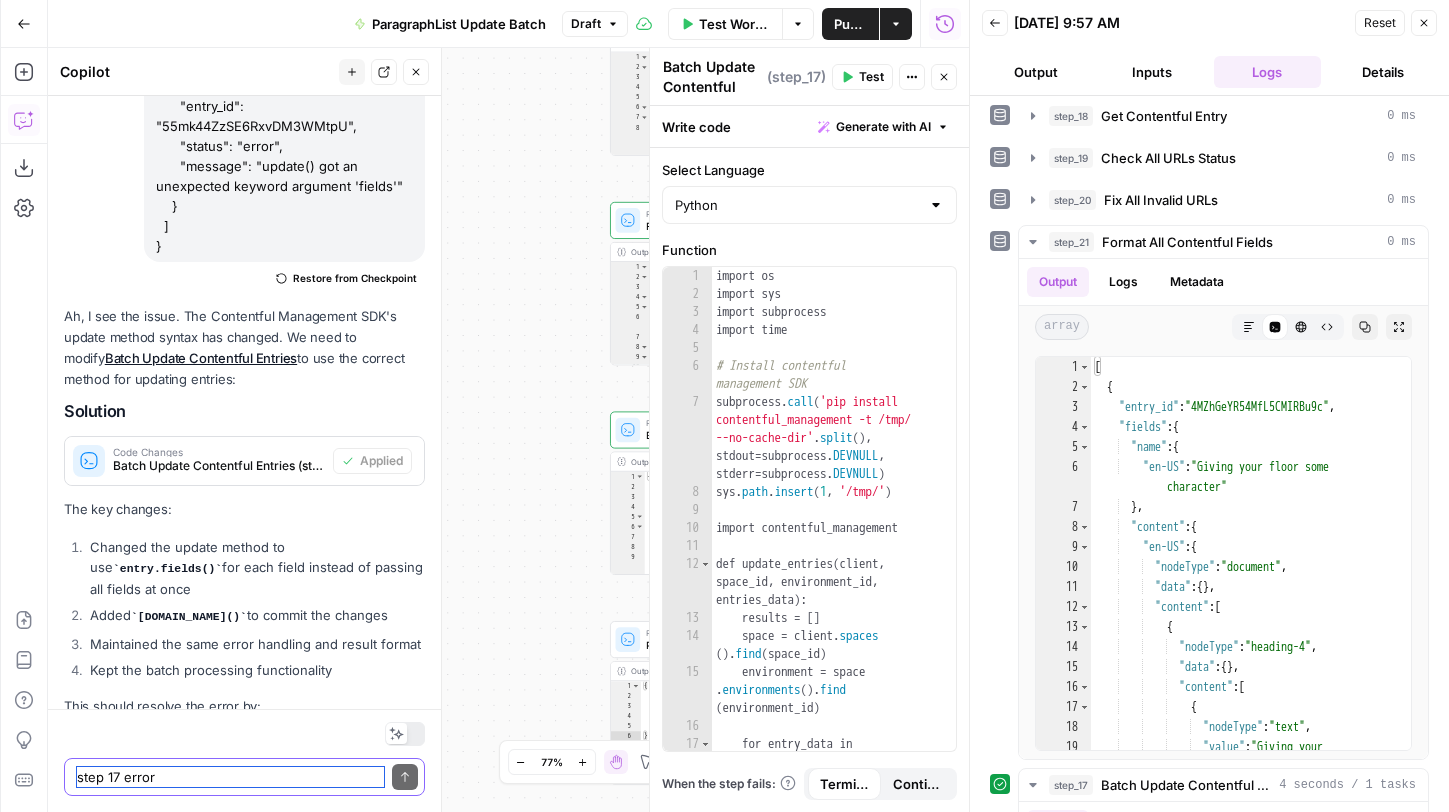 click on "step 17 error
{
"total_entries": 4,
"successful_updates": 0,
"failed_updates": 4,
"results": [
{
"entry_id": "4MZhGeYR54MfL5CMIRBu9c",
"status": "error",
"message": "update() got an unexpected keyword argument 'fields'"
},
{
"entry_id": "2q97HL89jtVQWCk3SYz6SH",
"status": "error",
"message": "update() got an unexpected keyword argument 'fields'"
},
{
"entry_id": "4cLdaOxA87kCQysSpHRZ4V",
"status": "error",
"message": "update() got an unexpected keyword argument 'fields'"
},
{
"entry_id": "55mk44ZzSE6RxvDM3WMtpU",
"status": "error",
"message": "update() got an unexpected keyword argument 'fields'"
}
]
}" at bounding box center (230, 777) 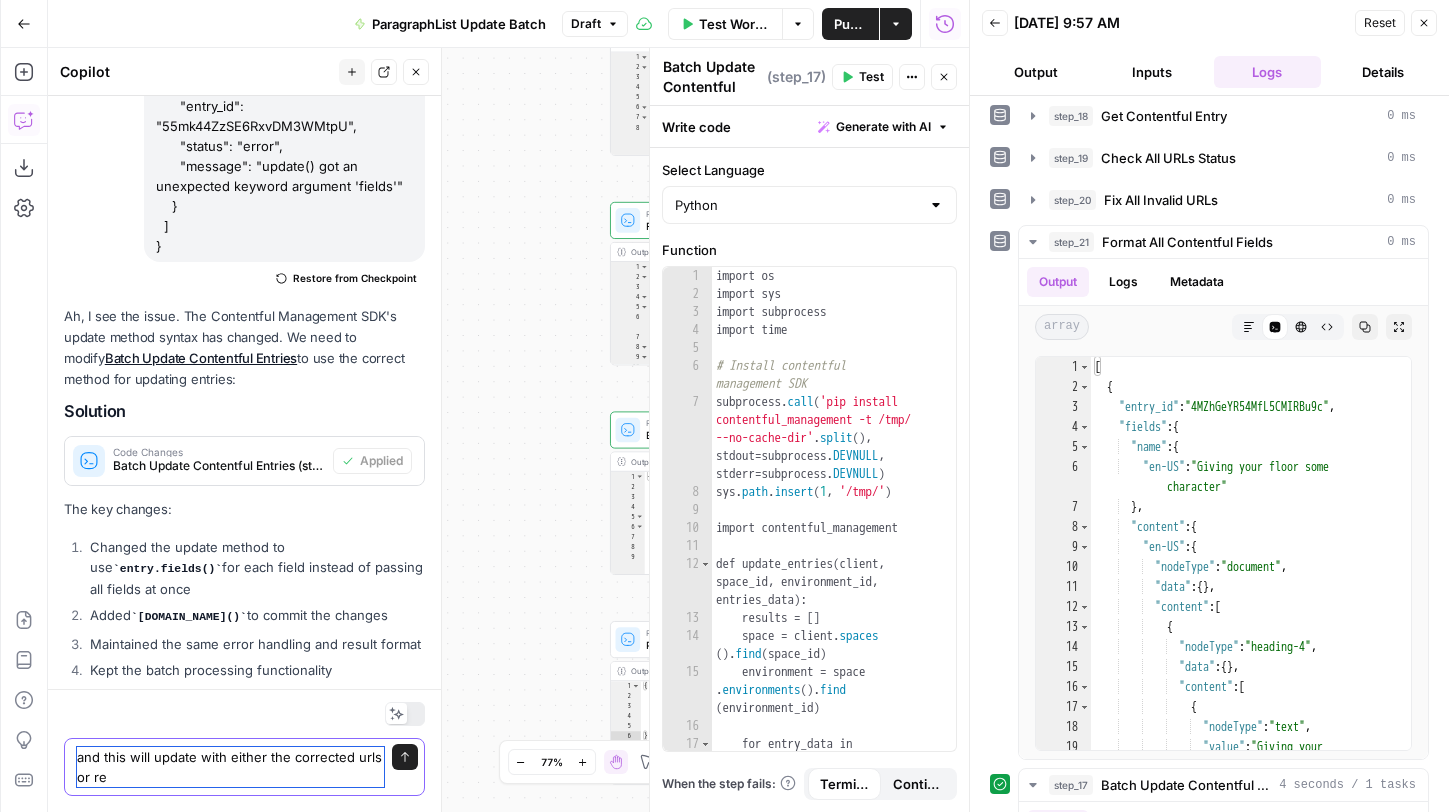 scroll, scrollTop: 17792, scrollLeft: 0, axis: vertical 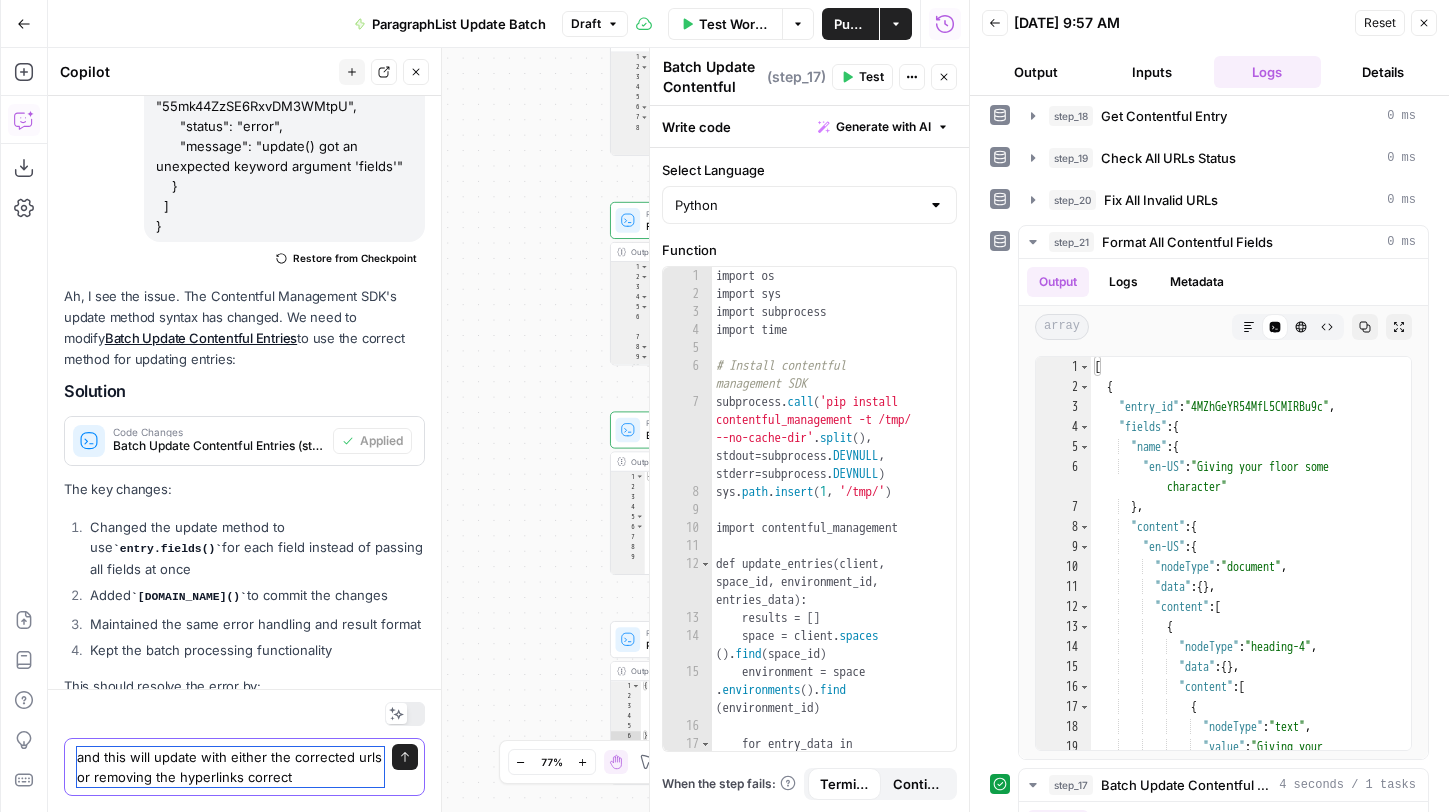 type on "and this will update with either the corrected urls or removing the hyperlinks correct?" 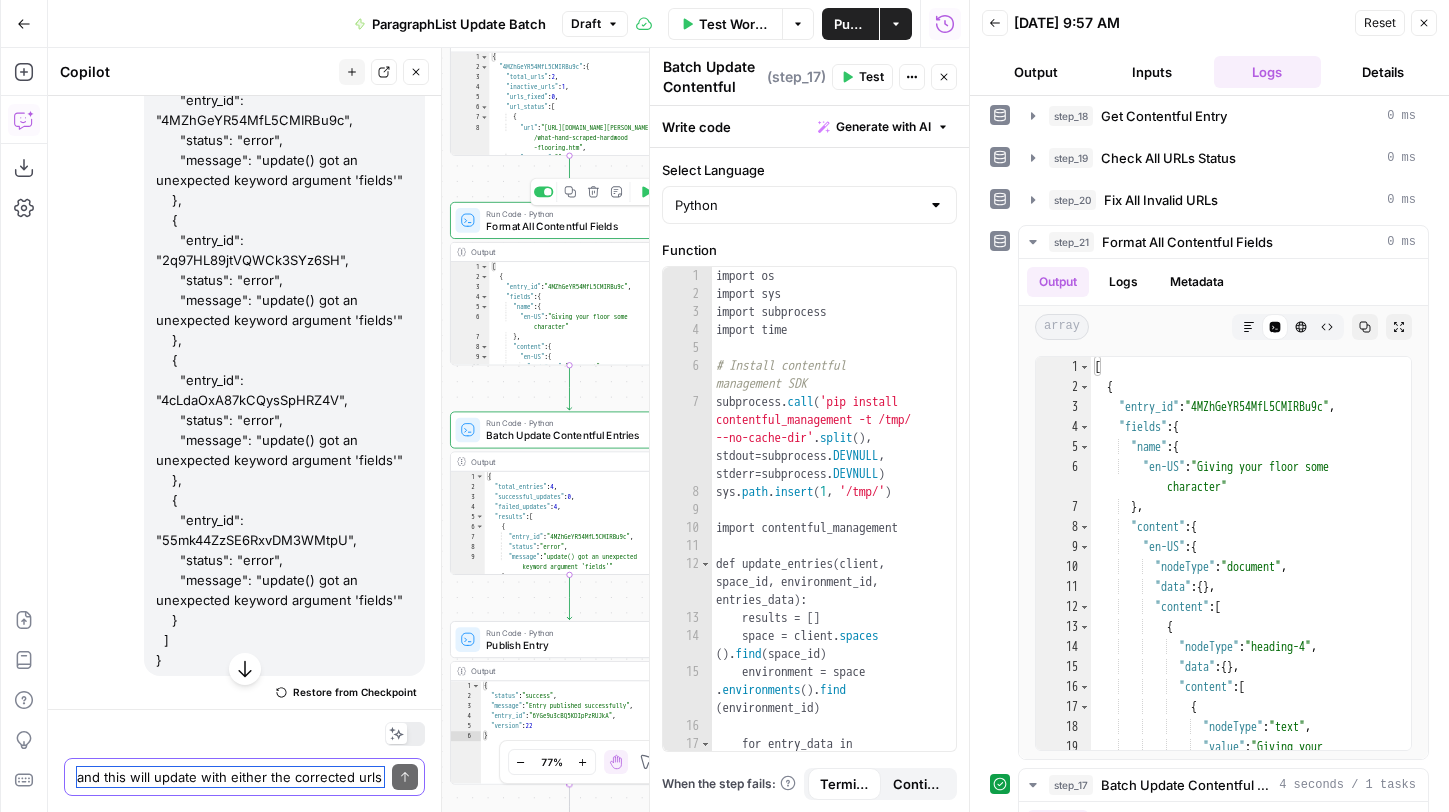 scroll, scrollTop: 17667, scrollLeft: 0, axis: vertical 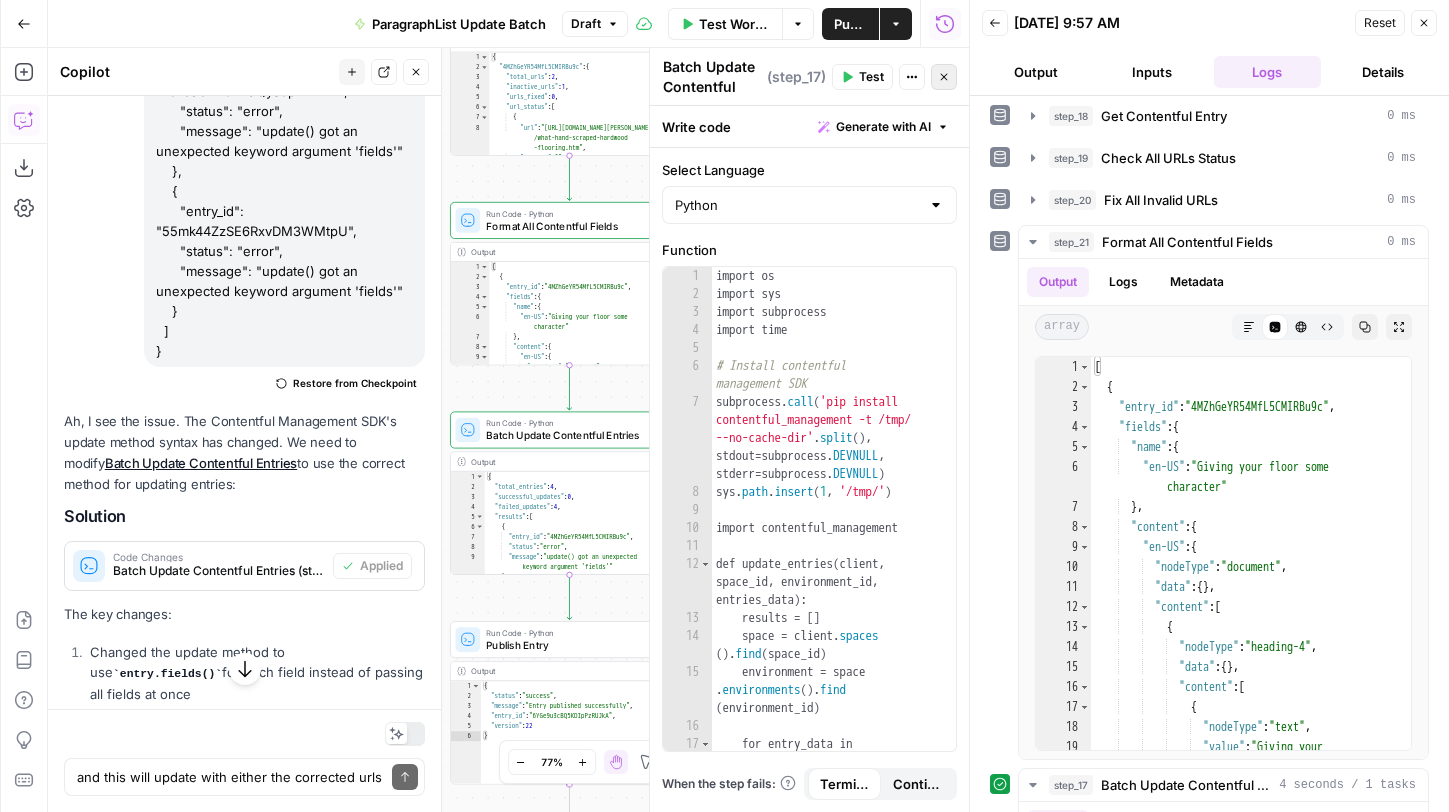 click 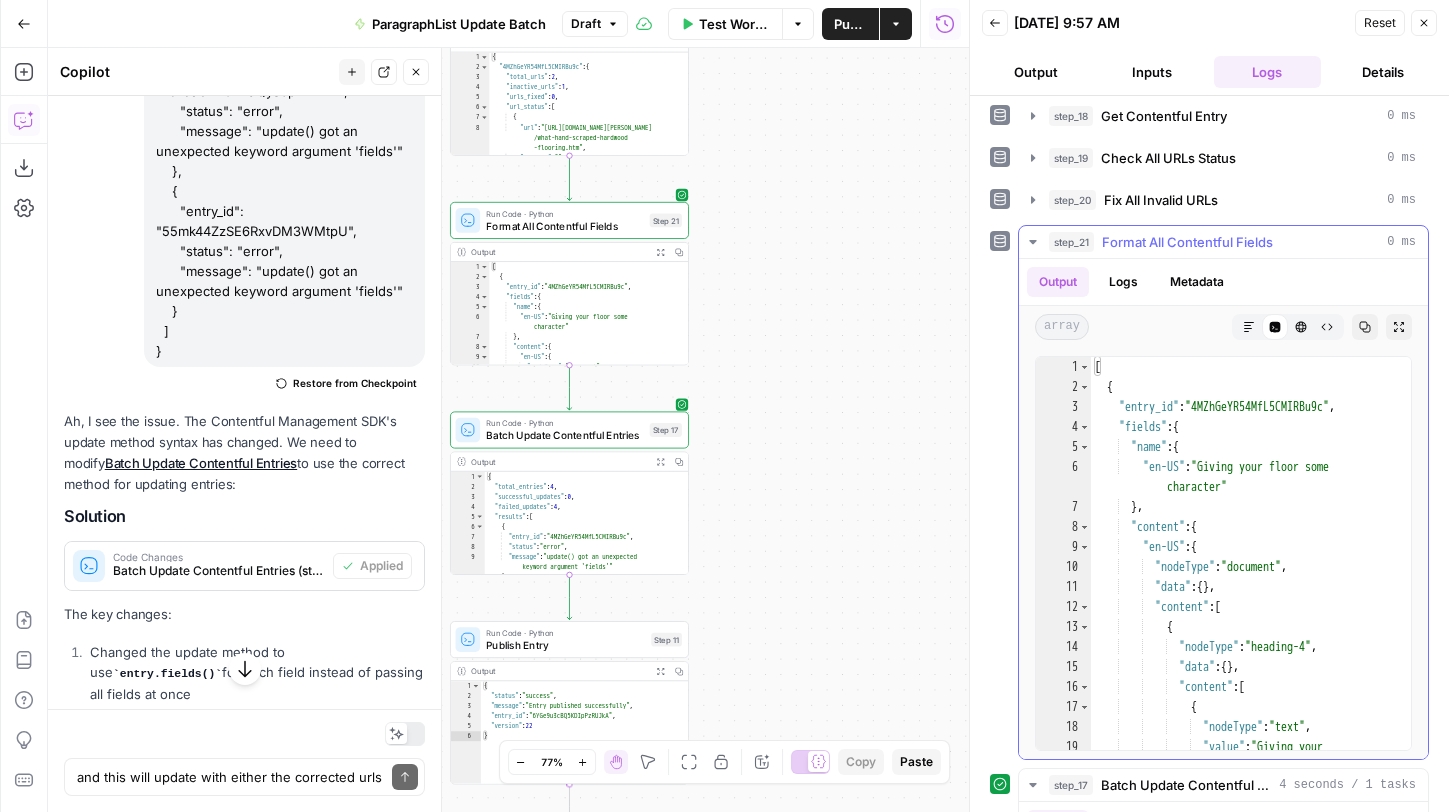 click 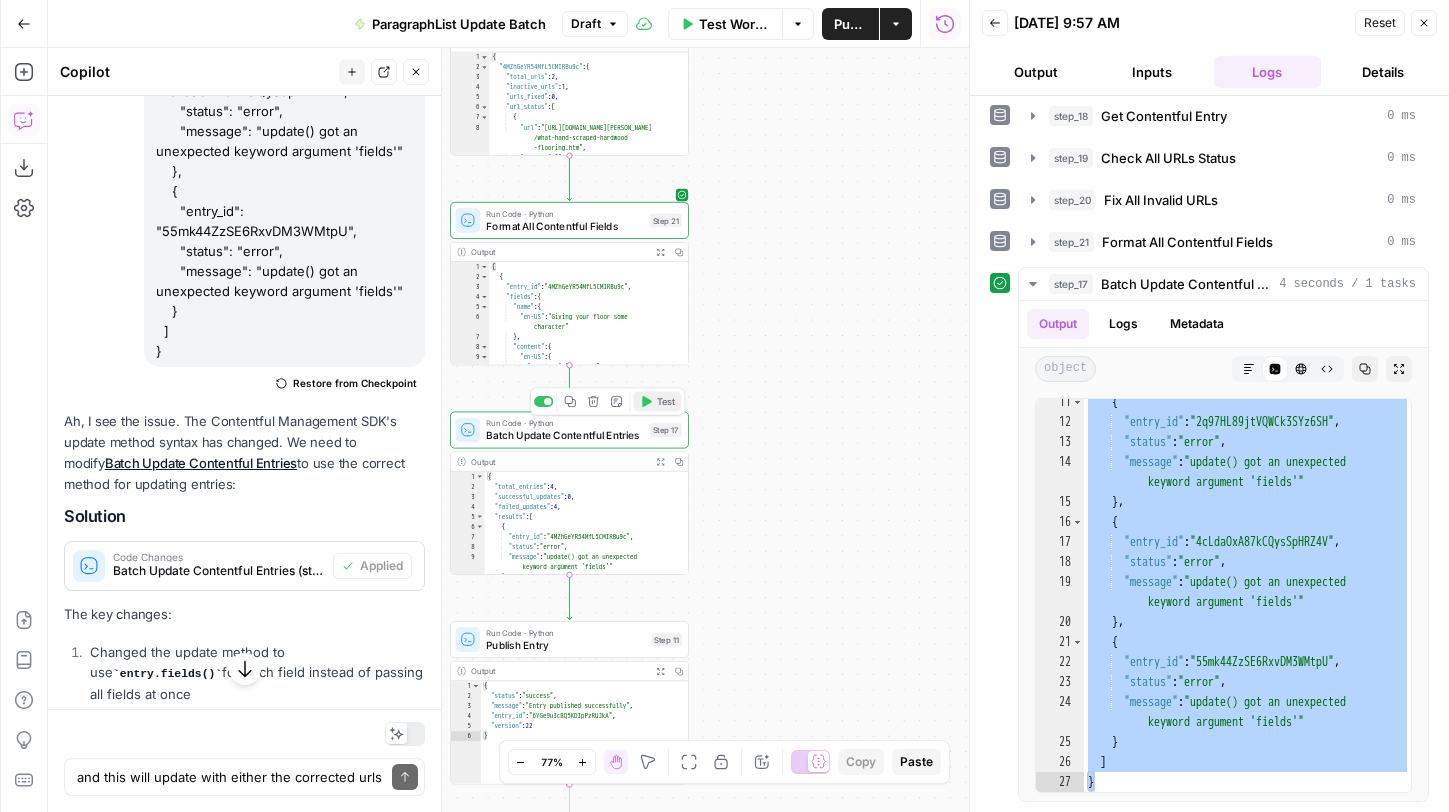 click 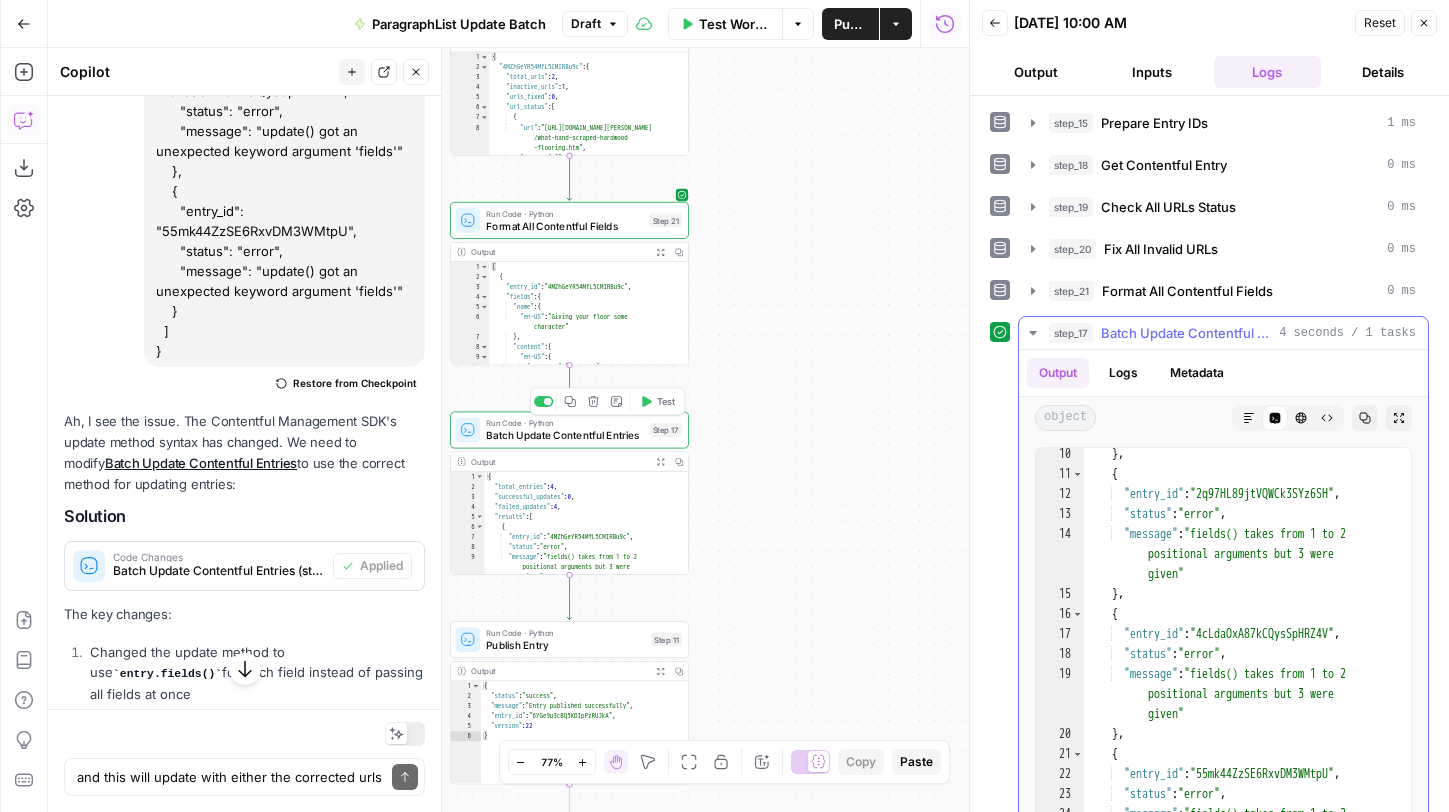 scroll, scrollTop: 307, scrollLeft: 0, axis: vertical 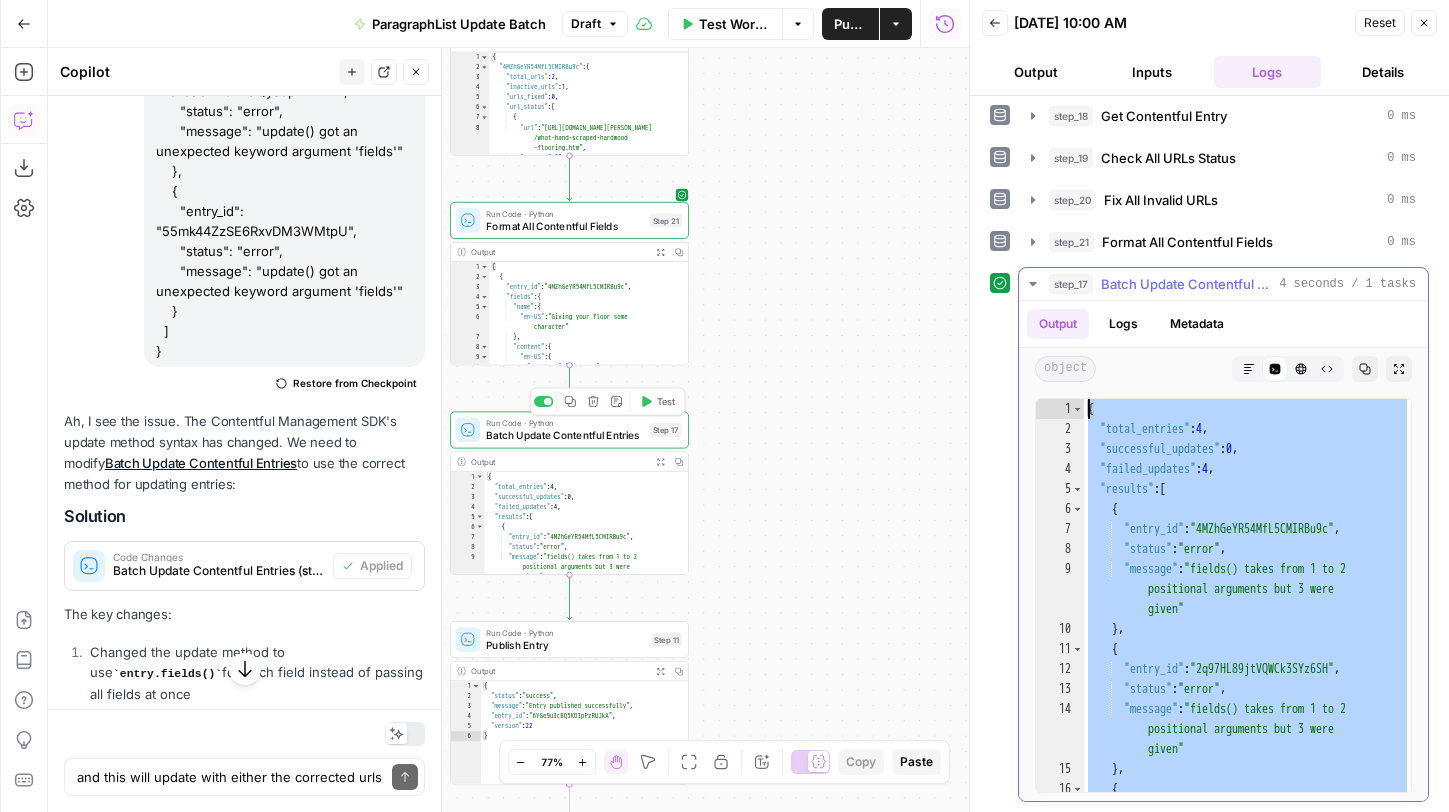 drag, startPoint x: 1108, startPoint y: 785, endPoint x: 1091, endPoint y: 384, distance: 401.3602 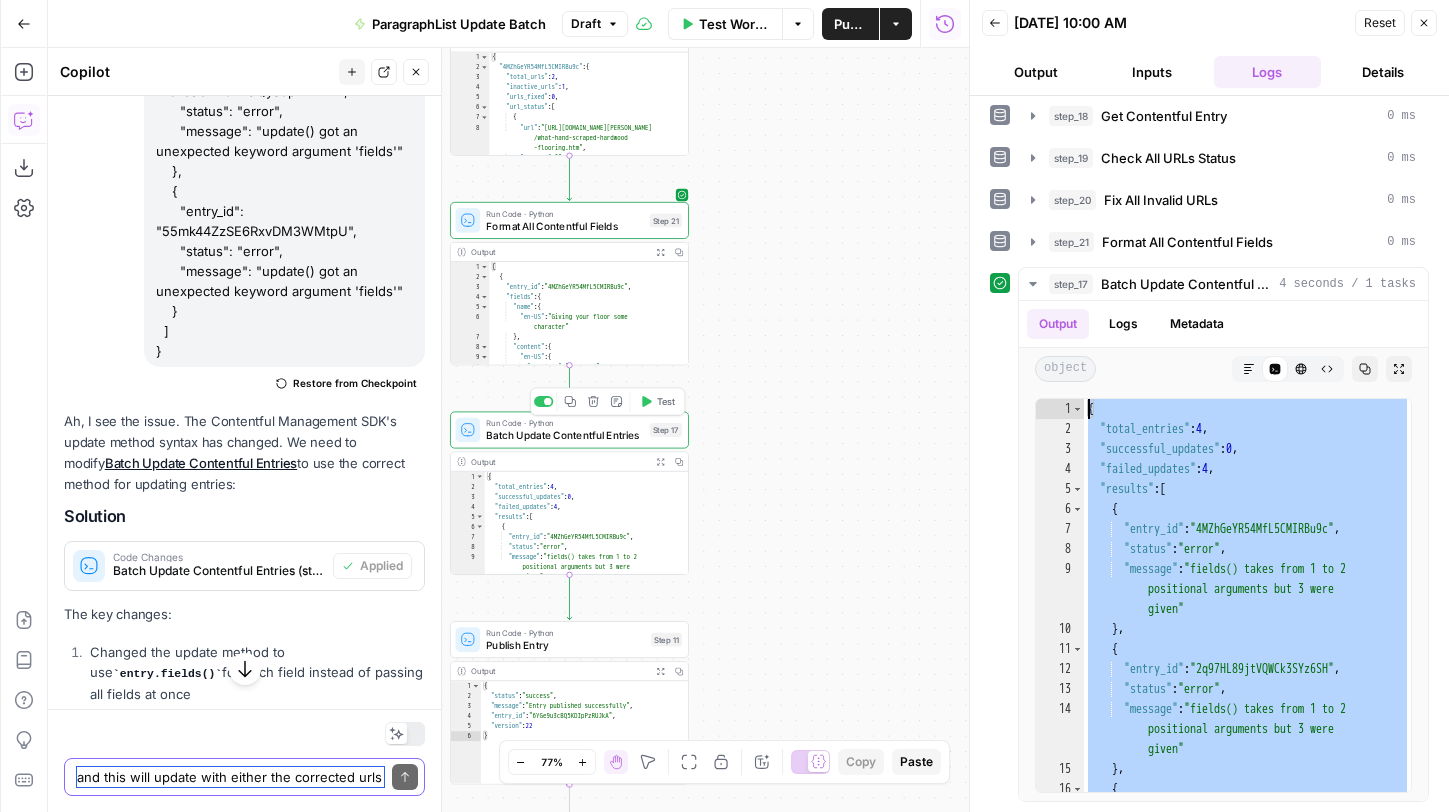 click on "and this will update with either the corrected urls or removing the hyperlinks correct?" at bounding box center [230, 777] 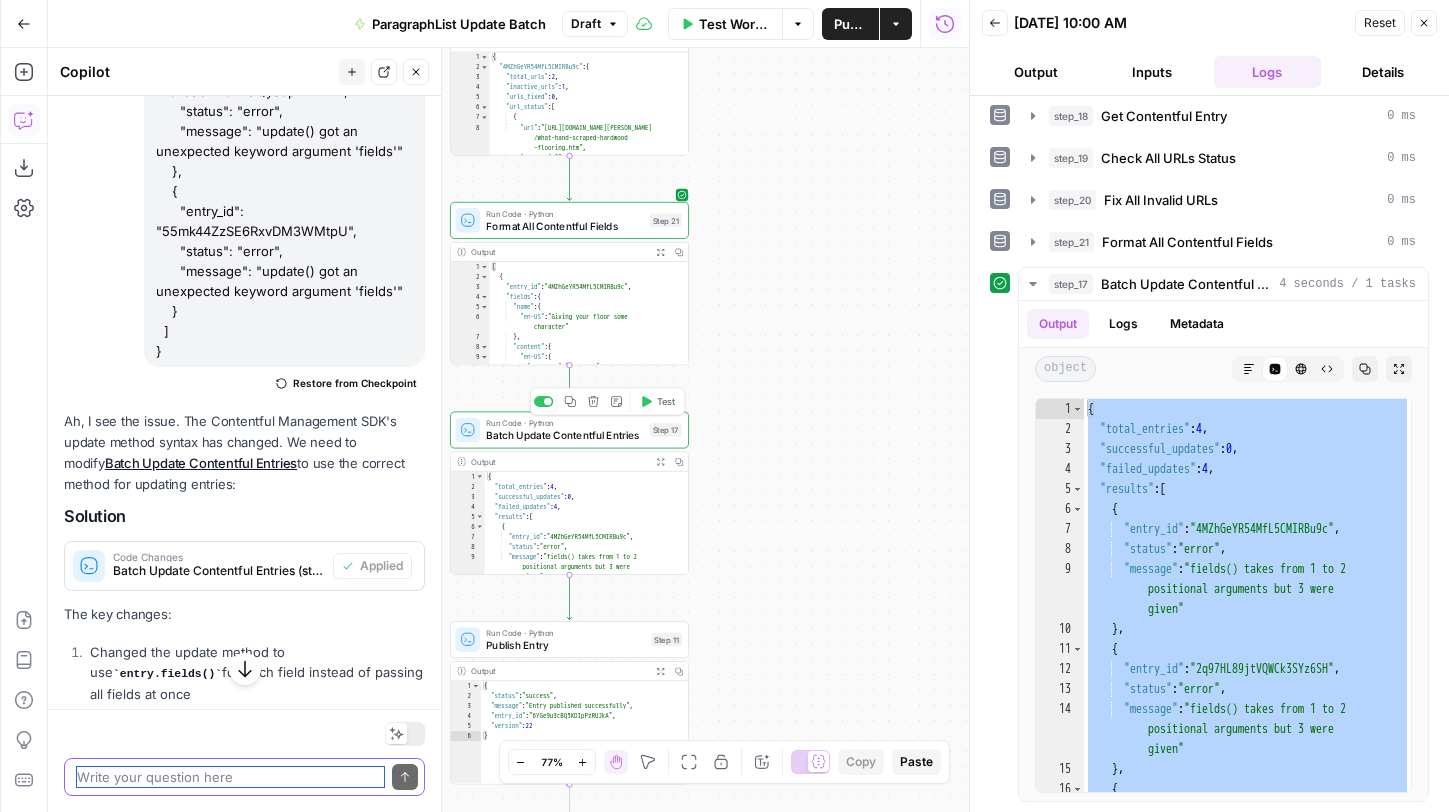 paste on "{
"total_entries": 4,
"successful_updates": 0,
"failed_updates": 4,
"results": [
{
"entry_id": "4MZhGeYR54MfL5CMIRBu9c",
"status": "error",
"message": "fields() takes from 1 to 2 positional arguments but 3 were given"
},
{
"entry_id": "2q97HL89jtVQWCk3SYz6SH",
"status": "error",
"message": "fields() takes from 1 to 2 positional arguments but 3 were given"
},
{
"entry_id": "4cLdaOxA87kCQysSpHRZ4V",
"status": "error",
"message": "fields() takes from 1 to 2 positional arguments but 3 were given"
},
{
"entry_id": "55mk44ZzSE6RxvDM3WMtpU",
"status": "error",
"message": "fields() takes from 1 to 2 positional arguments but 3 were given"
}
]
}" 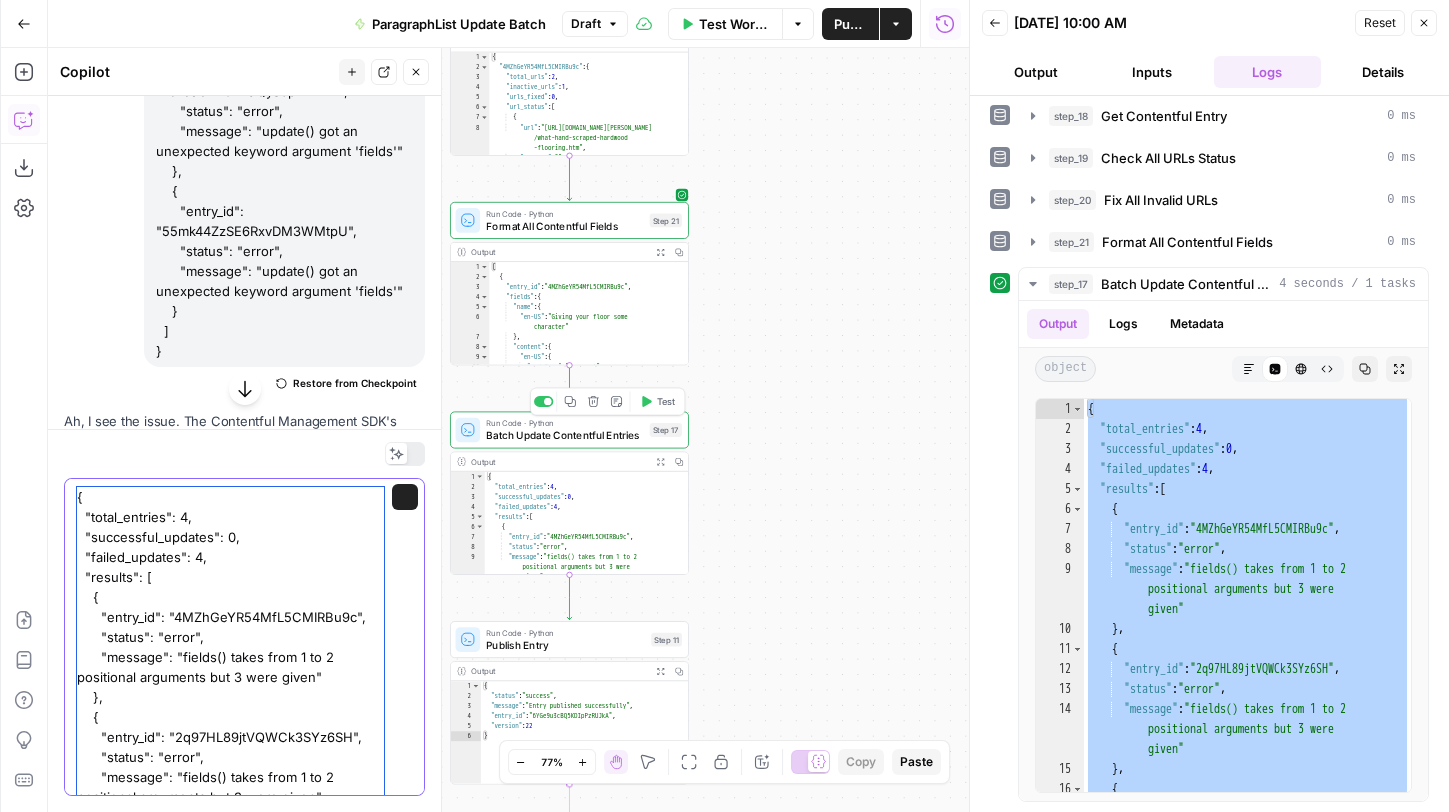 scroll, scrollTop: 310, scrollLeft: 0, axis: vertical 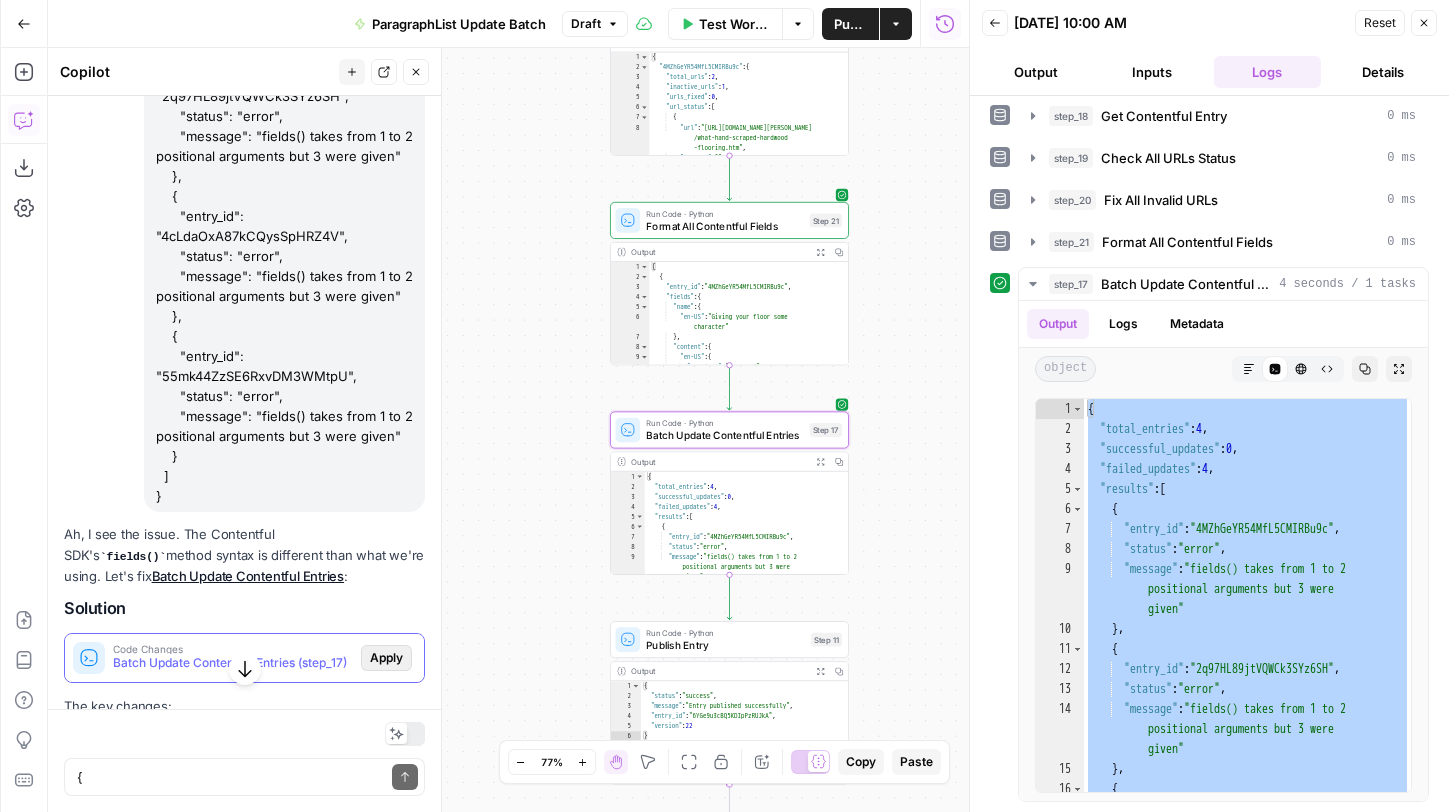 click on "Apply" at bounding box center (386, 658) 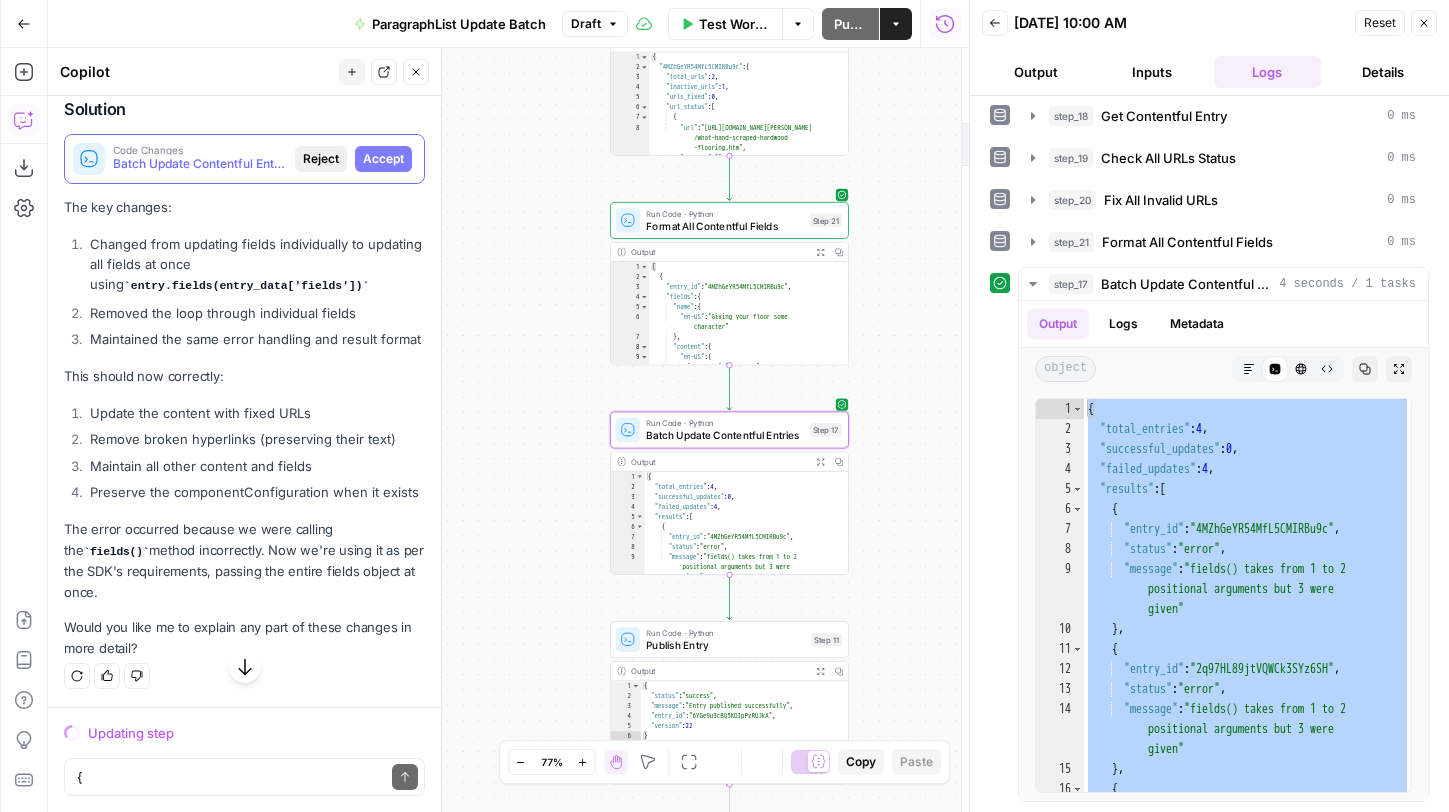 scroll, scrollTop: 19121, scrollLeft: 0, axis: vertical 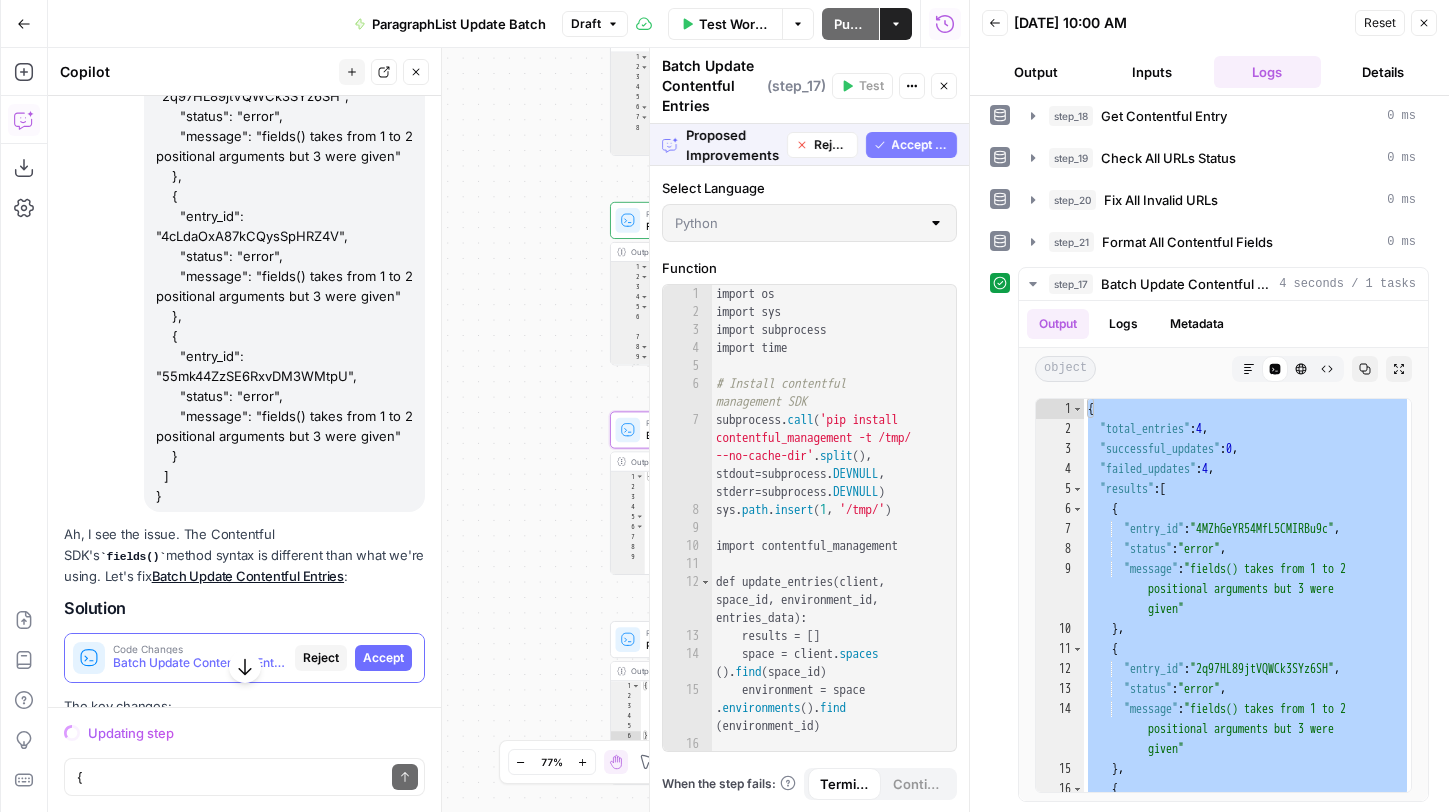 click on "Accept" at bounding box center (383, 658) 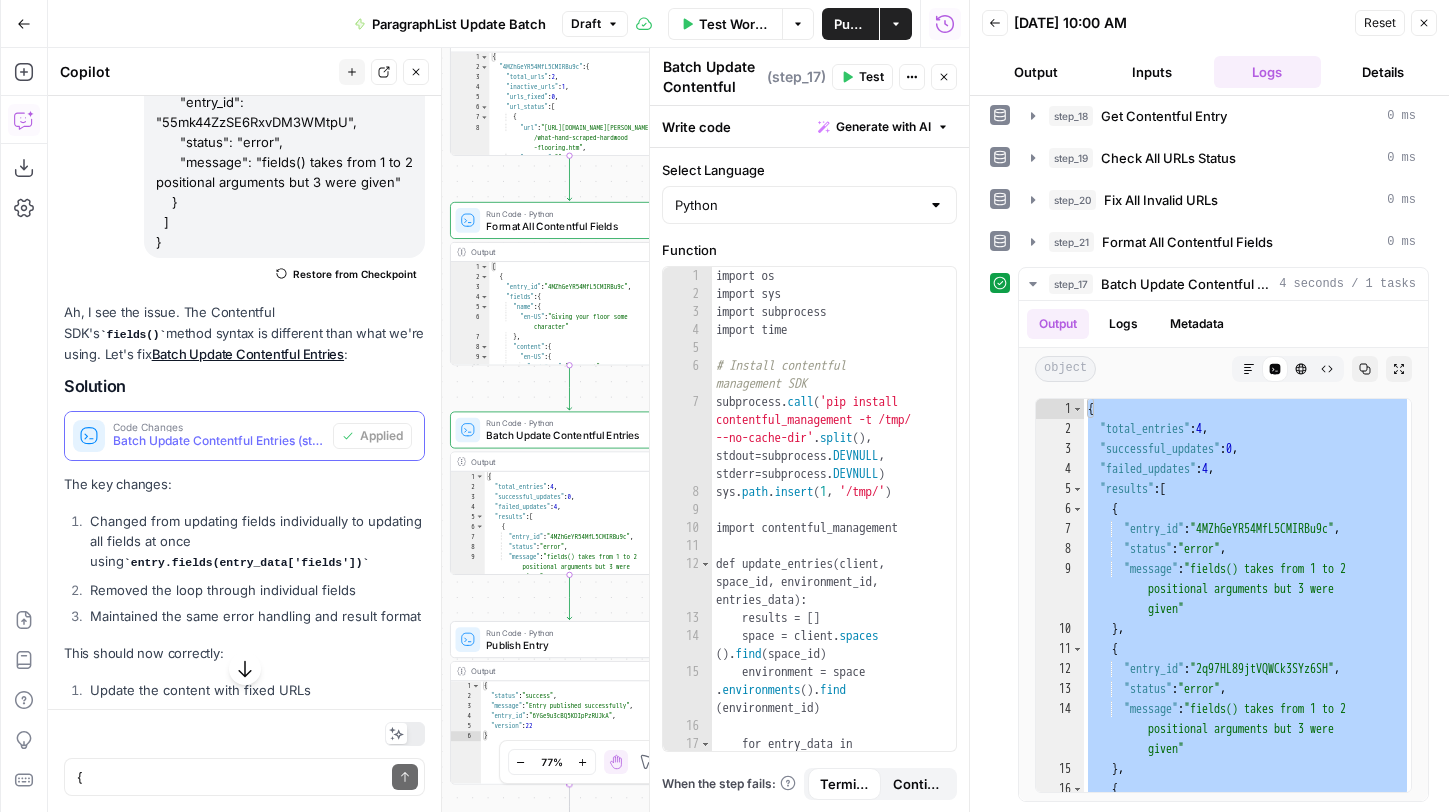 scroll, scrollTop: 20085, scrollLeft: 0, axis: vertical 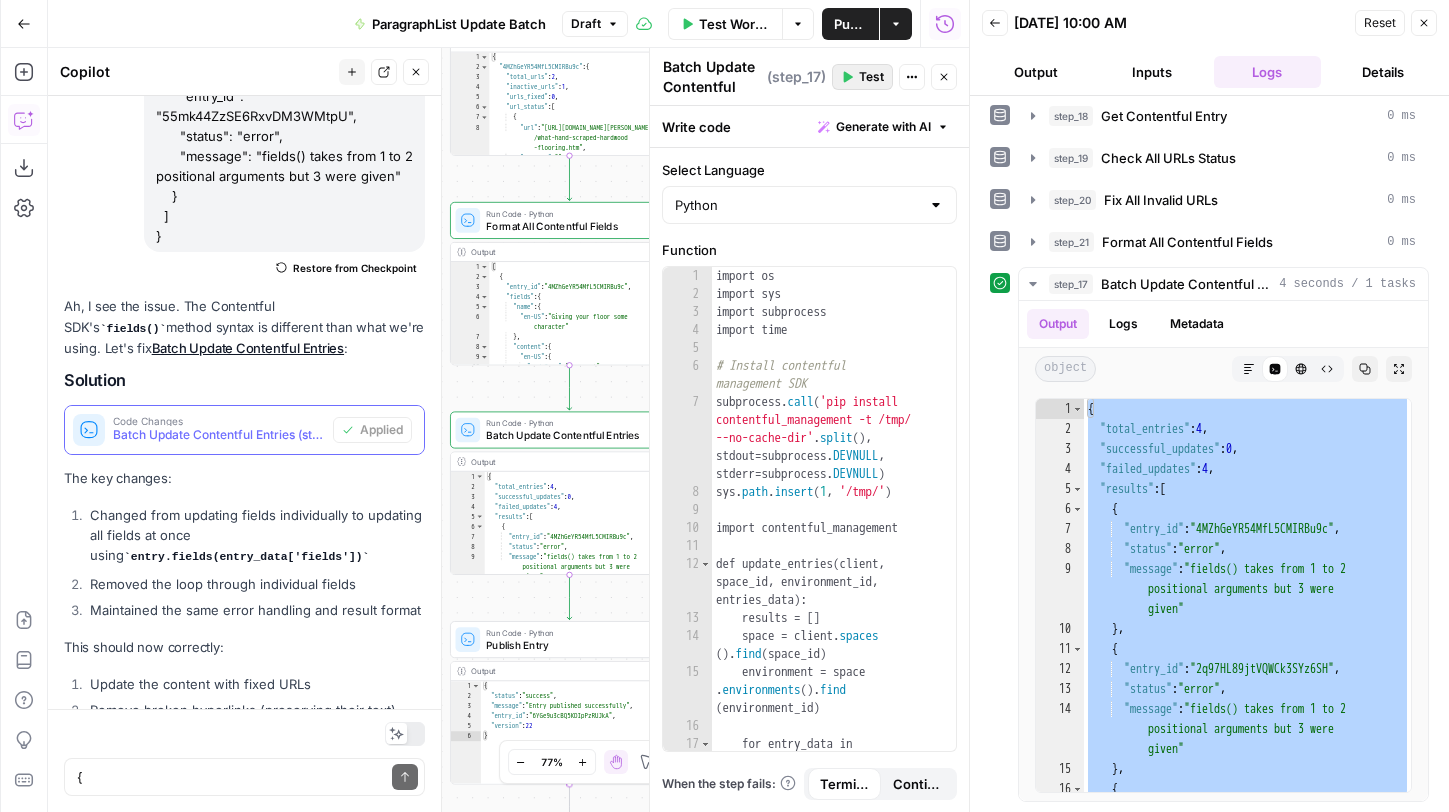 click on "Test" at bounding box center (871, 77) 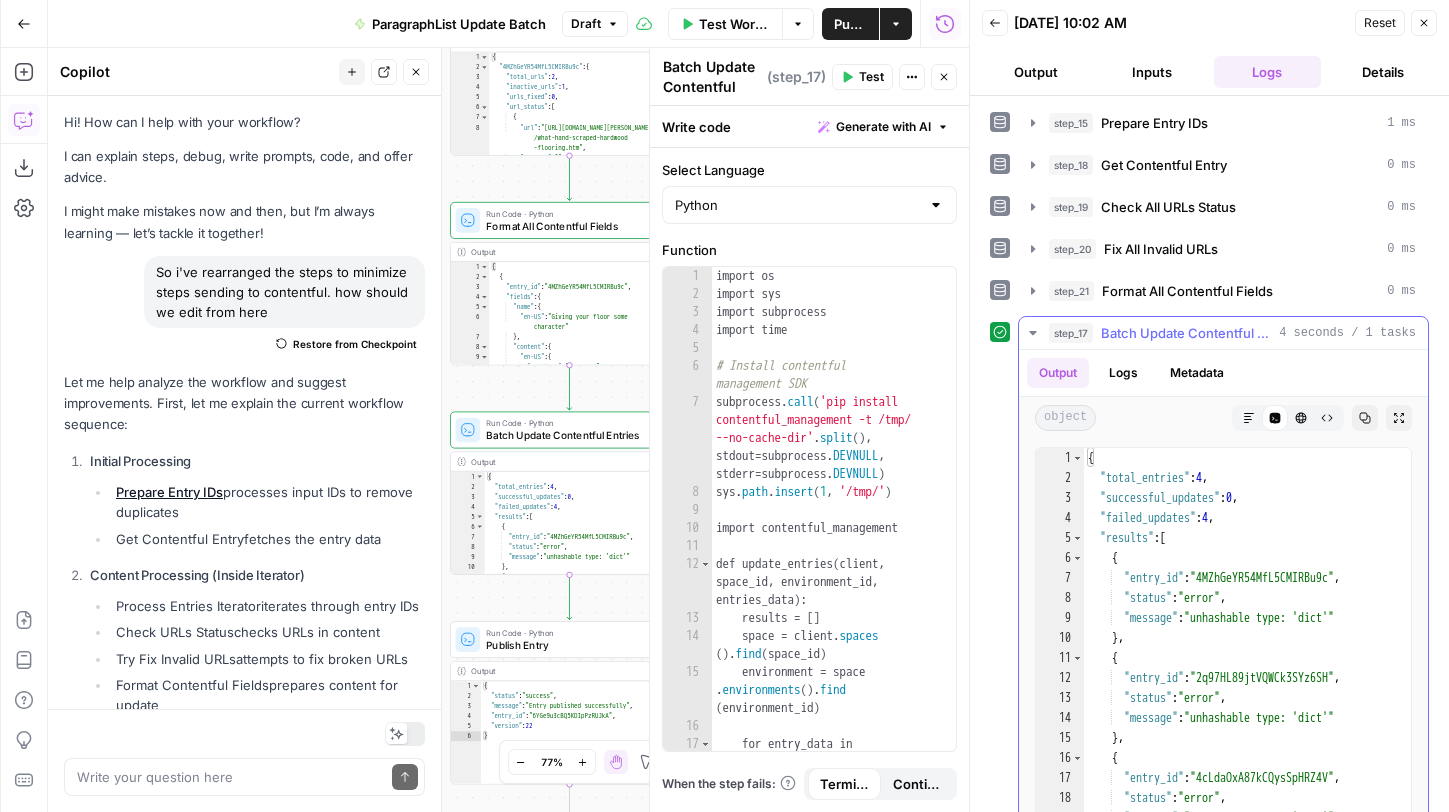 scroll, scrollTop: 0, scrollLeft: 0, axis: both 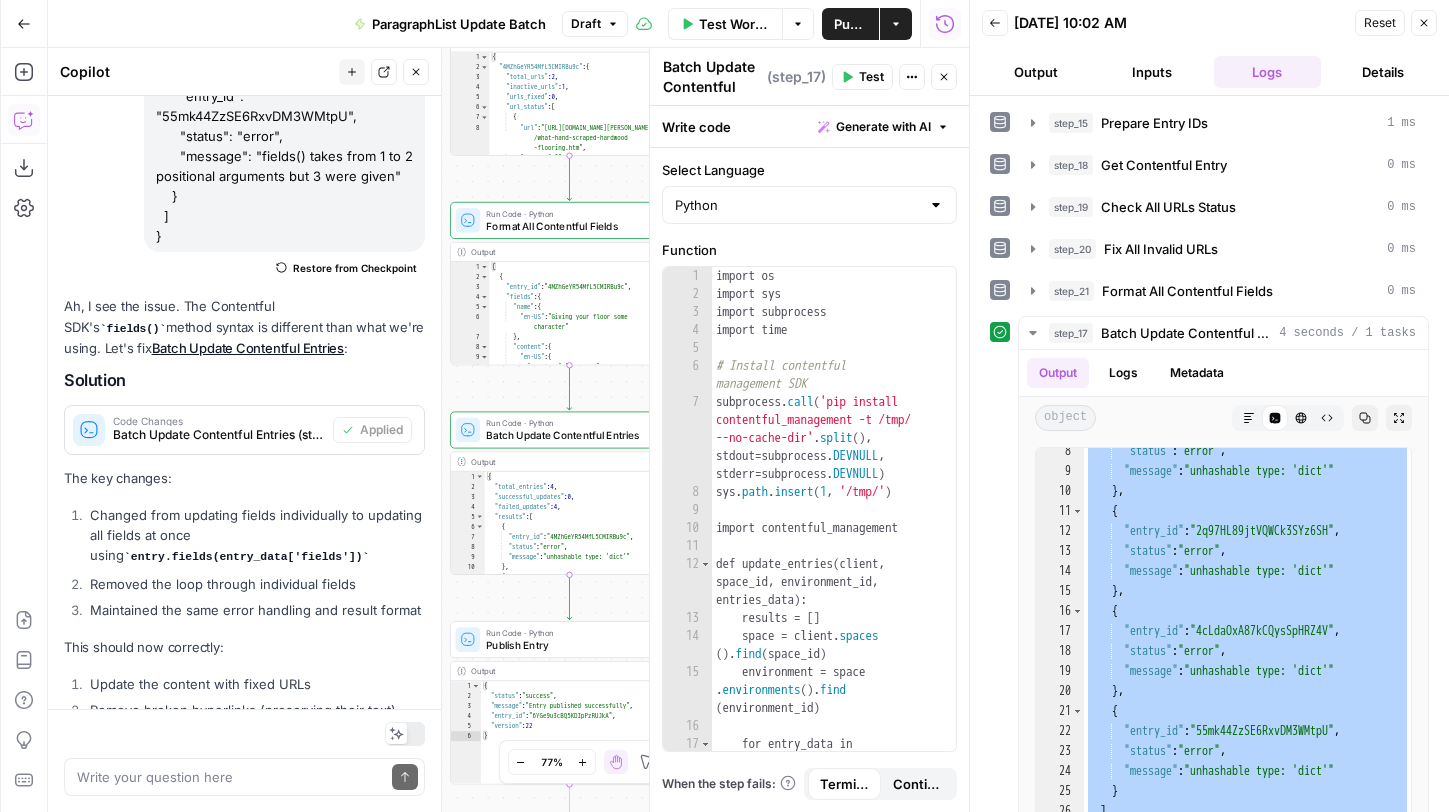 drag, startPoint x: 1089, startPoint y: 459, endPoint x: 1280, endPoint y: 855, distance: 439.65555 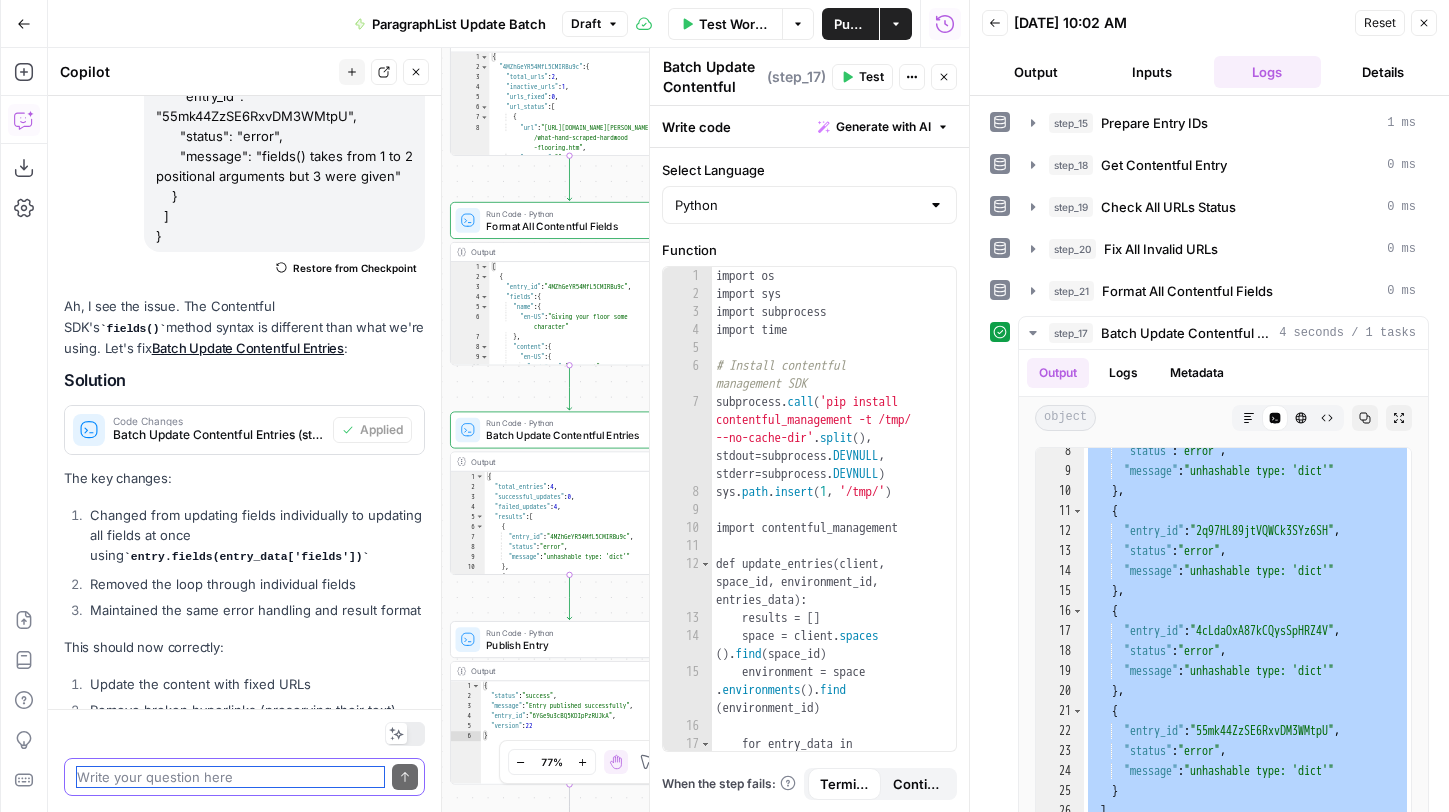 click at bounding box center (230, 777) 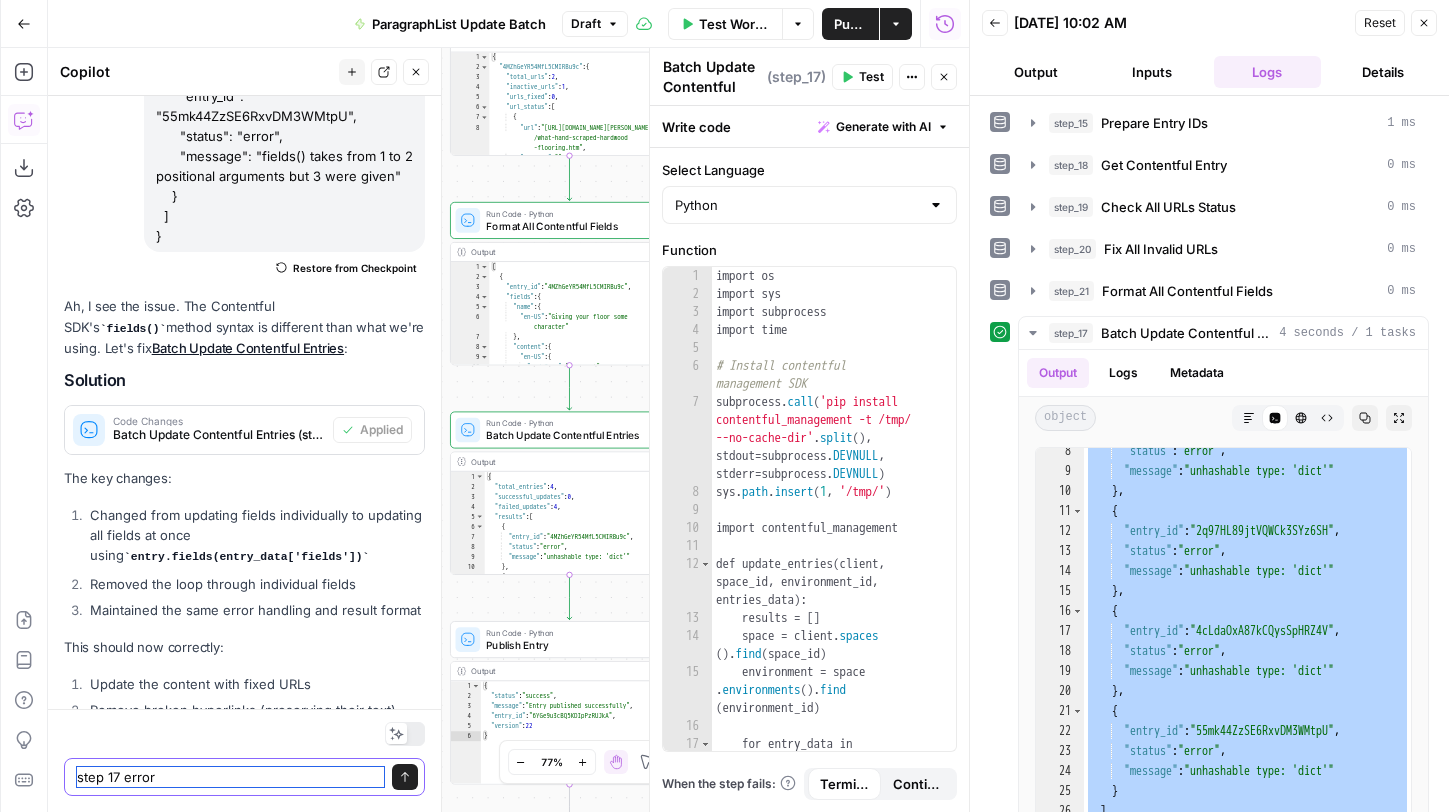 scroll, scrollTop: 20105, scrollLeft: 0, axis: vertical 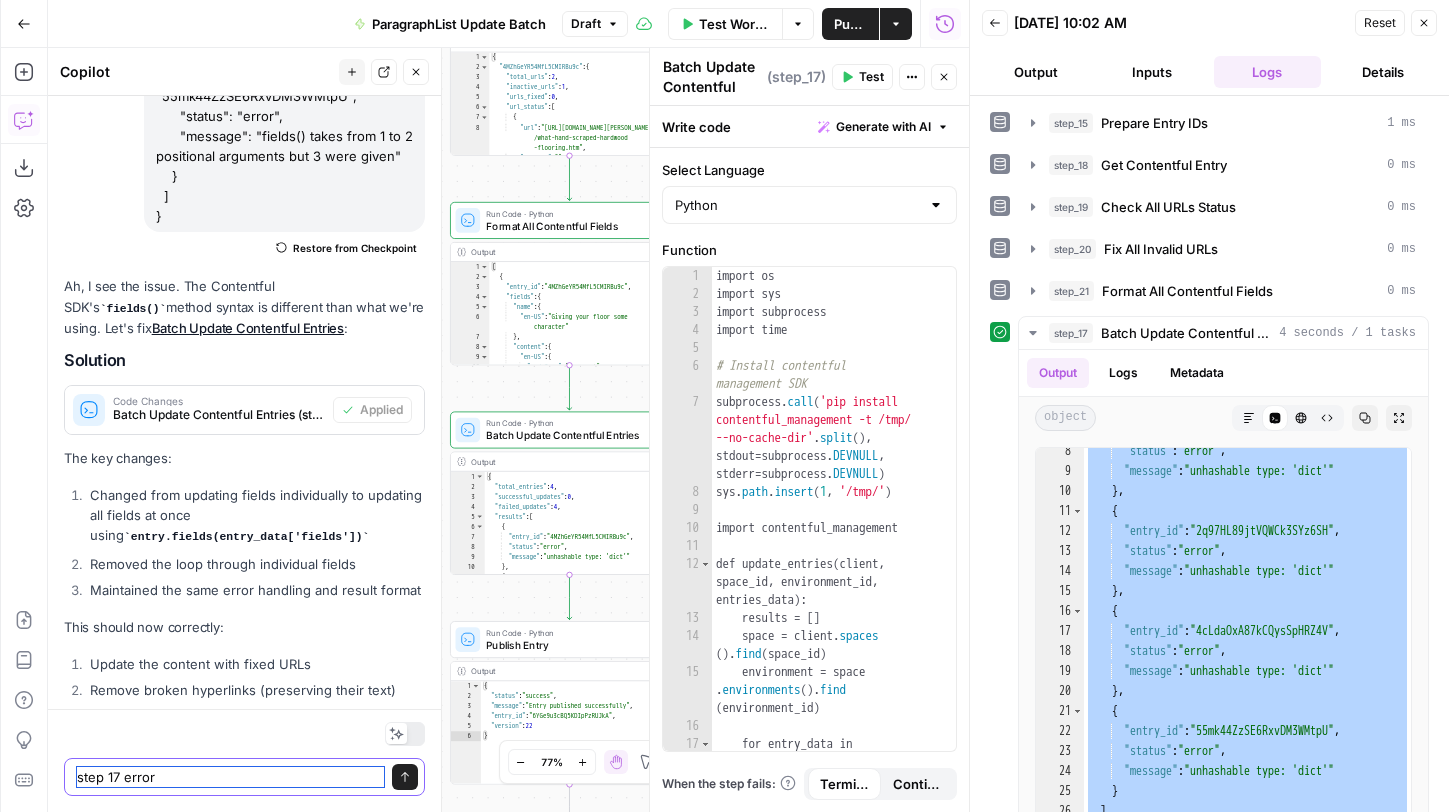 paste on "{
"total_entries": 4,
"successful_updates": 0,
"failed_updates": 4,
"results": [
{
"entry_id": "4MZhGeYR54MfL5CMIRBu9c",
"status": "error",
"message": "unhashable type: 'dict'"
},
{
"entry_id": "2q97HL89jtVQWCk3SYz6SH",
"status": "error",
"message": "unhashable type: 'dict'"
},
{
"entry_id": "4cLdaOxA87kCQysSpHRZ4V",
"status": "error",
"message": "unhashable type: 'dict'"
},
{
"entry_id": "55mk44ZzSE6RxvDM3WMtpU",
"status": "error",
"message": "unhashable type: 'dict'"
}
]
}" 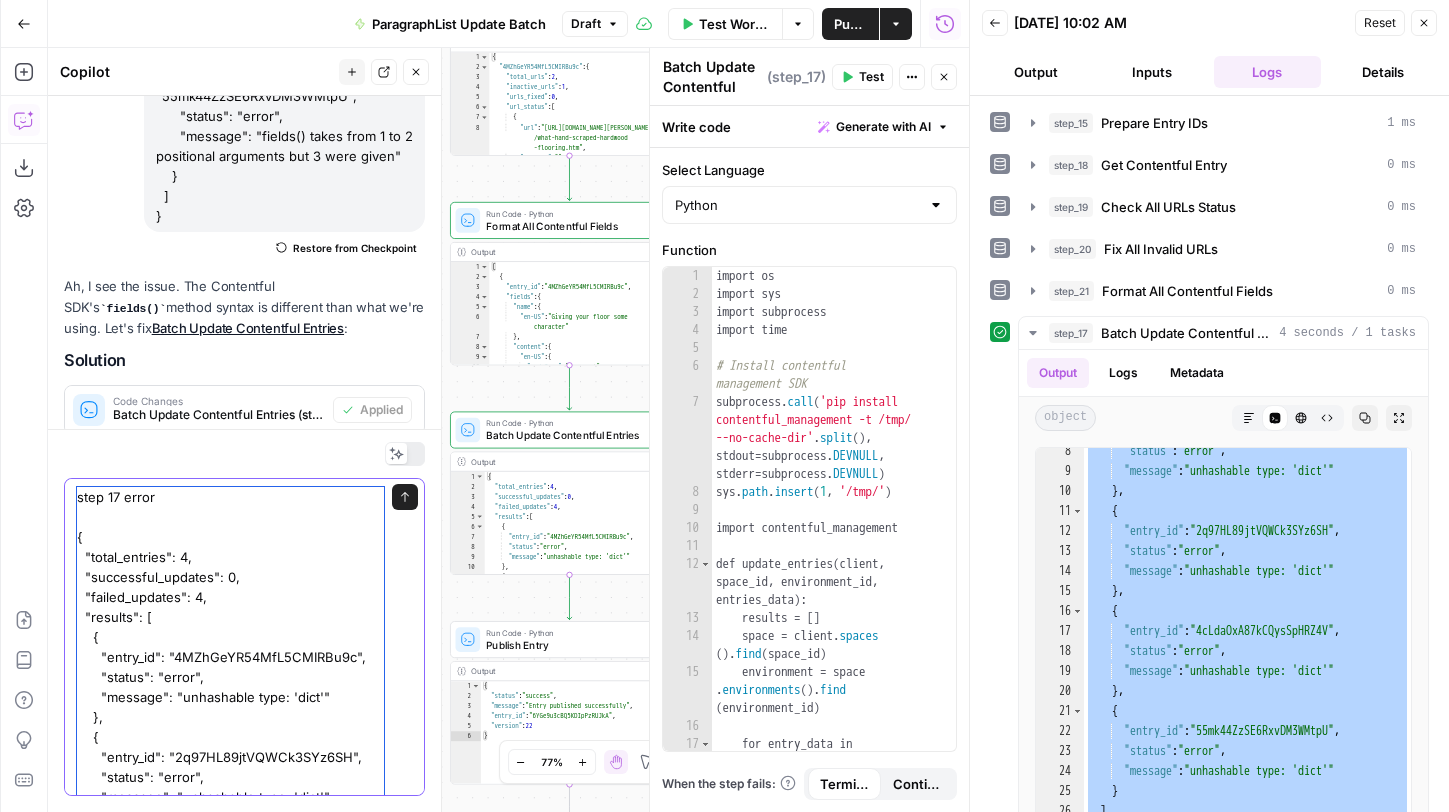 scroll, scrollTop: 20365, scrollLeft: 0, axis: vertical 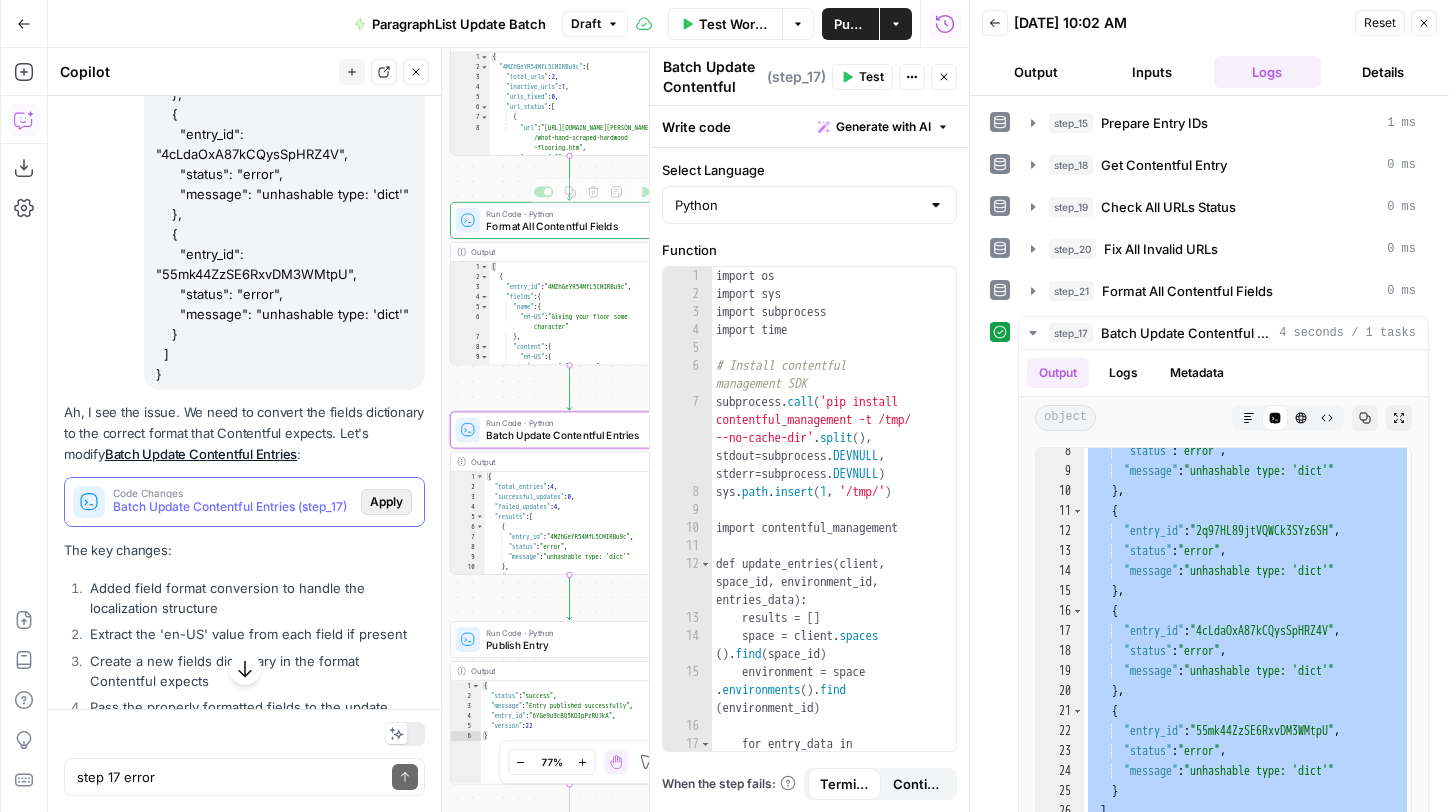 click on "Apply" at bounding box center [386, 502] 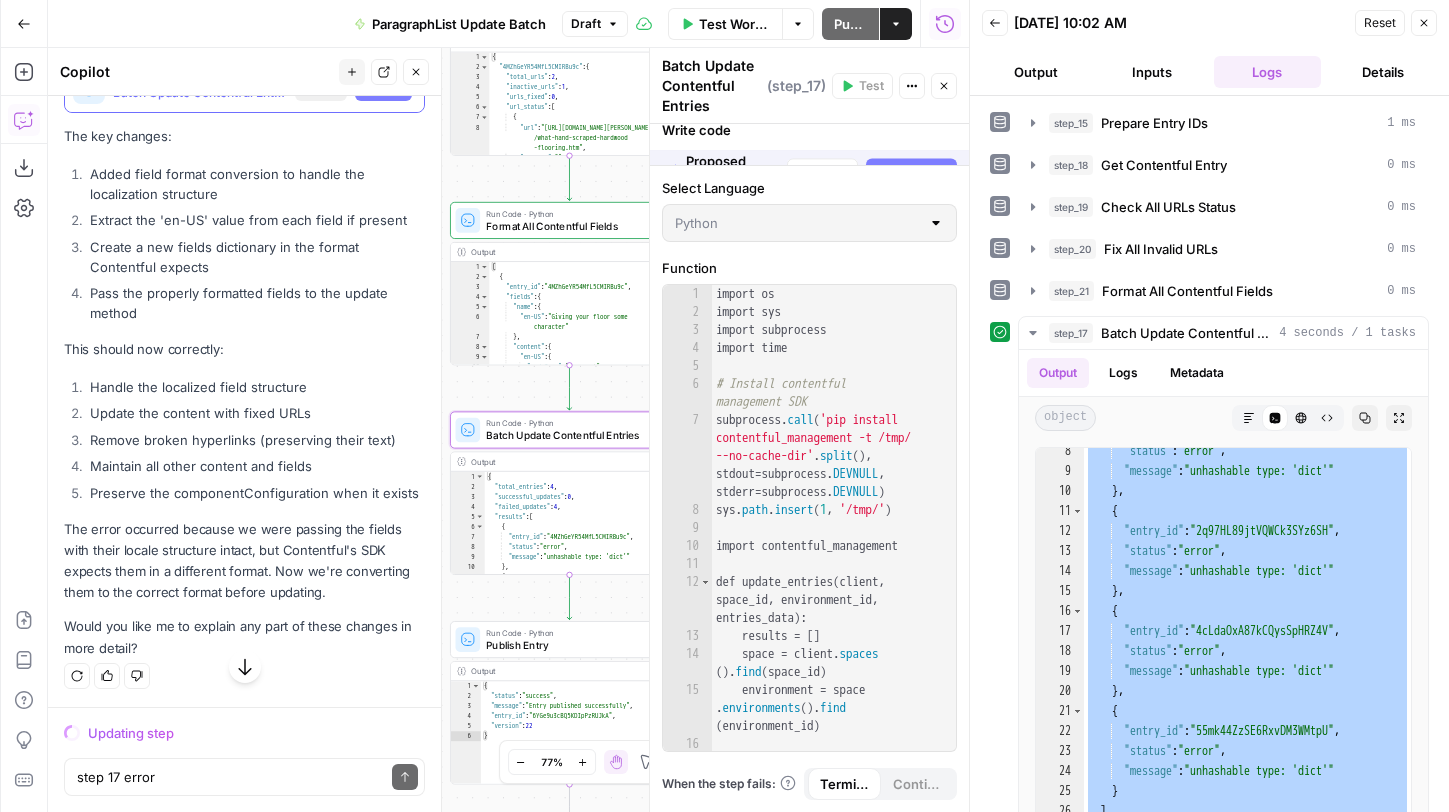 scroll, scrollTop: 20573, scrollLeft: 0, axis: vertical 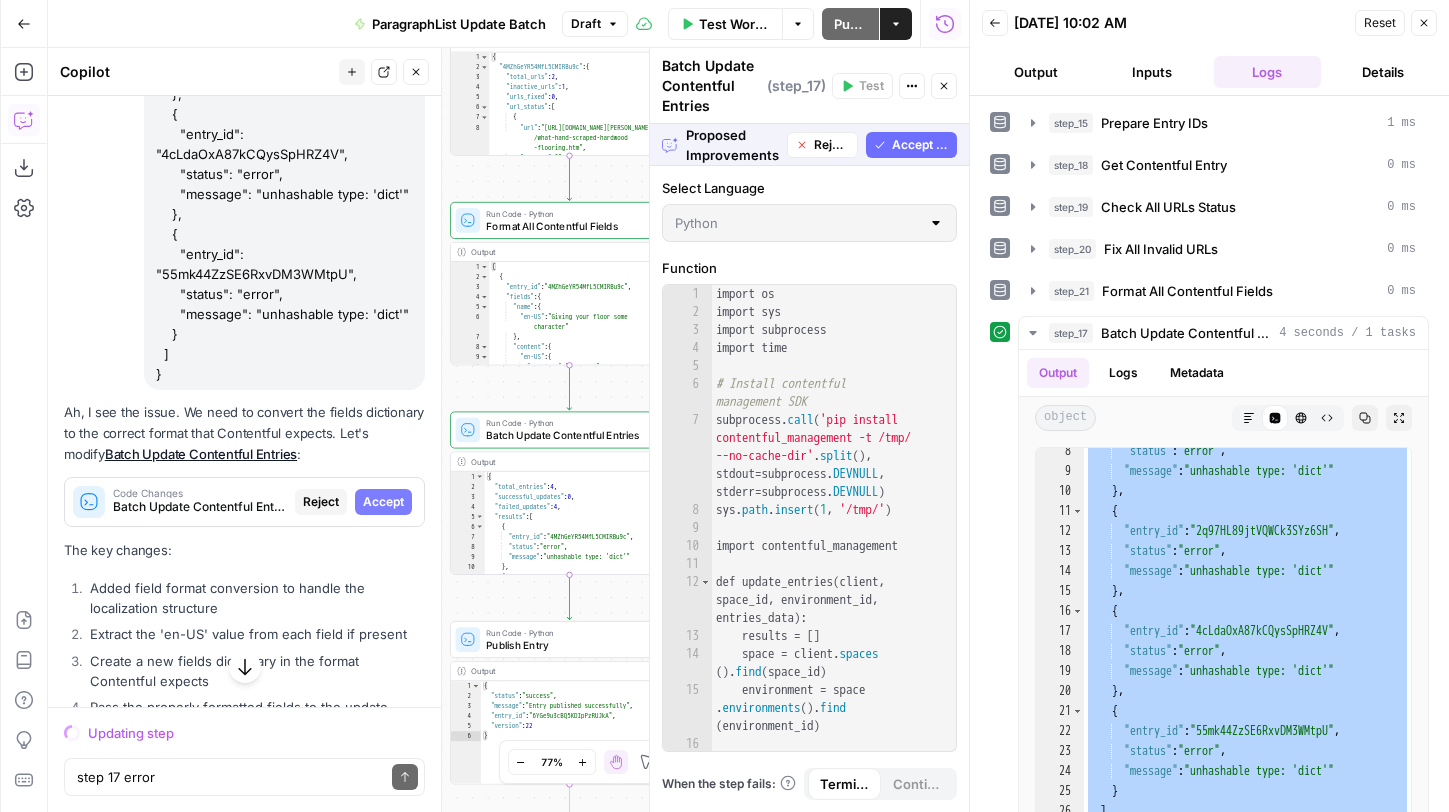 click on "Accept All" at bounding box center [920, 145] 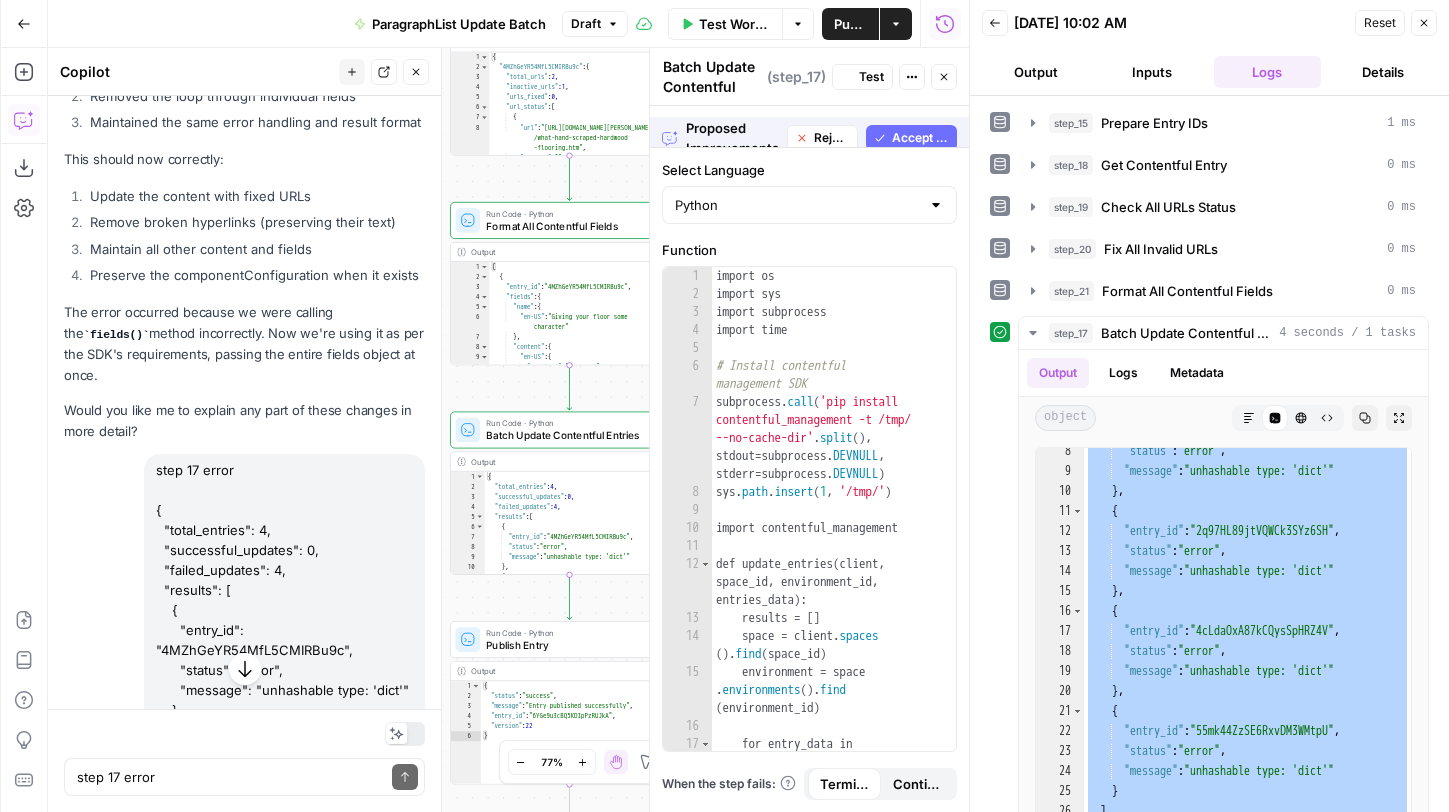 scroll, scrollTop: 21309, scrollLeft: 0, axis: vertical 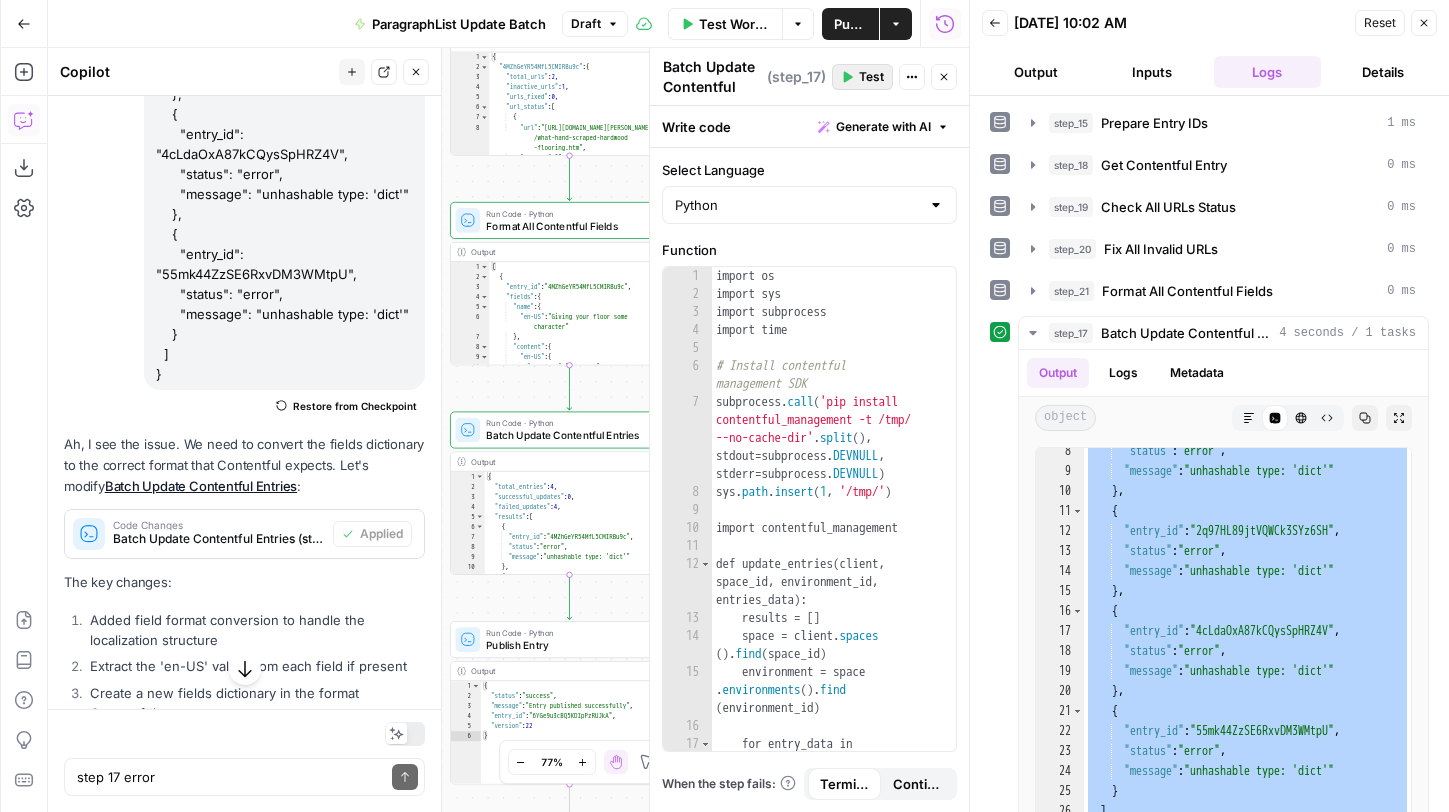 click on "Test" at bounding box center (871, 77) 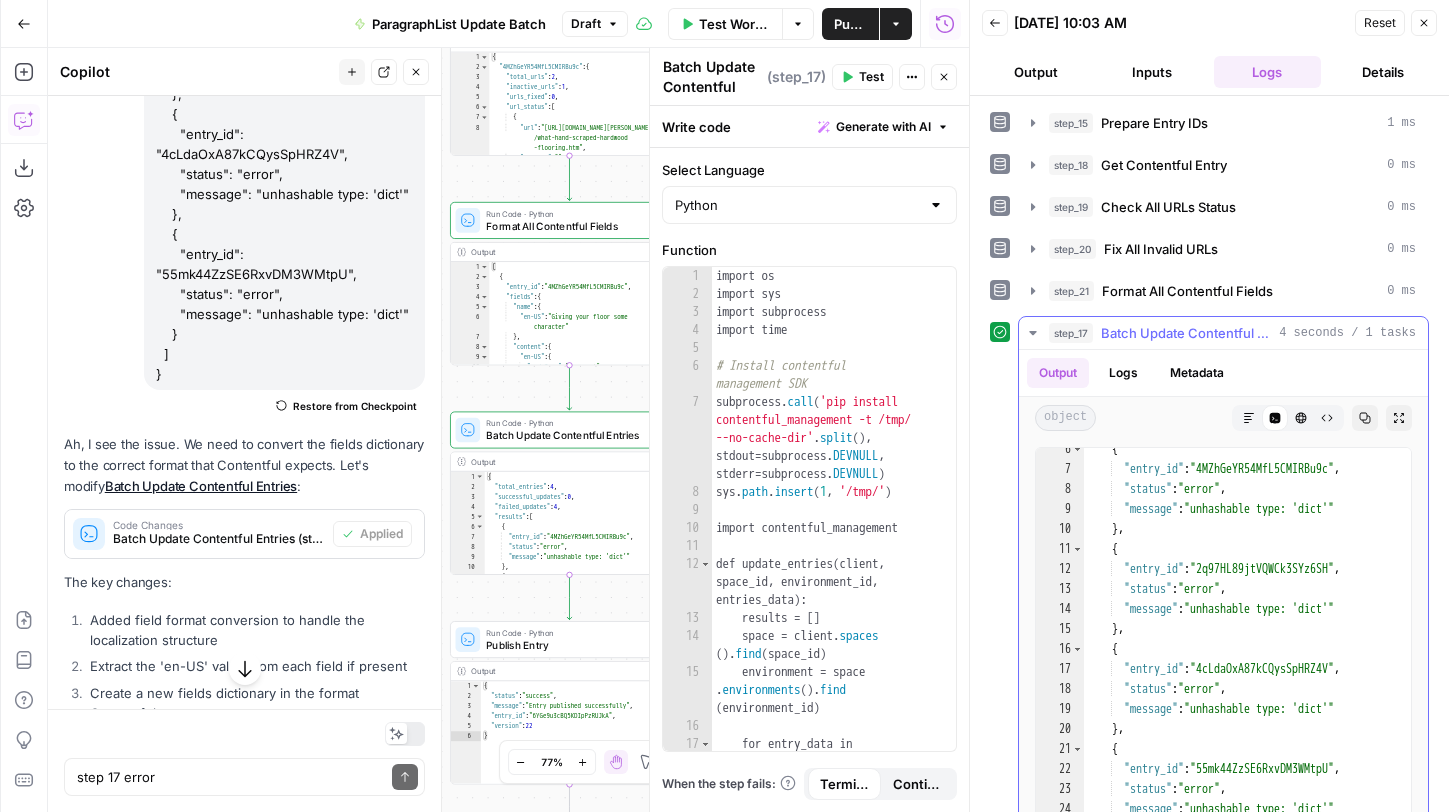 scroll, scrollTop: 147, scrollLeft: 0, axis: vertical 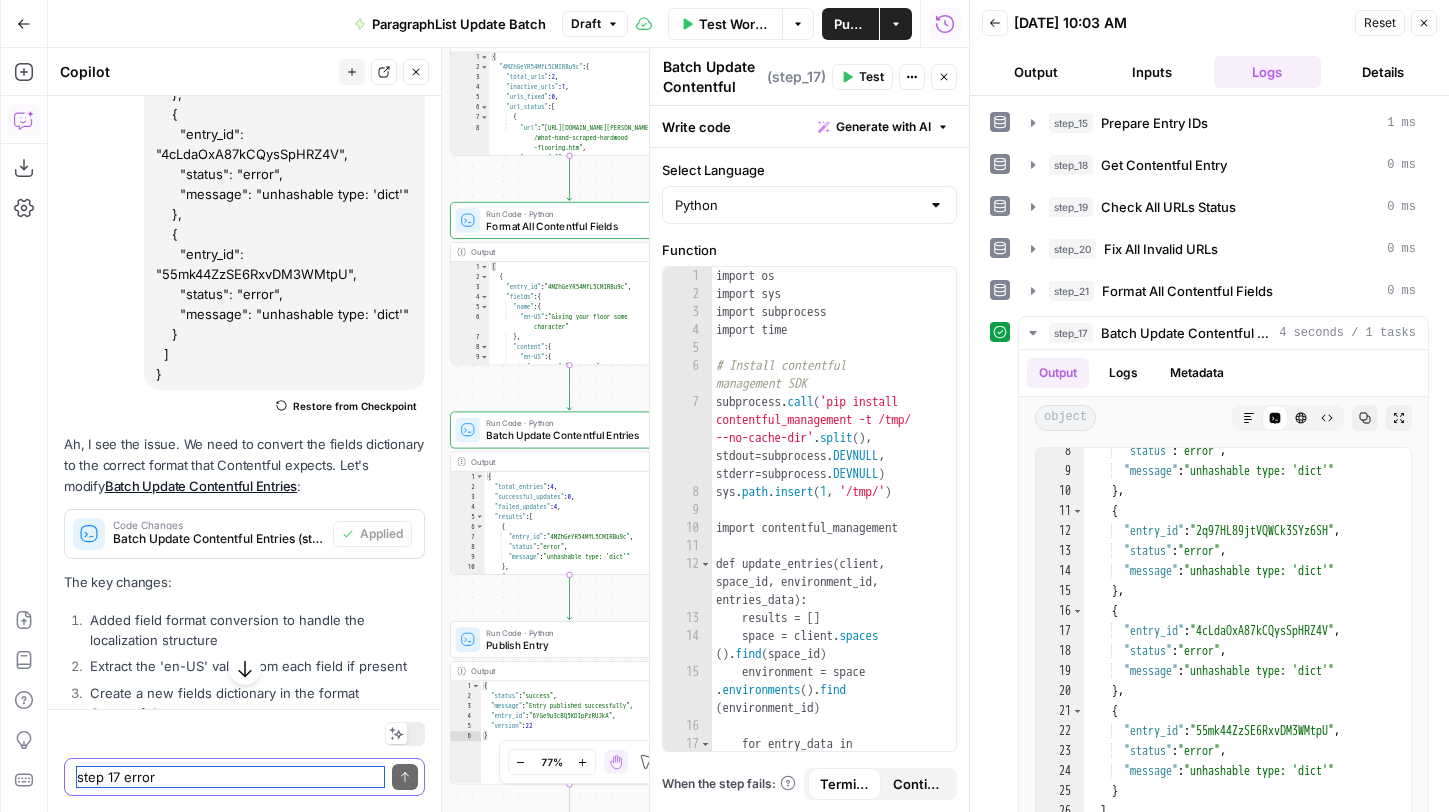 click on "step 17 error
{
"total_entries": 4,
"successful_updates": 0,
"failed_updates": 4,
"results": [
{
"entry_id": "4MZhGeYR54MfL5CMIRBu9c",
"status": "error",
"message": "unhashable type: 'dict'"
},
{
"entry_id": "2q97HL89jtVQWCk3SYz6SH",
"status": "error",
"message": "unhashable type: 'dict'"
},
{
"entry_id": "4cLdaOxA87kCQysSpHRZ4V",
"status": "error",
"message": "unhashable type: 'dict'"
},
{
"entry_id": "55mk44ZzSE6RxvDM3WMtpU",
"status": "error",
"message": "unhashable type: 'dict'"
}
]
}" at bounding box center [230, 777] 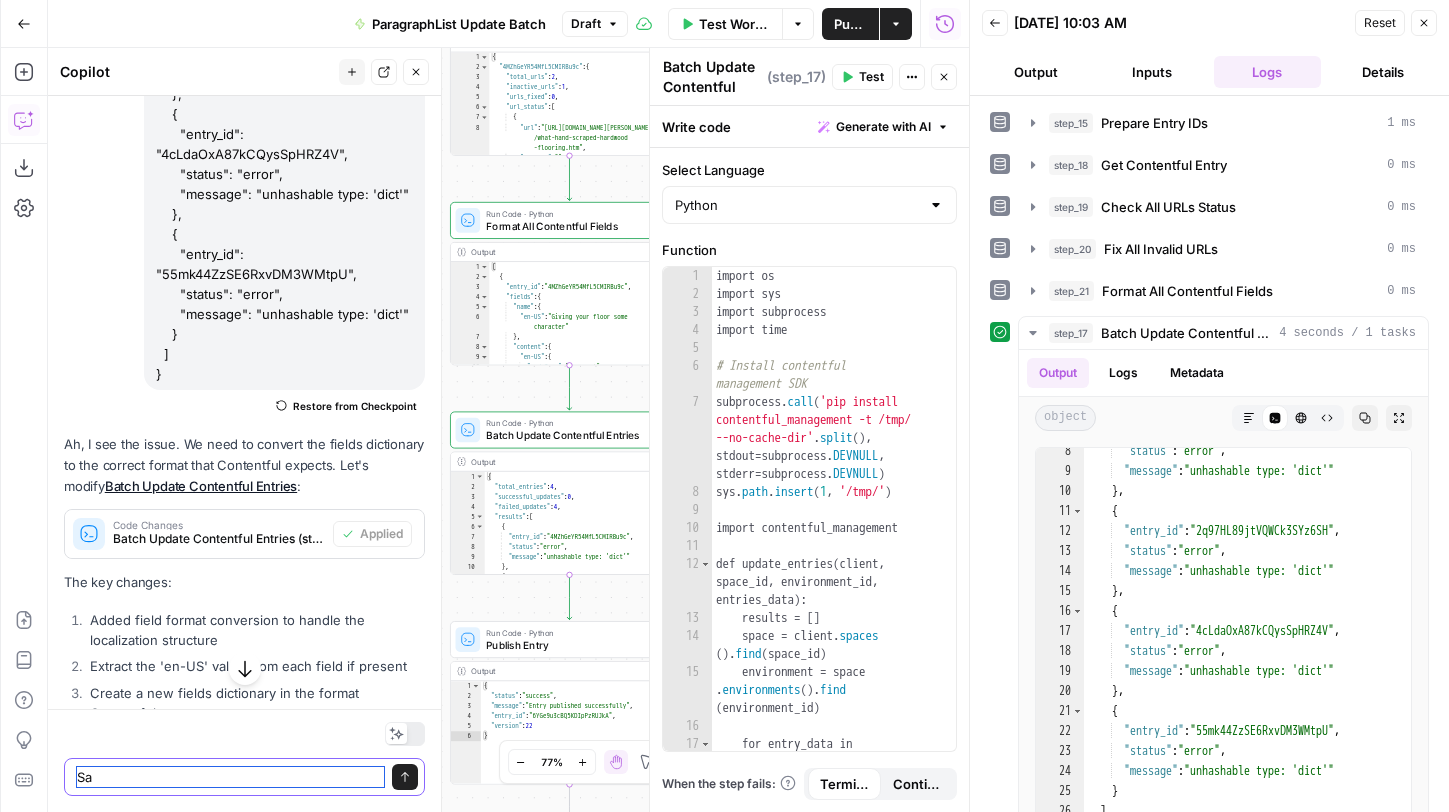 type on "S" 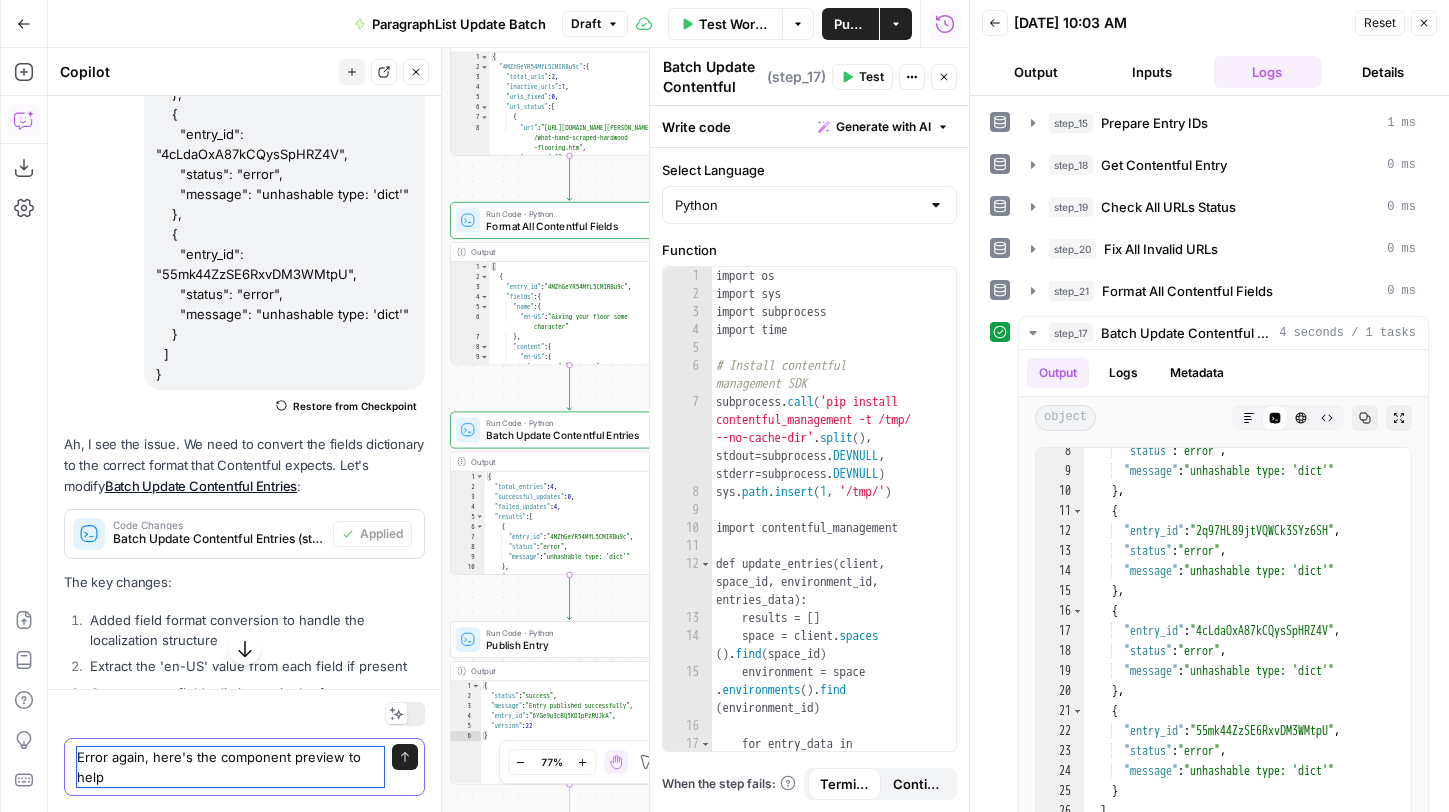 paste on "{
"name": "Paragraph & List",
"description": "A RichText Wrapper to add paragraph and list blocks",
"displayField": "name",
"fields": [
{
"id": "name",
"name": "Internal name",
"type": "Symbol",
"localized": false,
"required": true,
"validations": [],
"disabled": false,
"omitted": false
},
{
"id": "content",
"name": "Content",
"type": "RichText",
"localized": false,
"required": true,
"validations": [
{
"enabledMarks": [
"bold",
"italic",
"underline",
"code"
],
"message": "Only bold, italic, underline, and code marks are allowed"
},
{
"enabledNodeTypes": [
"heading-2",
"heading-3",
"heading-4",
"ordered-list",
"unordered-list",
"hr",
"blockquote",
"embedded-entry-block",
"embedded-asset-bl..." 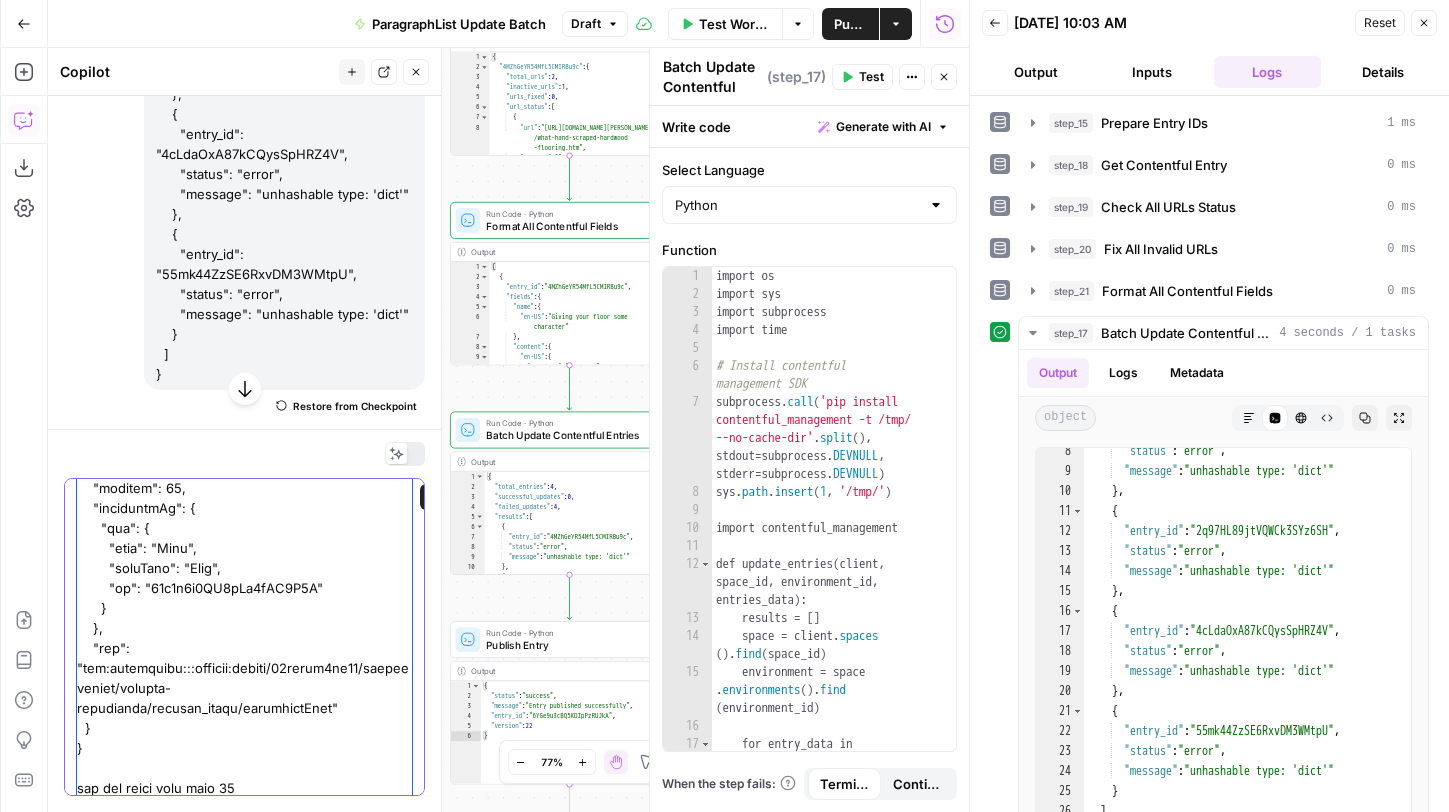 scroll, scrollTop: 2380, scrollLeft: 0, axis: vertical 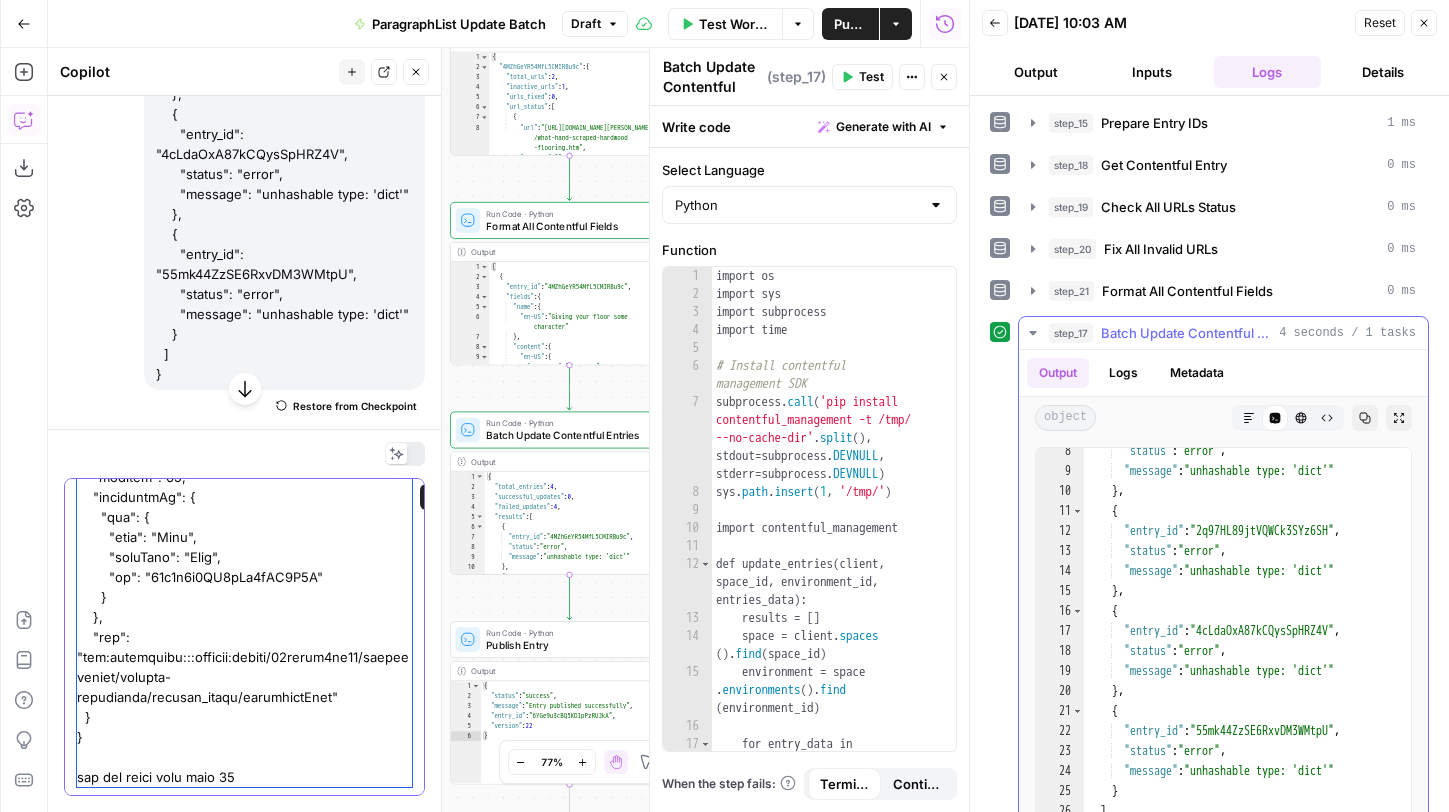 type on "Error again, here's the component preview to help
{
"name": "Paragraph & List",
"description": "A RichText Wrapper to add paragraph and list blocks",
"displayField": "name",
"fields": [
{
"id": "name",
"name": "Internal name",
"type": "Symbol",
"localized": false,
"required": true,
"validations": [],
"disabled": false,
"omitted": false
},
{
"id": "content",
"name": "Content",
"type": "RichText",
"localized": false,
"required": true,
"validations": [
{
"enabledMarks": [
"bold",
"italic",
"underline",
"code"
],
"message": "Only bold, italic, underline, and code marks are allowed"
},
{
"enabledNodeTypes": [
"heading-2",
"heading-3",
"heading-4",
"ordered-list",
"unordered-list",
"hr",
"blockquote",
"em..." 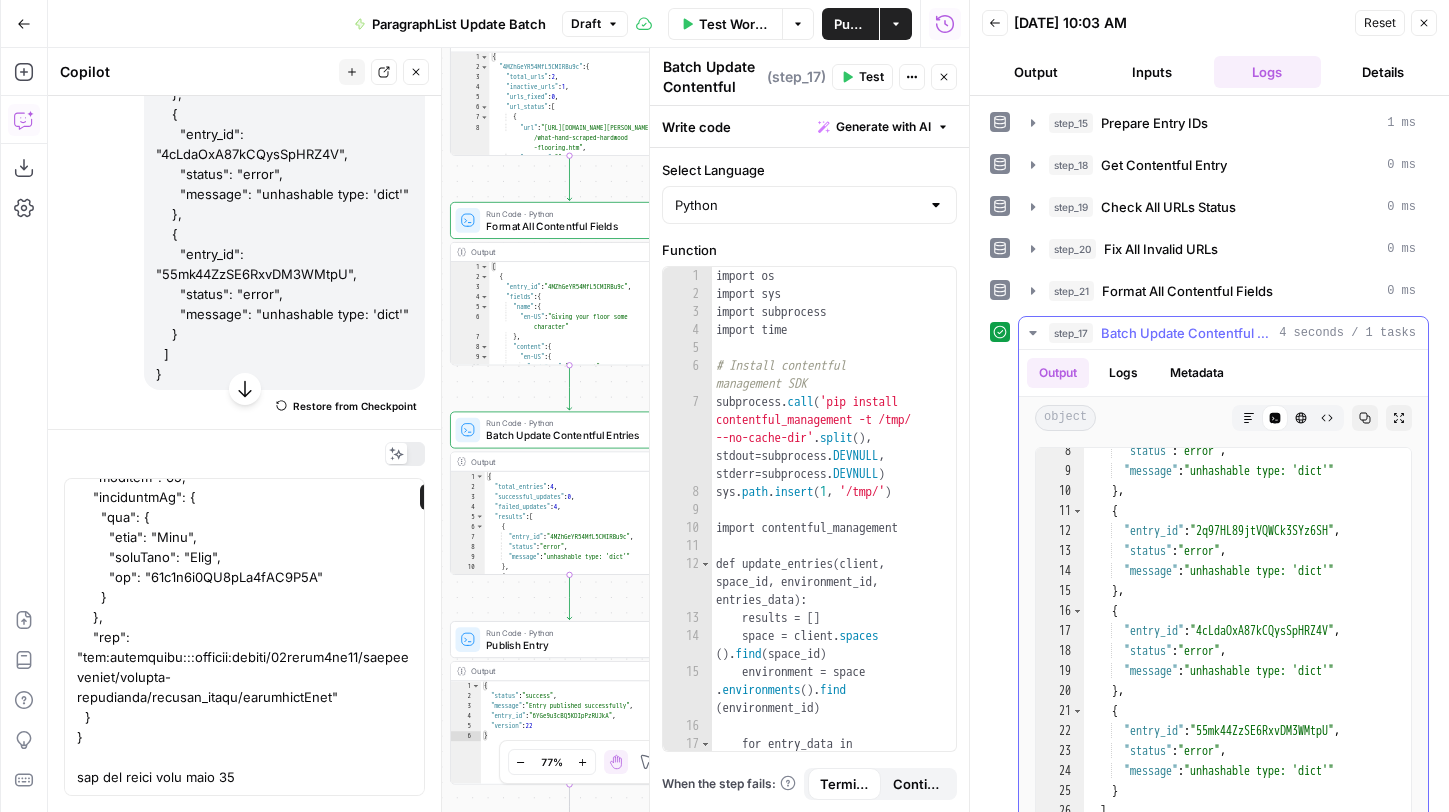 click on ""status" :  "error" ,         "message" :  "unhashable type: 'dict'"      } ,      {         "entry_id" :  "2q97HL89jtVQWCk3SYz6SH" ,         "status" :  "error" ,         "message" :  "unhashable type: 'dict'"      } ,      {         "entry_id" :  "4cLdaOxA87kCQysSpHRZ4V" ,         "status" :  "error" ,         "message" :  "unhashable type: 'dict'"      } ,      {         "entry_id" :  "55mk44ZzSE6RxvDM3WMtpU" ,         "status" :  "error" ,         "message" :  "unhashable type: 'dict'"      }    ] }" at bounding box center [1247, 657] 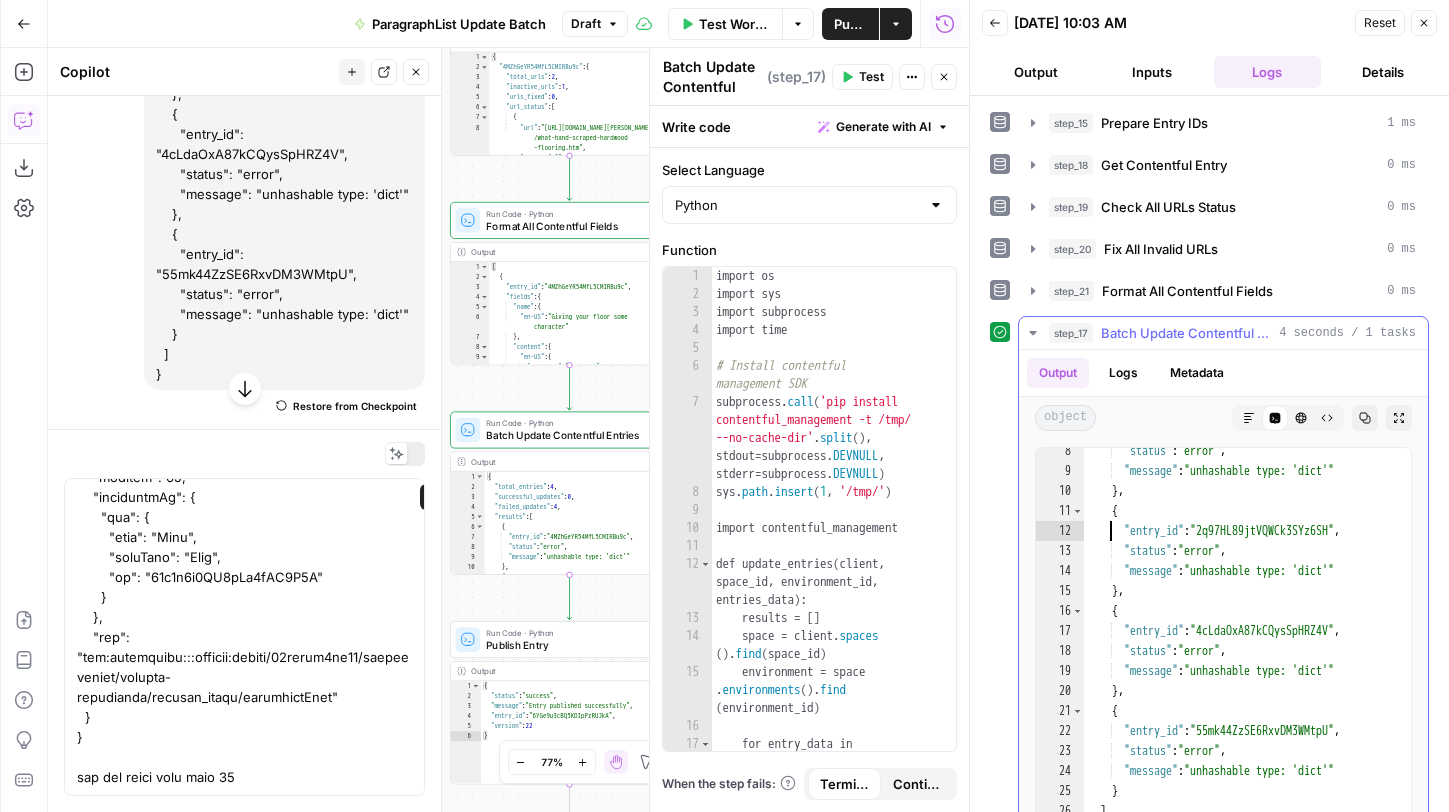scroll, scrollTop: 0, scrollLeft: 0, axis: both 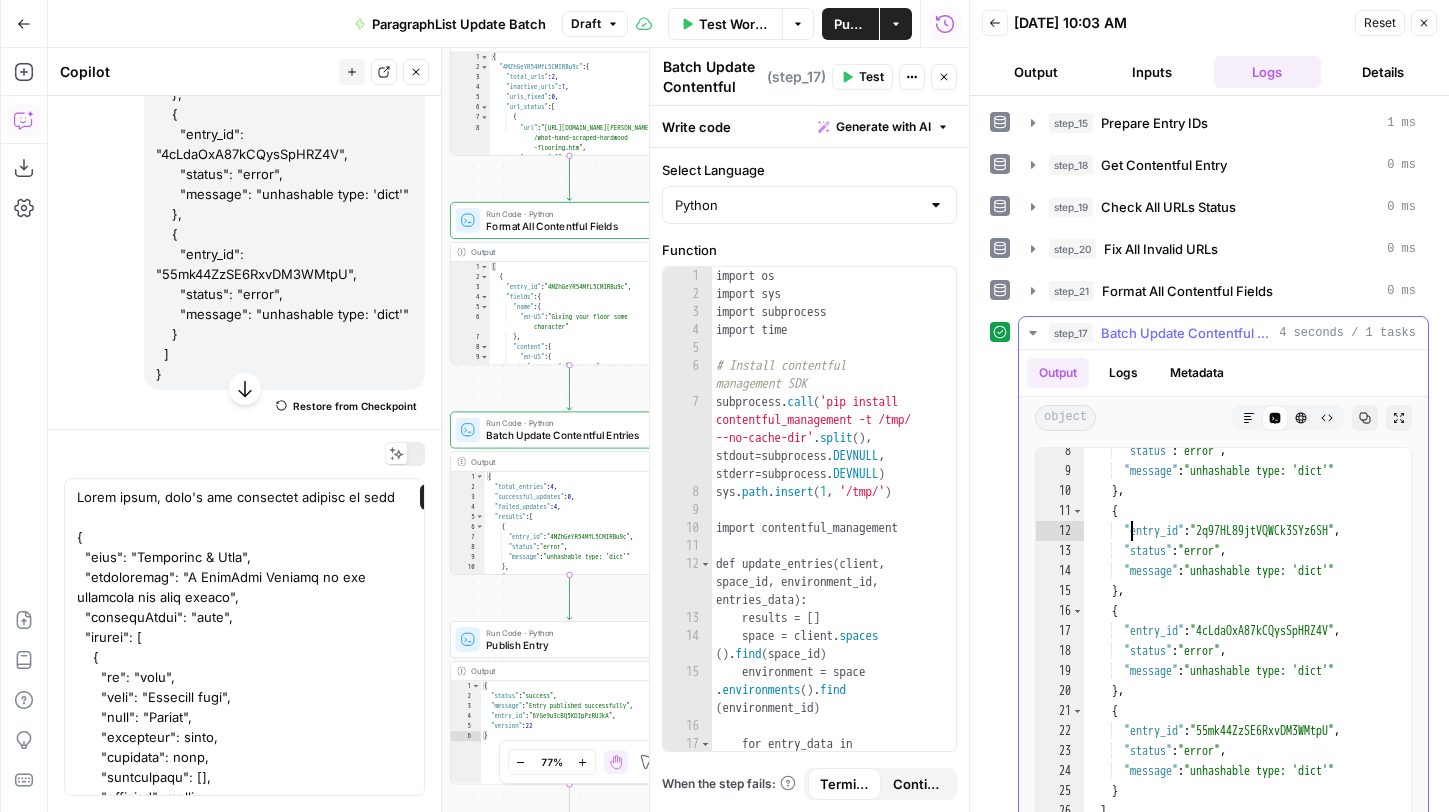 click on ""status" :  "error" ,         "message" :  "unhashable type: 'dict'"      } ,      {         "entry_id" :  "2q97HL89jtVQWCk3SYz6SH" ,         "status" :  "error" ,         "message" :  "unhashable type: 'dict'"      } ,      {         "entry_id" :  "4cLdaOxA87kCQysSpHRZ4V" ,         "status" :  "error" ,         "message" :  "unhashable type: 'dict'"      } ,      {         "entry_id" :  "55mk44ZzSE6RxvDM3WMtpU" ,         "status" :  "error" ,         "message" :  "unhashable type: 'dict'"      }    ] }" at bounding box center (1247, 657) 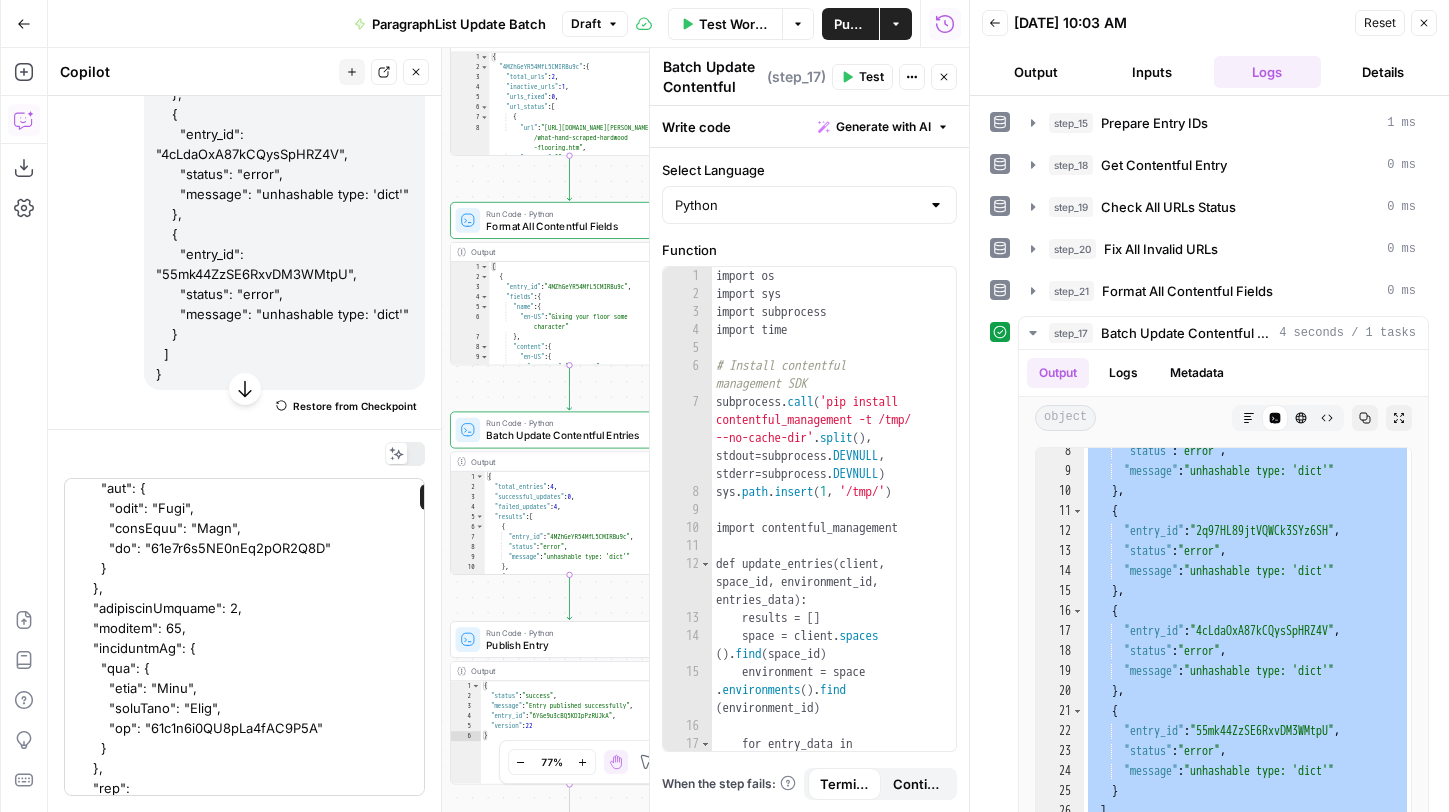 scroll, scrollTop: 2380, scrollLeft: 0, axis: vertical 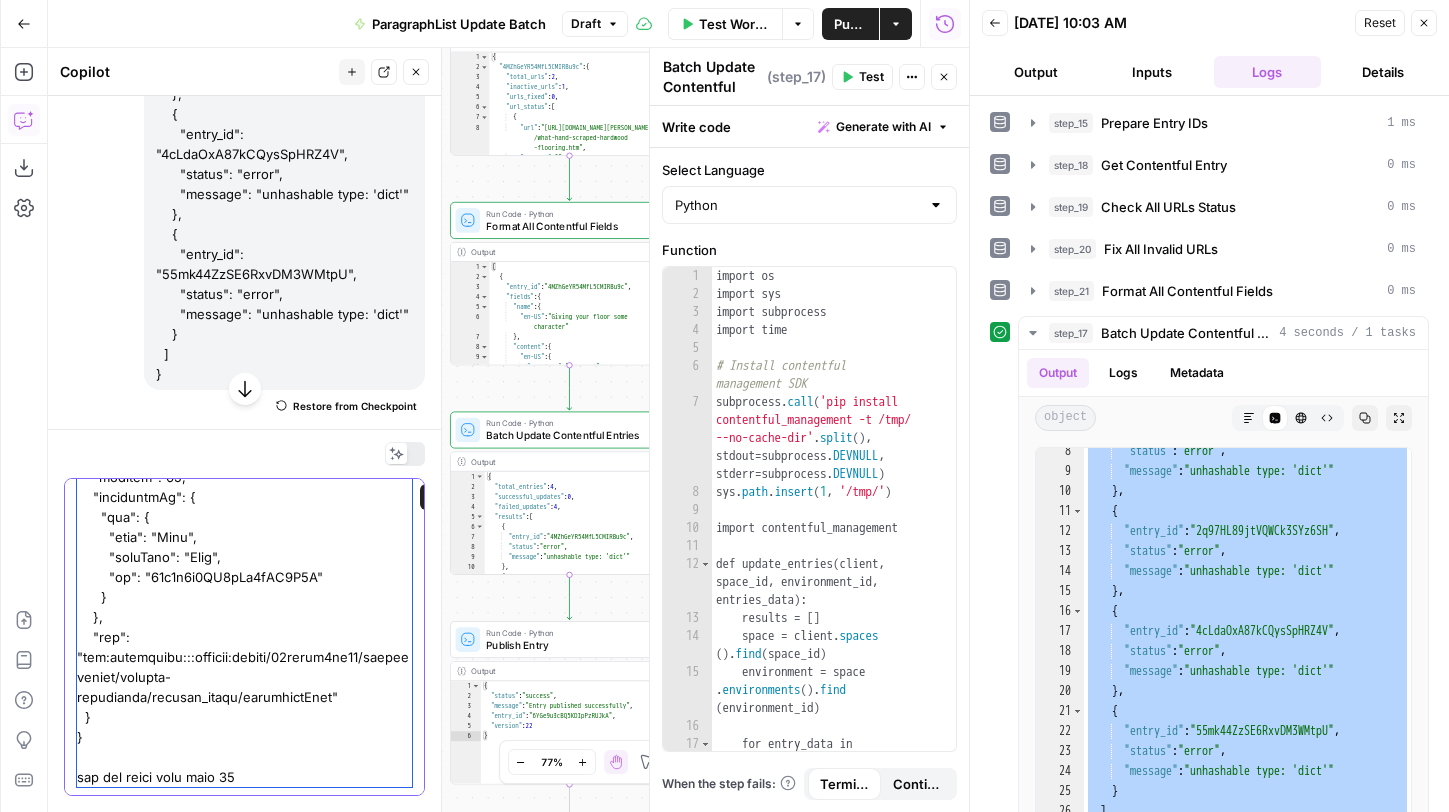 click at bounding box center [244, -553] 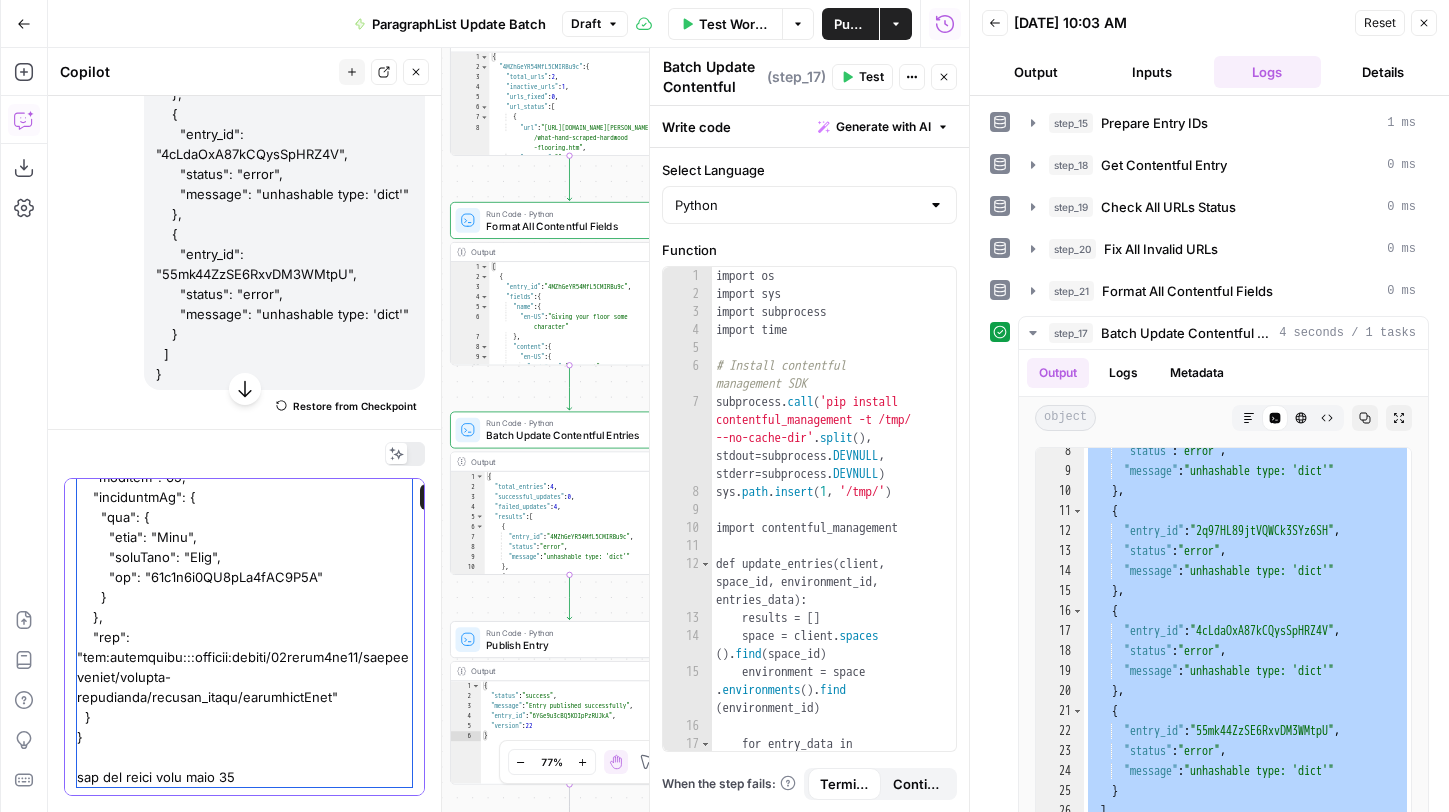 paste on "{
"total_entries": 4,
"successful_updates": 0,
"failed_updates": 4,
"results": [
{
"entry_id": "4MZhGeYR54MfL5CMIRBu9c",
"status": "error",
"message": "unhashable type: 'dict'"
},
{
"entry_id": "2q97HL89jtVQWCk3SYz6SH",
"status": "error",
"message": "unhashable type: 'dict'"
},
{
"entry_id": "4cLdaOxA87kCQysSpHRZ4V",
"status": "error",
"message": "unhashable type: 'dict'"
},
{
"entry_id": "55mk44ZzSE6RxvDM3WMtpU",
"status": "error",
"message": "unhashable type: 'dict'"
}
]
}" 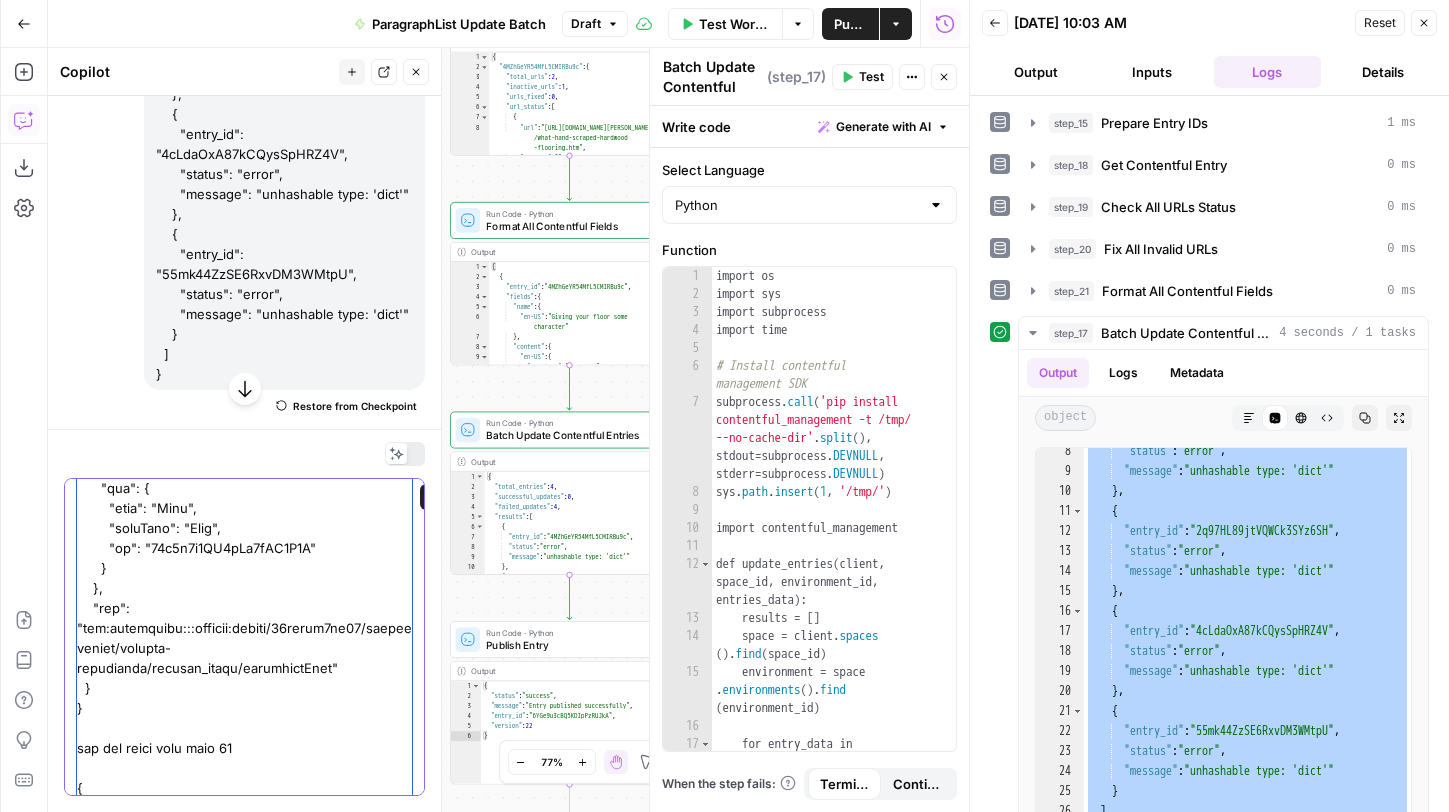 scroll, scrollTop: 2929, scrollLeft: 0, axis: vertical 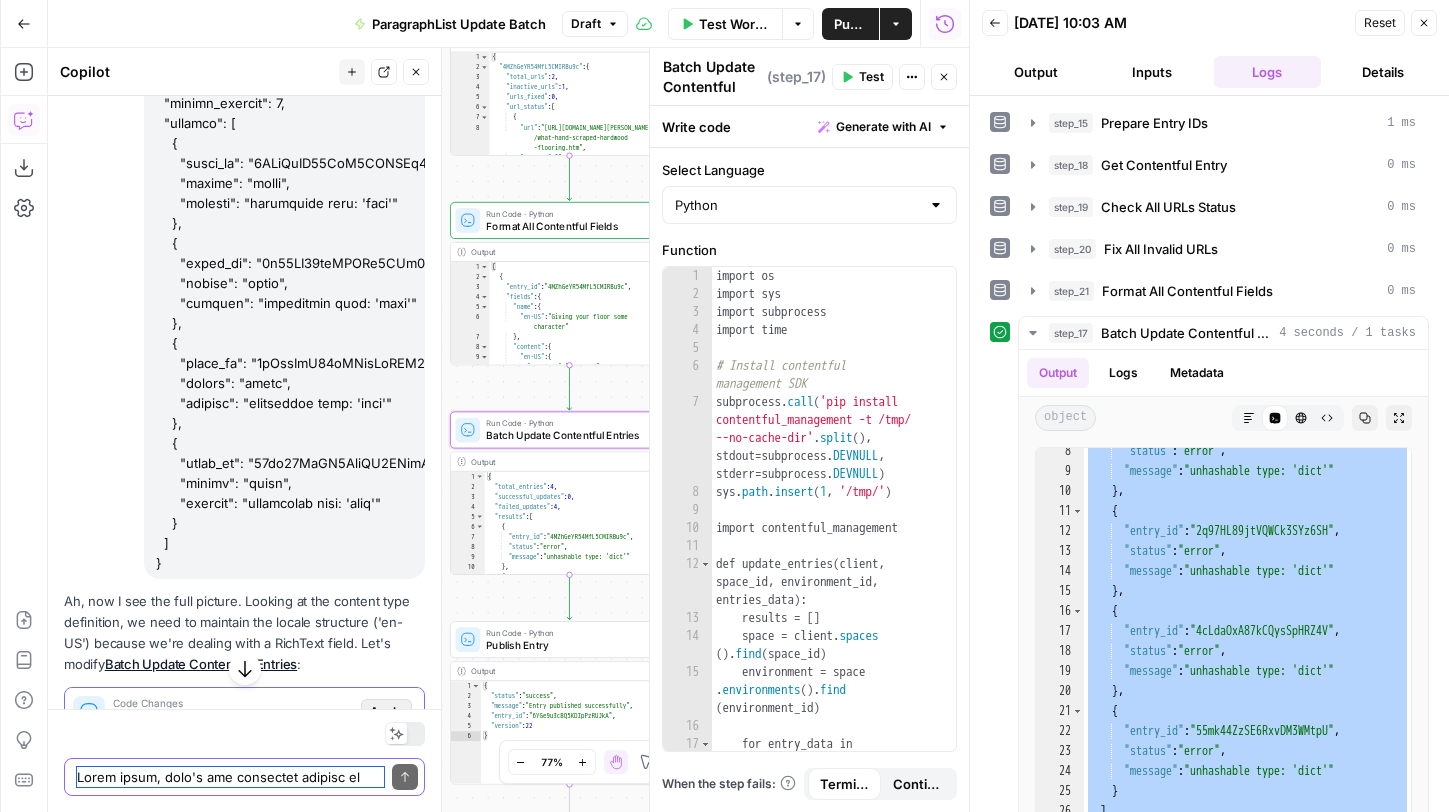 type 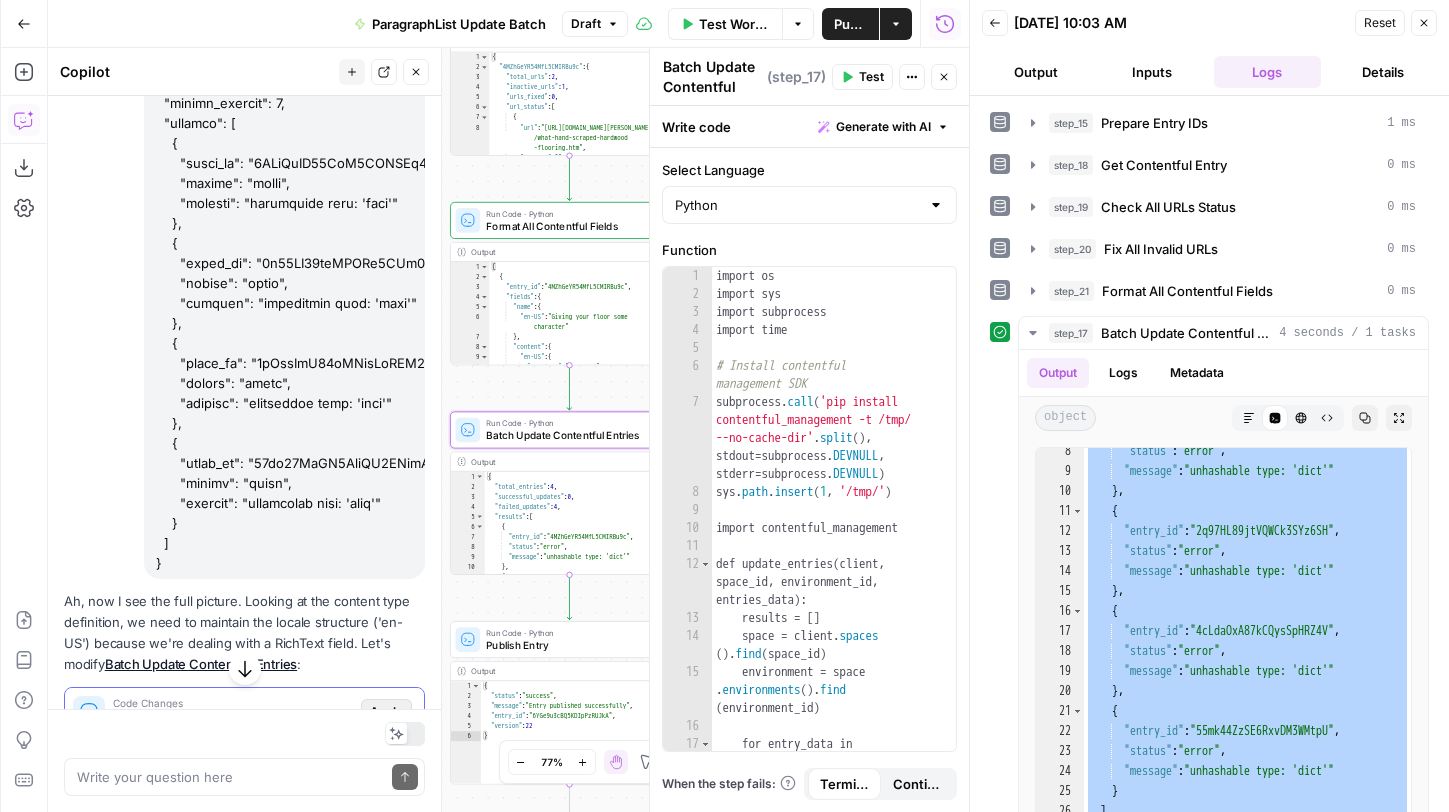 click on "Apply" at bounding box center [386, 712] 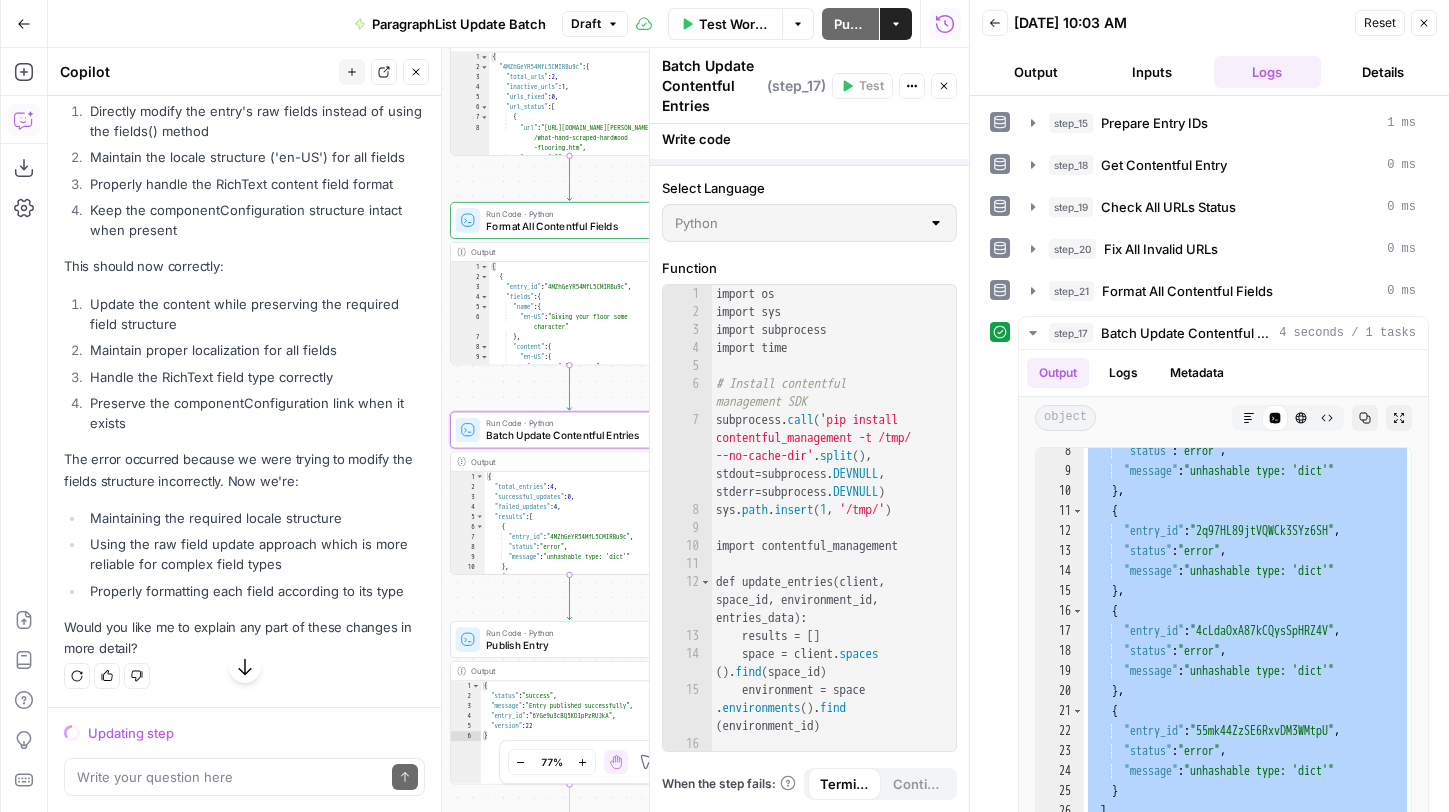 scroll, scrollTop: 24311, scrollLeft: 0, axis: vertical 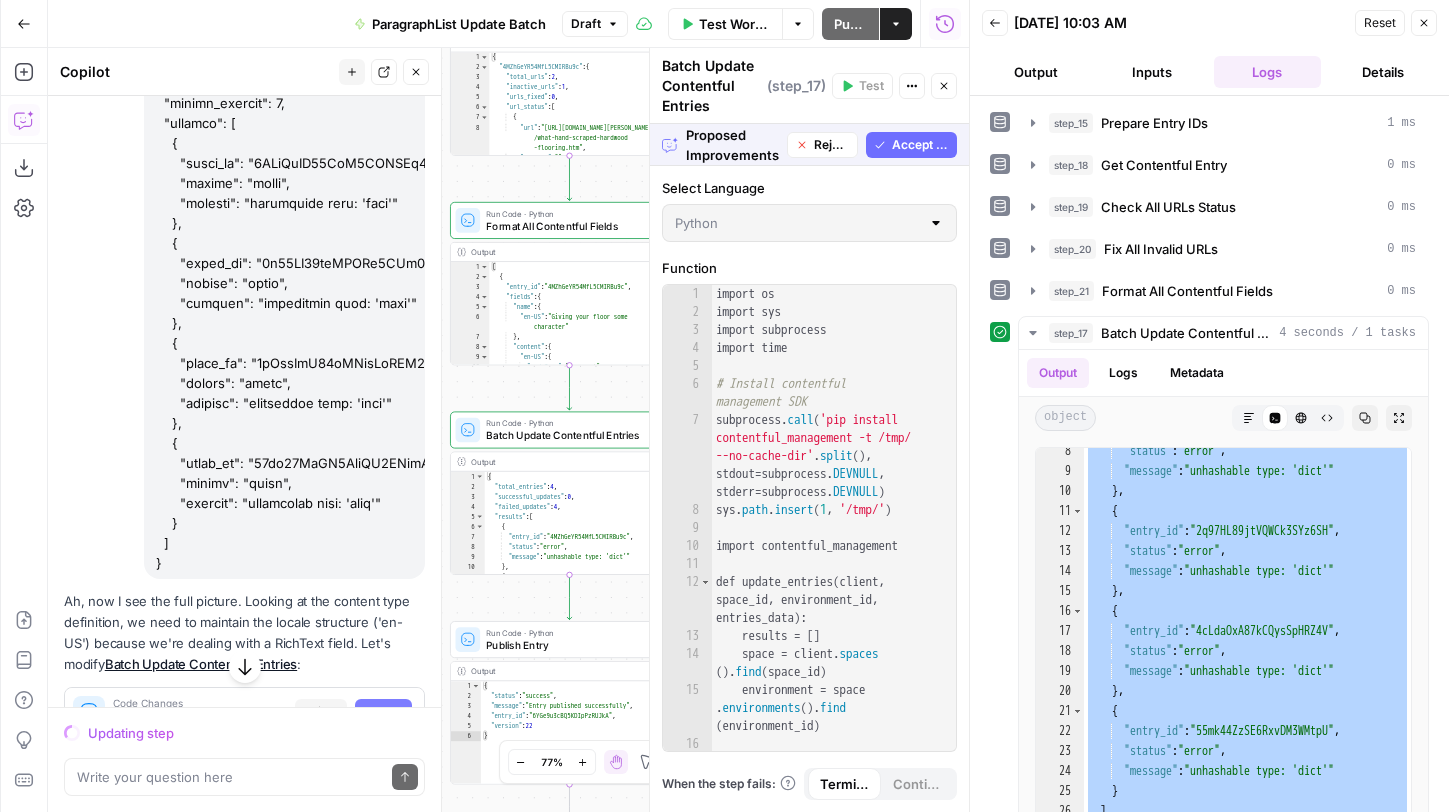 click on "Accept All" at bounding box center [920, 145] 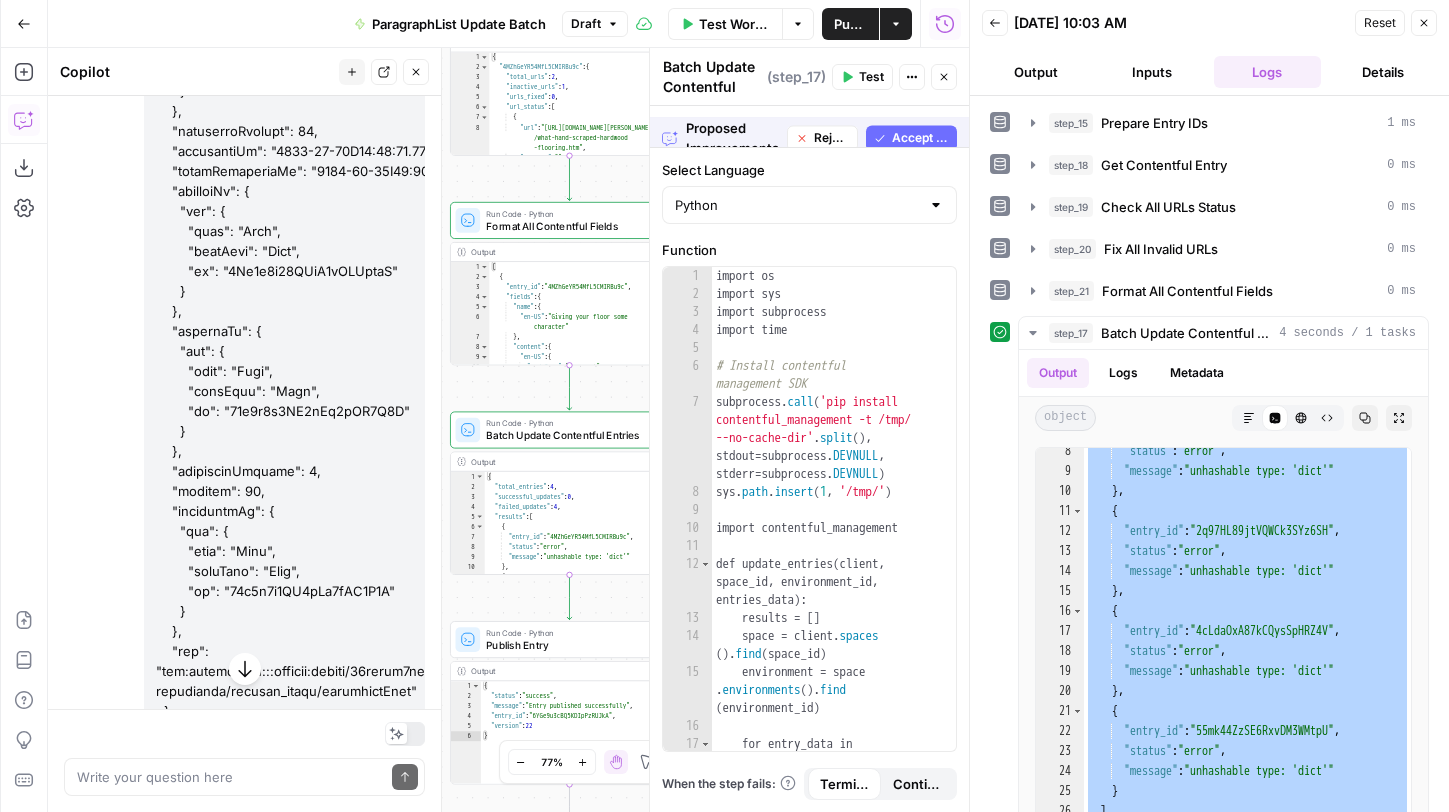scroll, scrollTop: 25079, scrollLeft: 0, axis: vertical 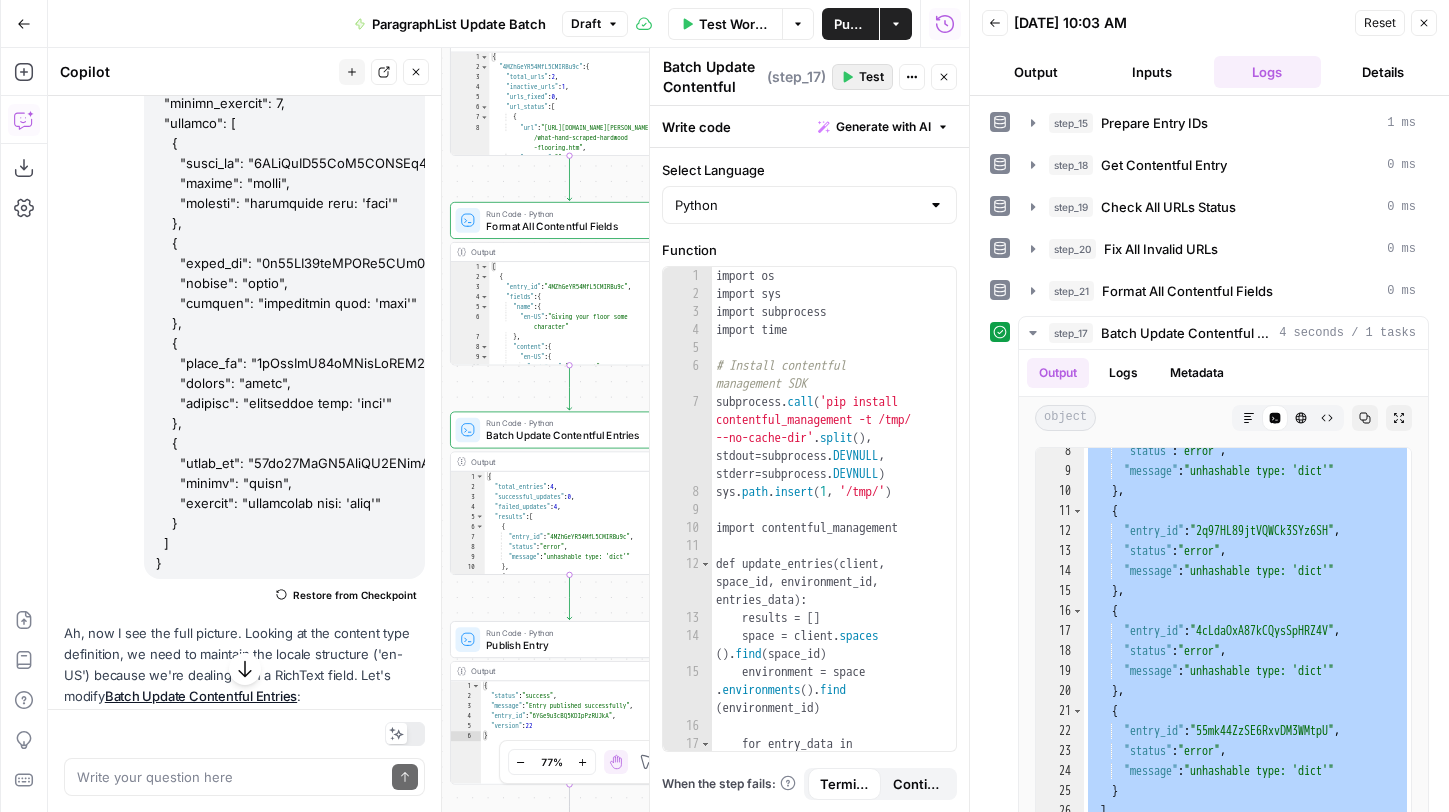 click on "Test" at bounding box center [871, 77] 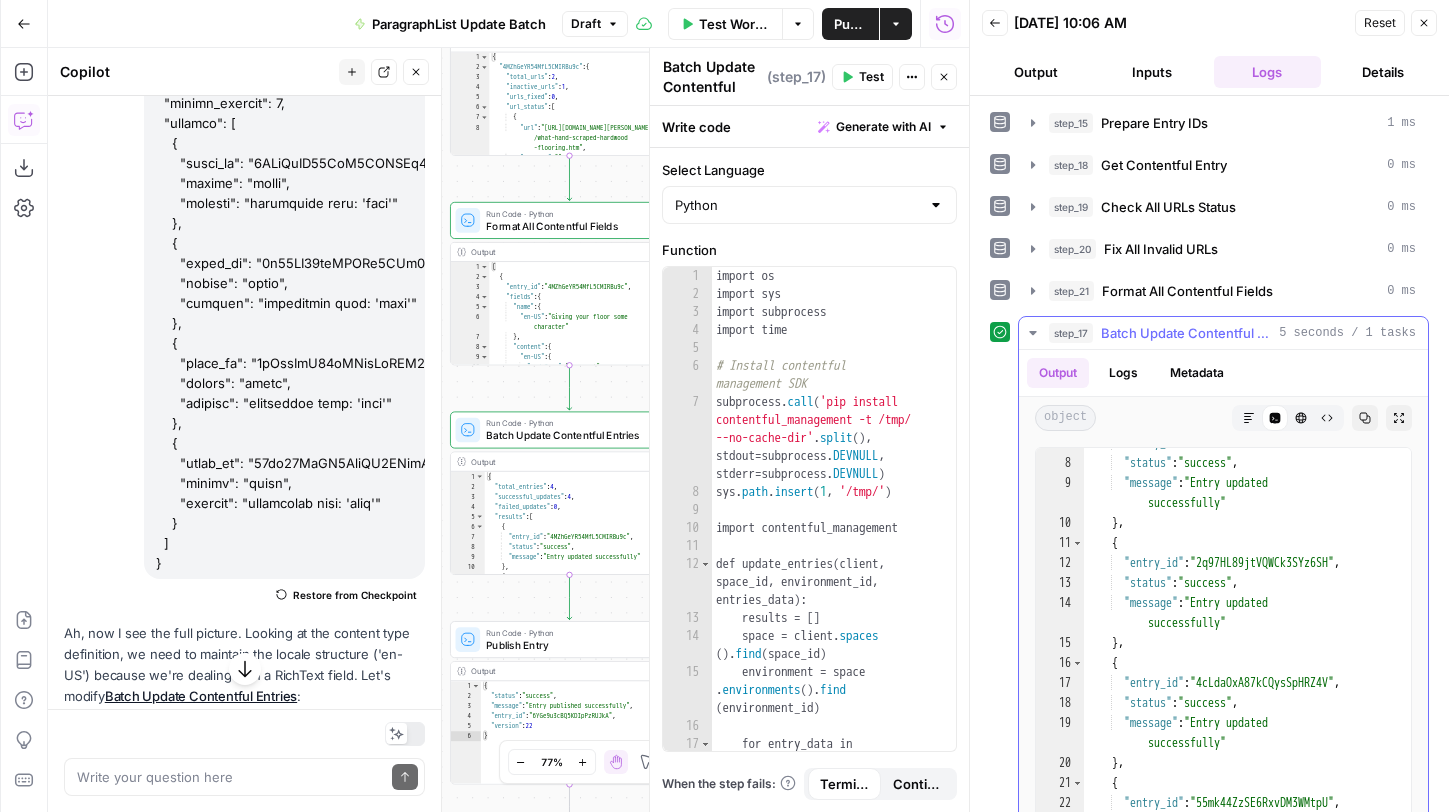 scroll, scrollTop: 227, scrollLeft: 0, axis: vertical 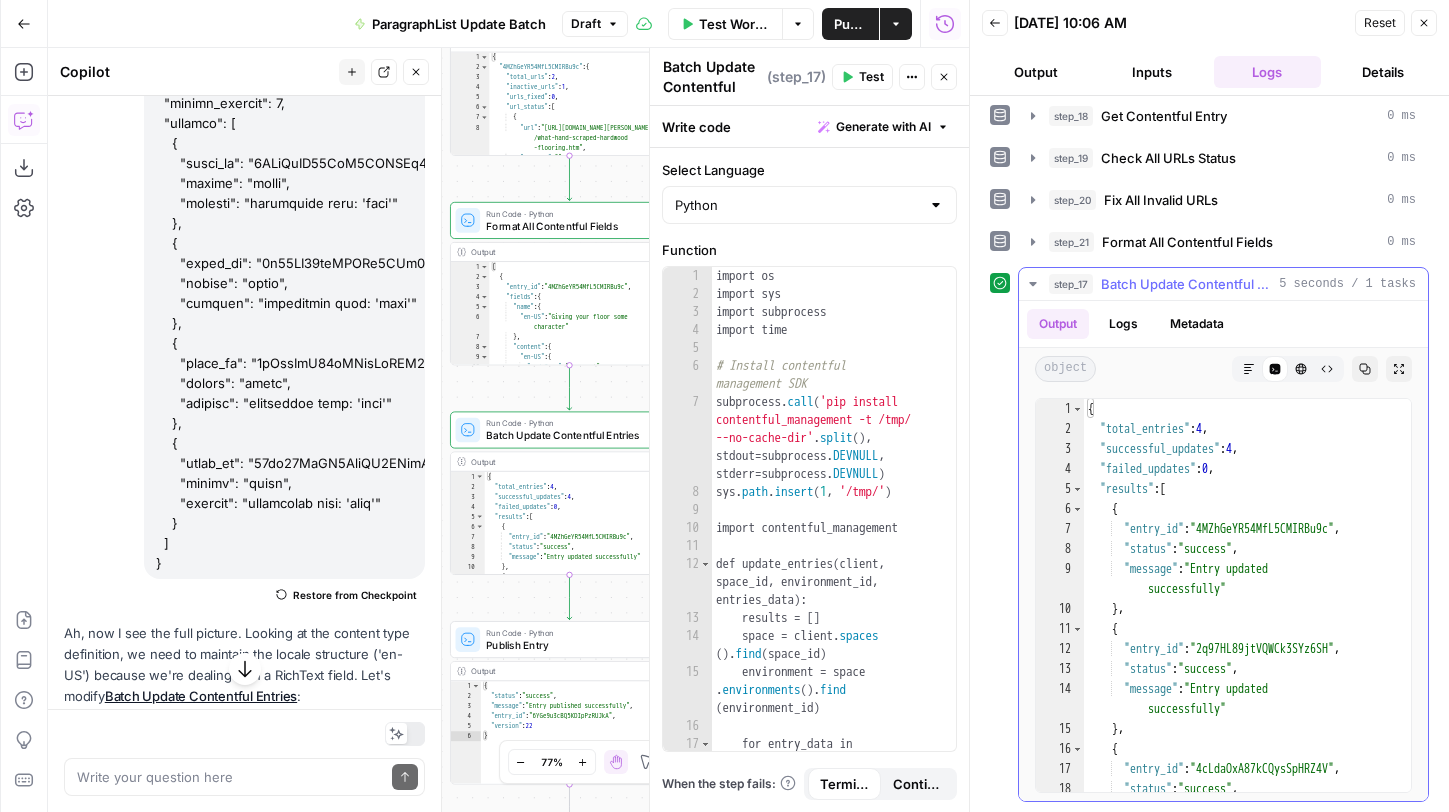 click 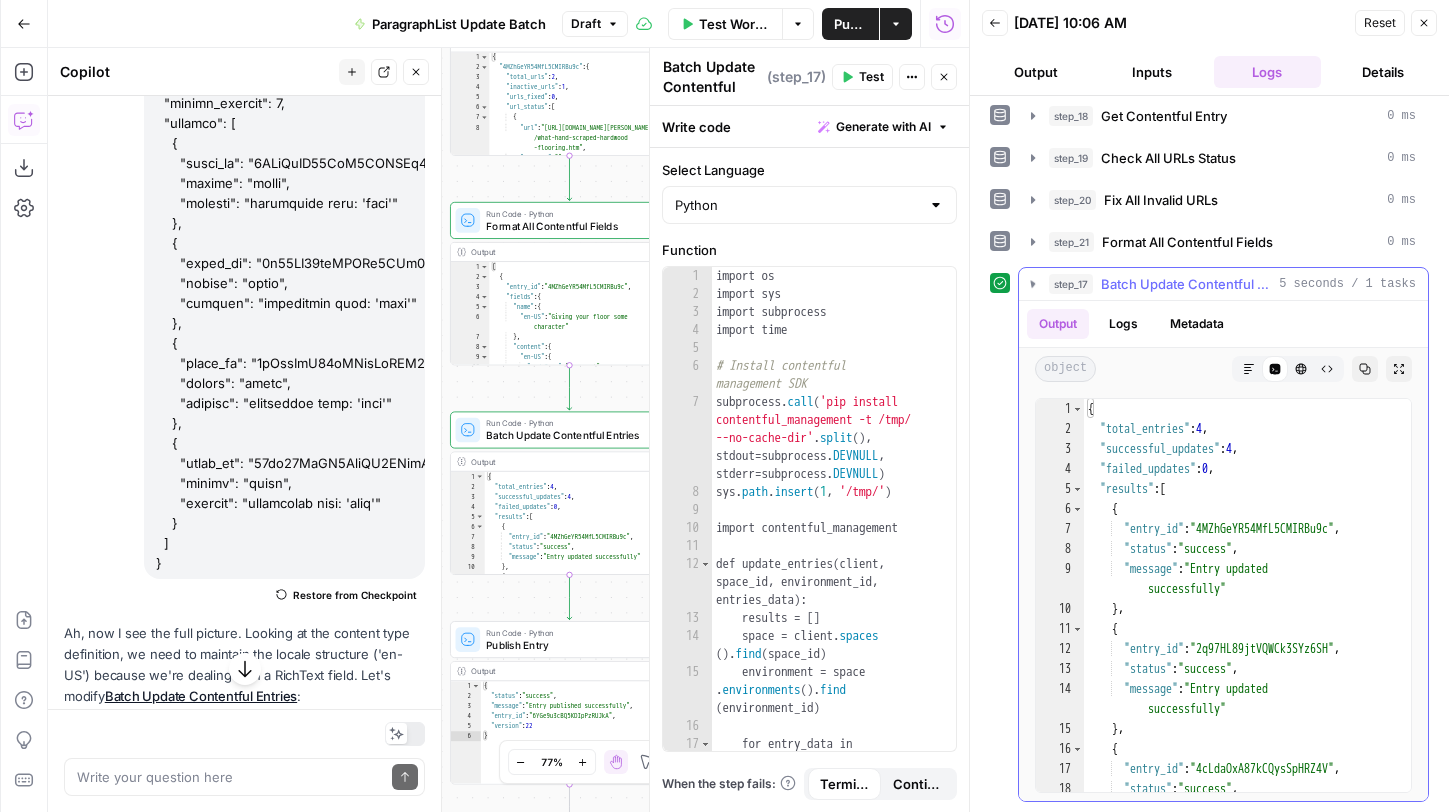 scroll, scrollTop: 0, scrollLeft: 0, axis: both 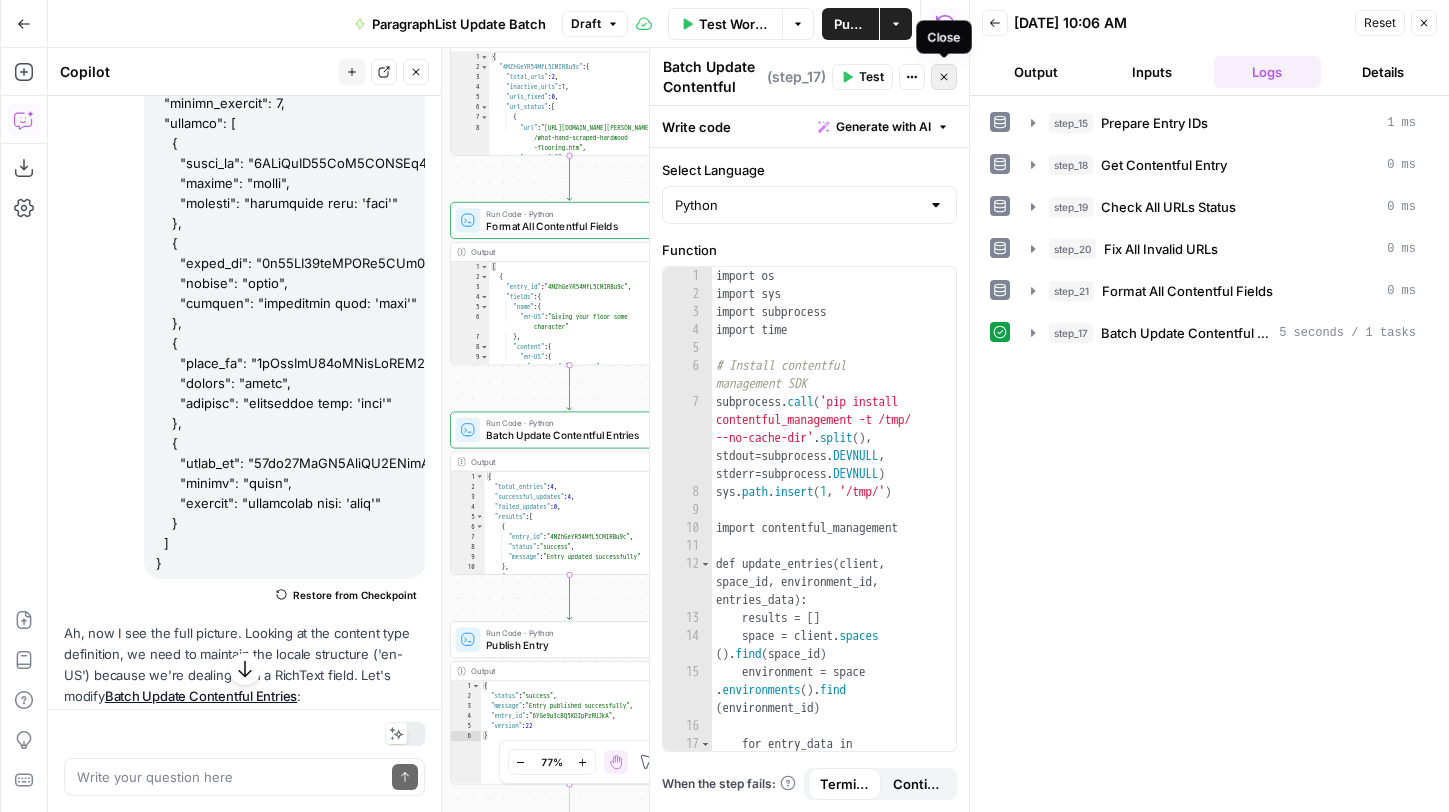 click 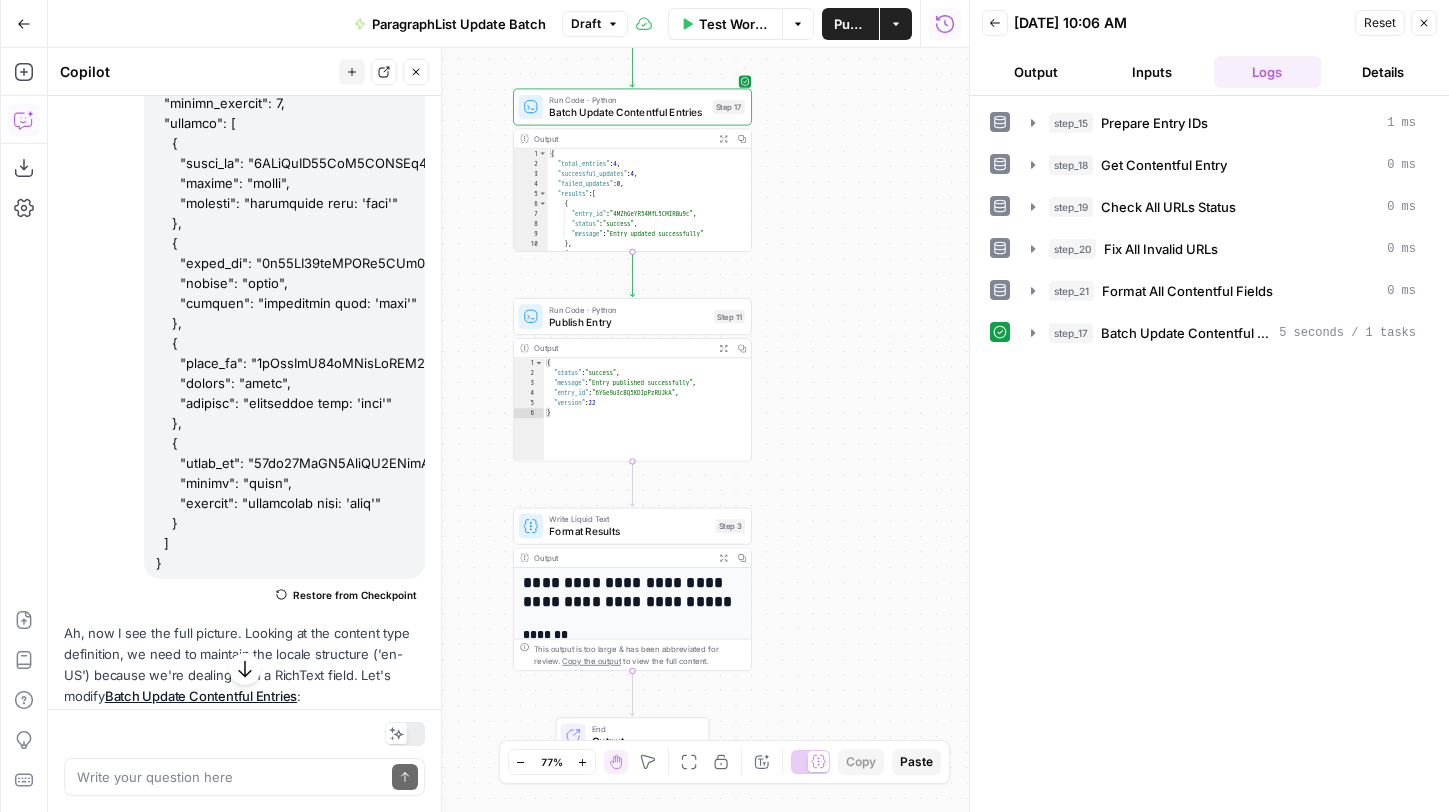drag, startPoint x: 762, startPoint y: 597, endPoint x: 825, endPoint y: 274, distance: 329.0866 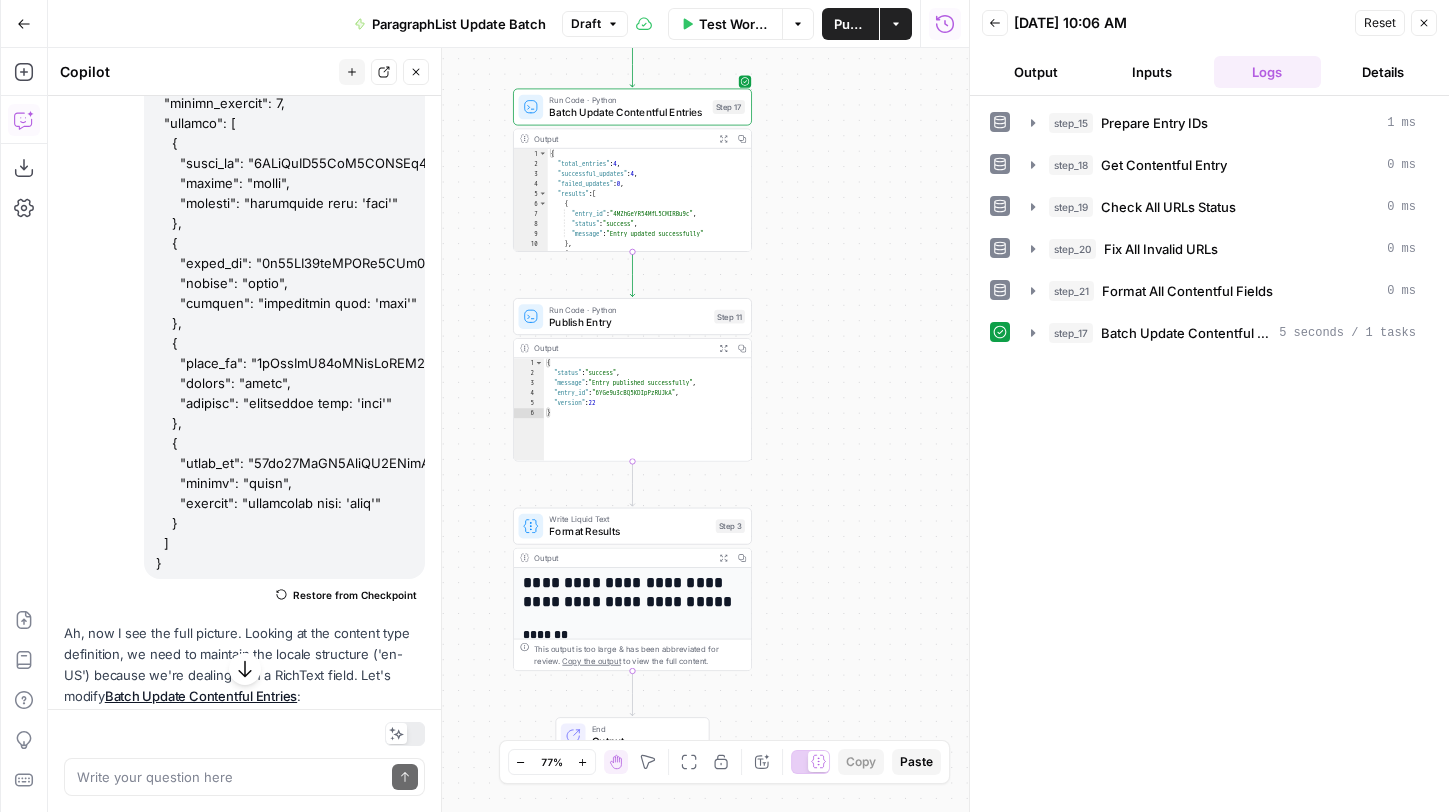 click on "Workflow Set Inputs Inputs Run Code · Python Prepare Entry IDs Step 15 Output Expand Output Copy 1 2 3 4 5 6 7 8 9 {    "entry_ids" :  [      "4MZhGeYR54MfL5CMIRBu9c" ,      "2q97HL89jtVQWCk3SYz6SH" ,      "4cLdaOxA87kCQysSpHRZ4V" ,      "55mk44ZzSE6RxvDM3WMtpU"    ] ,    "total" :  4 }     XXXXXXXXXXXXXXXXXXXXXXXXXXXXXXXXXXXXXXXXXXXXXXXXXXXXXXXXXXXXXXXXXXXXXXXXXXXXXXXXXXXXXXXXXXXXXXXXXXXXXXXXXXXXXXXXXXXXXXXXXXXXXXXXXXXXXXXXXXXXXXXXXXXXXXXXXXXXXXXXXXXXXXXXXXXXXXXXXXXXXXXXXXXXXXXXXXXXXXXXXXXXXXXXXXXXXXXXXXXXXXXXXXXXXXXXXXXXXXXXXXXXXXXXXXXXXXXXXXXXXXXXXXXXXXXXXXXXXXXXXXXXXXXXXXXXXXXXXXXXXXXXXXXXXXXXXXXXXXXXXXXXXXXXXXXXXXXXXXXXXXXXXXXXXXXXXXXXXXXXXXXXXXXXXXXXXXXXXXXXXXXXXXXXXXXXXXXXXXXXXXXXXXXXXXXXXXXXXXXXXXXXXXXXXXXXXXXXXXXXXXXXXXXXXXXXXXXXXXXXXXXXXXXXXXXXXXXXXXXXXXXXXXXXXXXXXXXXXXXXXXXXXXXXXXXX Run Code · Python Get Contentful Entry Step 18 Output Expand Output Copy 1 2 3 4 5 6 7 8 9 10 11 12 [    {      "sys" :  {         "space" :  {           "sys" :  {              "type" :  "Link" ,              :  ," at bounding box center (508, 430) 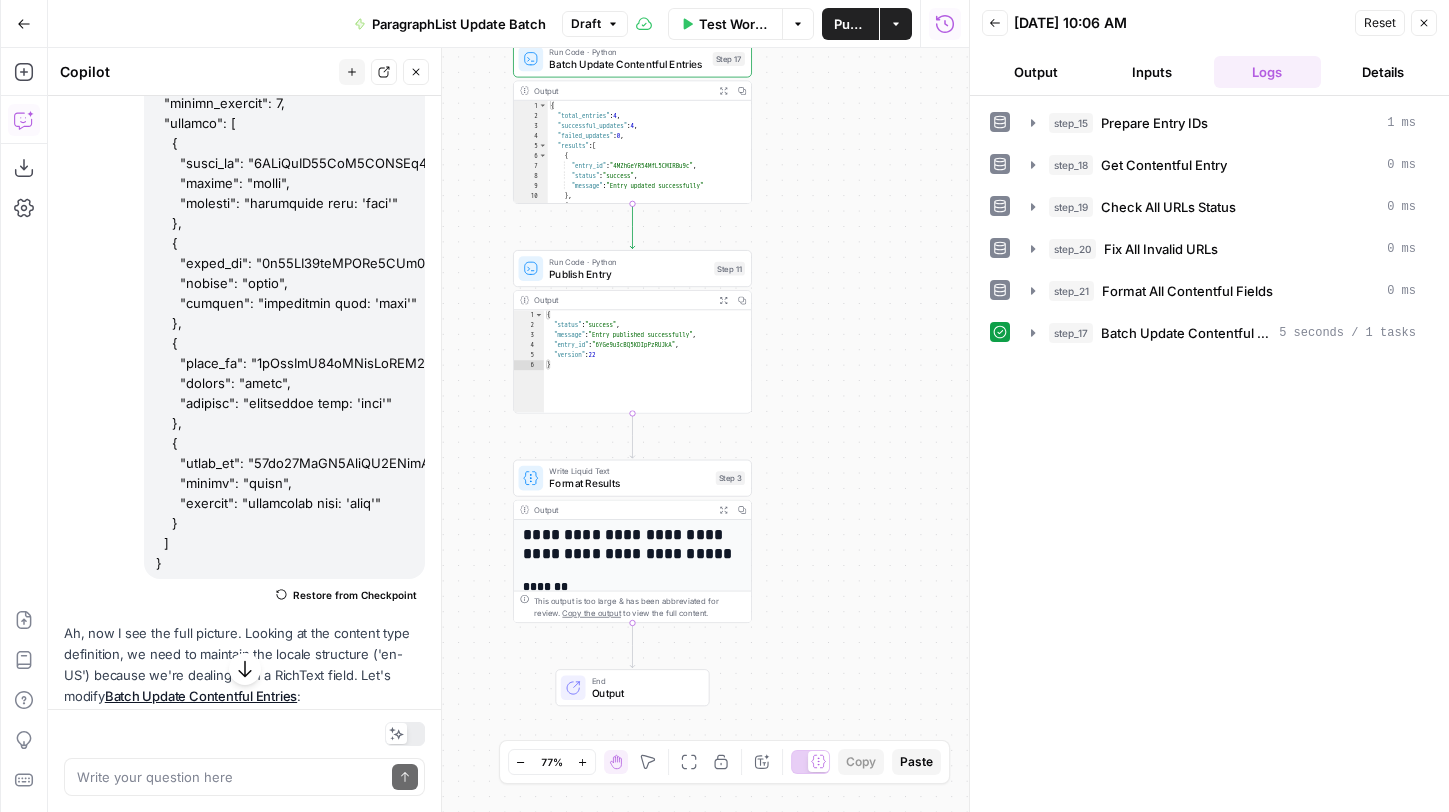 drag, startPoint x: 828, startPoint y: 378, endPoint x: 828, endPoint y: 330, distance: 48 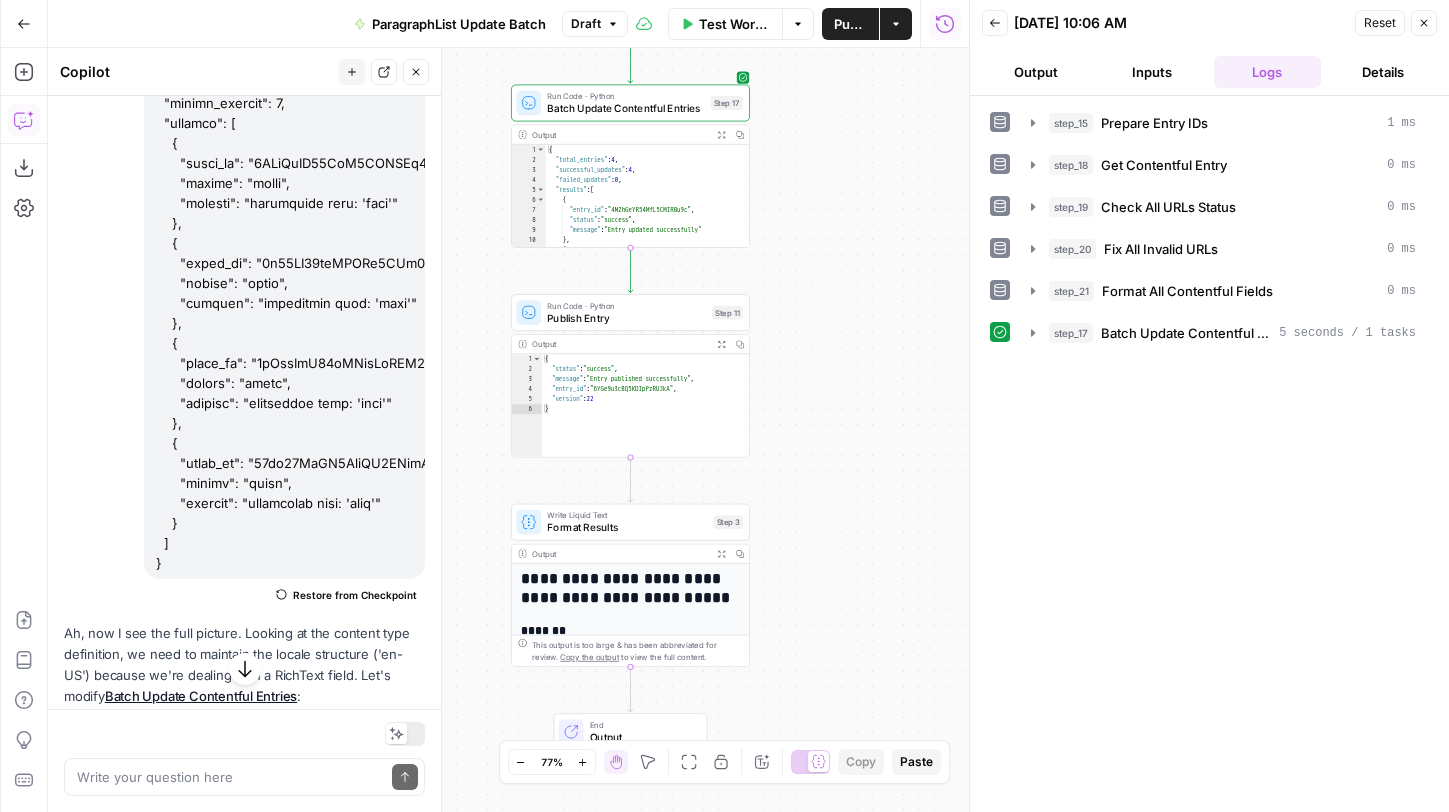 drag, startPoint x: 829, startPoint y: 313, endPoint x: 827, endPoint y: 357, distance: 44.04543 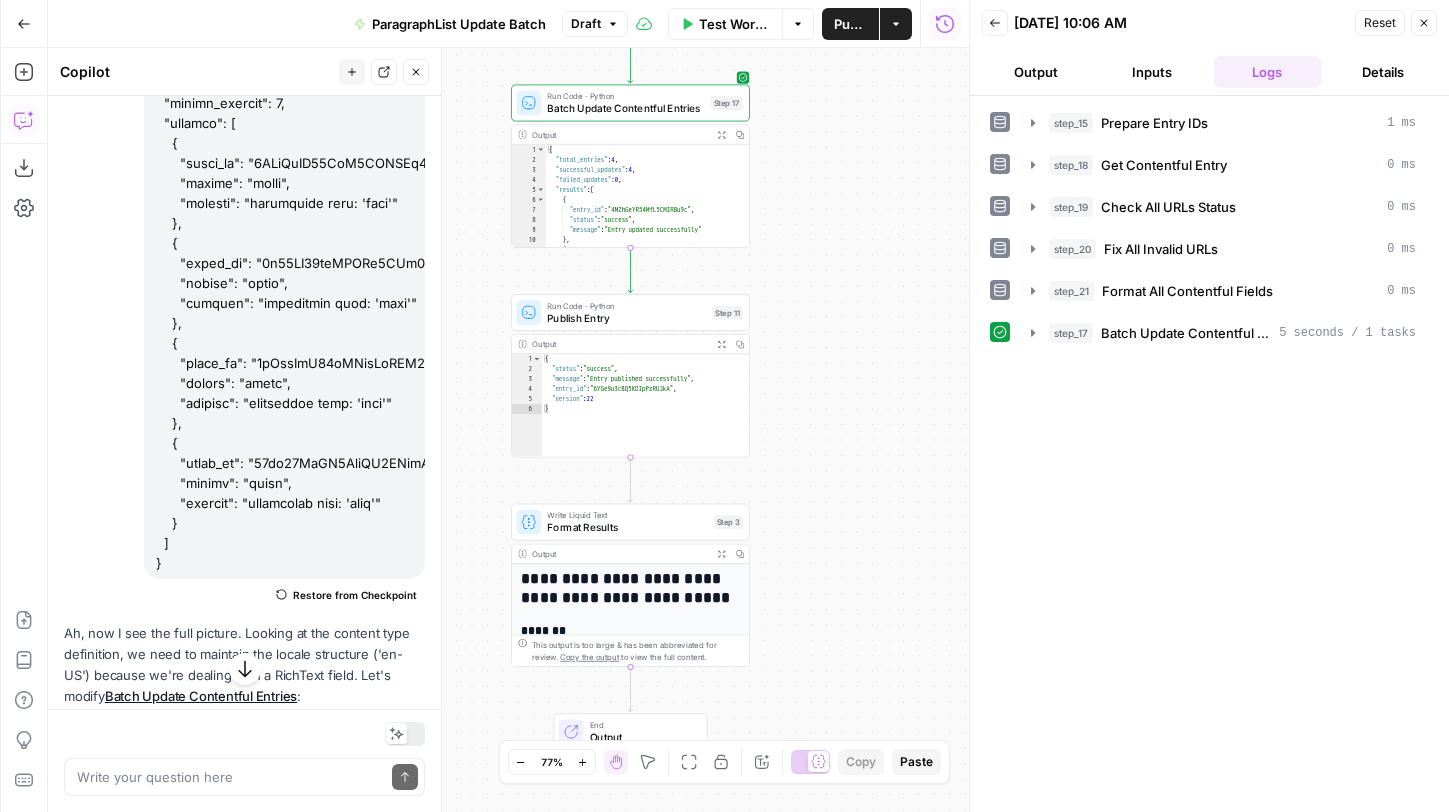 click on "Workflow Set Inputs Inputs Run Code · Python Prepare Entry IDs Step 15 Output Expand Output Copy 1 2 3 4 5 6 7 8 9 {    "entry_ids" :  [      "4MZhGeYR54MfL5CMIRBu9c" ,      "2q97HL89jtVQWCk3SYz6SH" ,      "4cLdaOxA87kCQysSpHRZ4V" ,      "55mk44ZzSE6RxvDM3WMtpU"    ] ,    "total" :  4 }     XXXXXXXXXXXXXXXXXXXXXXXXXXXXXXXXXXXXXXXXXXXXXXXXXXXXXXXXXXXXXXXXXXXXXXXXXXXXXXXXXXXXXXXXXXXXXXXXXXXXXXXXXXXXXXXXXXXXXXXXXXXXXXXXXXXXXXXXXXXXXXXXXXXXXXXXXXXXXXXXXXXXXXXXXXXXXXXXXXXXXXXXXXXXXXXXXXXXXXXXXXXXXXXXXXXXXXXXXXXXXXXXXXXXXXXXXXXXXXXXXXXXXXXXXXXXXXXXXXXXXXXXXXXXXXXXXXXXXXXXXXXXXXXXXXXXXXXXXXXXXXXXXXXXXXXXXXXXXXXXXXXXXXXXXXXXXXXXXXXXXXXXXXXXXXXXXXXXXXXXXXXXXXXXXXXXXXXXXXXXXXXXXXXXXXXXXXXXXXXXXXXXXXXXXXXXXXXXXXXXXXXXXXXXXXXXXXXXXXXXXXXXXXXXXXXXXXXXXXXXXXXXXXXXXXXXXXXXXXXXXXXXXXXXXXXXXXXXXXXXXXXXXXXXXXXX Run Code · Python Get Contentful Entry Step 18 Output Expand Output Copy 1 2 3 4 5 6 7 8 9 10 11 12 [    {      "sys" :  {         "space" :  {           "sys" :  {              "type" :  "Link" ,              :  ," at bounding box center [508, 430] 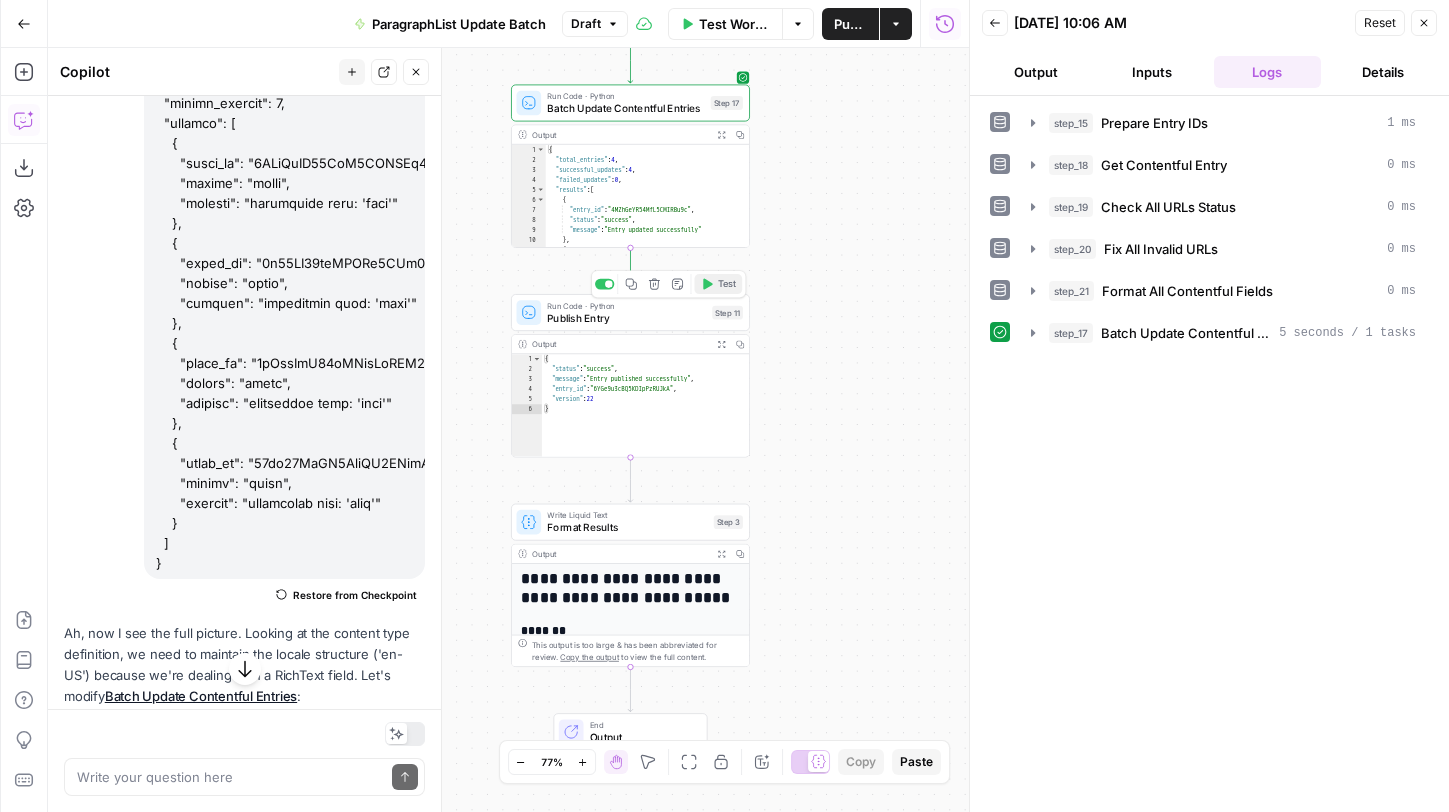 click 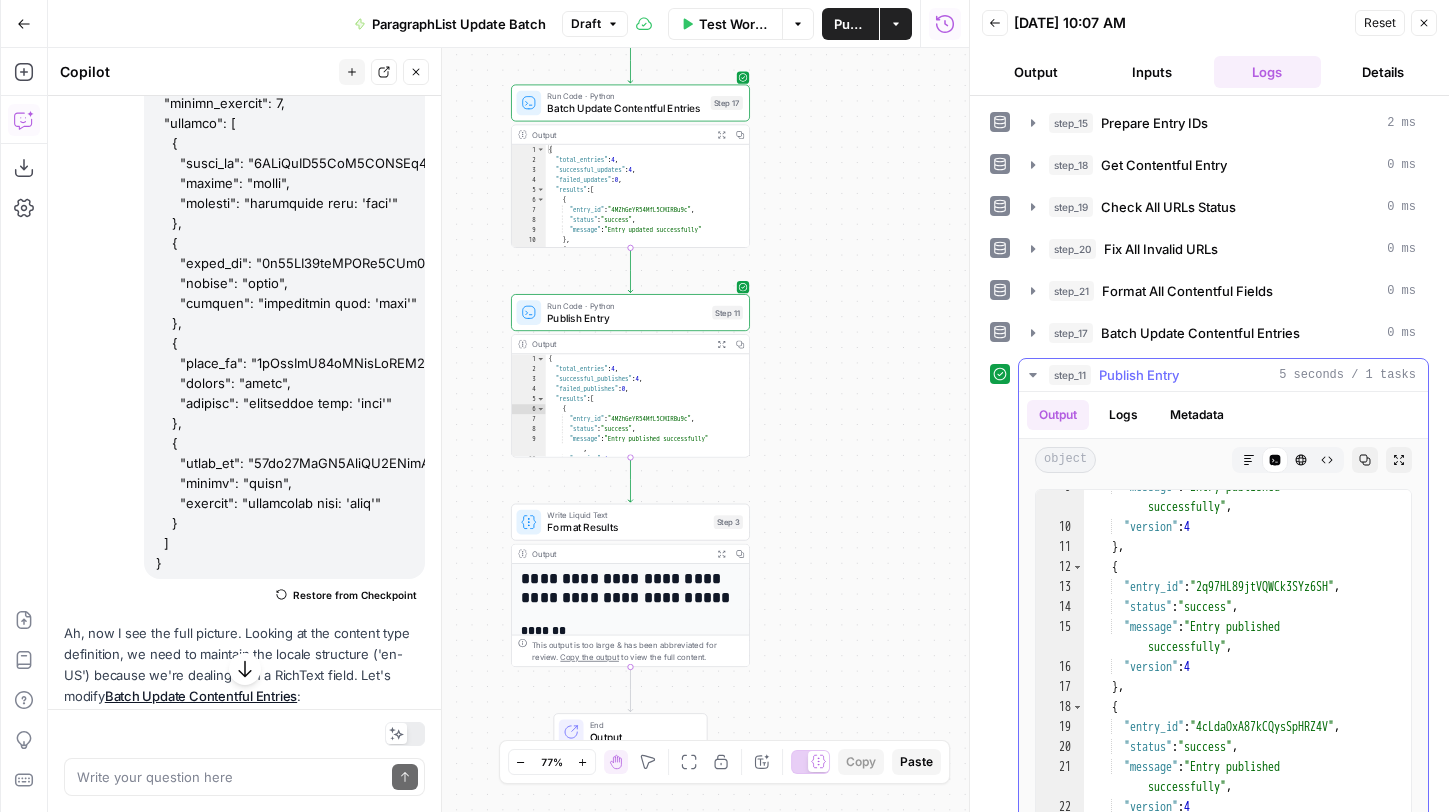 scroll, scrollTop: 307, scrollLeft: 0, axis: vertical 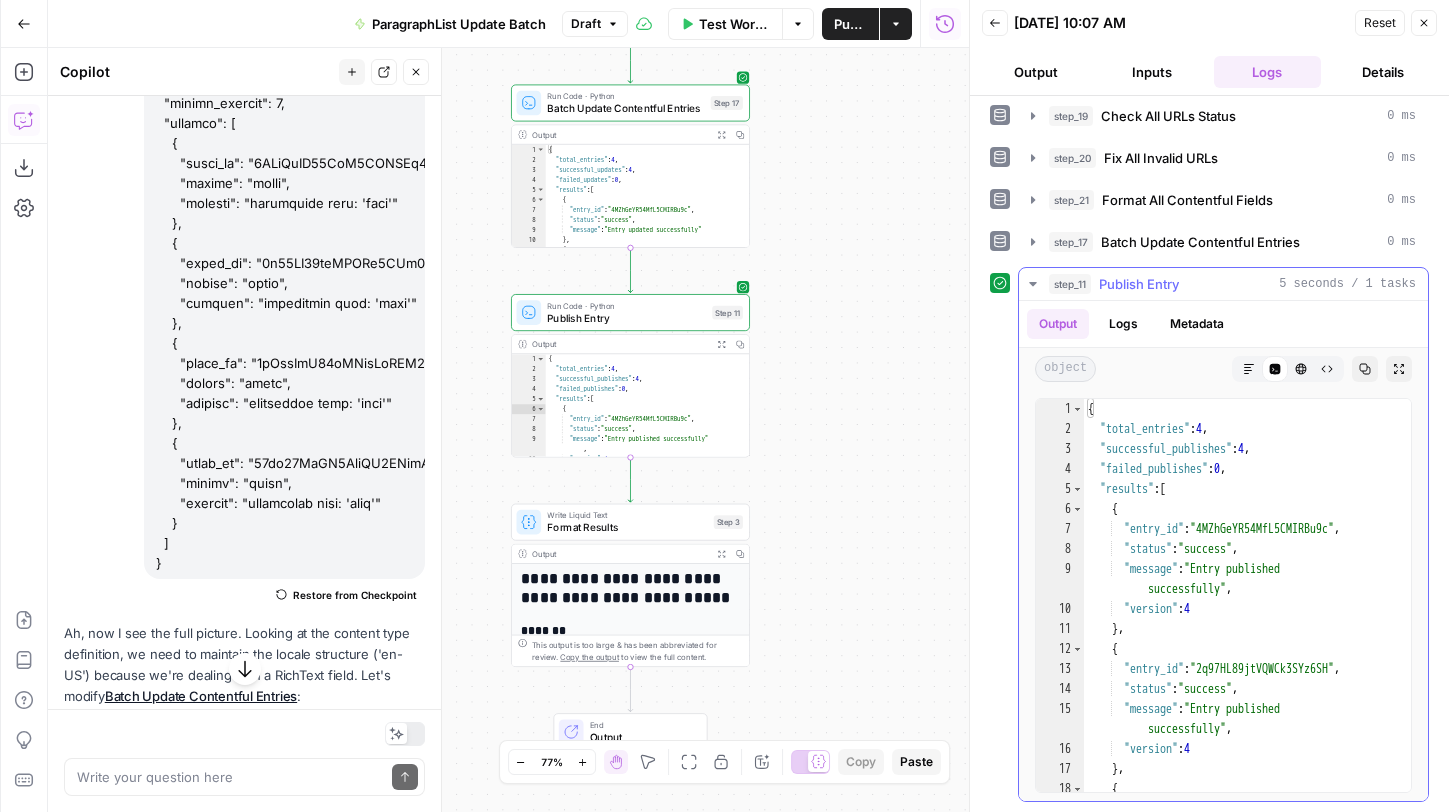 click 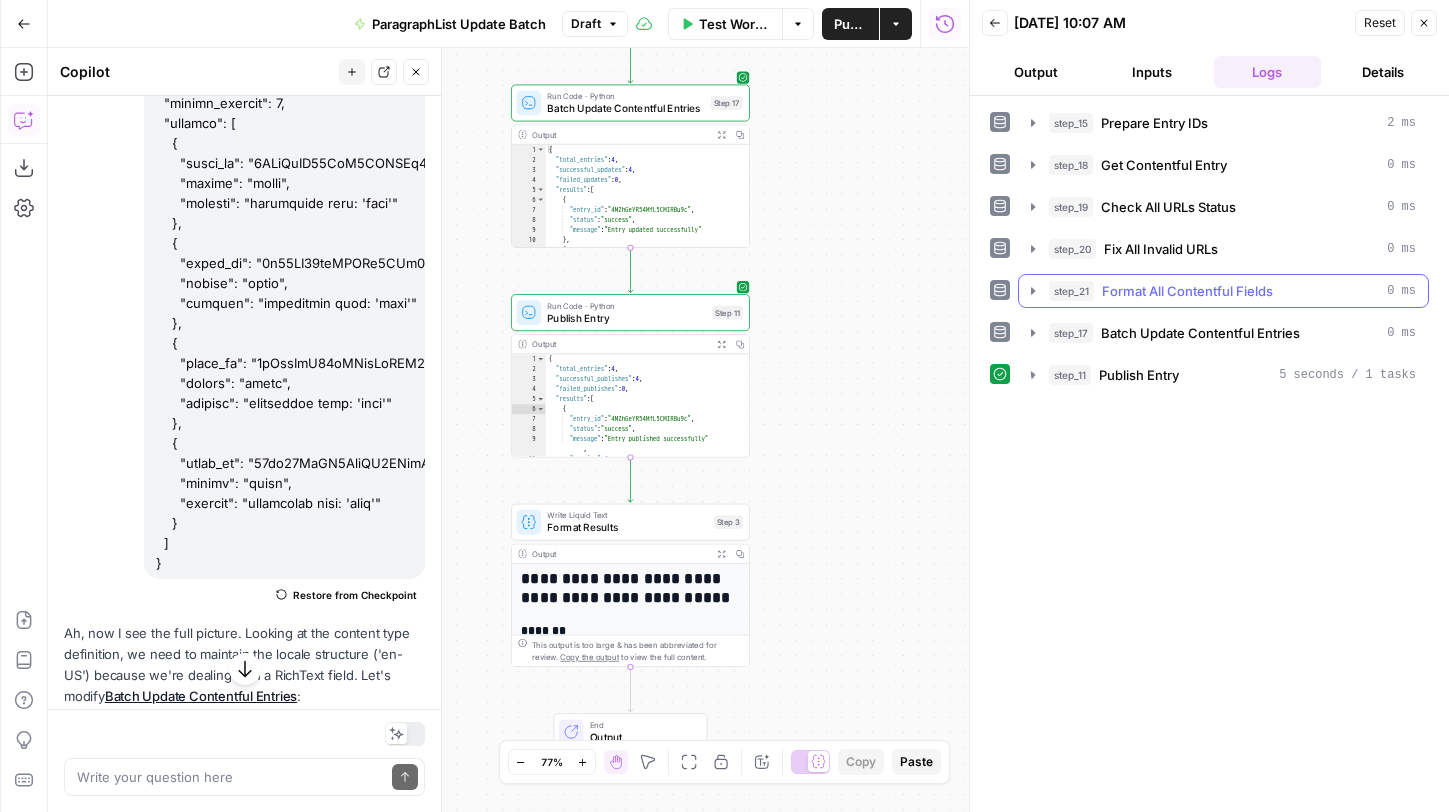 scroll, scrollTop: 0, scrollLeft: 0, axis: both 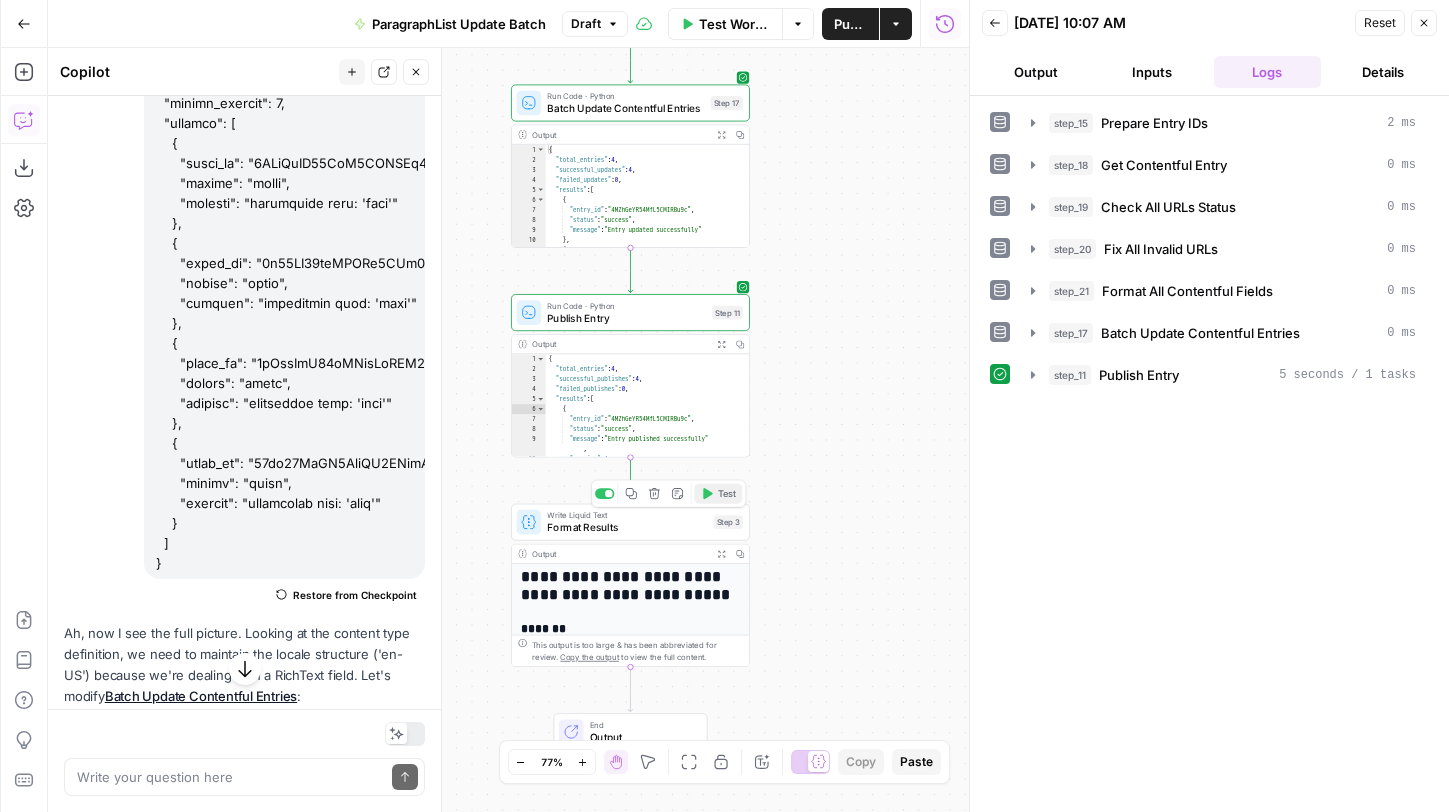 click 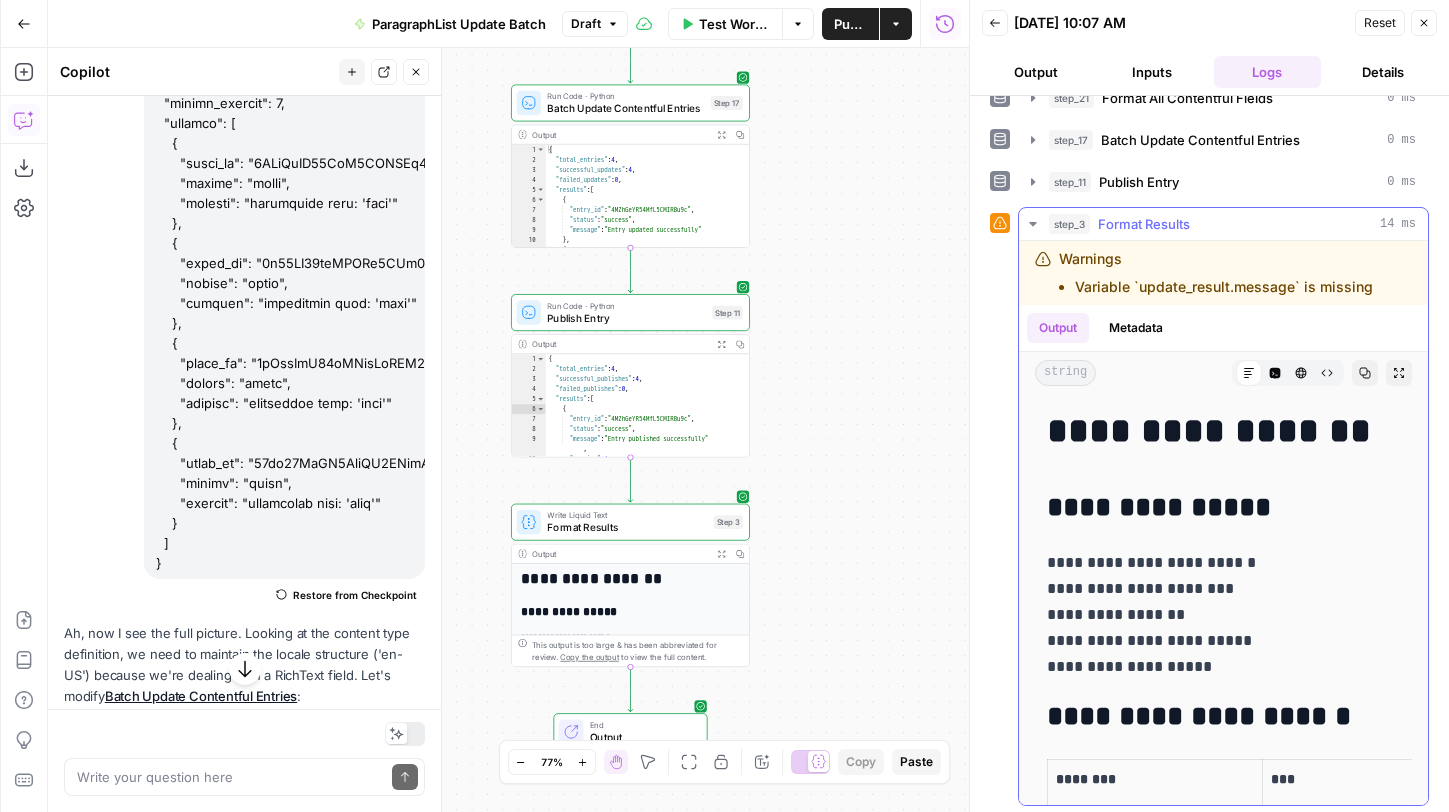 scroll, scrollTop: 197, scrollLeft: 0, axis: vertical 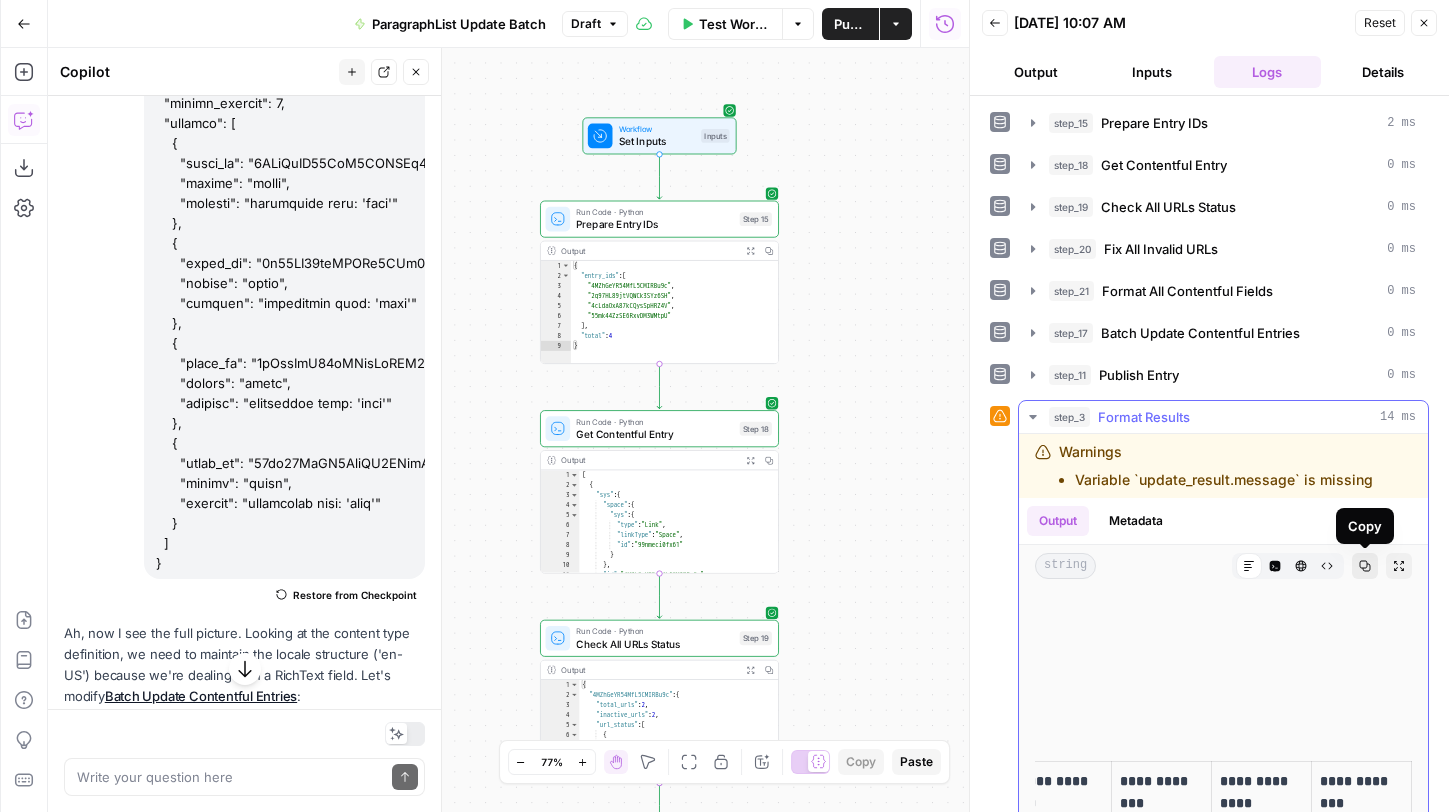 click 